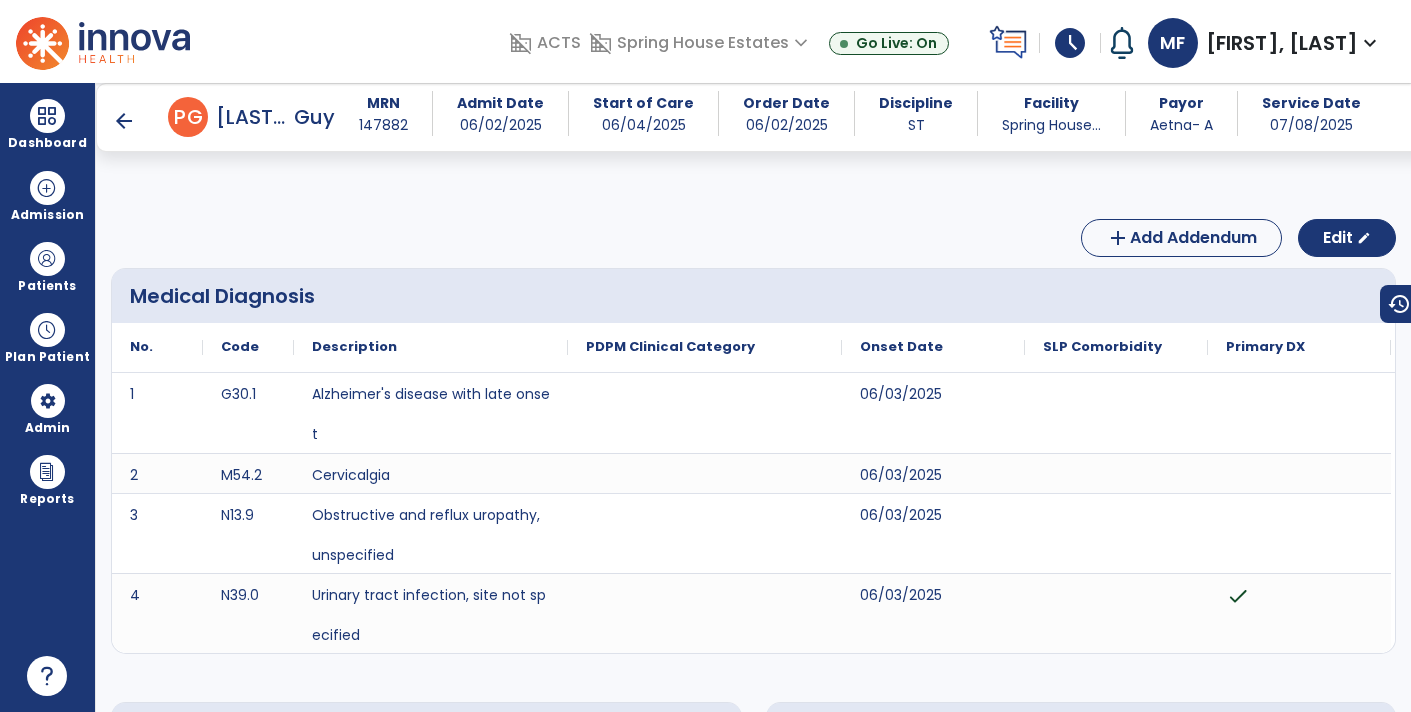 scroll, scrollTop: 0, scrollLeft: 0, axis: both 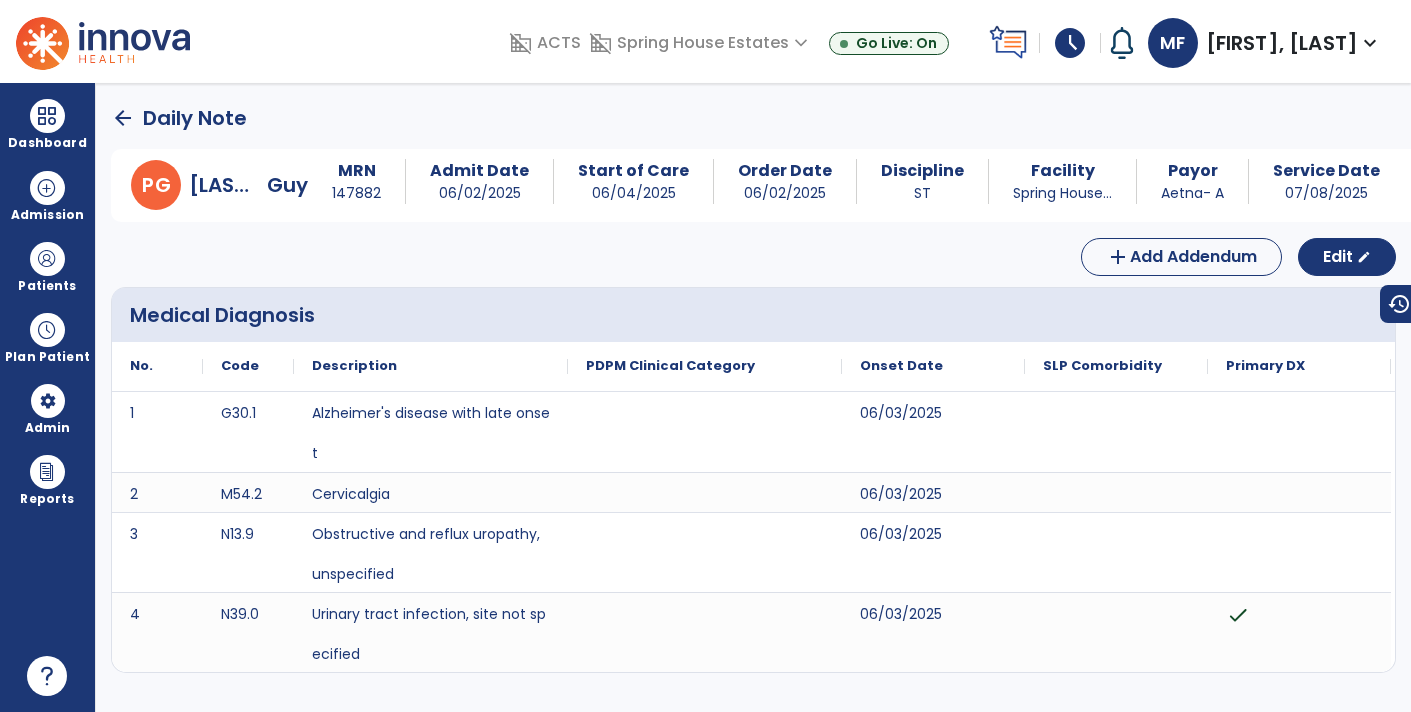 click on "arrow_back" 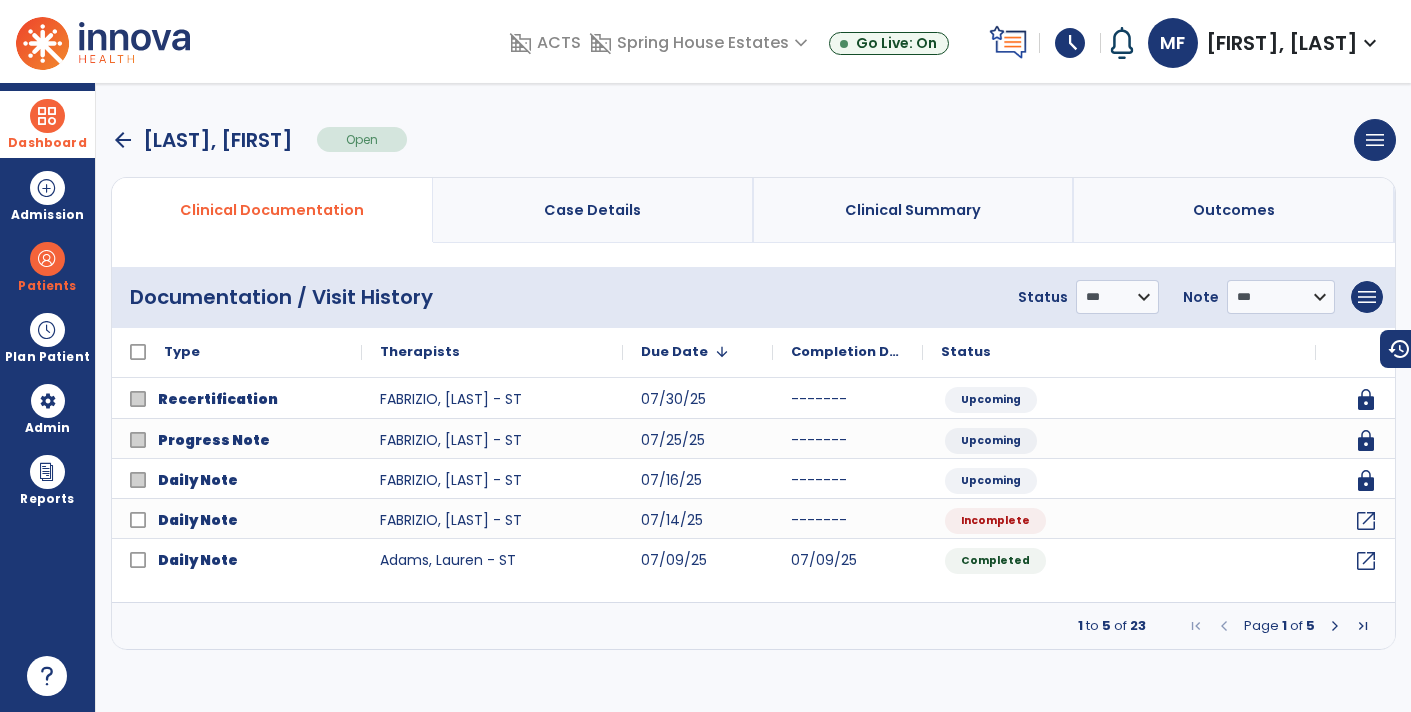 click on "Dashboard" at bounding box center (47, 143) 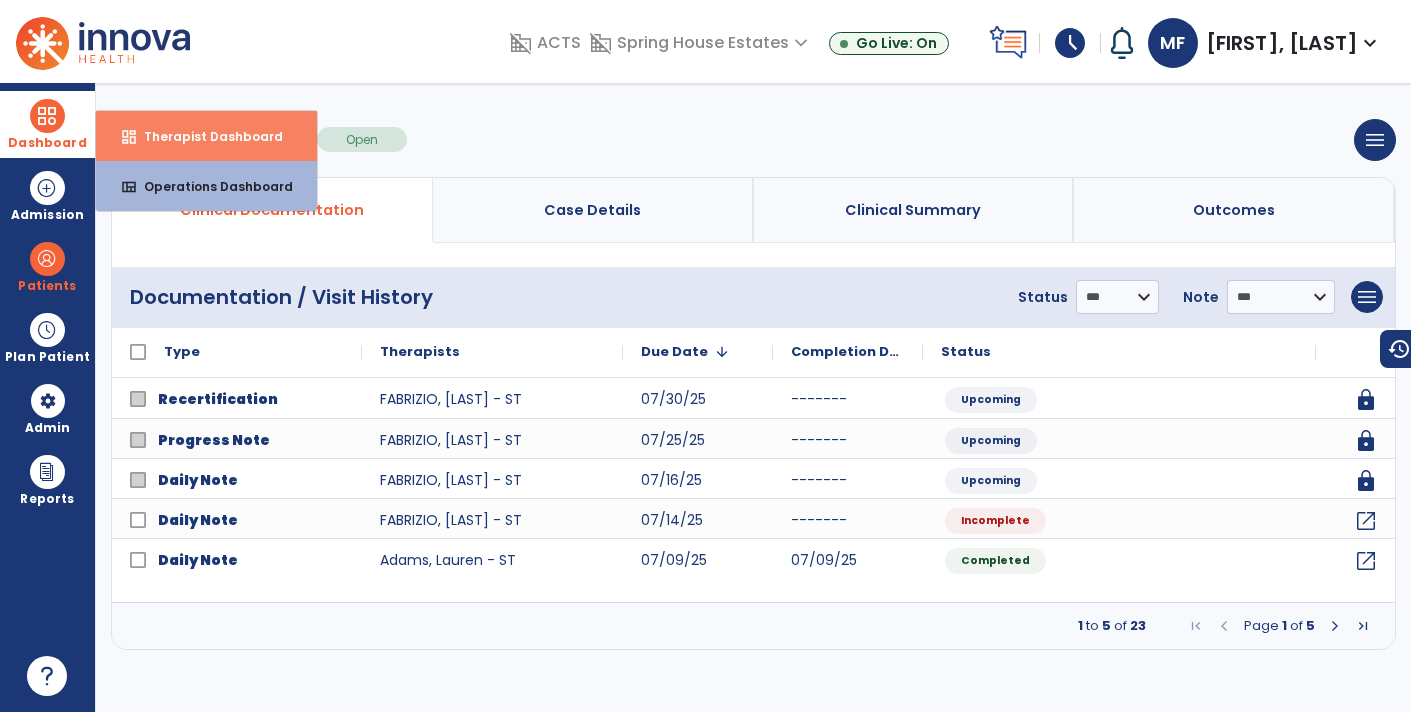 click on "dashboard  Therapist Dashboard" at bounding box center [206, 136] 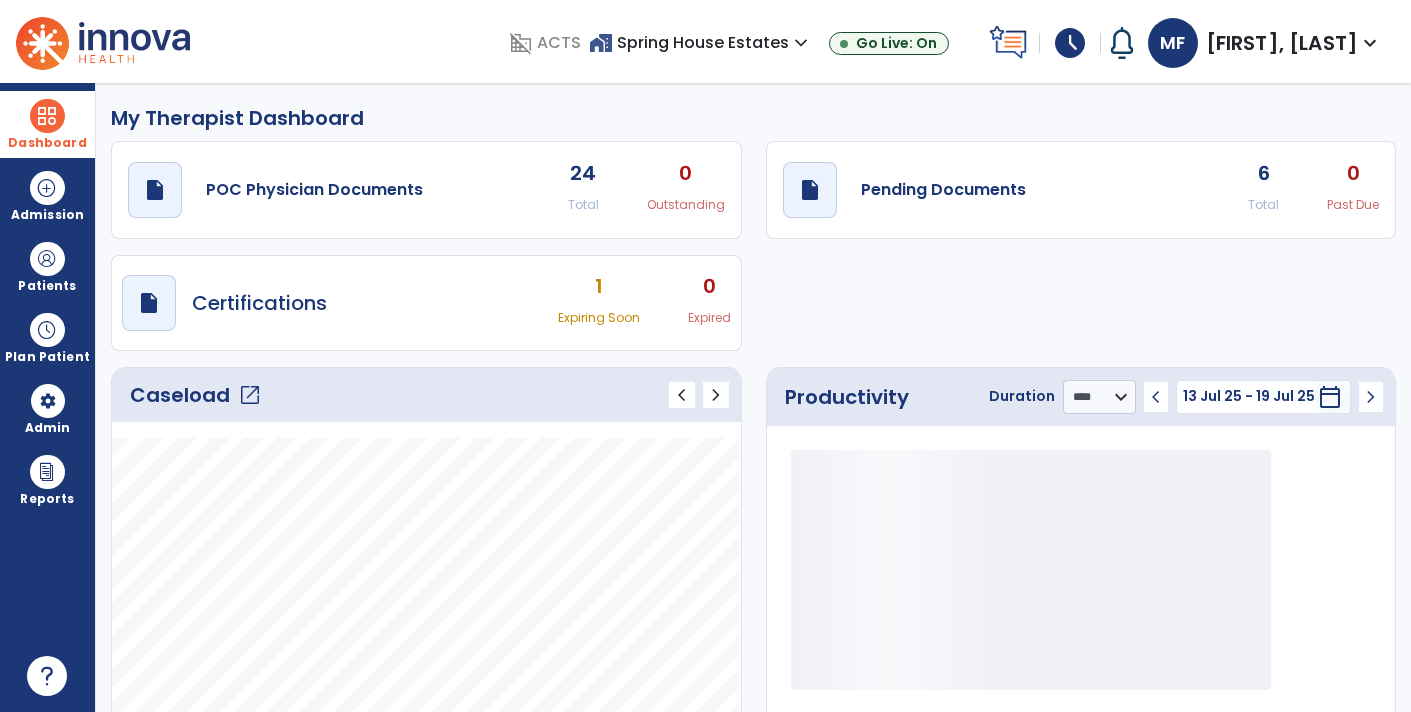 click on "draft   open_in_new  Pending Documents 6 Total 0 Past Due" 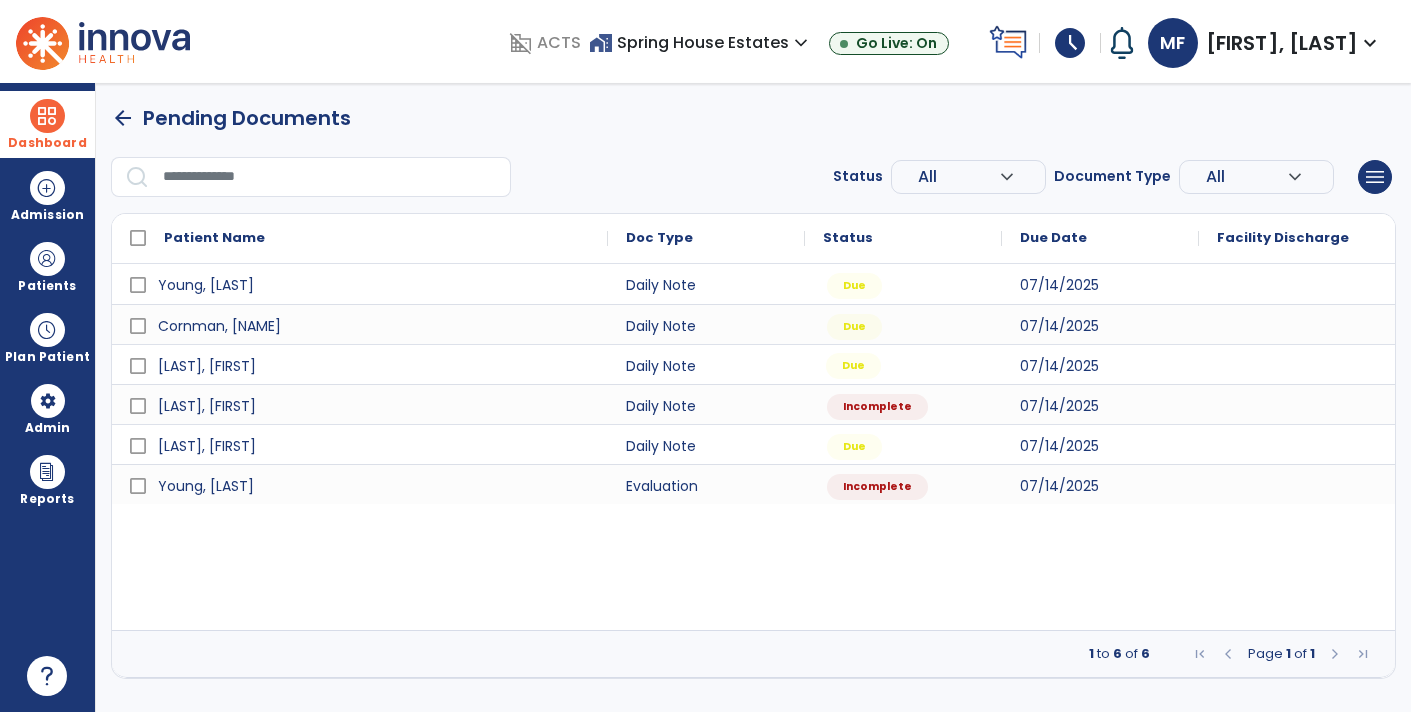 click on "Due" at bounding box center [903, 364] 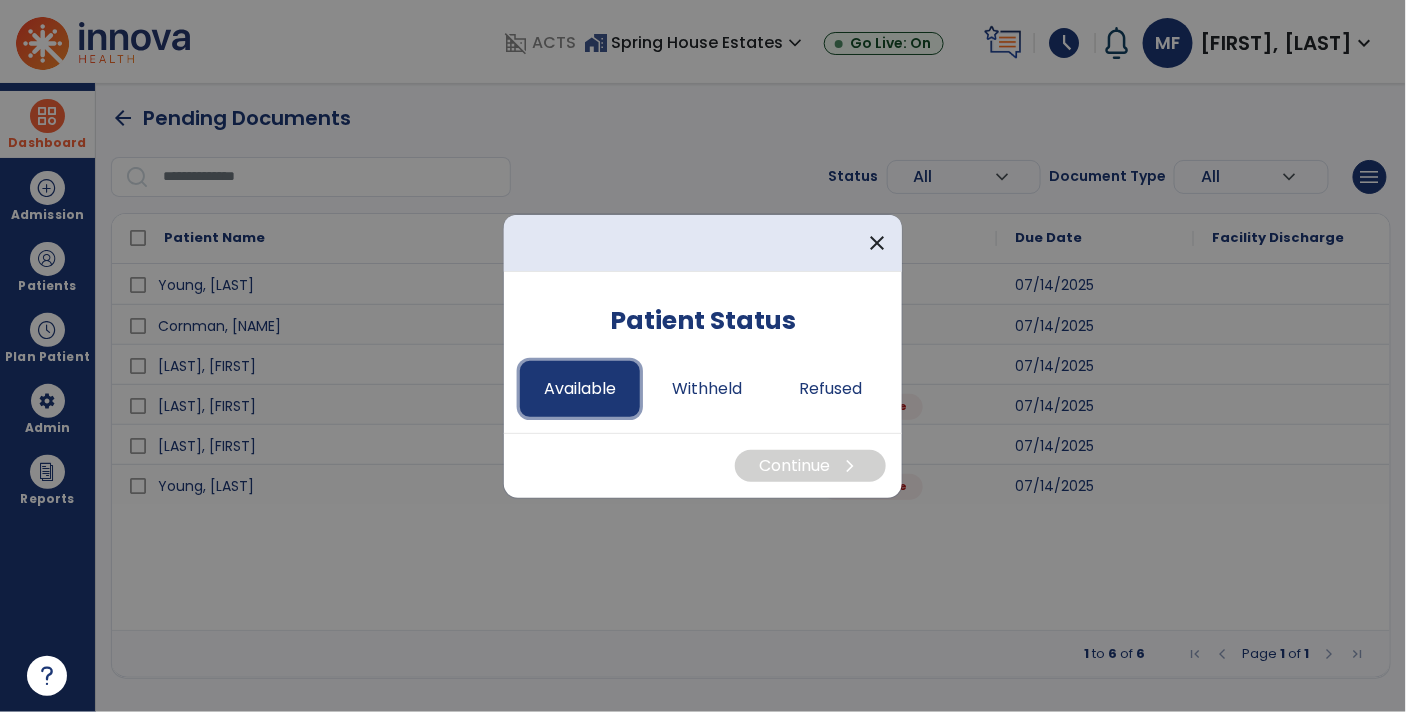 click on "Available" at bounding box center (580, 389) 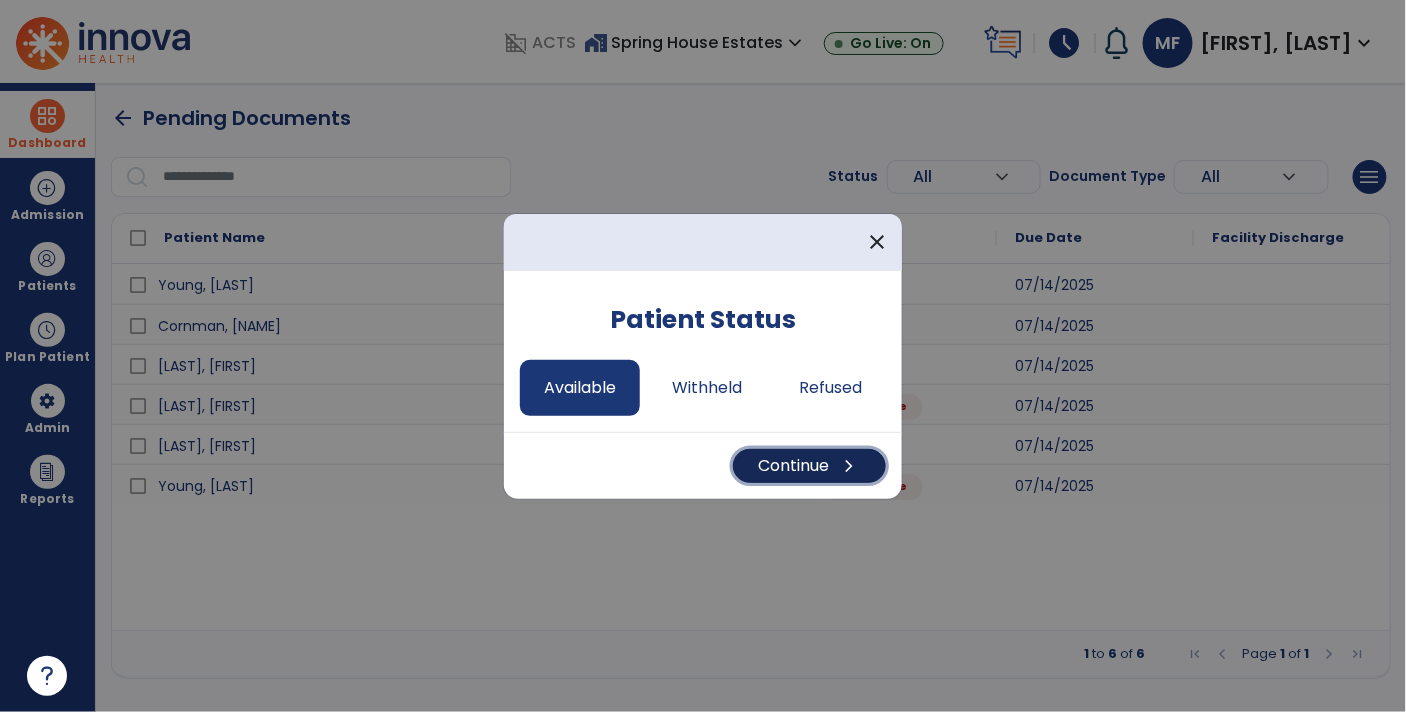 click on "Continue   chevron_right" at bounding box center [809, 466] 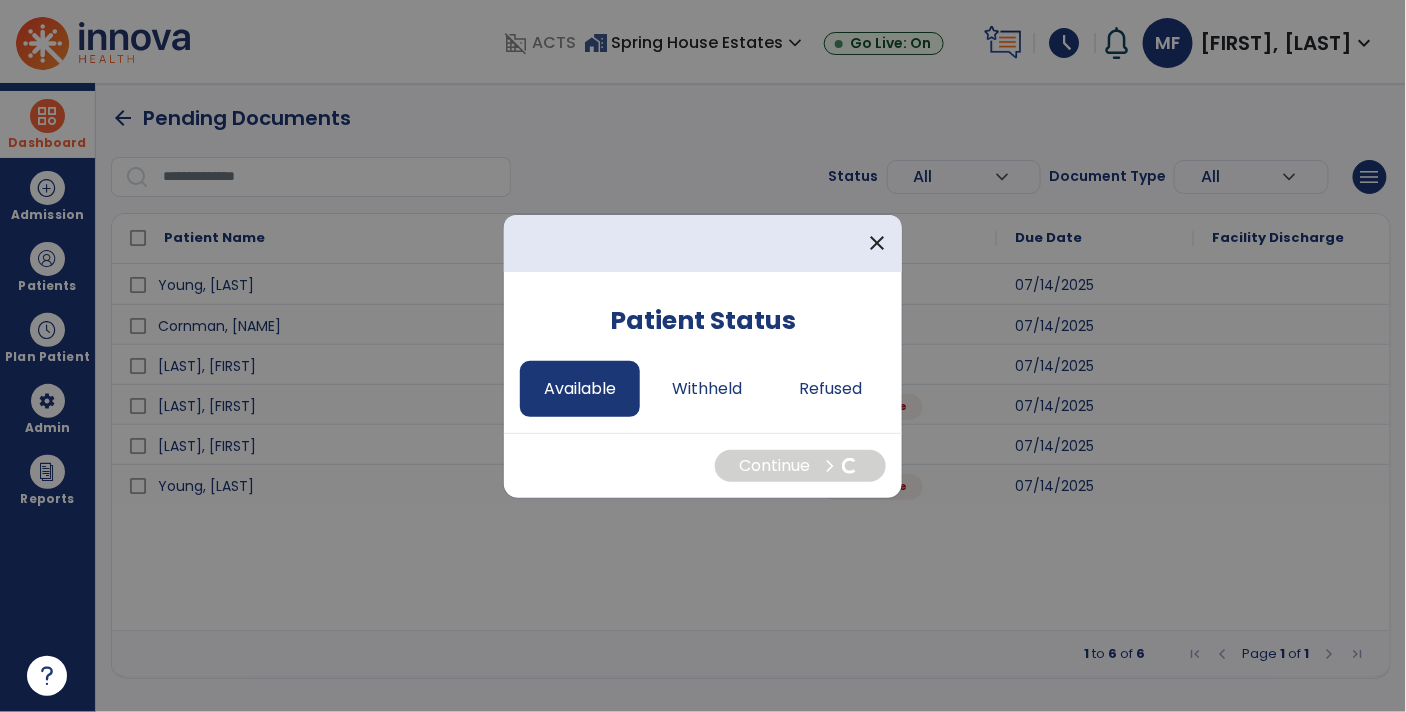select on "*" 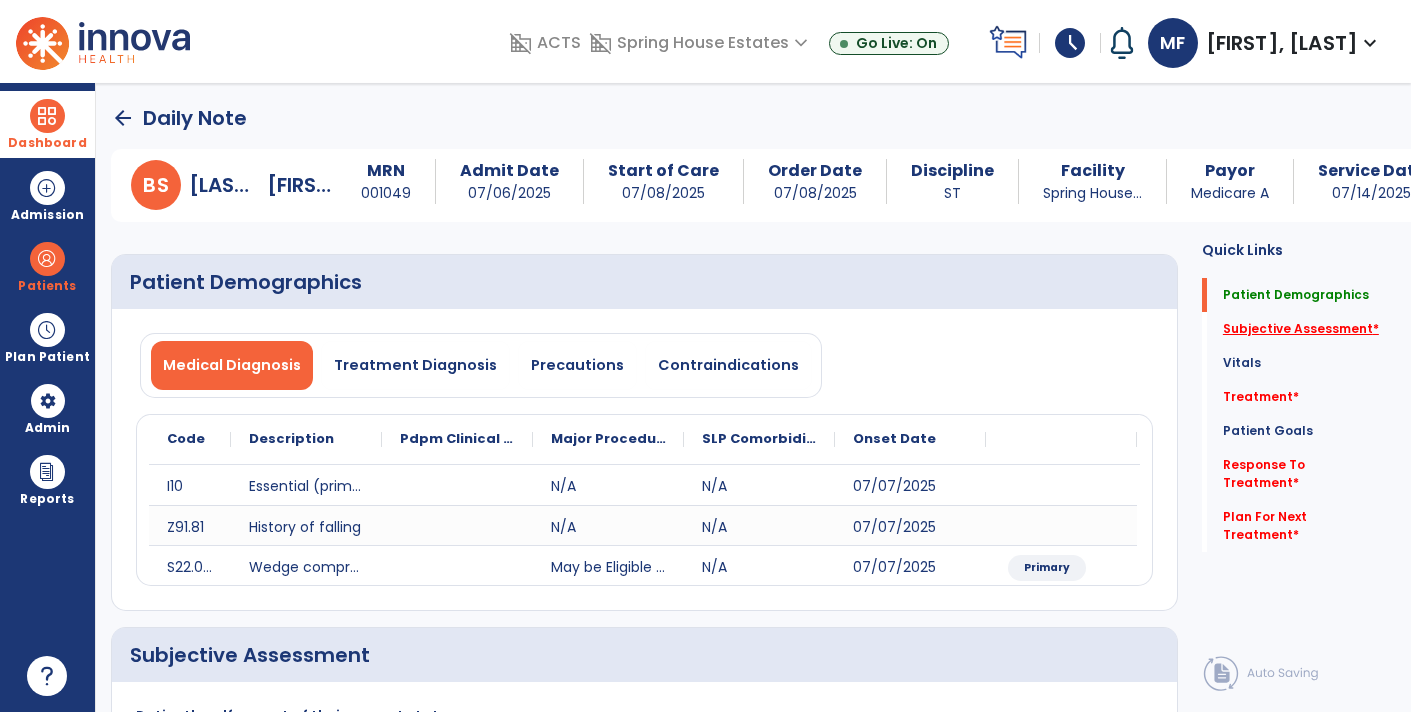 click on "Subjective Assessment   *" 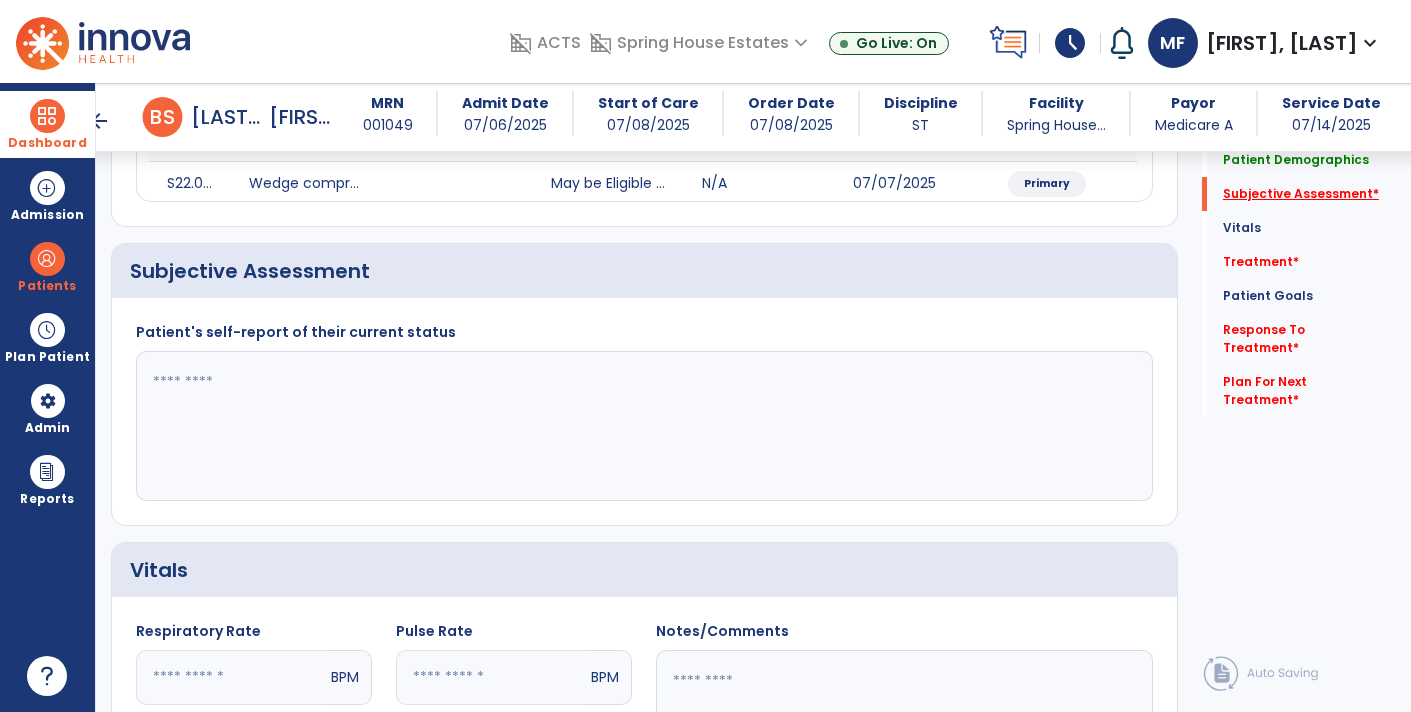 scroll, scrollTop: 368, scrollLeft: 0, axis: vertical 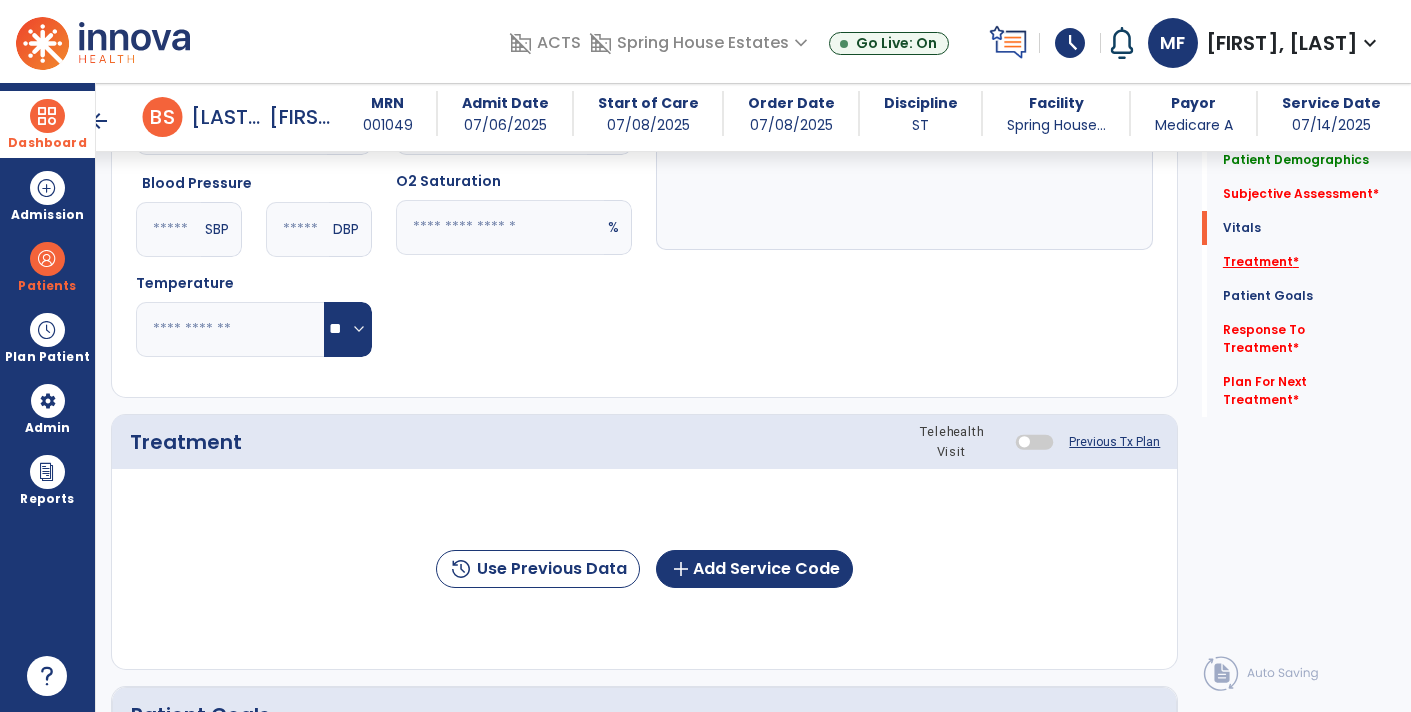 click on "*" 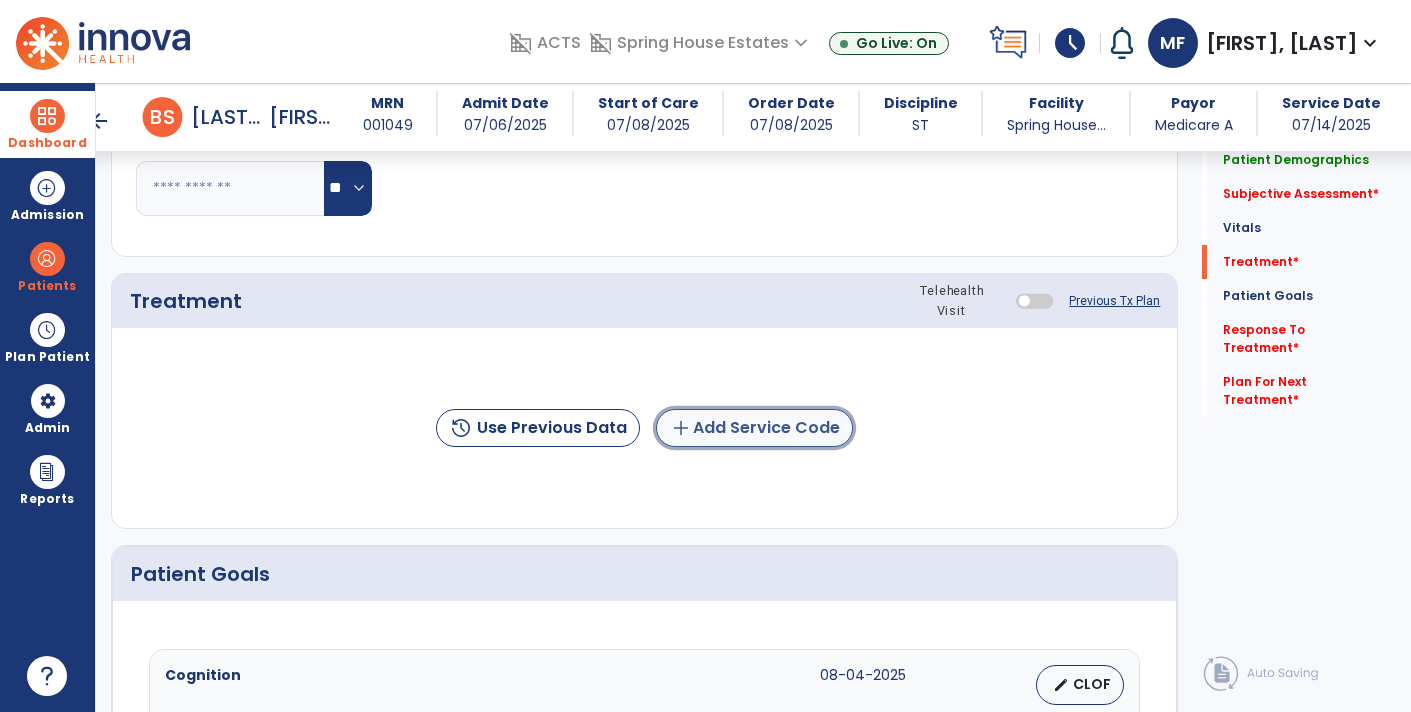 click on "add  Add Service Code" 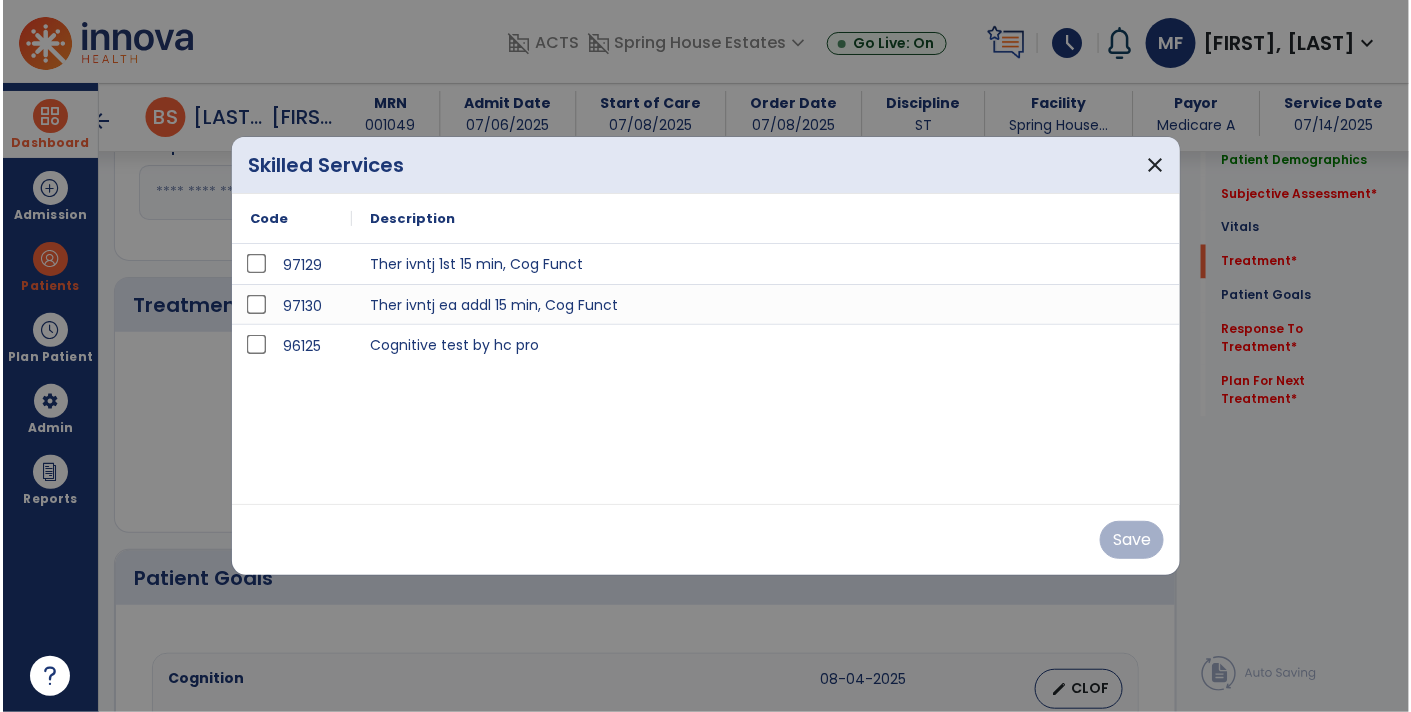 scroll, scrollTop: 1056, scrollLeft: 0, axis: vertical 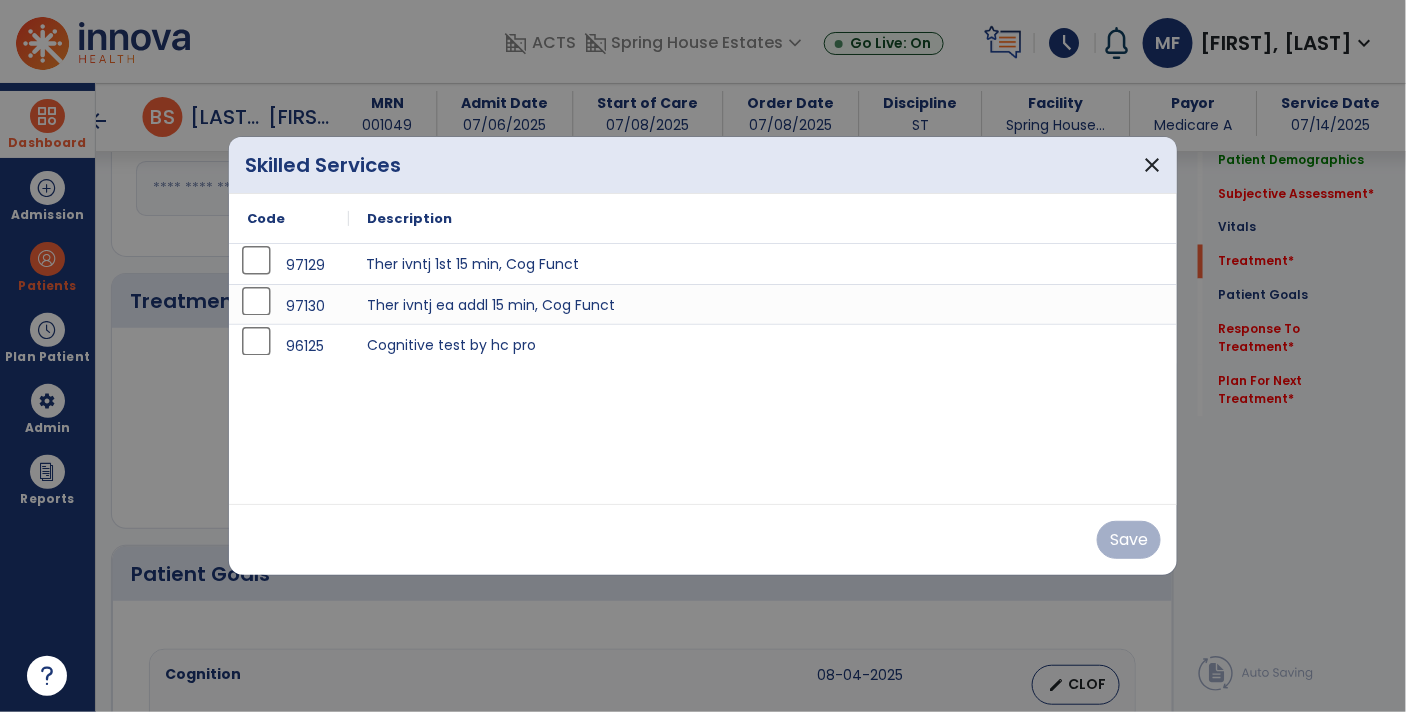 click on "Ther ivntj 1st 15 min, Cog Funct" at bounding box center [763, 264] 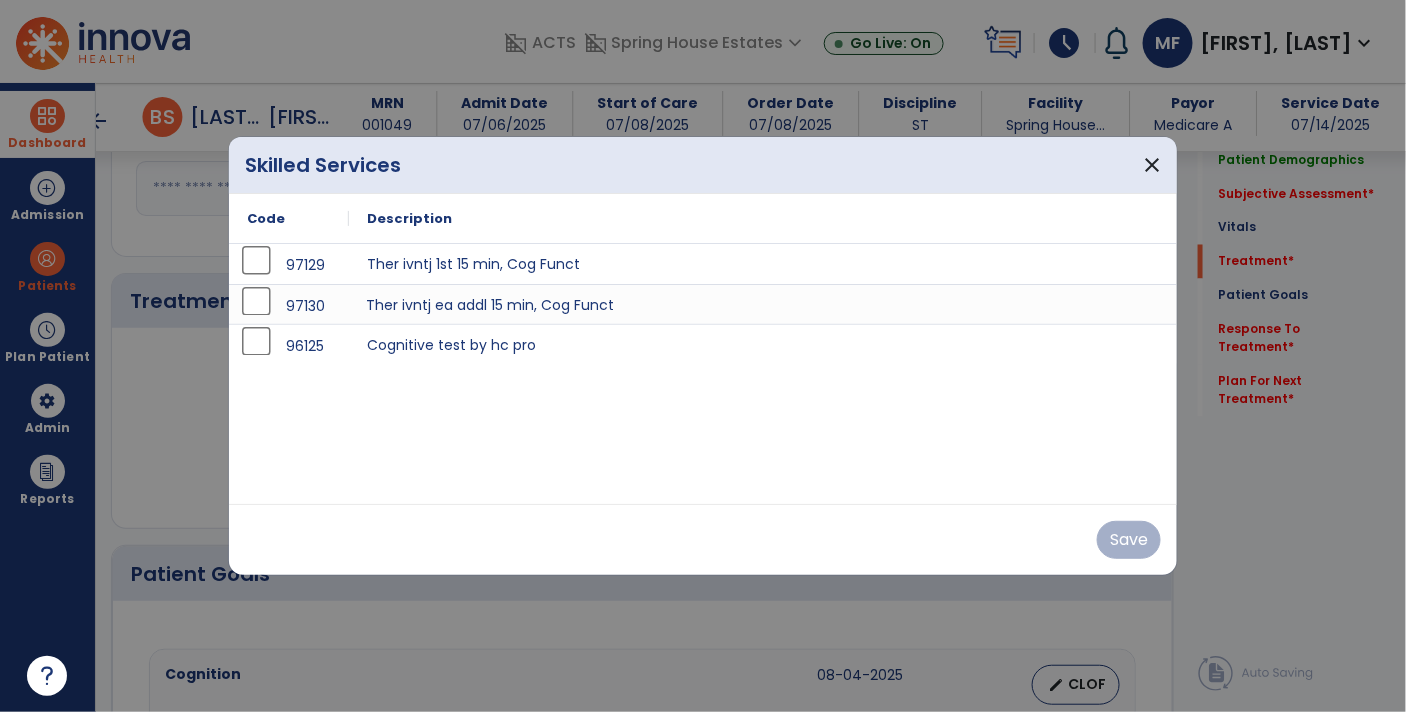 click on "Ther ivntj ea addl 15 min, Cog Funct" at bounding box center [763, 304] 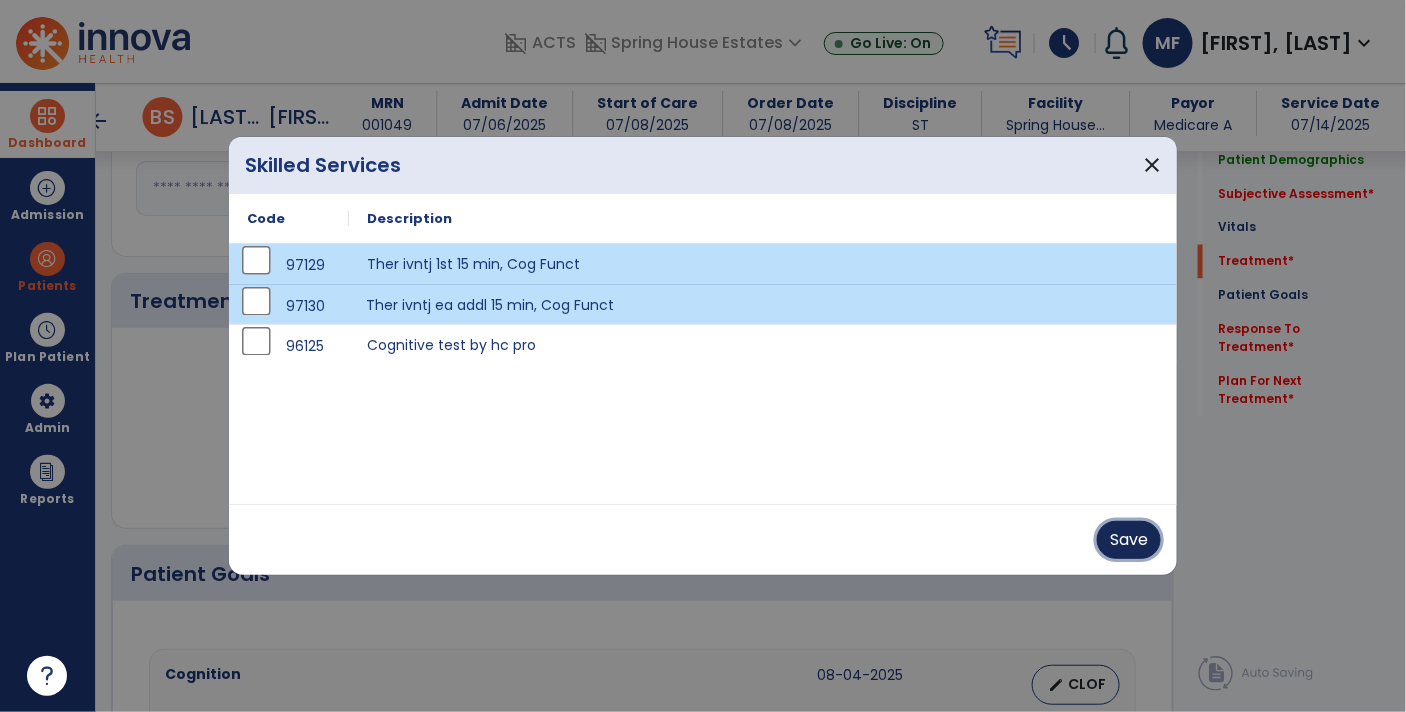 click on "Save" at bounding box center [1129, 540] 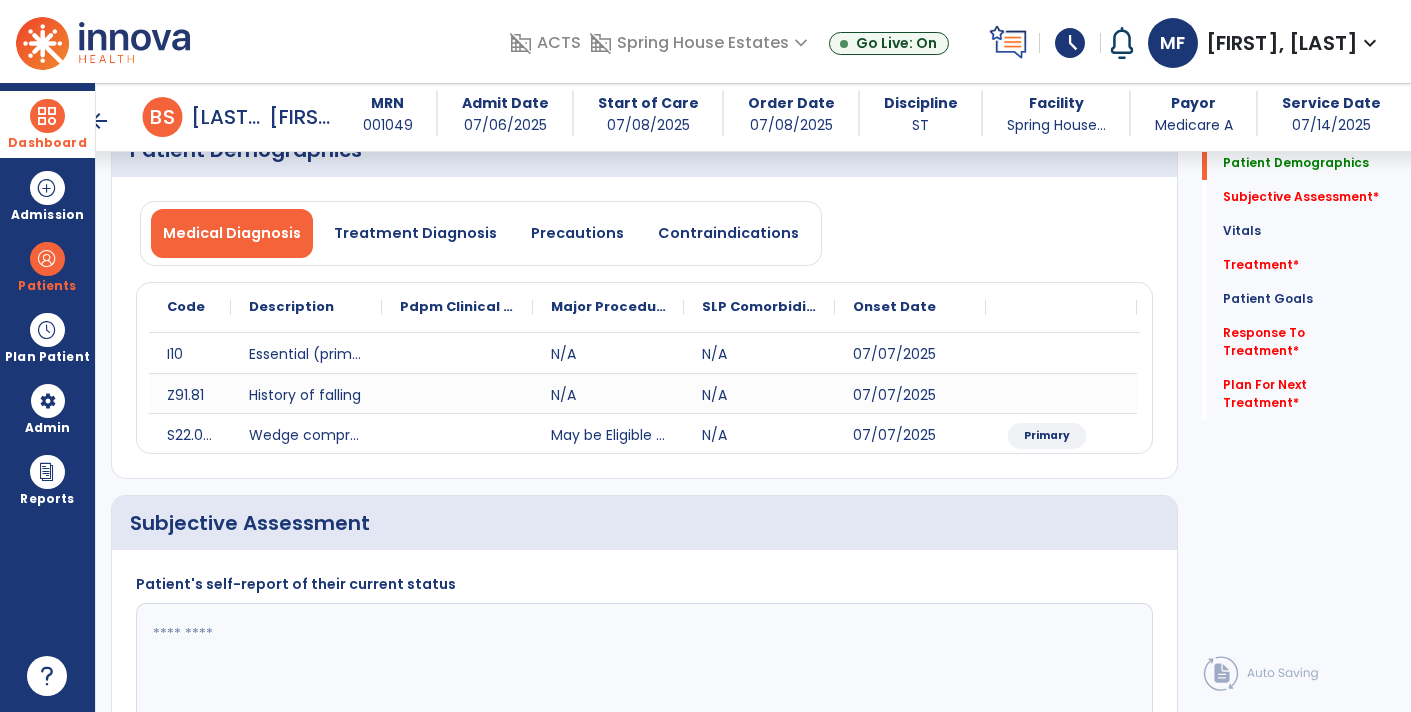 scroll, scrollTop: 0, scrollLeft: 0, axis: both 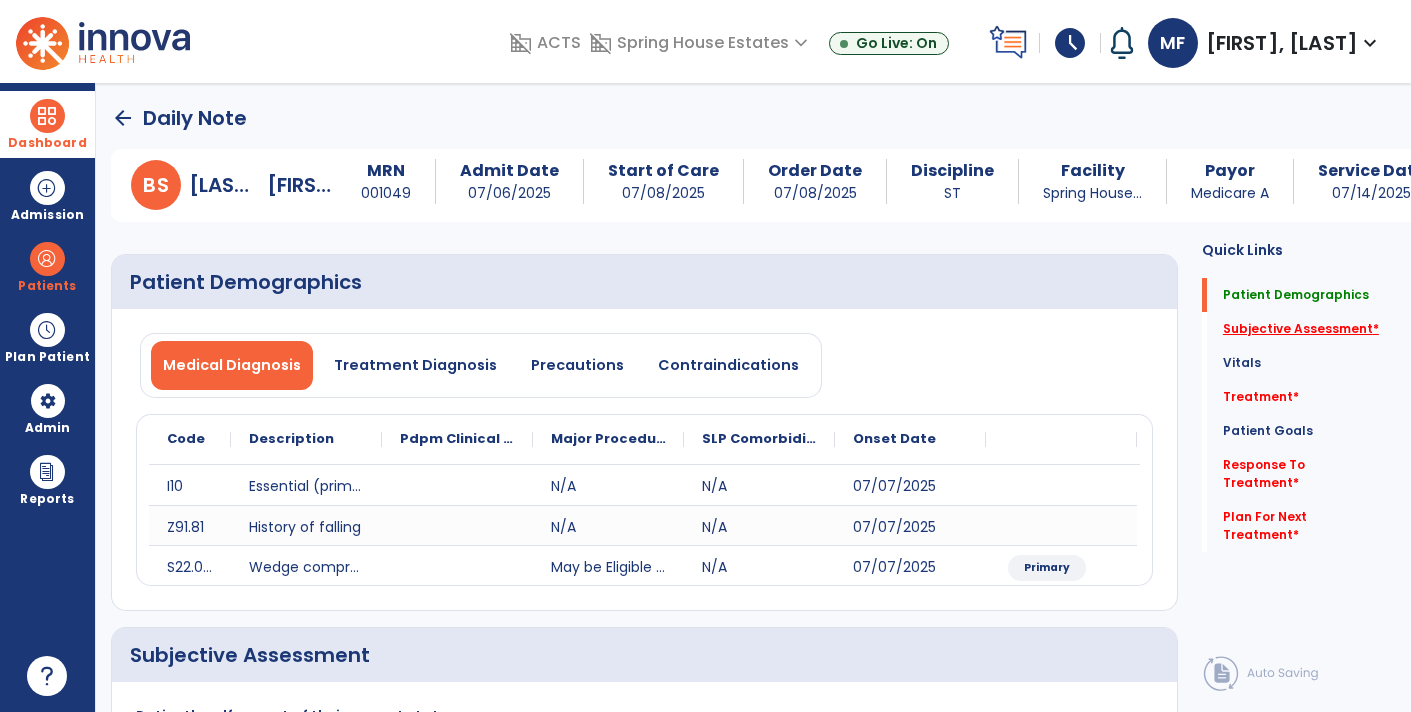 click on "Subjective Assessment   *" 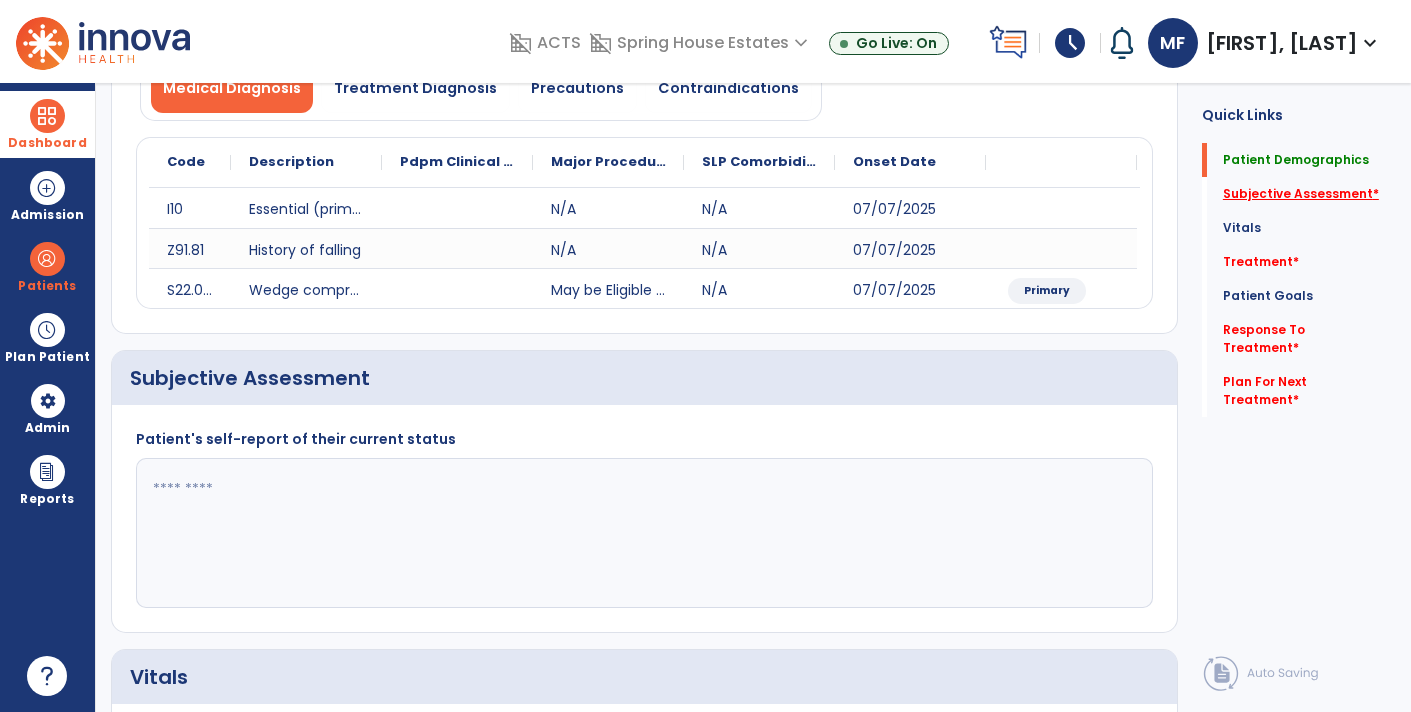 scroll, scrollTop: 0, scrollLeft: 0, axis: both 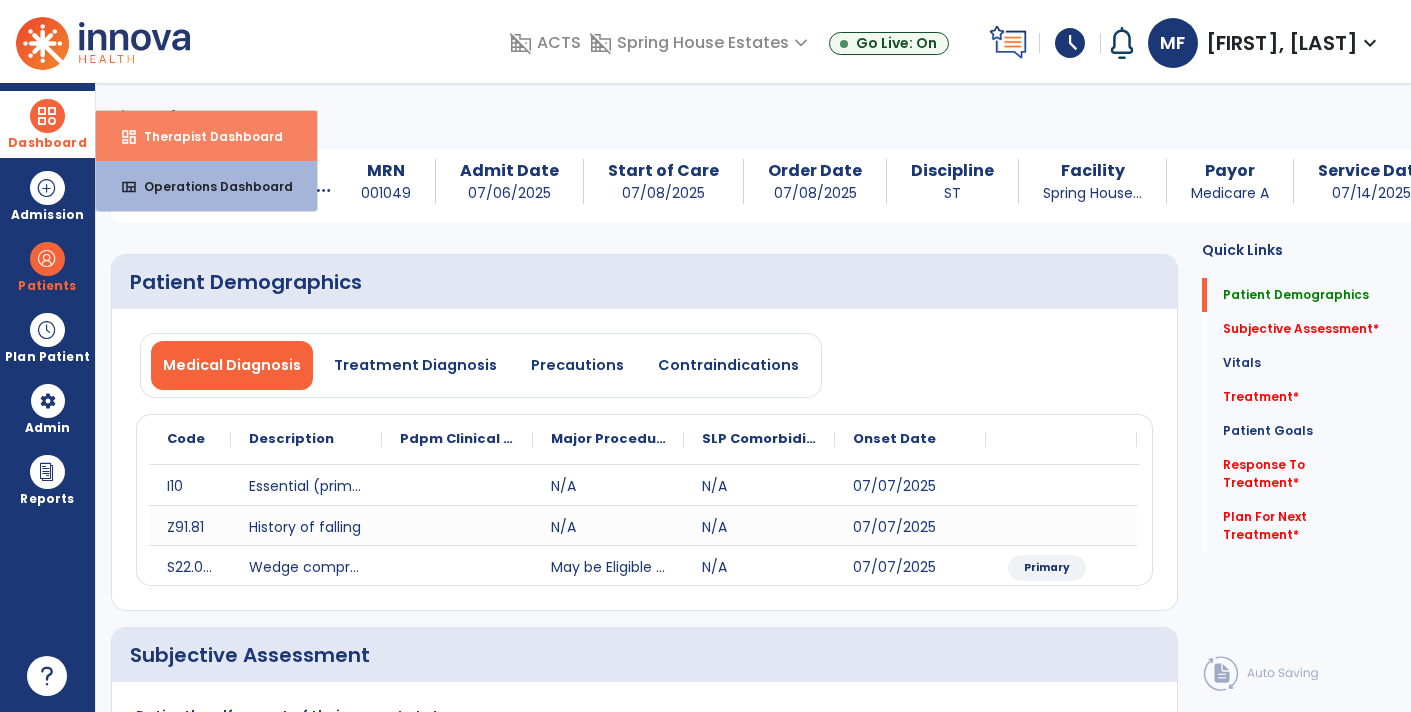 click on "dashboard  Therapist Dashboard" at bounding box center [206, 136] 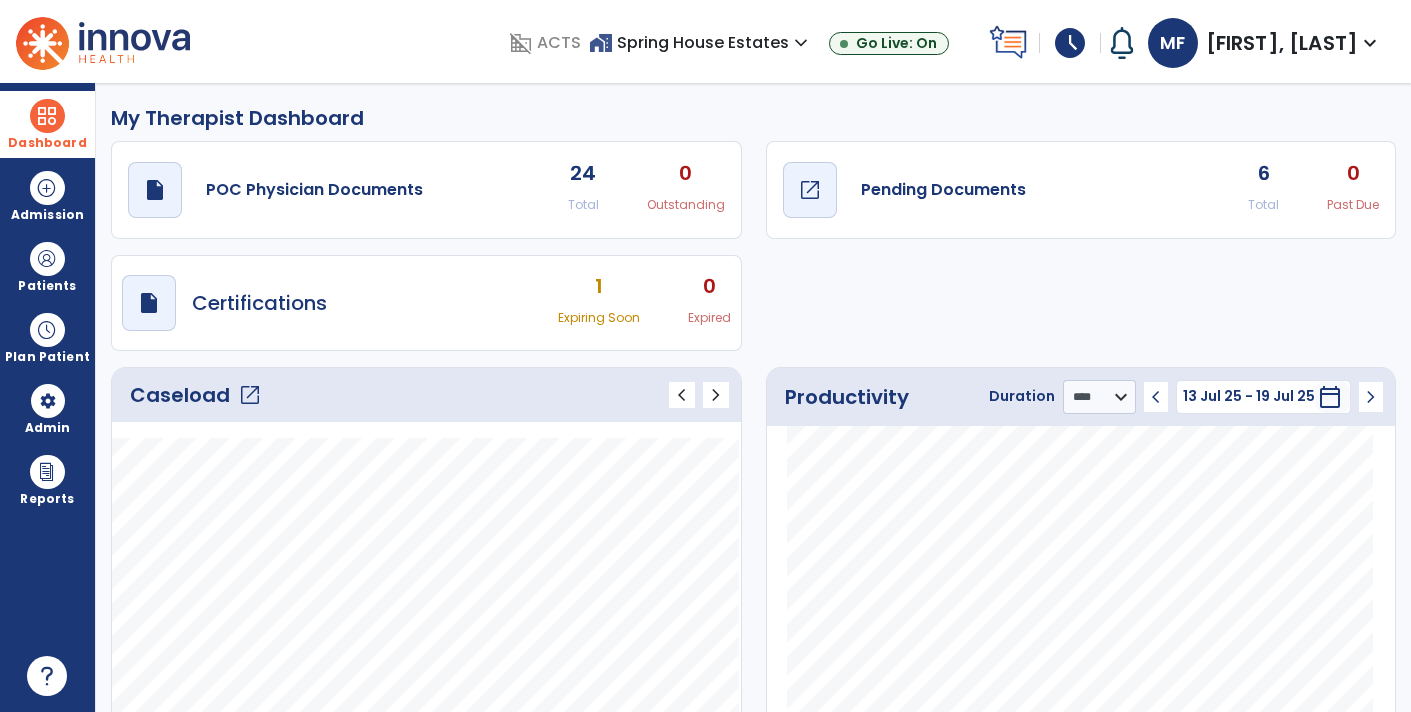 click on "draft   open_in_new  Pending Documents" 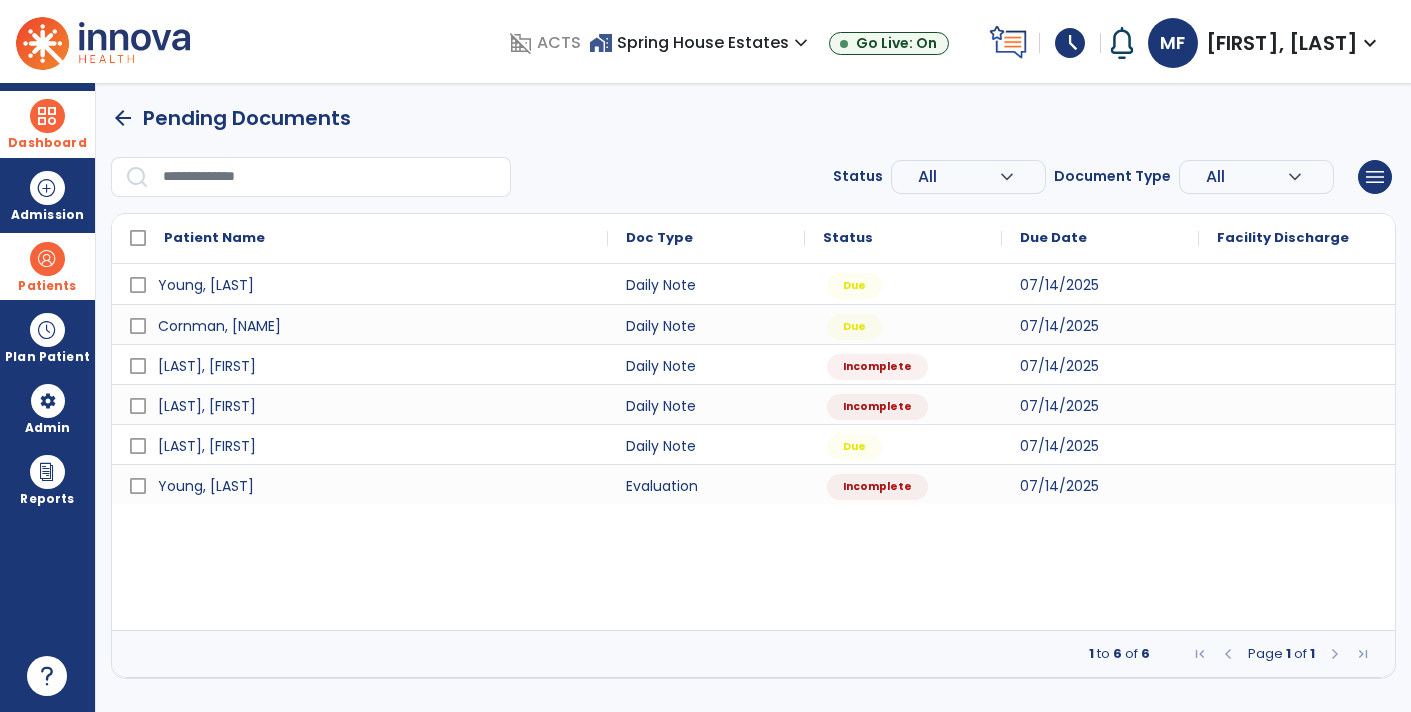 click on "Patients" at bounding box center [47, 266] 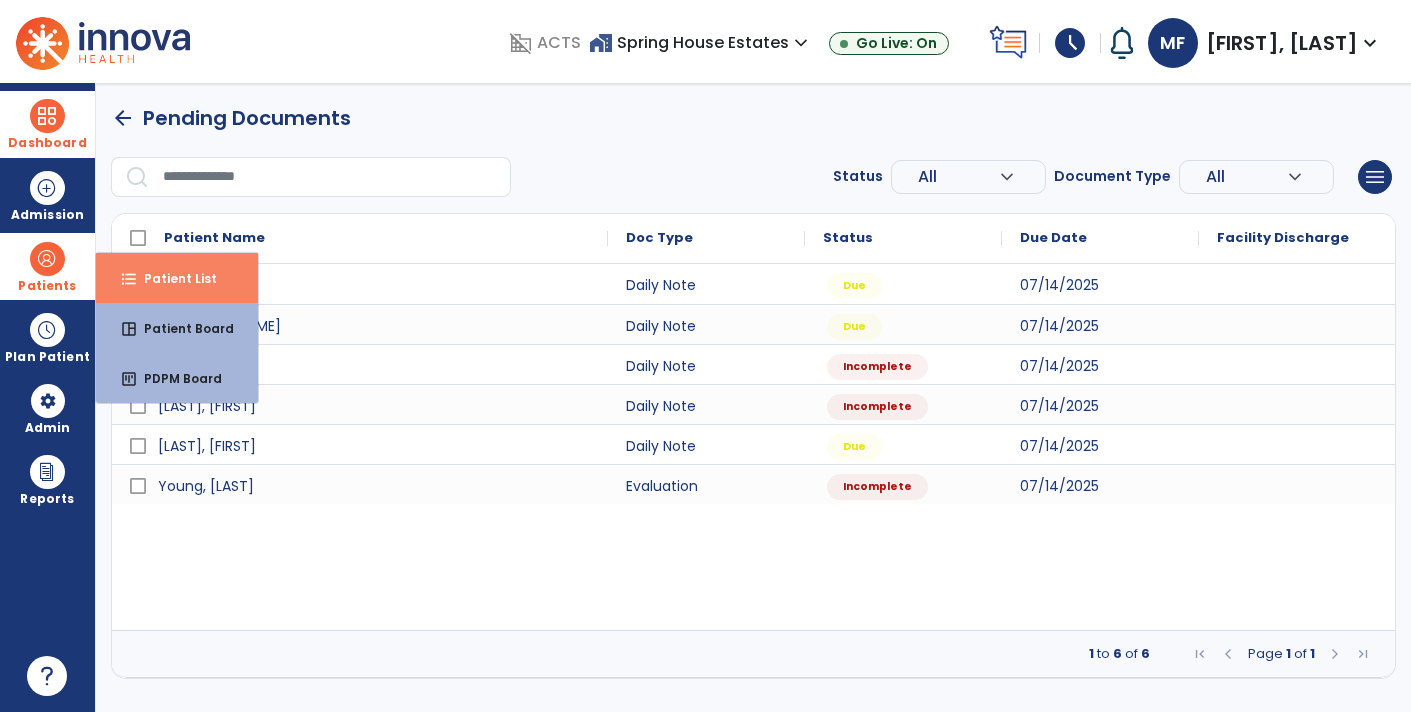 click on "Patient List" at bounding box center (172, 278) 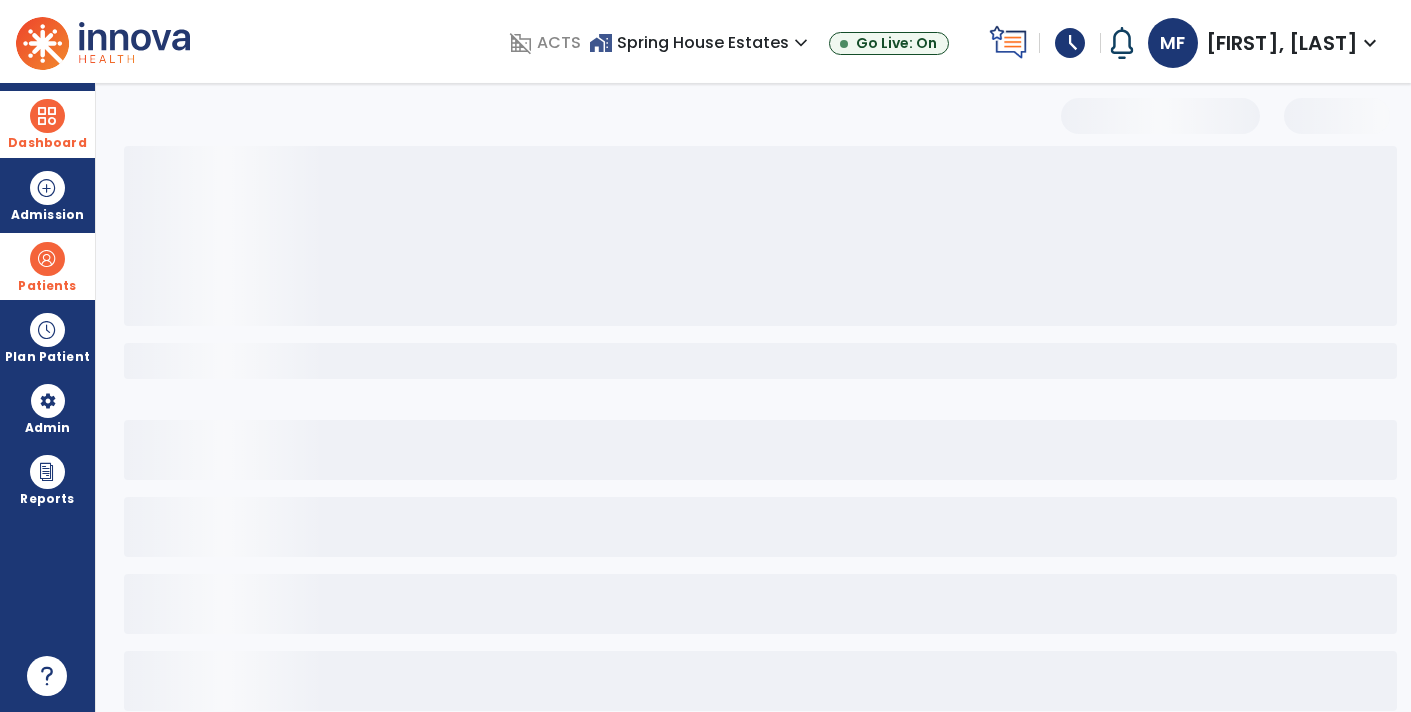 select on "***" 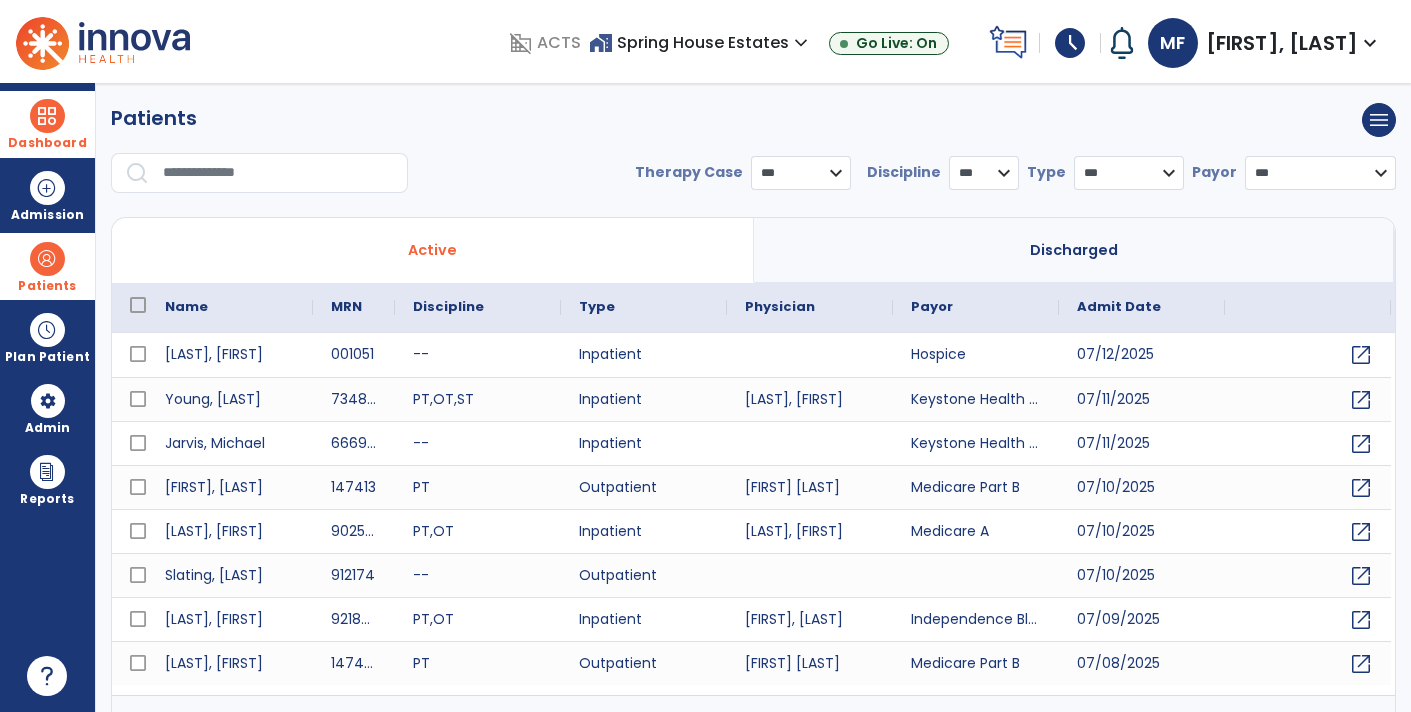 click on "Active" at bounding box center (433, 250) 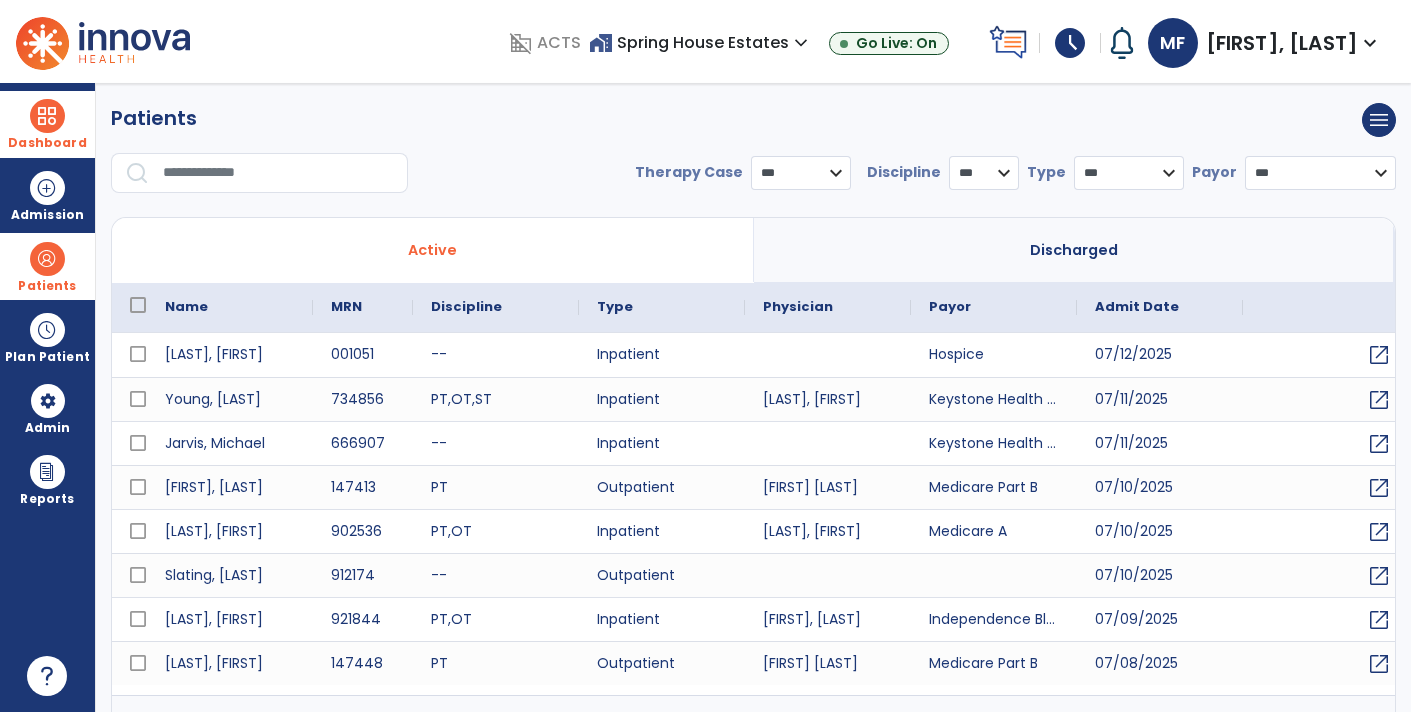 click at bounding box center (278, 173) 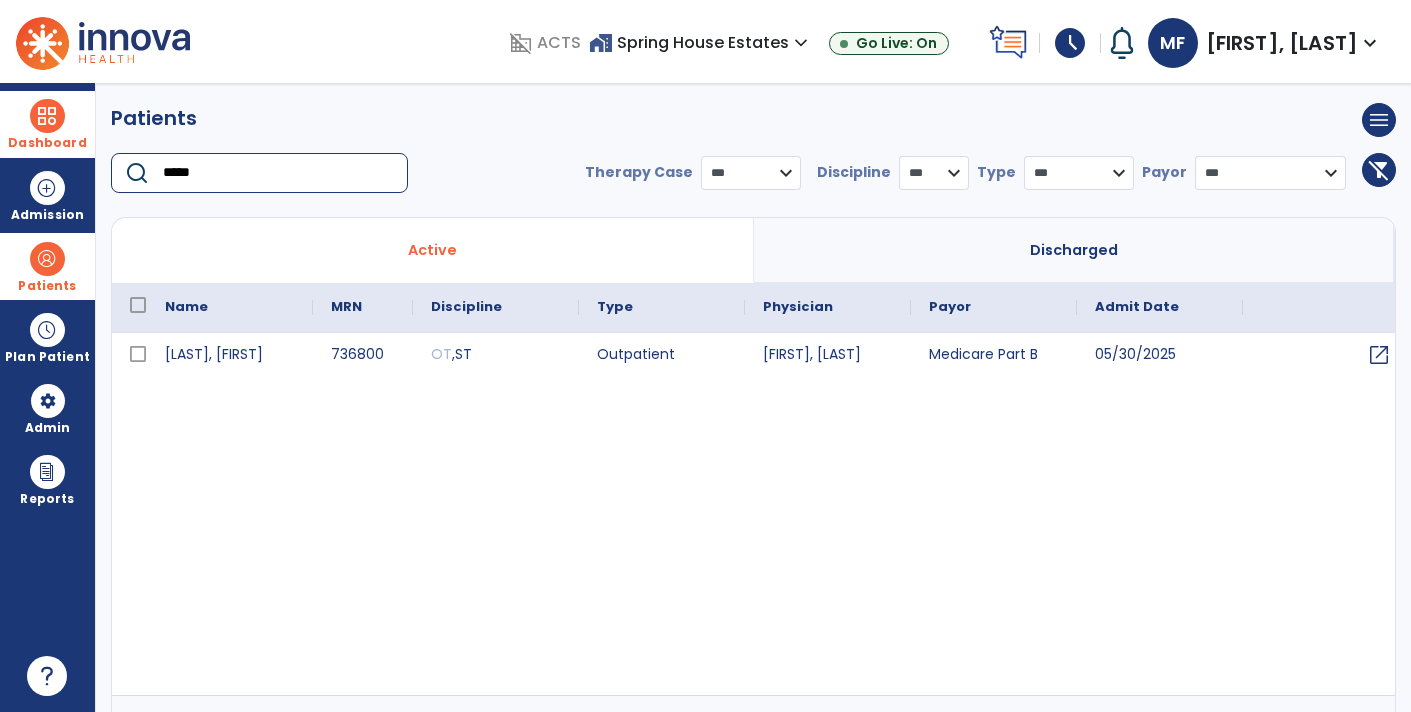 type on "*****" 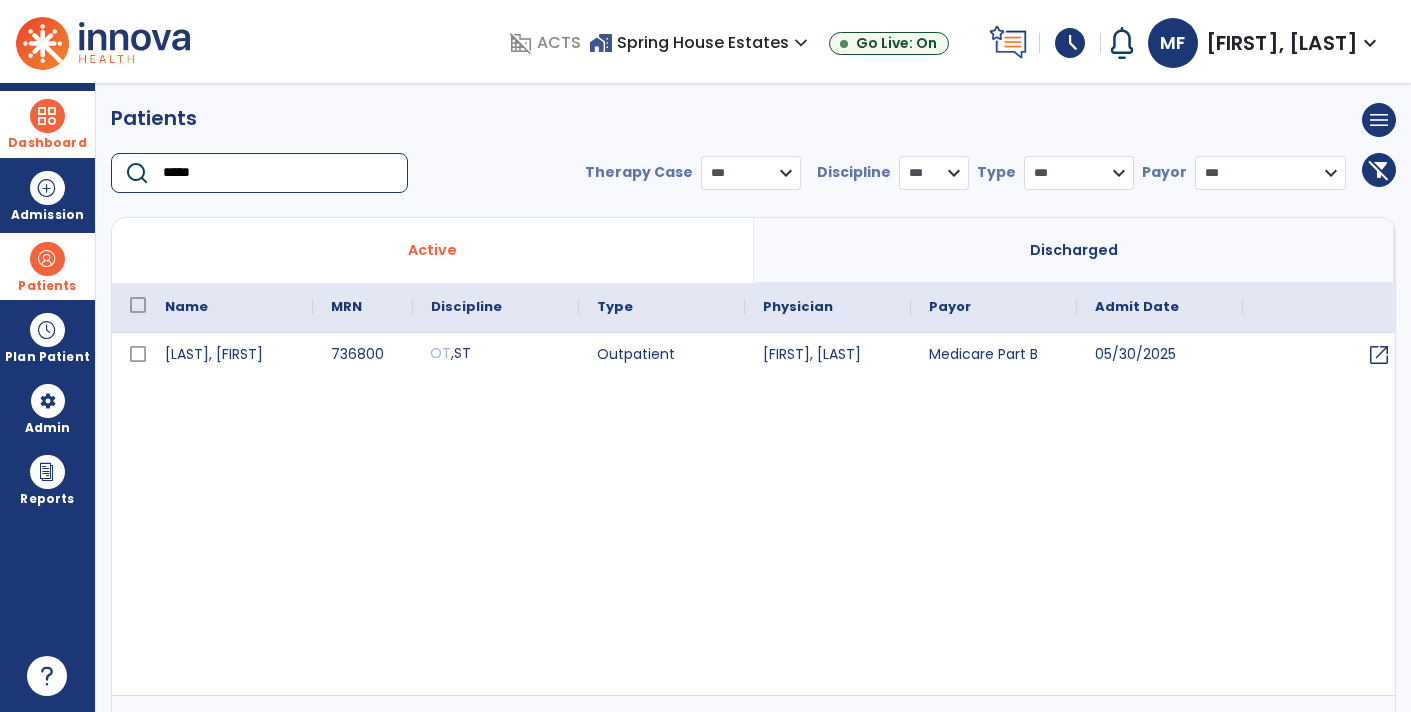 click on "OT , ST" at bounding box center (496, 355) 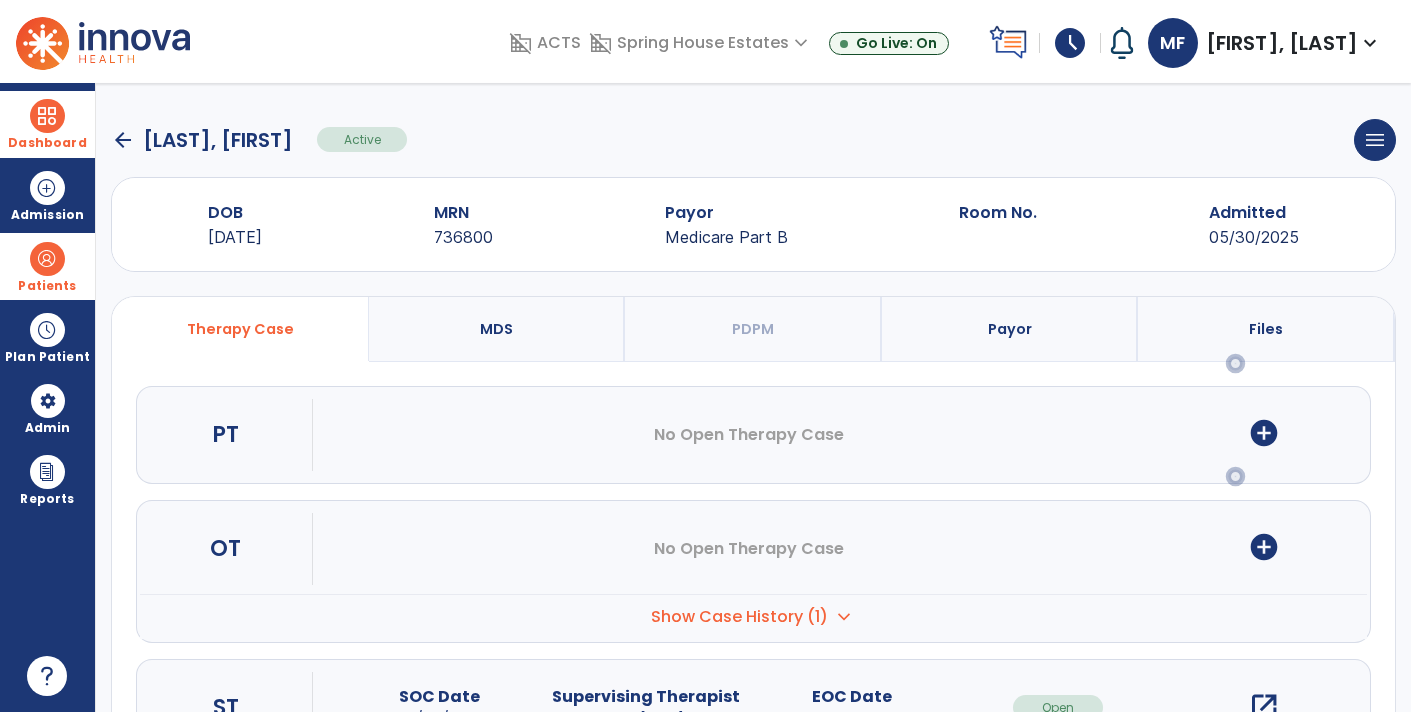 scroll, scrollTop: 89, scrollLeft: 0, axis: vertical 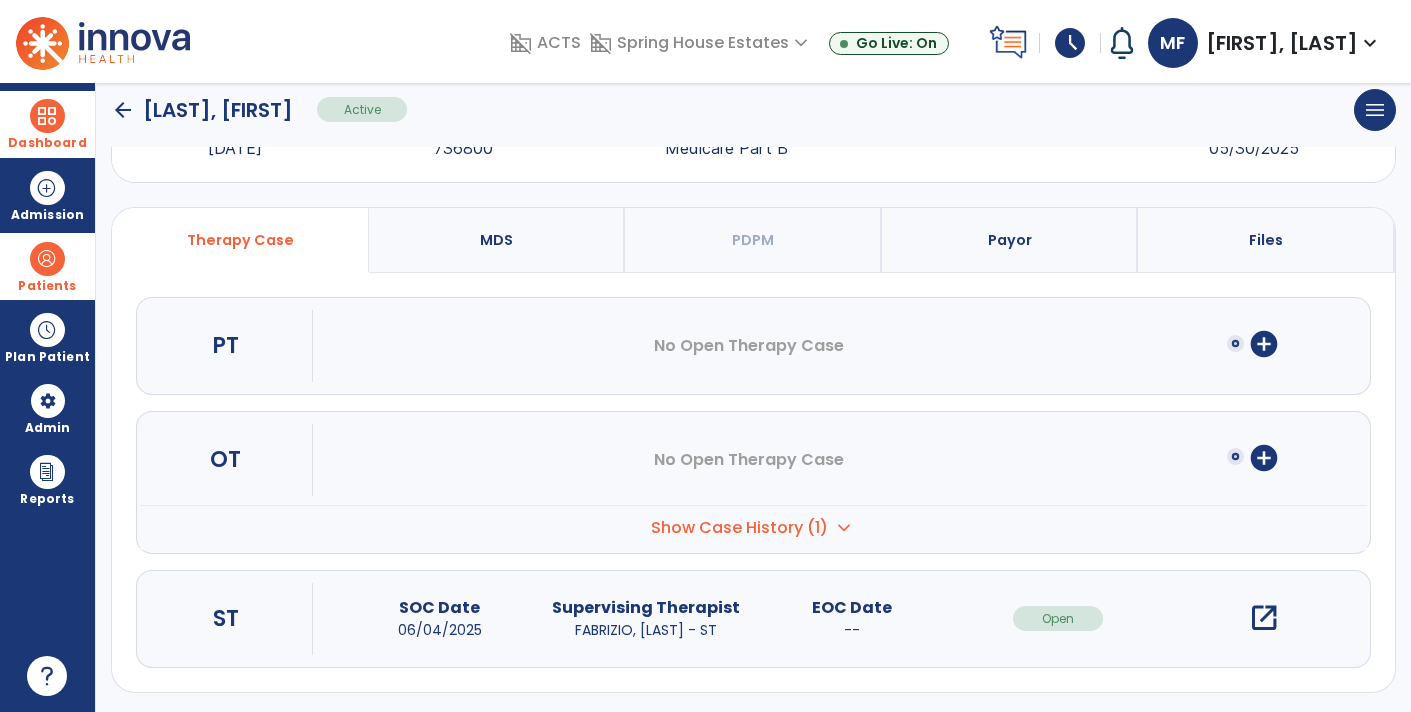 click on "open_in_new" at bounding box center (1264, 618) 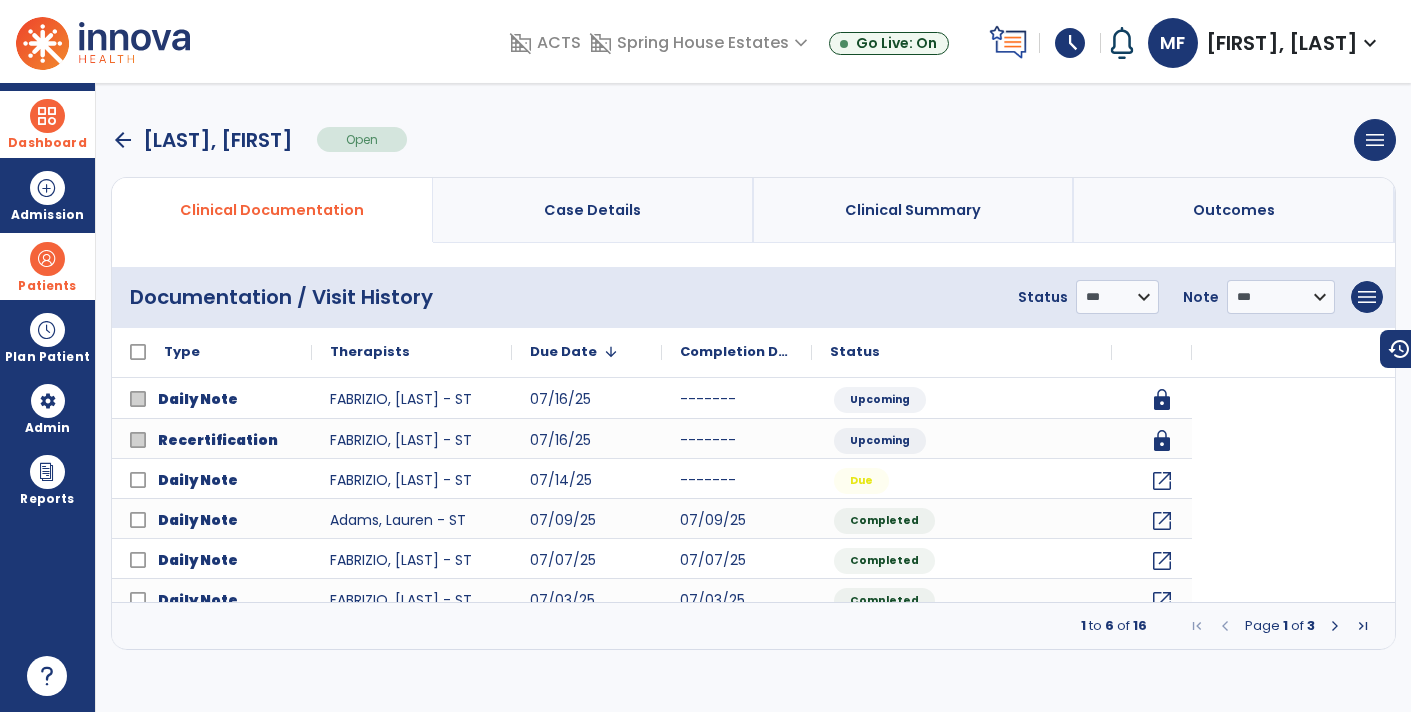 scroll, scrollTop: 0, scrollLeft: 0, axis: both 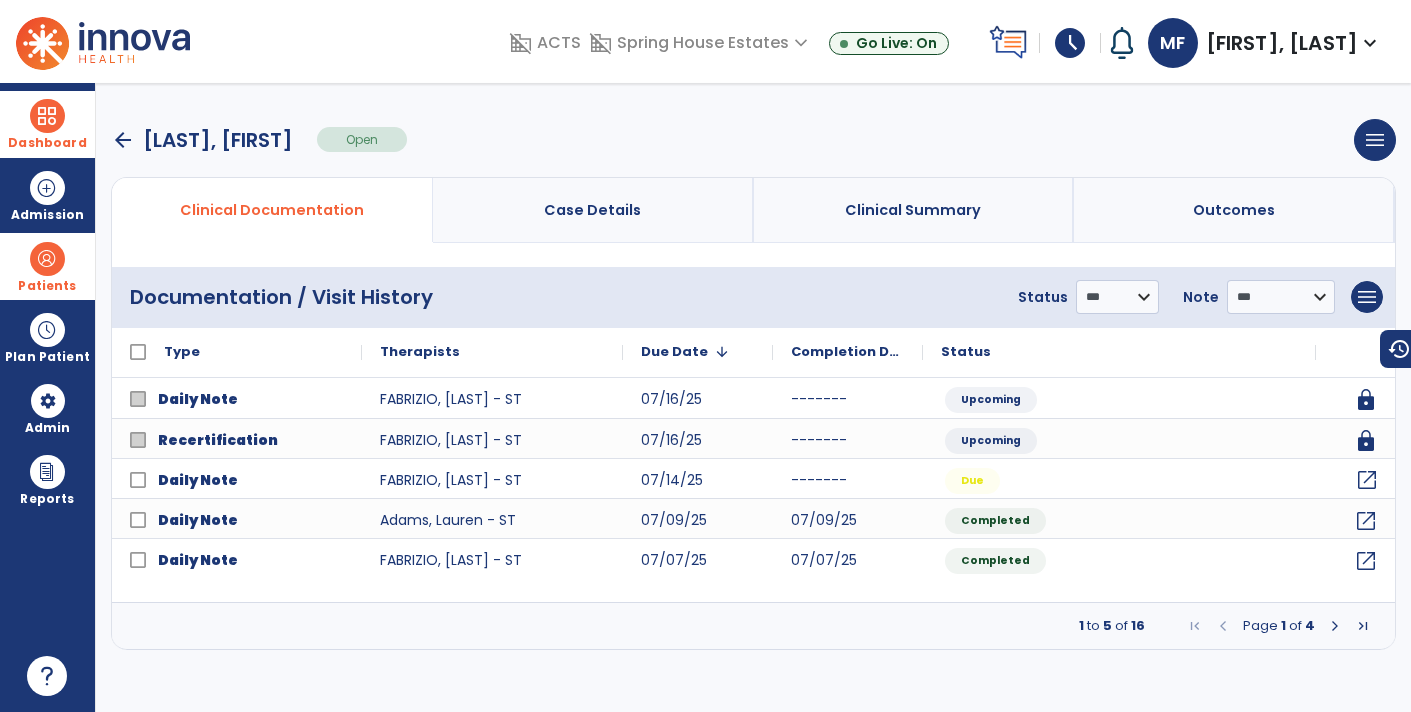 click on "open_in_new" 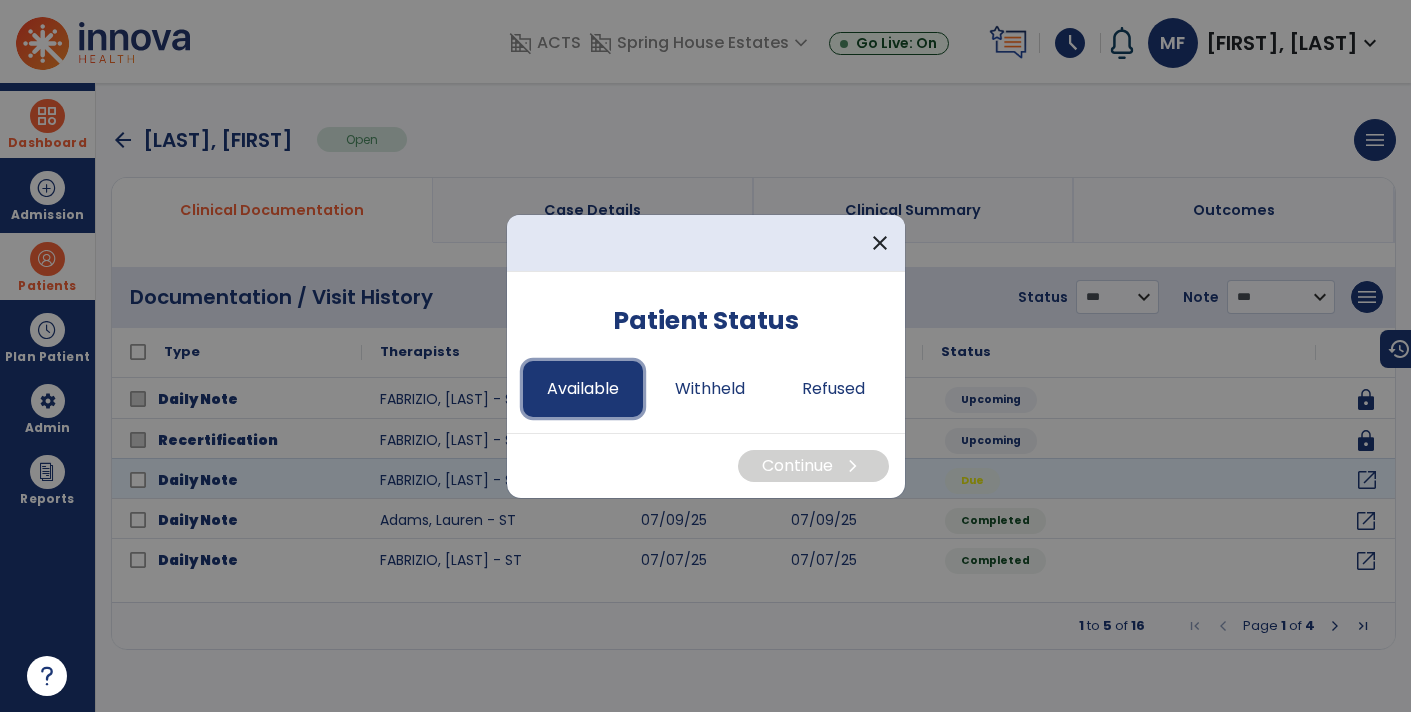 click on "Available" at bounding box center (583, 389) 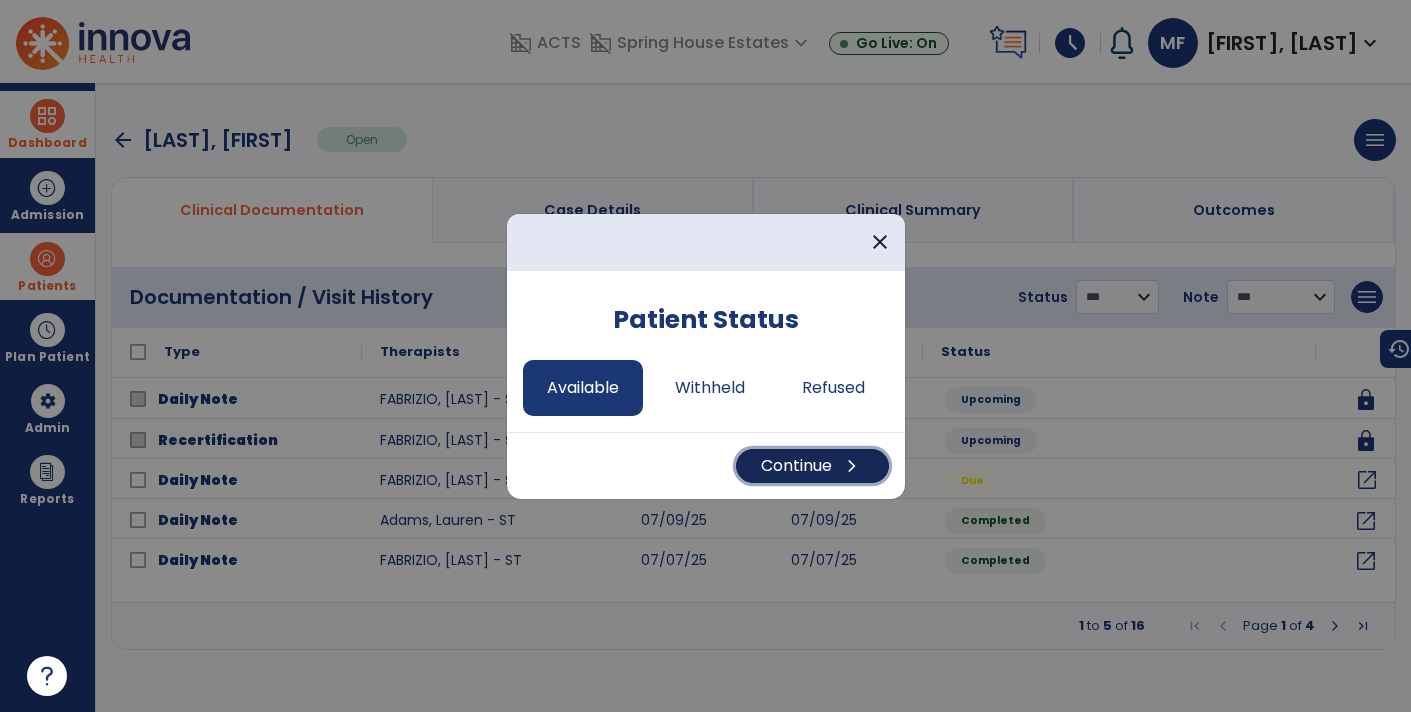 click on "Continue   chevron_right" at bounding box center (812, 466) 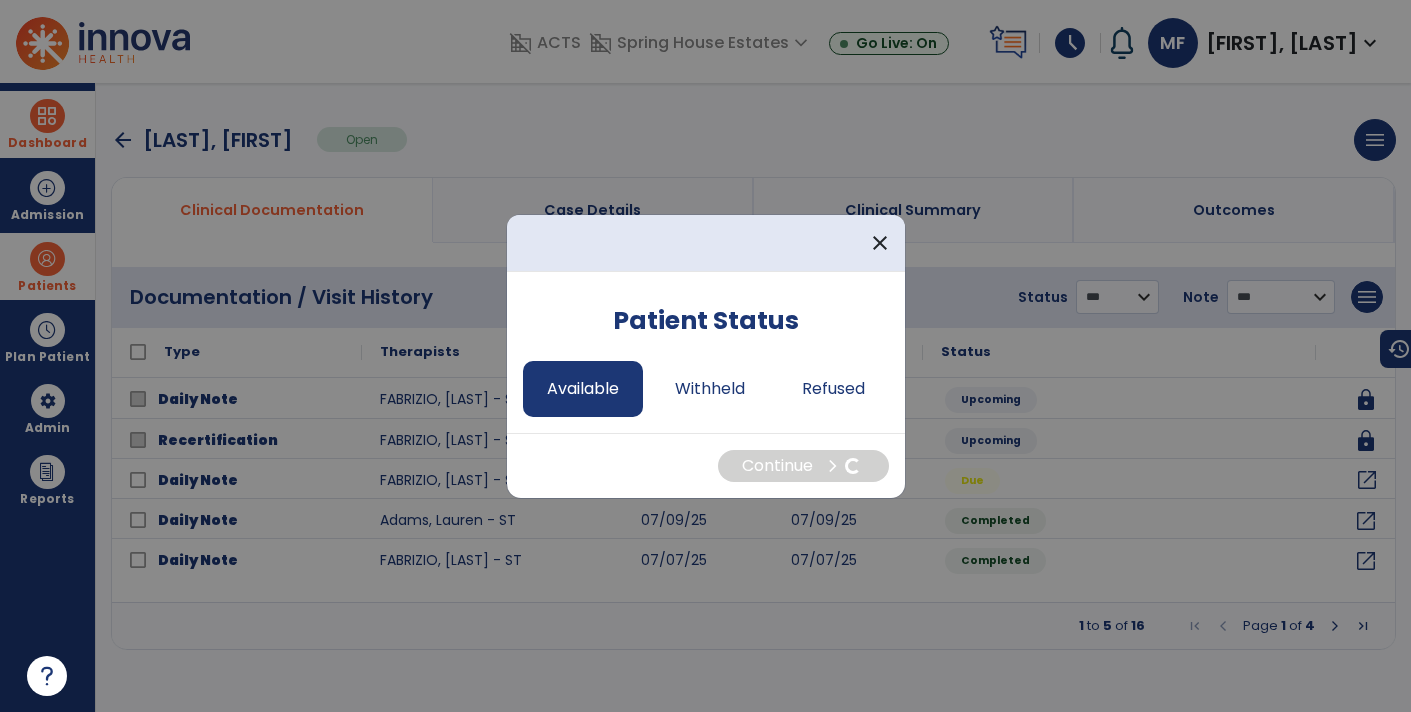 select on "*" 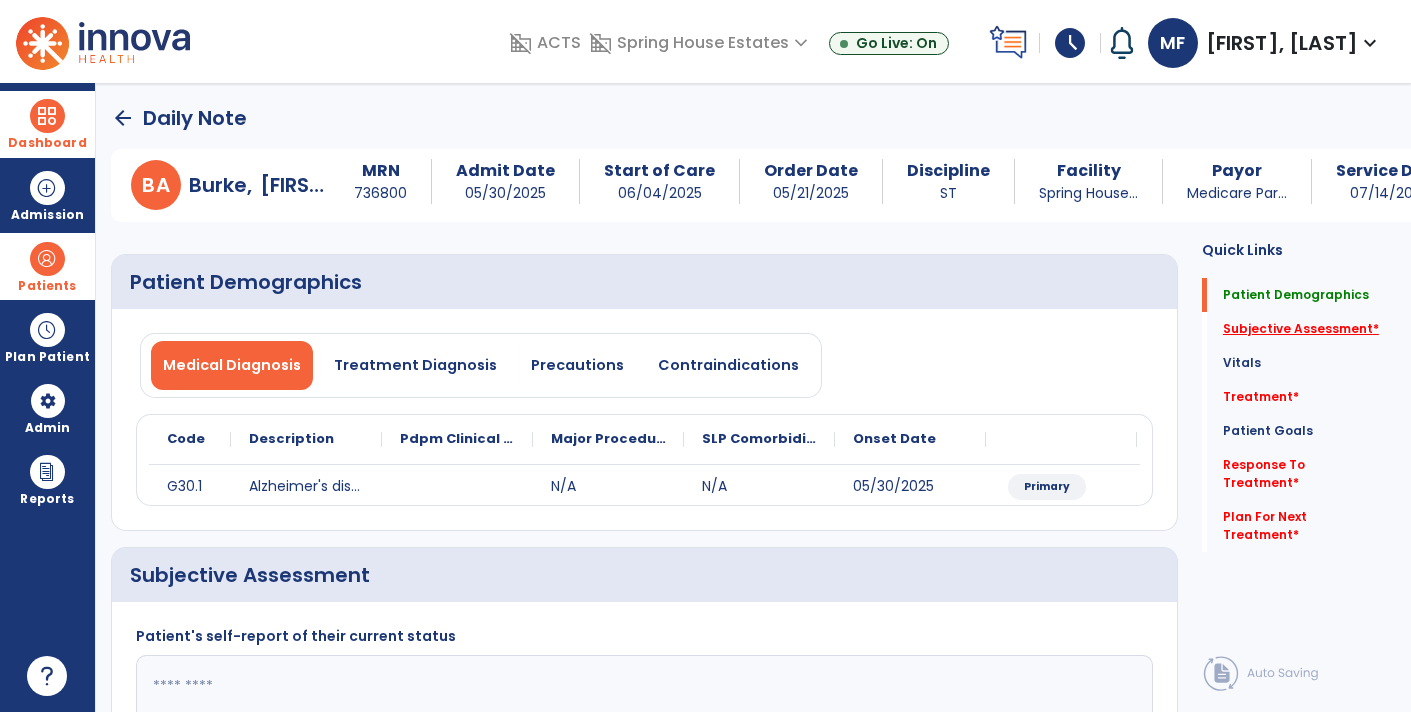 click on "Subjective Assessment   *" 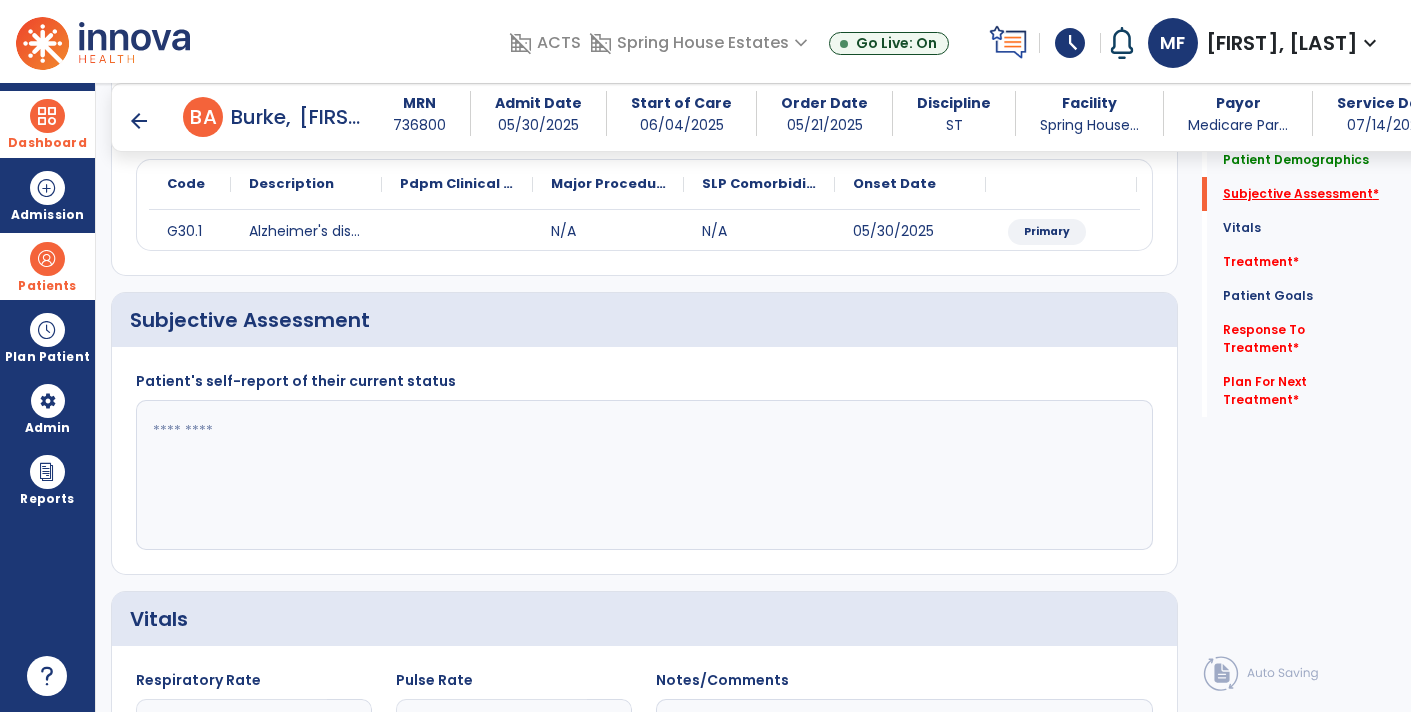 scroll, scrollTop: 288, scrollLeft: 0, axis: vertical 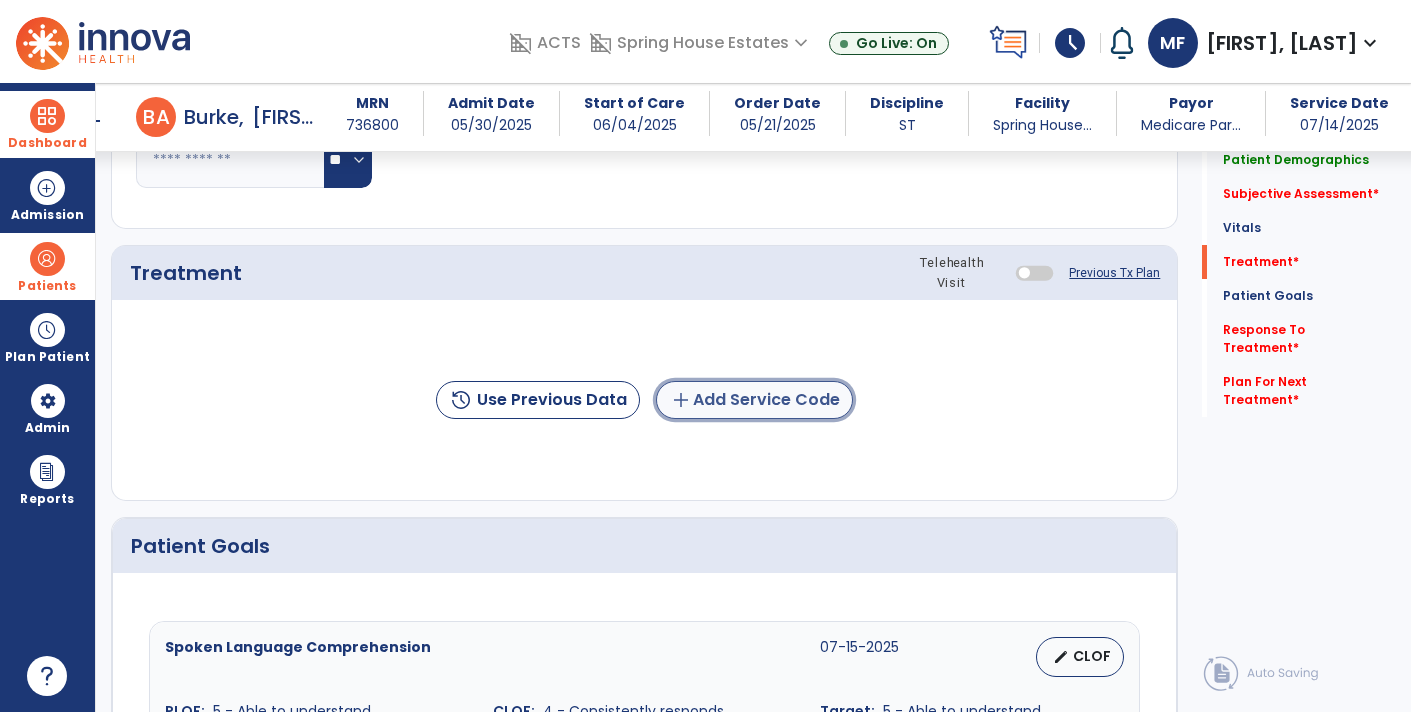 click on "add  Add Service Code" 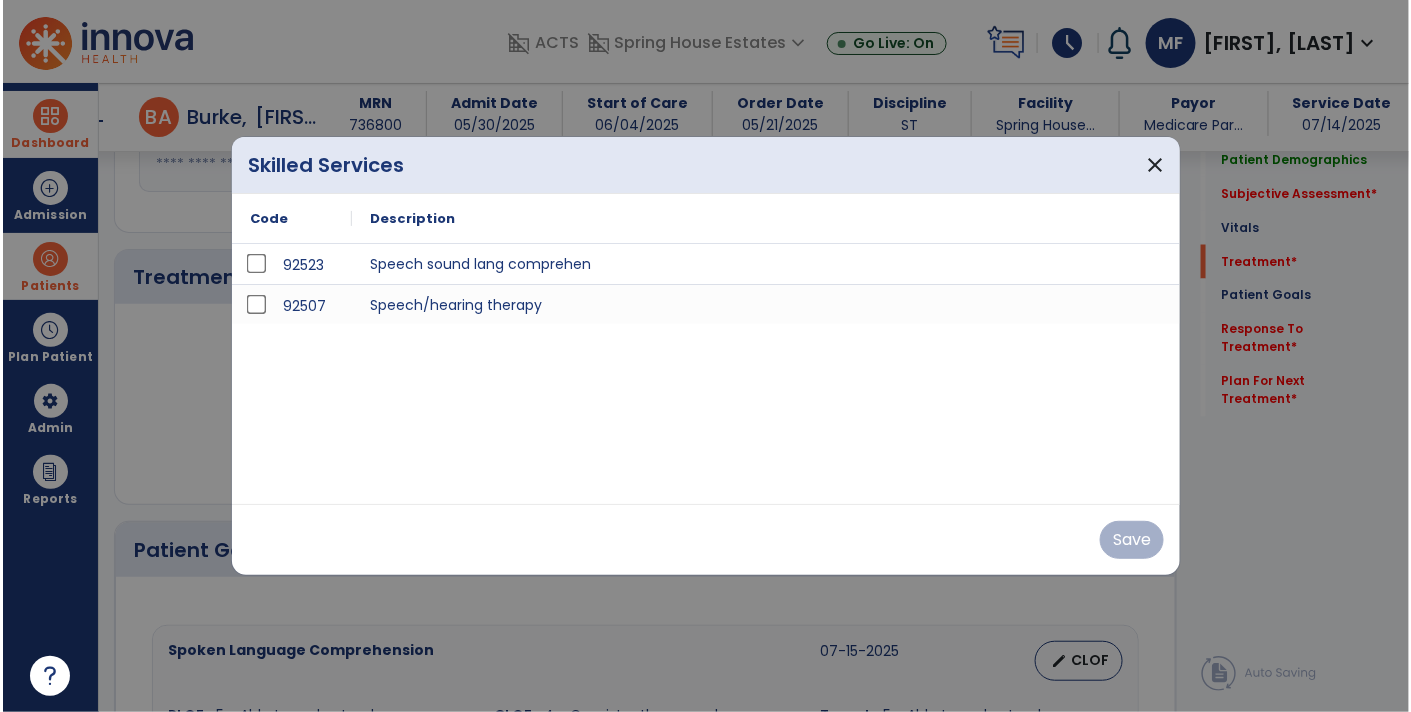 scroll, scrollTop: 1004, scrollLeft: 0, axis: vertical 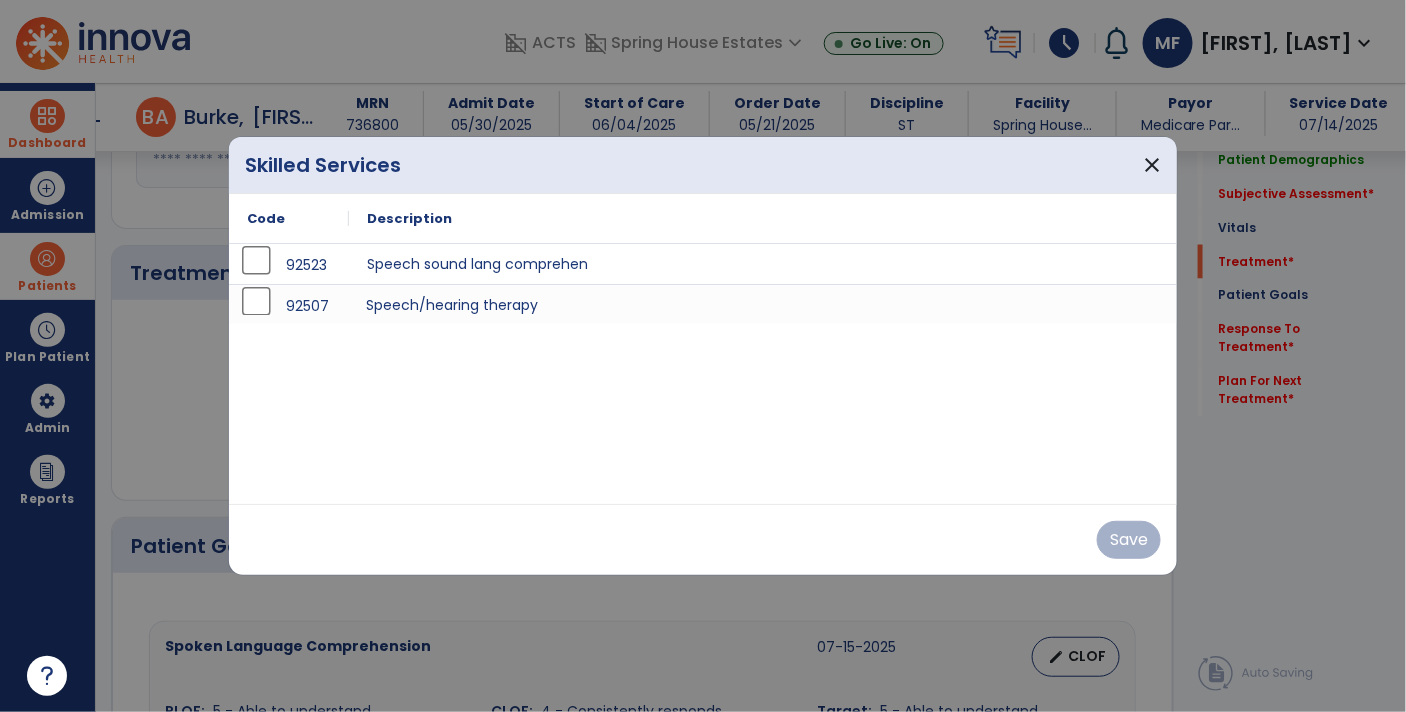 click on "Speech/hearing therapy" at bounding box center (763, 304) 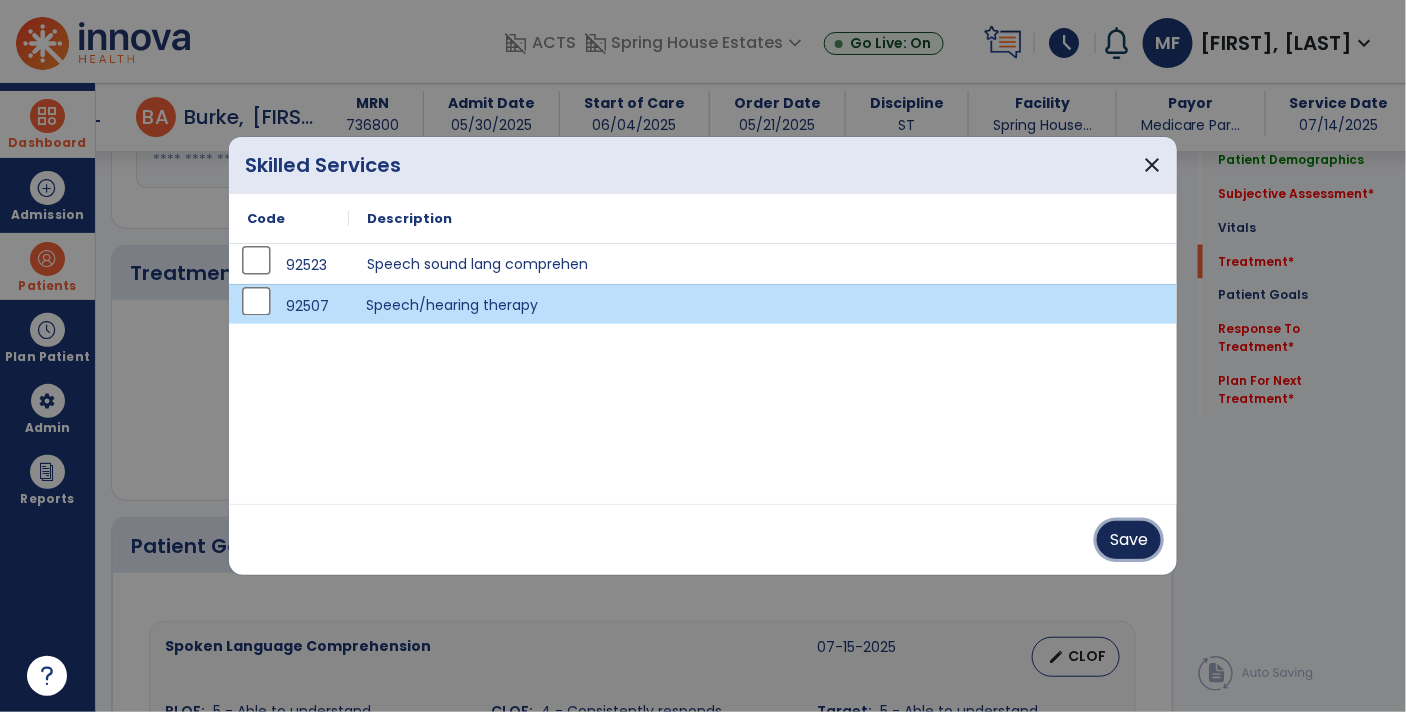 click on "Save" at bounding box center (1129, 540) 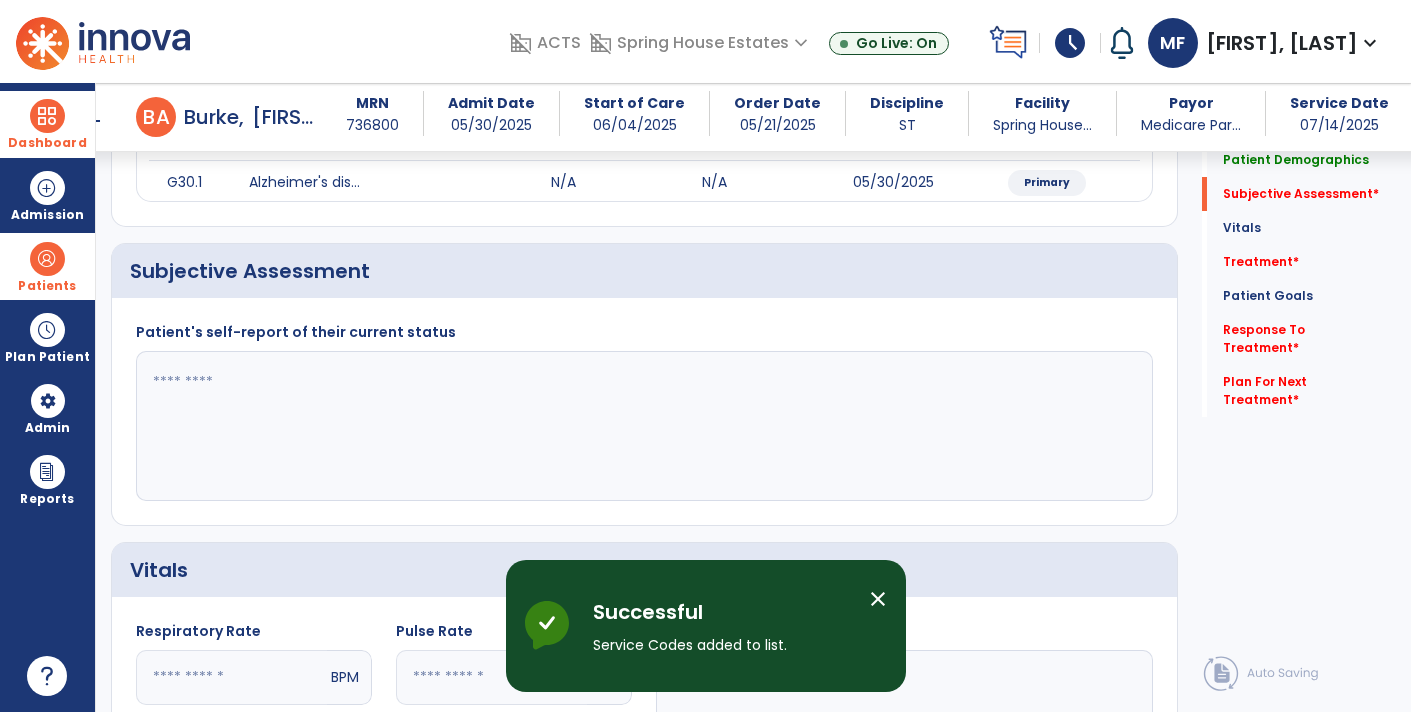 scroll, scrollTop: 282, scrollLeft: 0, axis: vertical 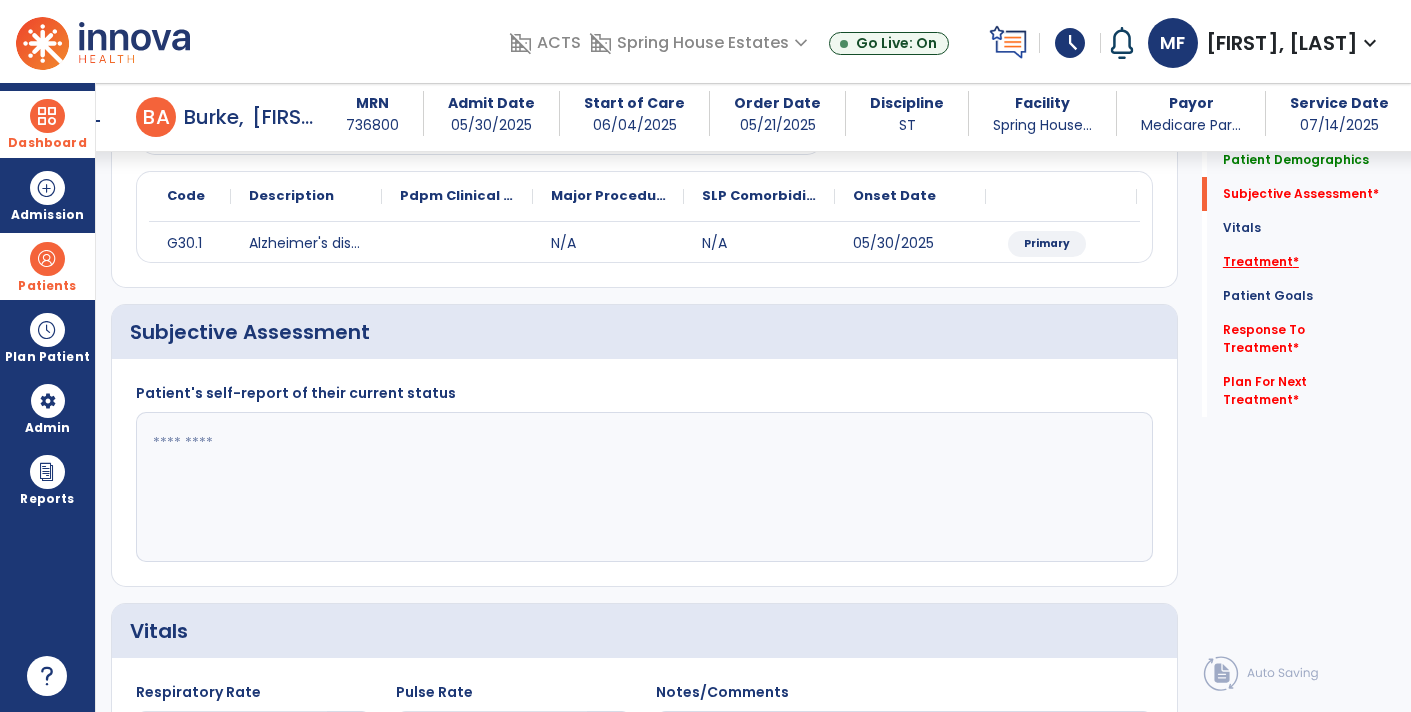 click on "Treatment   *" 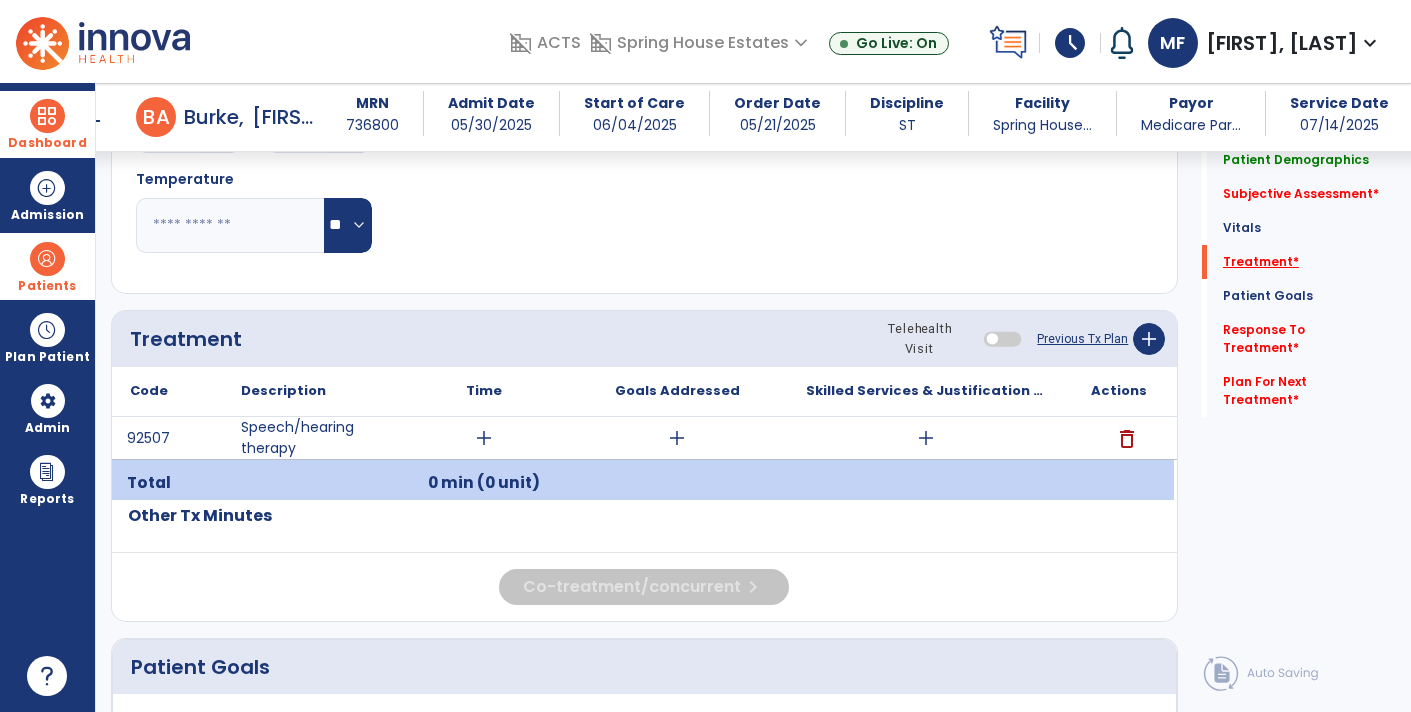 scroll, scrollTop: 1003, scrollLeft: 0, axis: vertical 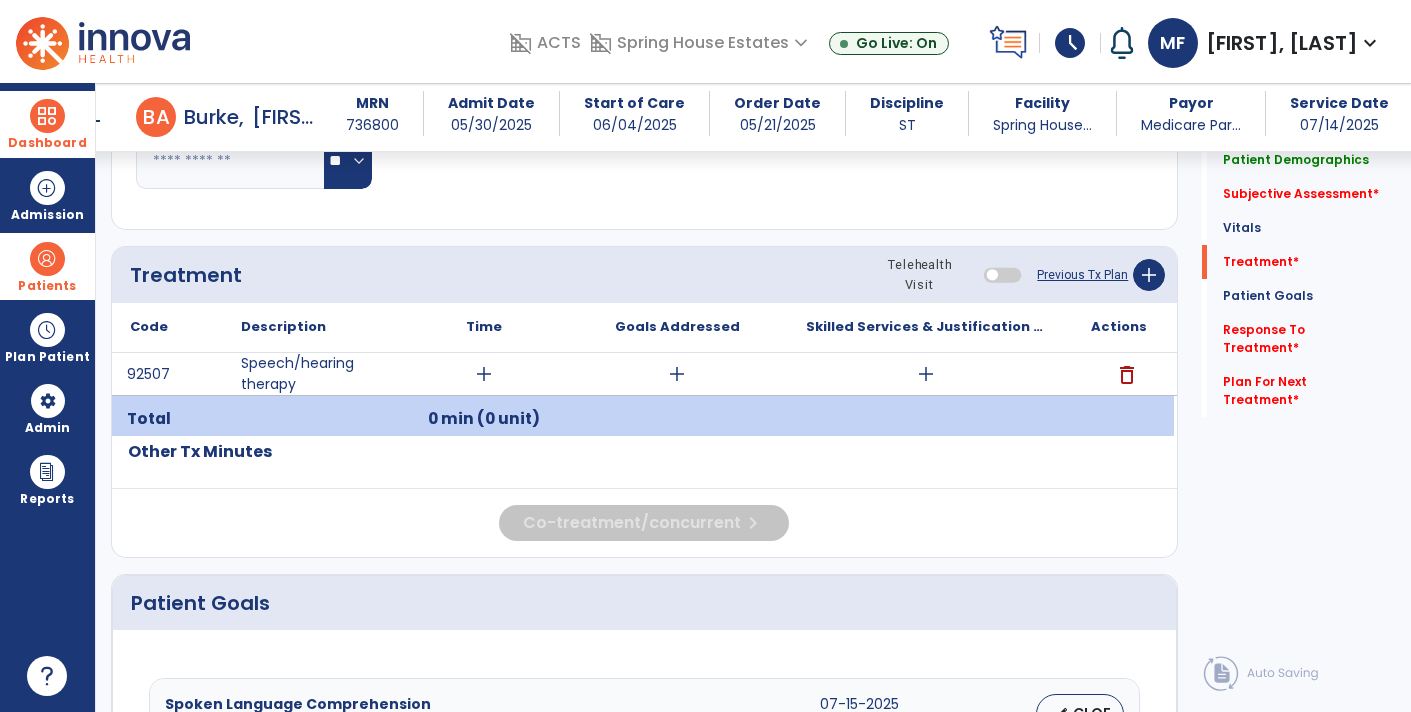 click on "arrow_back" at bounding box center [92, 121] 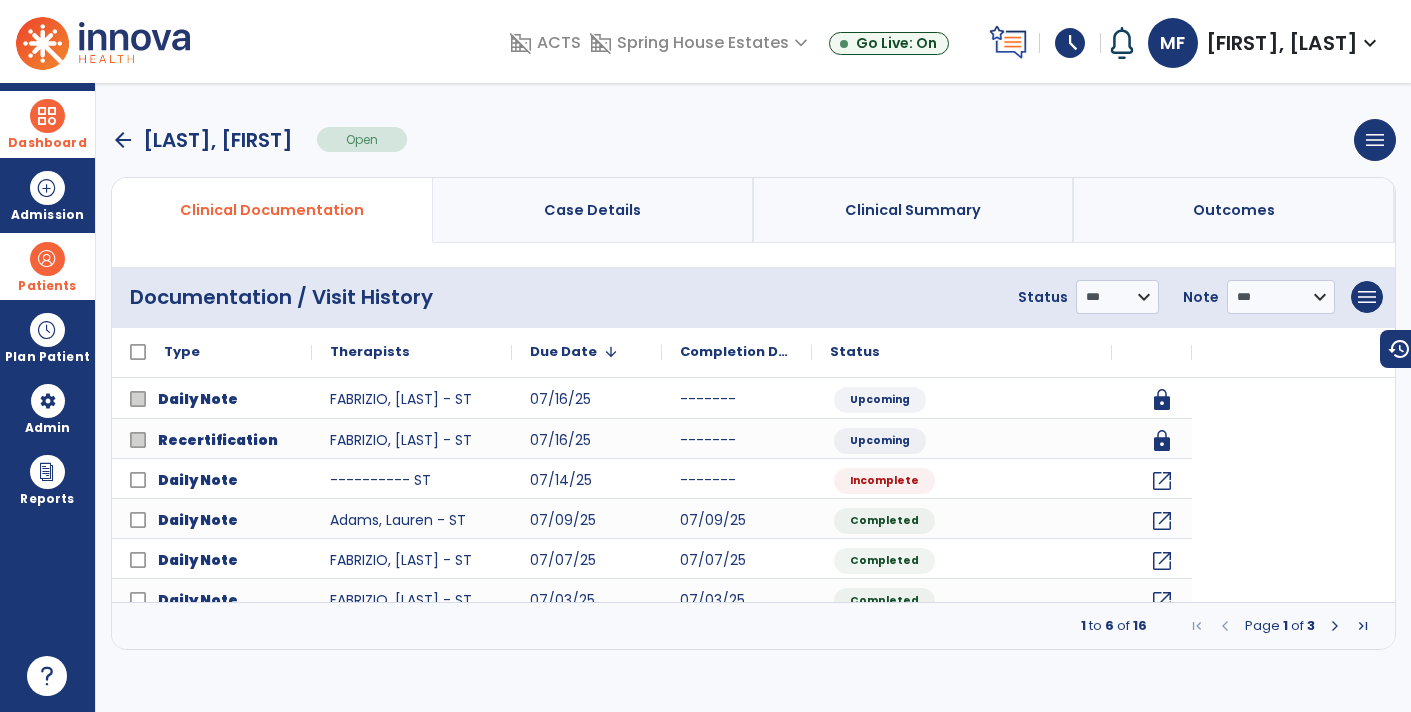 scroll, scrollTop: 0, scrollLeft: 0, axis: both 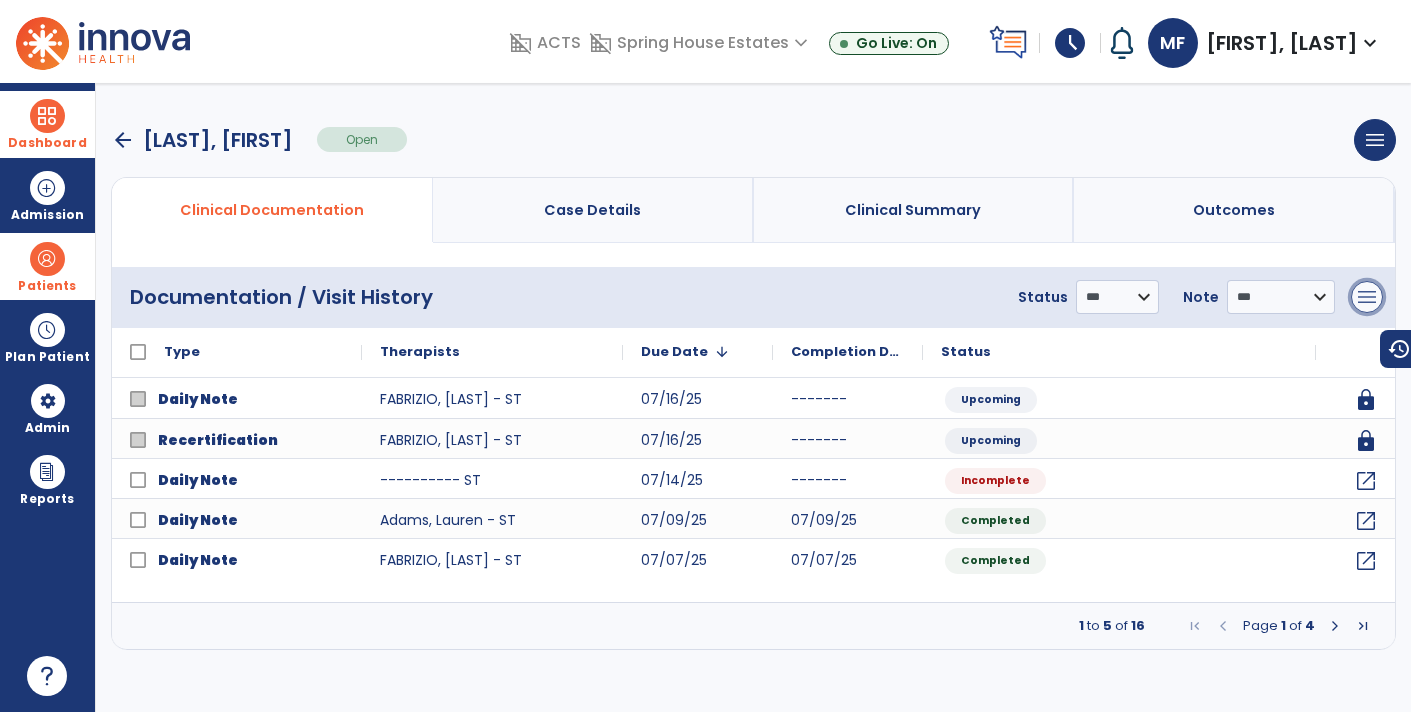 click on "menu" at bounding box center [1367, 297] 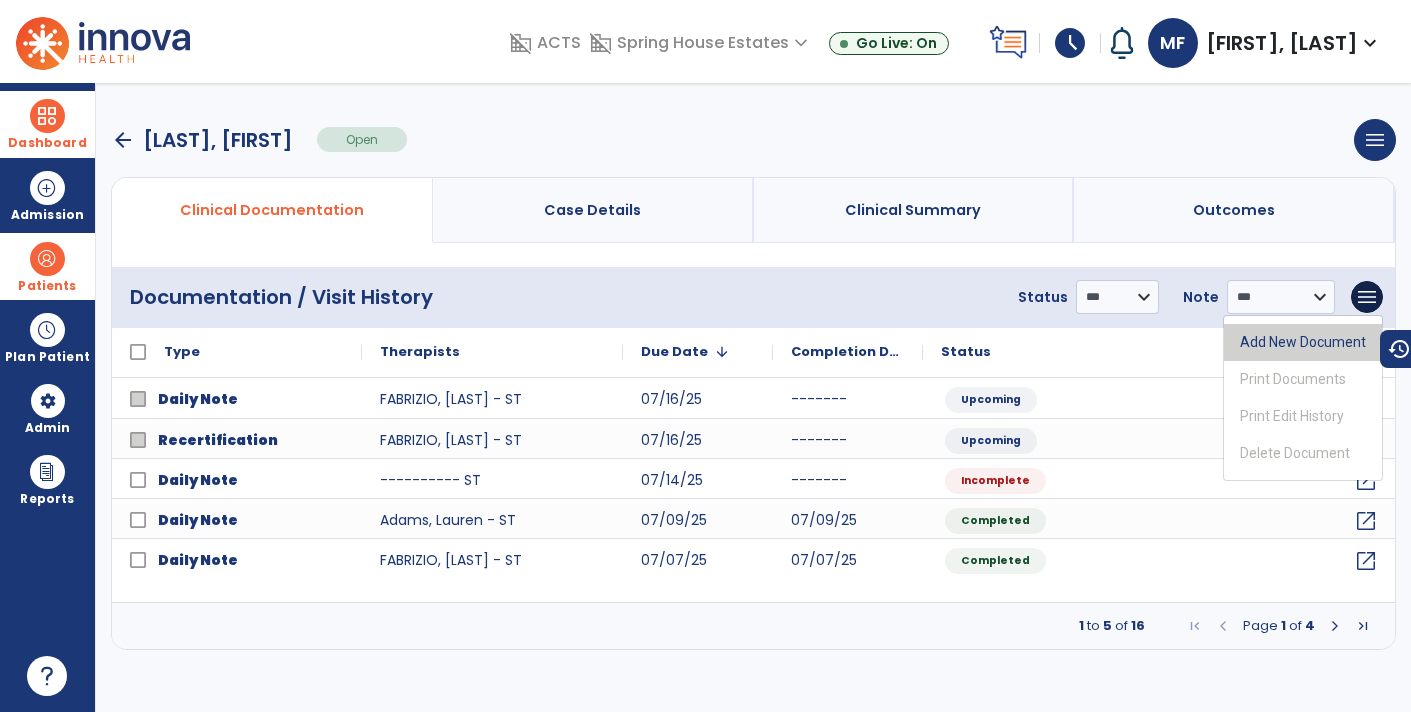 click on "Add New Document" at bounding box center [1303, 342] 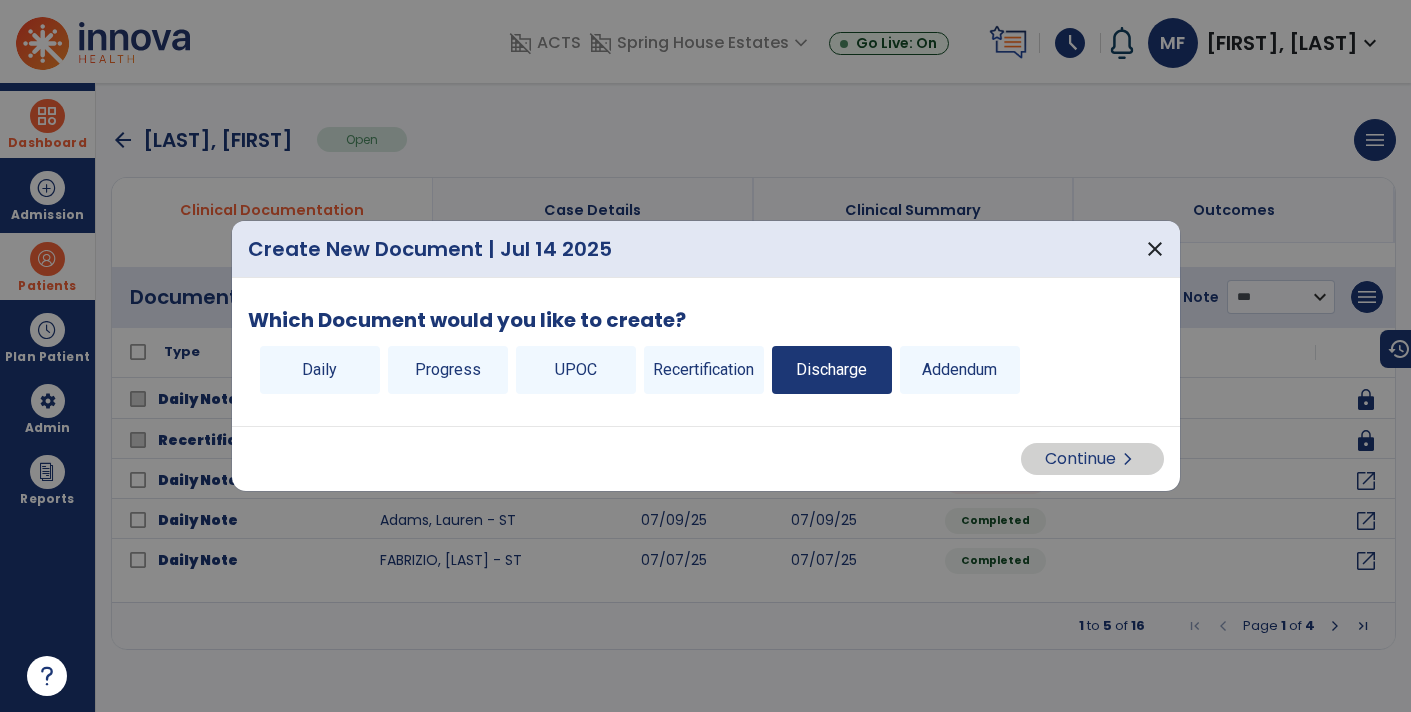 click on "Discharge" at bounding box center [832, 370] 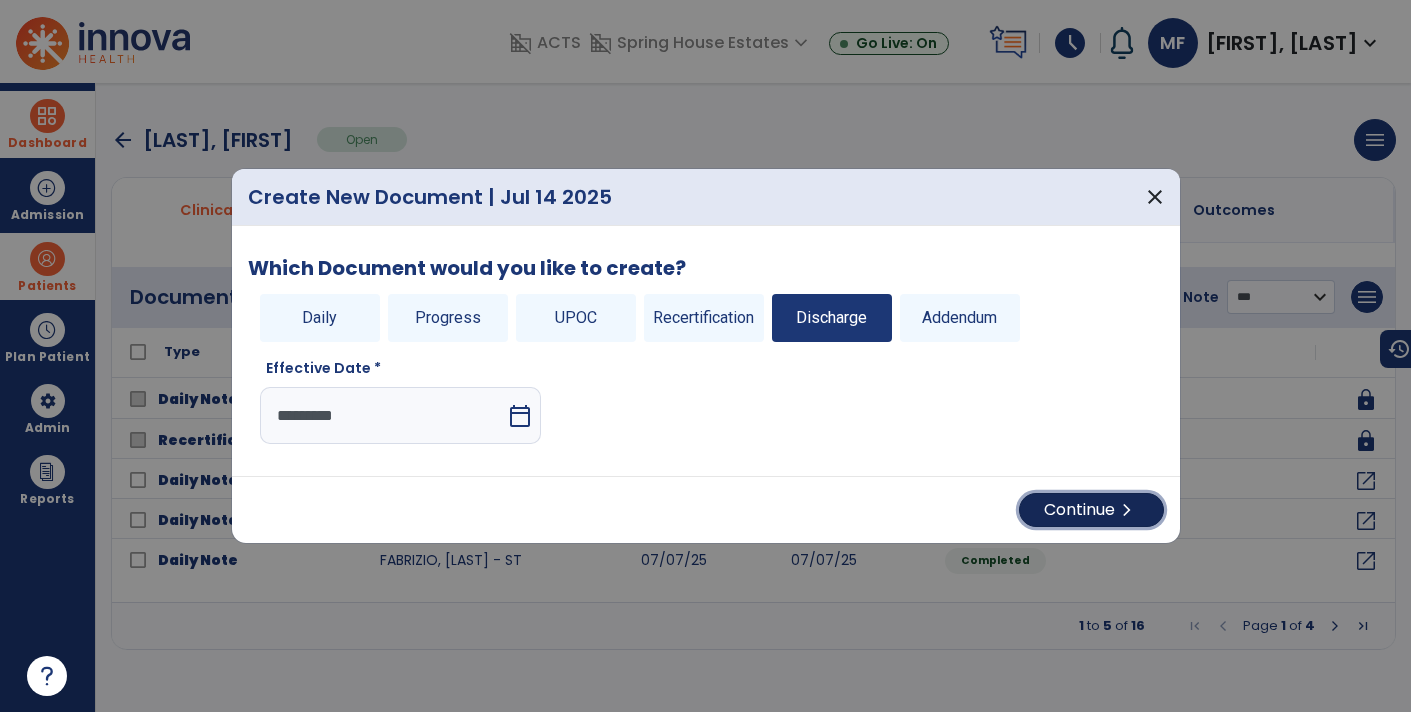 click on "Continue   chevron_right" at bounding box center [1091, 510] 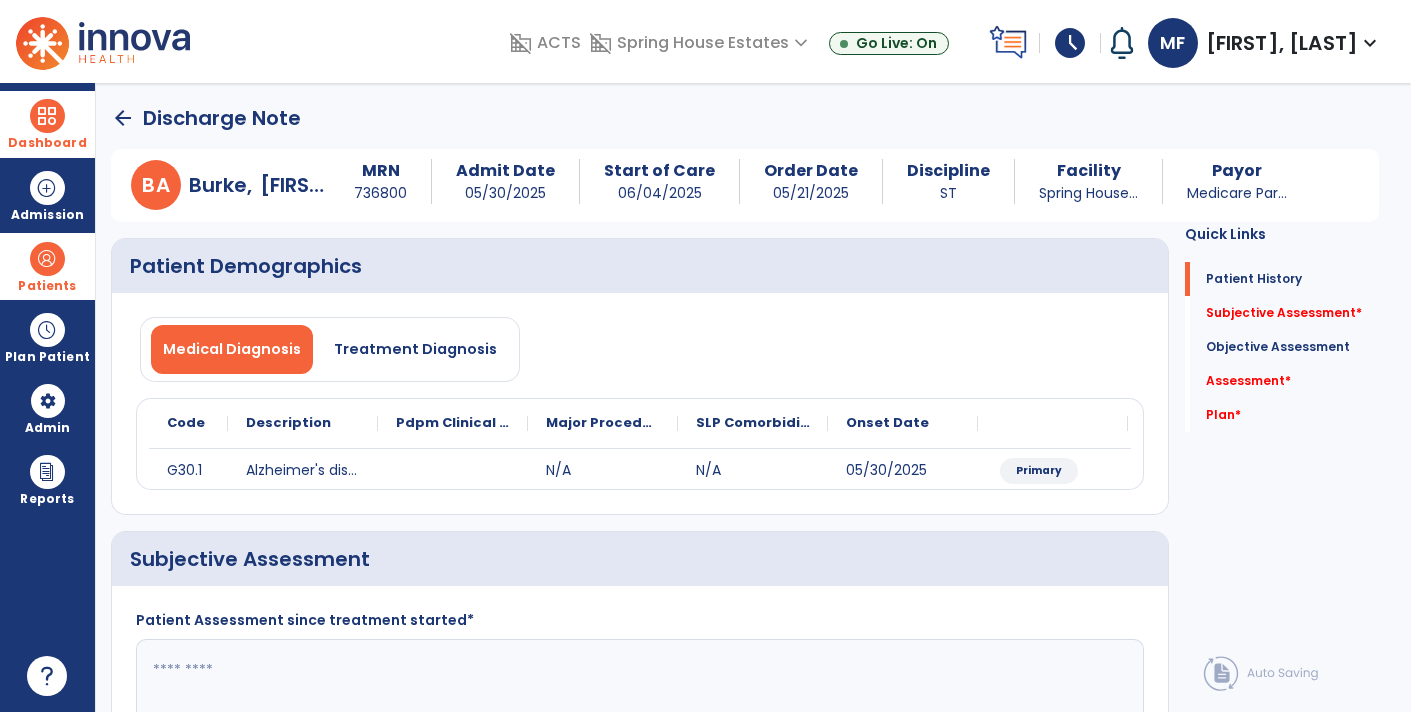 click 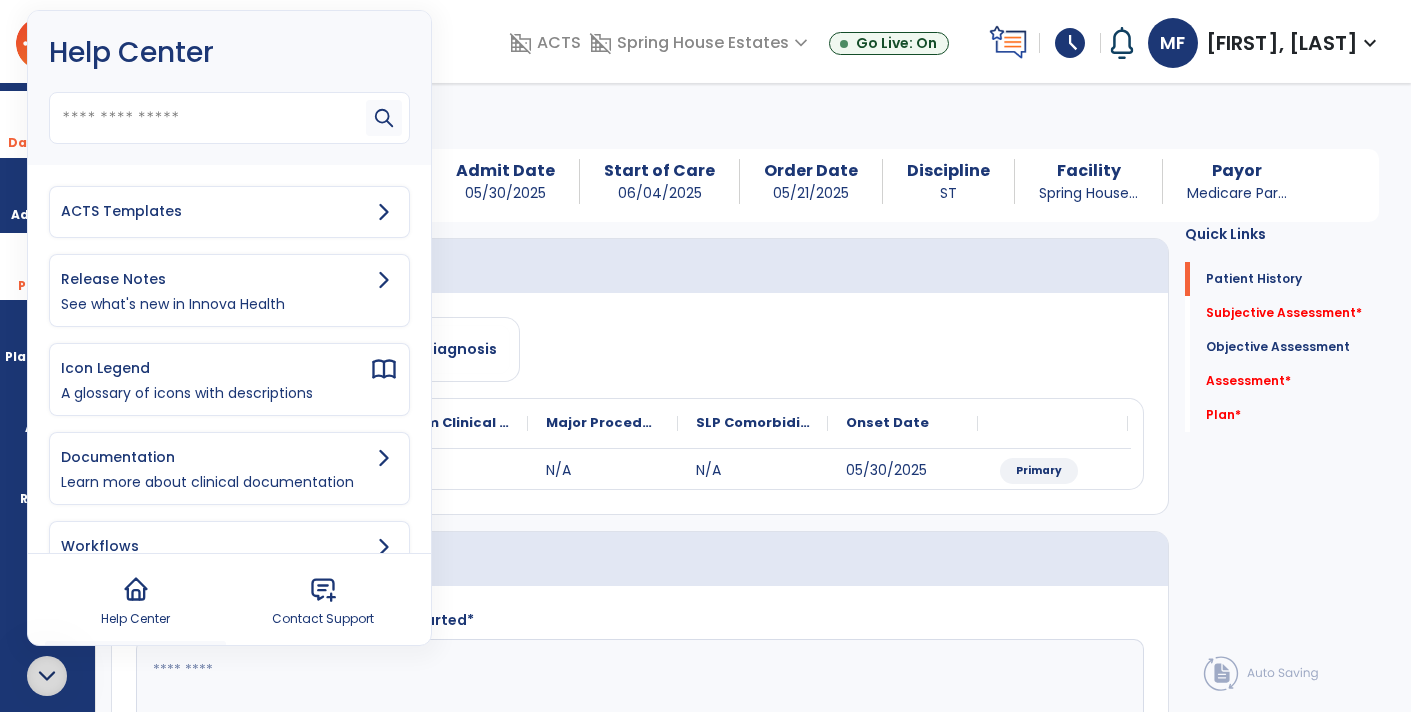 click on "ACTS Templates" at bounding box center [215, 211] 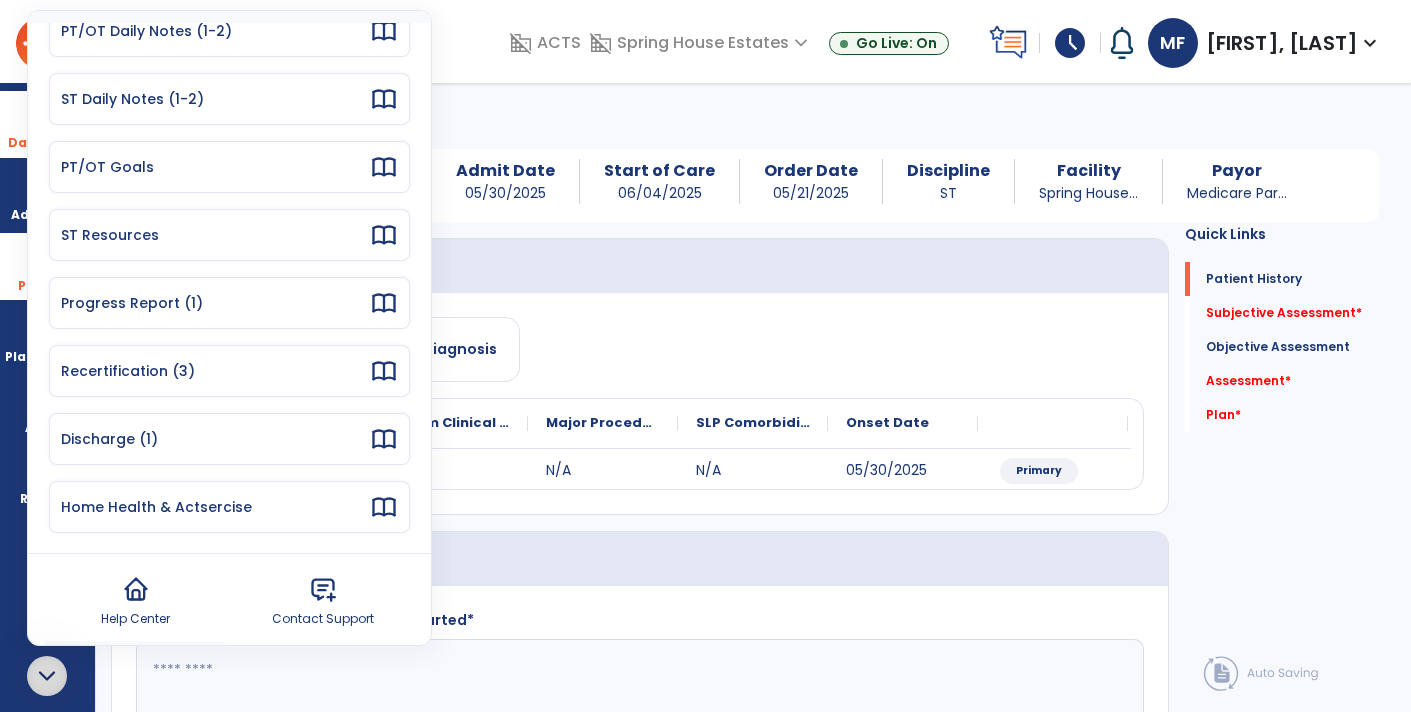 scroll, scrollTop: 178, scrollLeft: 0, axis: vertical 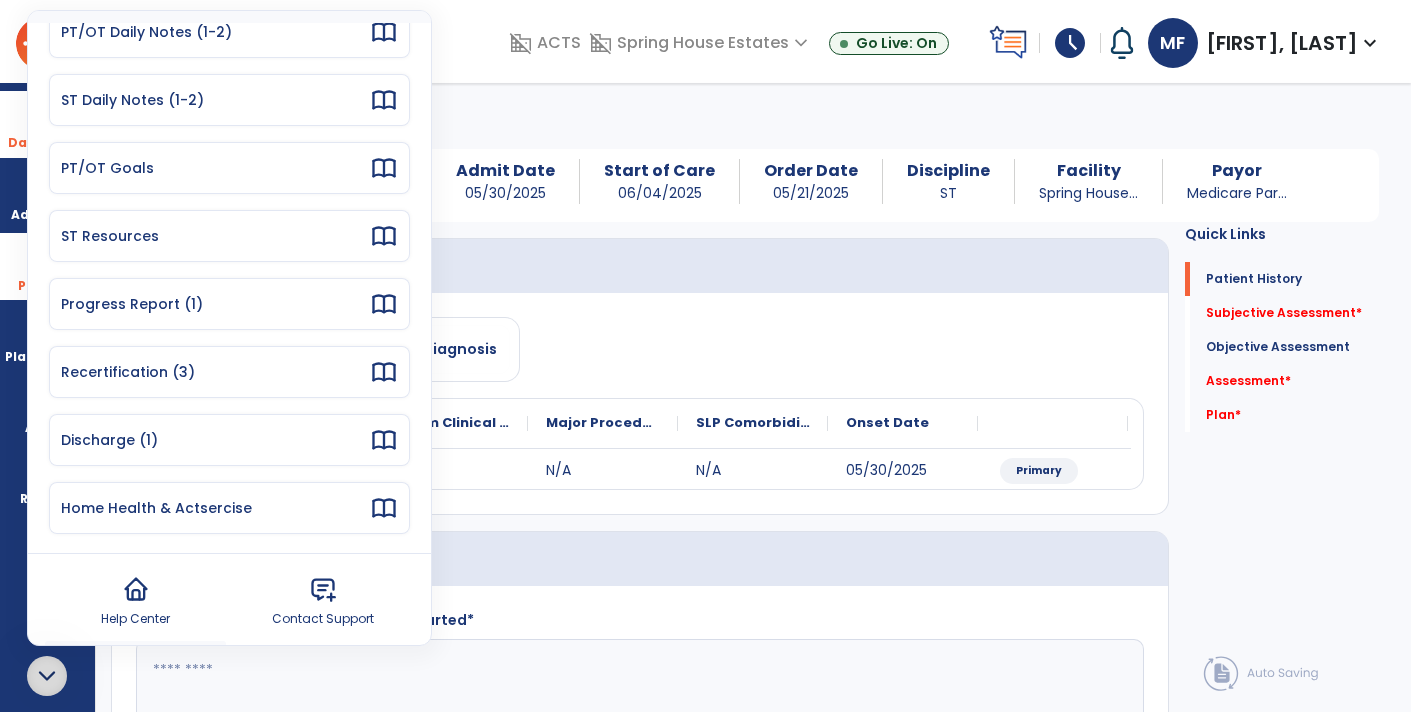 click on "Discharge (1)" at bounding box center [215, 440] 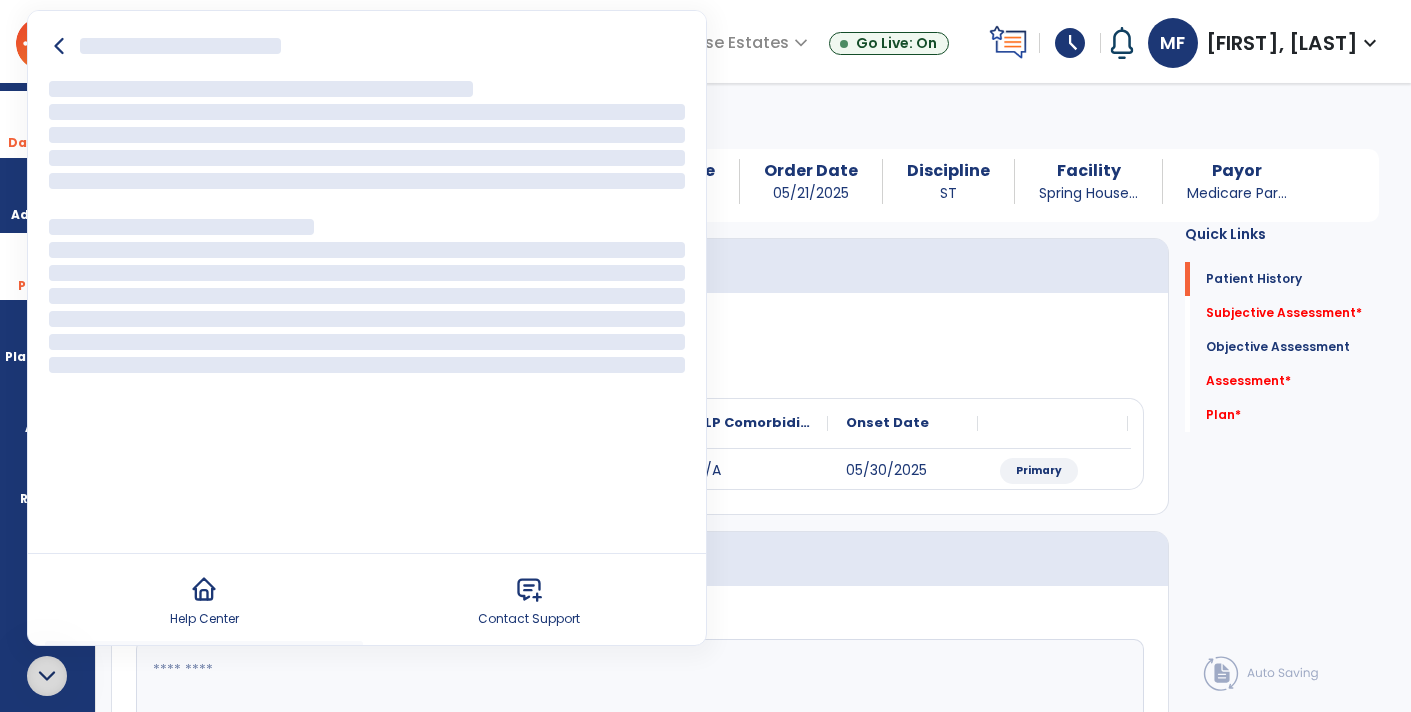 scroll, scrollTop: 0, scrollLeft: 0, axis: both 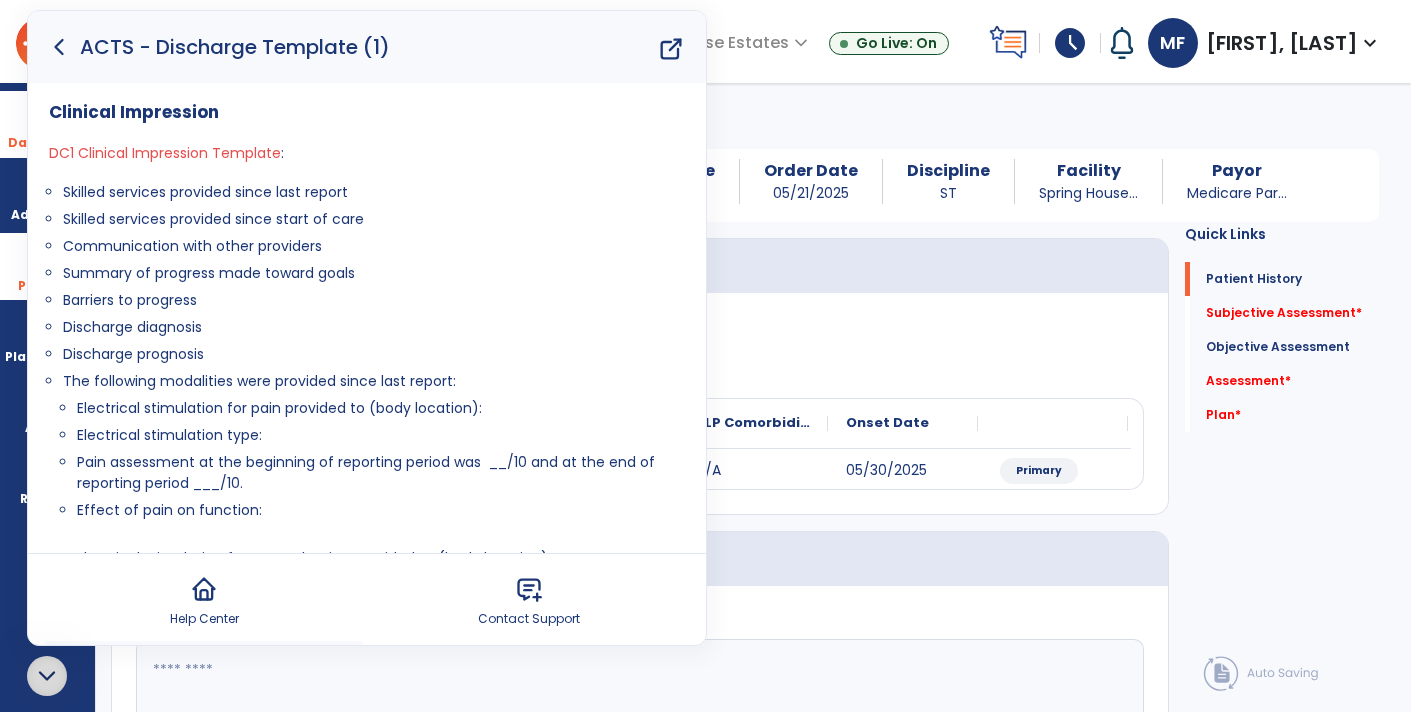click 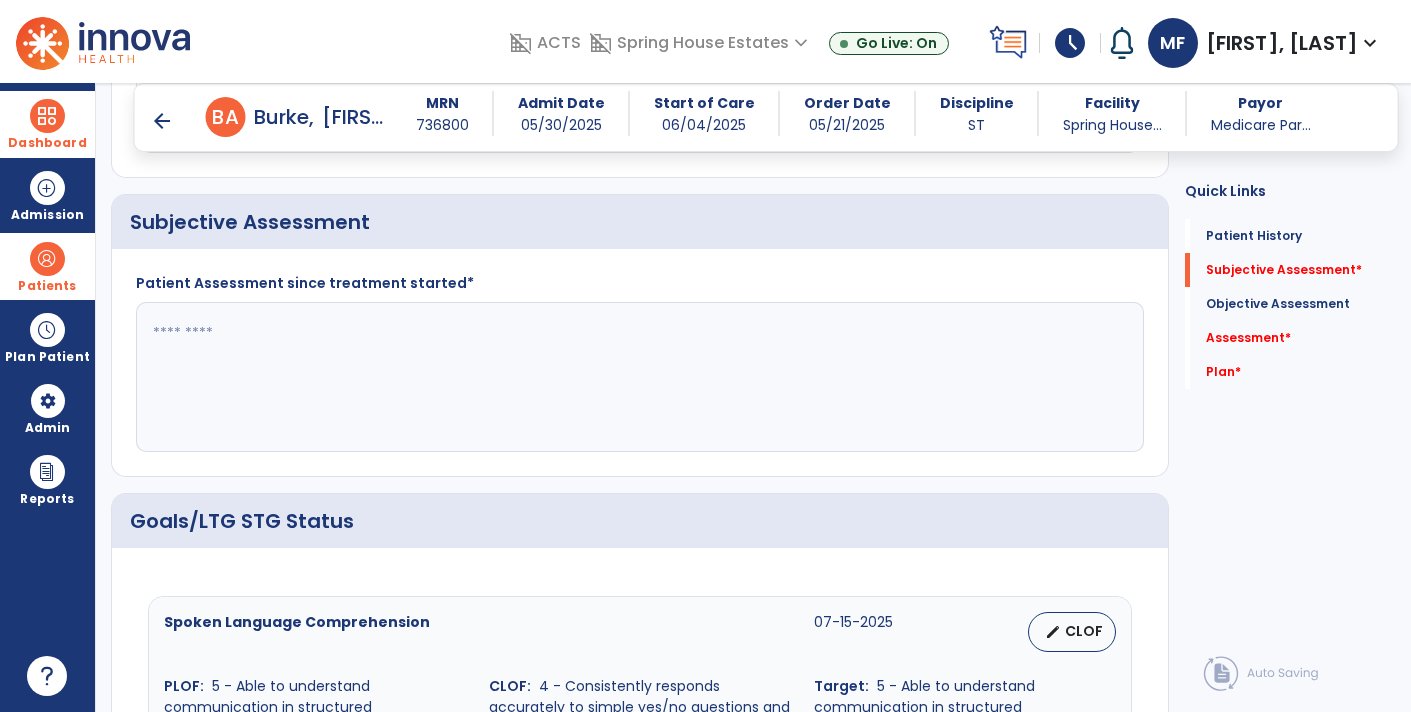 scroll, scrollTop: 329, scrollLeft: 0, axis: vertical 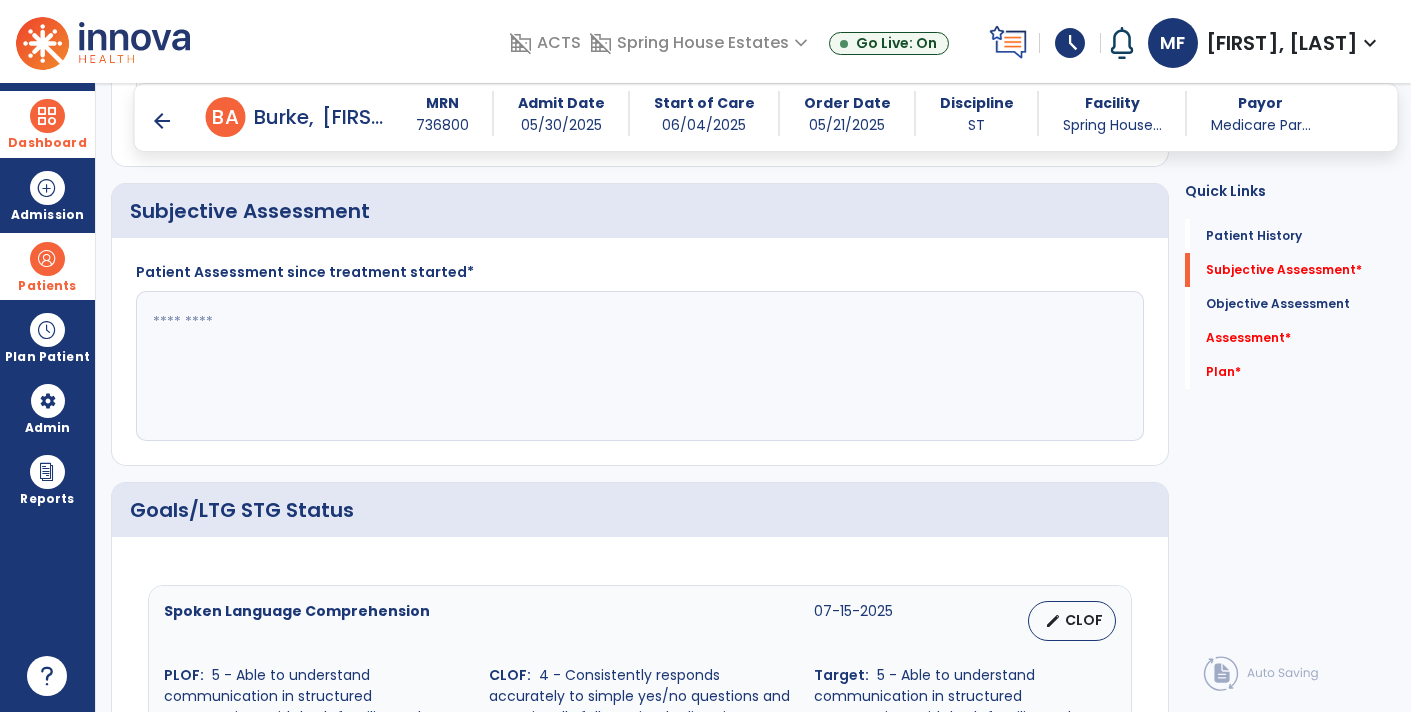 click 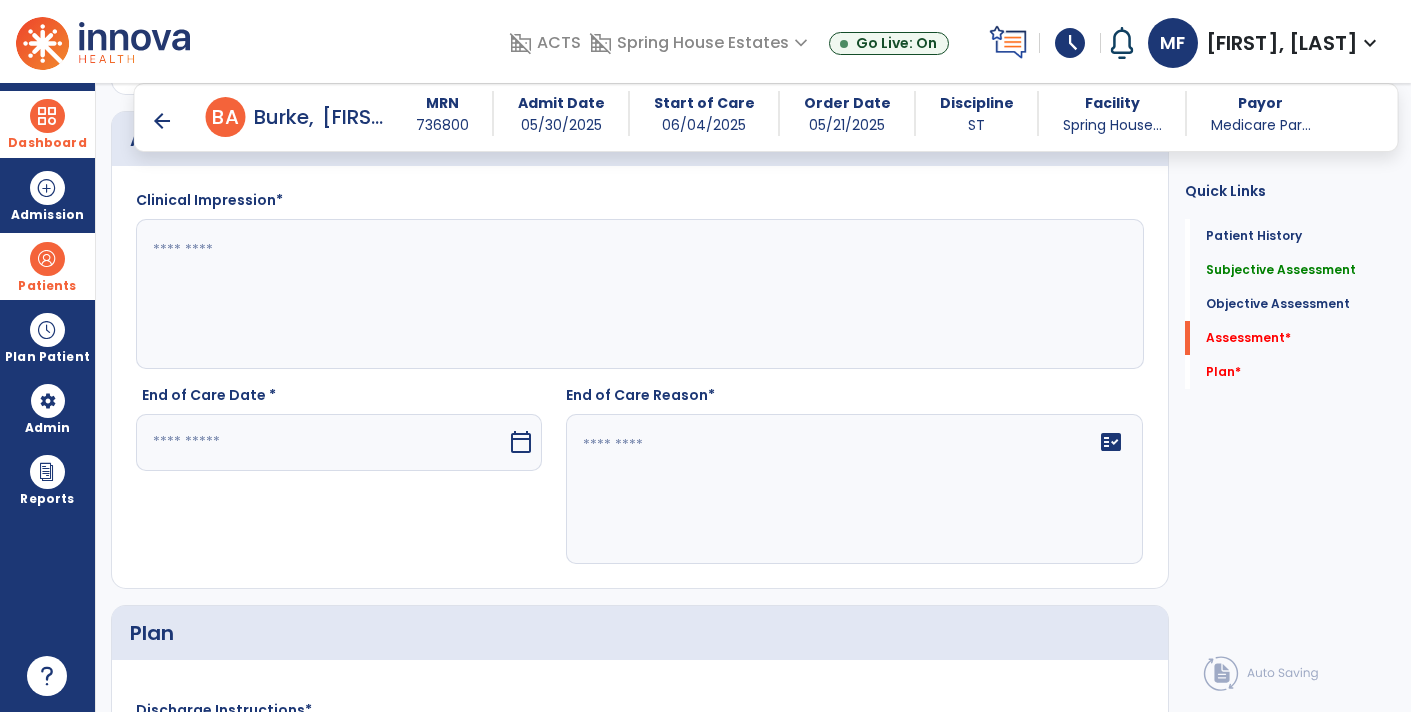 scroll, scrollTop: 1944, scrollLeft: 0, axis: vertical 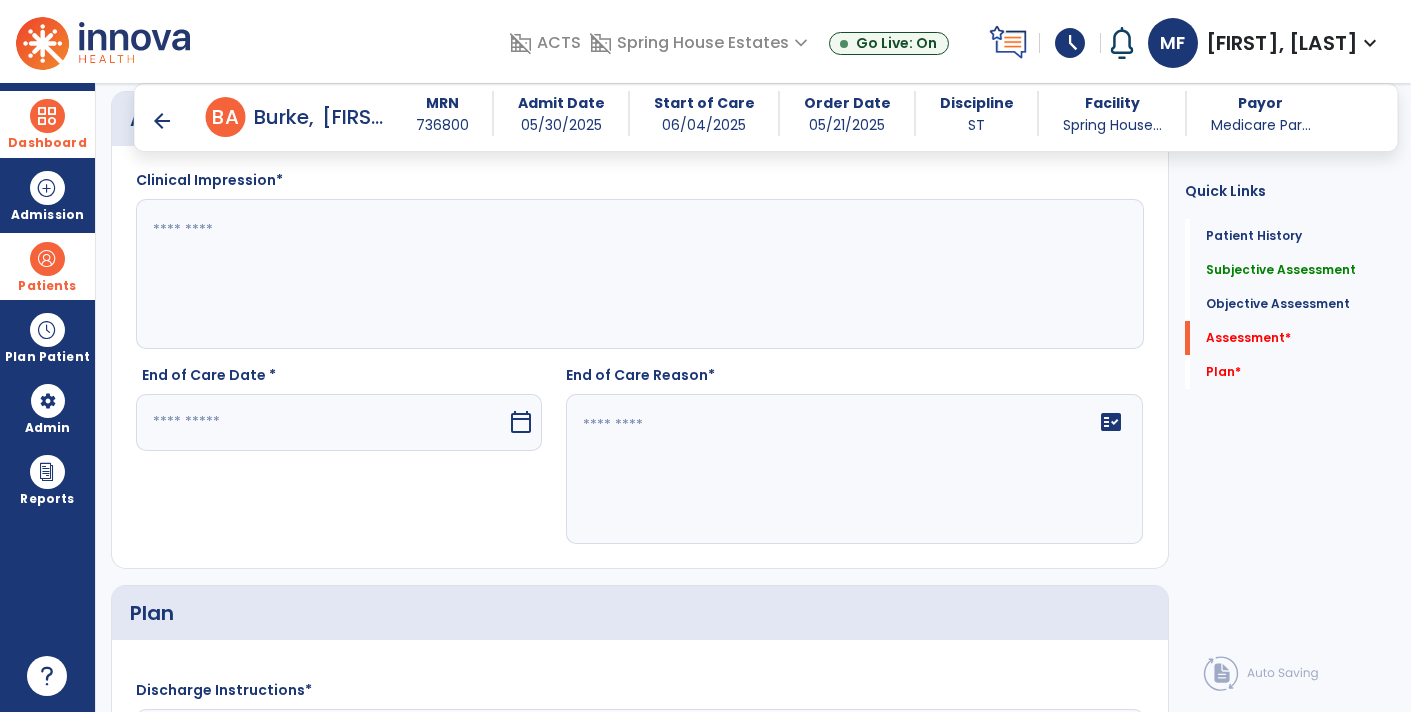 type on "**********" 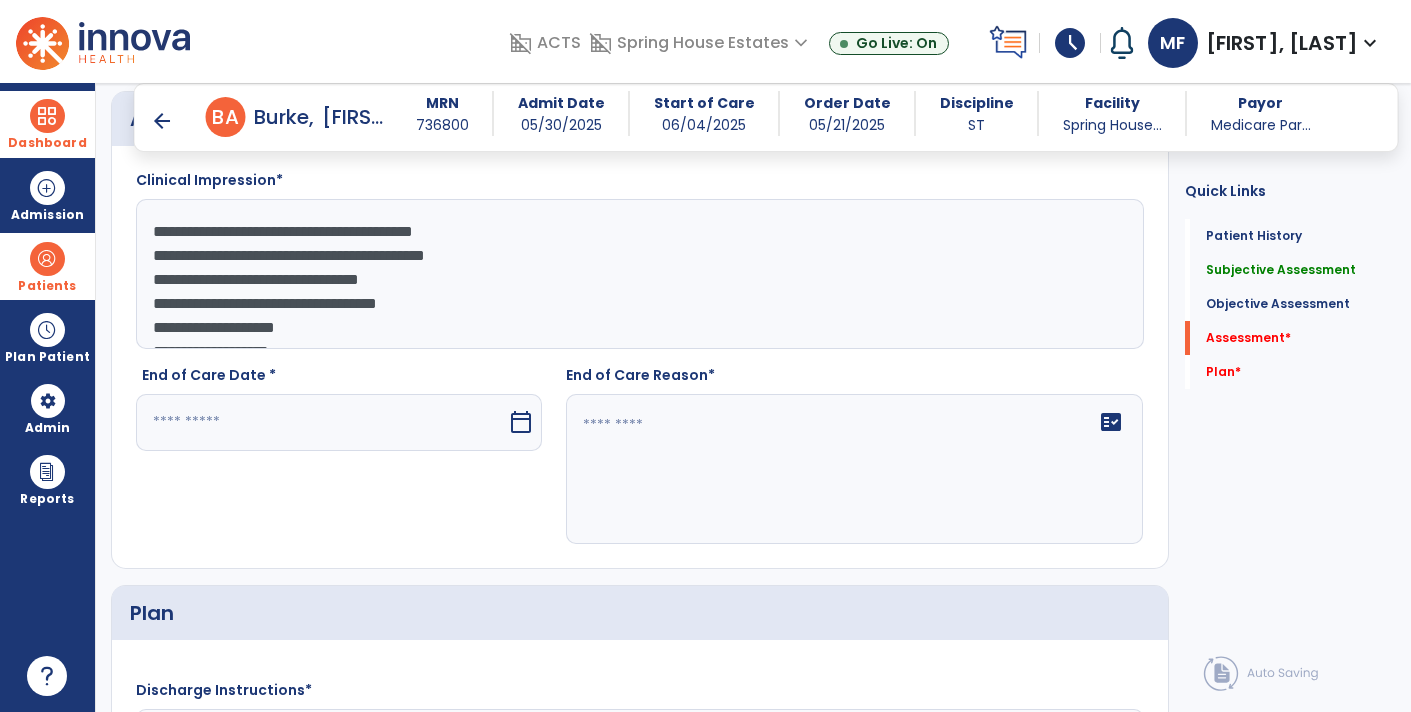 scroll, scrollTop: 38, scrollLeft: 0, axis: vertical 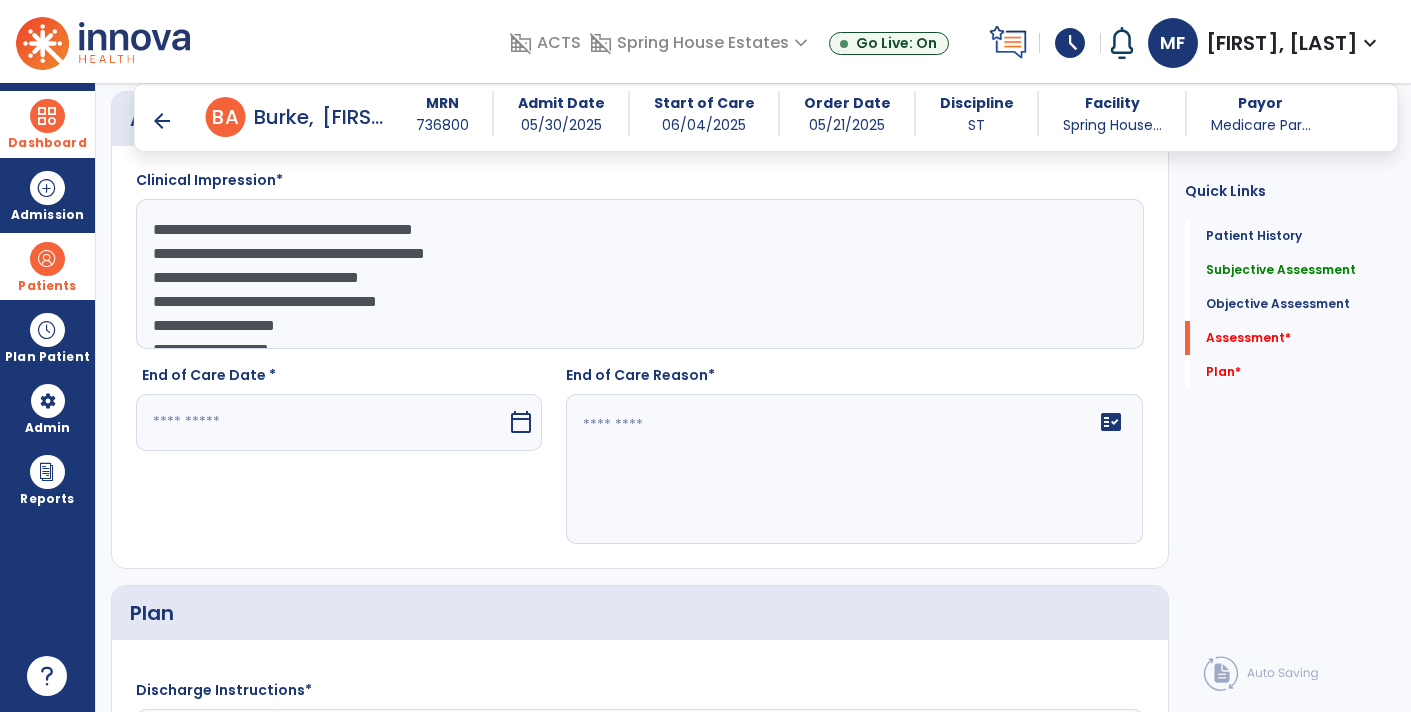 click on "**********" 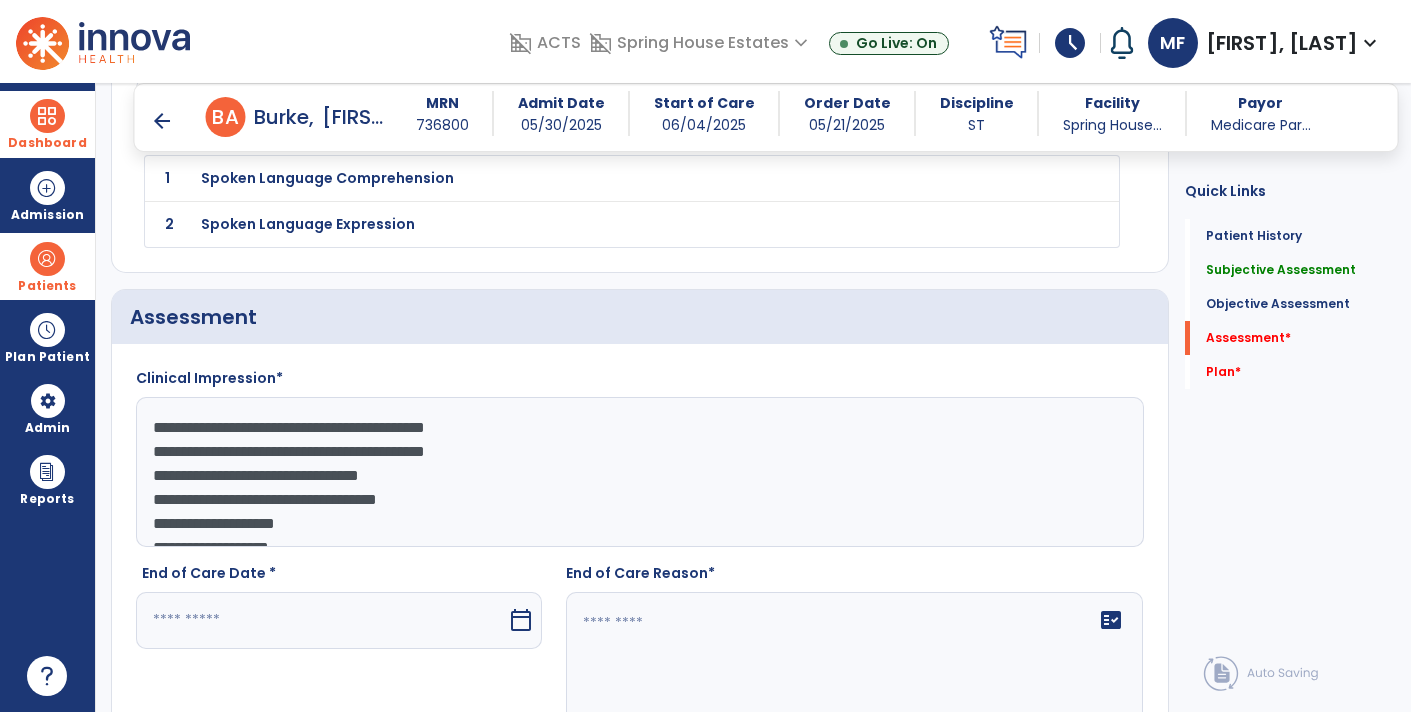 scroll, scrollTop: 1731, scrollLeft: 0, axis: vertical 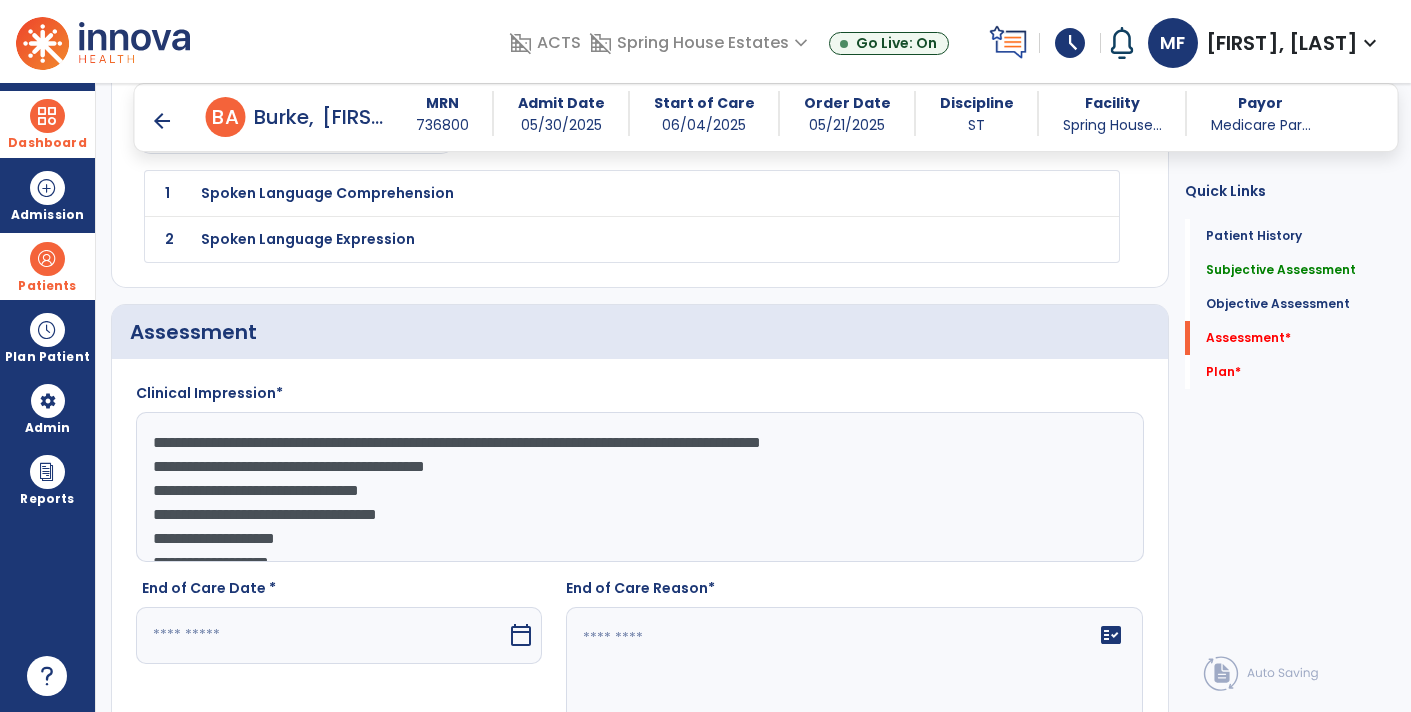 click on "**********" 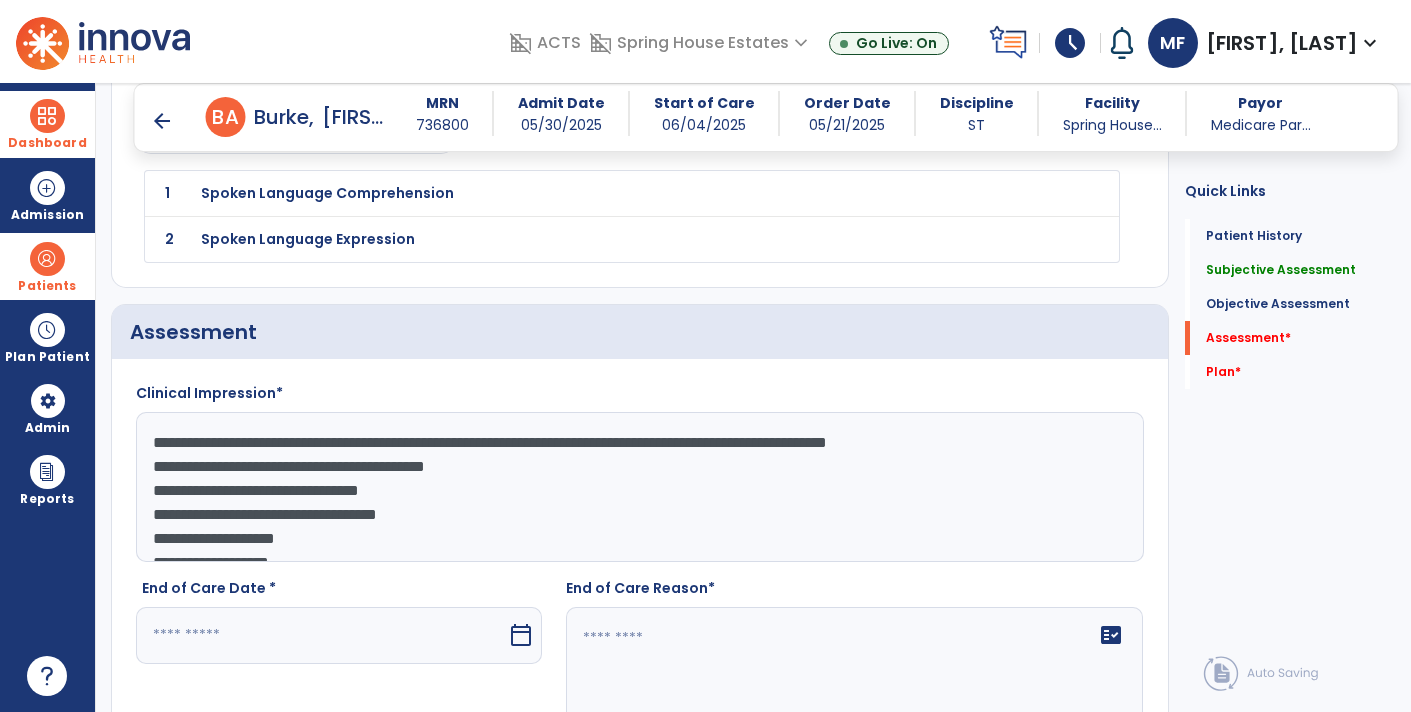 click on "**********" 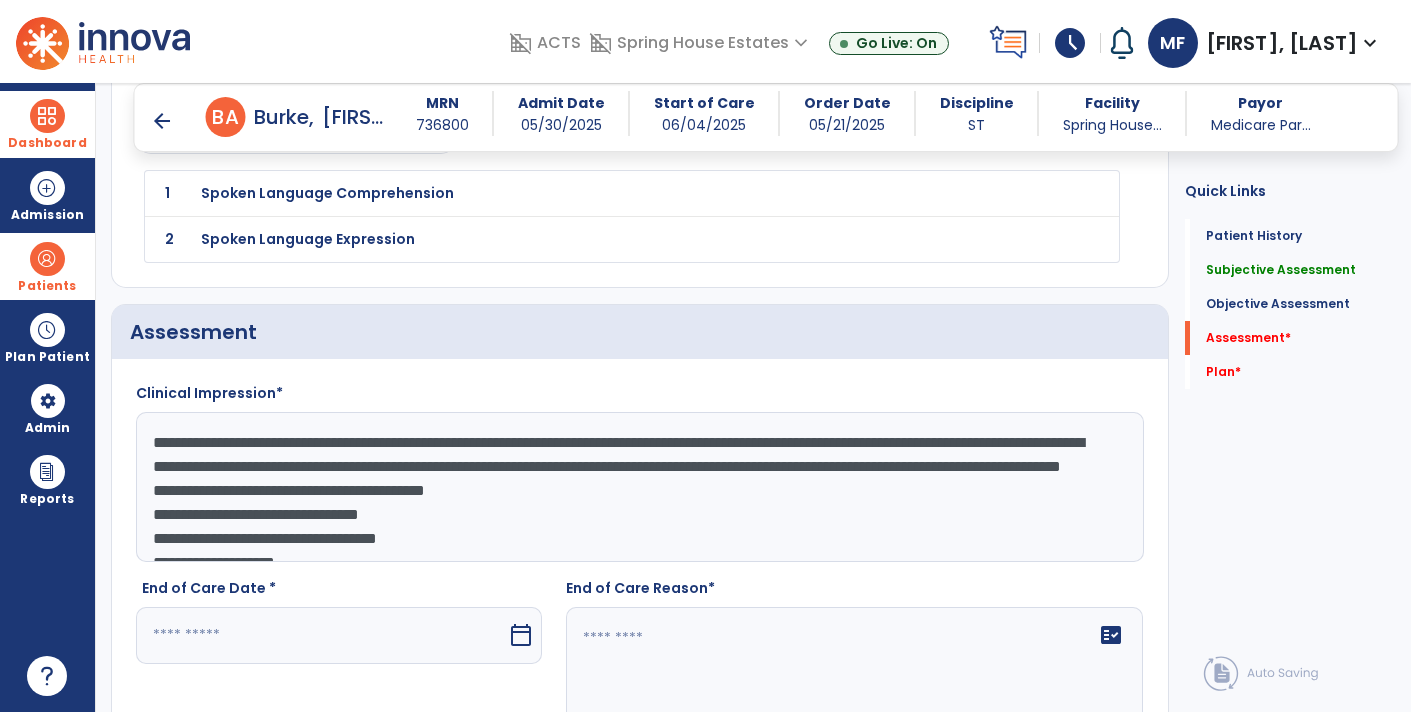 click on "**********" 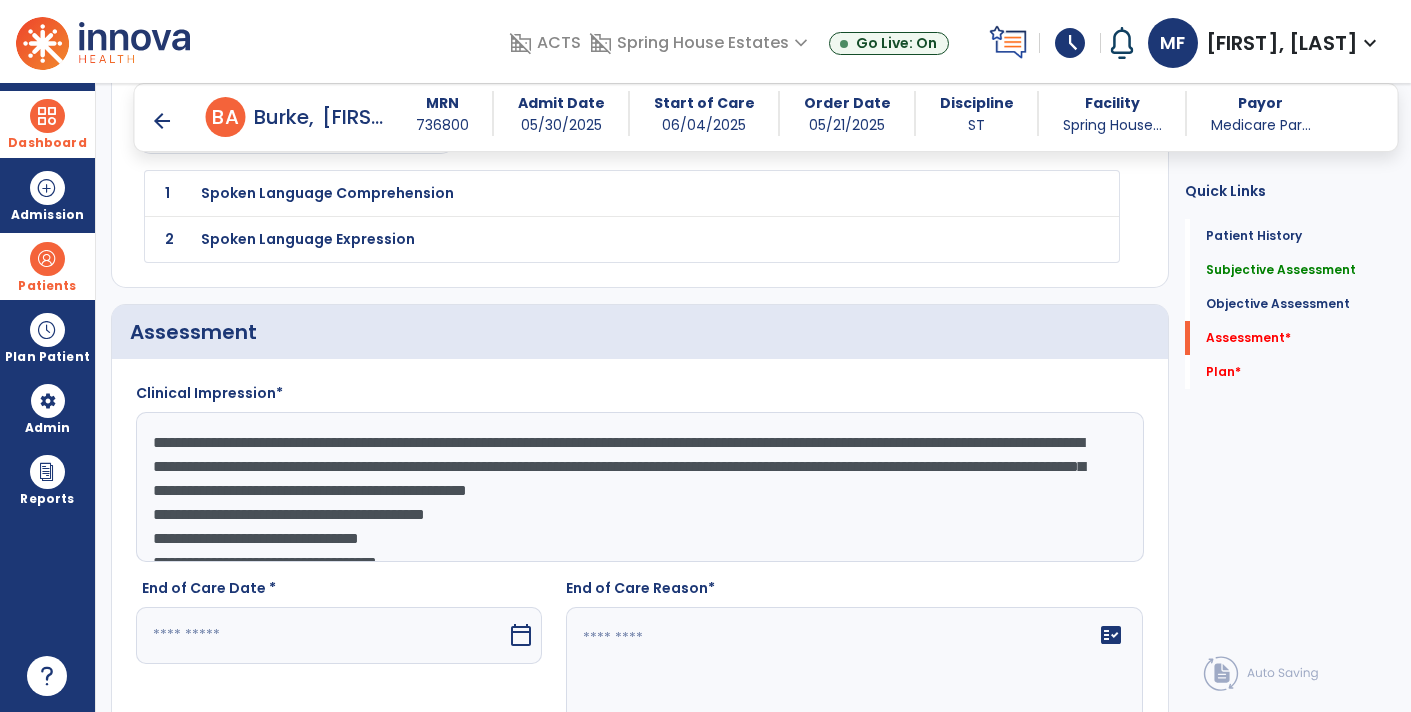 click on "**********" 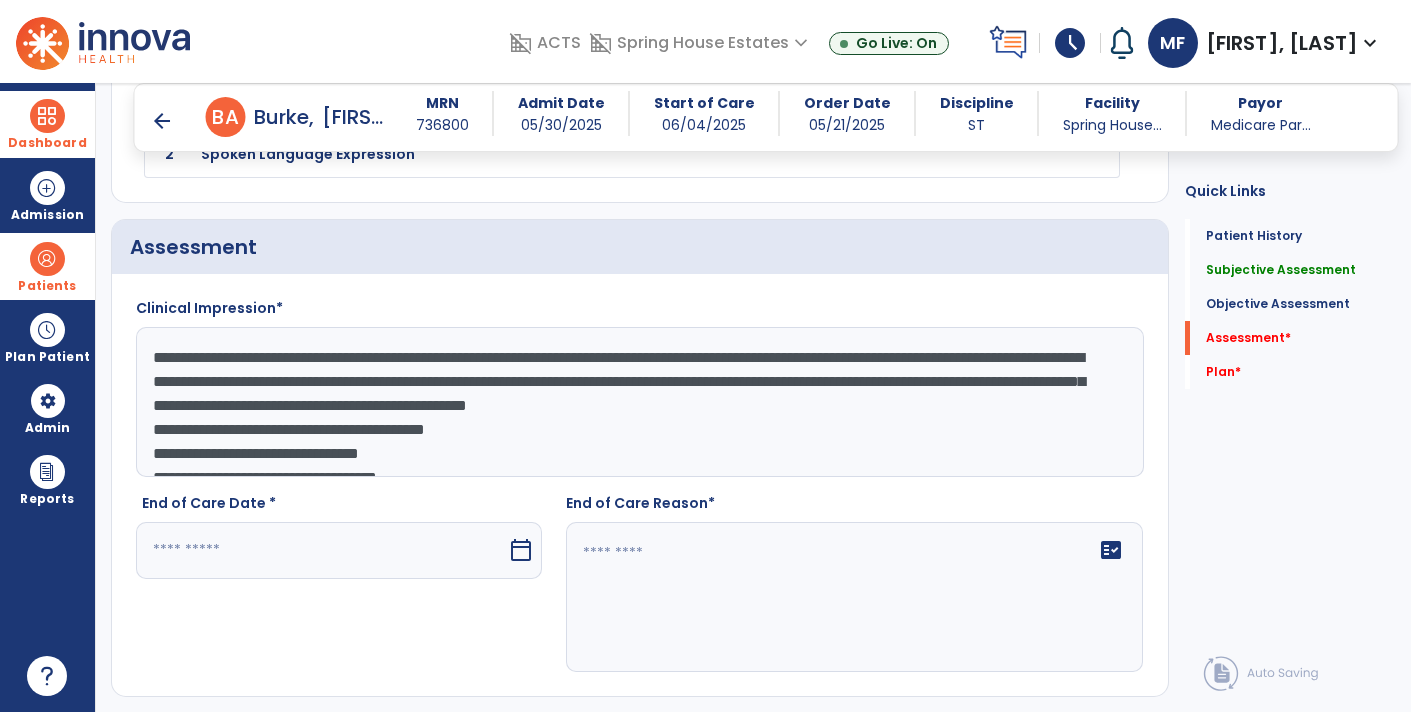 scroll, scrollTop: 1810, scrollLeft: 0, axis: vertical 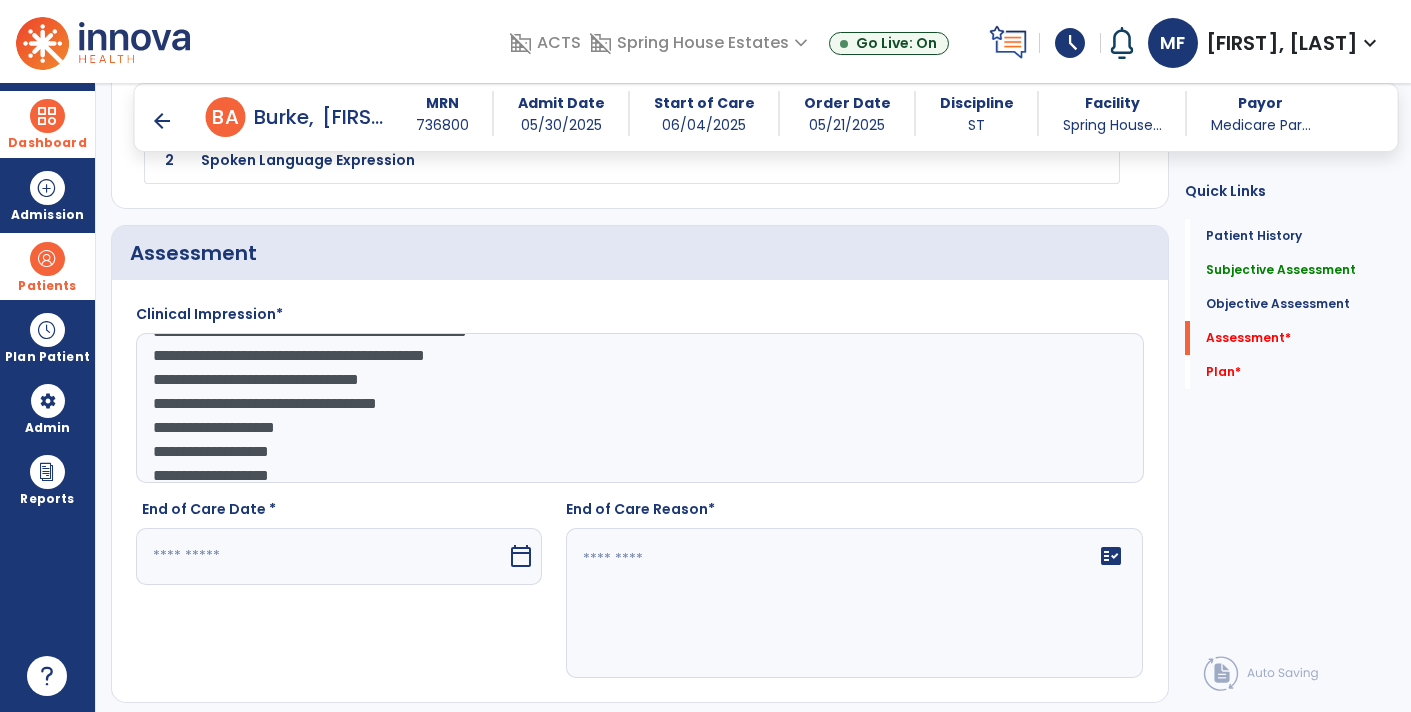 click on "**********" 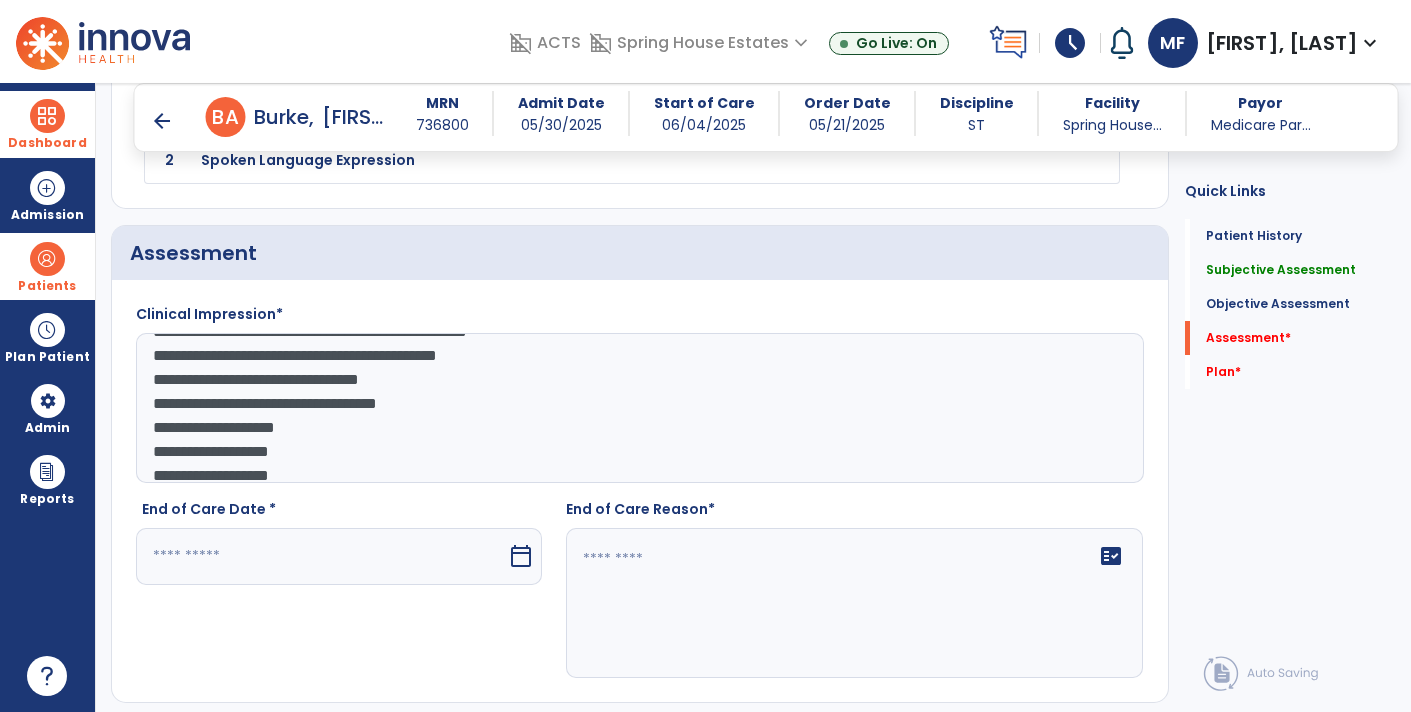 click on "**********" 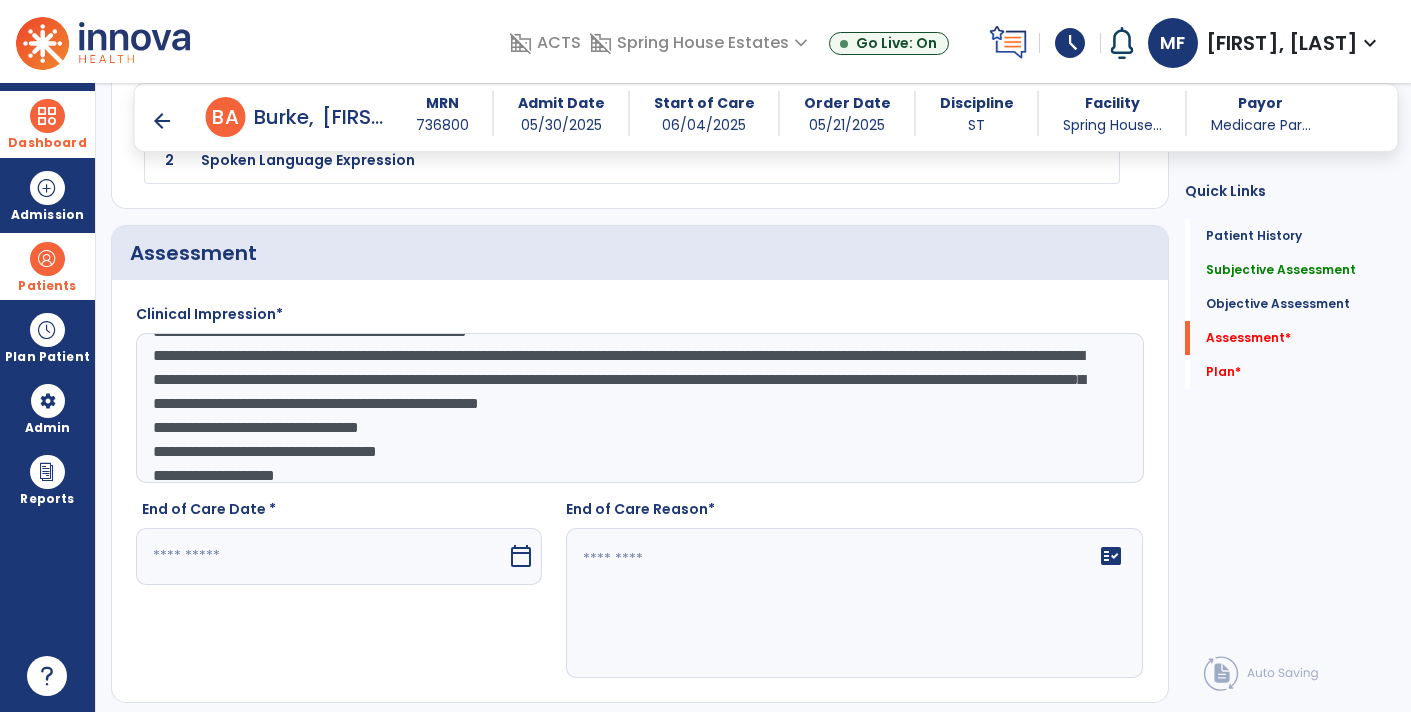 scroll, scrollTop: 127, scrollLeft: 0, axis: vertical 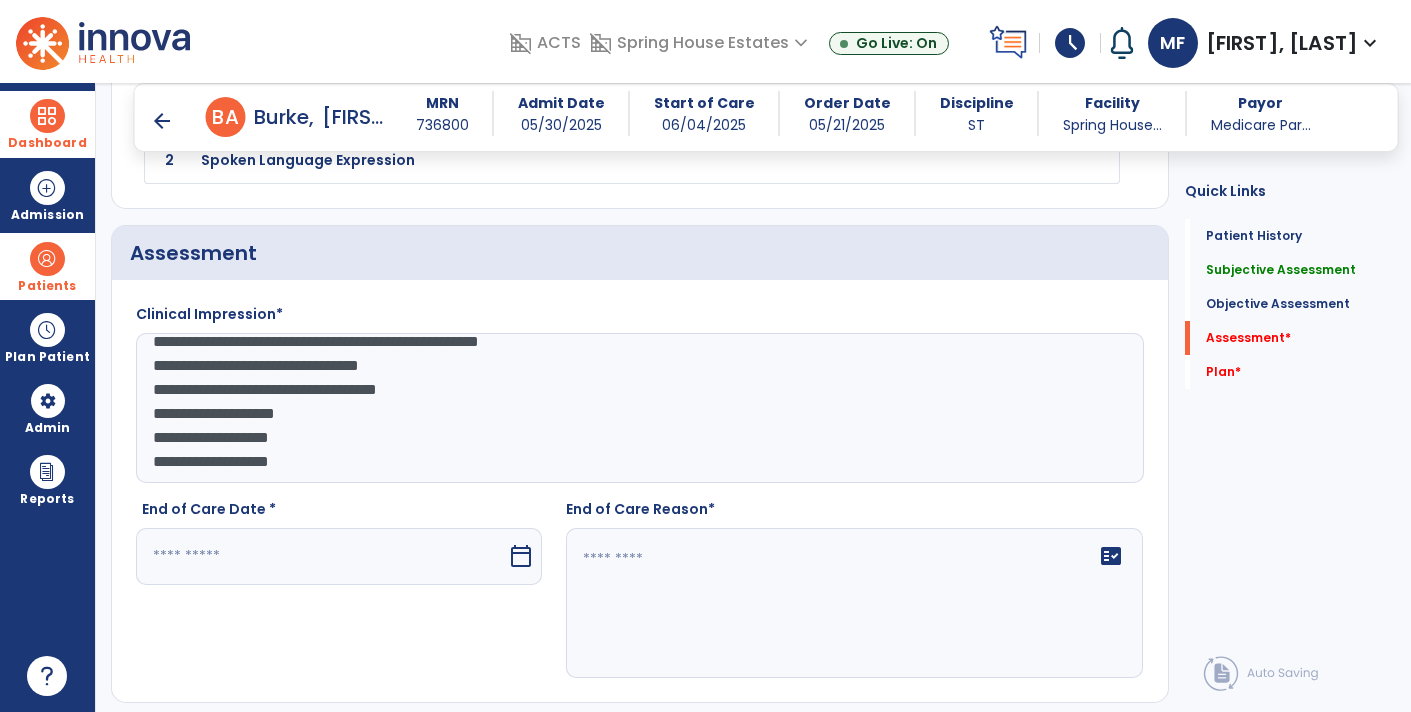 click on "**********" 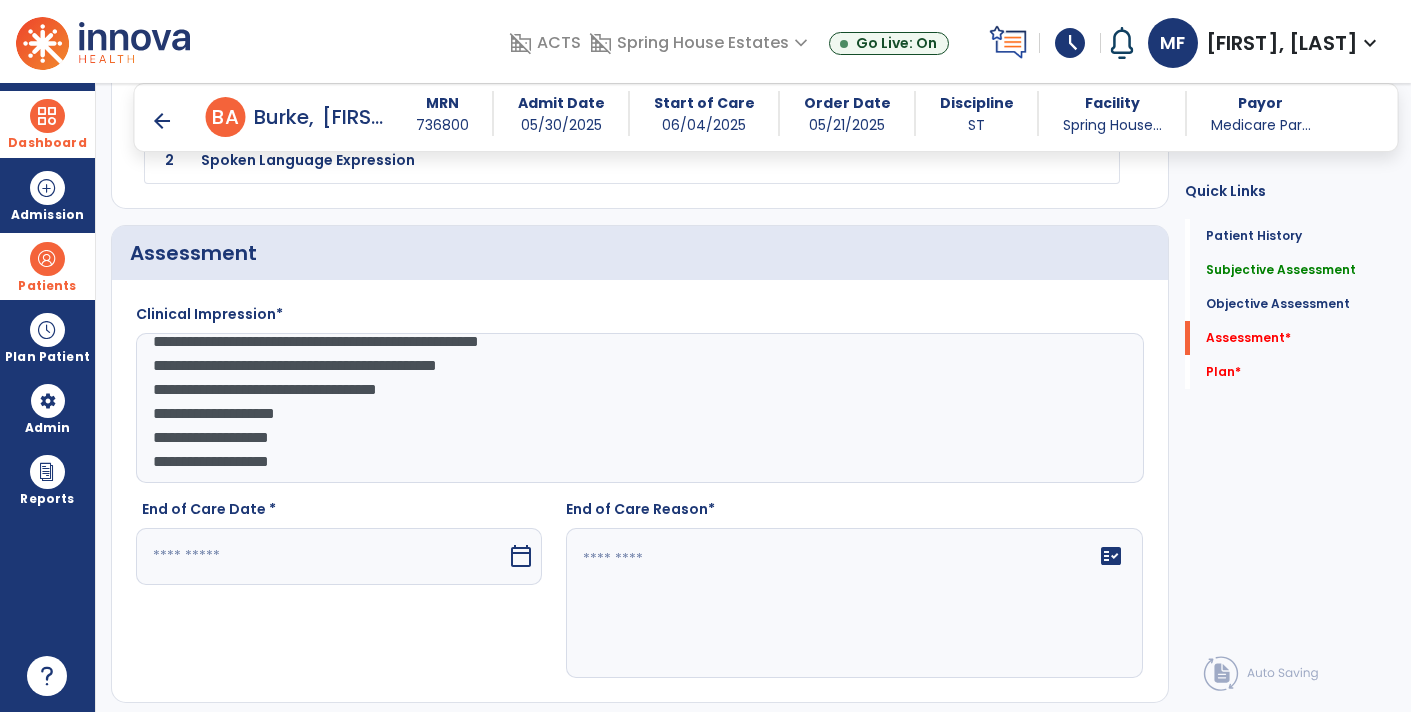 click on "**********" 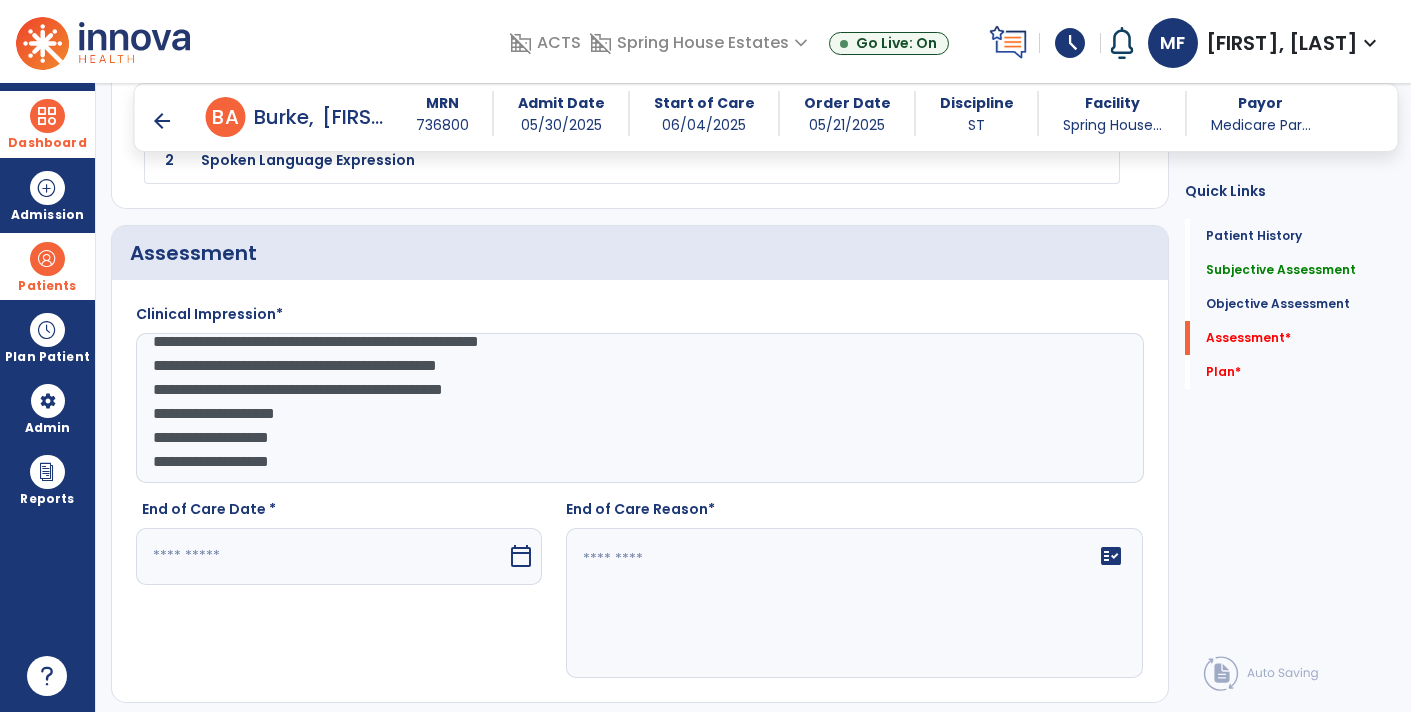 click on "**********" 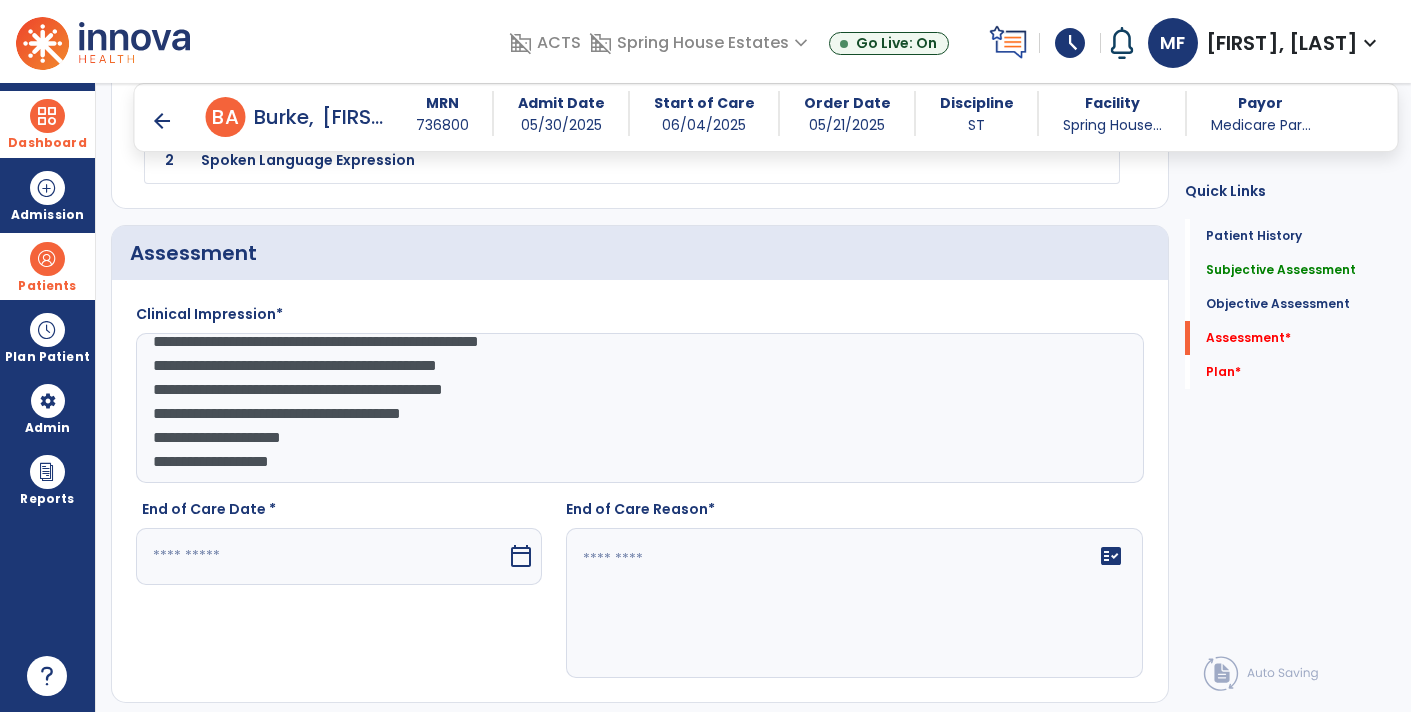 scroll, scrollTop: 36, scrollLeft: 0, axis: vertical 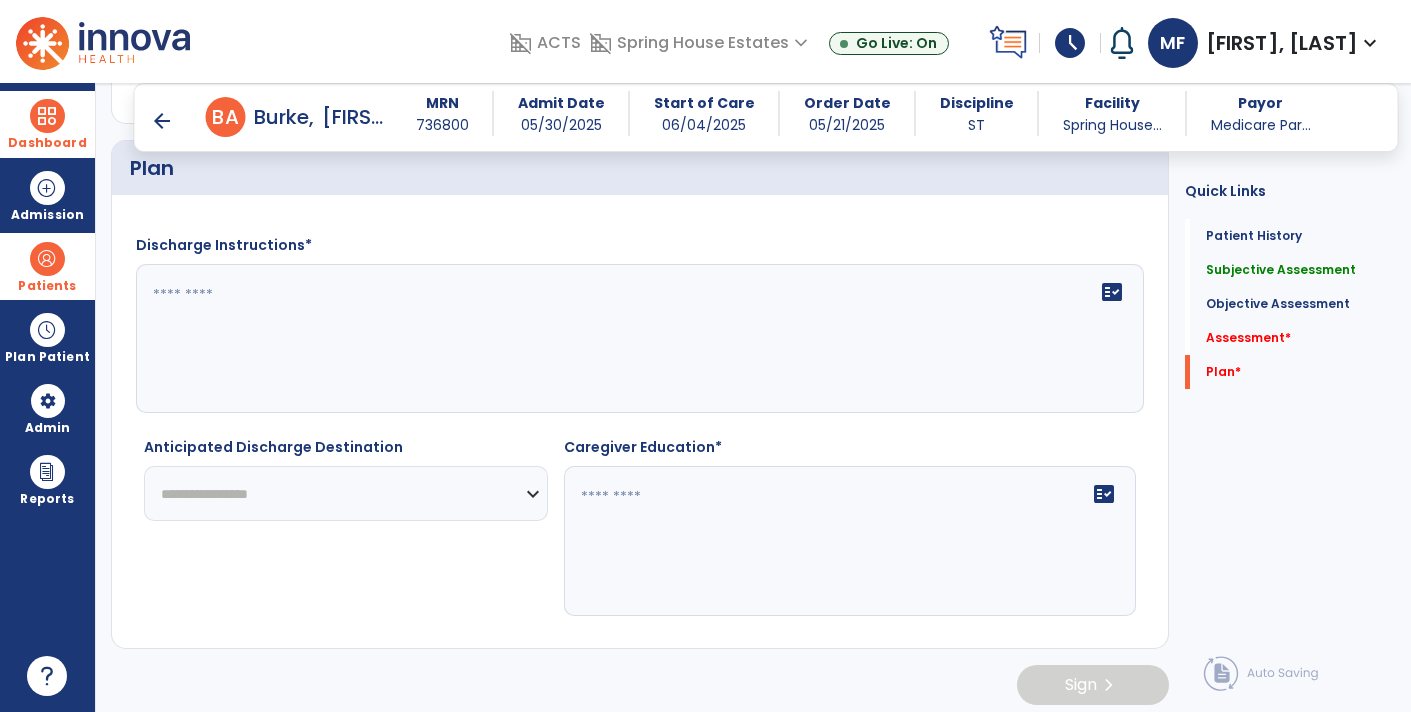 type on "**********" 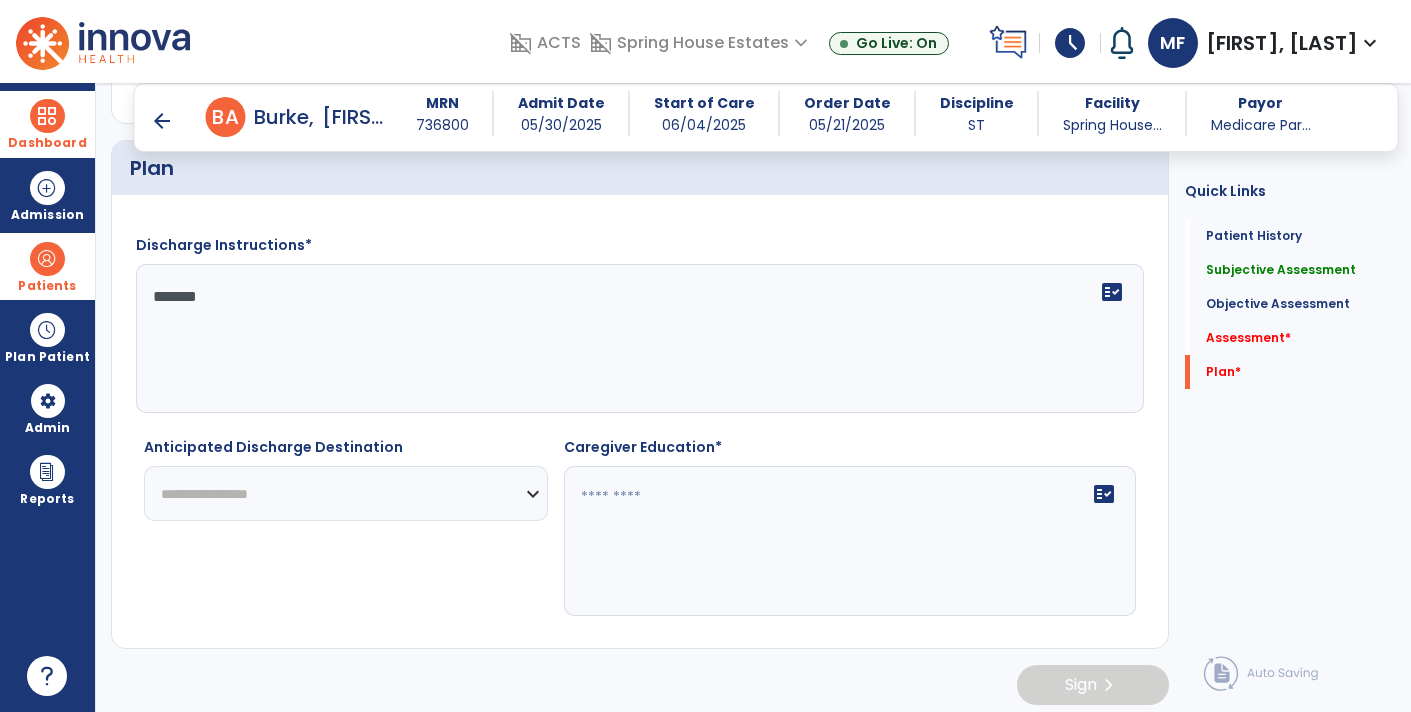 type on "********" 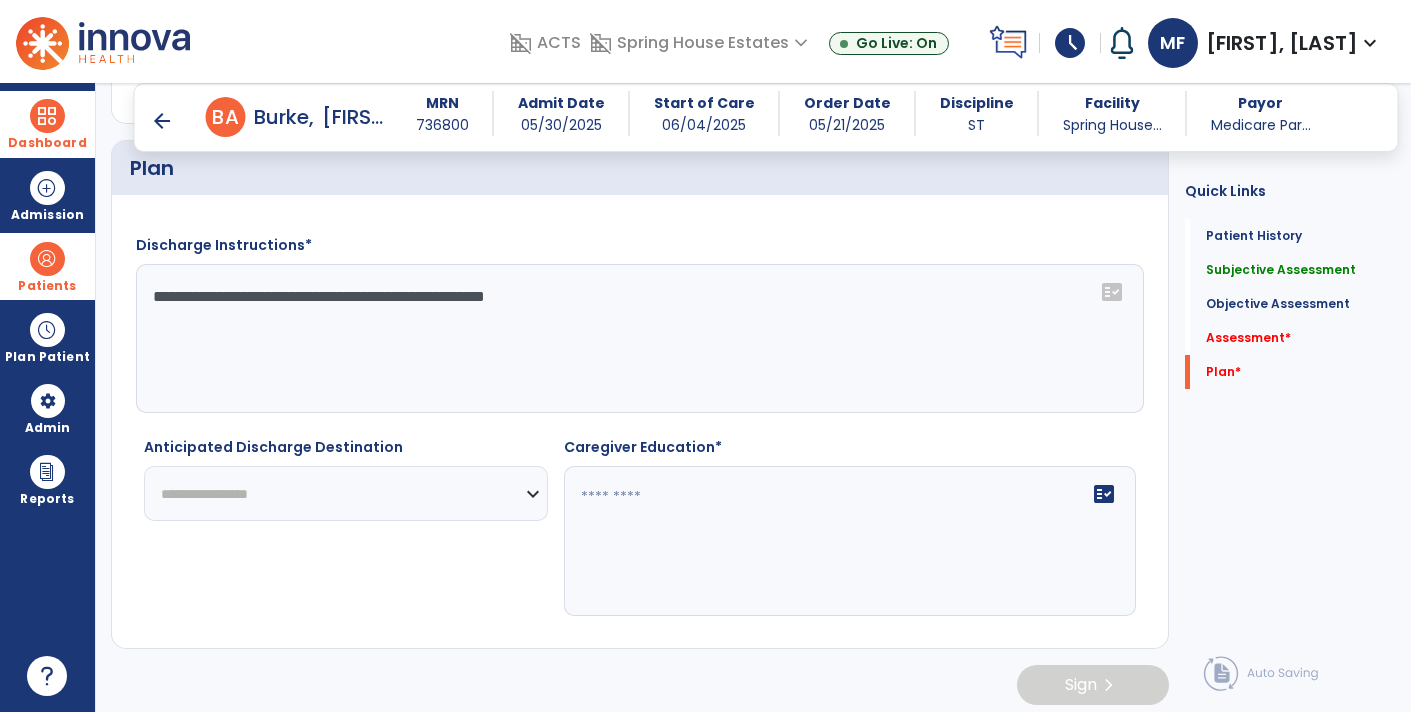 click on "**********" 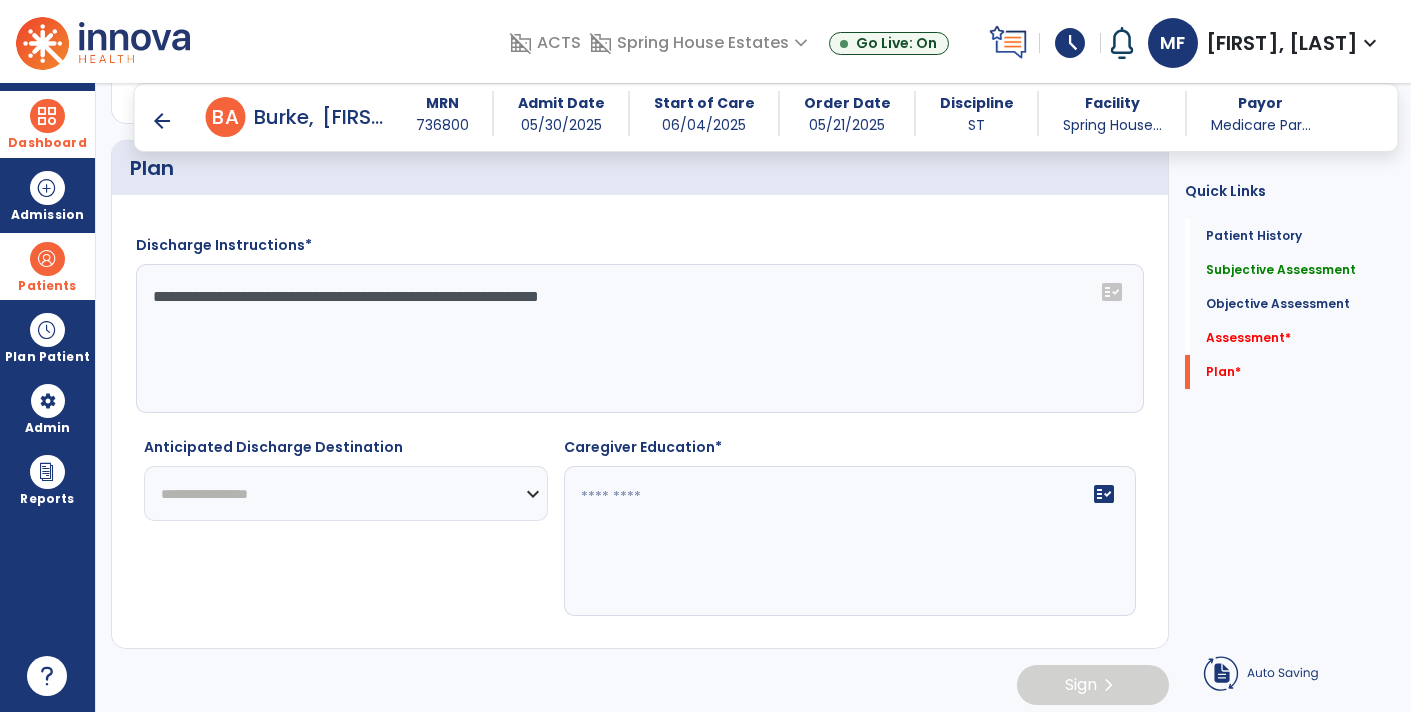 click on "**********" 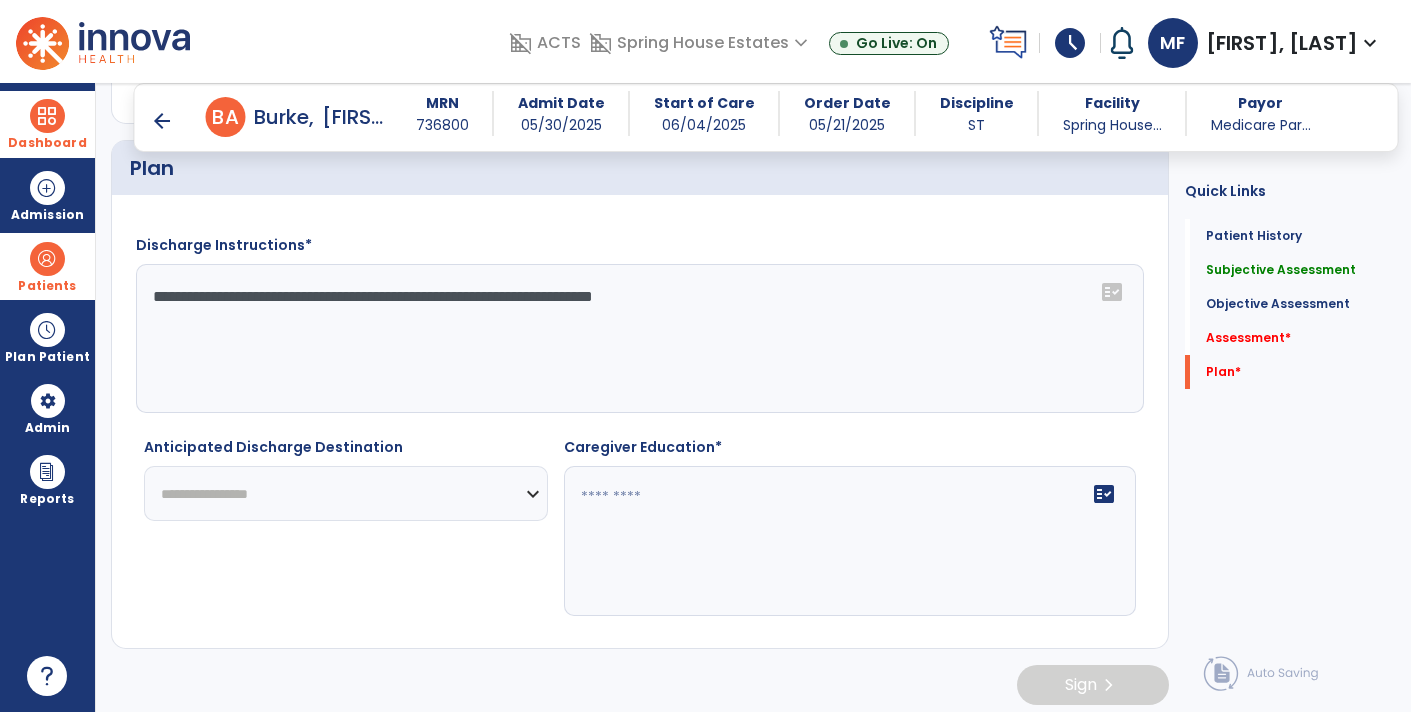 click on "**********" 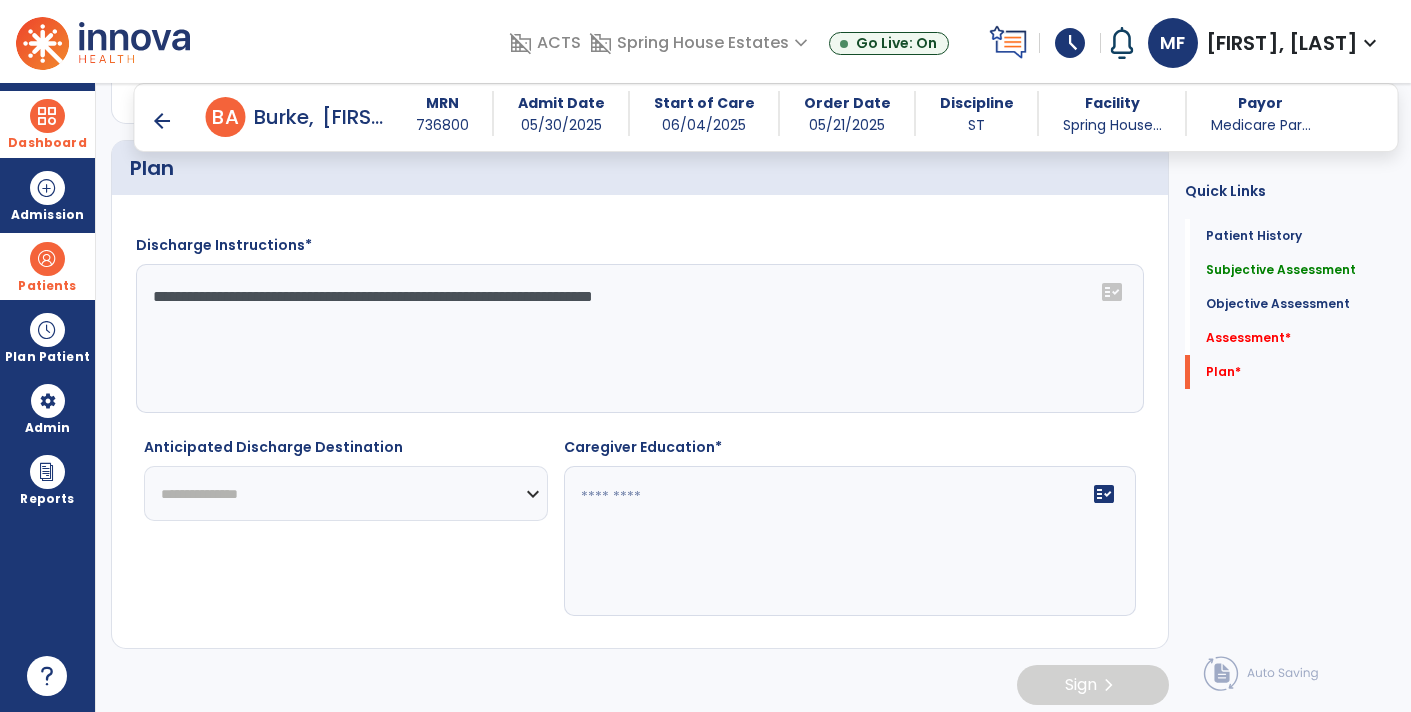 click on "**********" 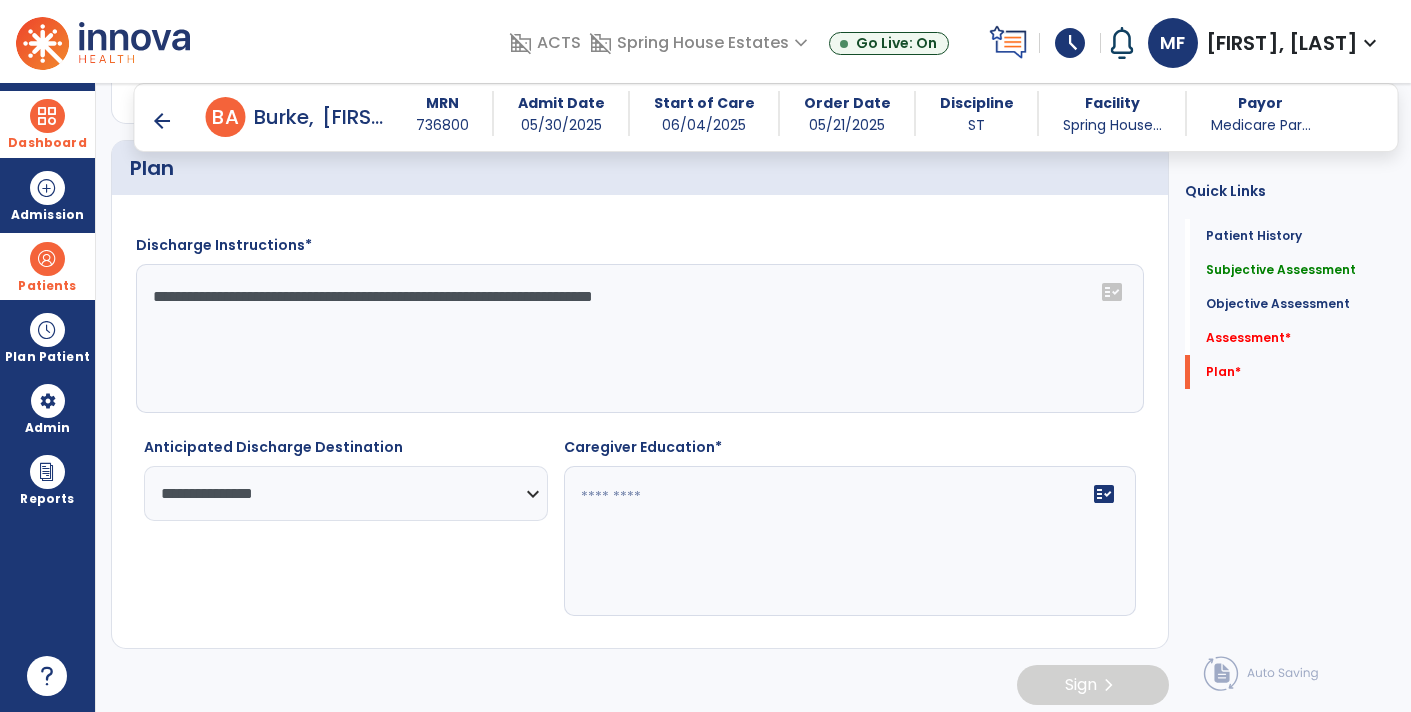 click on "fact_check" 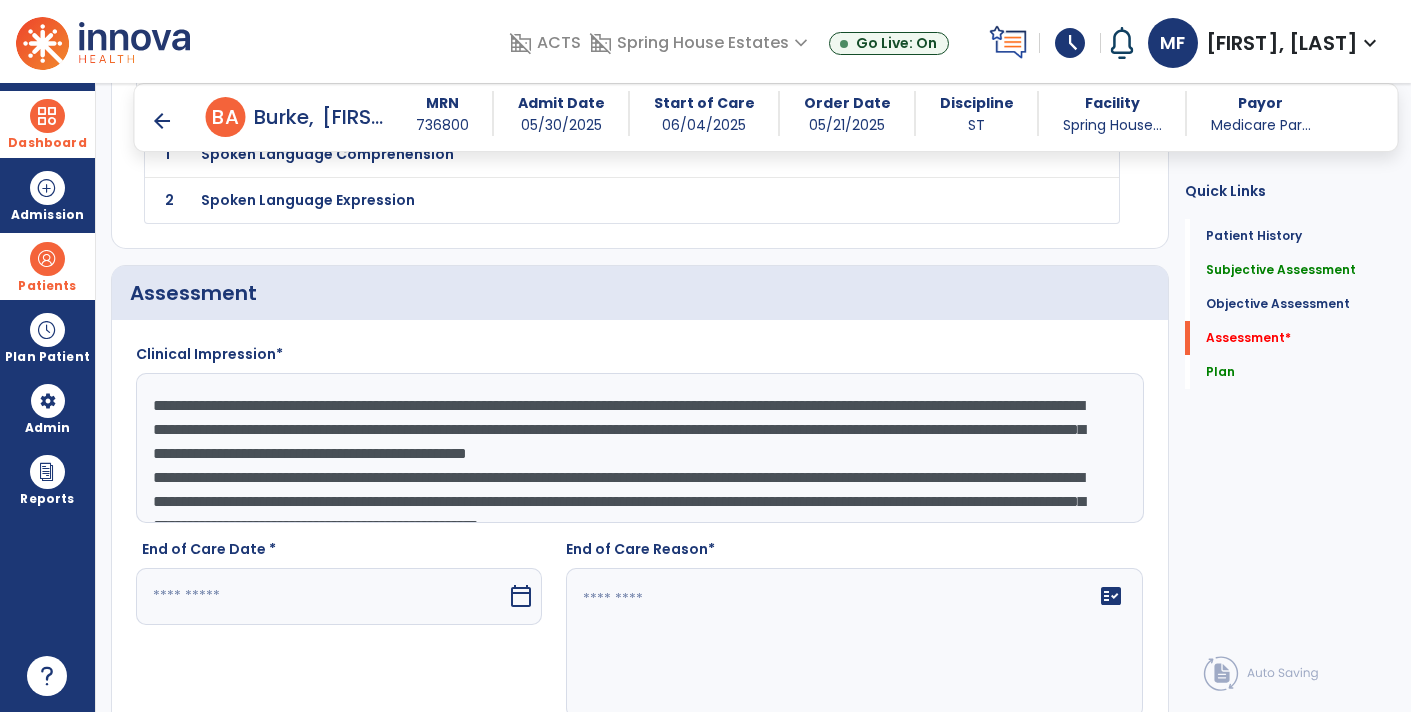 type on "***" 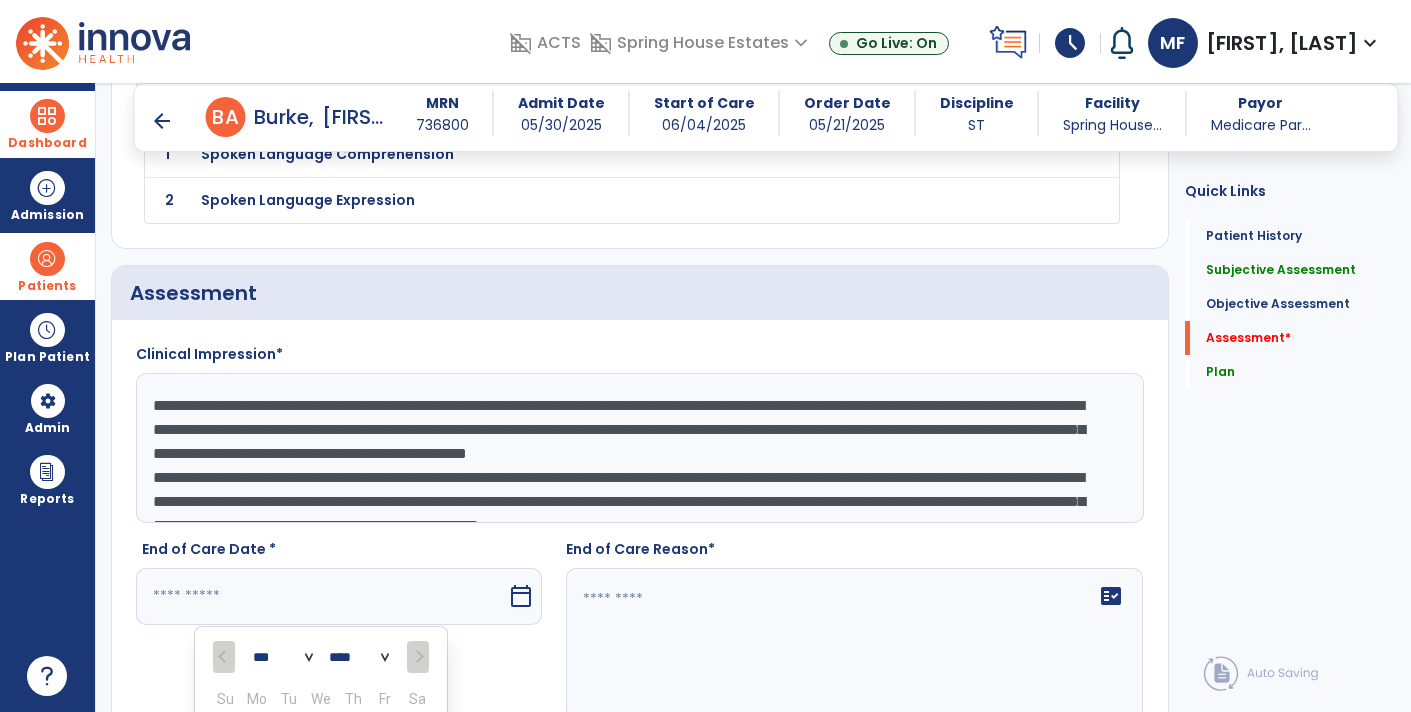 scroll, scrollTop: 2160, scrollLeft: 0, axis: vertical 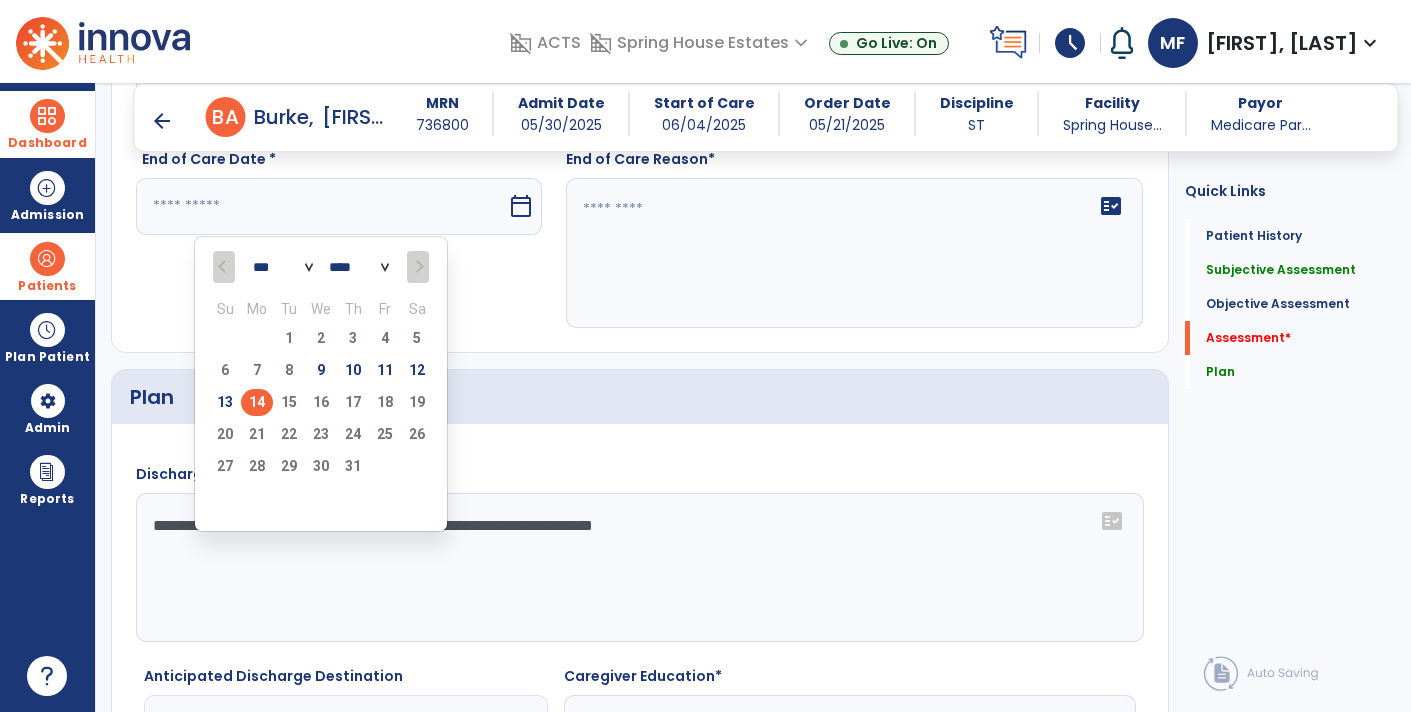 click on "14" at bounding box center (257, 402) 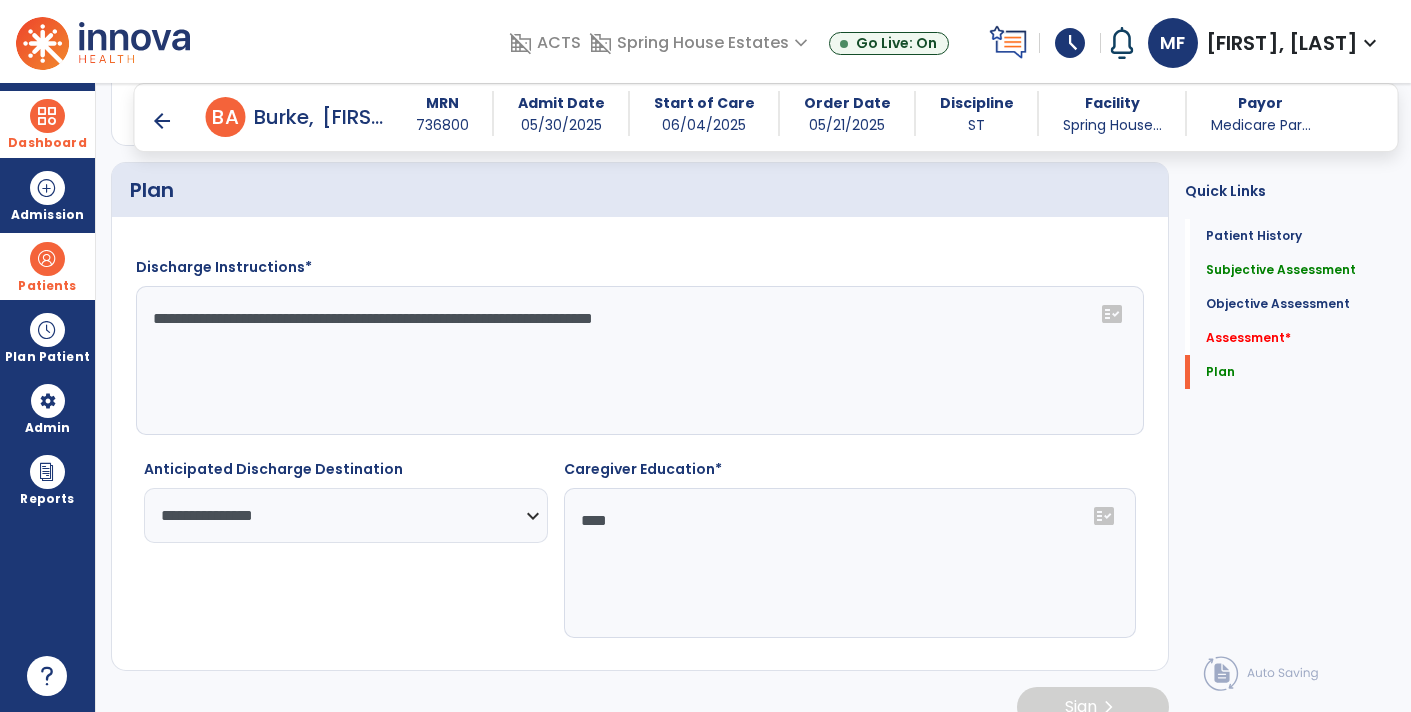 click on "***" 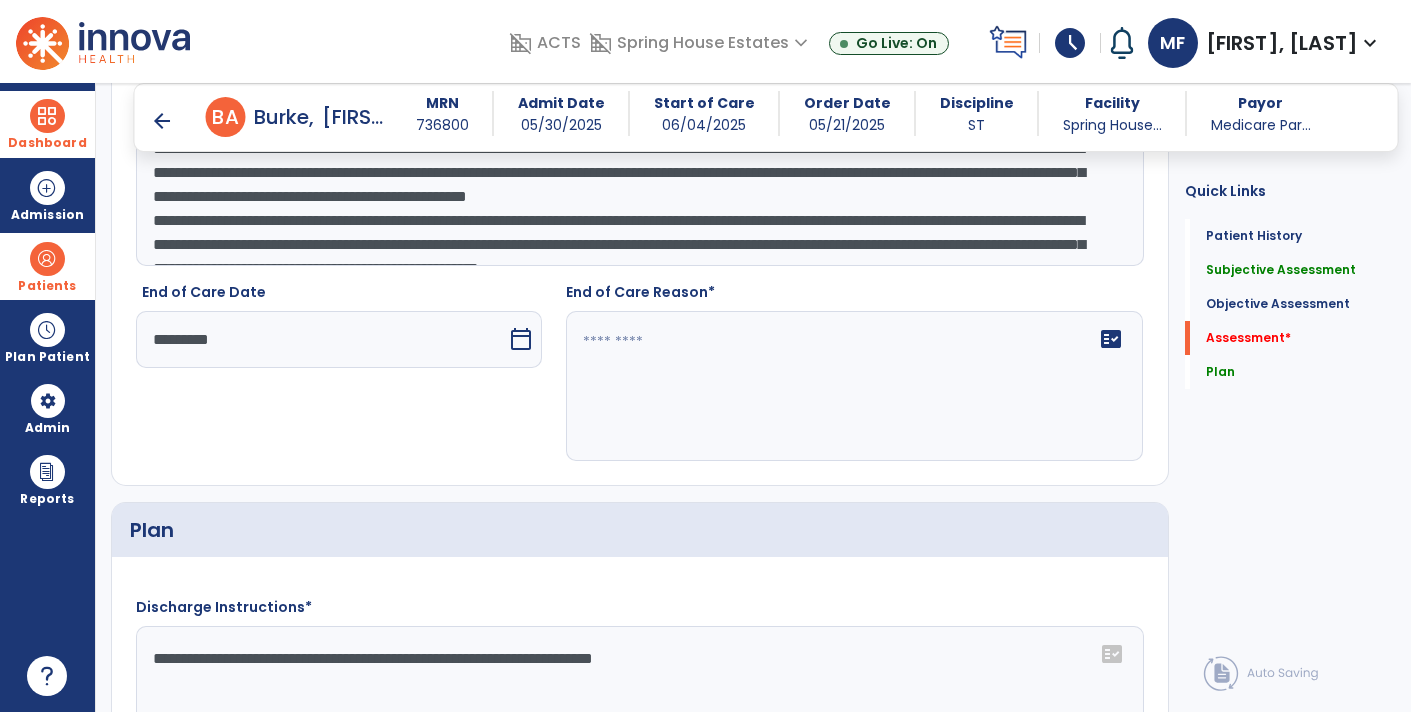 scroll, scrollTop: 2016, scrollLeft: 0, axis: vertical 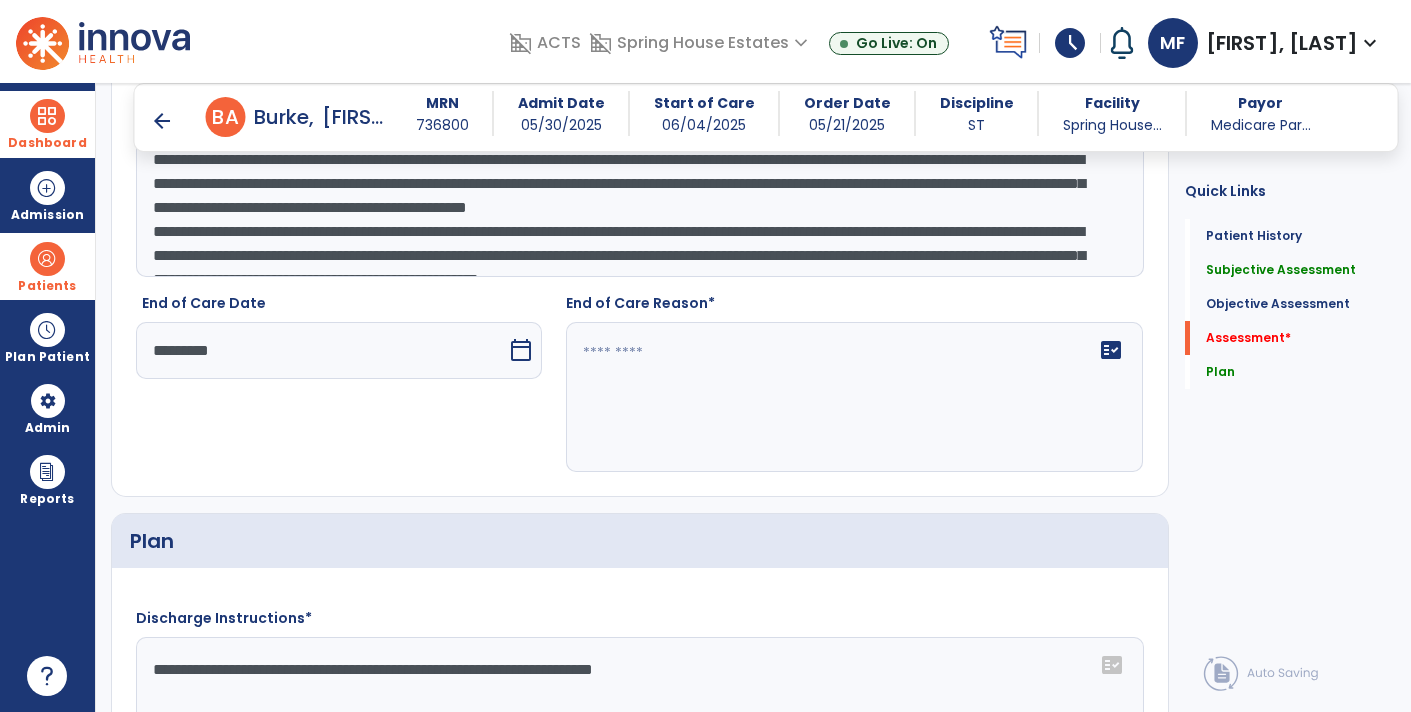 click on "fact_check" 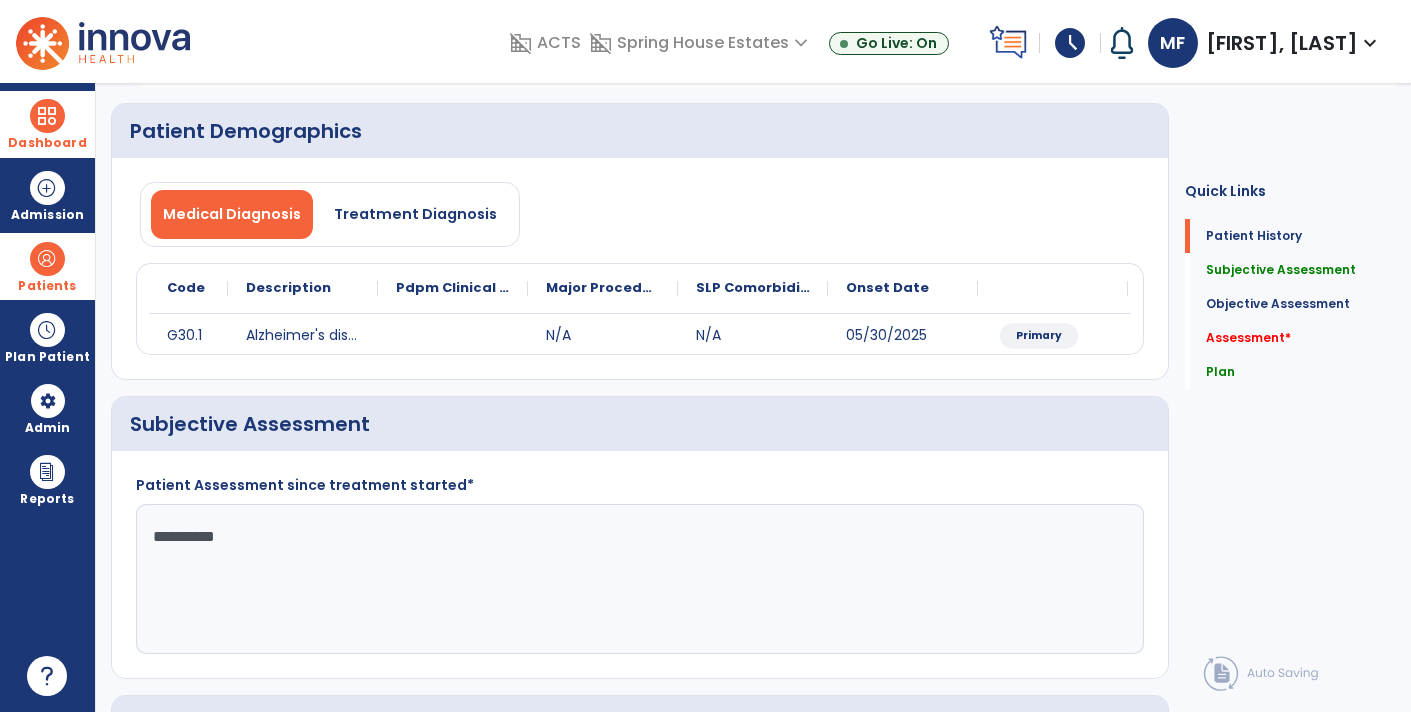 scroll, scrollTop: 0, scrollLeft: 0, axis: both 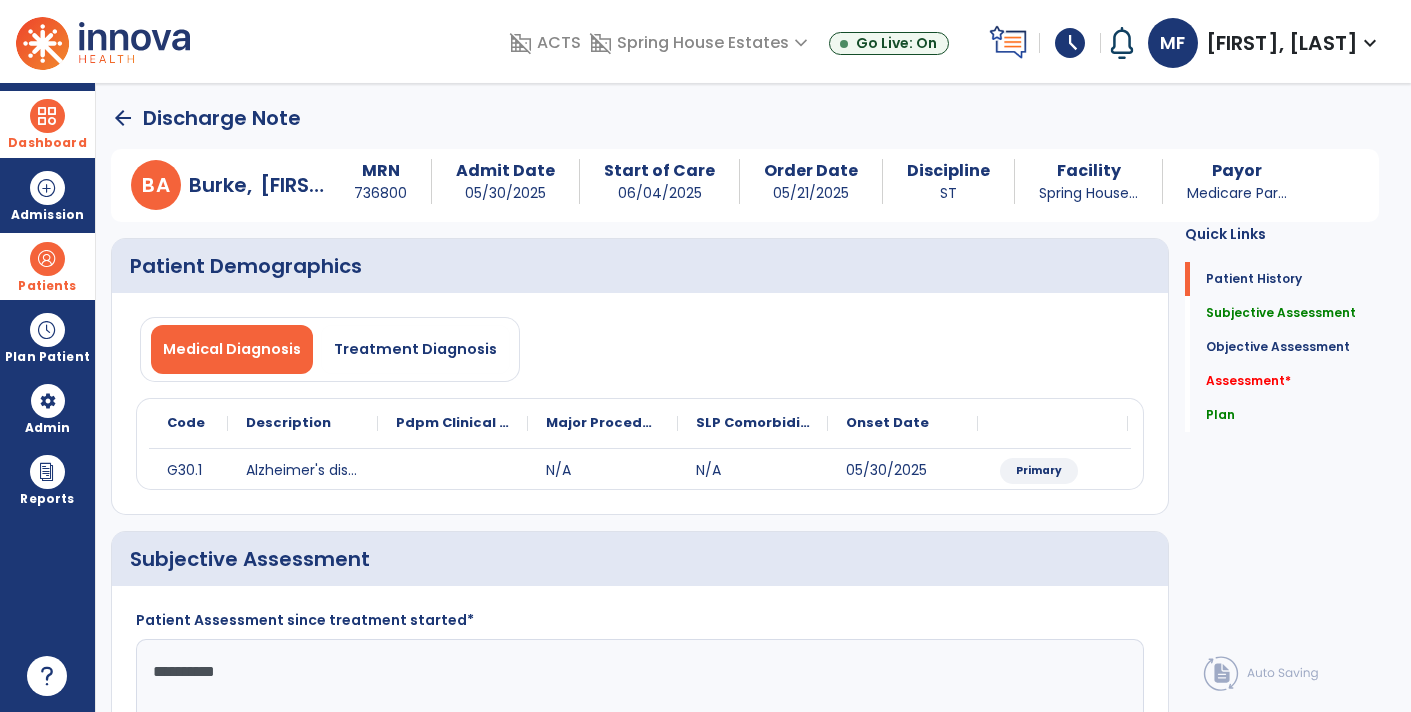 click on "arrow_back" 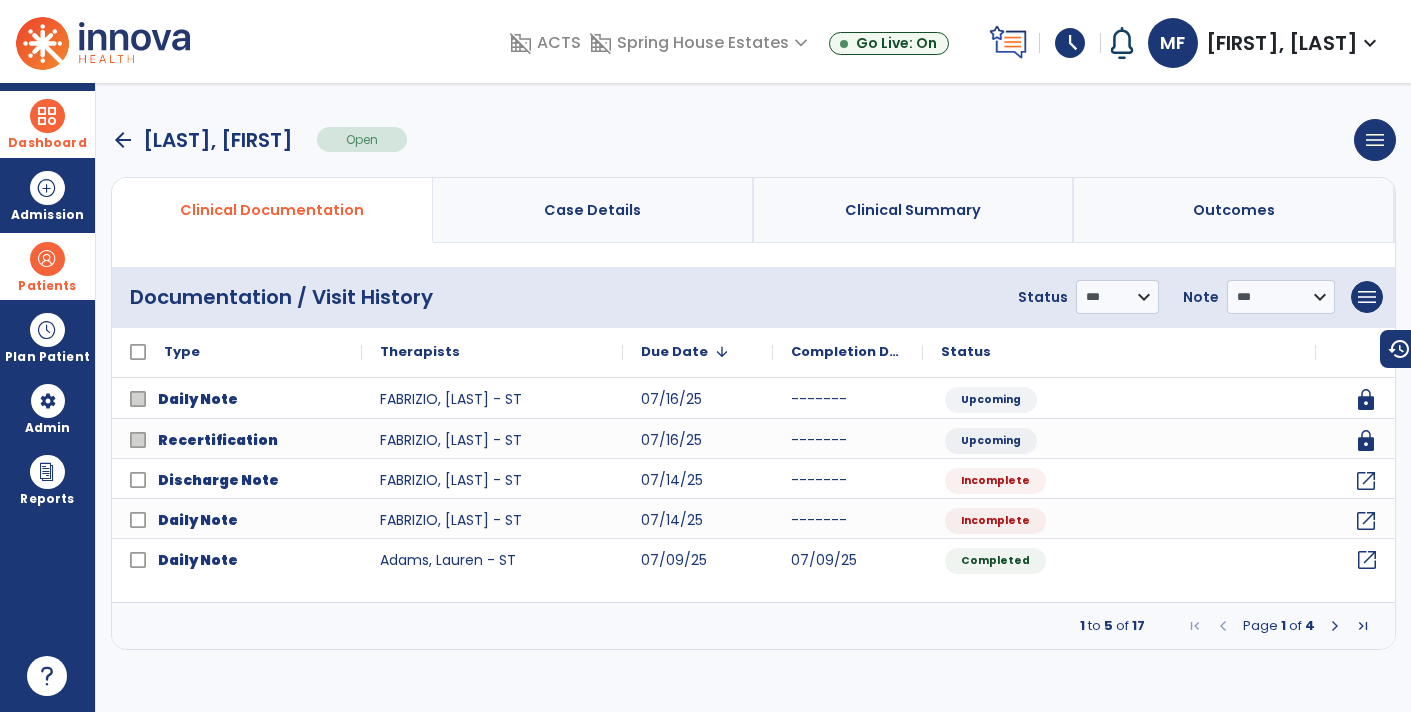 click on "open_in_new" 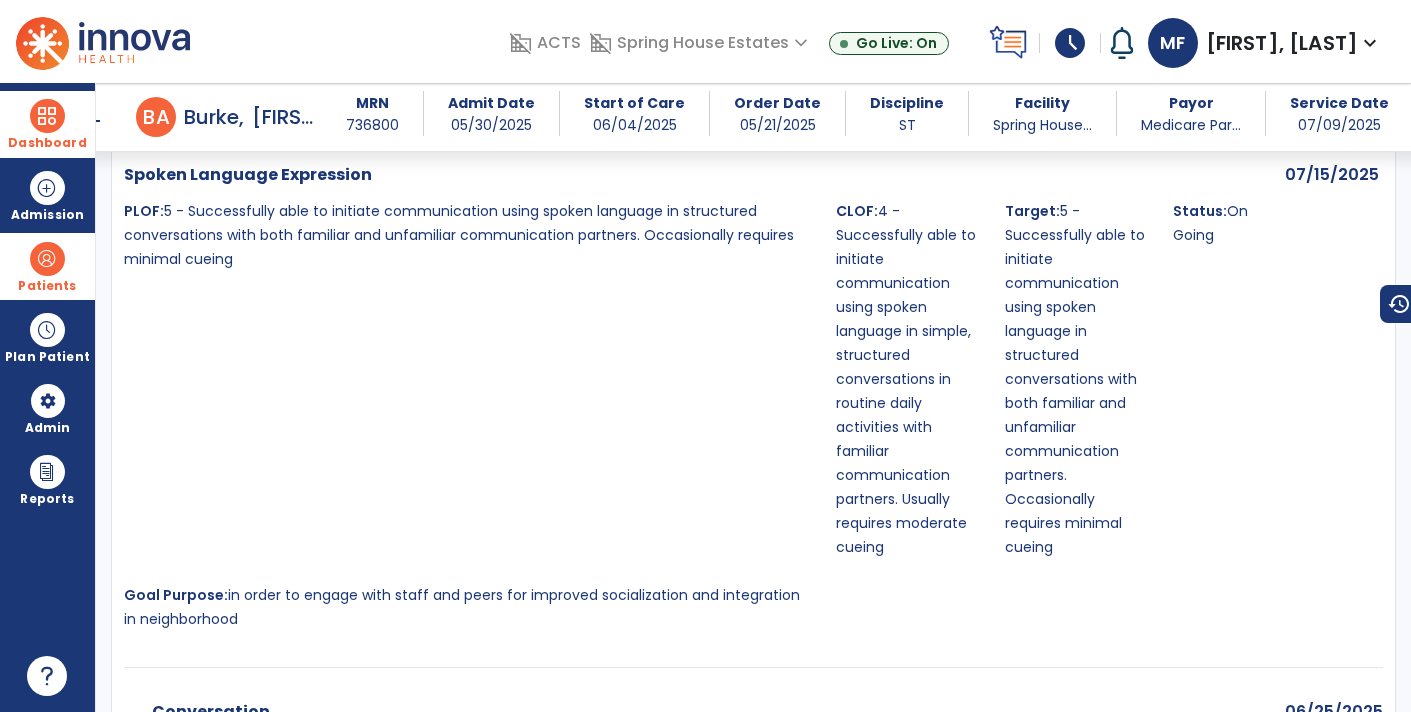 scroll, scrollTop: 2666, scrollLeft: 0, axis: vertical 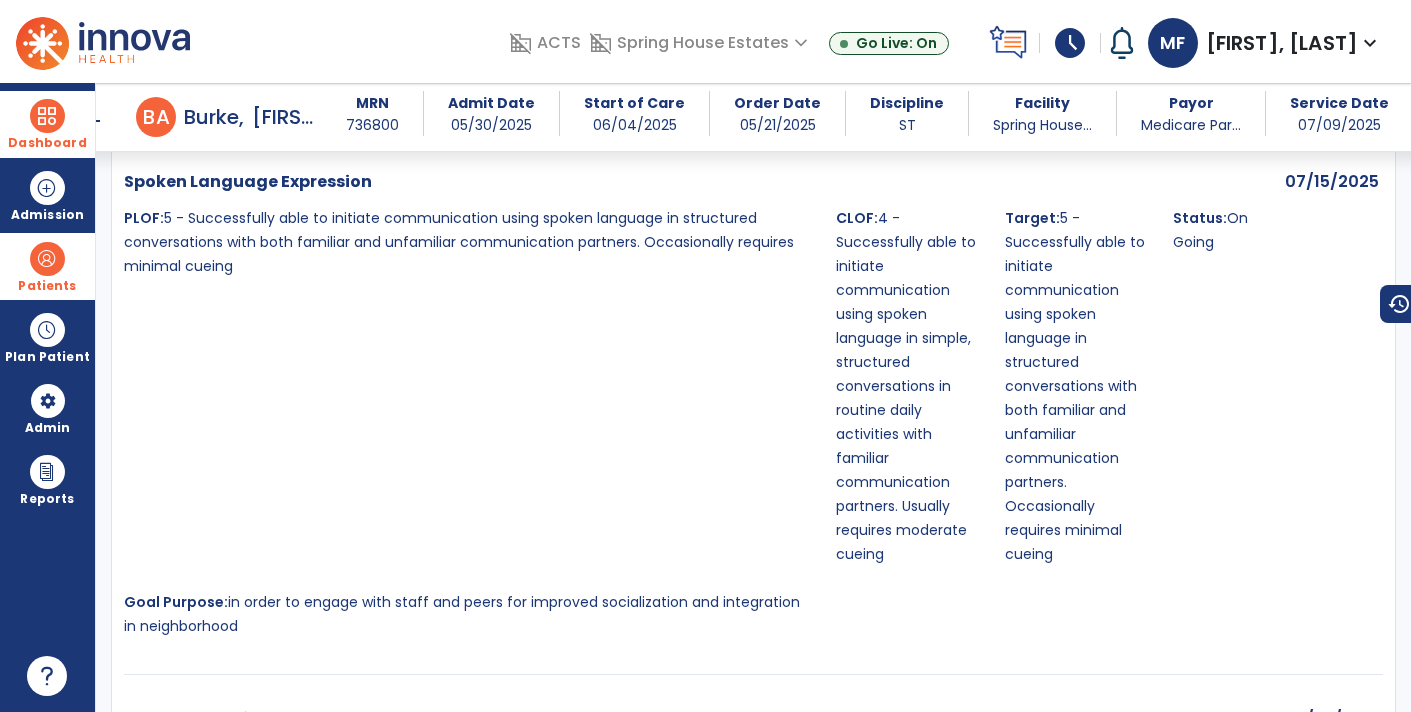 click on "Dashboard  dashboard  Therapist Dashboard  view_quilt  Operations Dashboard" at bounding box center [47, 124] 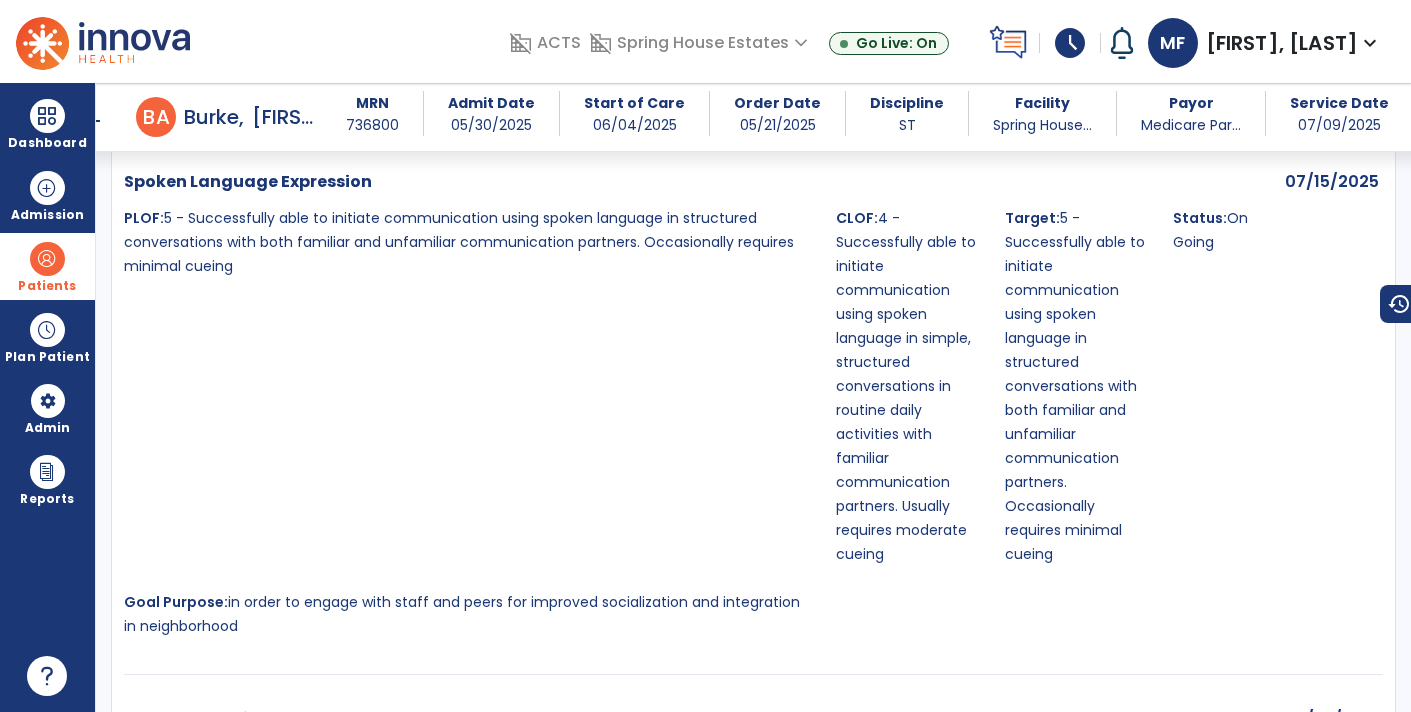 click on "arrow_back" at bounding box center [92, 121] 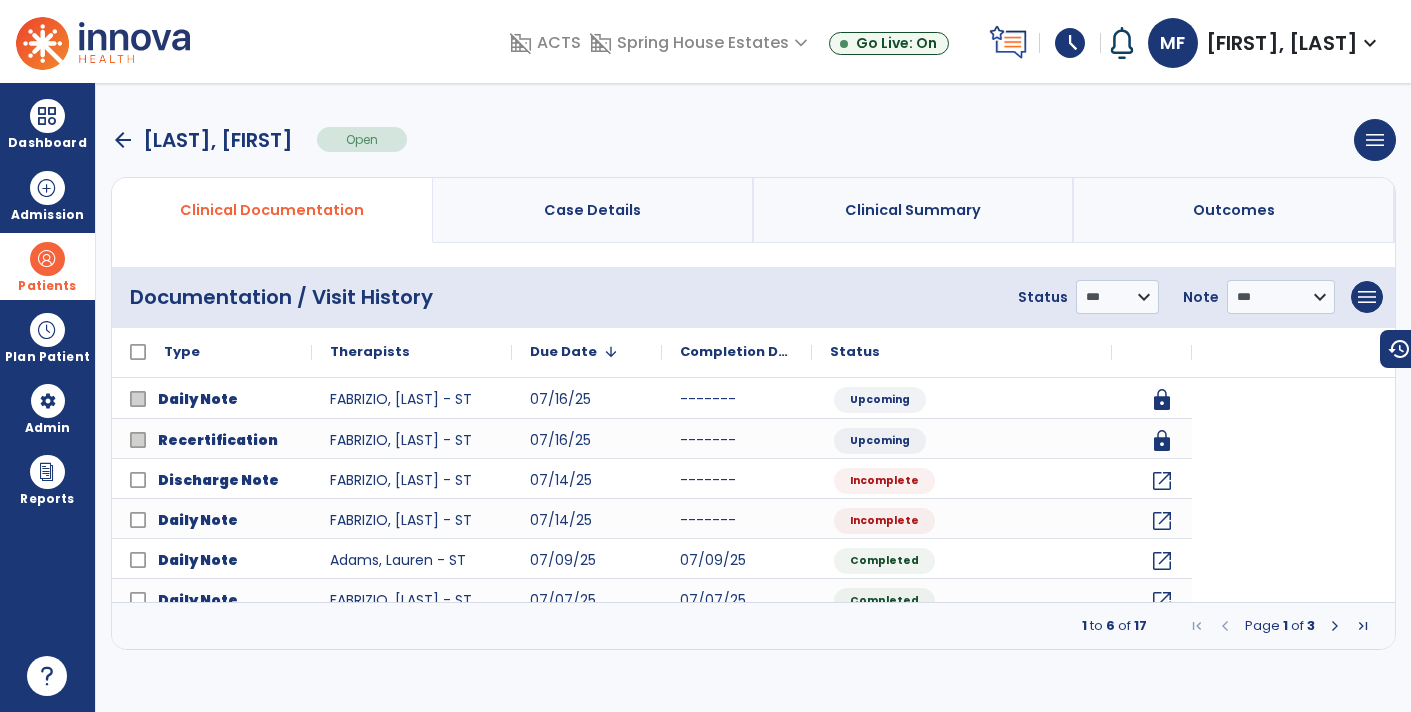 scroll, scrollTop: 0, scrollLeft: 0, axis: both 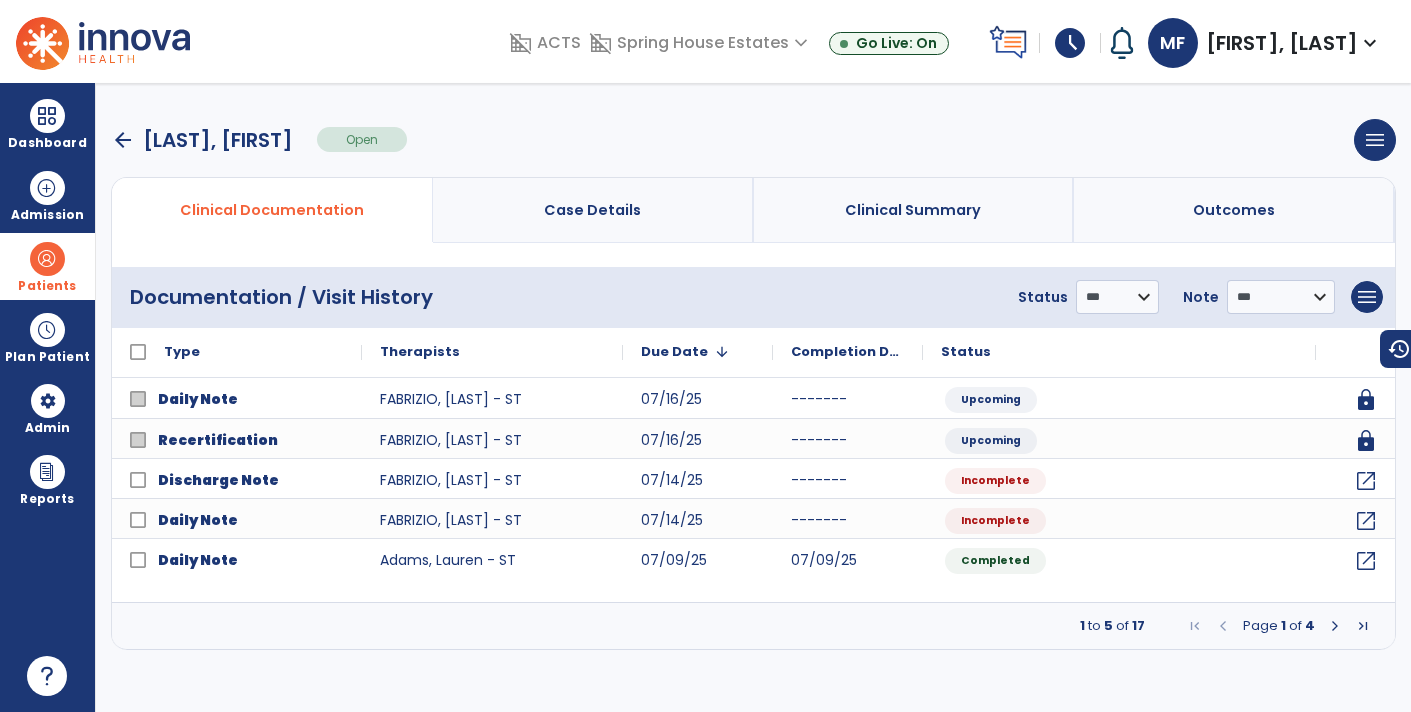 click at bounding box center [1335, 626] 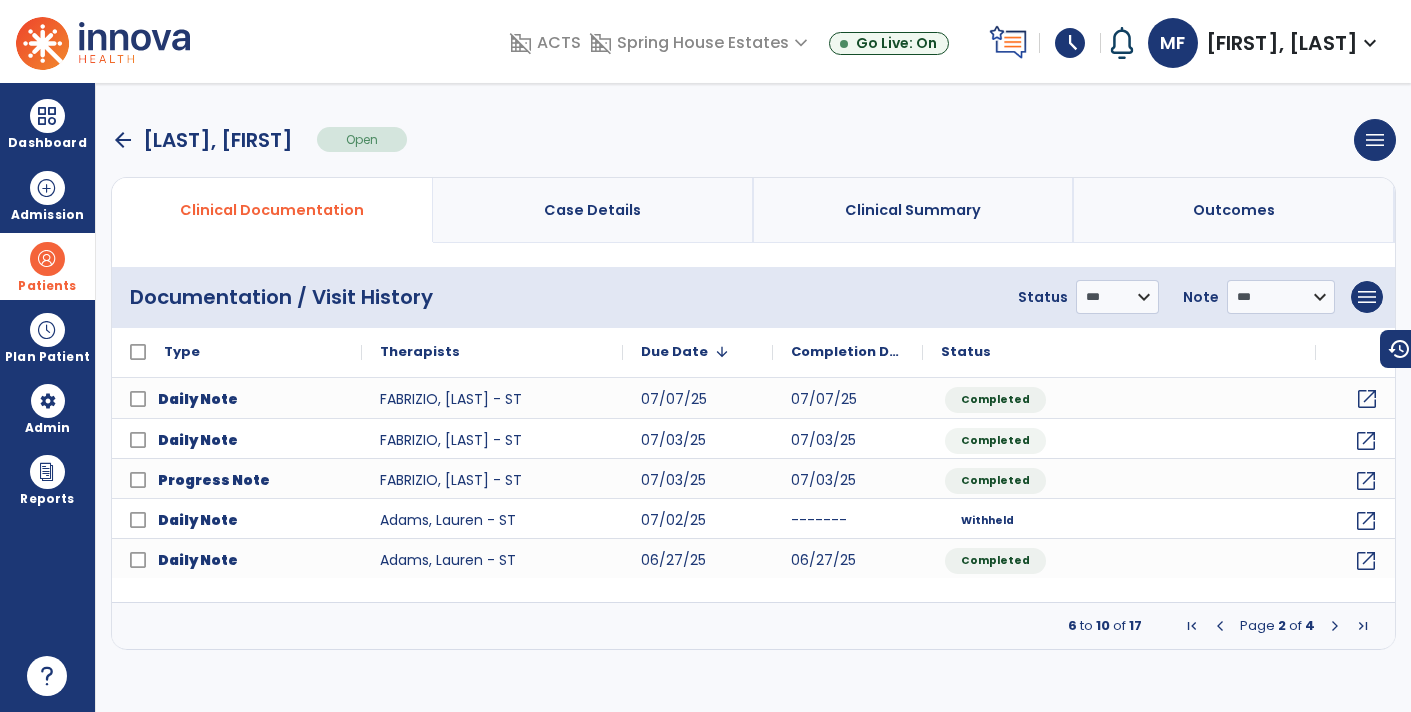 click on "open_in_new" 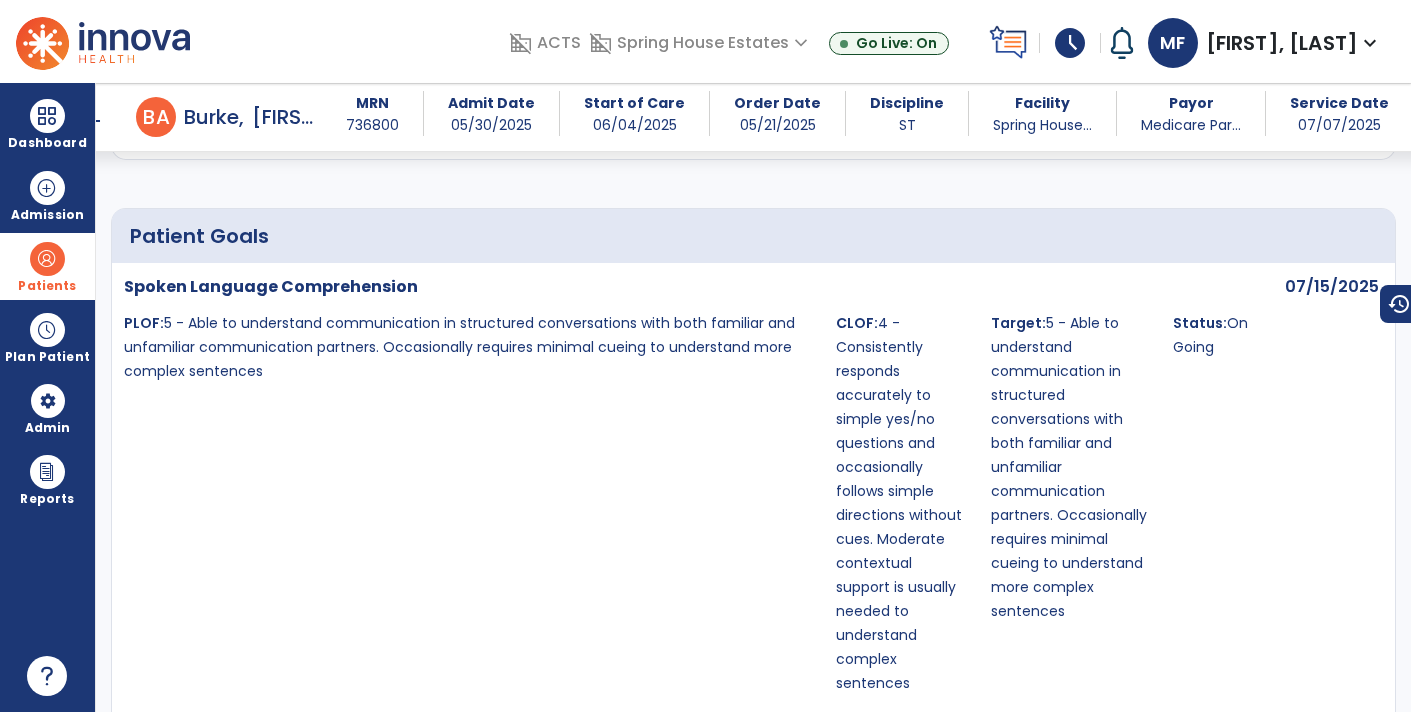 scroll, scrollTop: 1779, scrollLeft: 0, axis: vertical 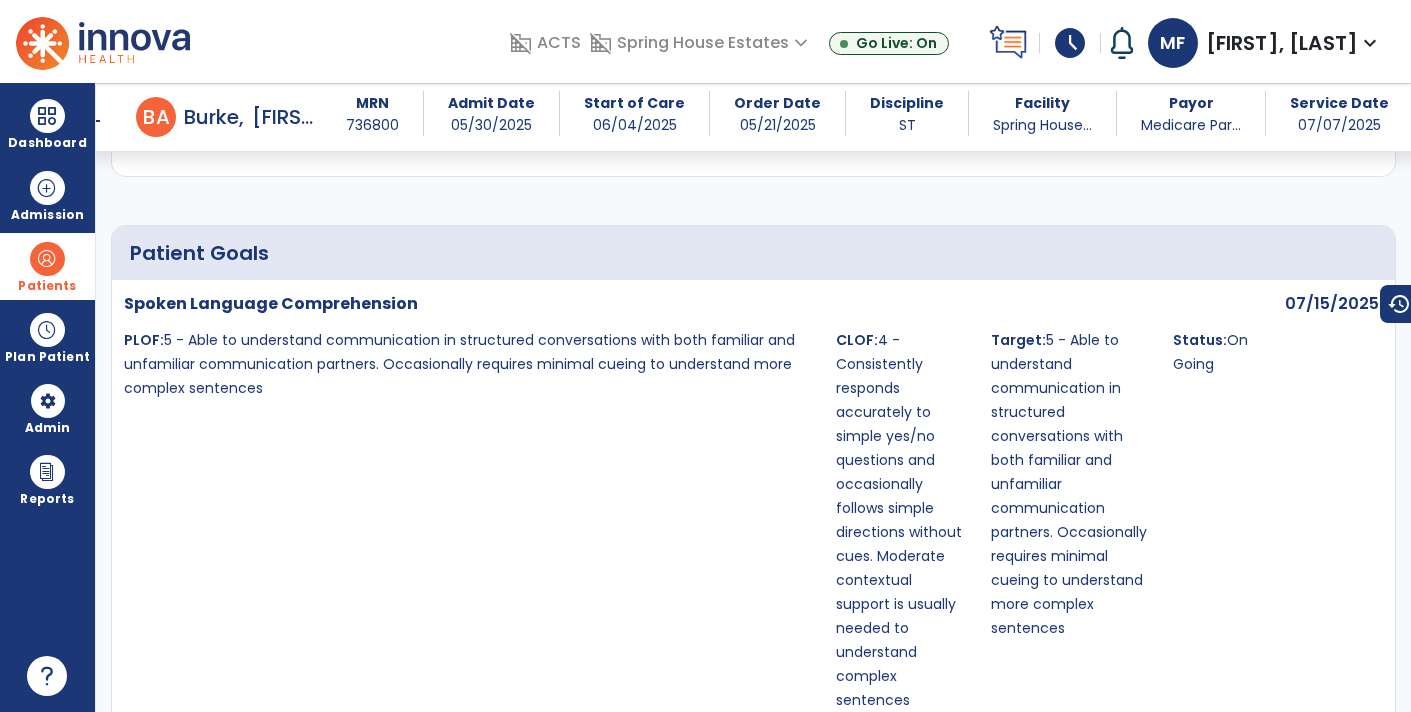 click on "arrow_back" at bounding box center [92, 121] 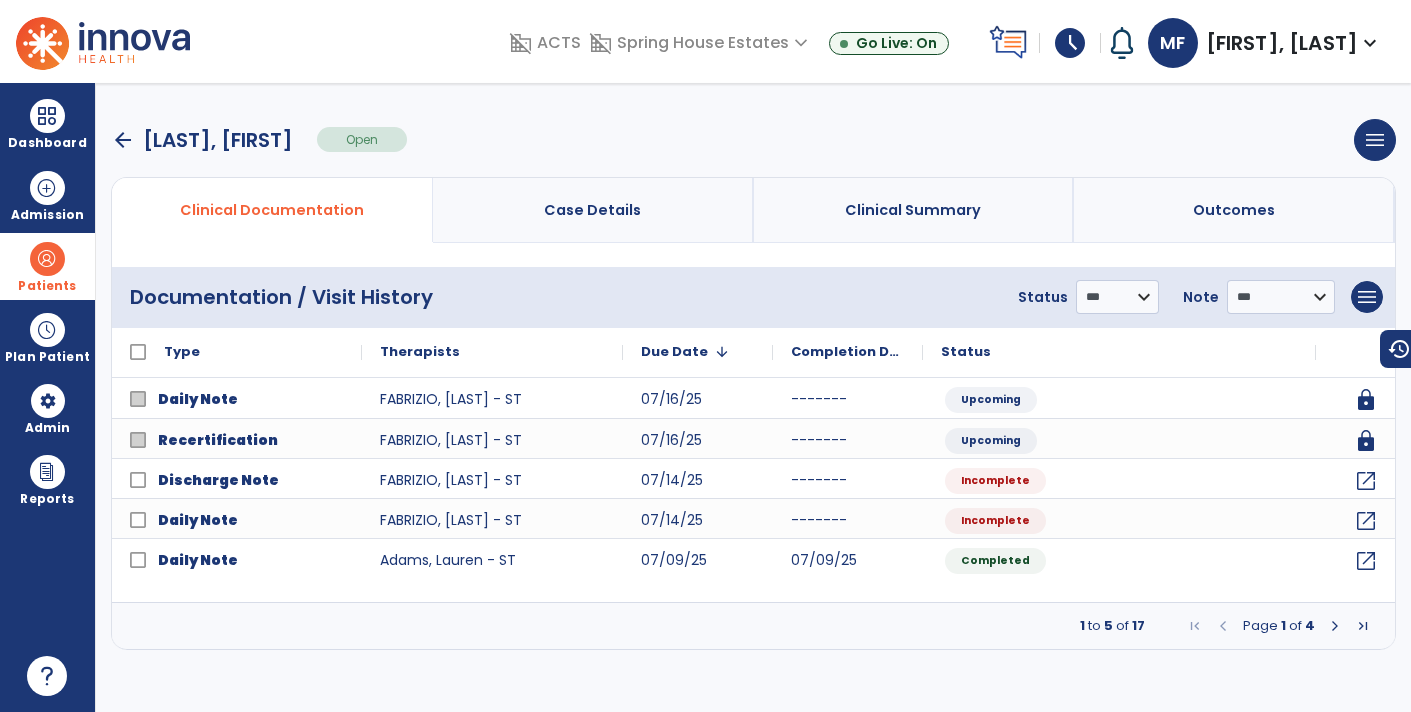 click at bounding box center (1335, 626) 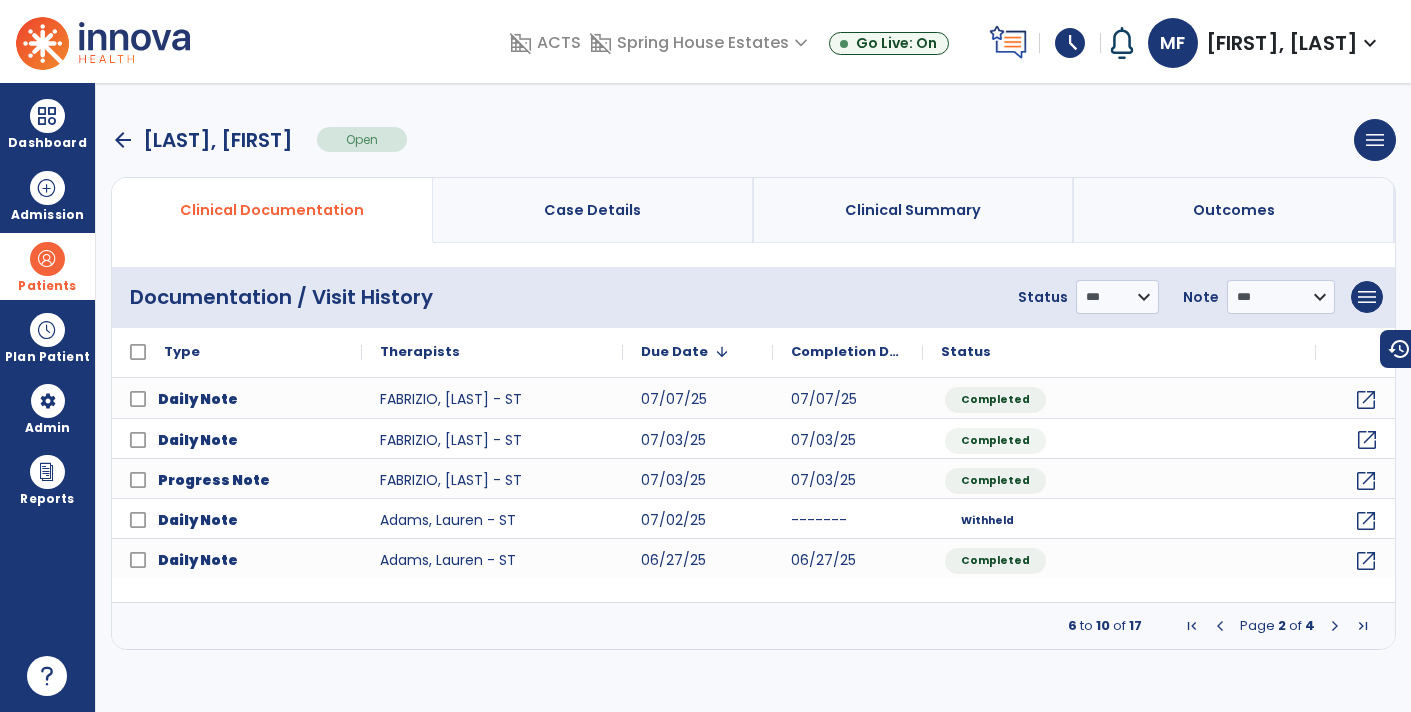 click on "open_in_new" 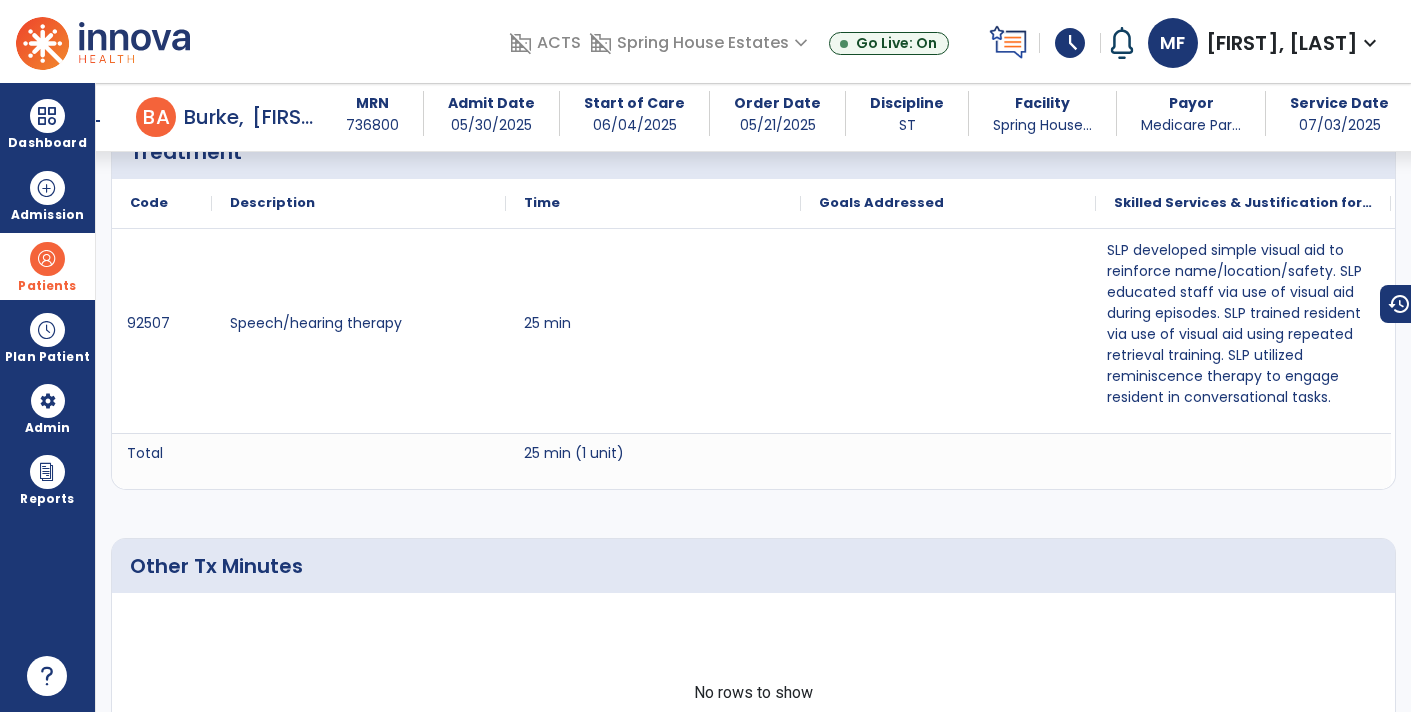 scroll, scrollTop: 0, scrollLeft: 0, axis: both 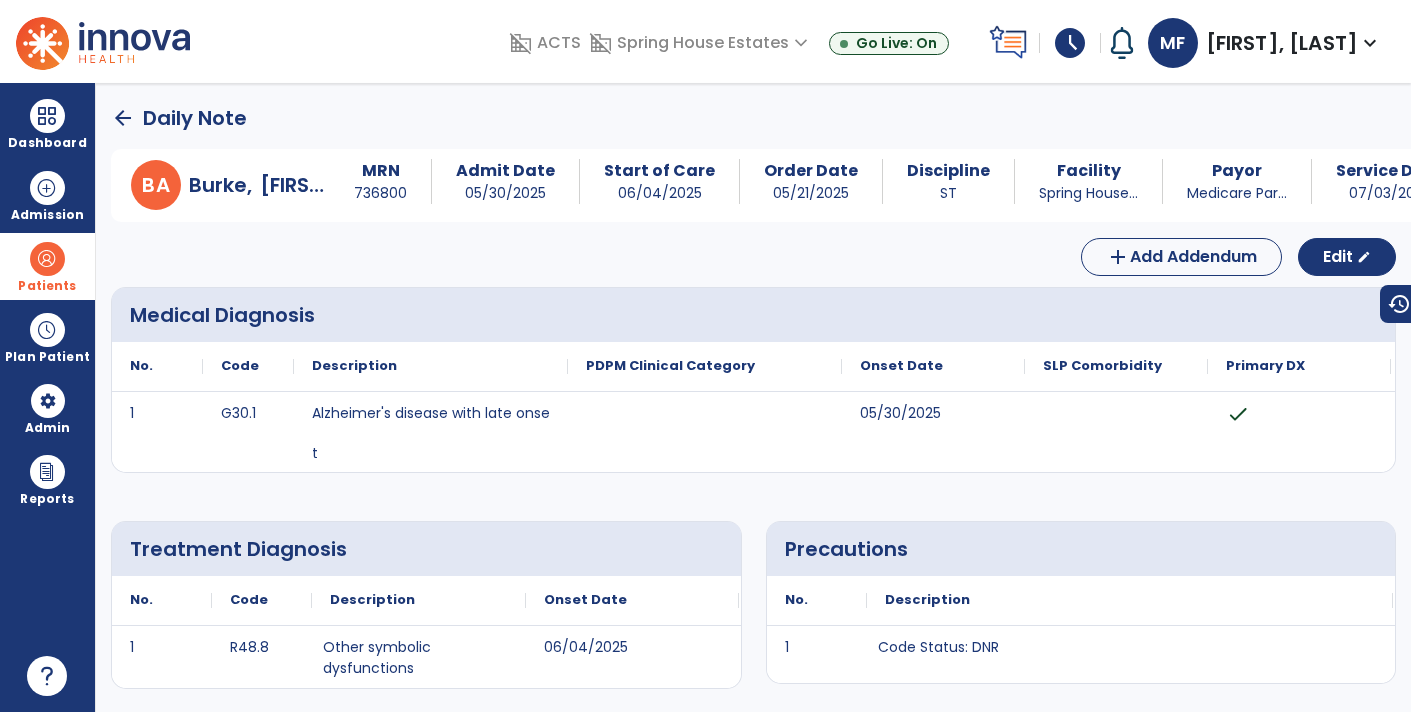 click on "arrow_back" 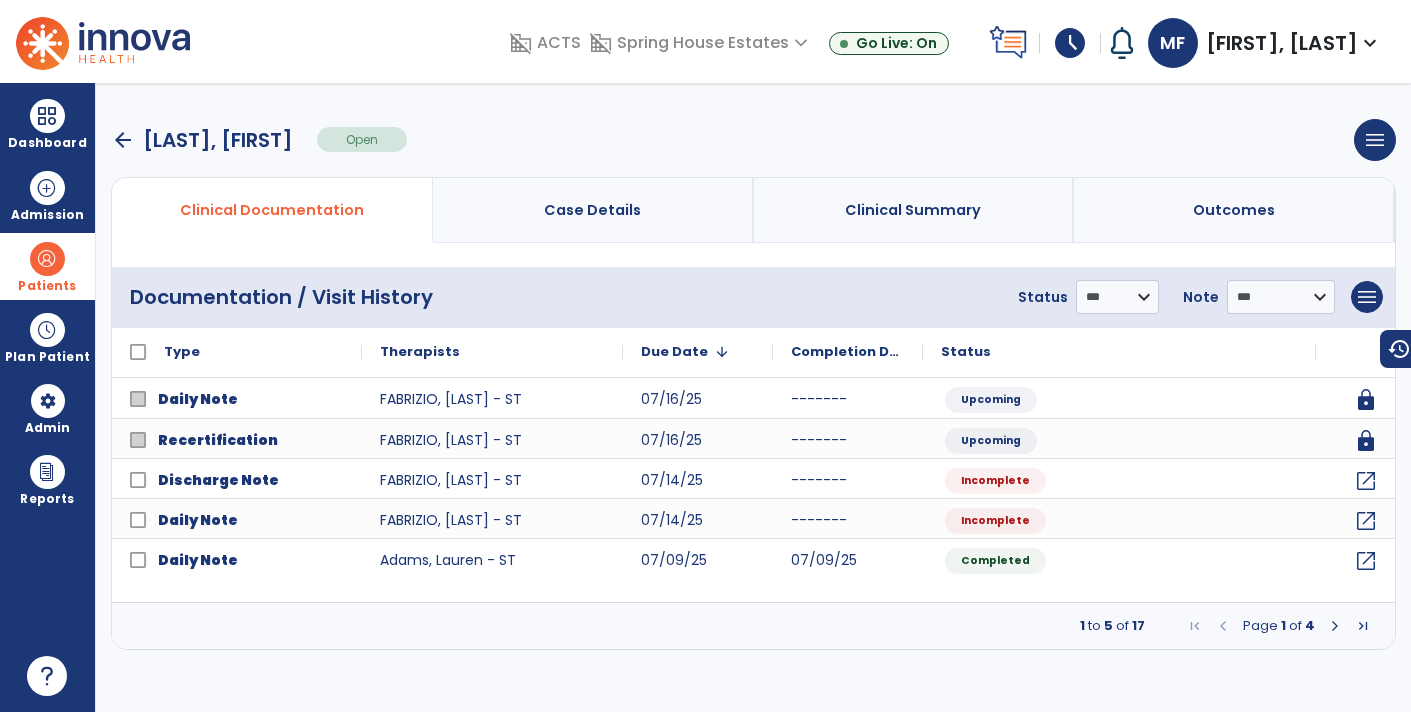 click at bounding box center [1335, 626] 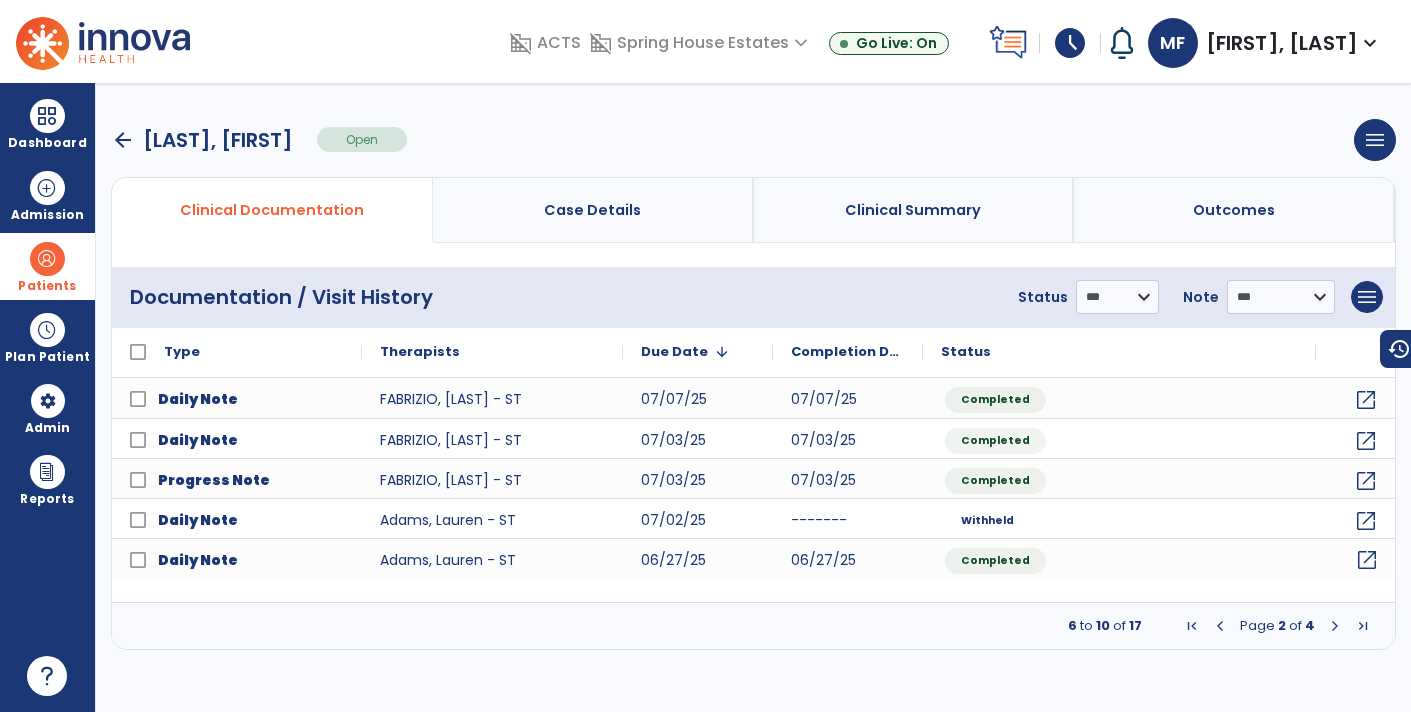 click on "open_in_new" 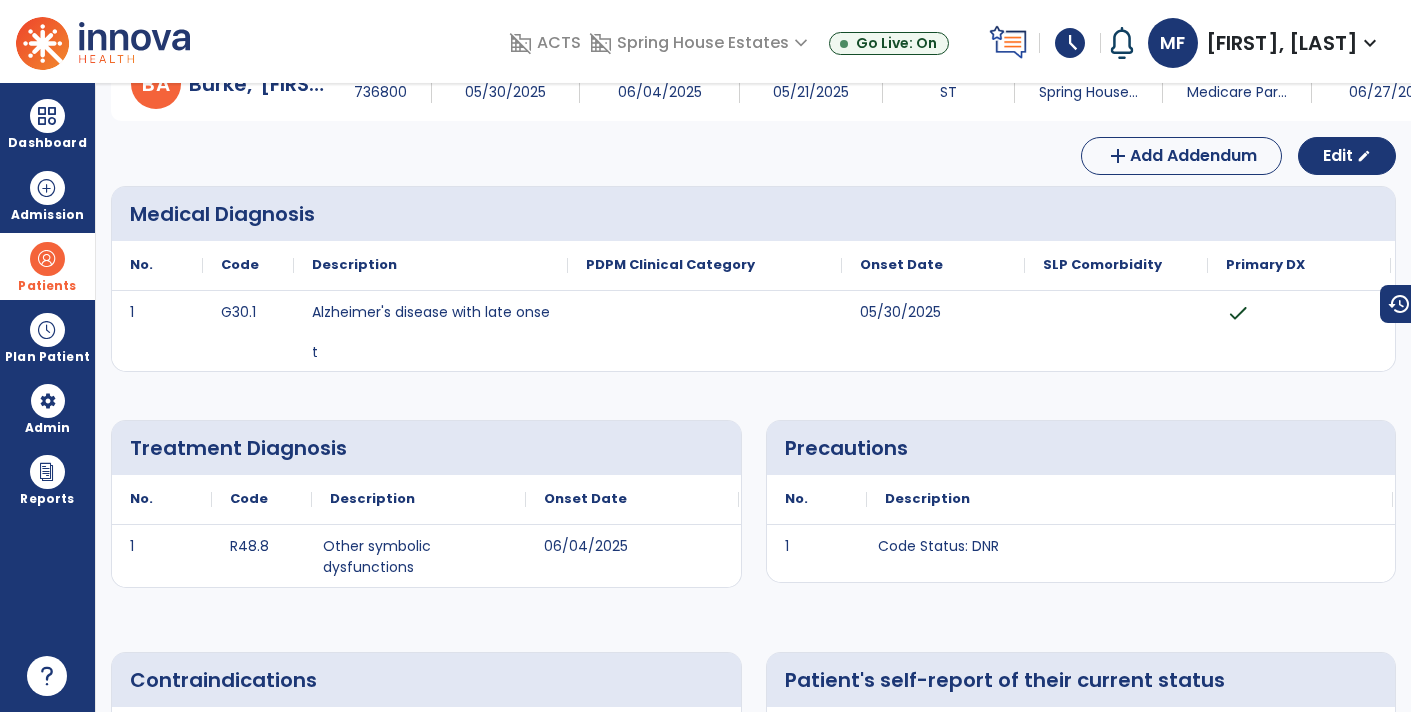 scroll, scrollTop: 0, scrollLeft: 0, axis: both 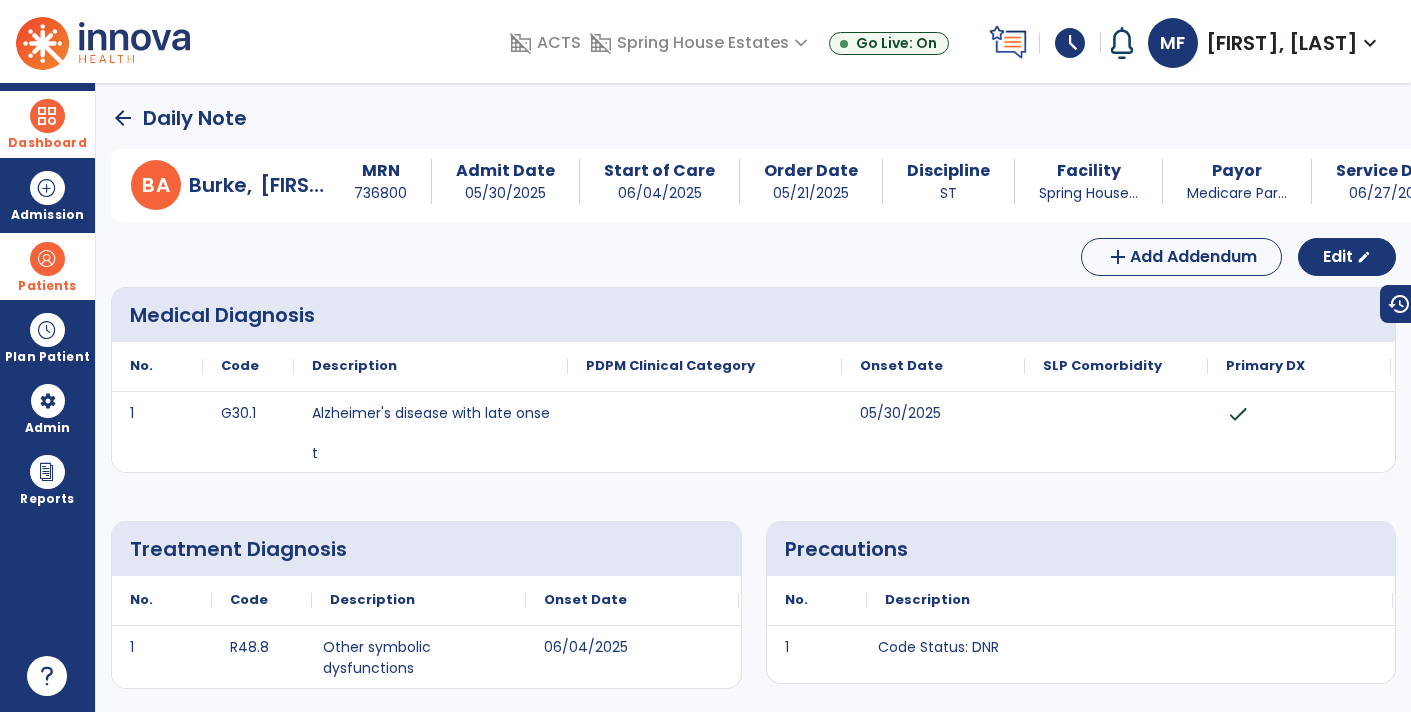 click on "Dashboard" at bounding box center (47, 143) 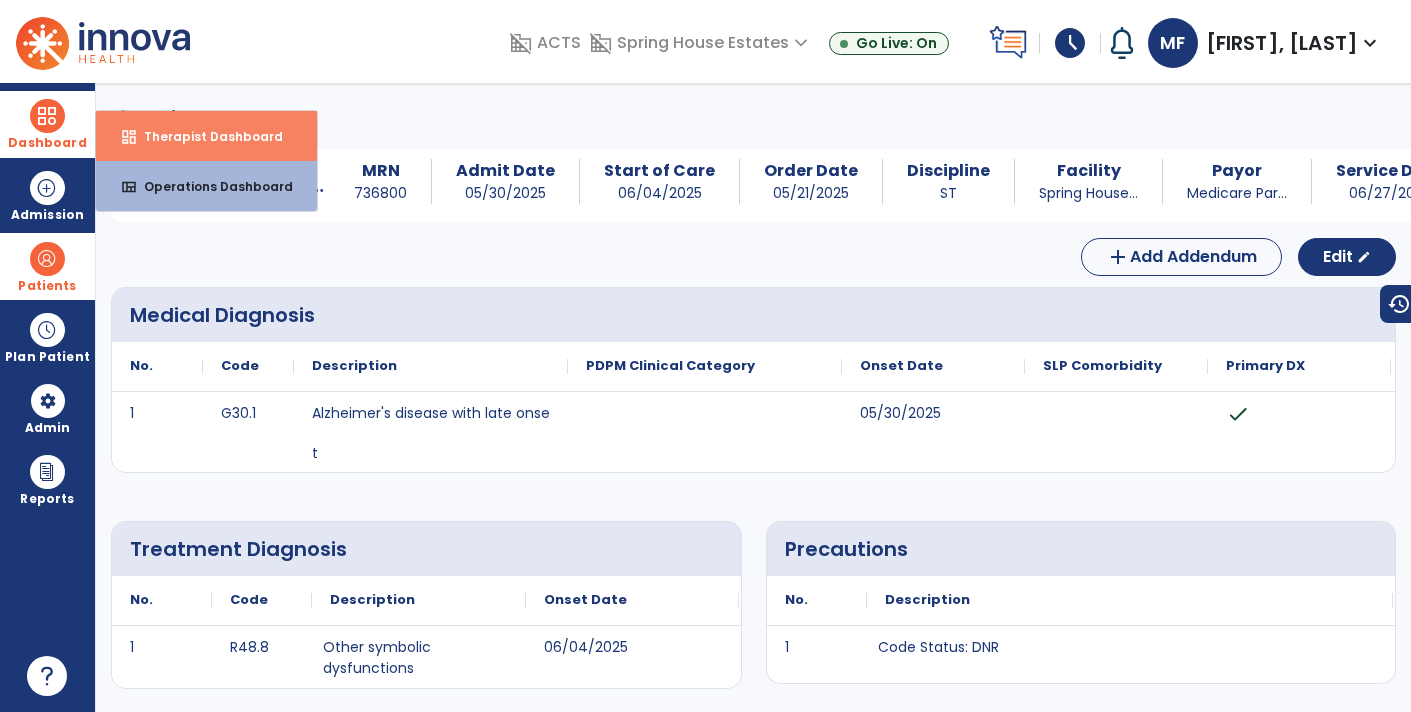 click on "dashboard  Therapist Dashboard" at bounding box center (206, 136) 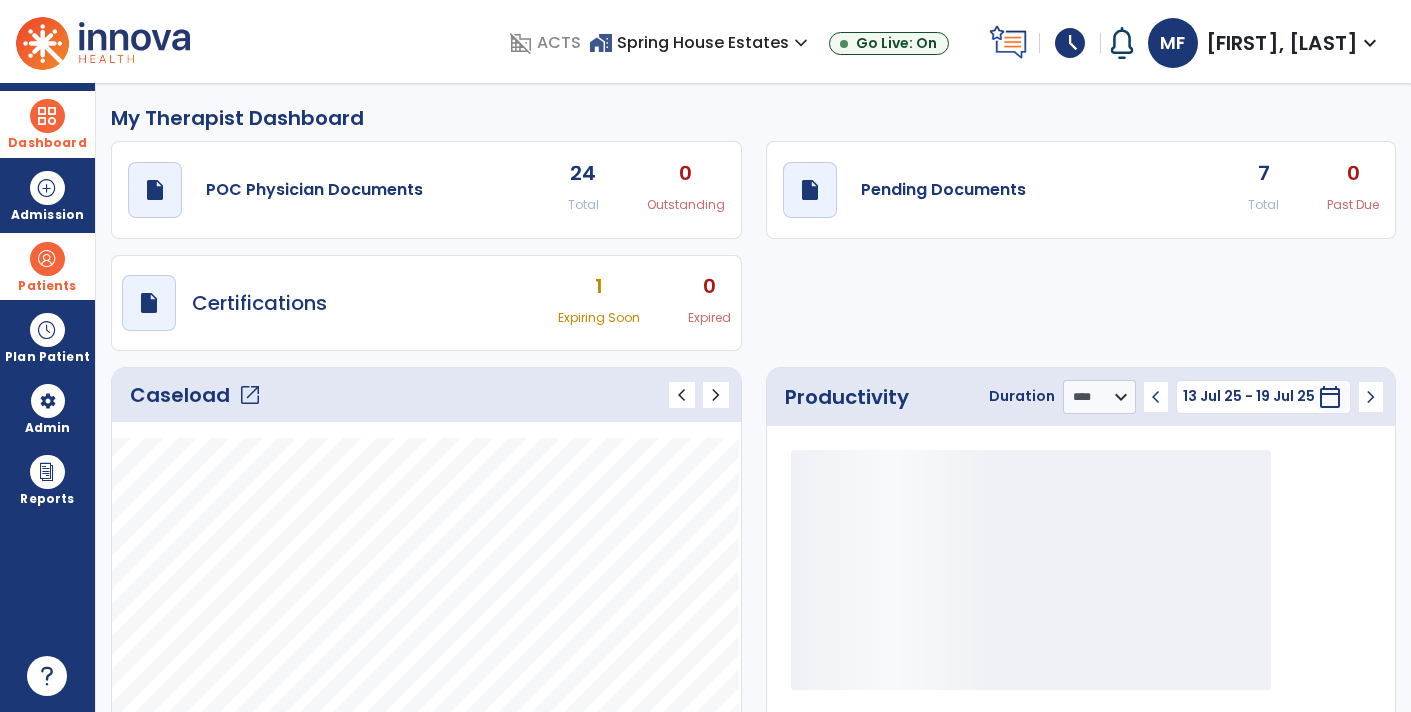 click on "draft   open_in_new  Pending Documents 7 Total 0 Past Due" 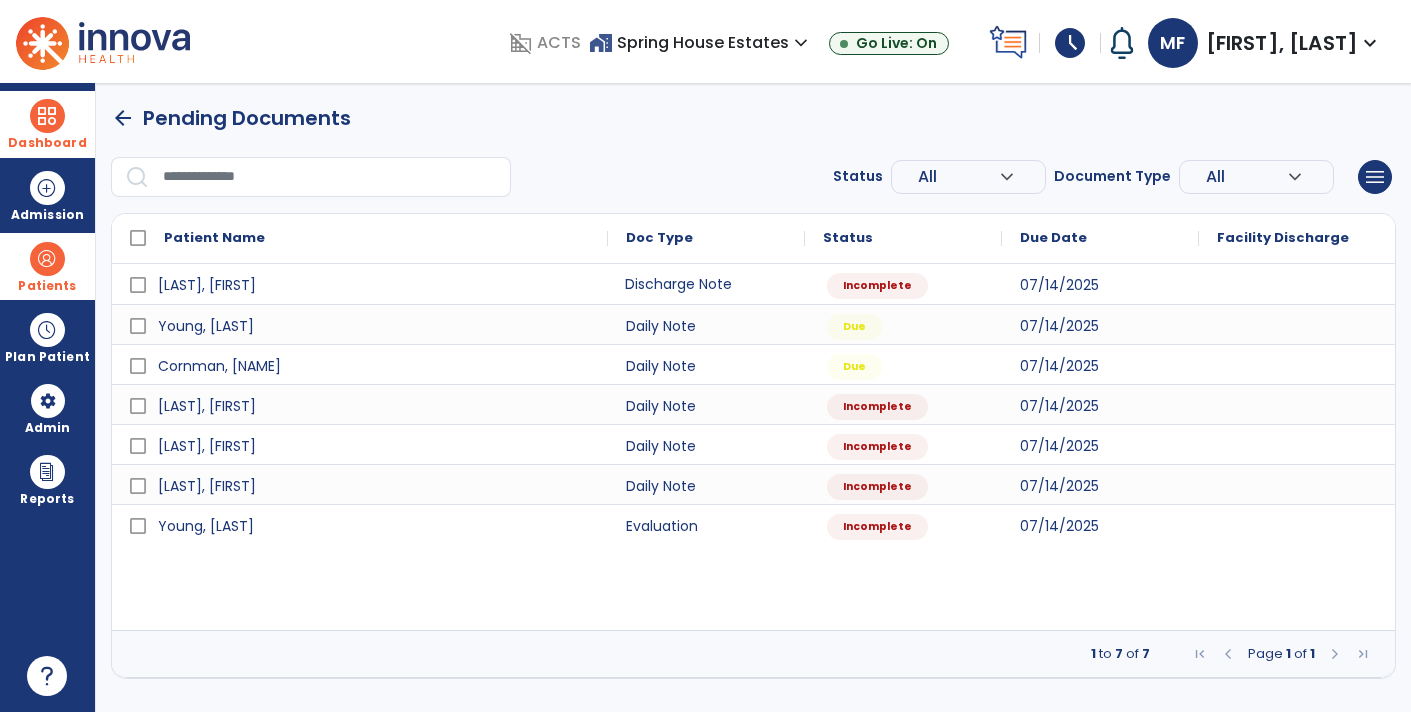 click on "Discharge Note" at bounding box center (706, 284) 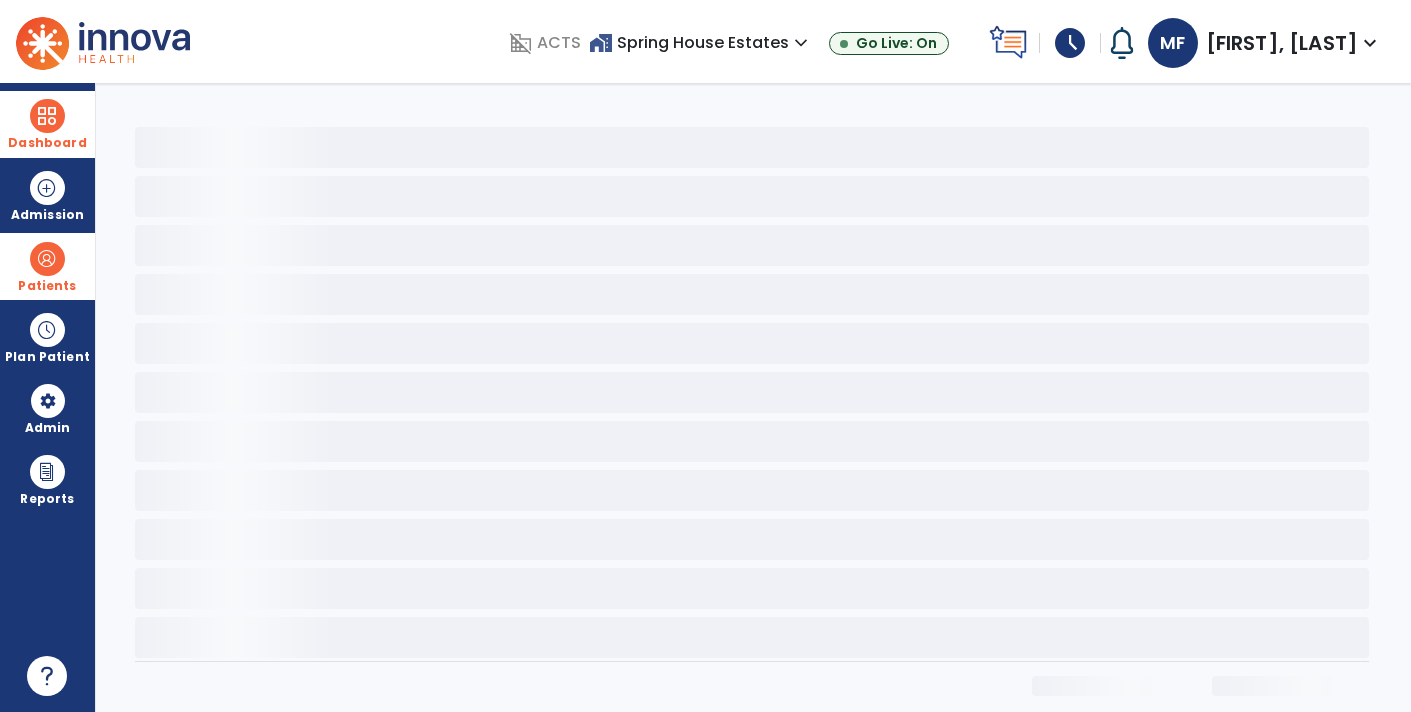 select on "**********" 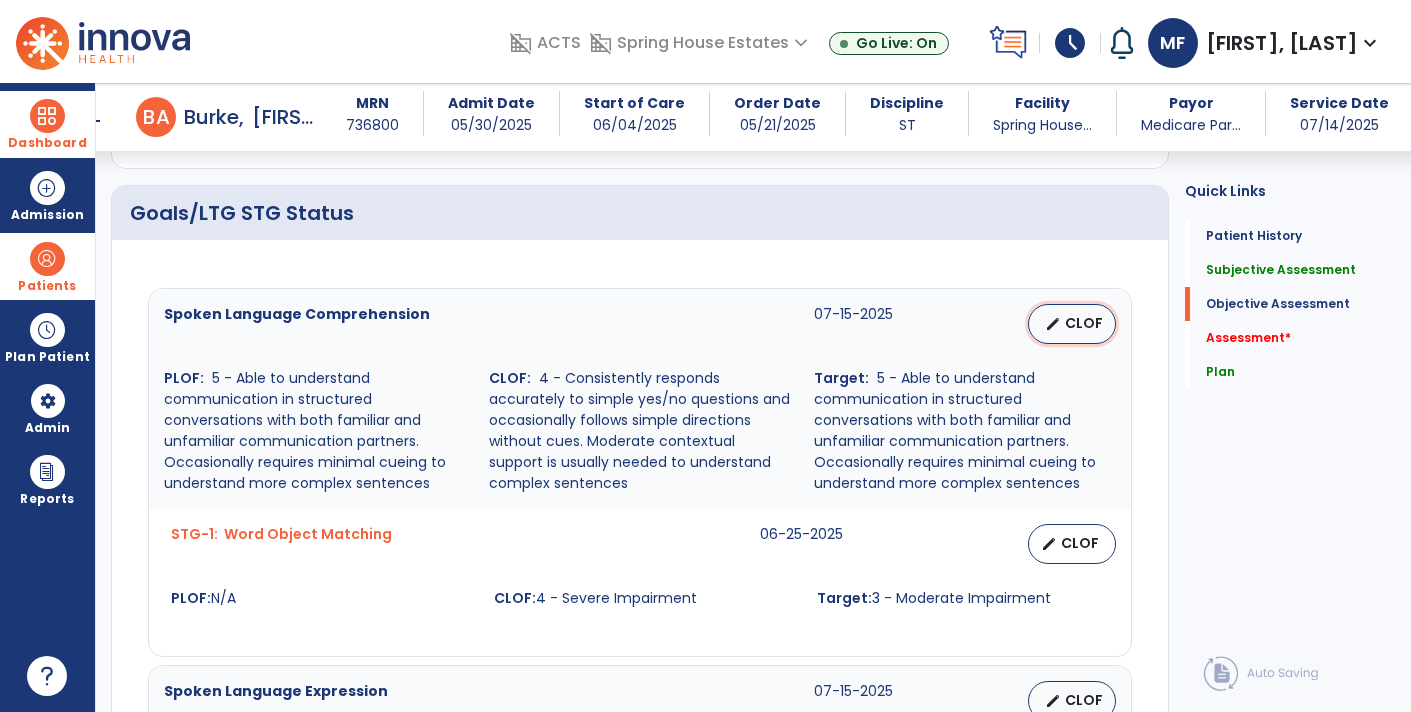click on "edit   CLOF" at bounding box center (1072, 324) 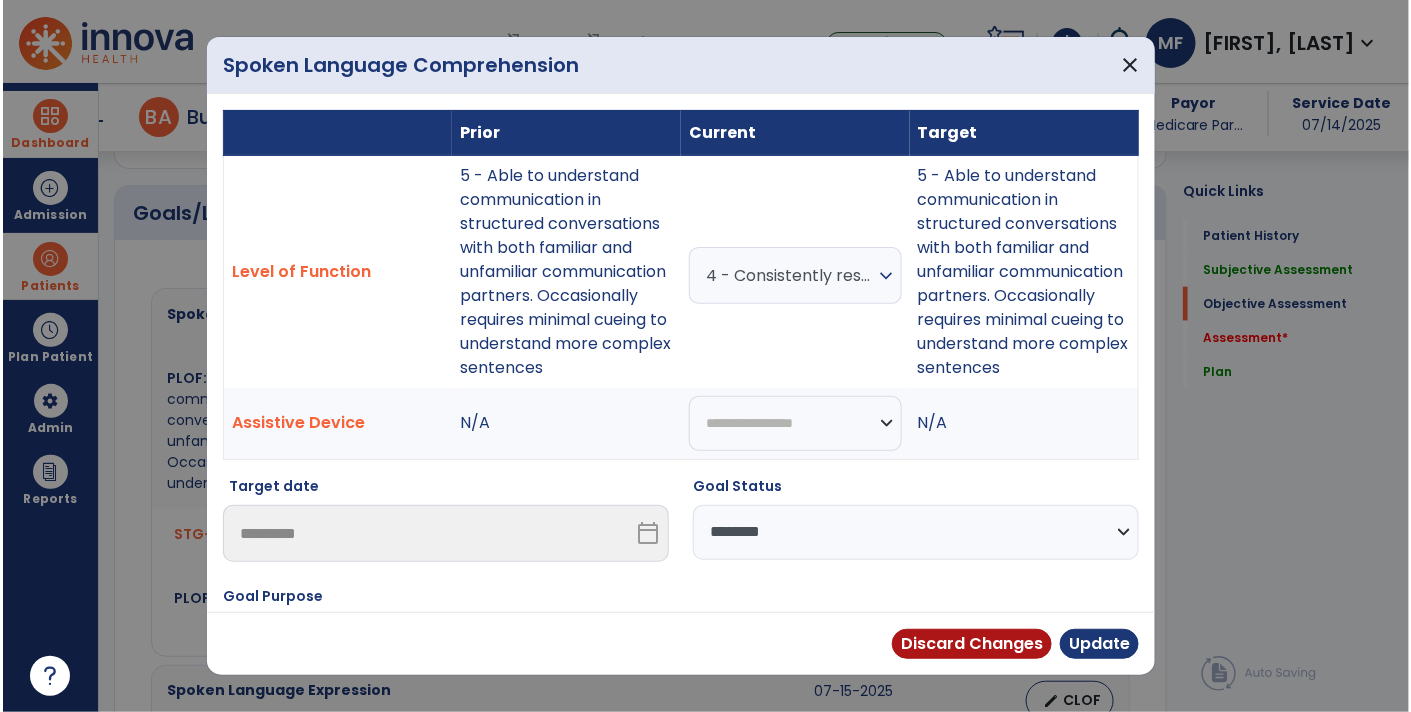 scroll, scrollTop: 626, scrollLeft: 0, axis: vertical 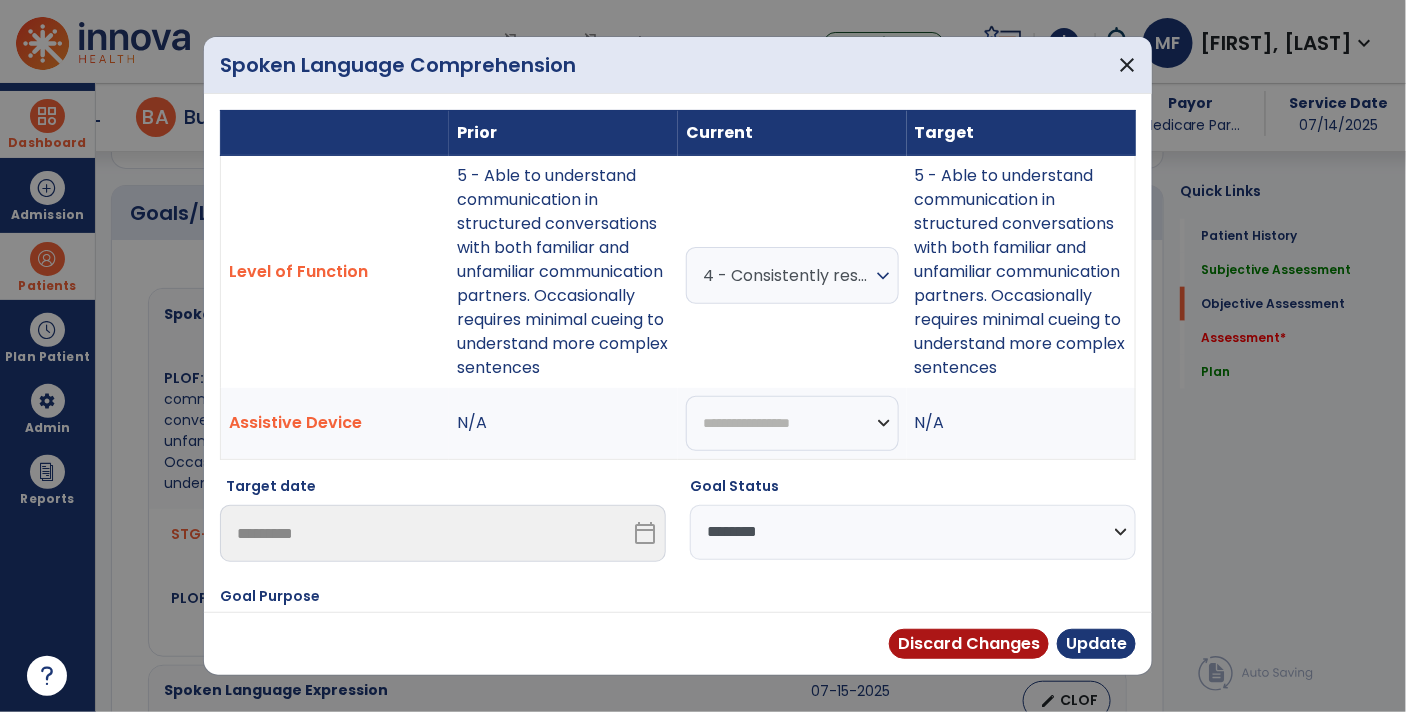 click on "4 - Consistently responds accurately to simple yes/no questions and occasionally follows simple directions without cues. Moderate contextual support is usually needed to understand complex sentences" at bounding box center [787, 275] 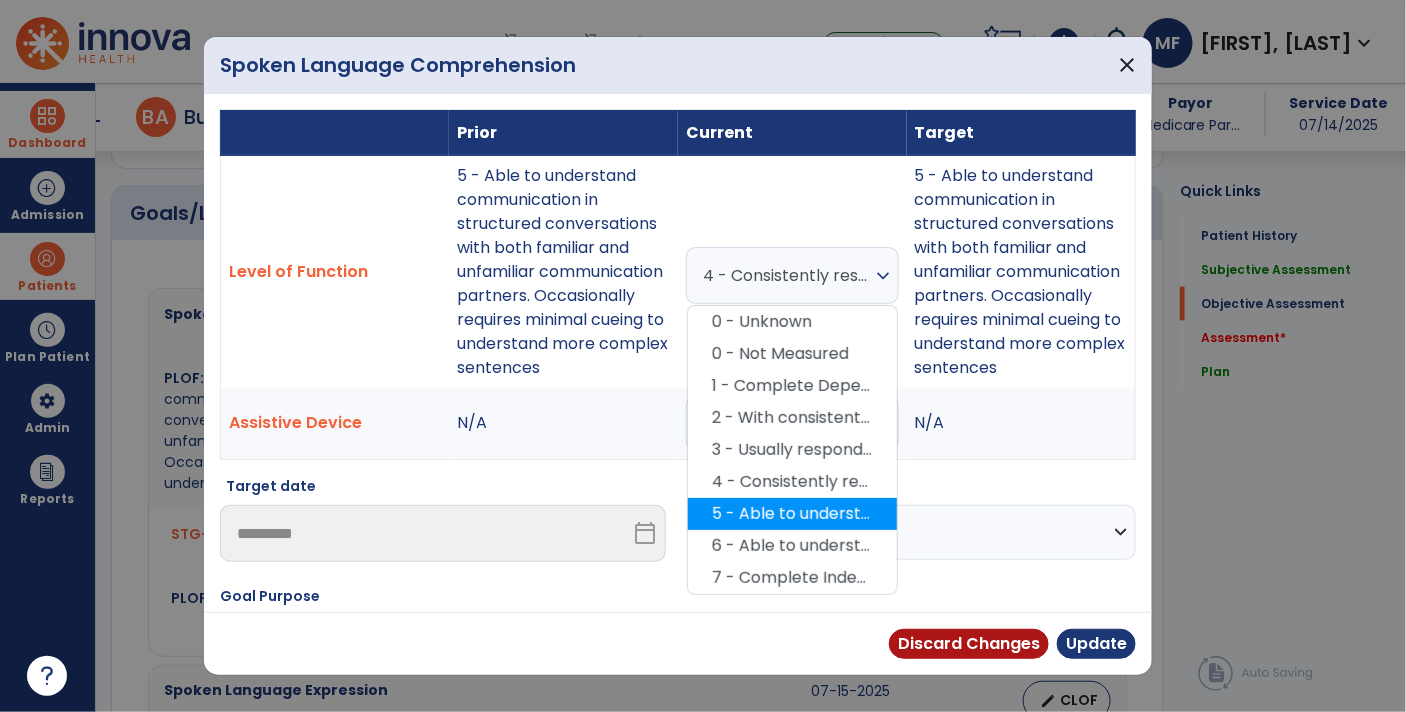 click on "5 - Able to understand communication in structured conversations with both familiar and unfamiliar communication partners. Occasionally requires minimal cueing to understand more complex sentences" at bounding box center (792, 514) 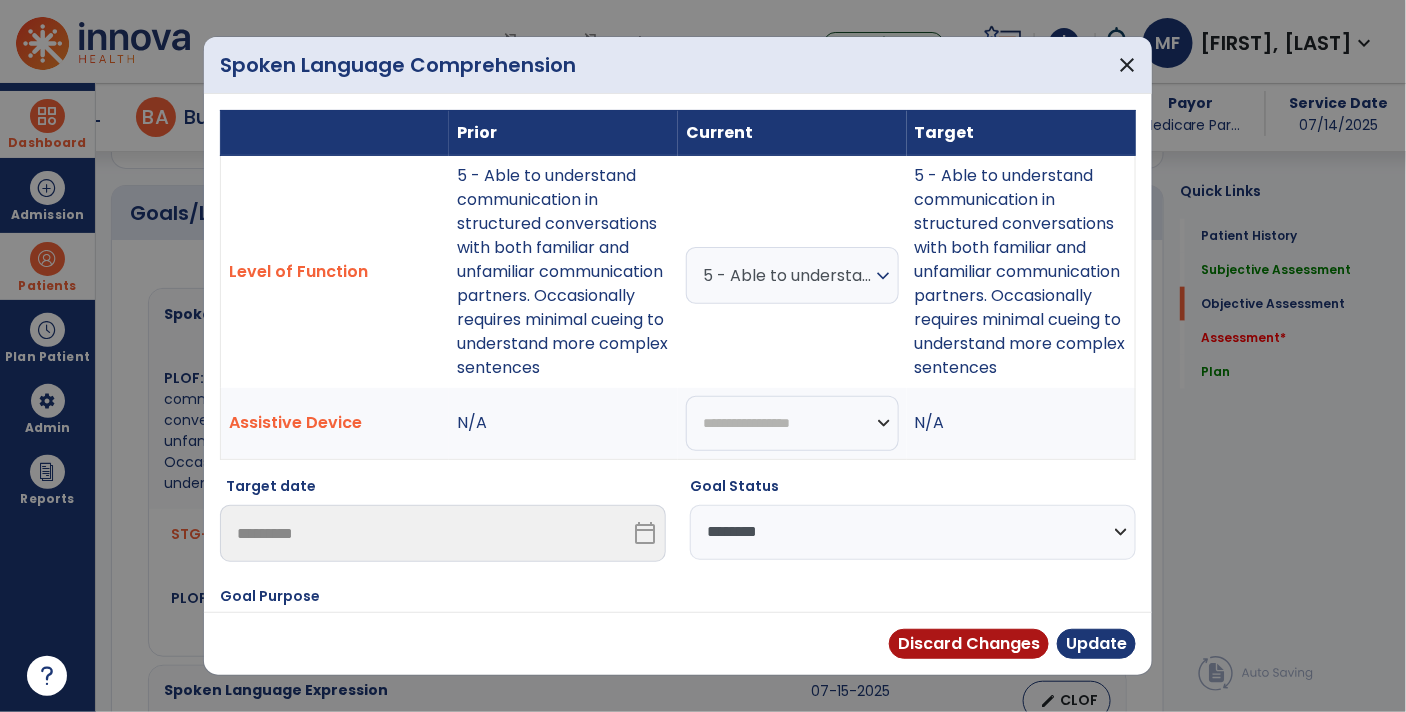 click on "**********" at bounding box center [913, 532] 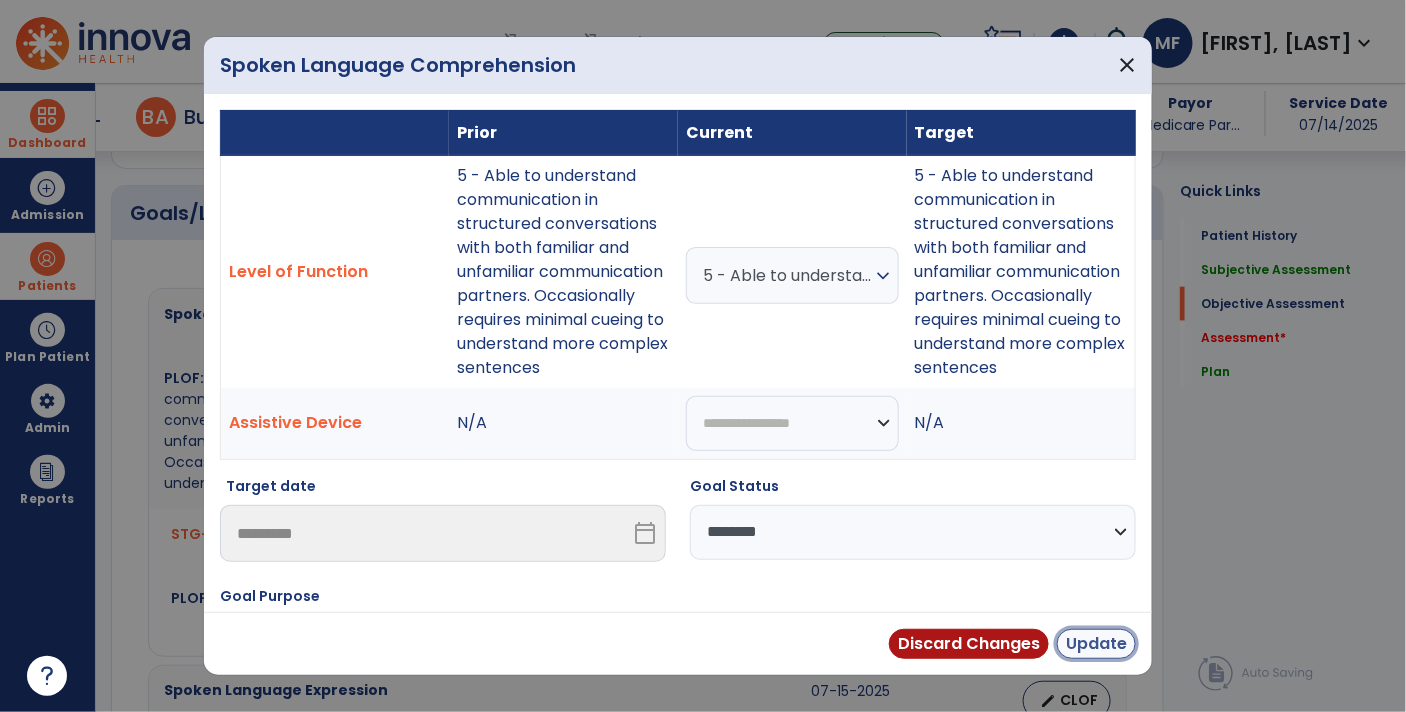 click on "Update" at bounding box center [1096, 644] 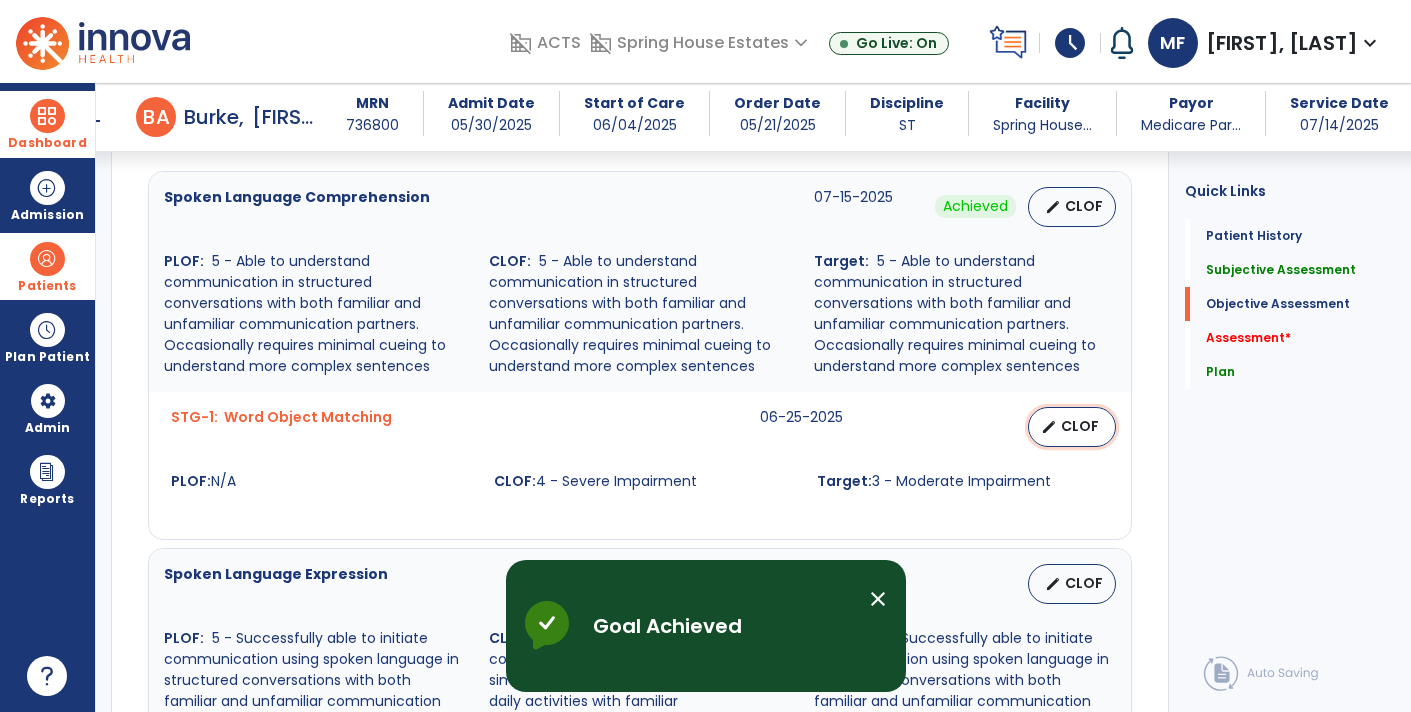 click on "CLOF" at bounding box center [1080, 426] 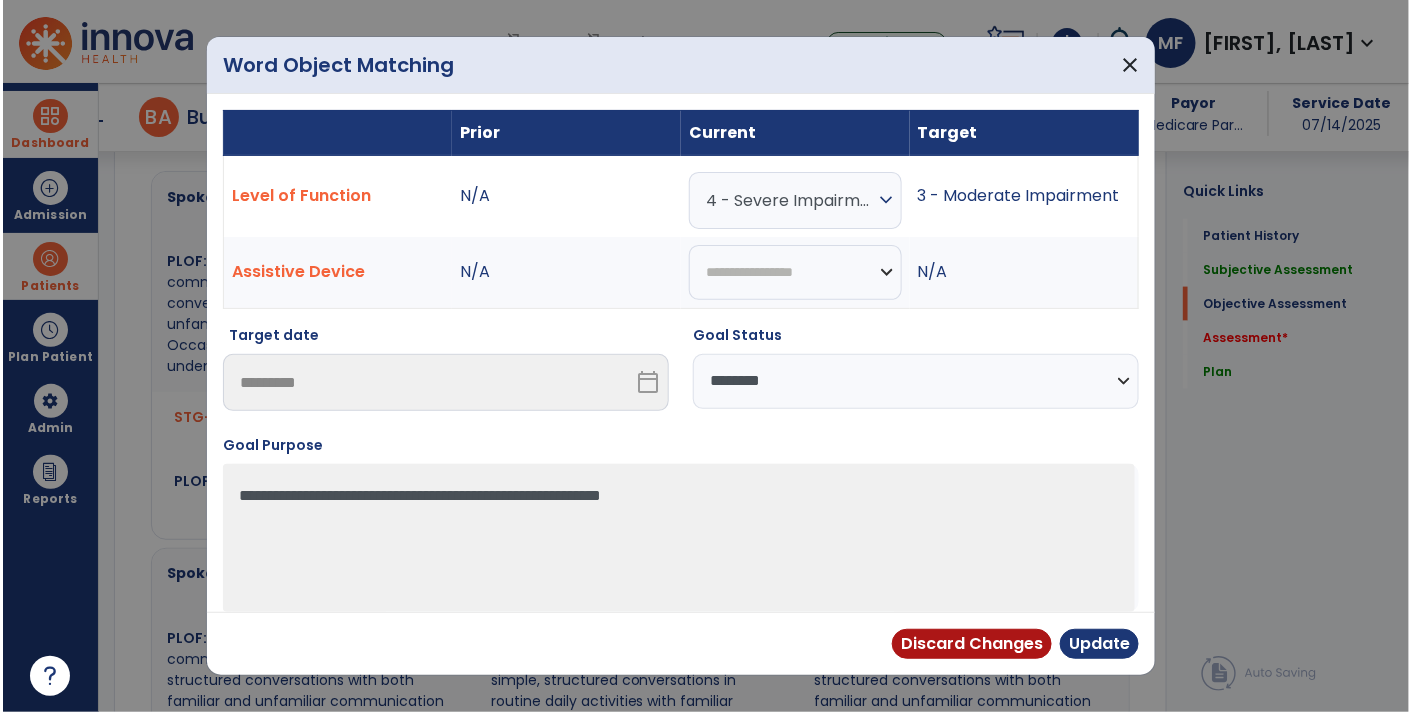 scroll, scrollTop: 743, scrollLeft: 0, axis: vertical 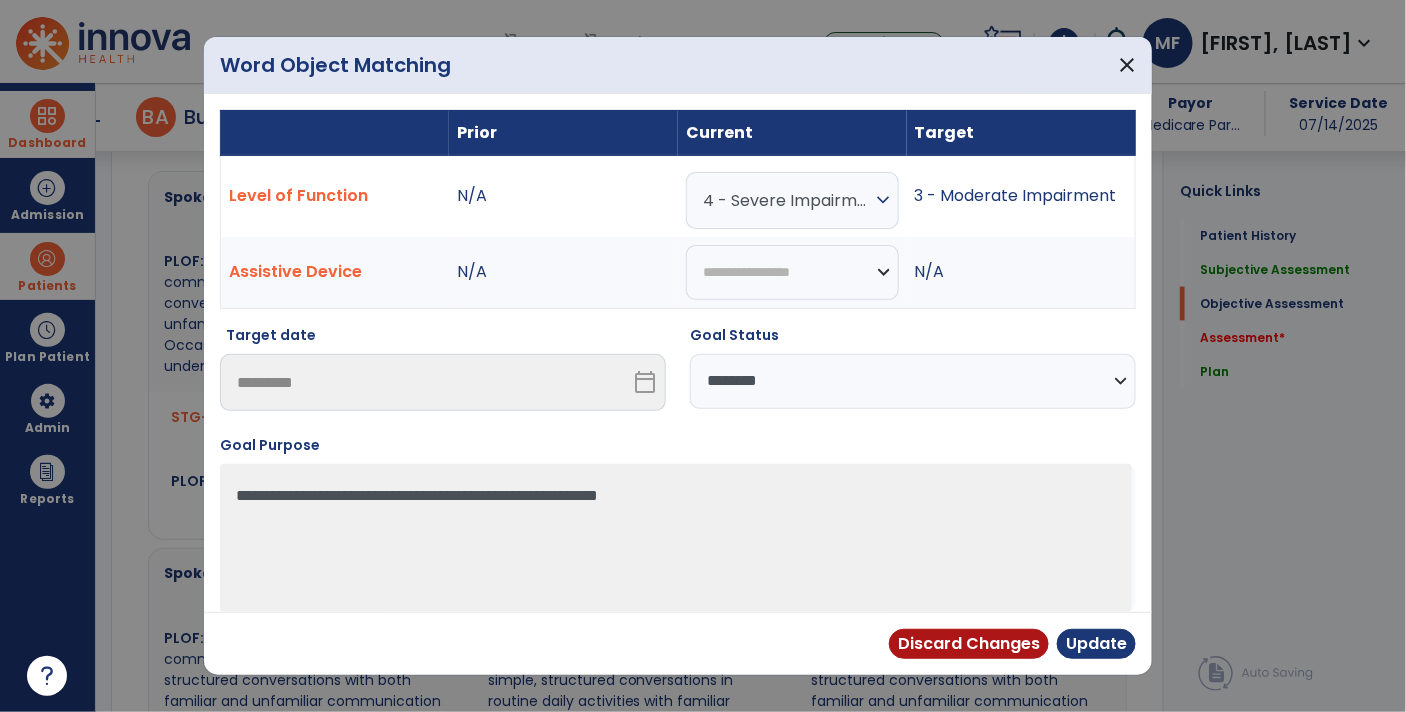 click on "expand_more" at bounding box center (884, 200) 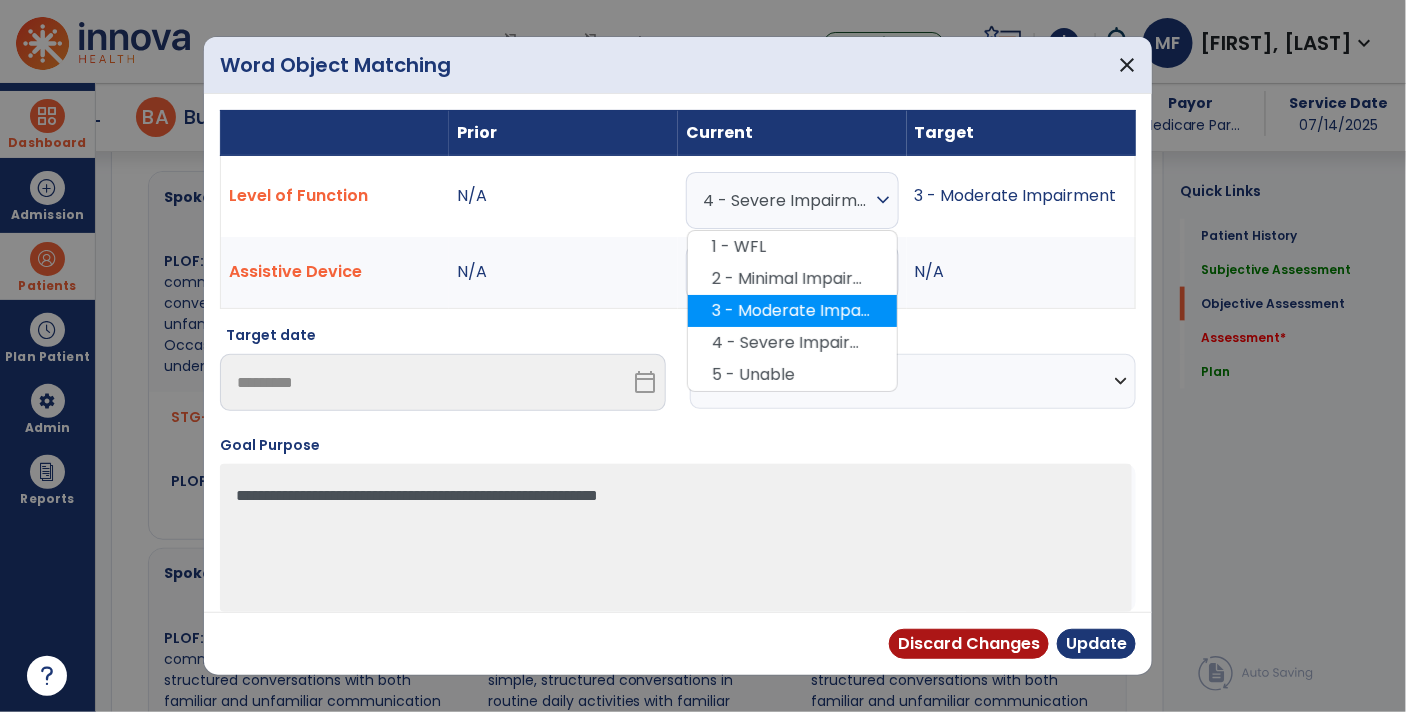 click on "3 - Moderate Impairment" at bounding box center [792, 311] 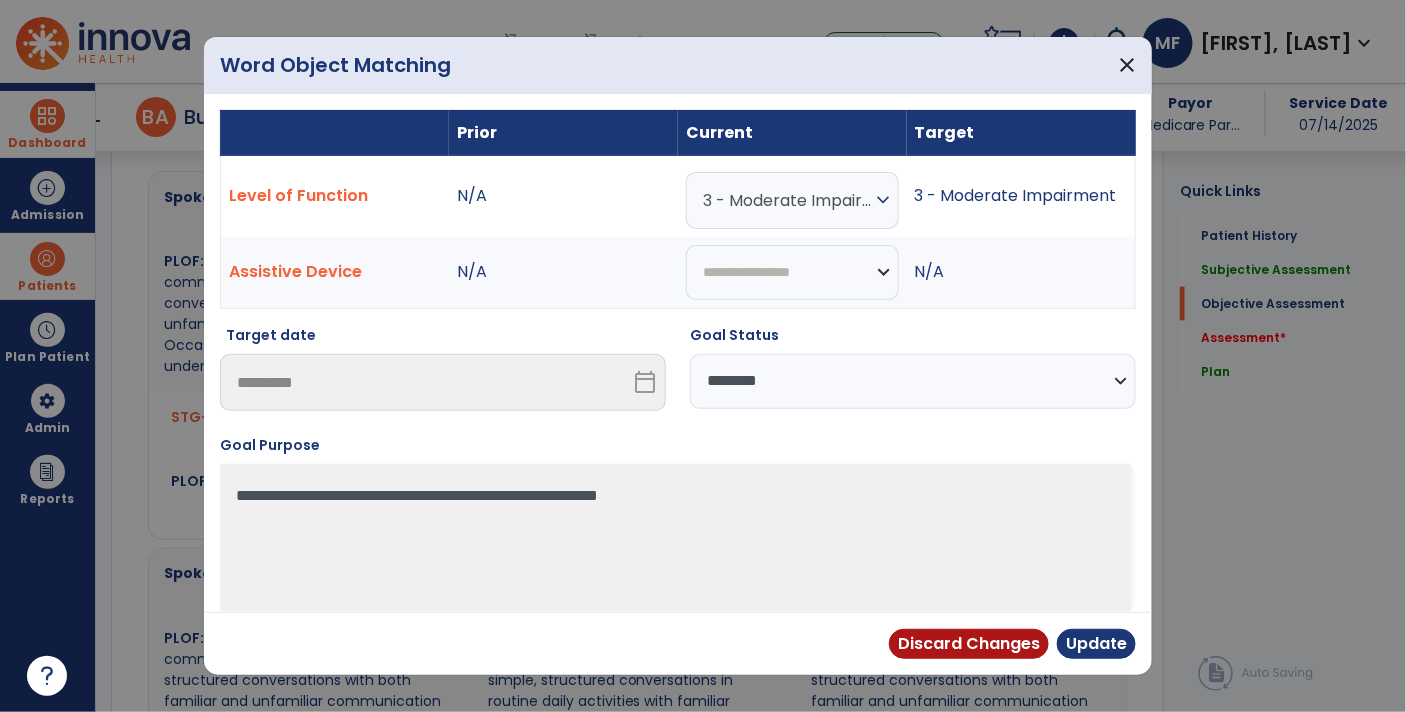 click on "**********" at bounding box center (913, 381) 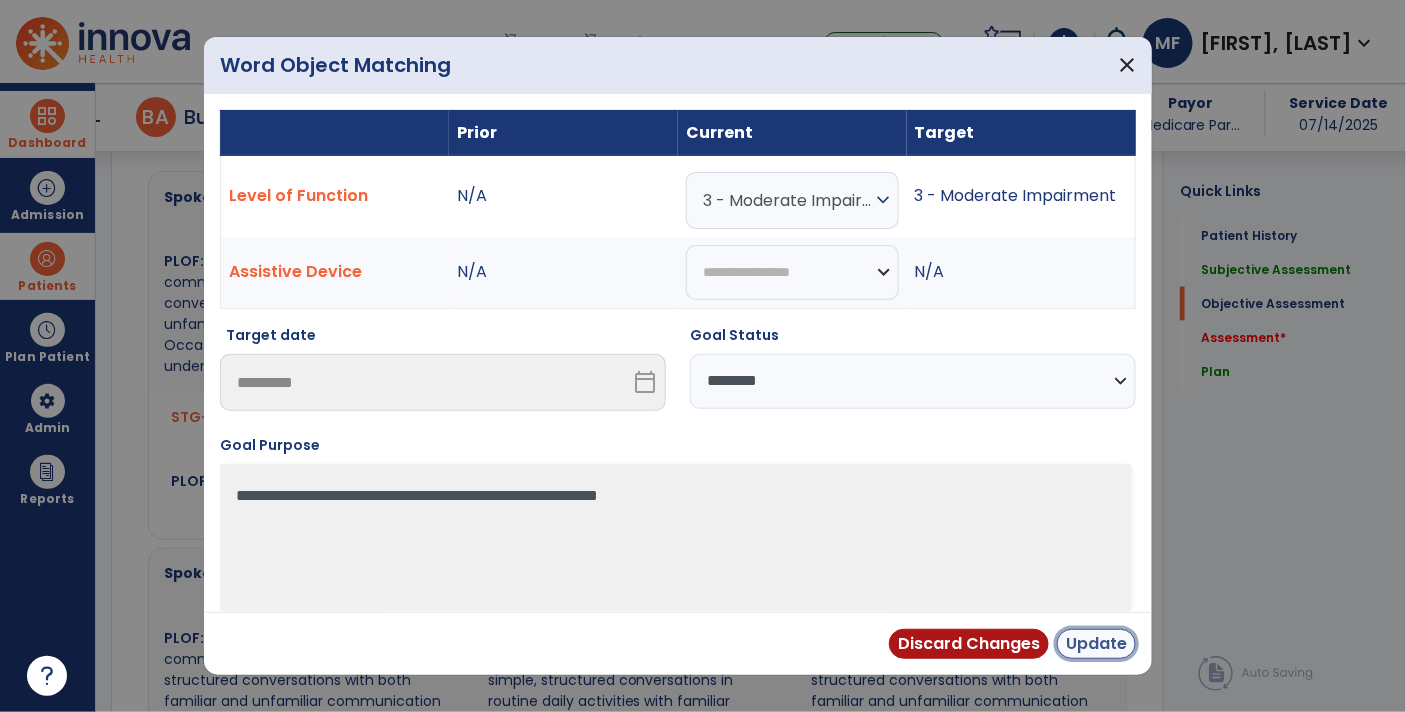 click on "Update" at bounding box center (1096, 644) 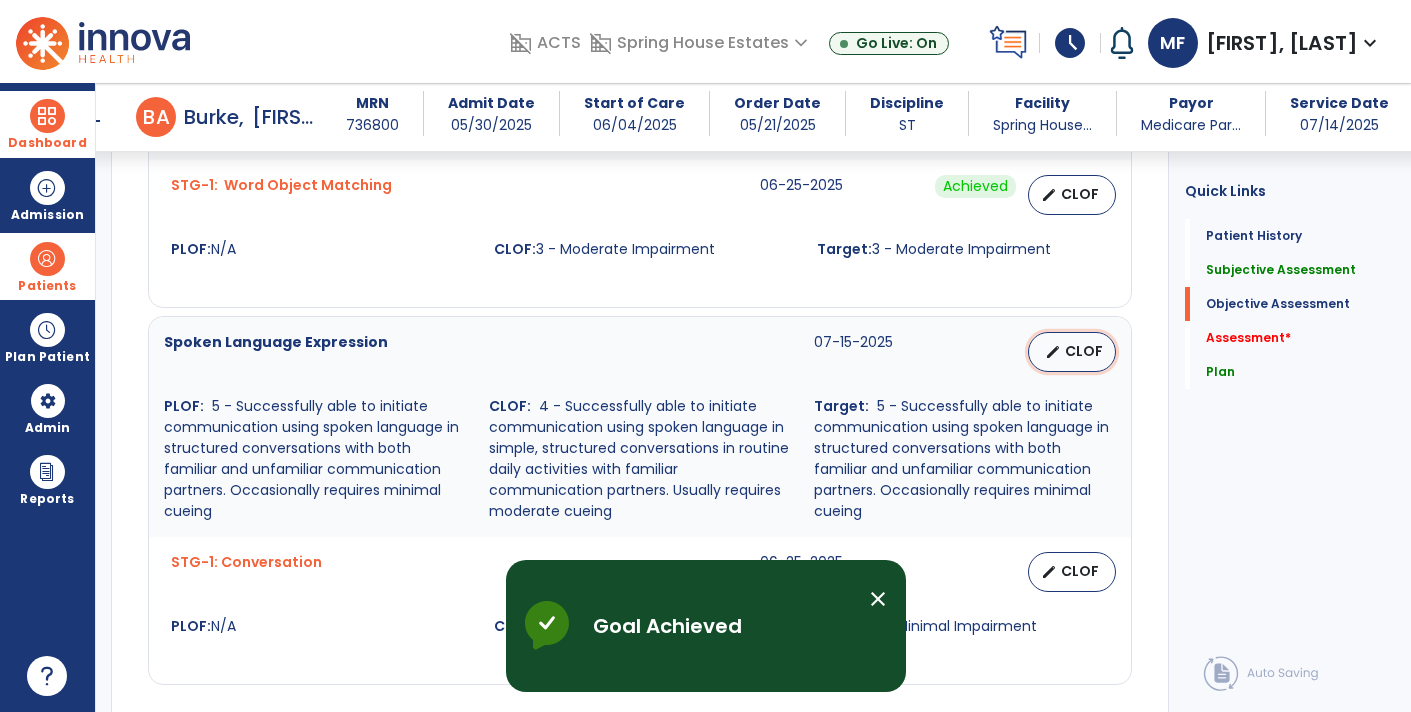 click on "edit   CLOF" at bounding box center [1072, 352] 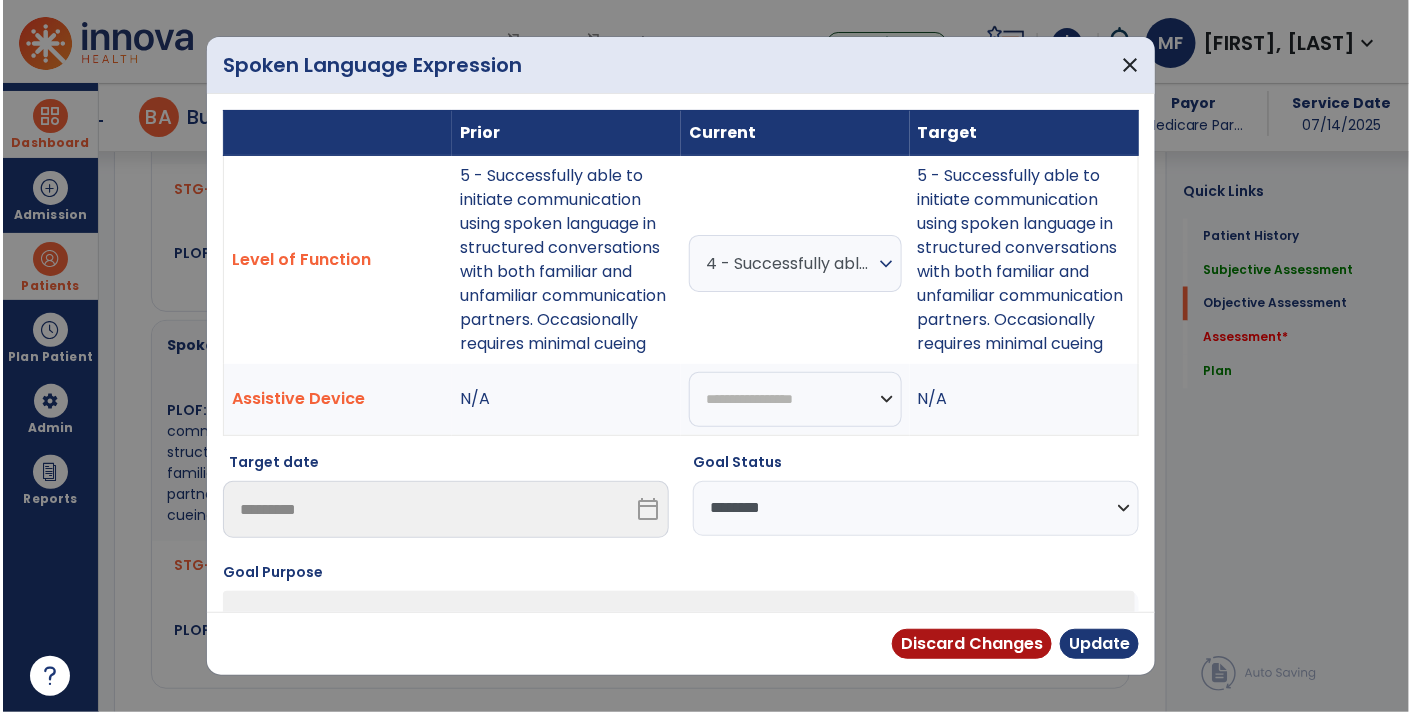 scroll, scrollTop: 975, scrollLeft: 0, axis: vertical 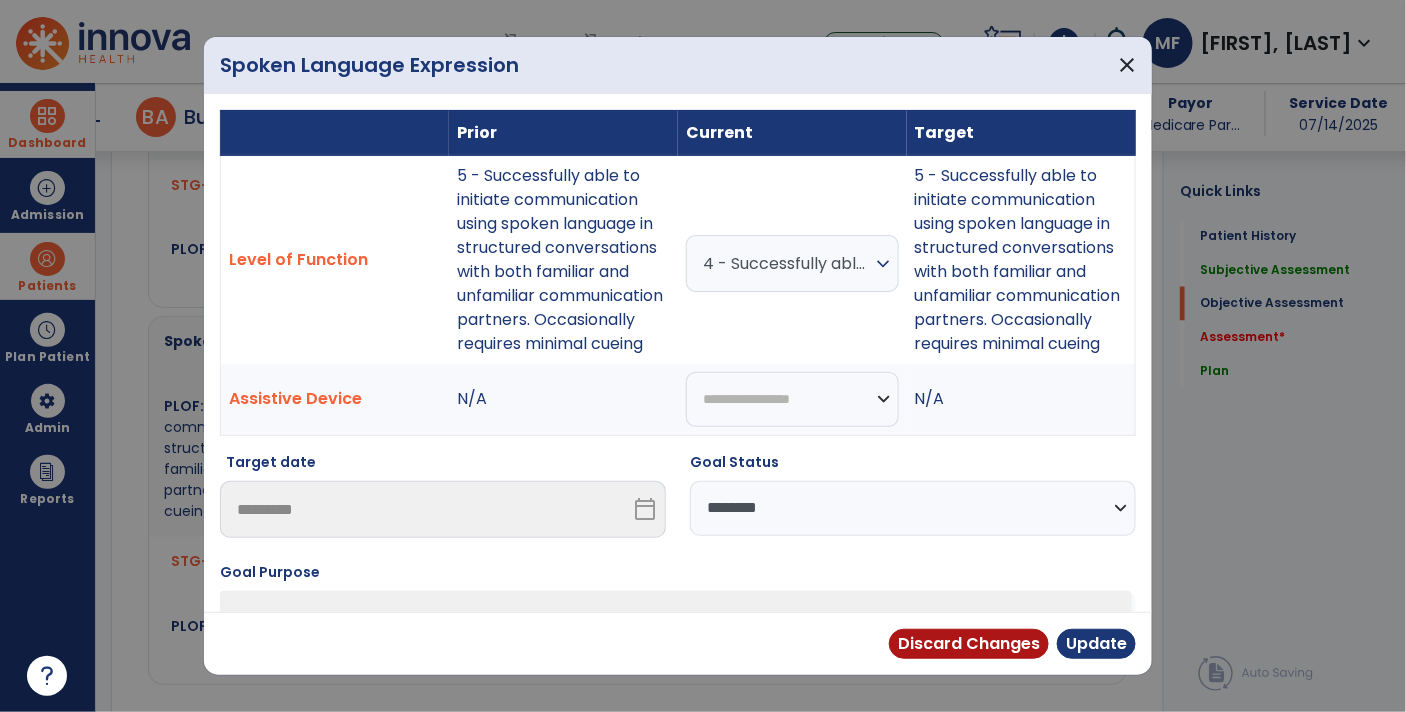 click on "4 - Successfully able to initiate communication using spoken language in simple, structured conversations in routine daily activities with familiar communication partners. Usually requires moderate cueing" at bounding box center [787, 263] 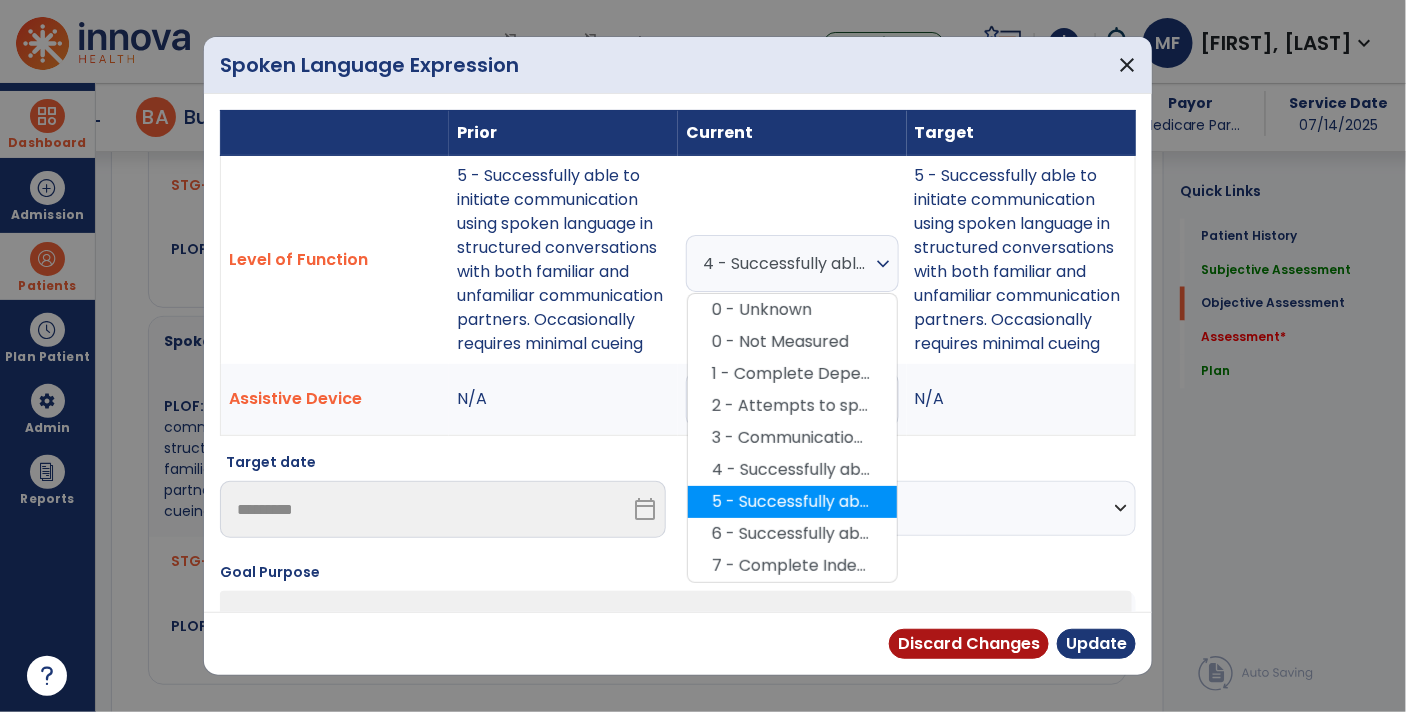 click on "5 - Successfully able to initiate communication using spoken language in structured conversations with both familiar and unfamiliar communication partners. Occasionally requires minimal cueing" at bounding box center [792, 502] 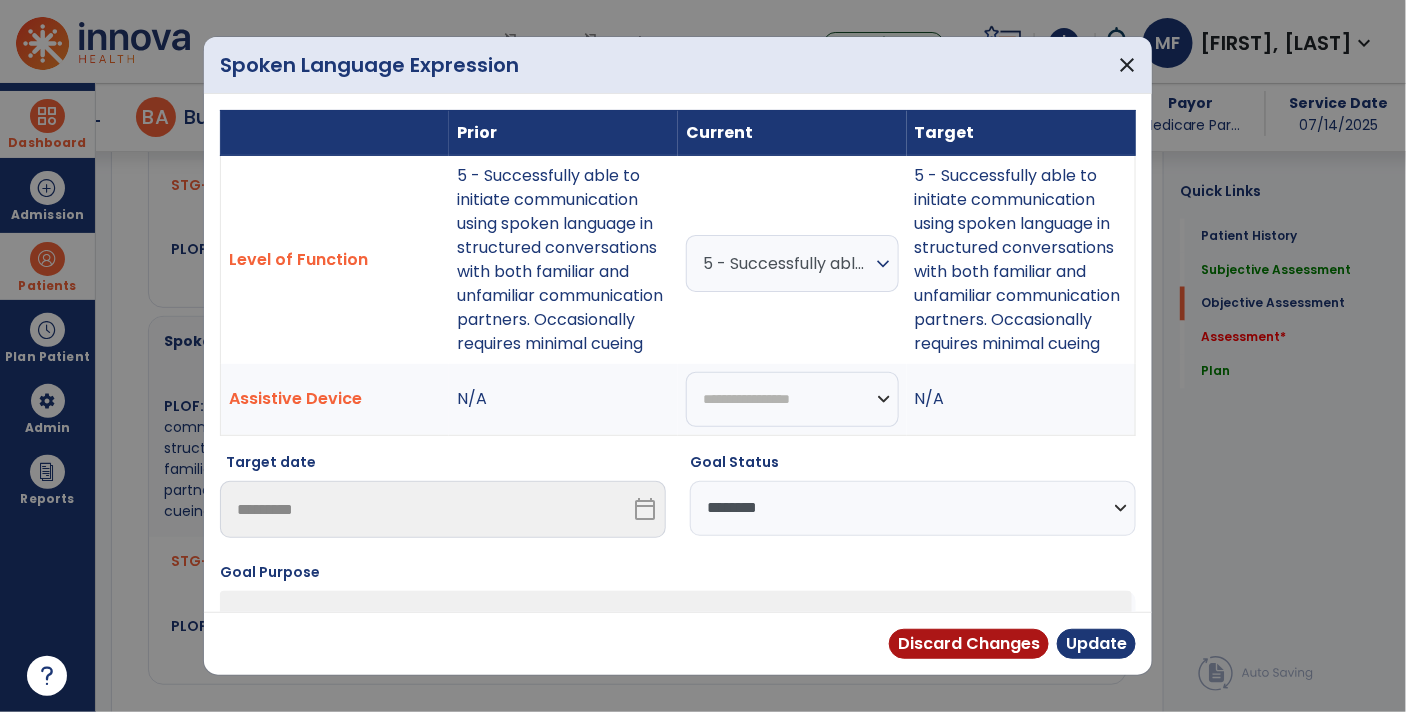 click on "**********" at bounding box center (913, 508) 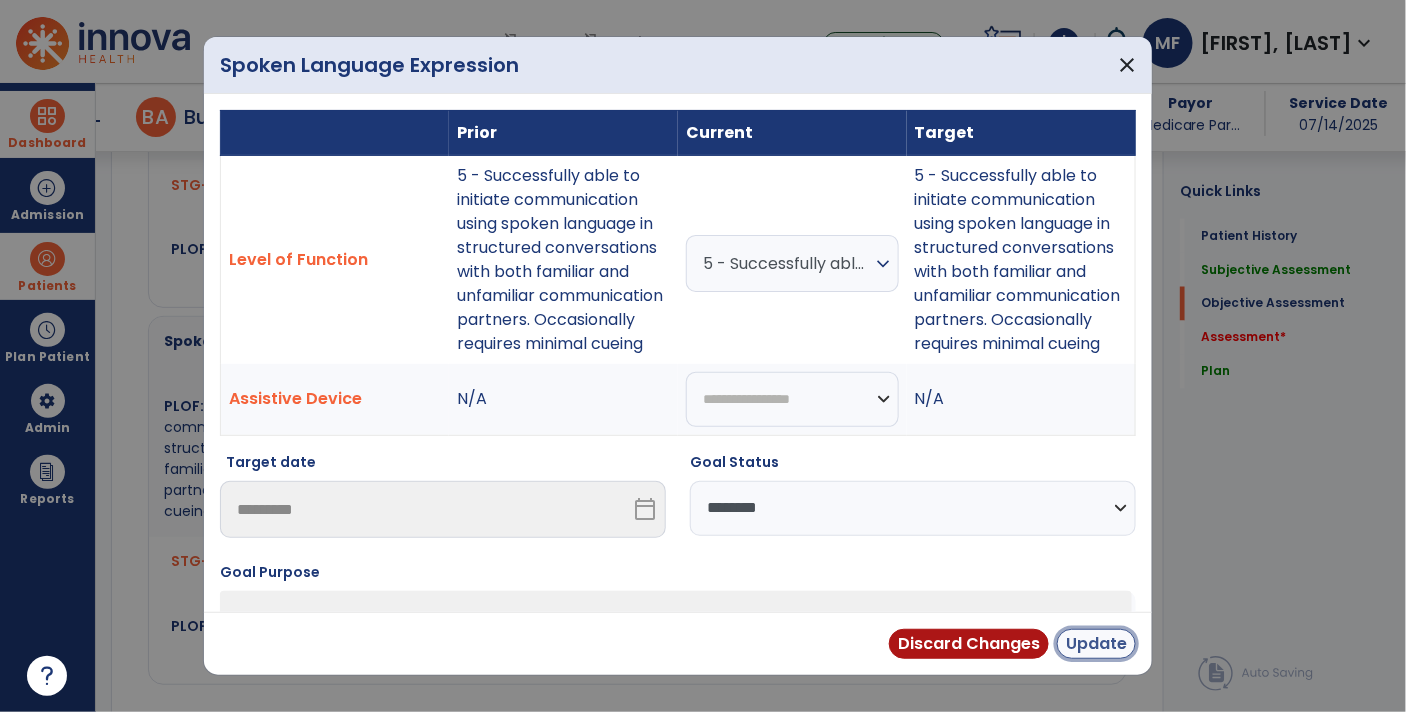 click on "Update" at bounding box center (1096, 644) 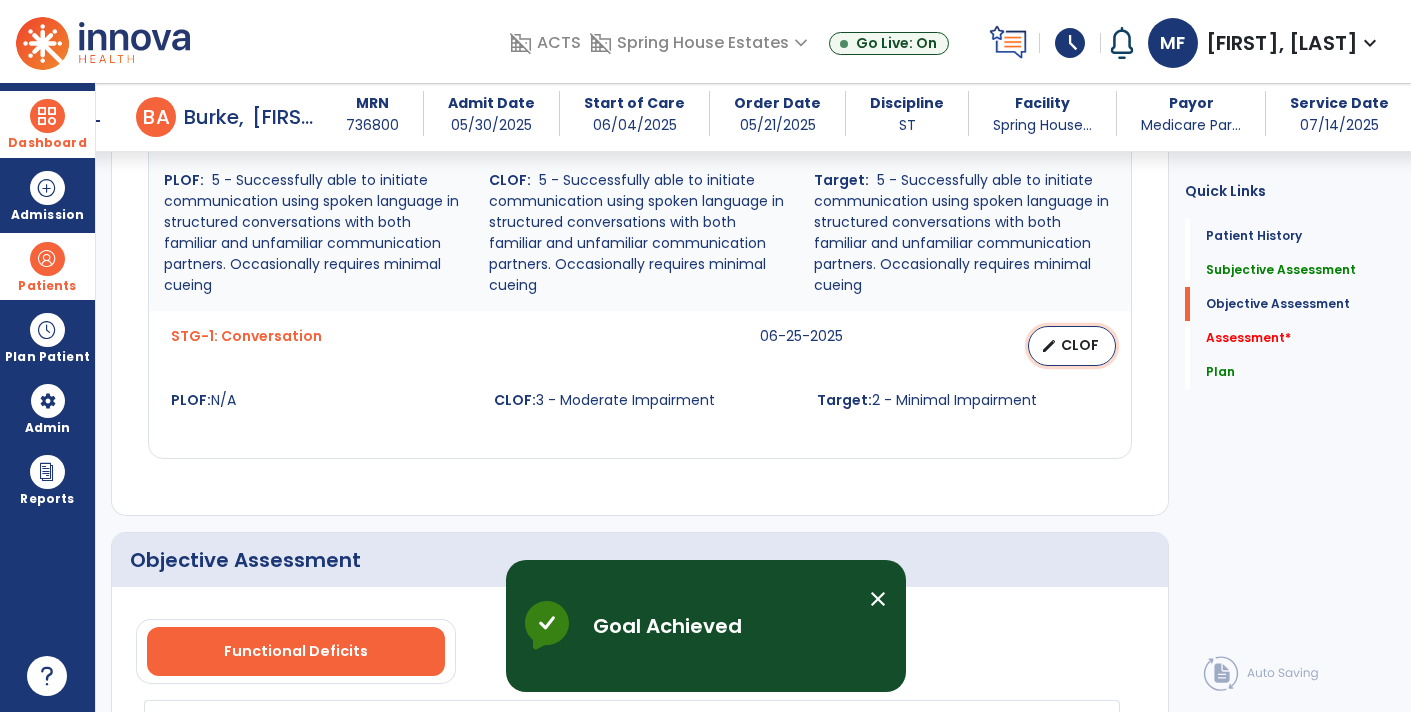 click on "CLOF" at bounding box center [1080, 345] 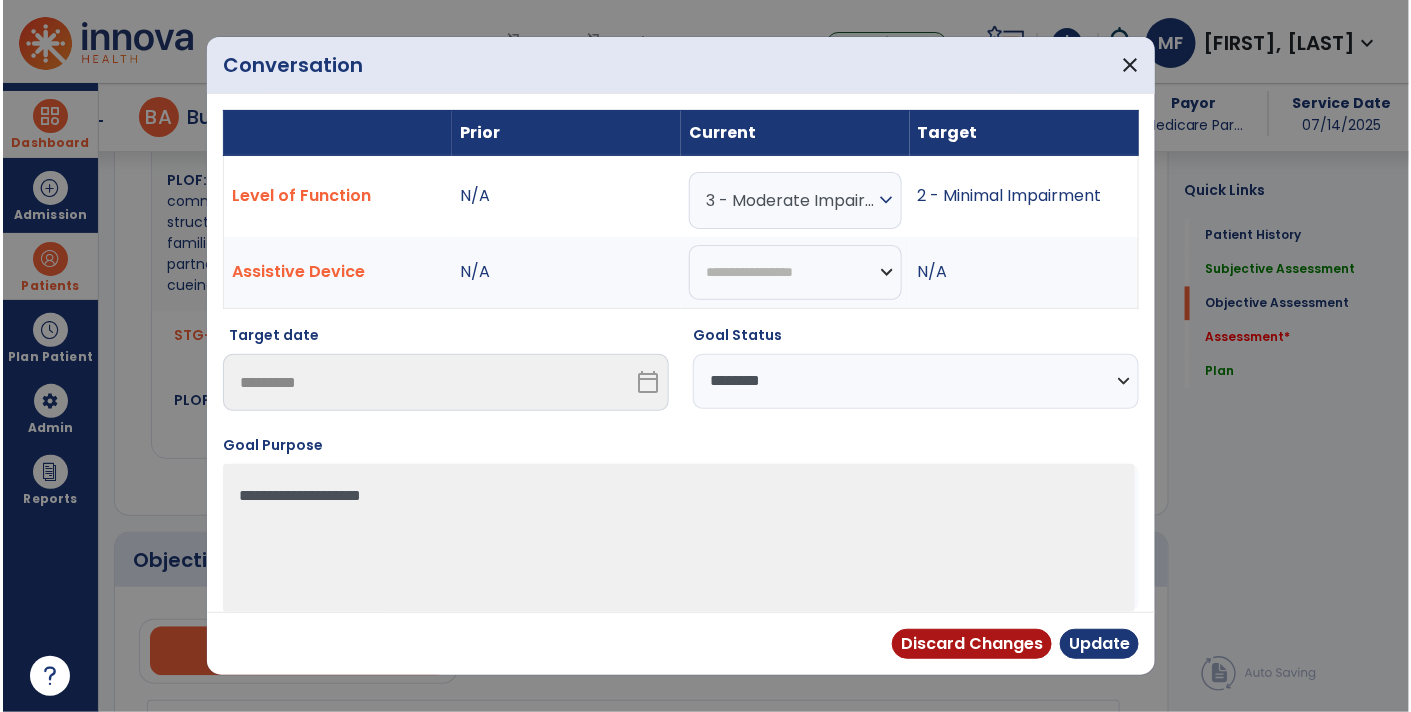 scroll, scrollTop: 1201, scrollLeft: 0, axis: vertical 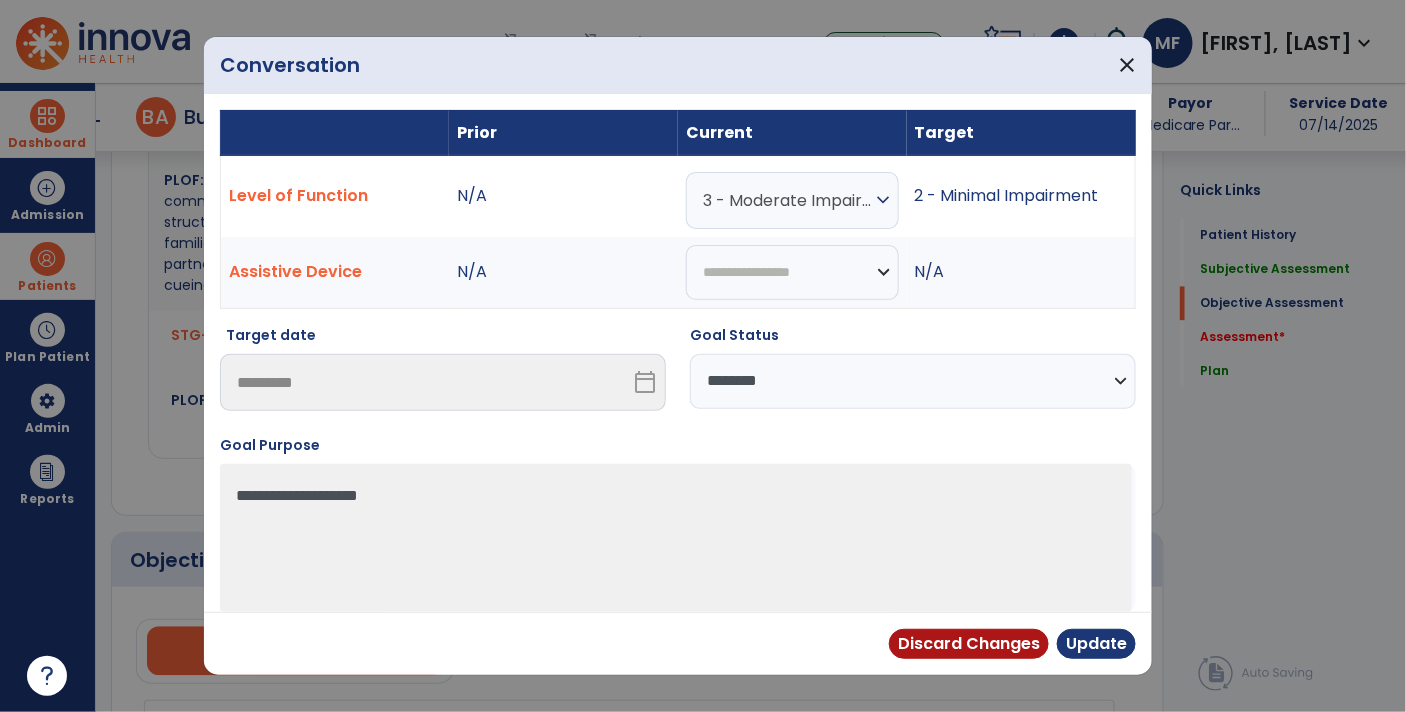 click on "3 - Moderate Impairment" at bounding box center (787, 200) 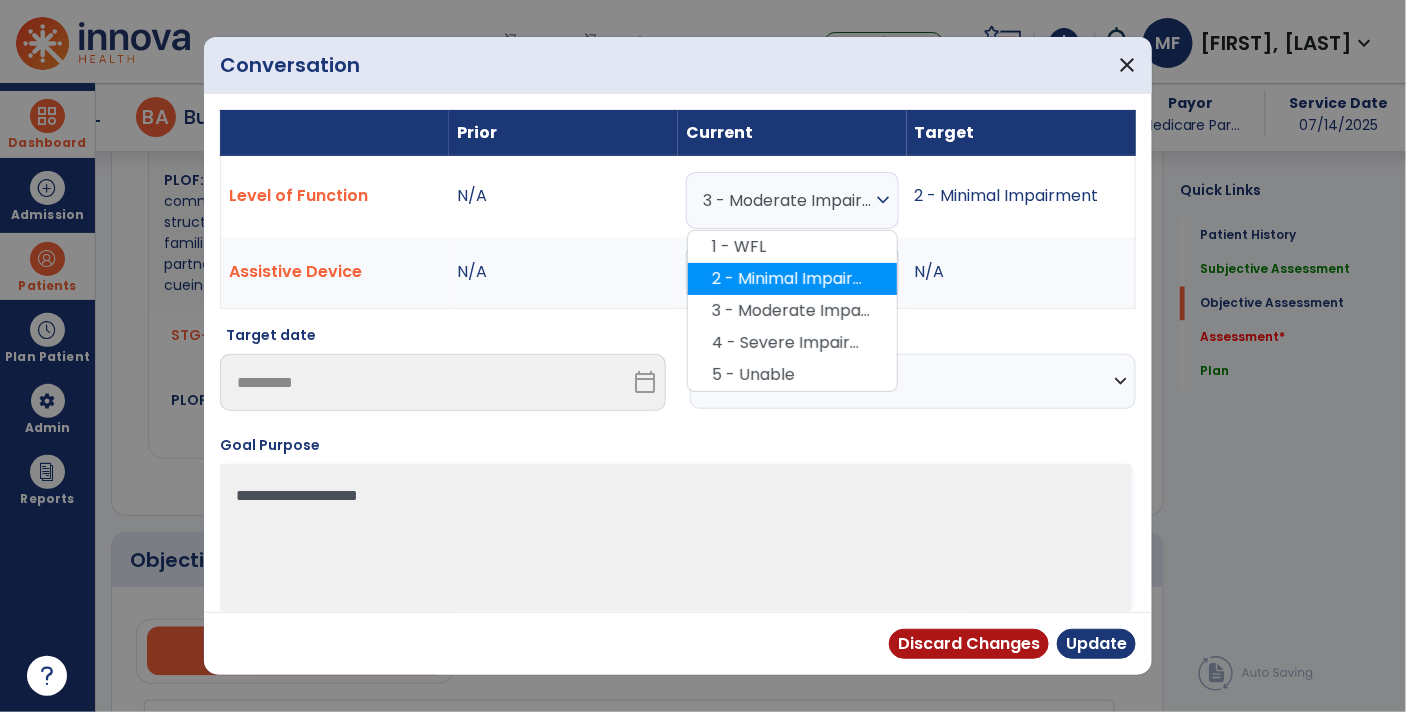 click on "2 - Minimal Impairment" at bounding box center [792, 279] 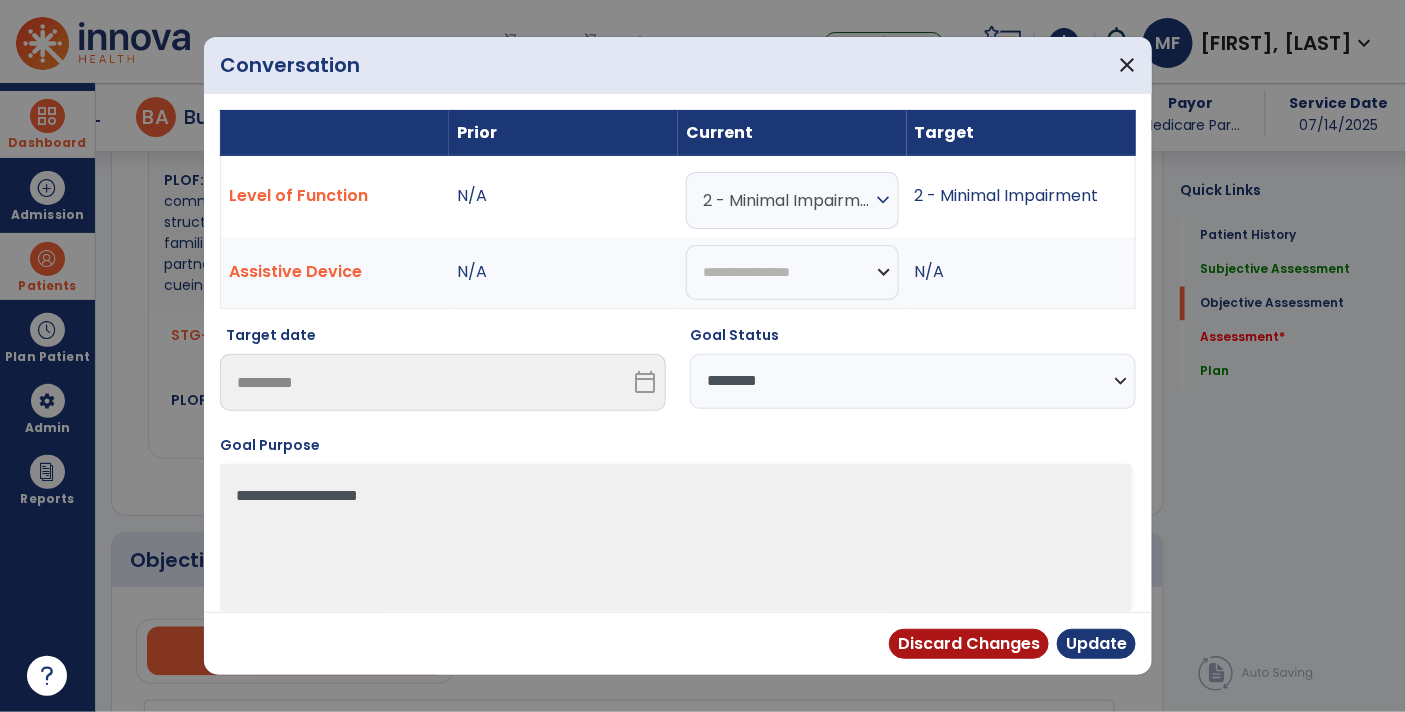 click on "**********" at bounding box center (913, 381) 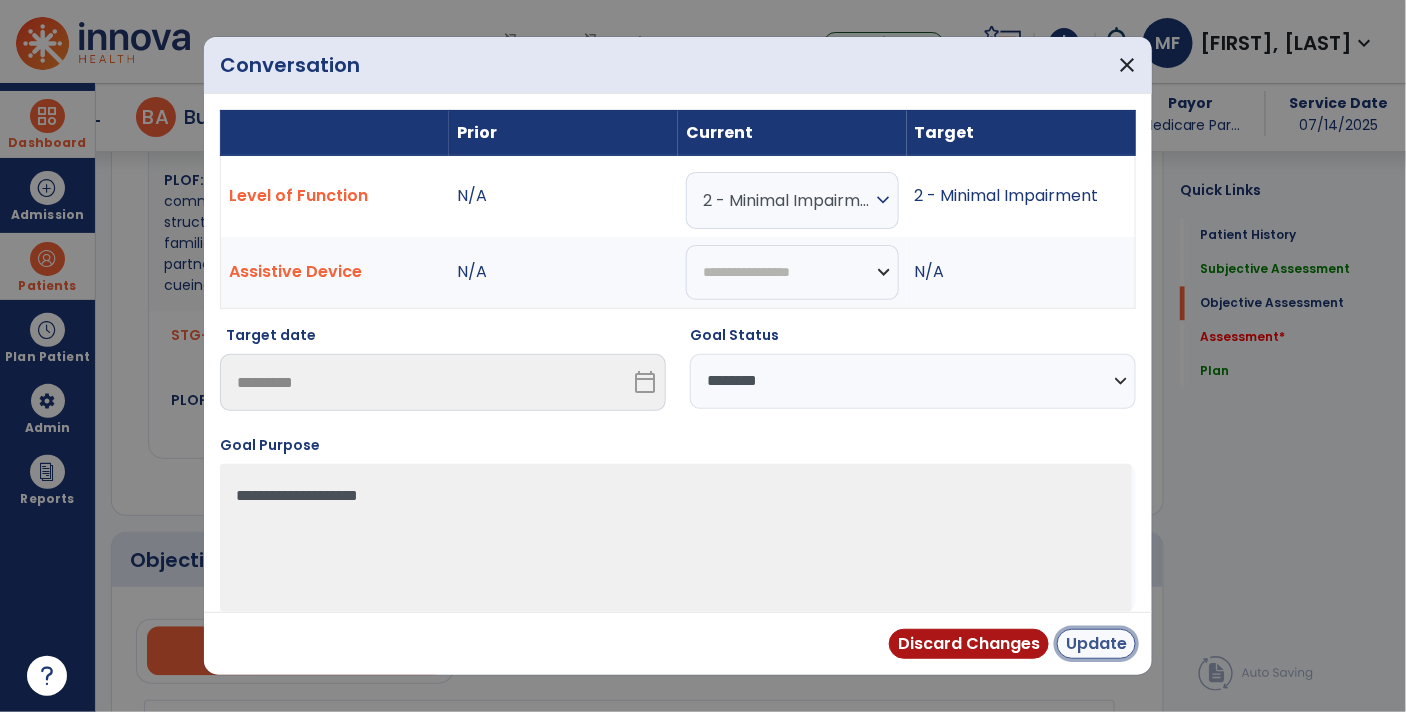 click on "Update" at bounding box center [1096, 644] 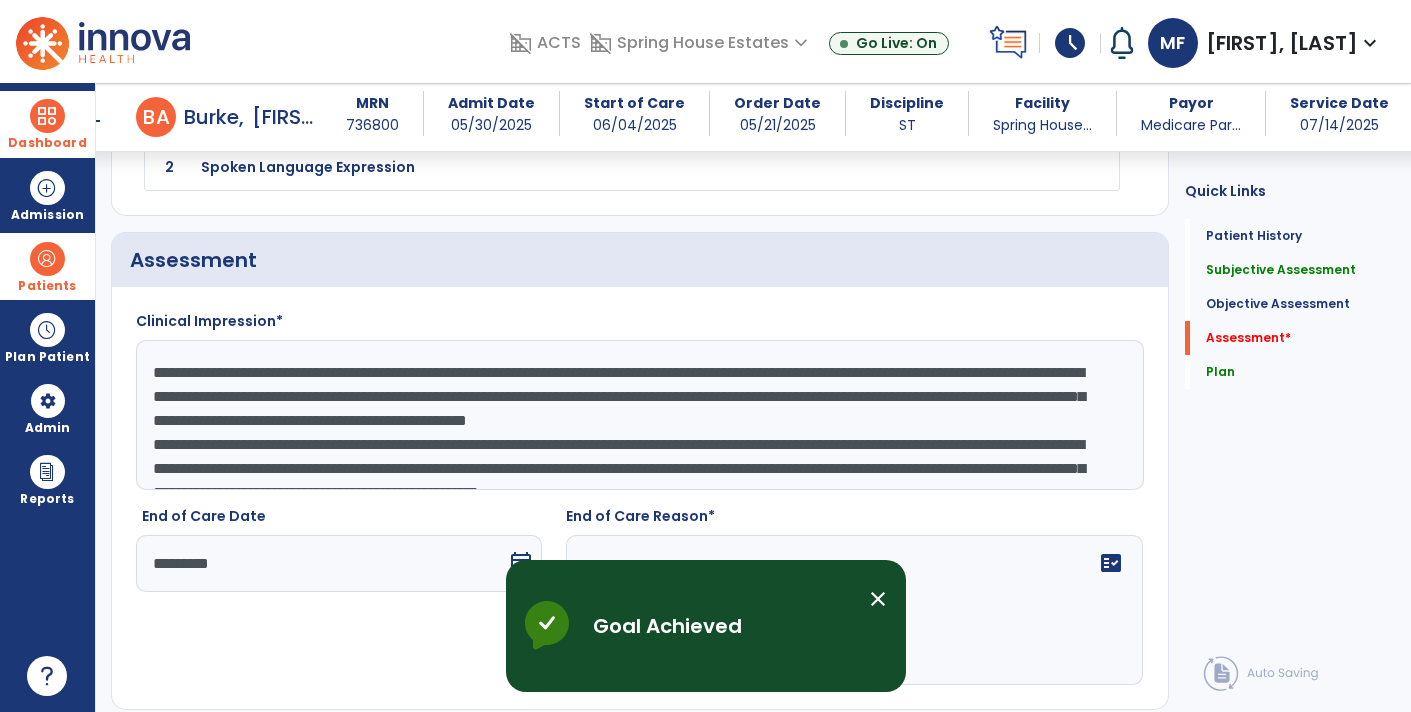scroll, scrollTop: 1978, scrollLeft: 0, axis: vertical 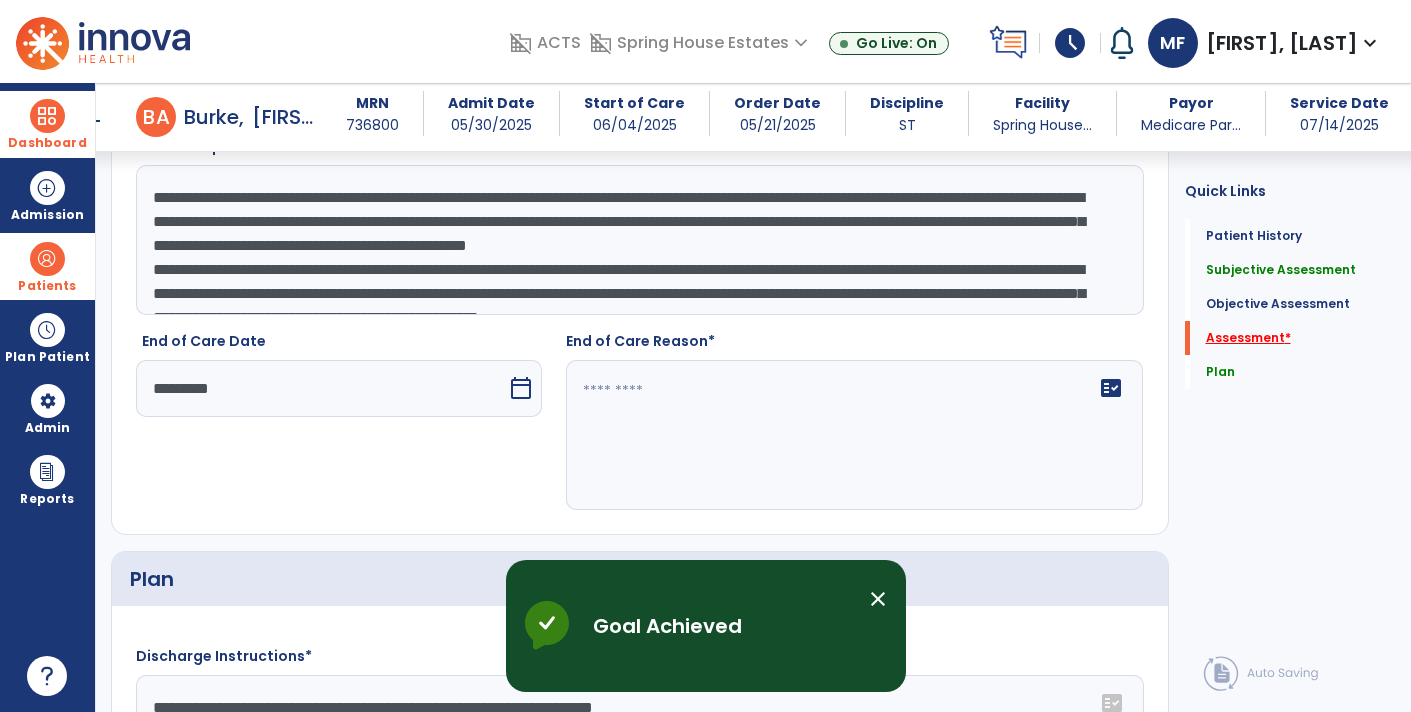 click on "Assessment   *" 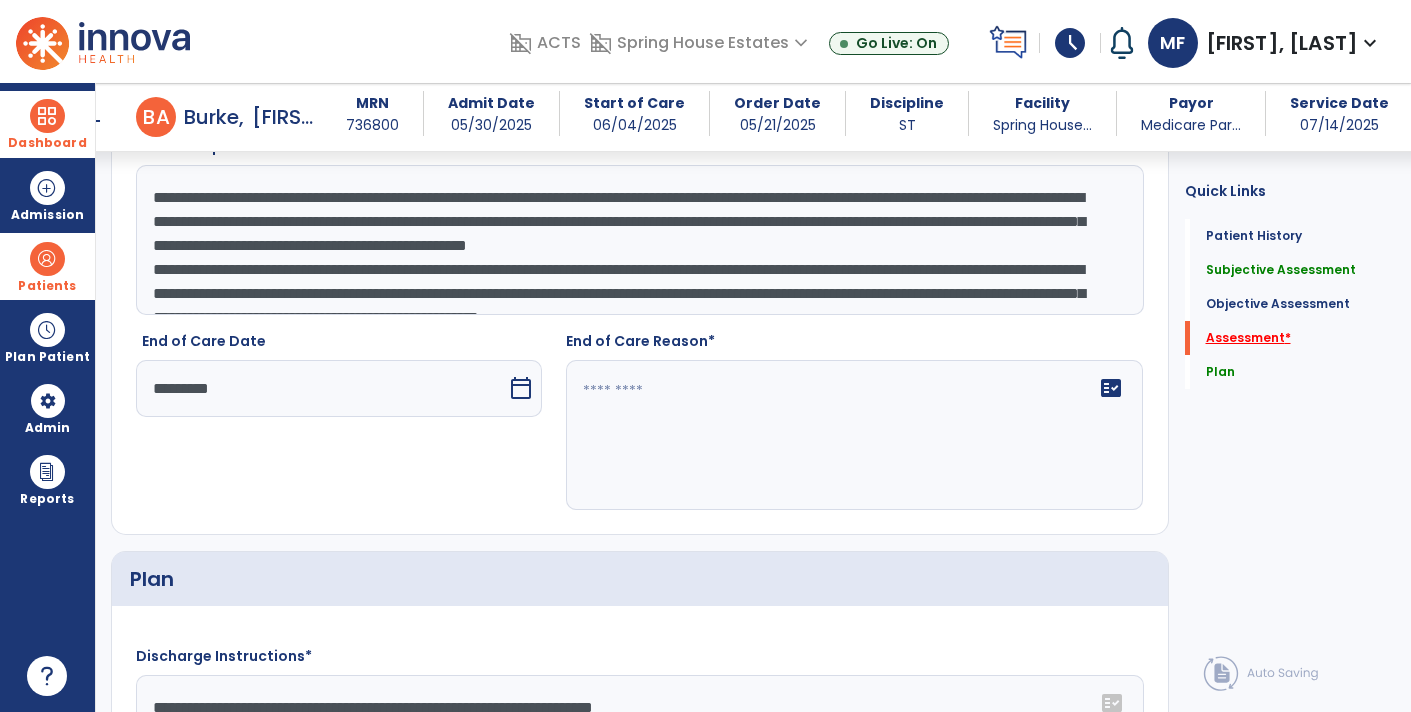 scroll, scrollTop: 1870, scrollLeft: 0, axis: vertical 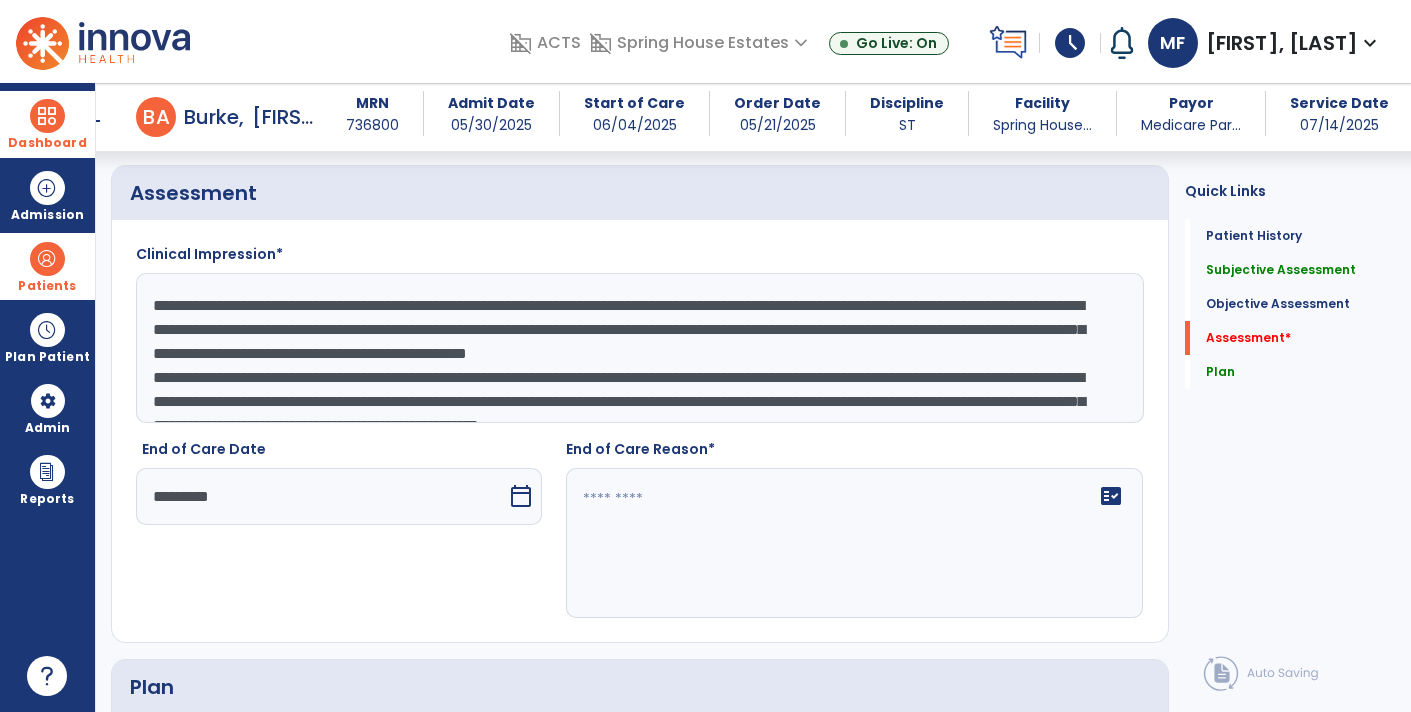 click on "fact_check" 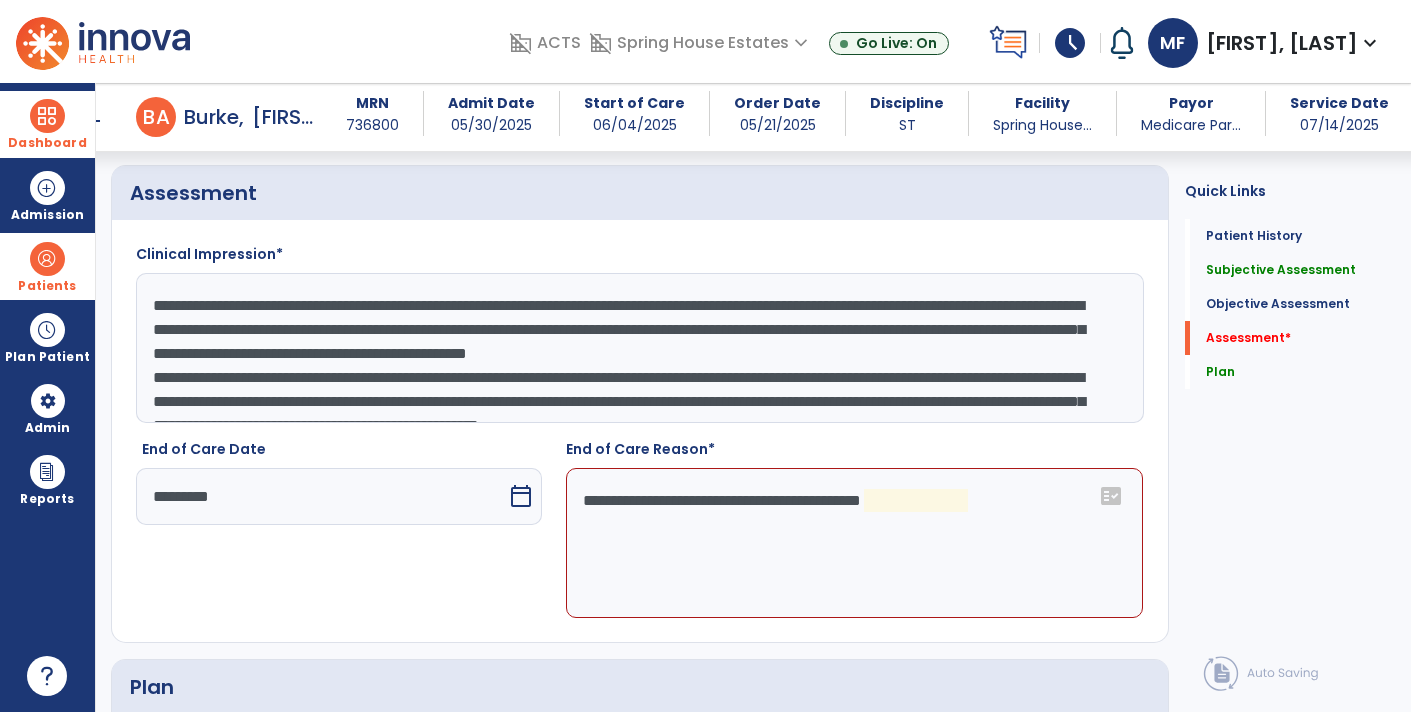 click on "**********" 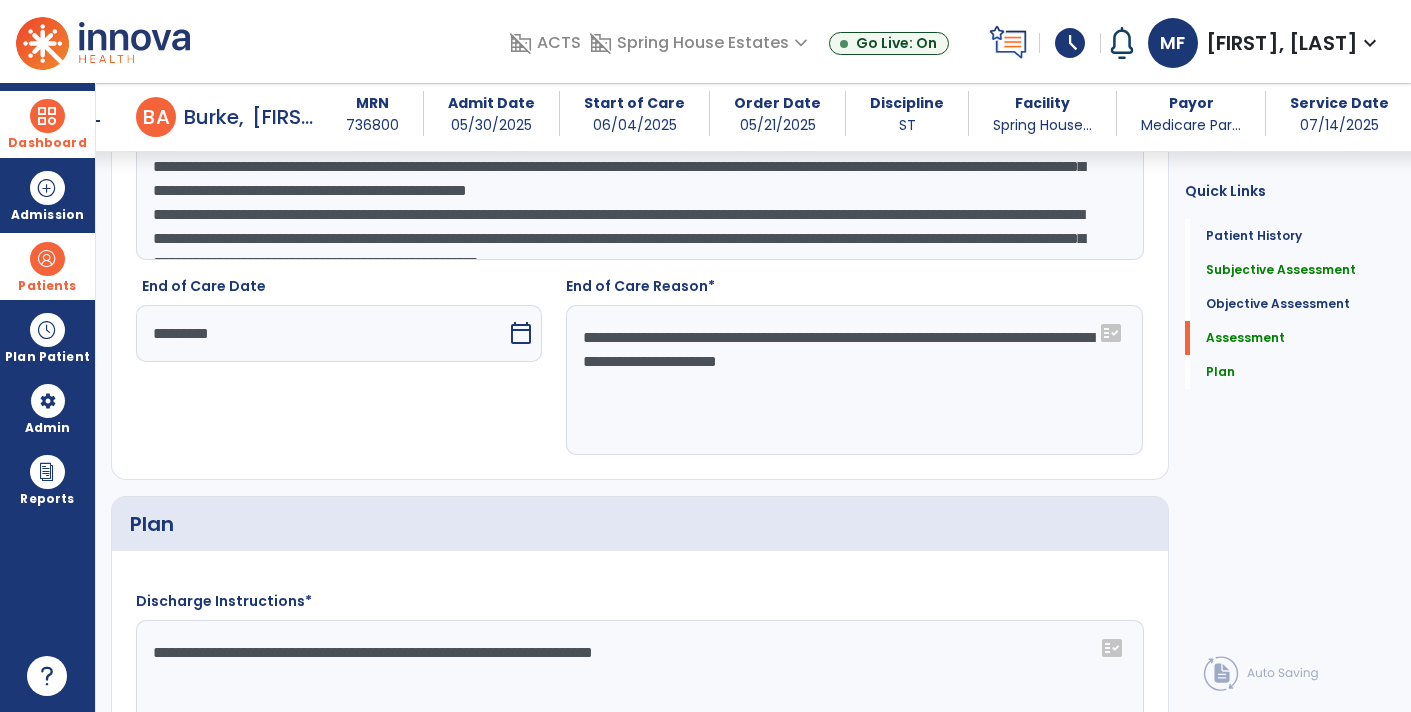 scroll, scrollTop: 2032, scrollLeft: 0, axis: vertical 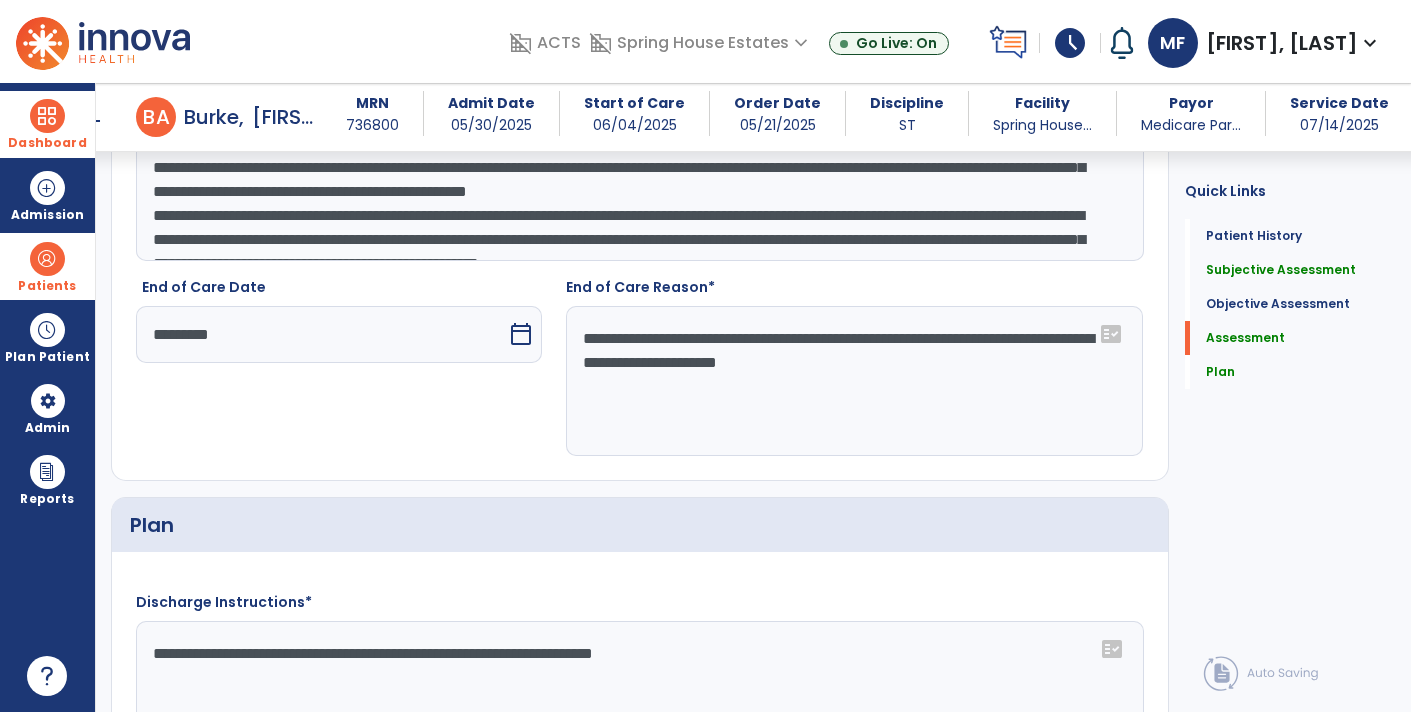 click on "**********" 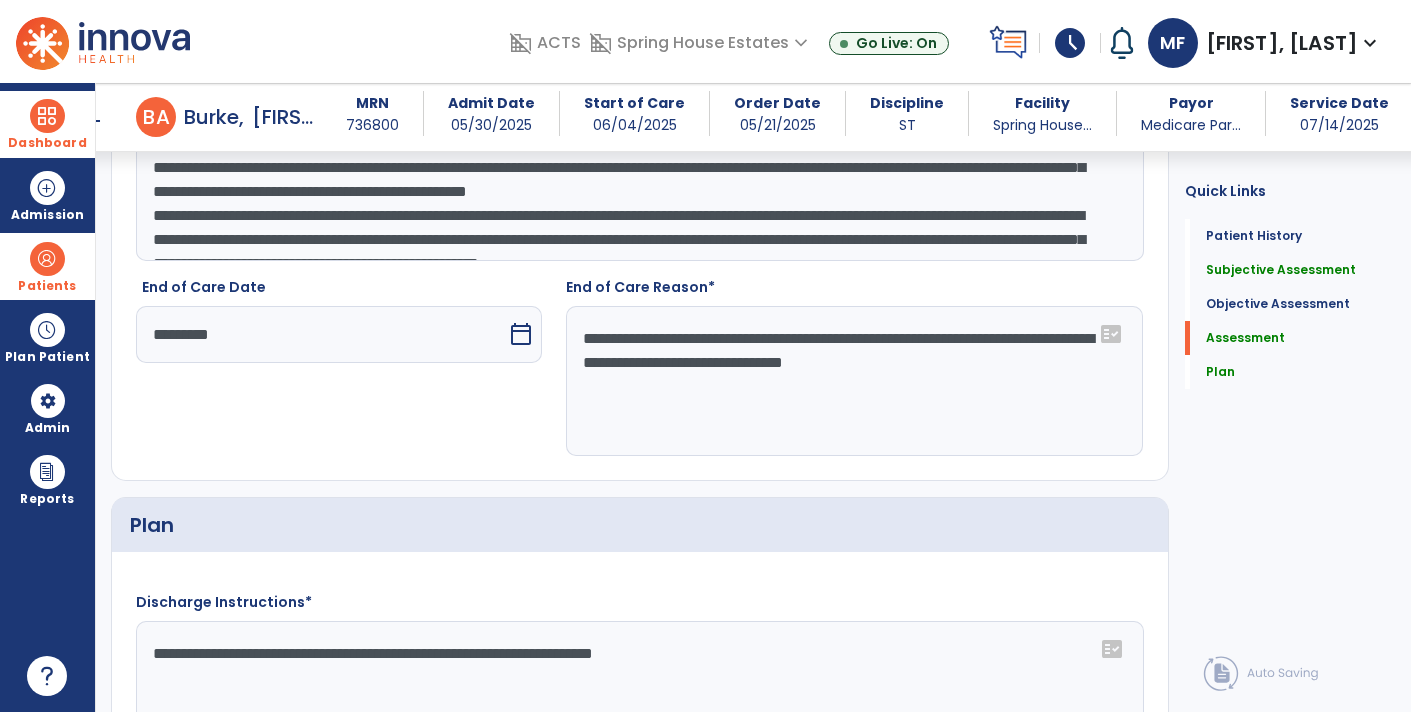 click on "**********" 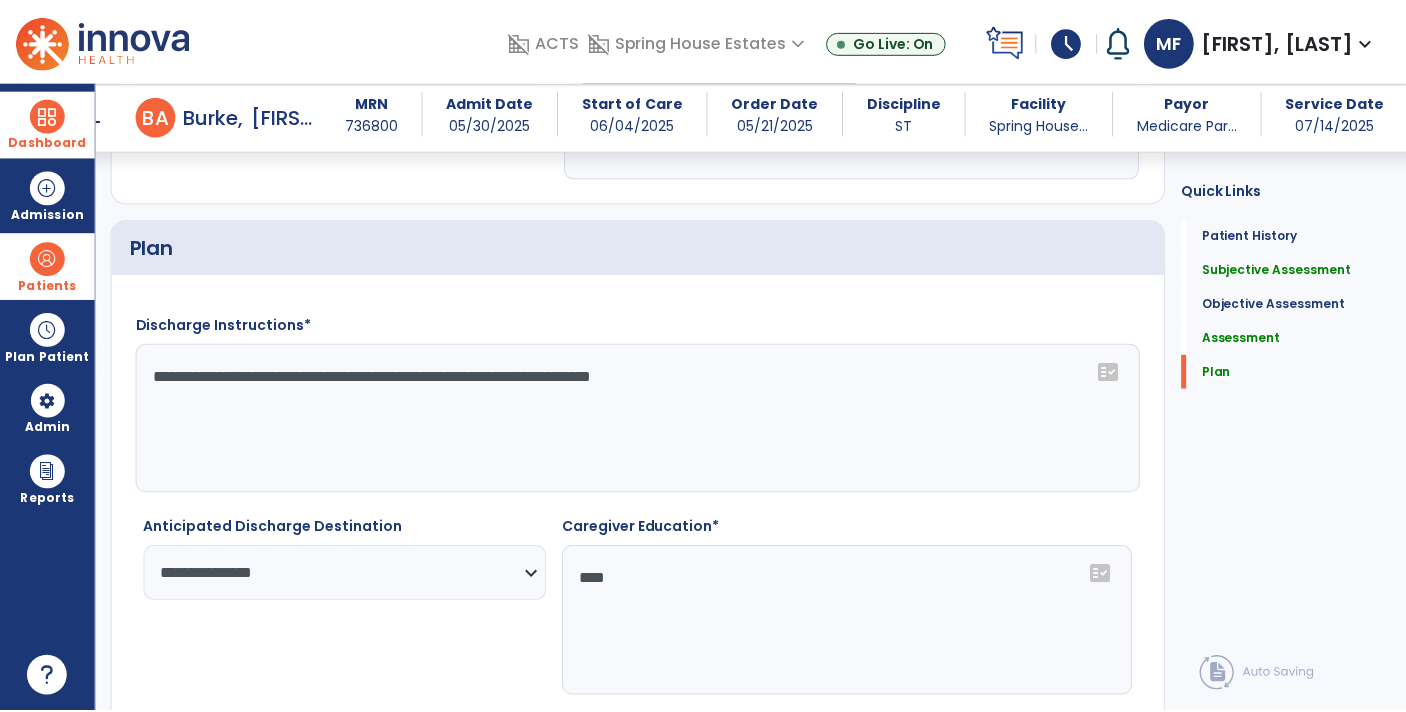 scroll, scrollTop: 2391, scrollLeft: 0, axis: vertical 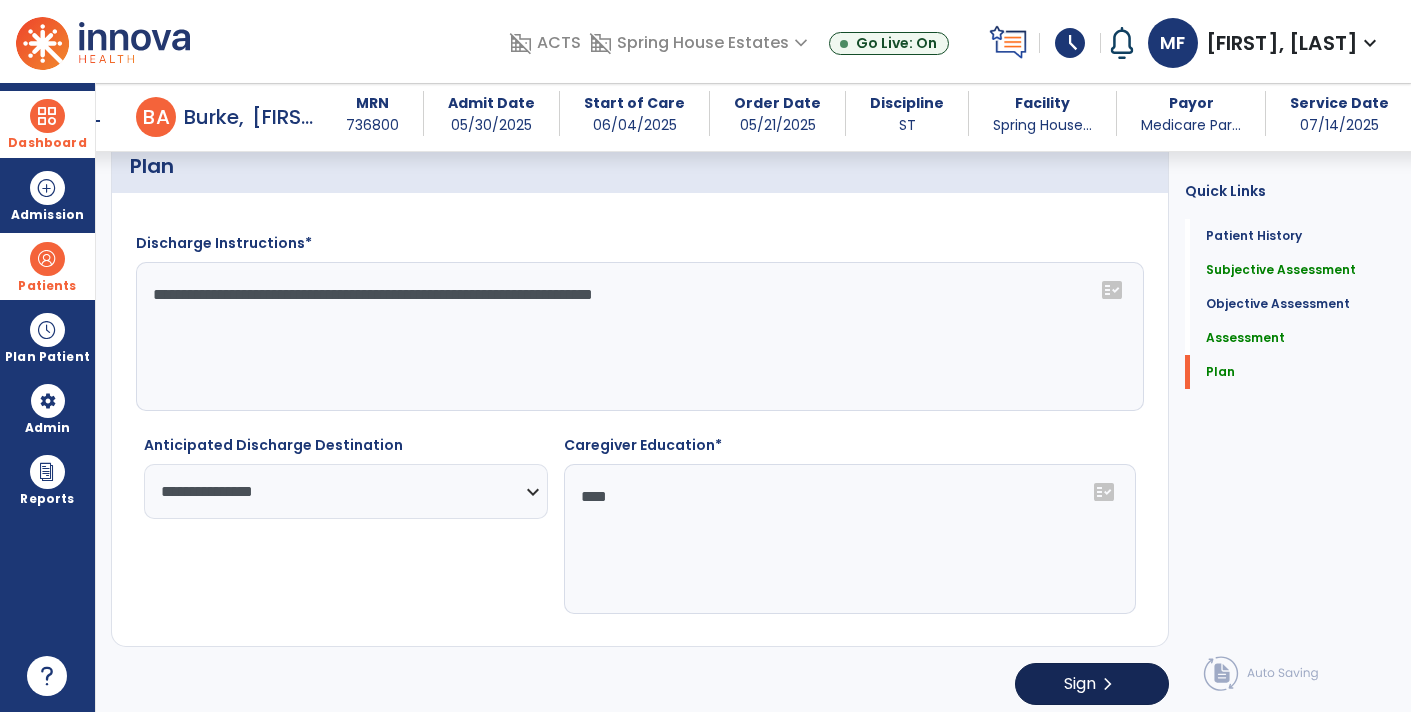 type on "**********" 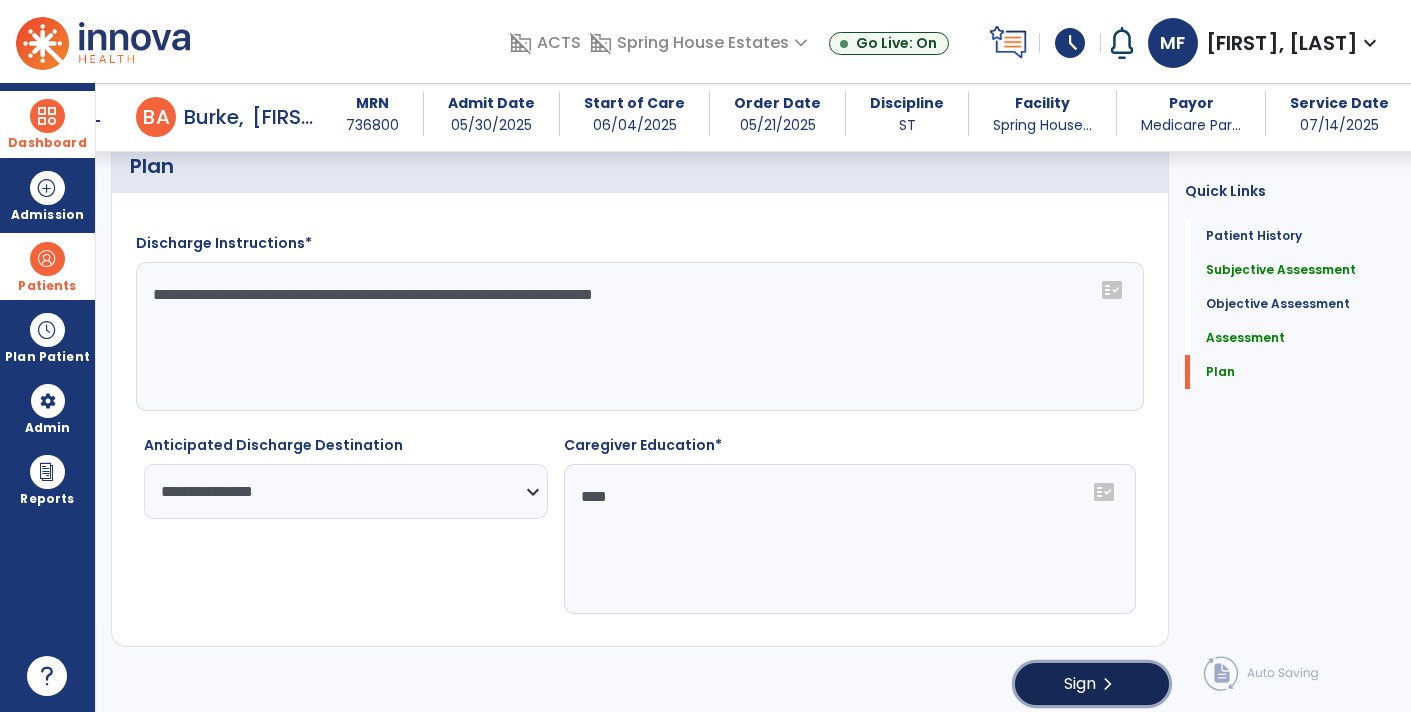 click on "Sign" 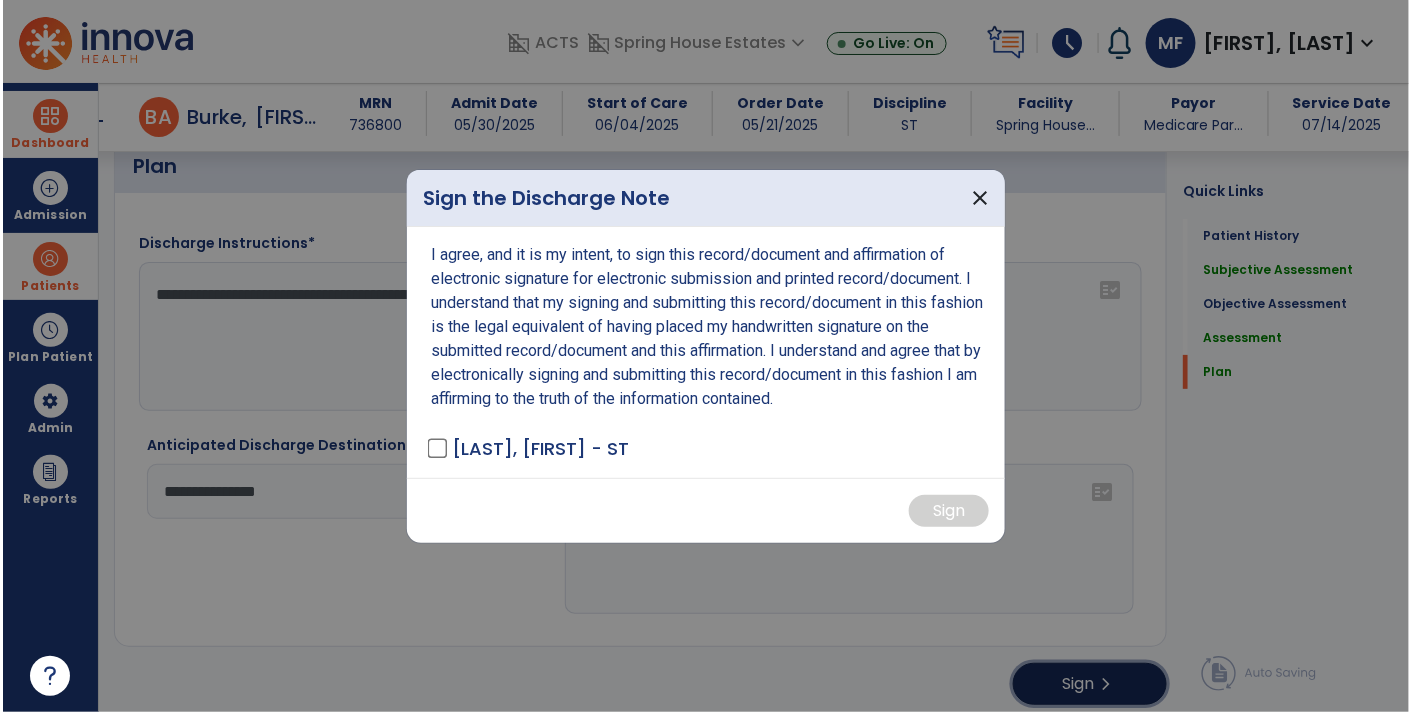 scroll, scrollTop: 2391, scrollLeft: 0, axis: vertical 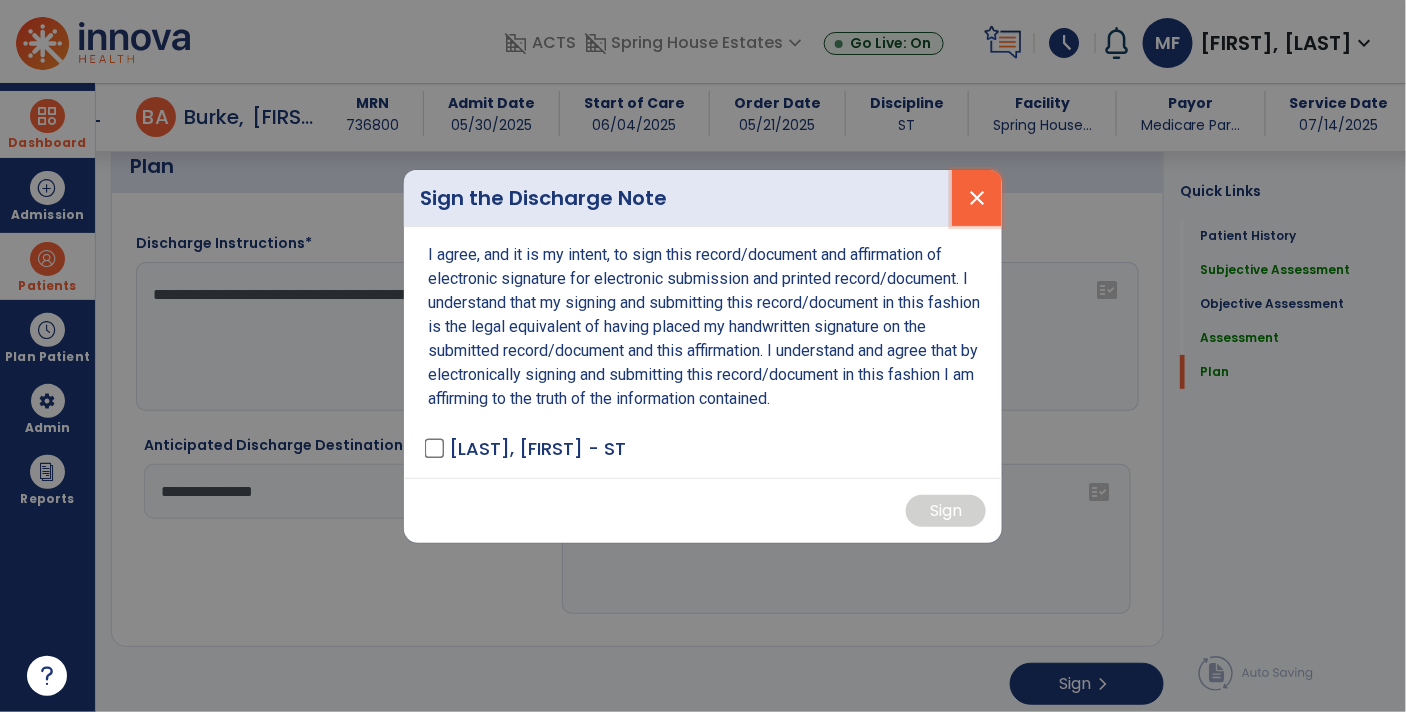click on "close" at bounding box center (977, 198) 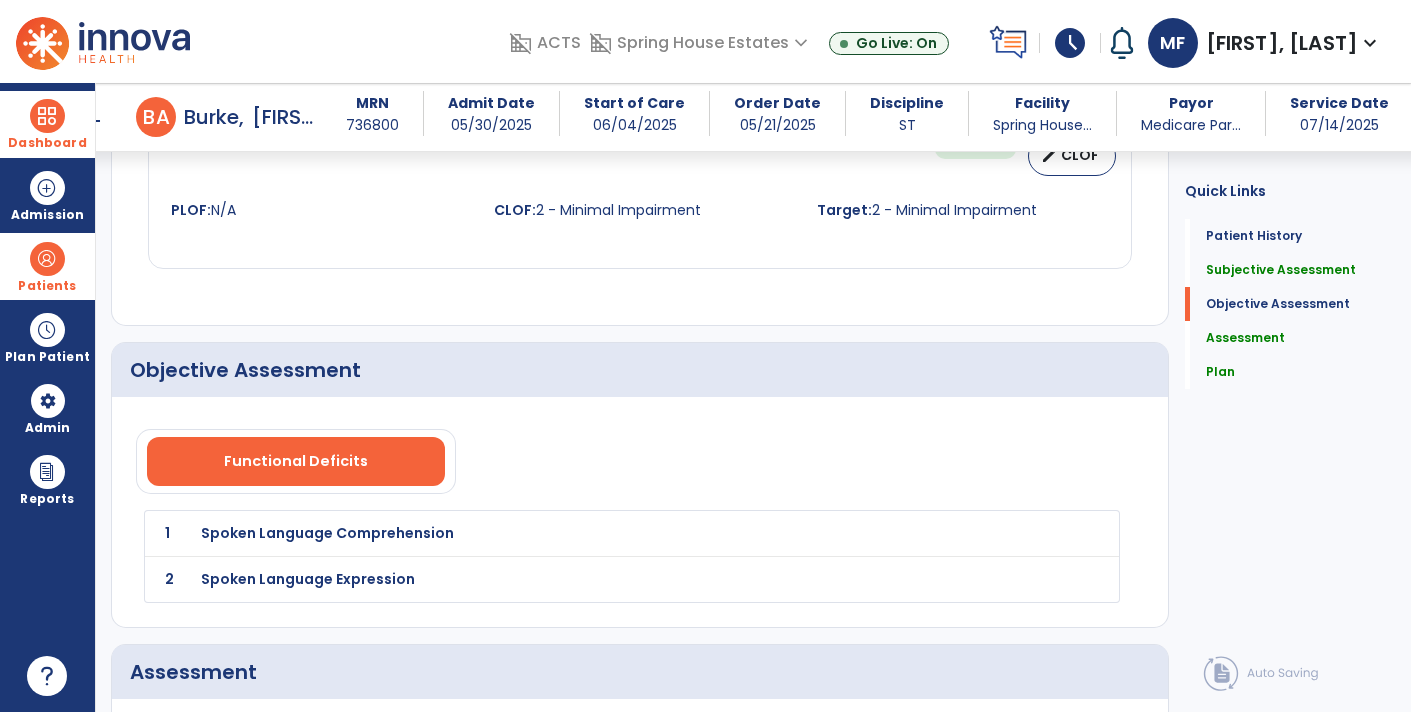 click on "arrow_back" at bounding box center [92, 121] 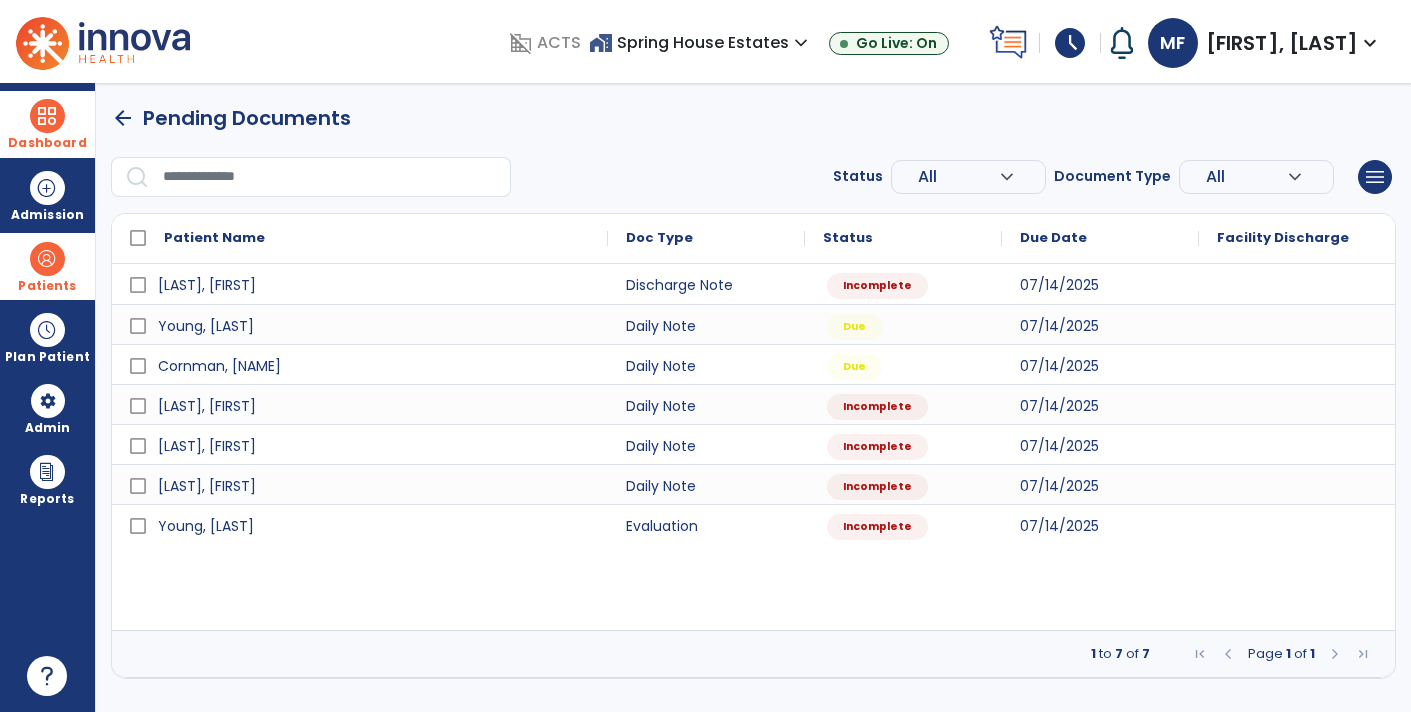 scroll, scrollTop: 0, scrollLeft: 0, axis: both 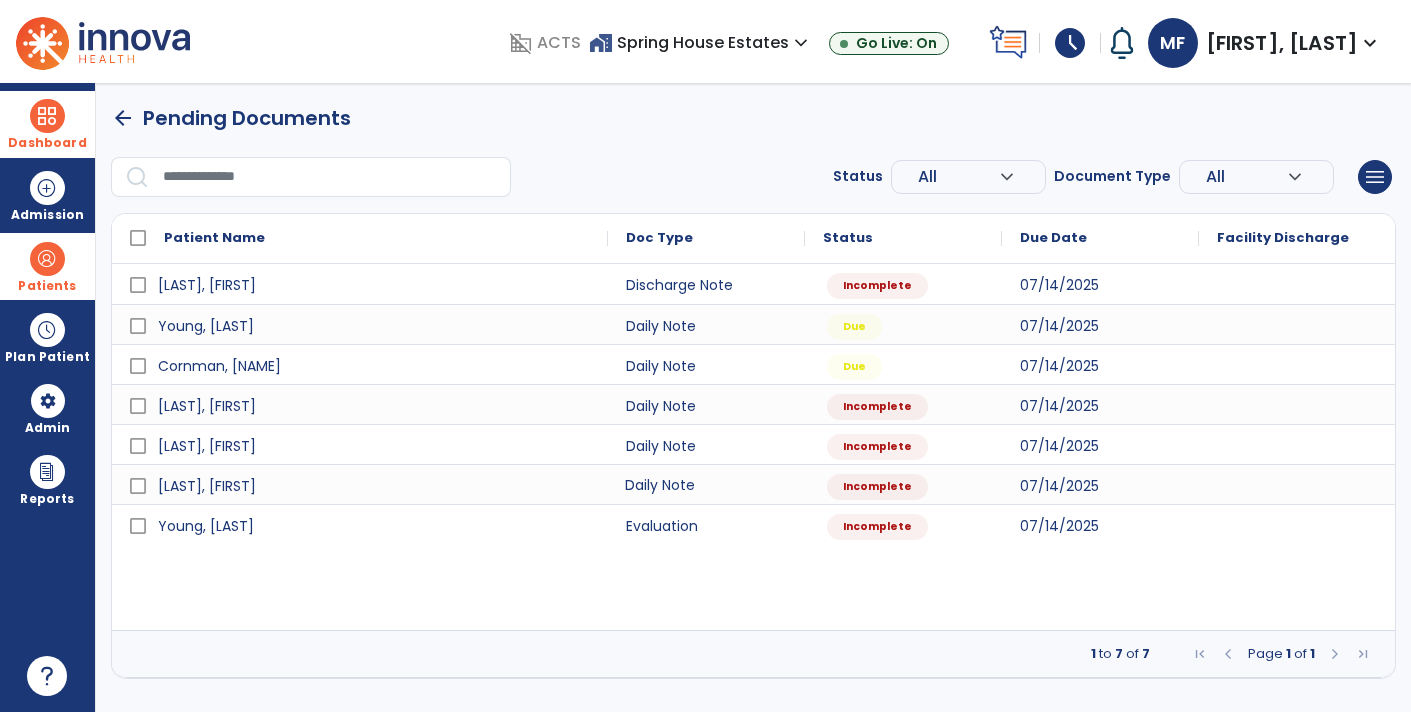 click on "Daily Note" at bounding box center [706, 484] 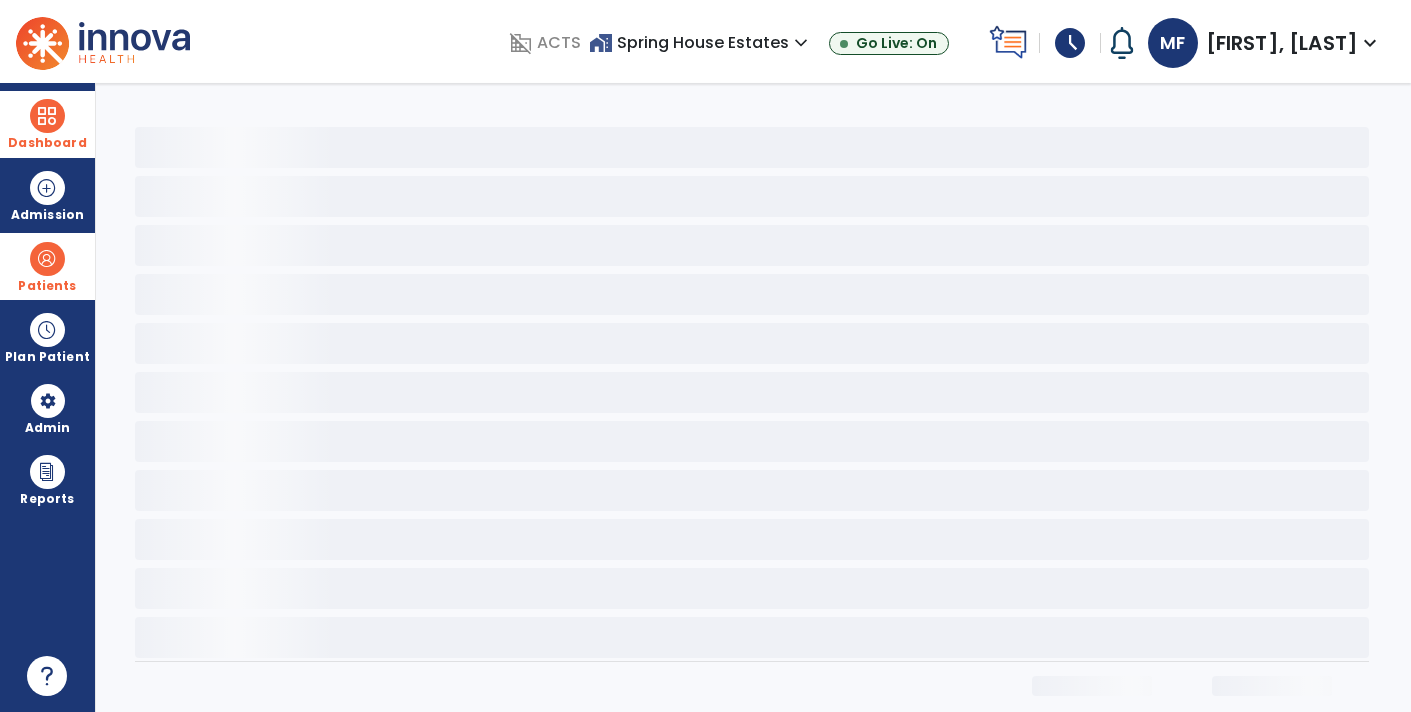 select on "*" 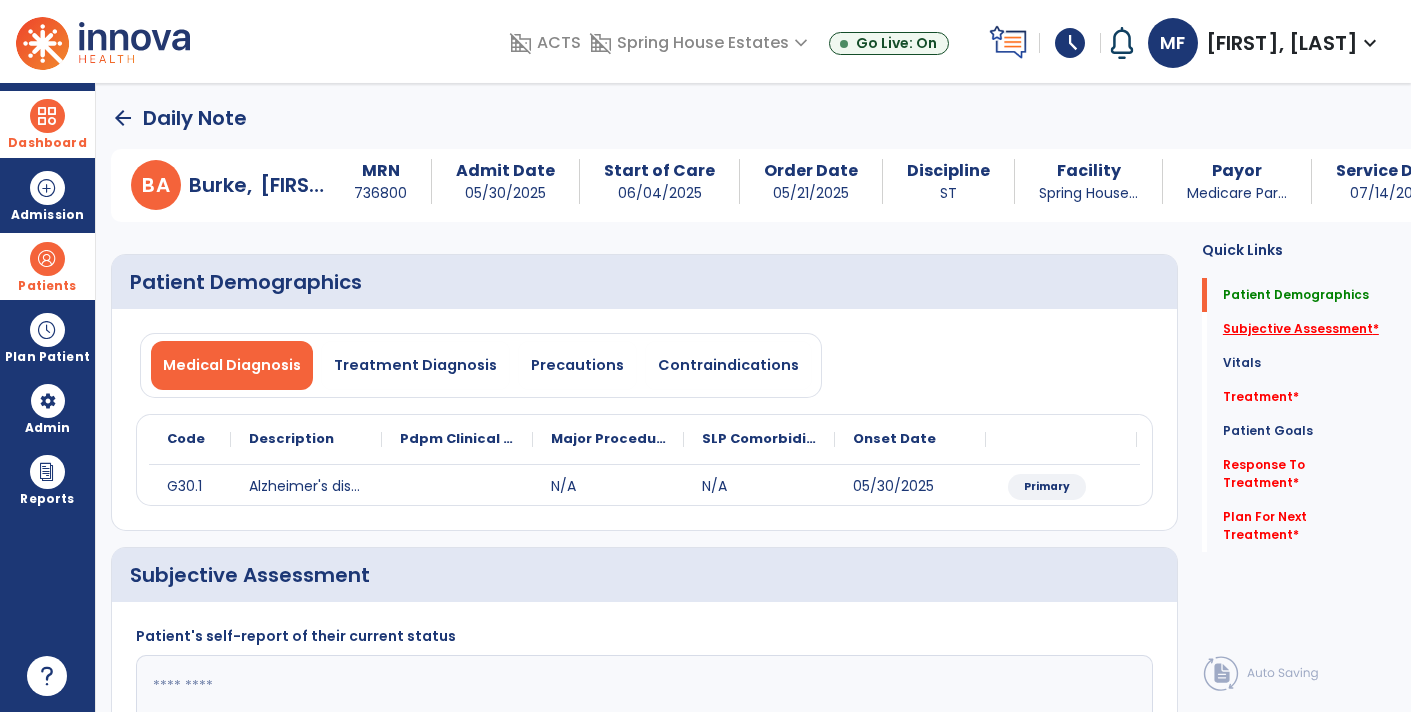 click on "Subjective Assessment   *" 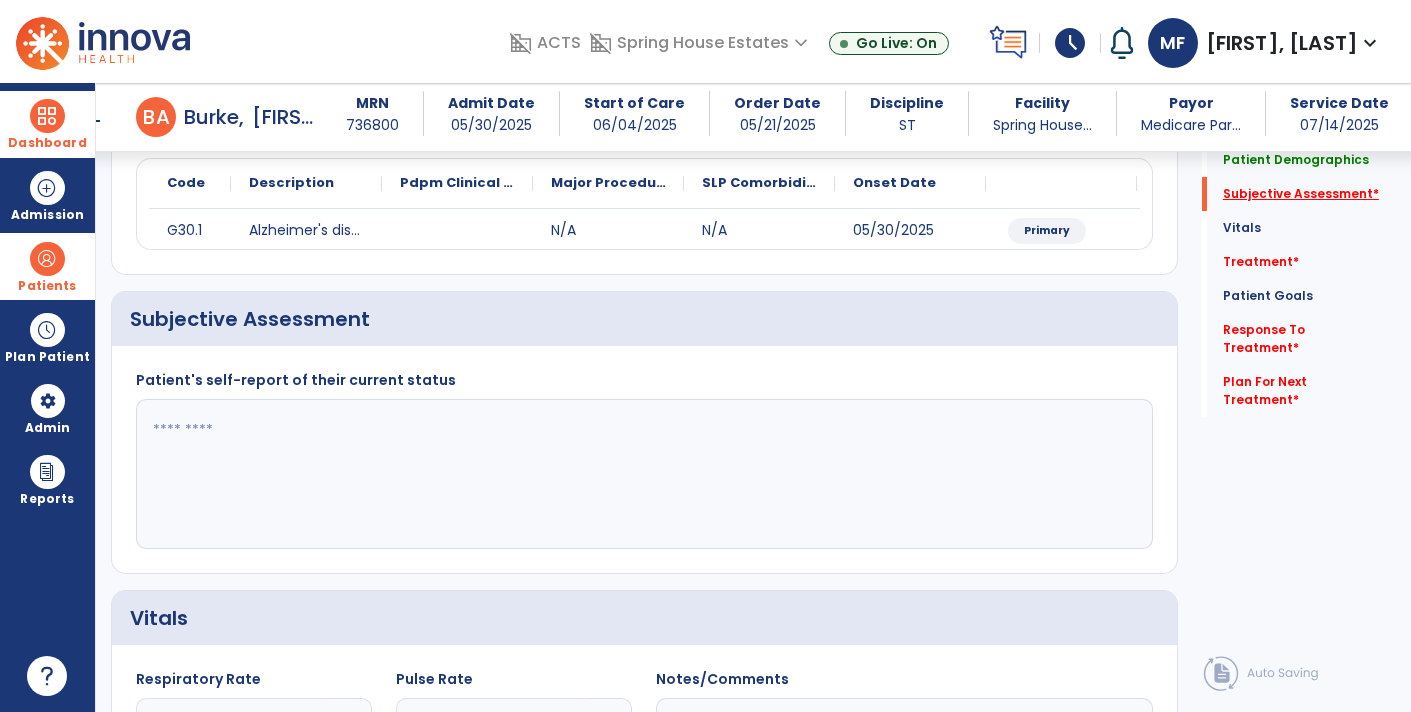 scroll, scrollTop: 288, scrollLeft: 0, axis: vertical 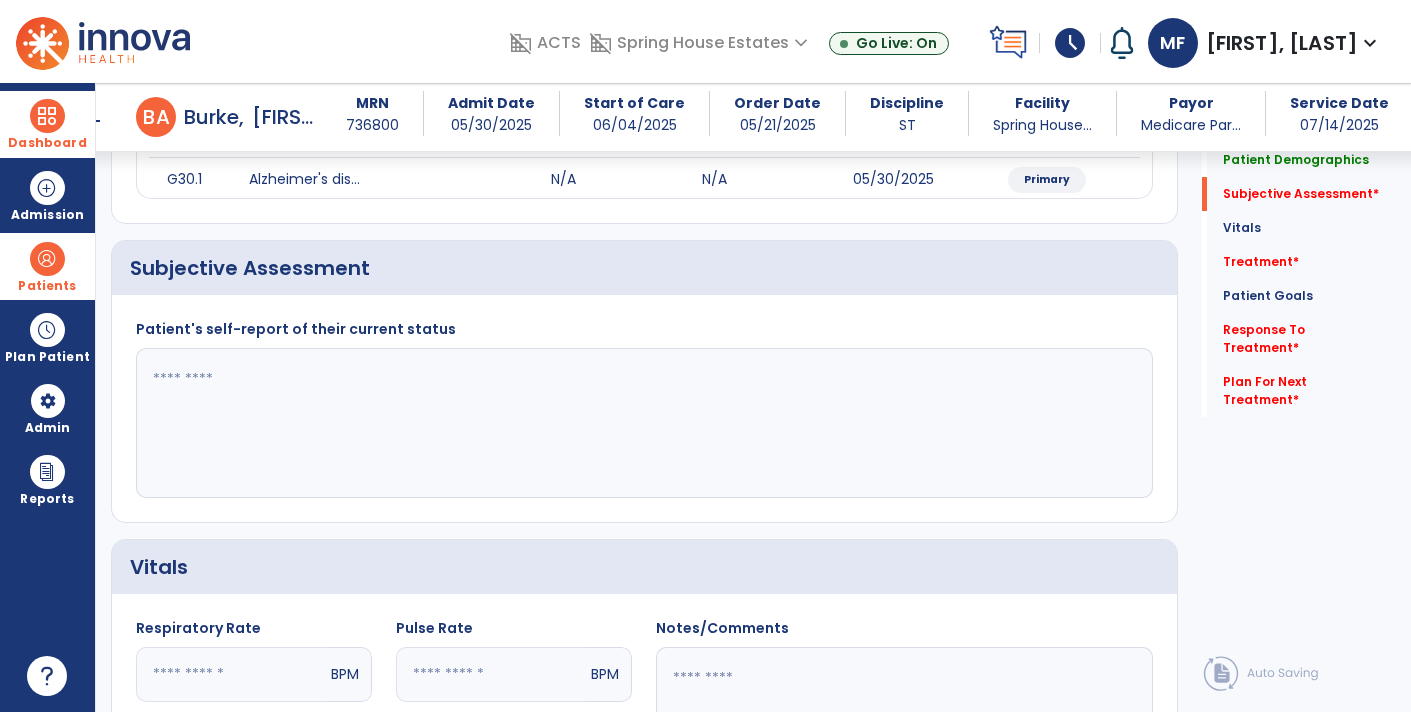 click 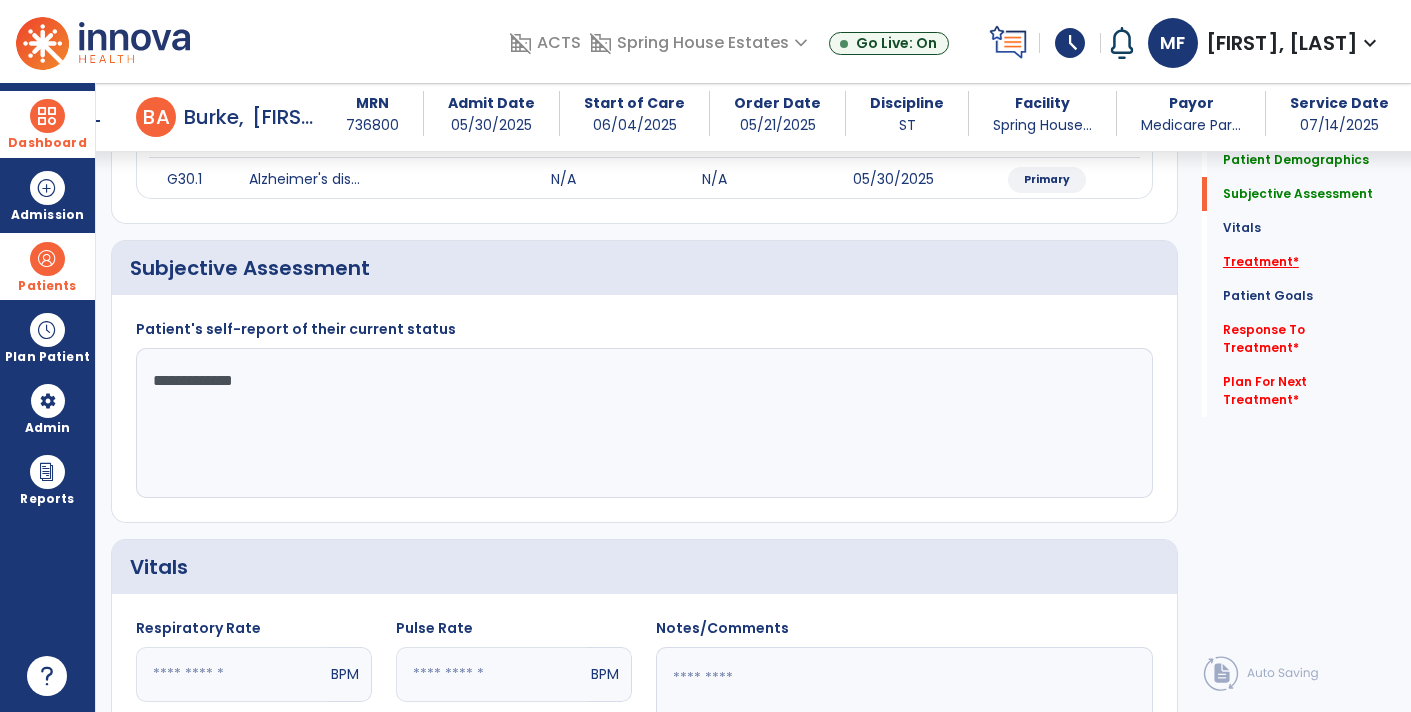 type on "**********" 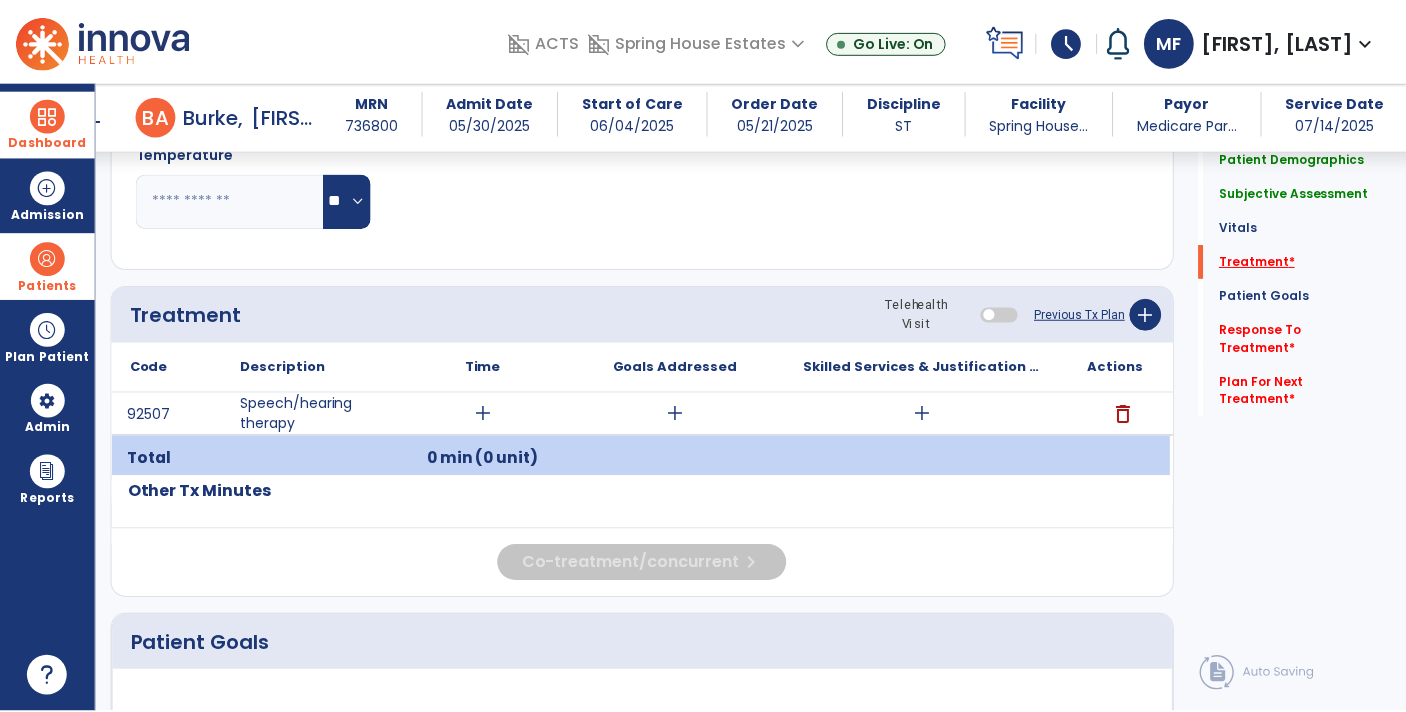 scroll, scrollTop: 1003, scrollLeft: 0, axis: vertical 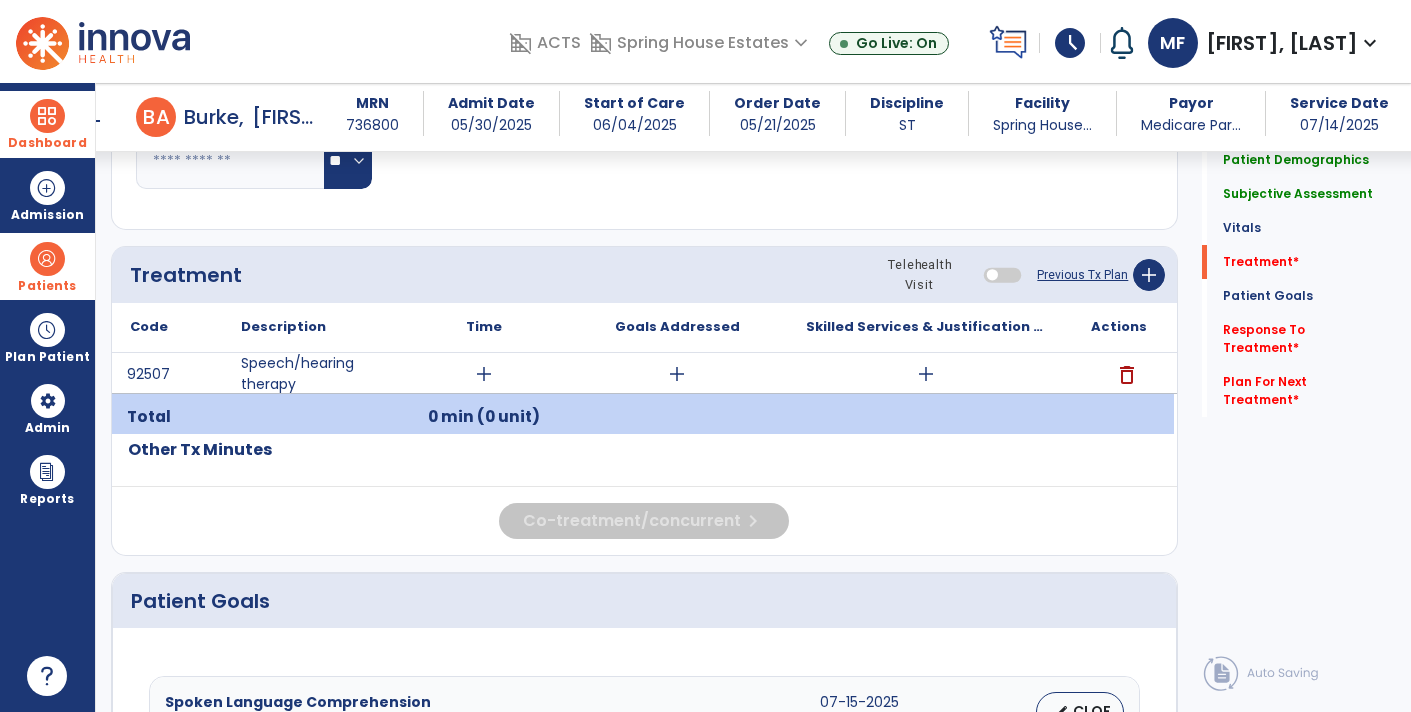 click on "add" at bounding box center [484, 374] 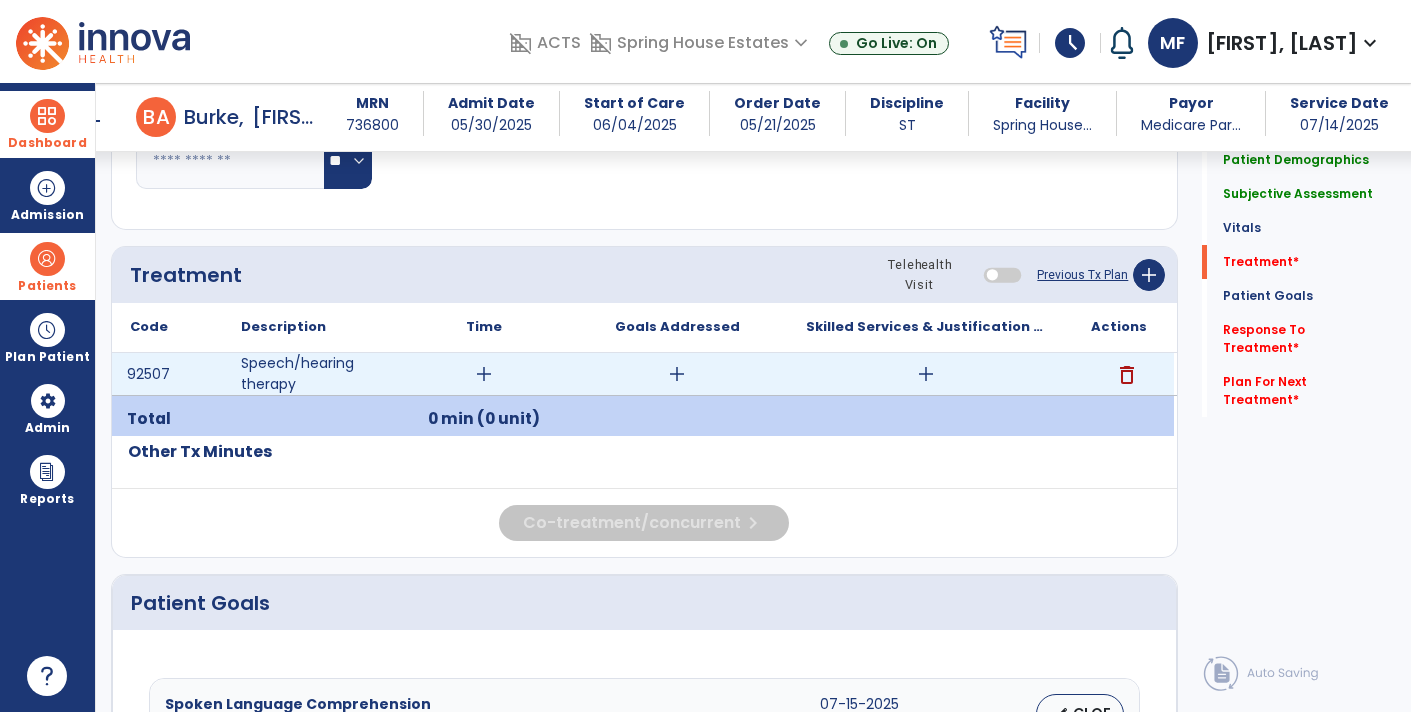 click on "add" at bounding box center (484, 374) 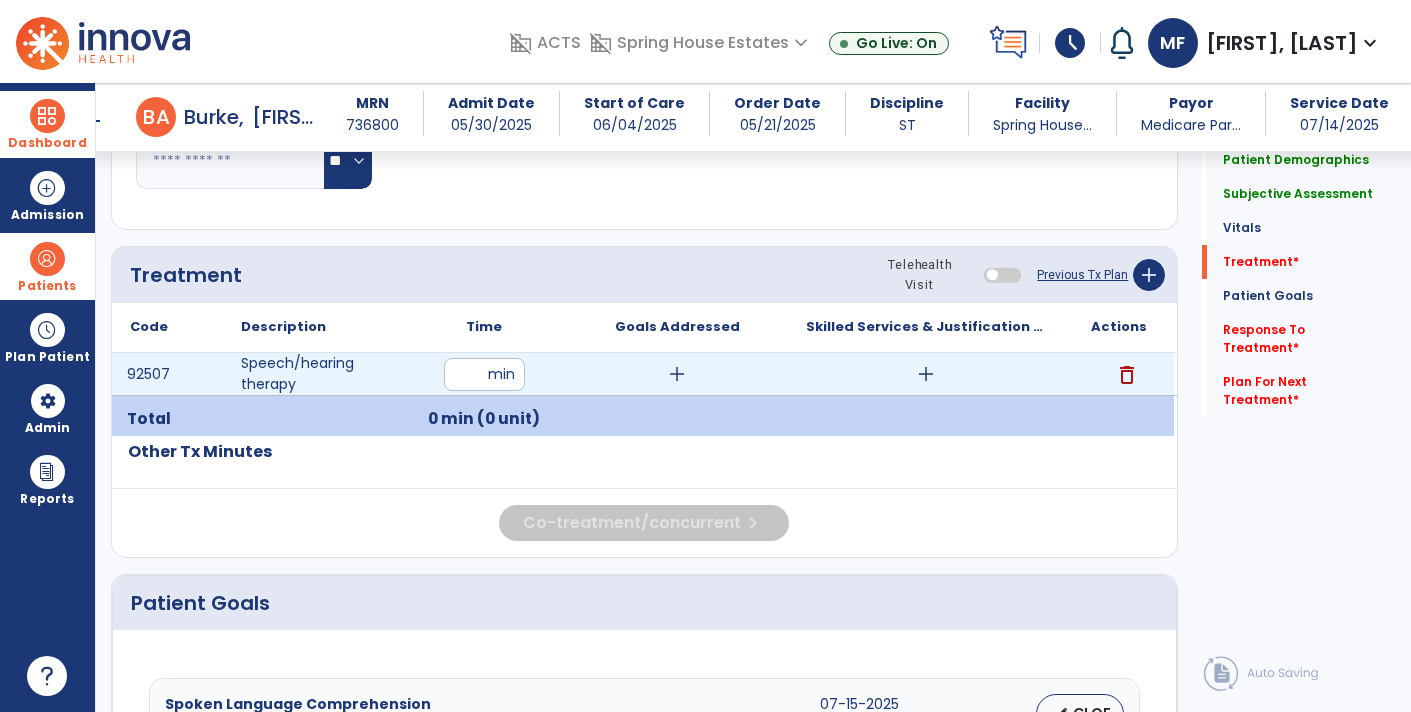 type on "**" 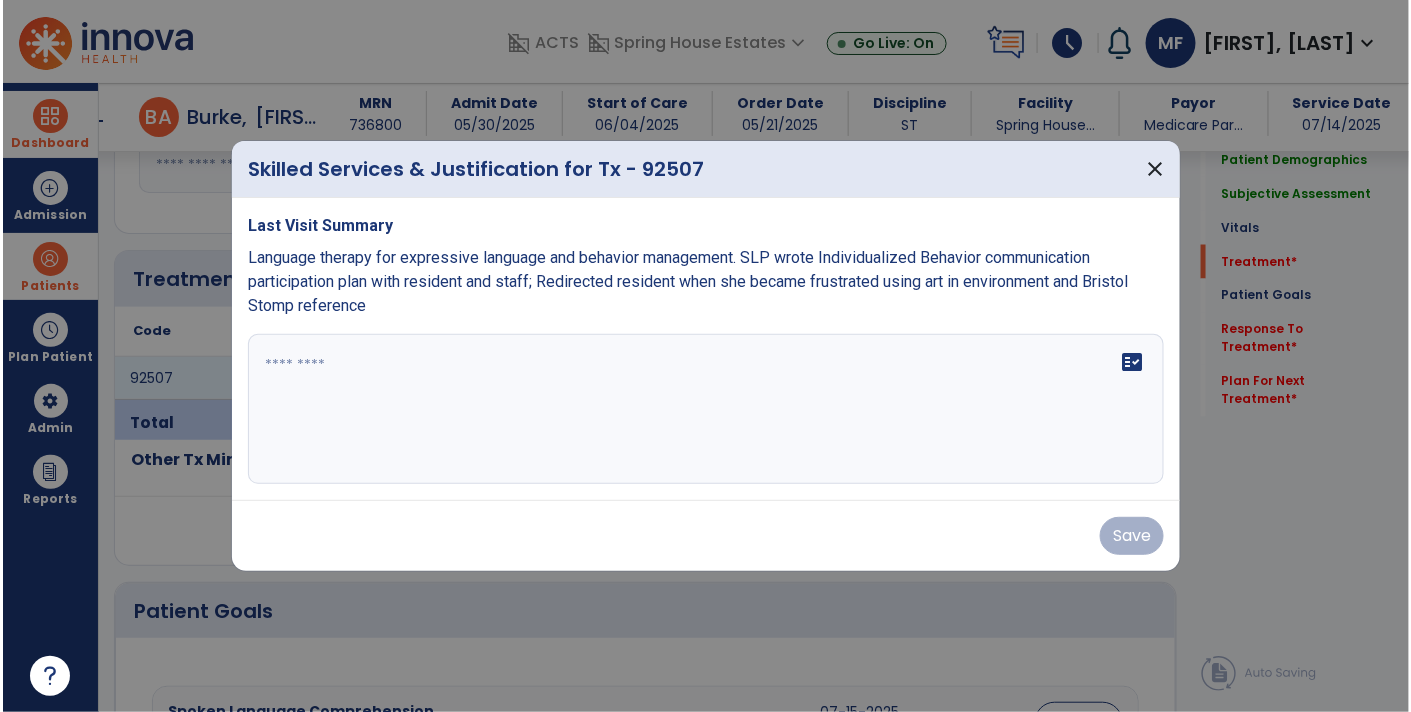 scroll, scrollTop: 1003, scrollLeft: 0, axis: vertical 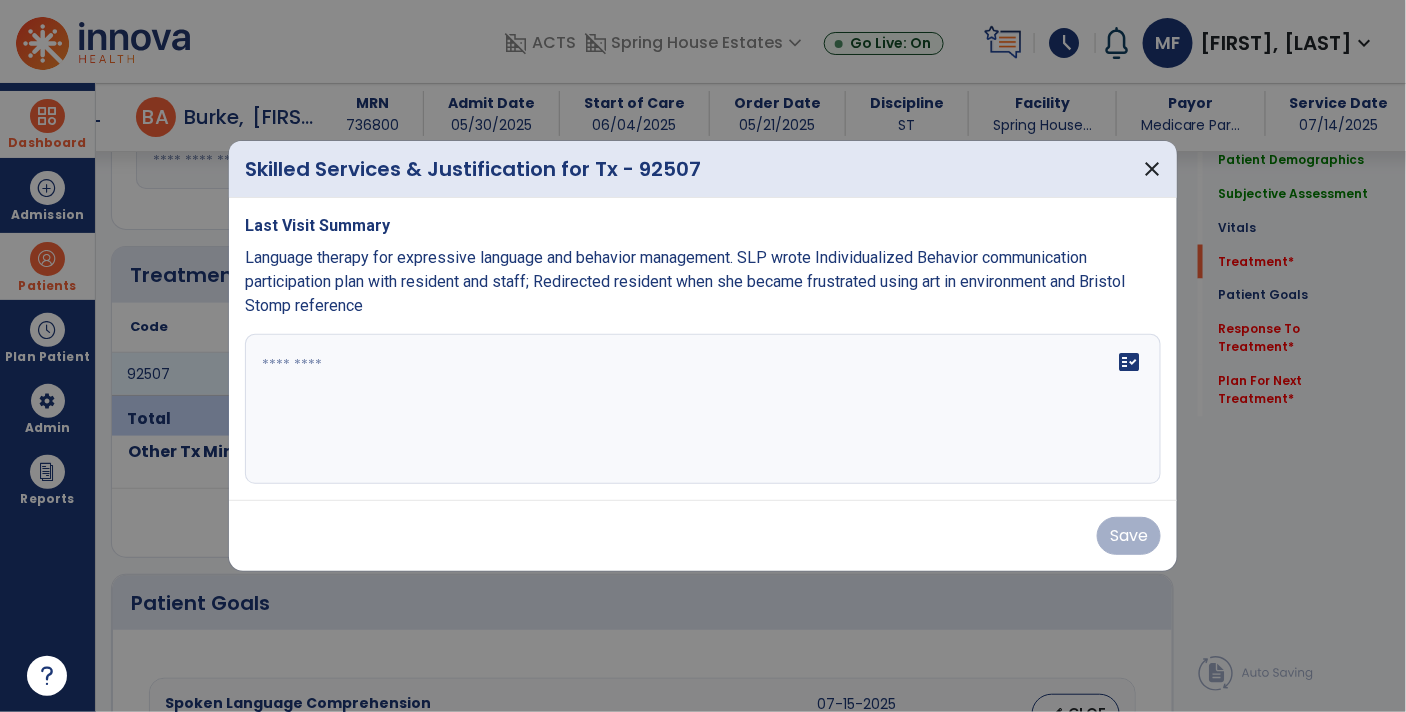 click at bounding box center [703, 409] 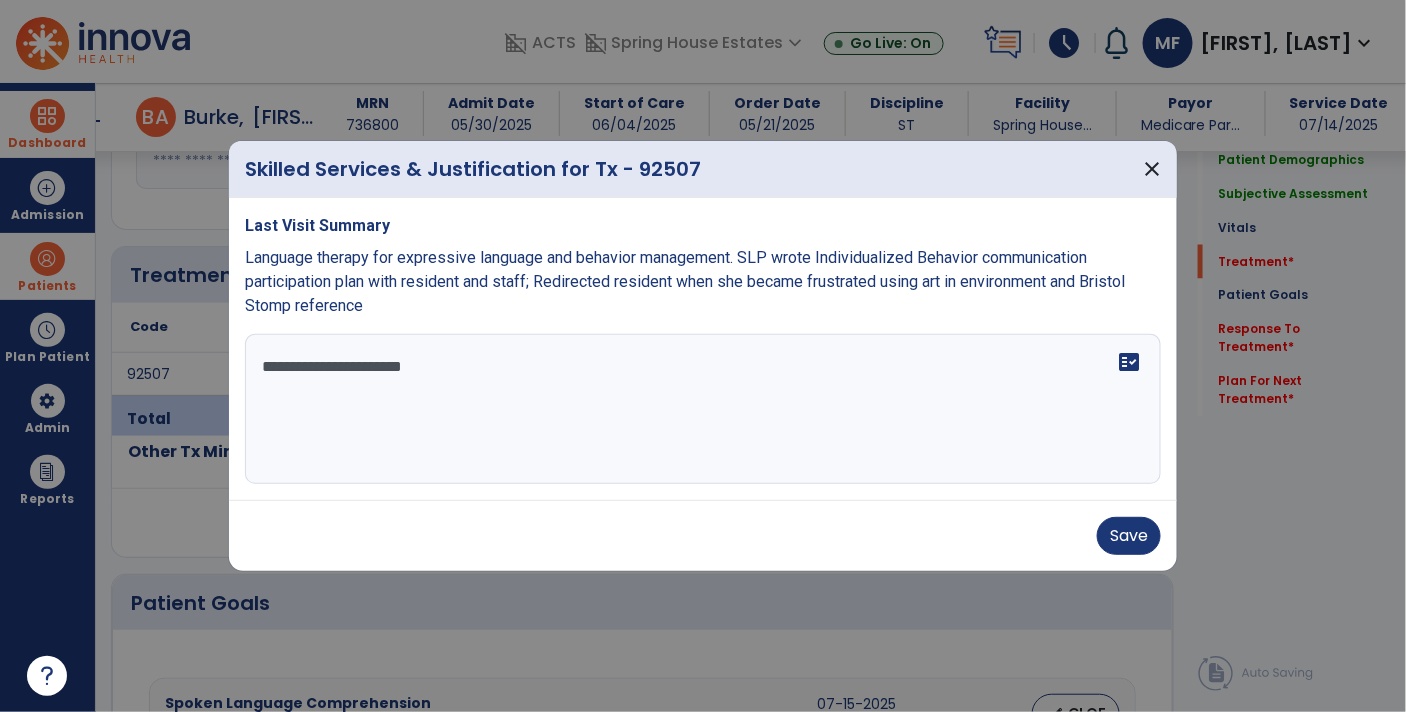 click on "**********" at bounding box center (703, 409) 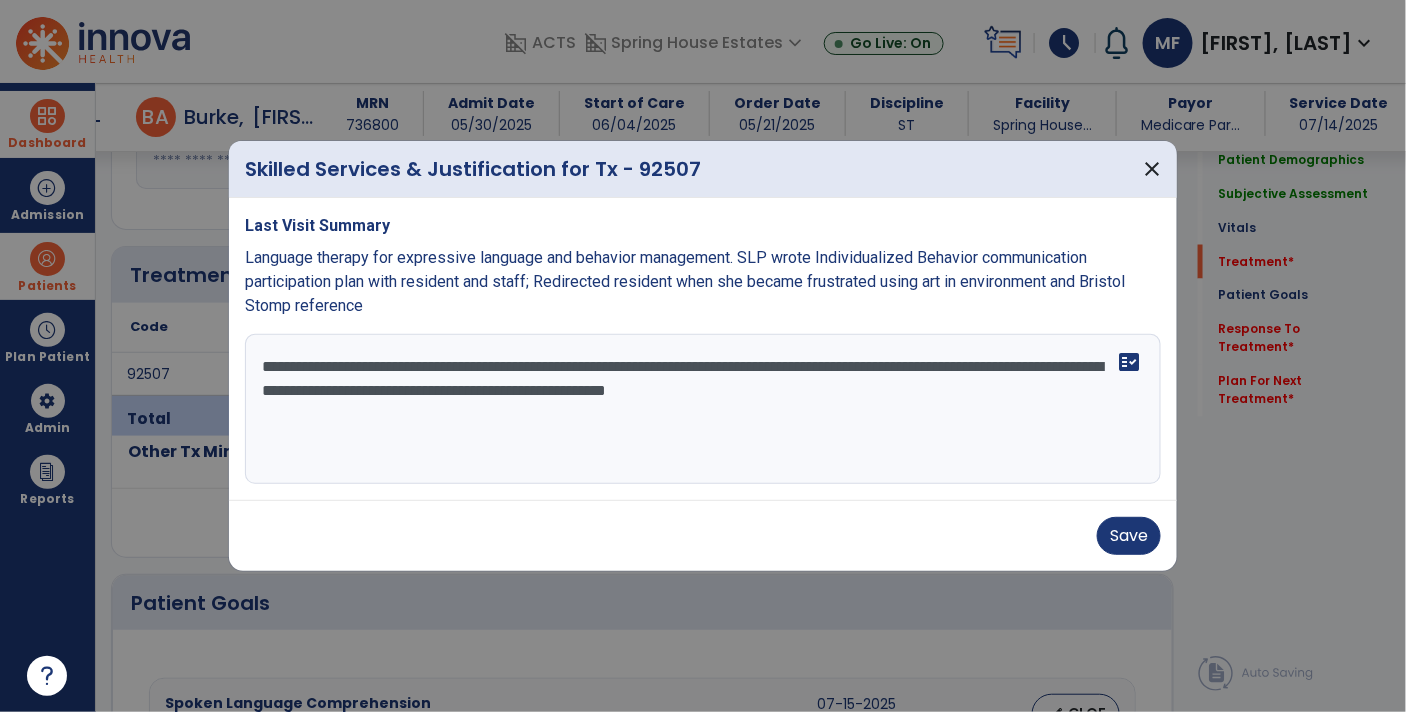 click on "**********" at bounding box center [703, 409] 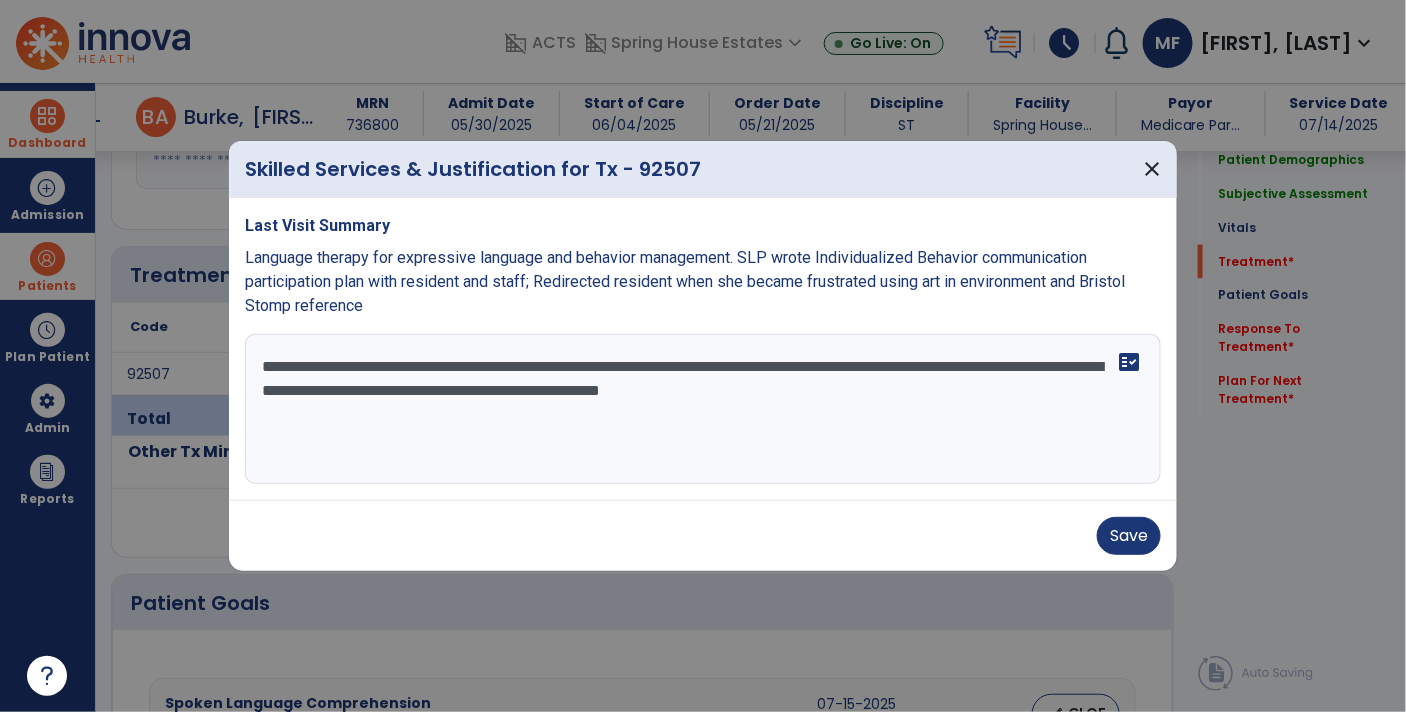 click on "**********" at bounding box center (703, 409) 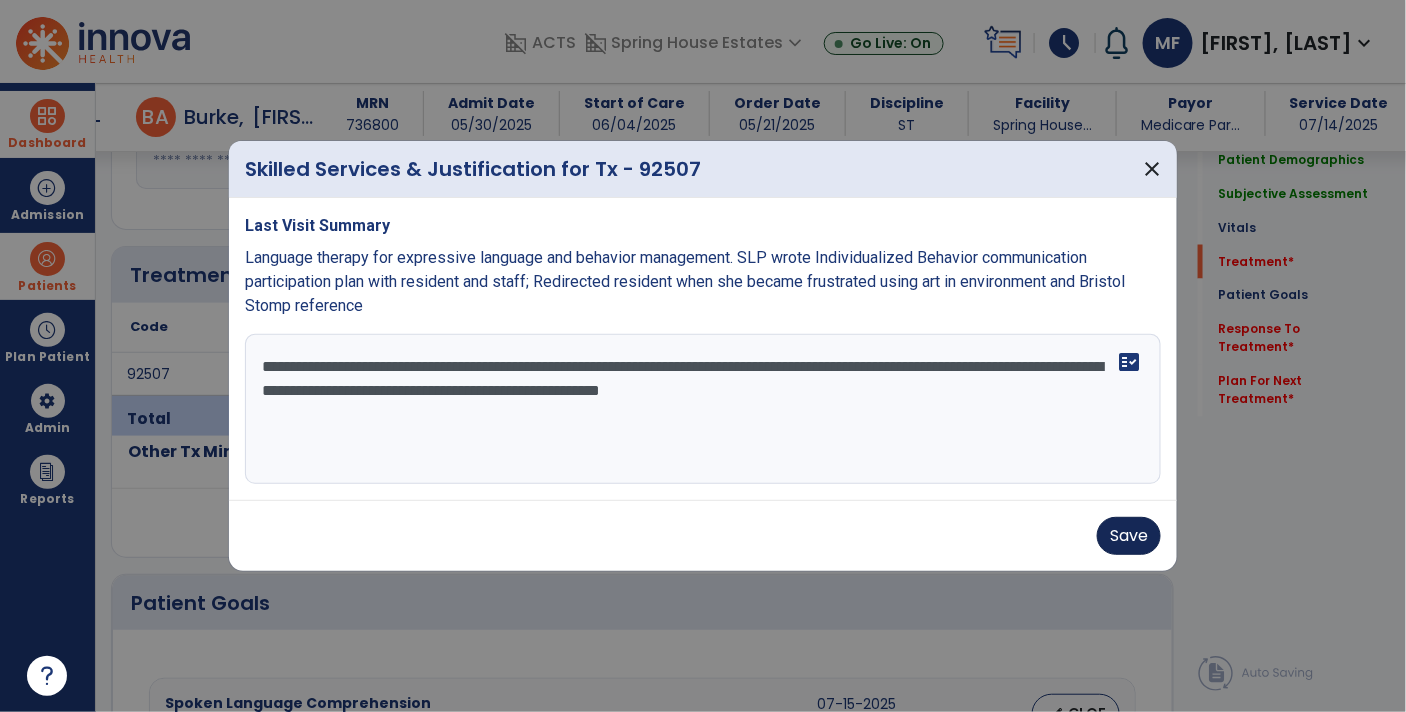 type on "**********" 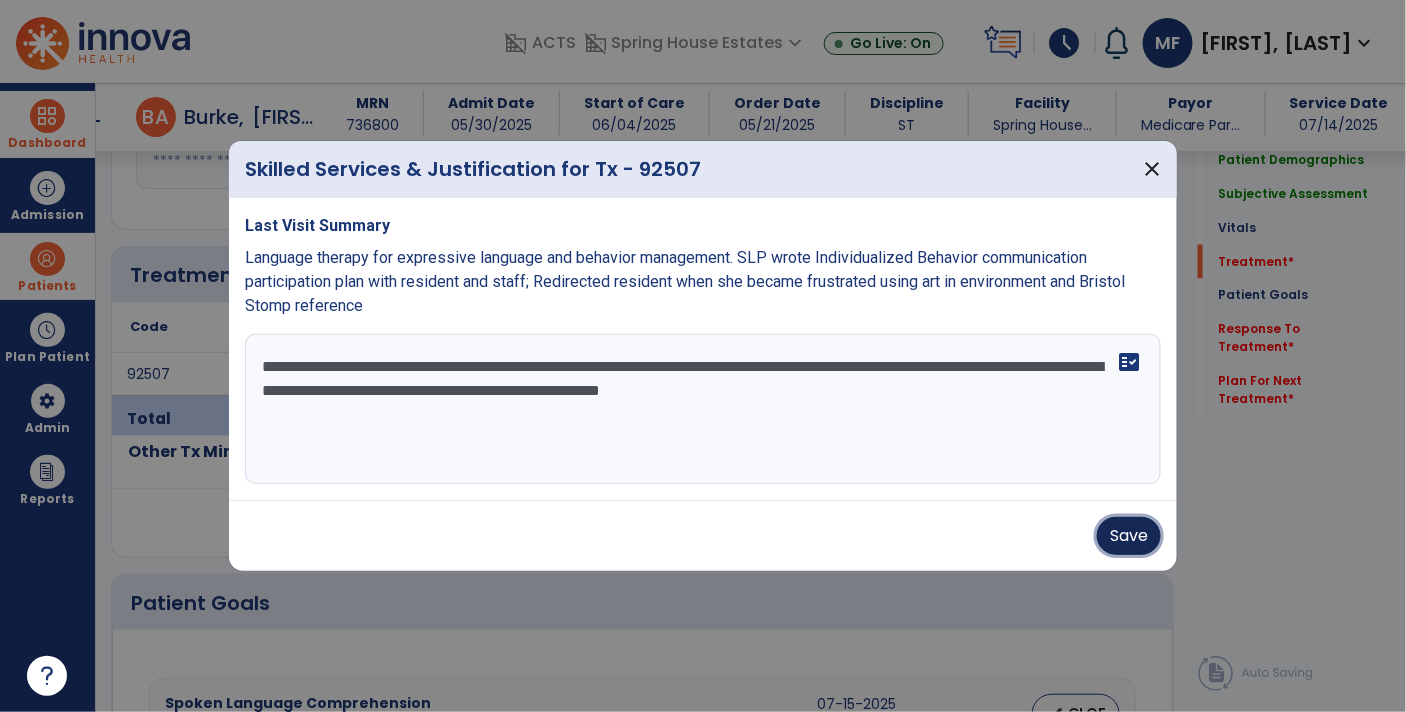 click on "Save" at bounding box center (1129, 536) 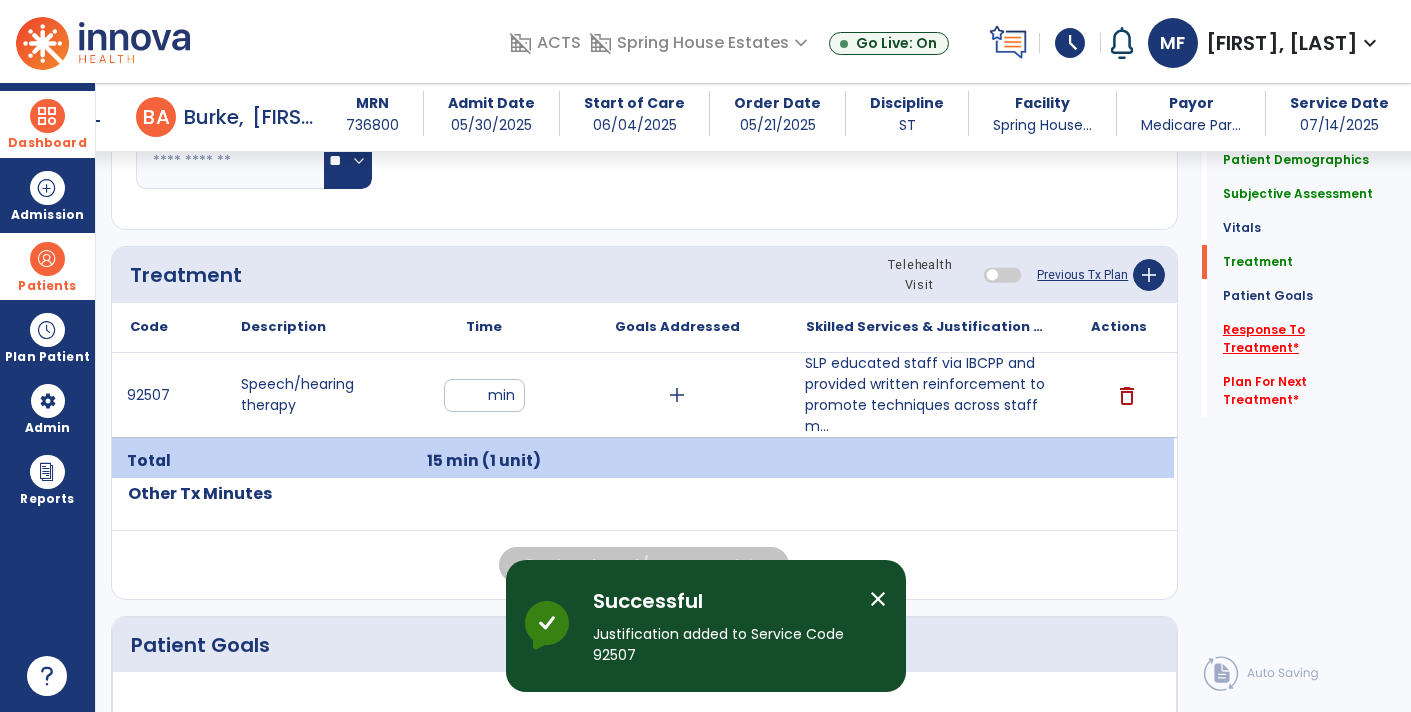 click on "Response To Treatment   *" 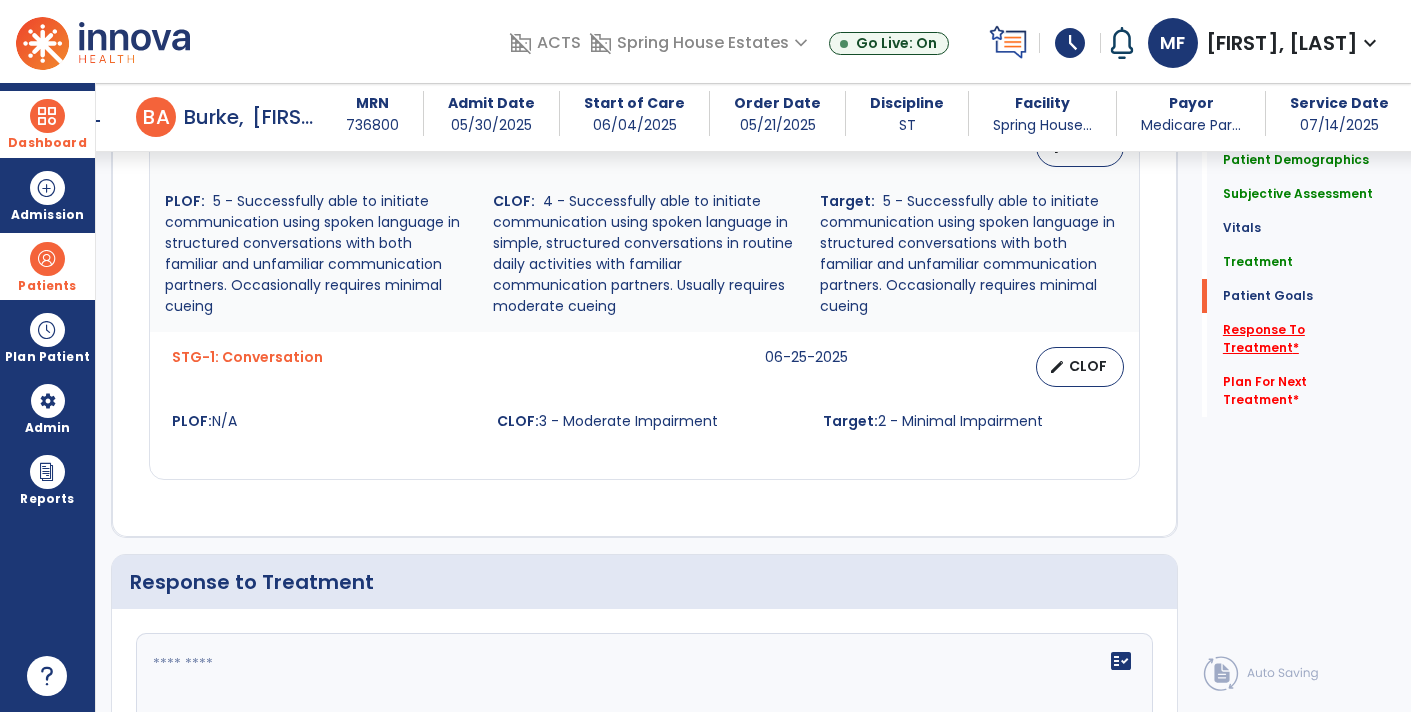 scroll, scrollTop: 2265, scrollLeft: 0, axis: vertical 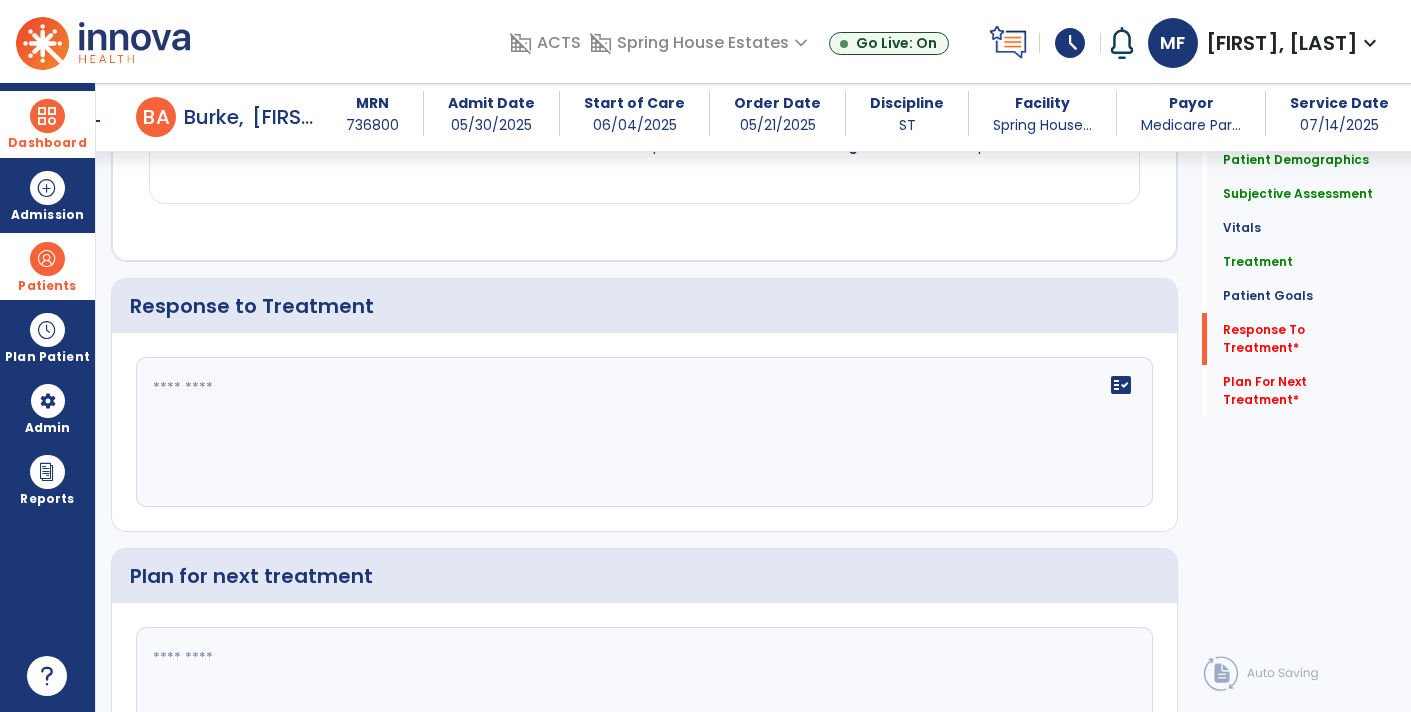 click on "fact_check" 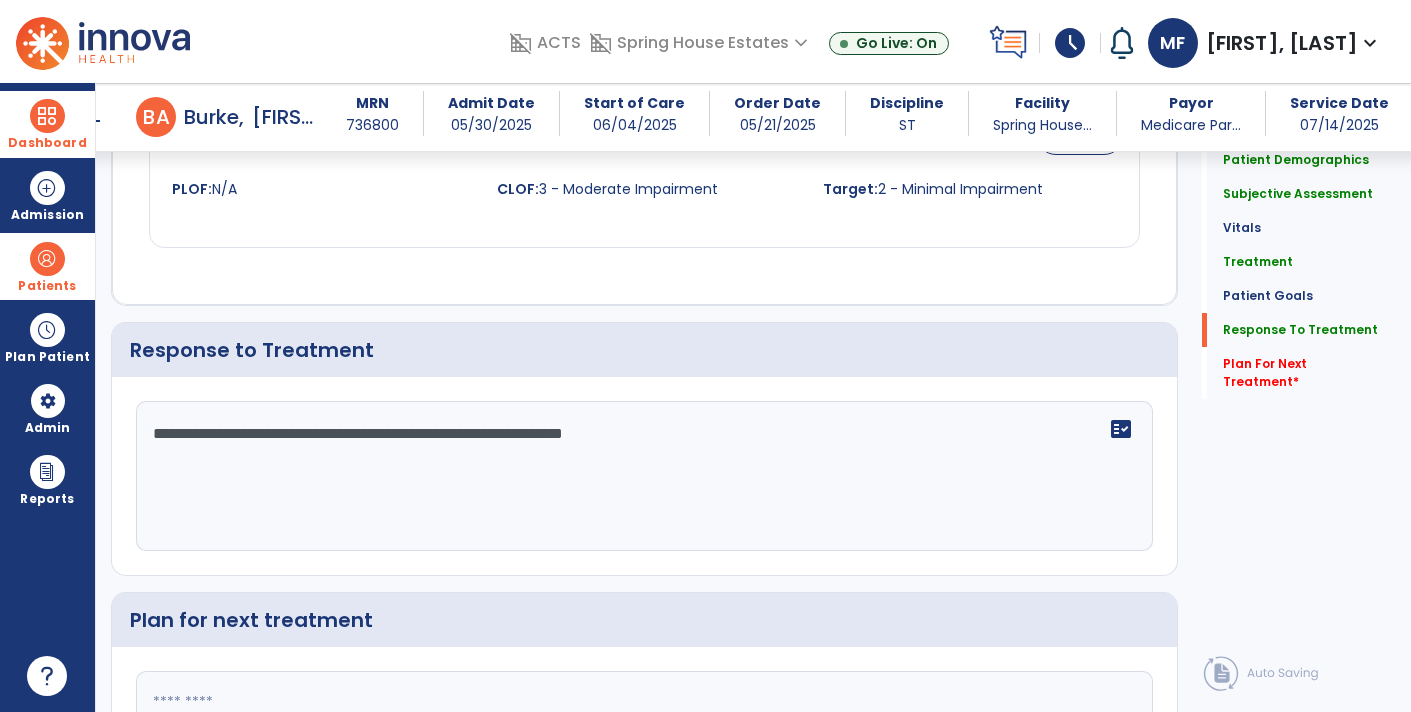 scroll, scrollTop: 2264, scrollLeft: 0, axis: vertical 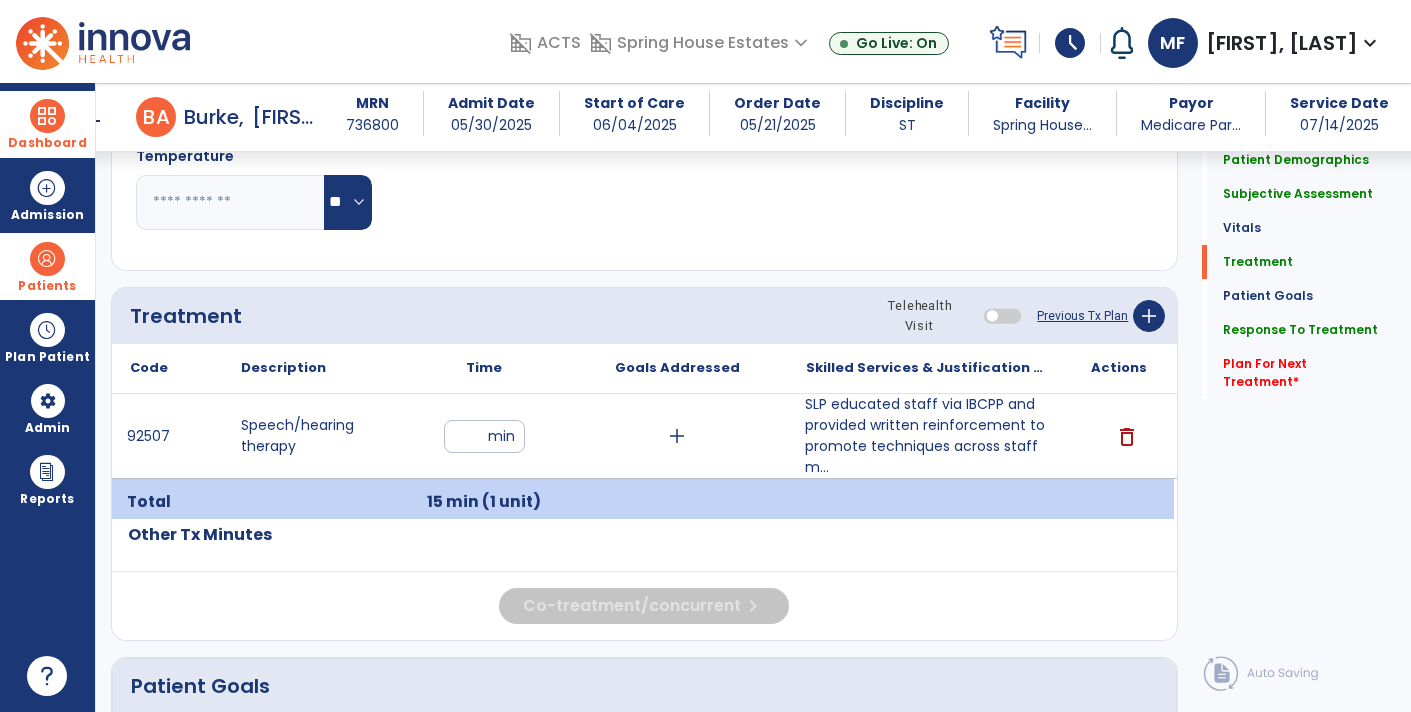 type on "**********" 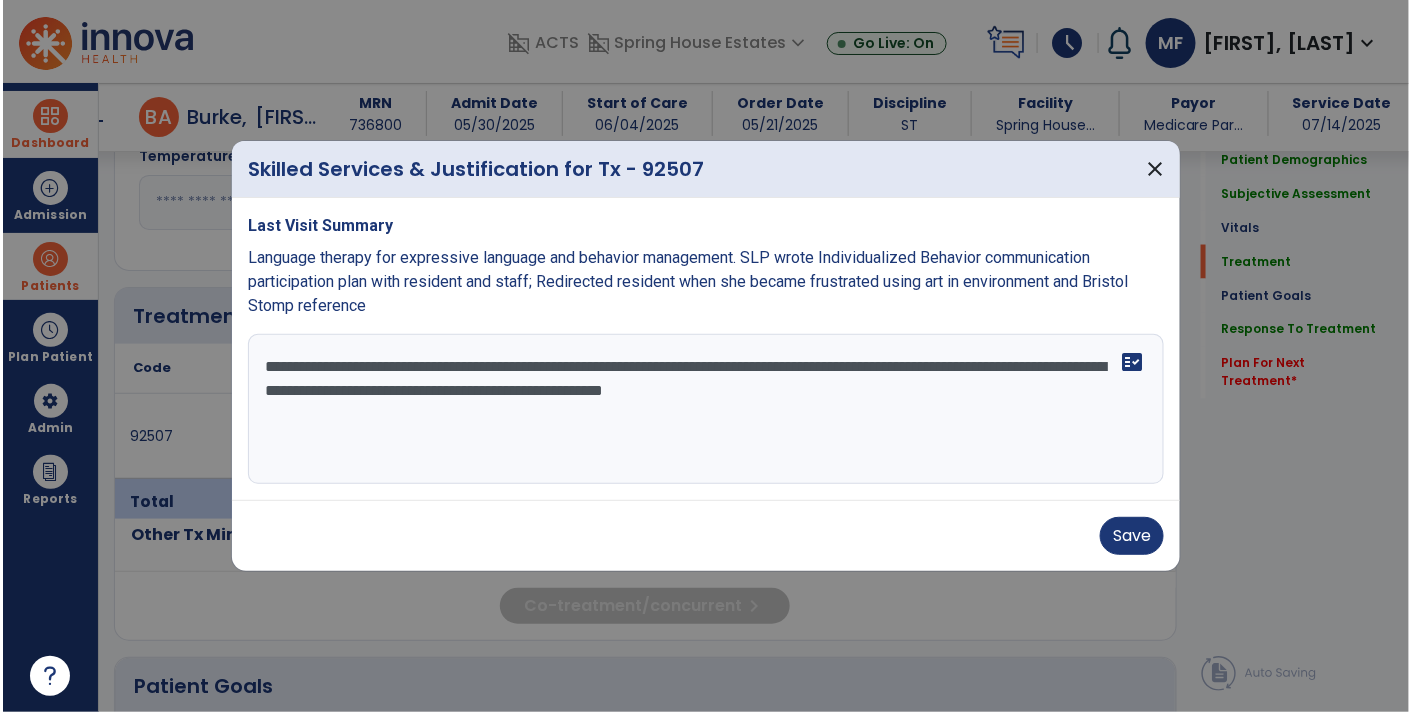 scroll, scrollTop: 962, scrollLeft: 0, axis: vertical 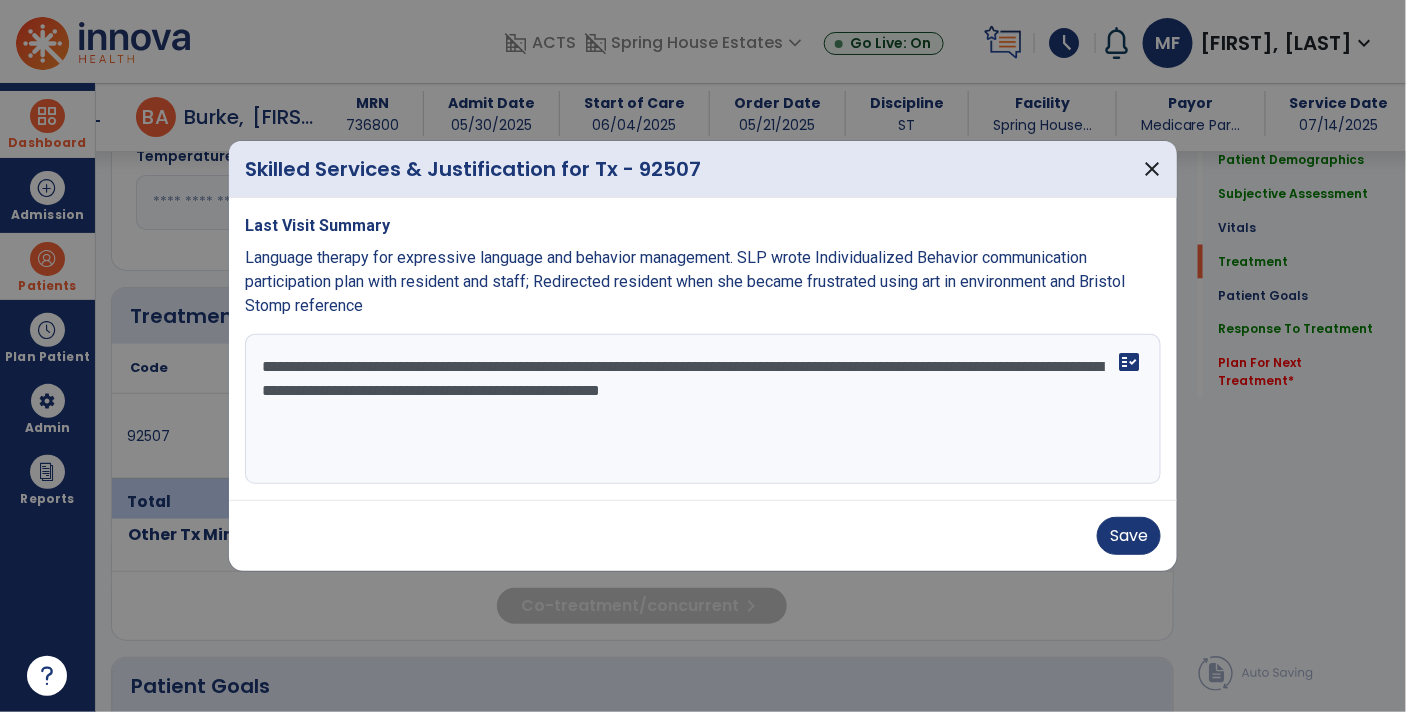click on "**********" at bounding box center [703, 409] 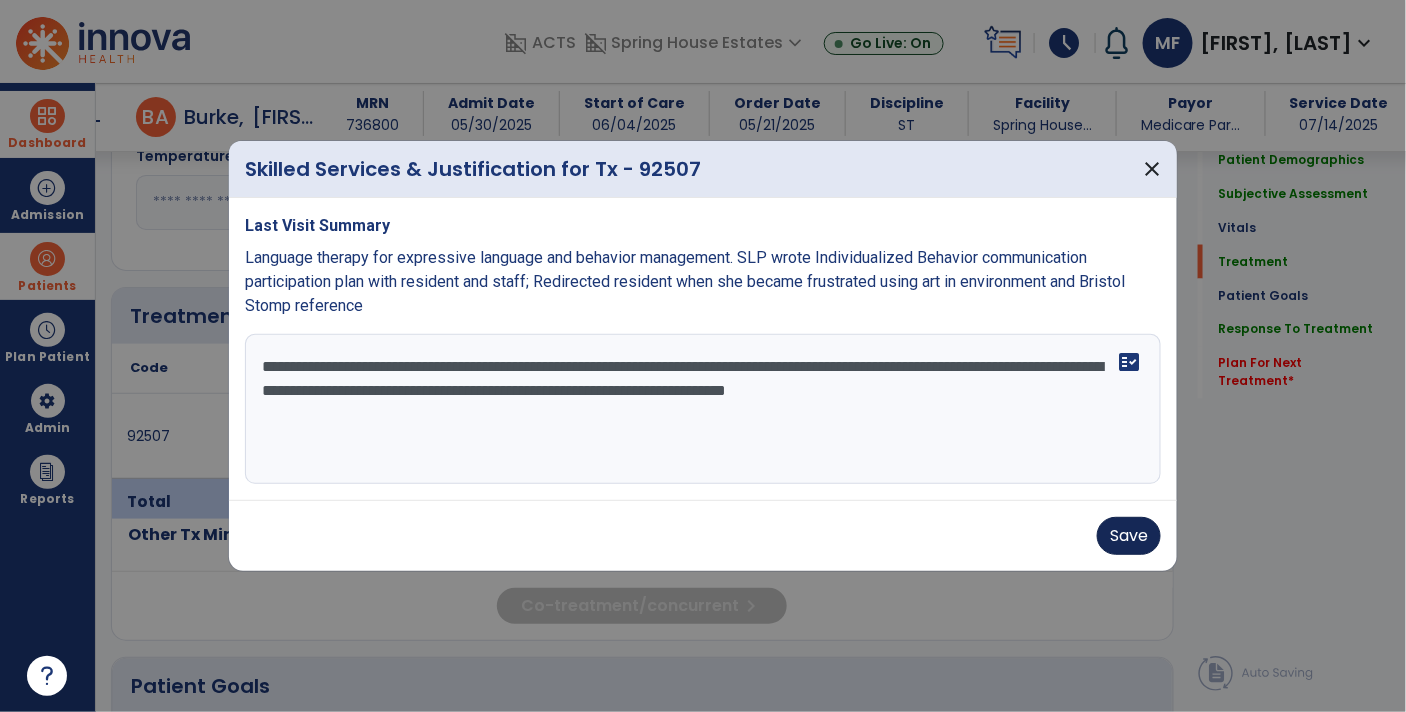 type on "**********" 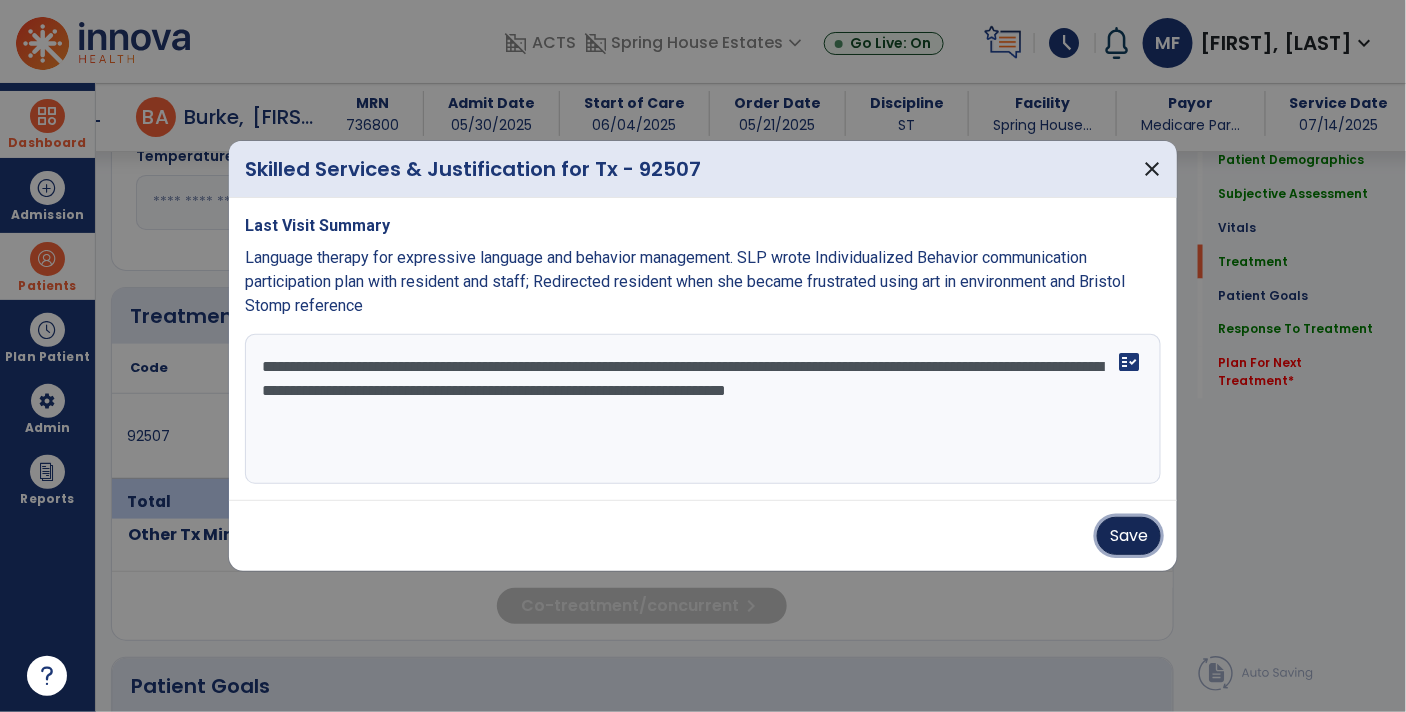 click on "Save" at bounding box center (1129, 536) 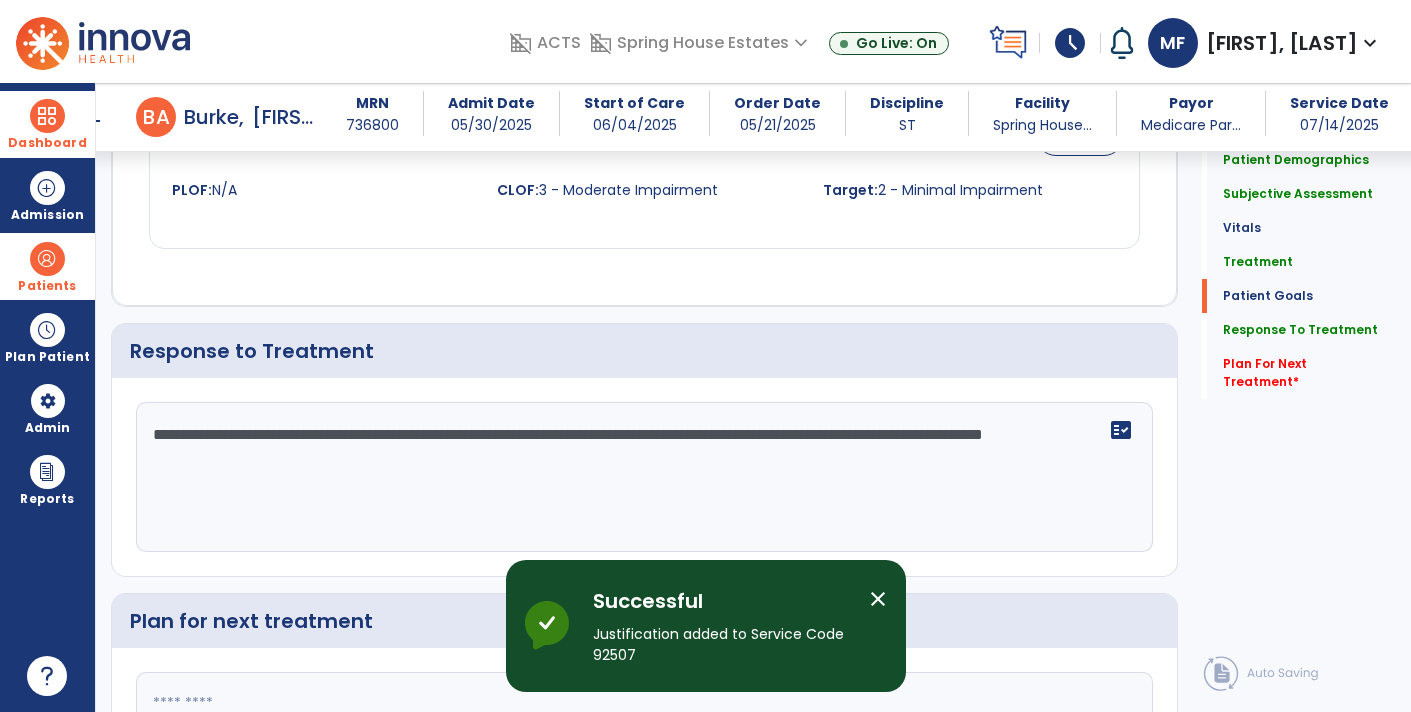 scroll, scrollTop: 2411, scrollLeft: 0, axis: vertical 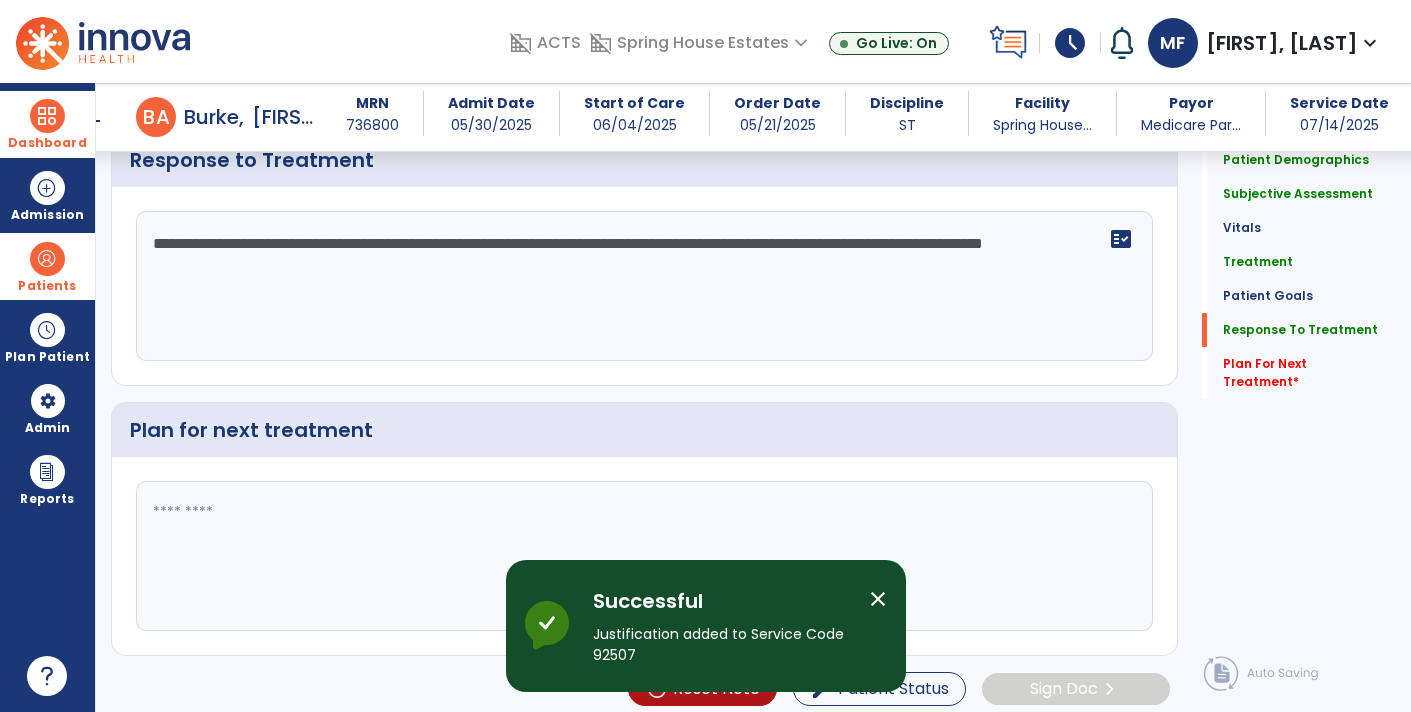 click 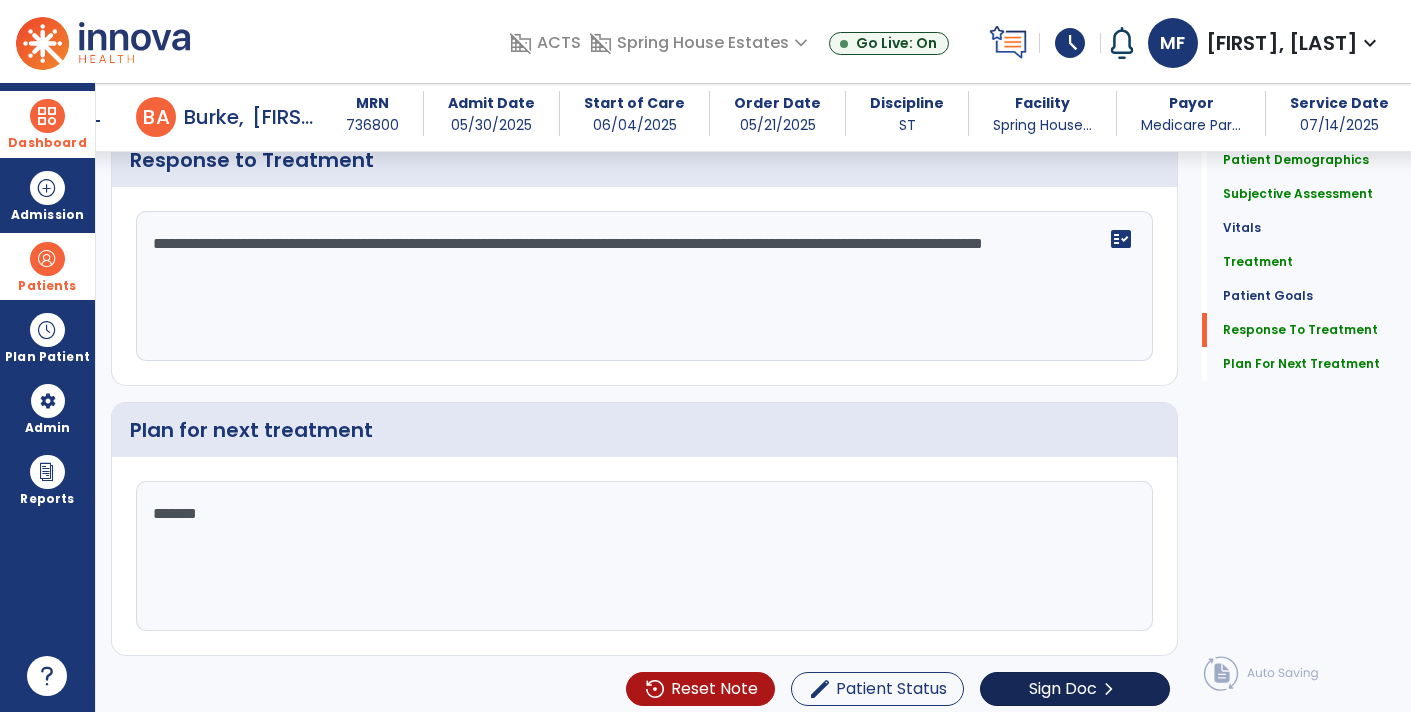 type on "******" 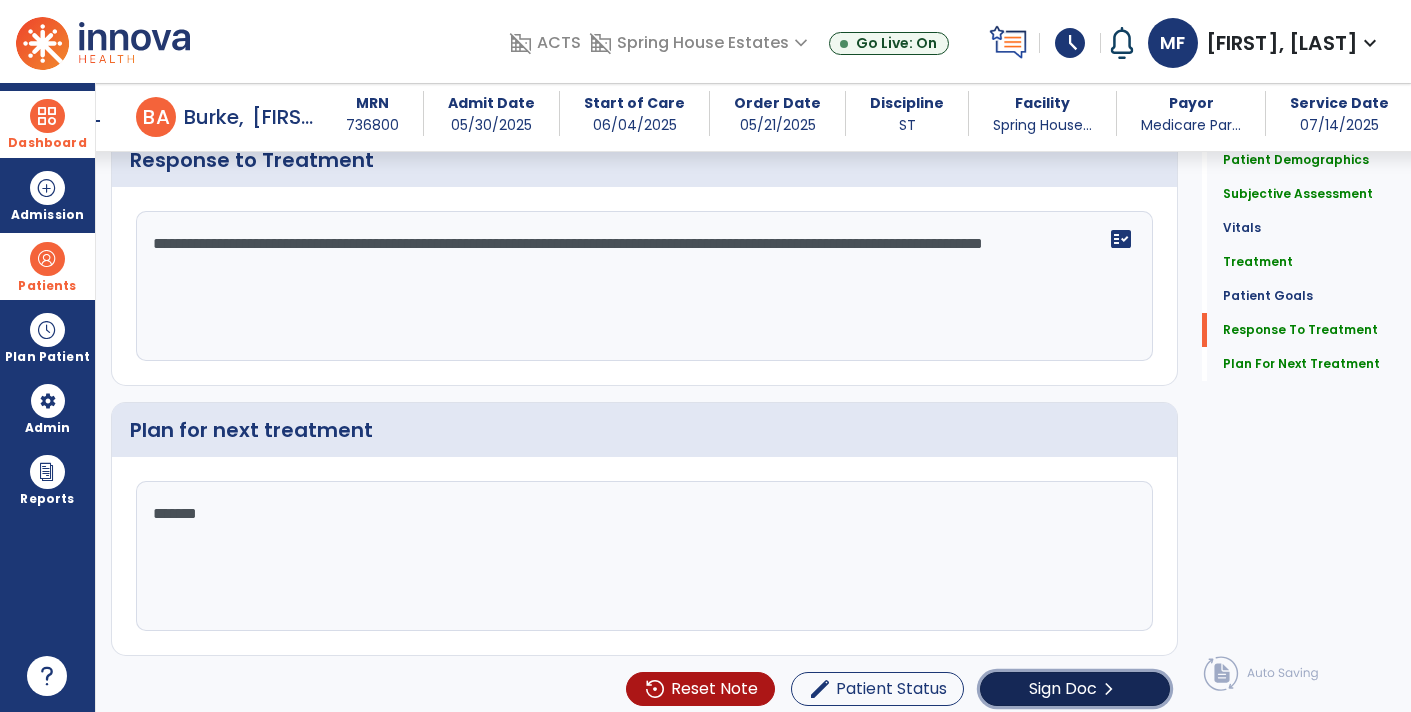 click on "Sign Doc" 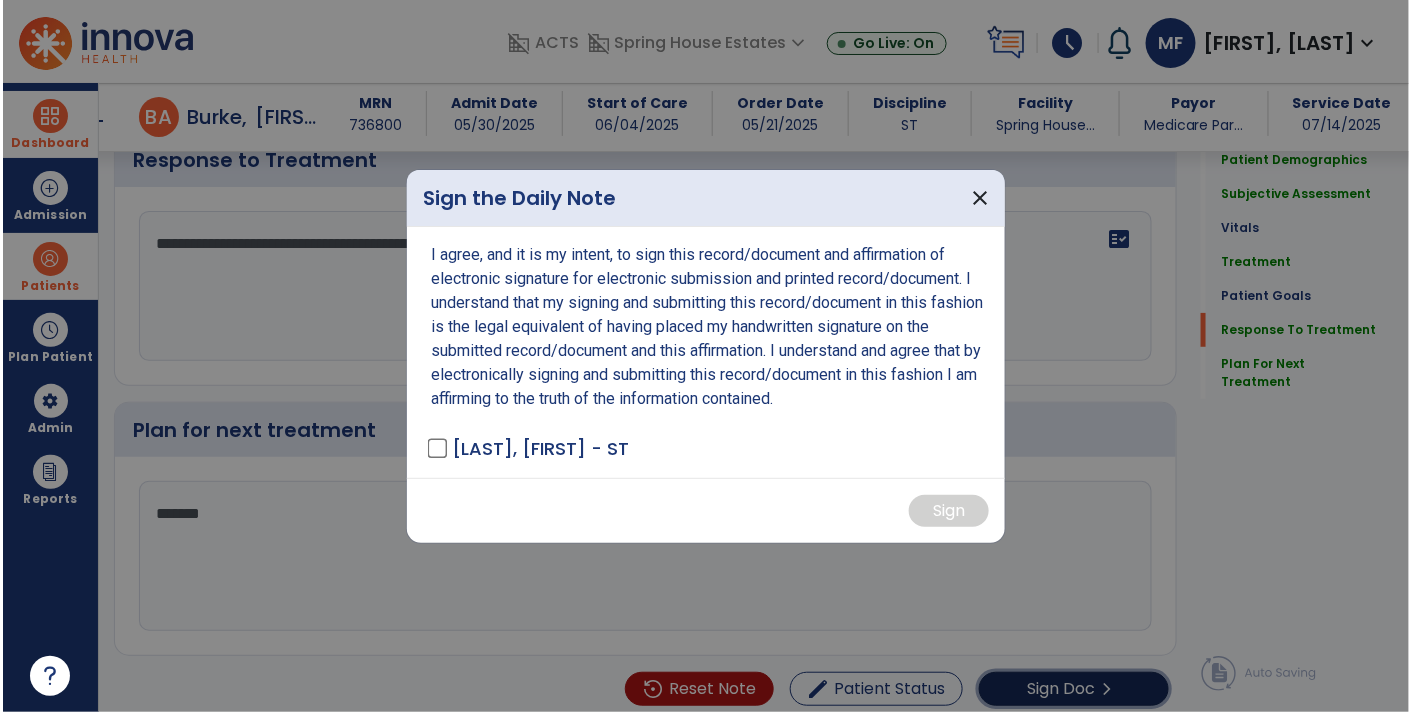 scroll, scrollTop: 2411, scrollLeft: 0, axis: vertical 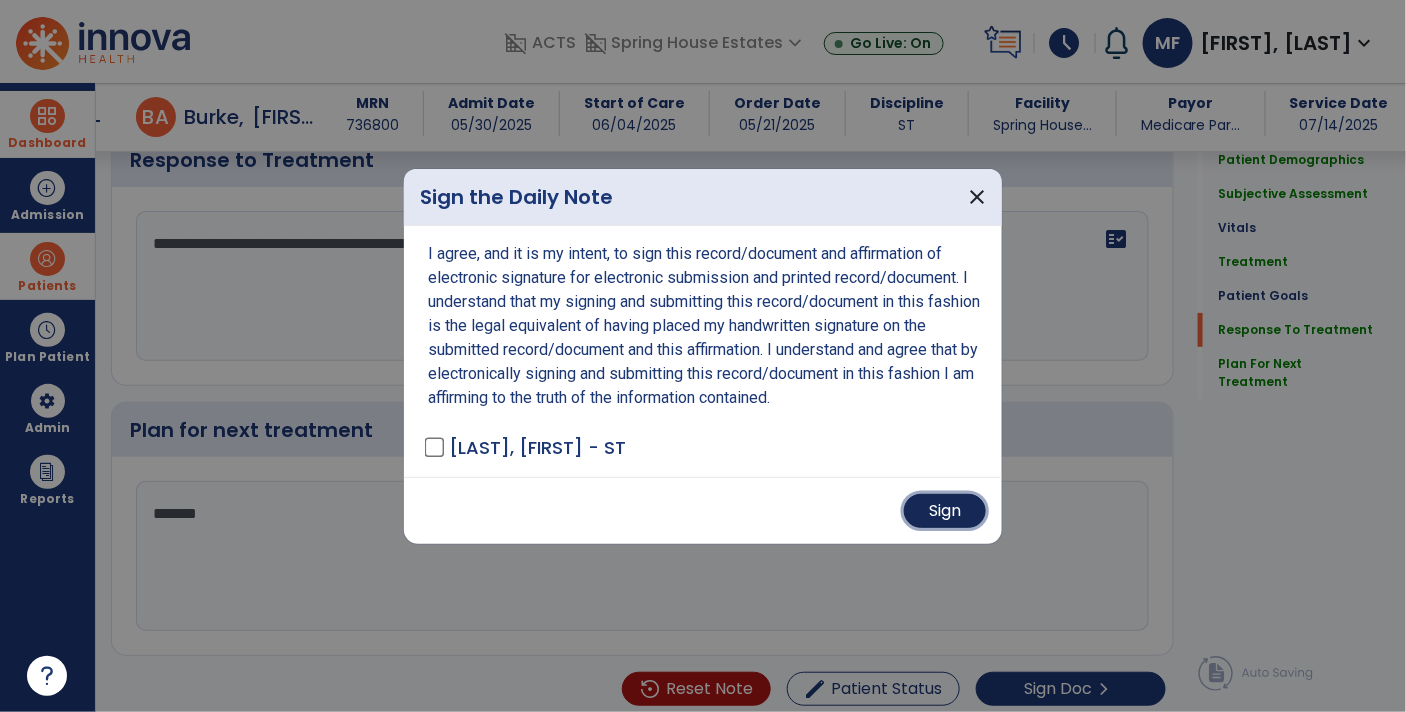 click on "Sign" at bounding box center (945, 511) 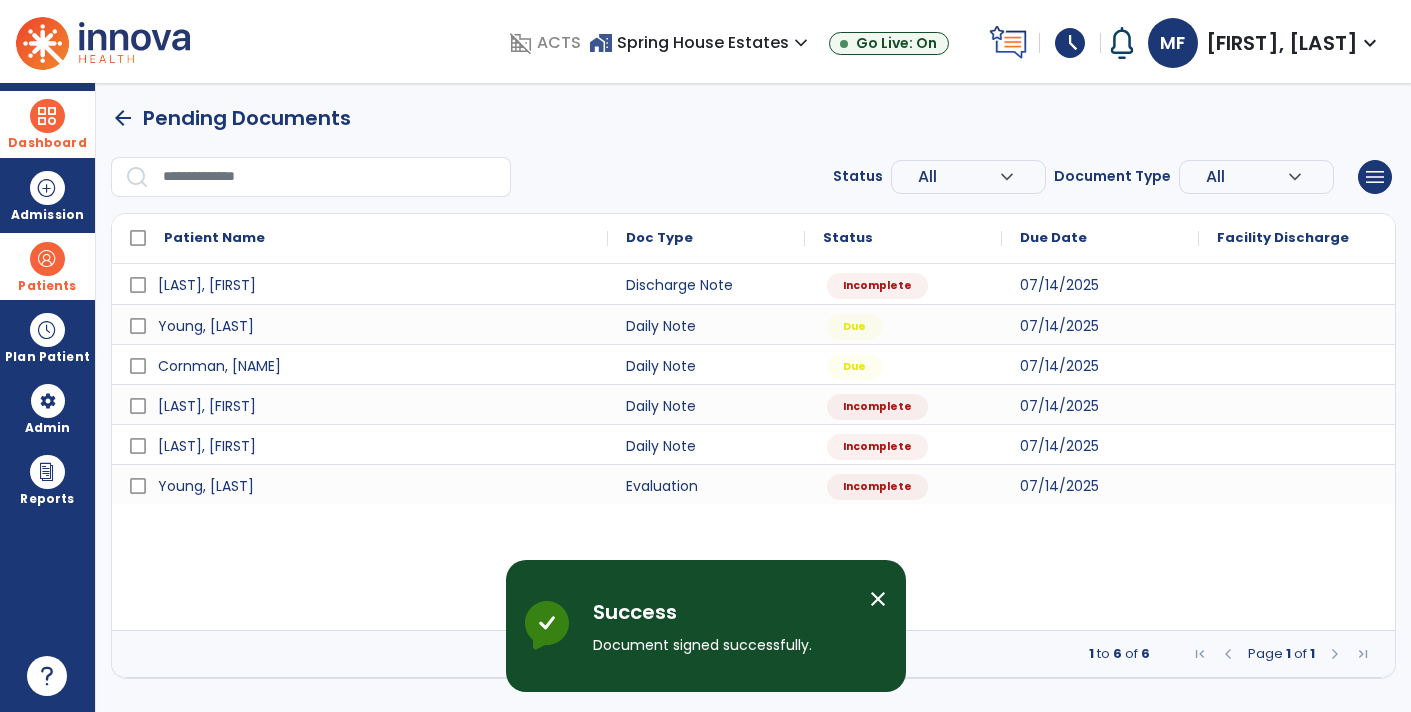 scroll, scrollTop: 0, scrollLeft: 0, axis: both 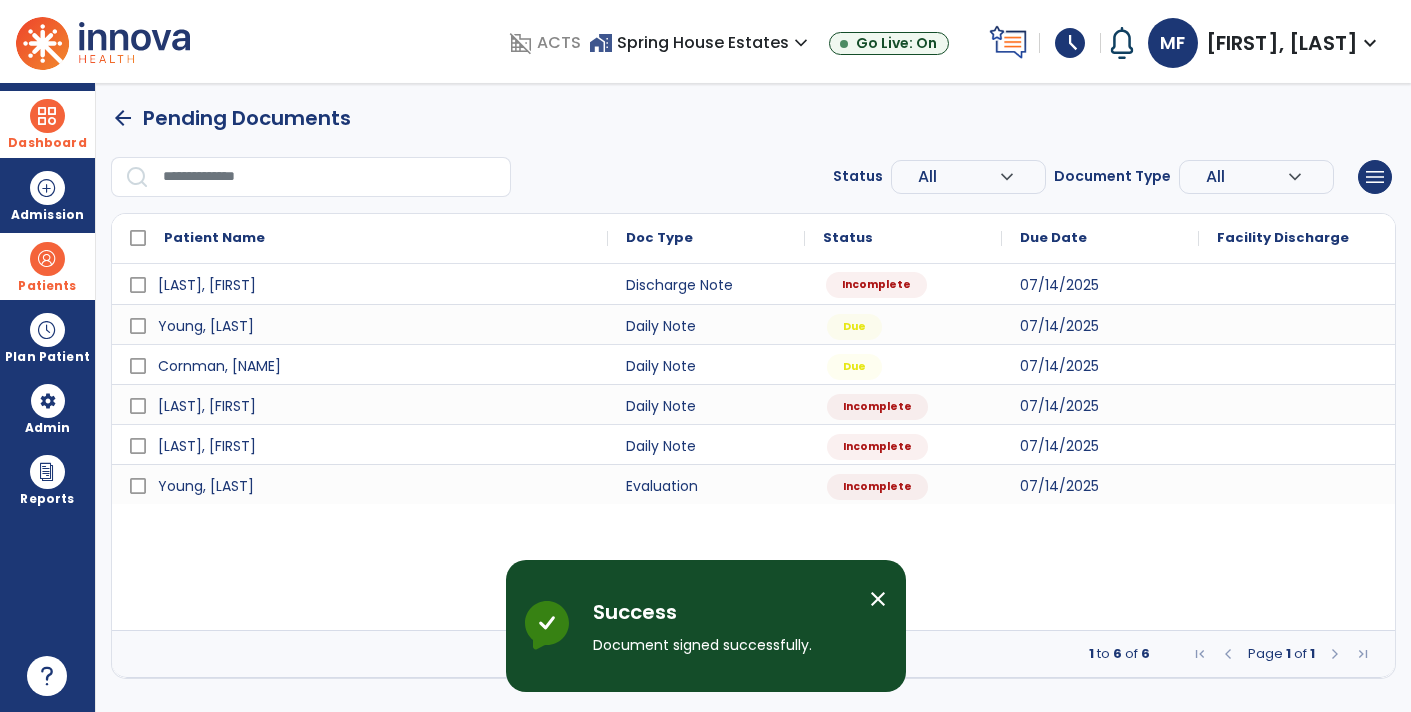 click on "Incomplete" at bounding box center (876, 285) 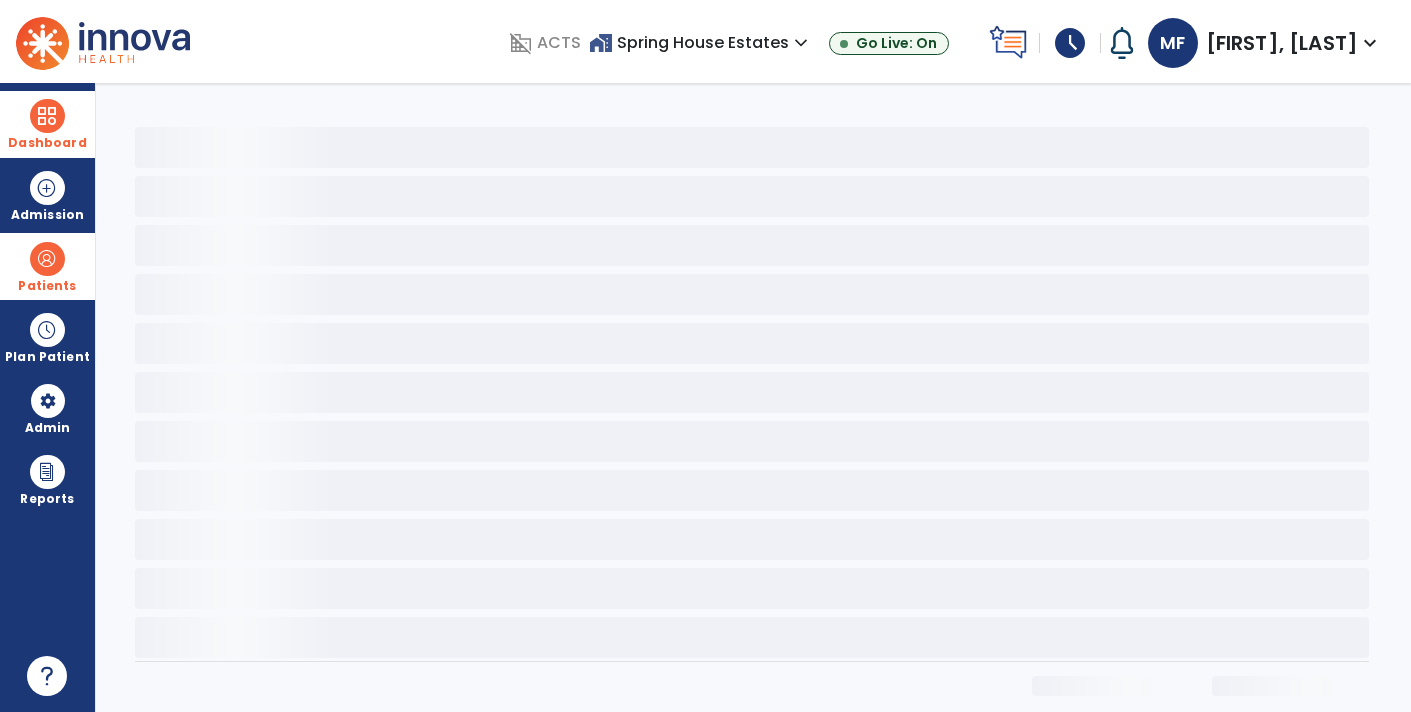 select on "**********" 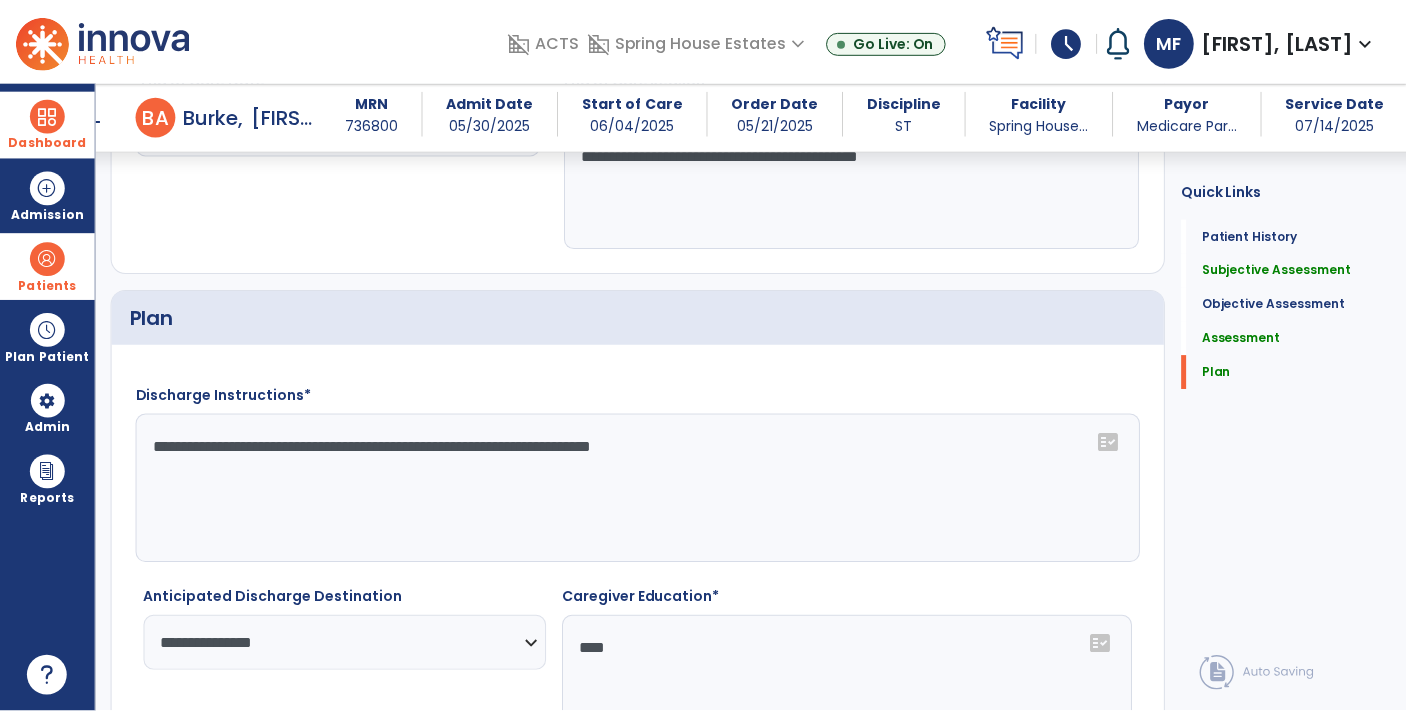 scroll, scrollTop: 2391, scrollLeft: 0, axis: vertical 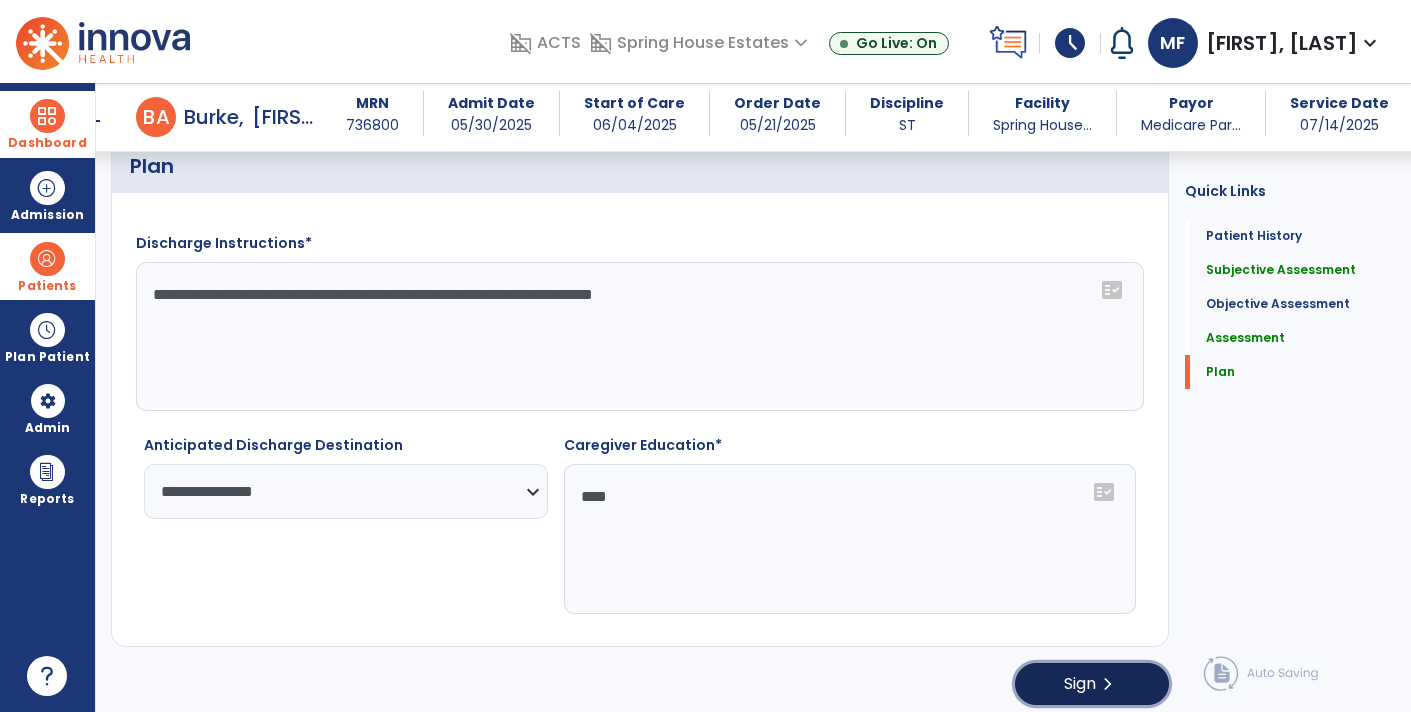 click on "Sign" 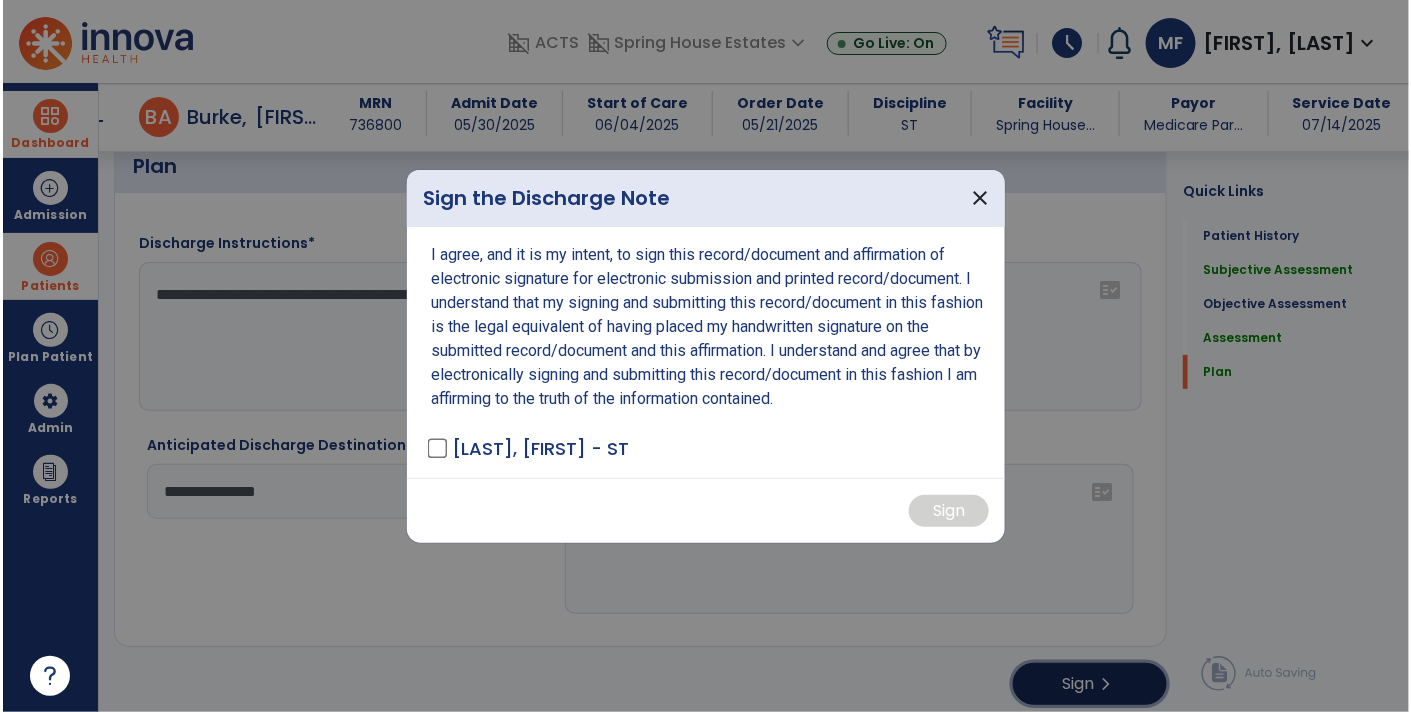 scroll, scrollTop: 2391, scrollLeft: 0, axis: vertical 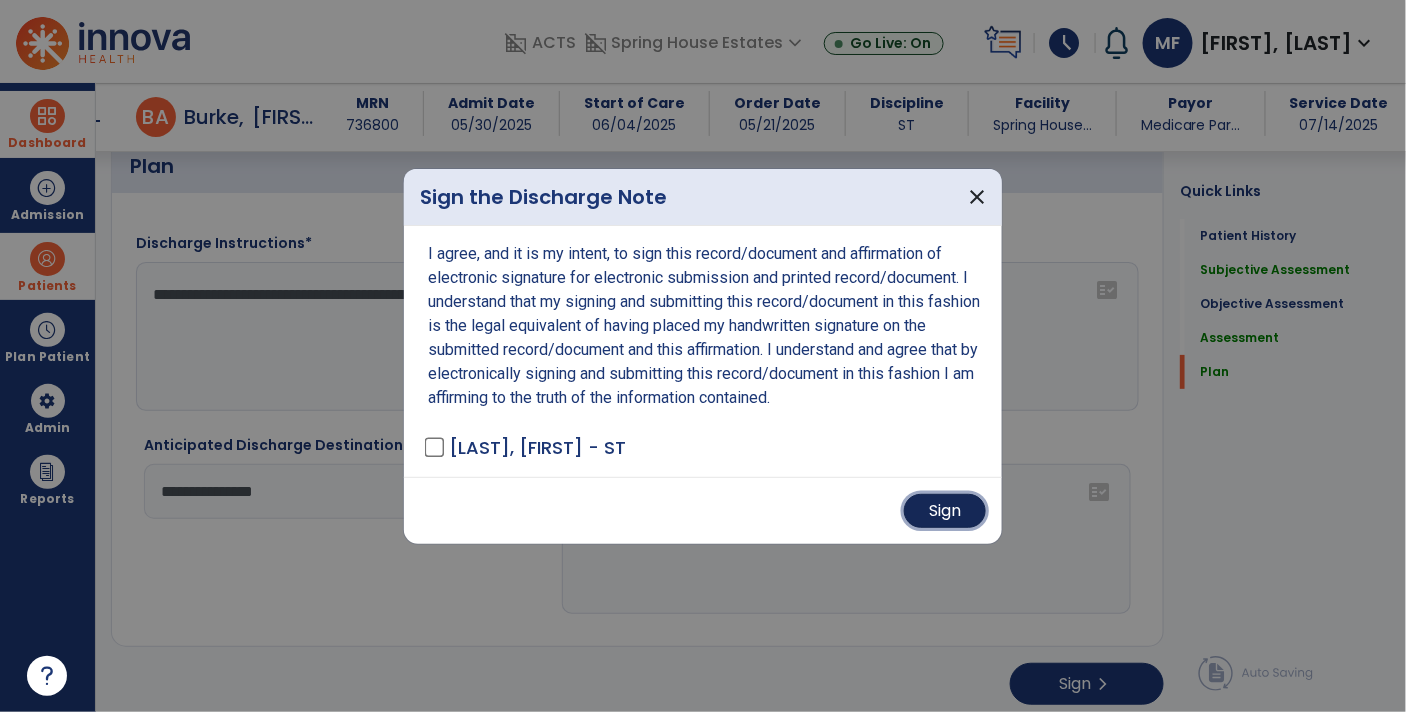 click on "Sign" at bounding box center (945, 511) 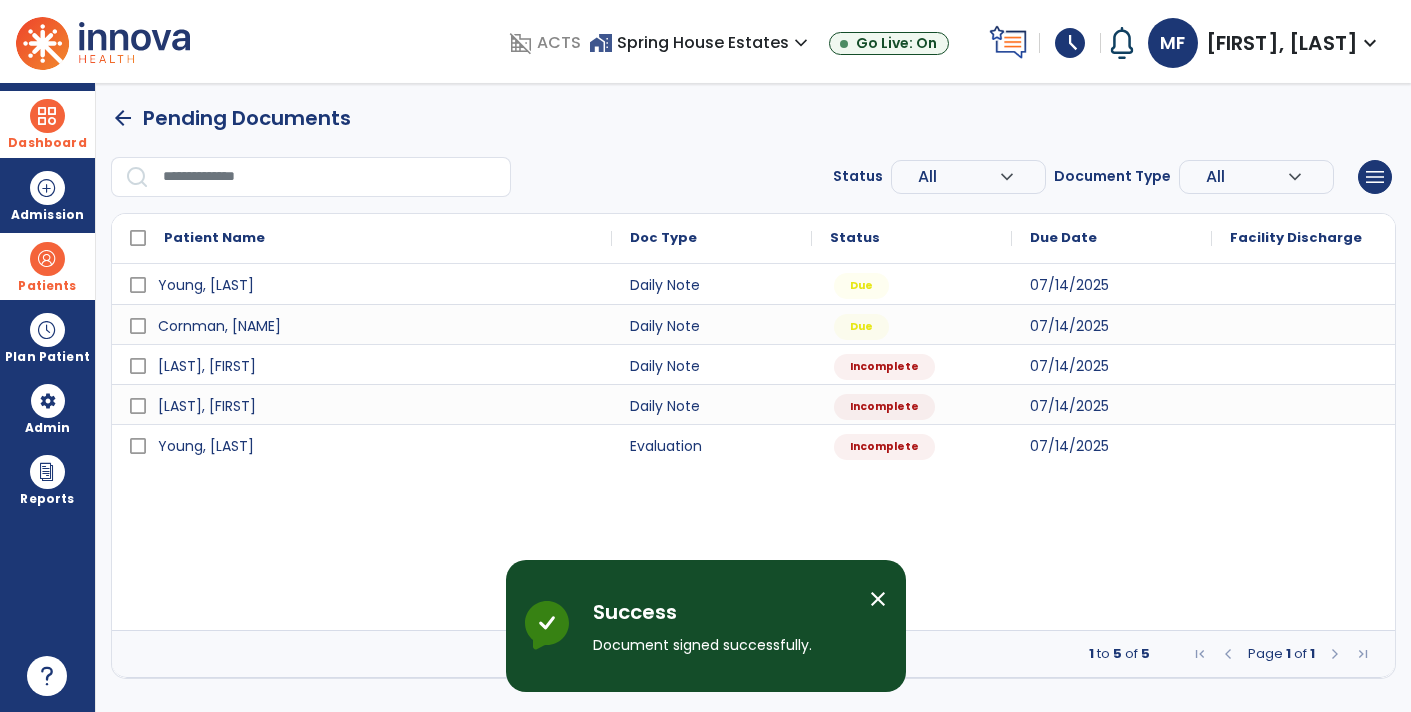 scroll, scrollTop: 0, scrollLeft: 0, axis: both 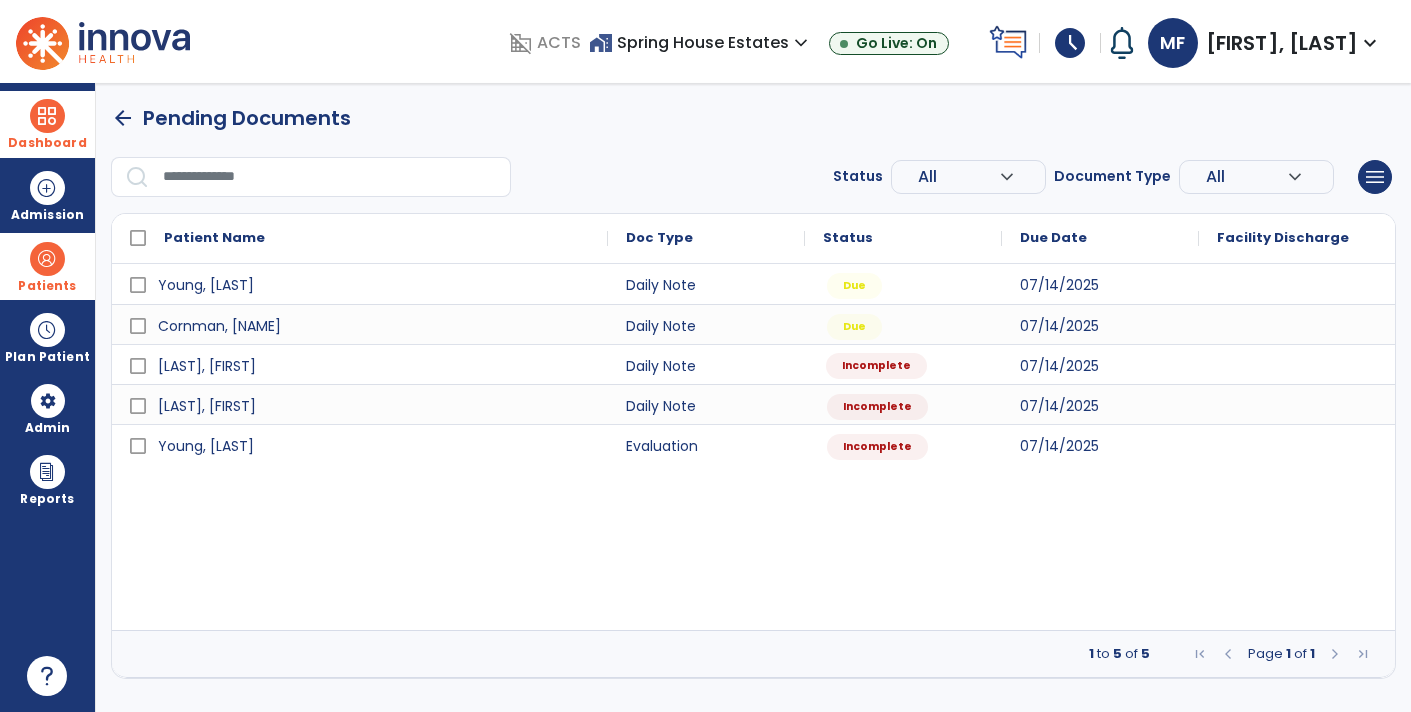click on "Incomplete" at bounding box center [903, 364] 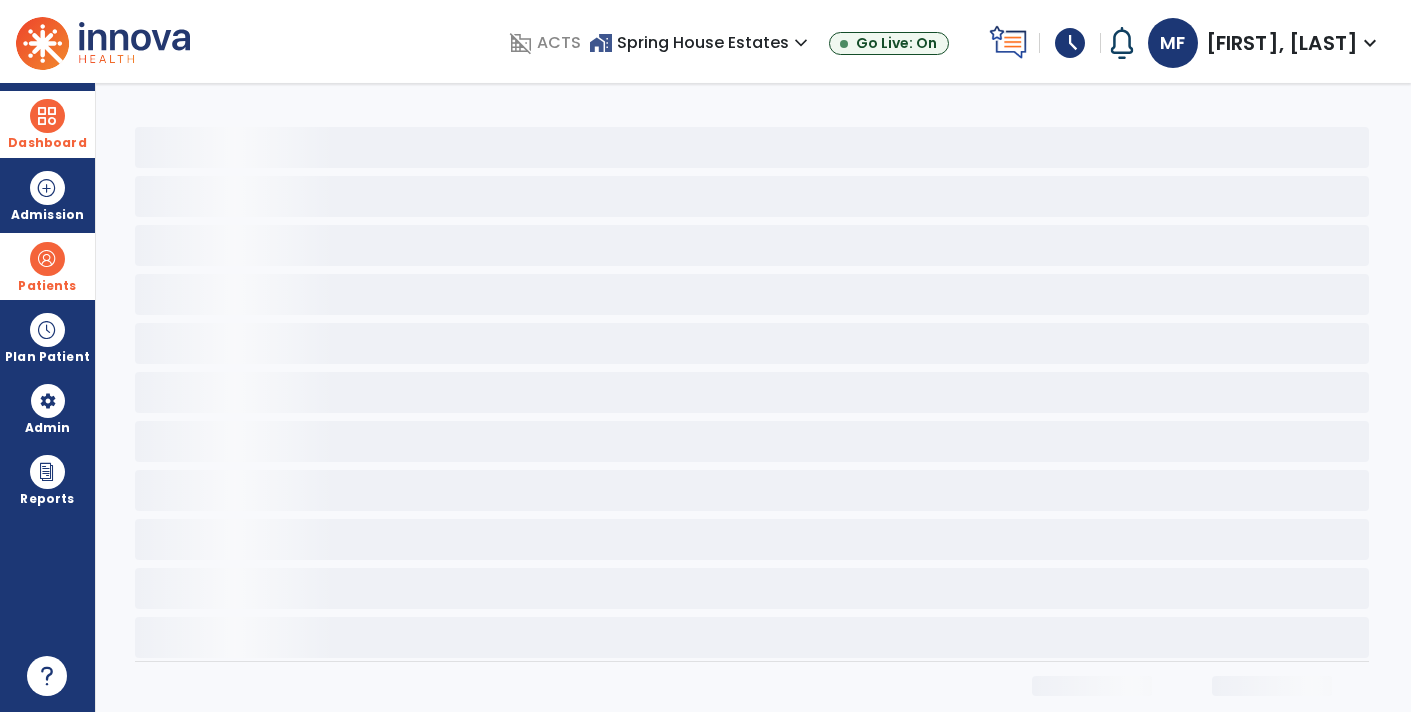 select on "*" 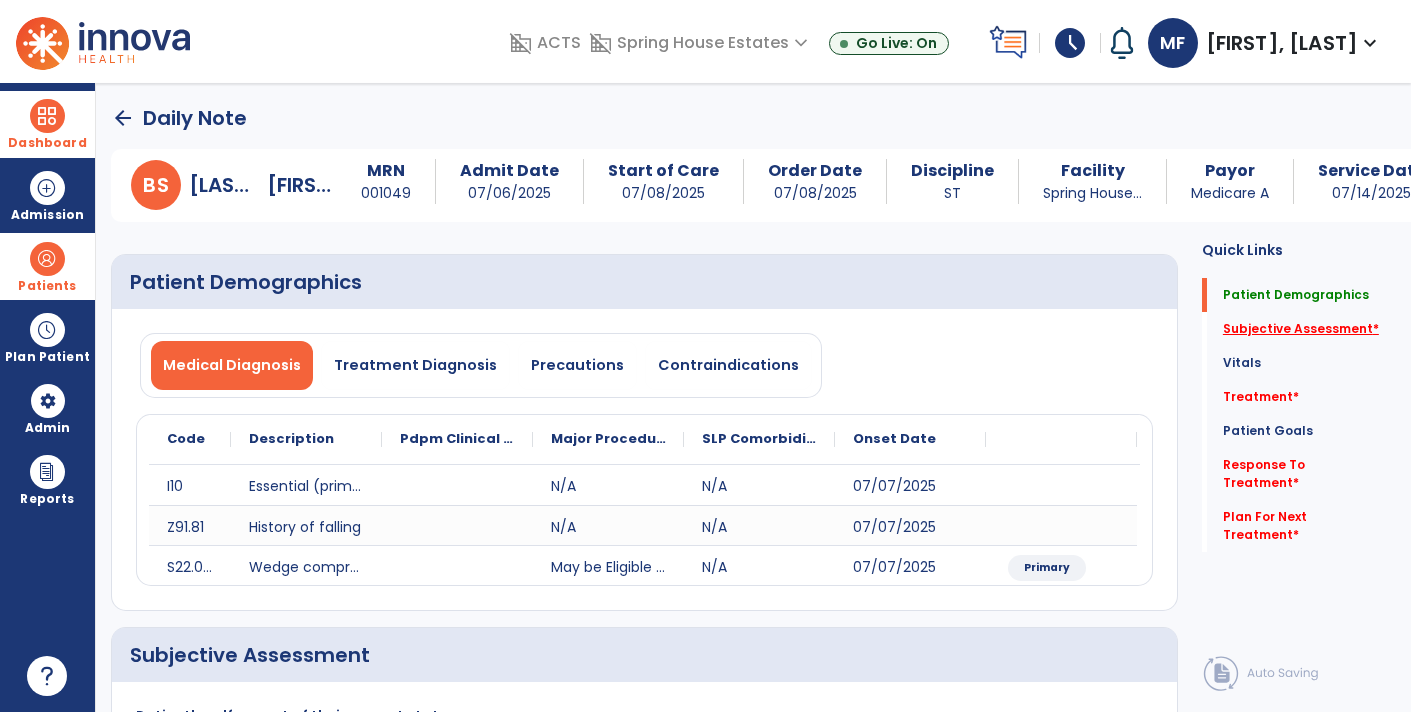 click on "Subjective Assessment   *" 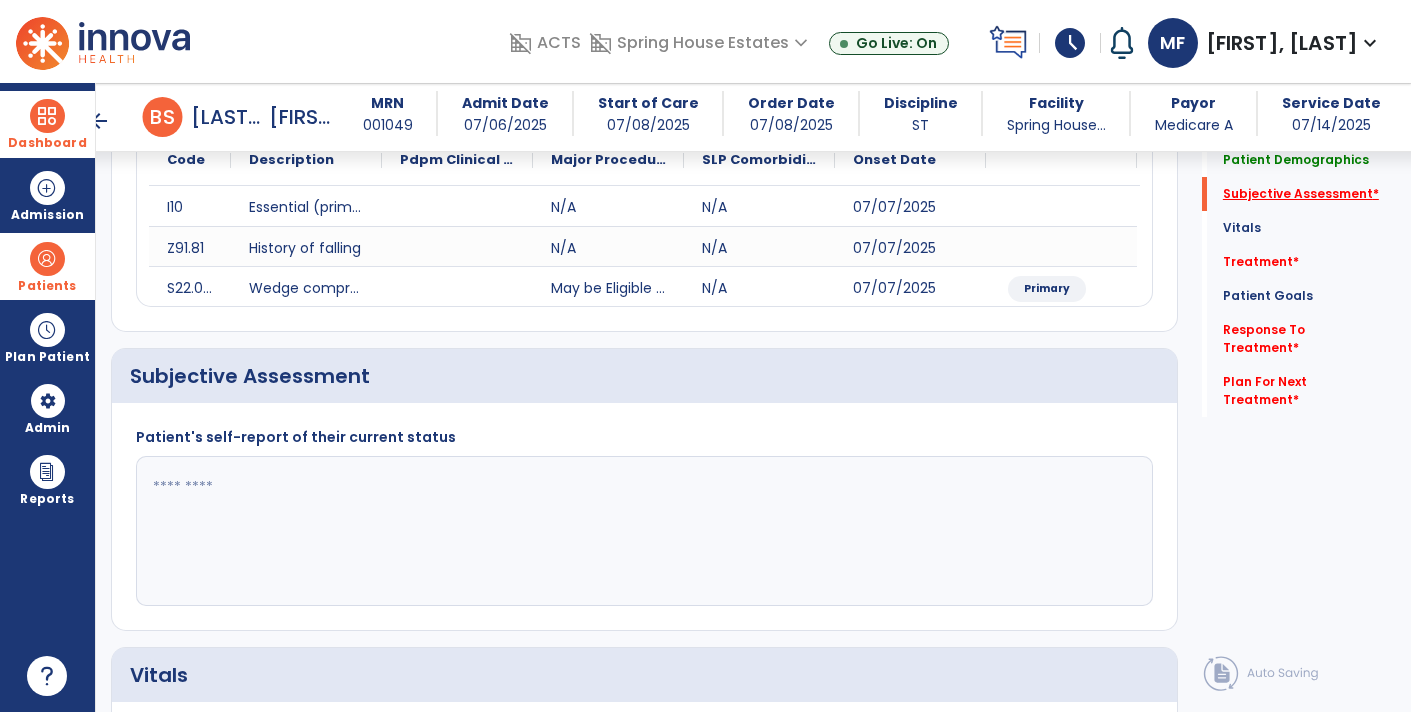scroll, scrollTop: 368, scrollLeft: 0, axis: vertical 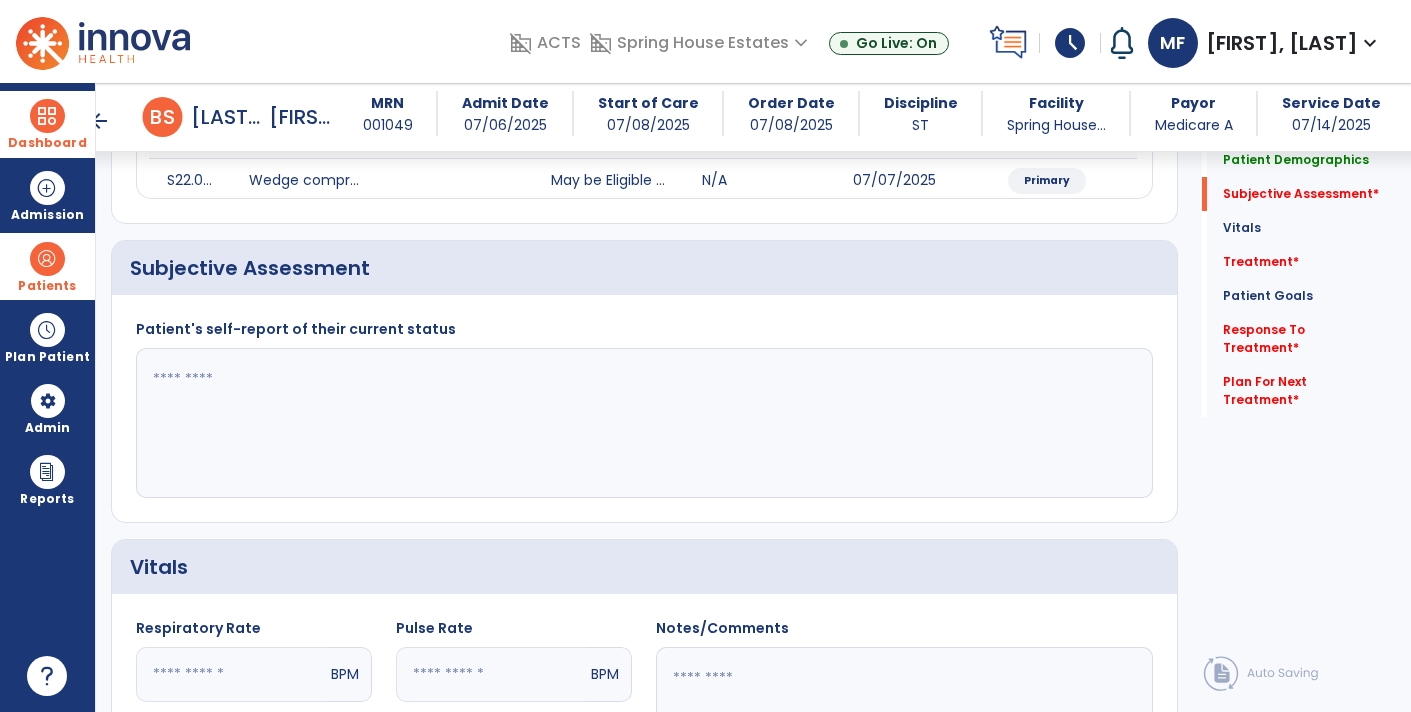 click 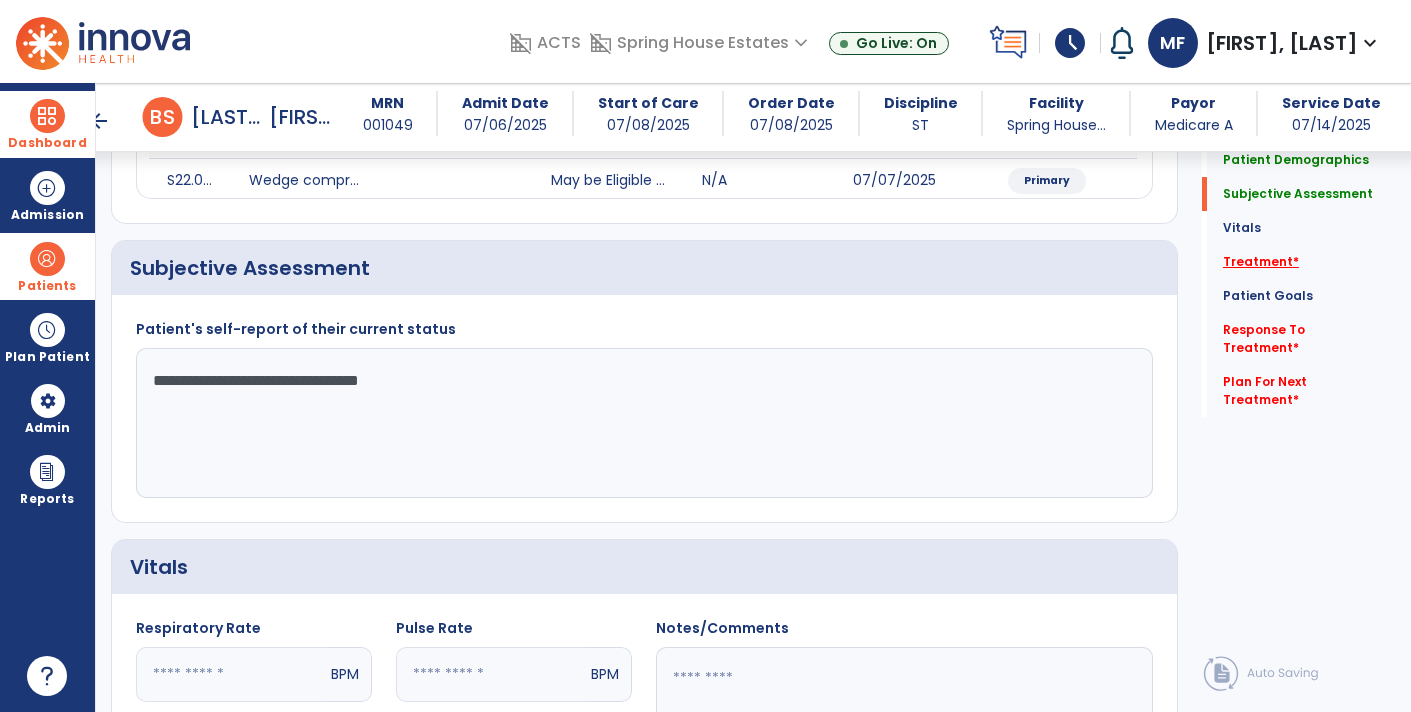 type on "**********" 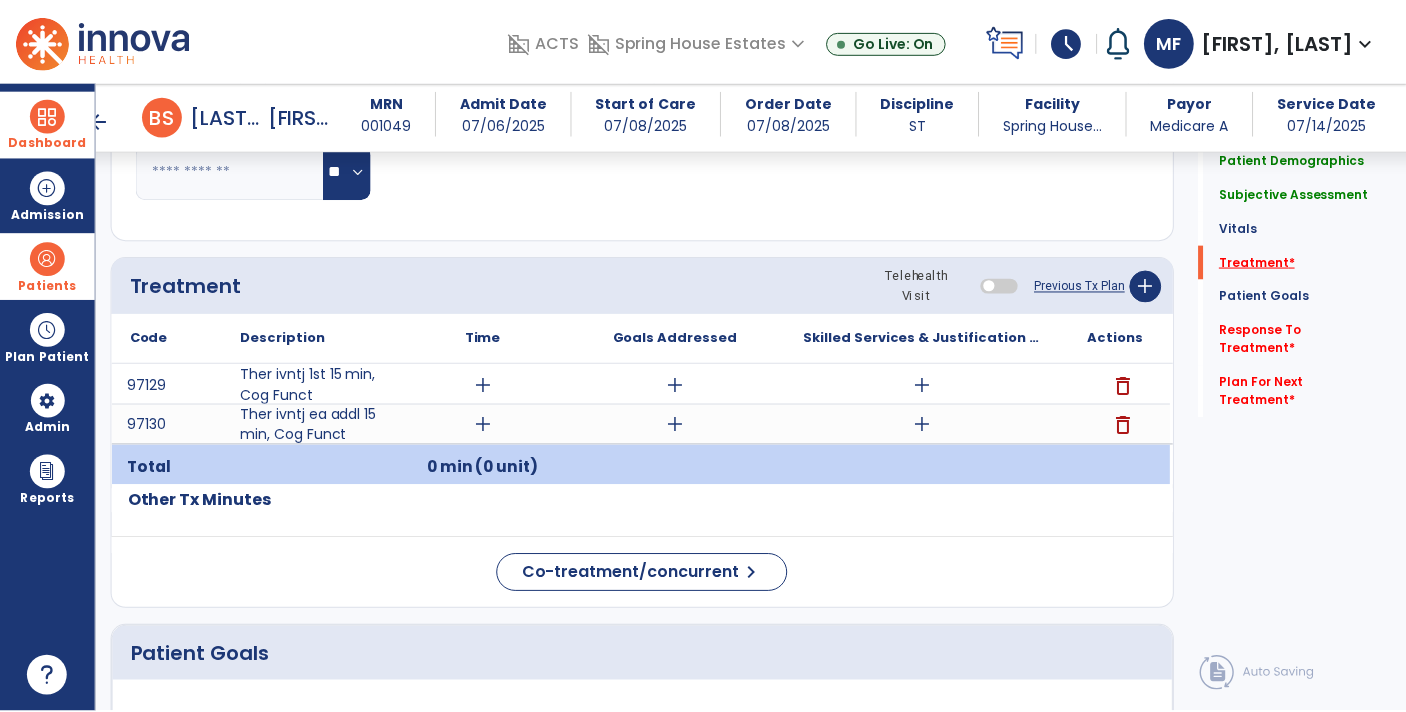 scroll, scrollTop: 1105, scrollLeft: 0, axis: vertical 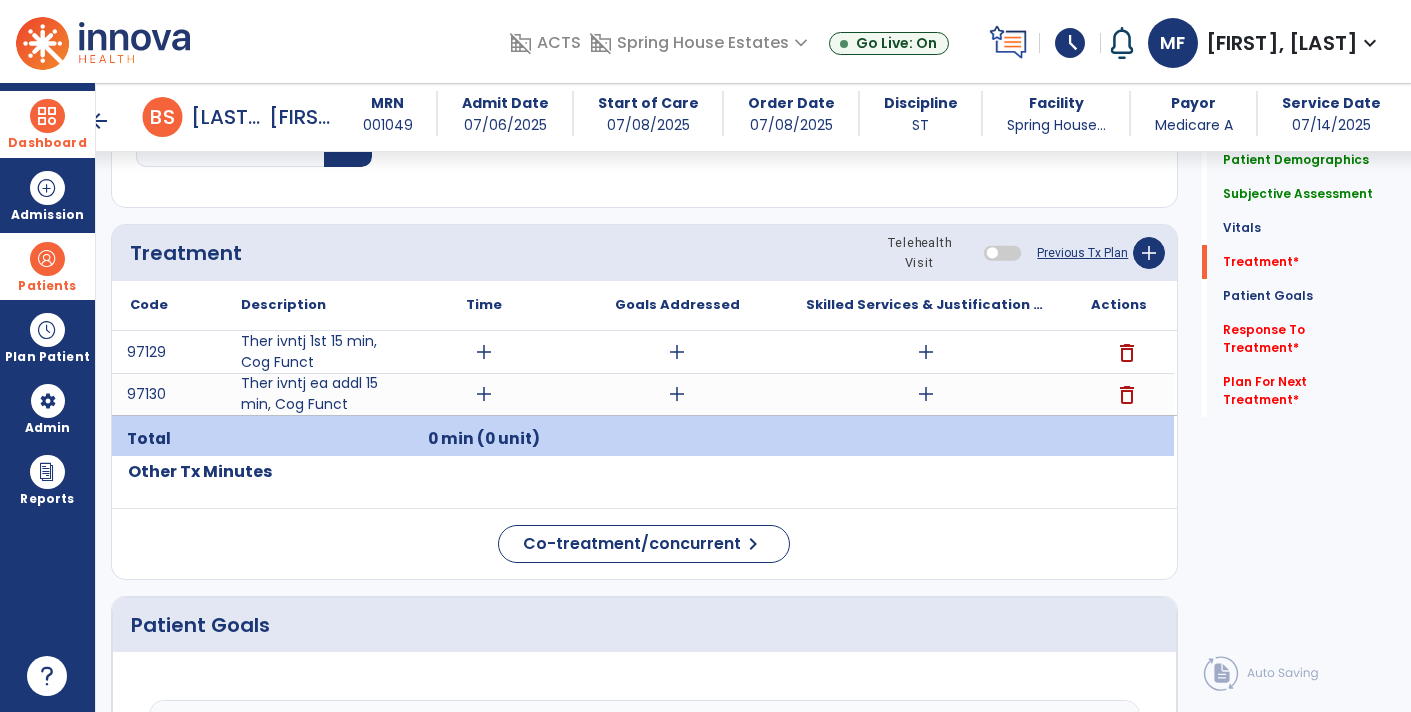 click on "add" at bounding box center [484, 352] 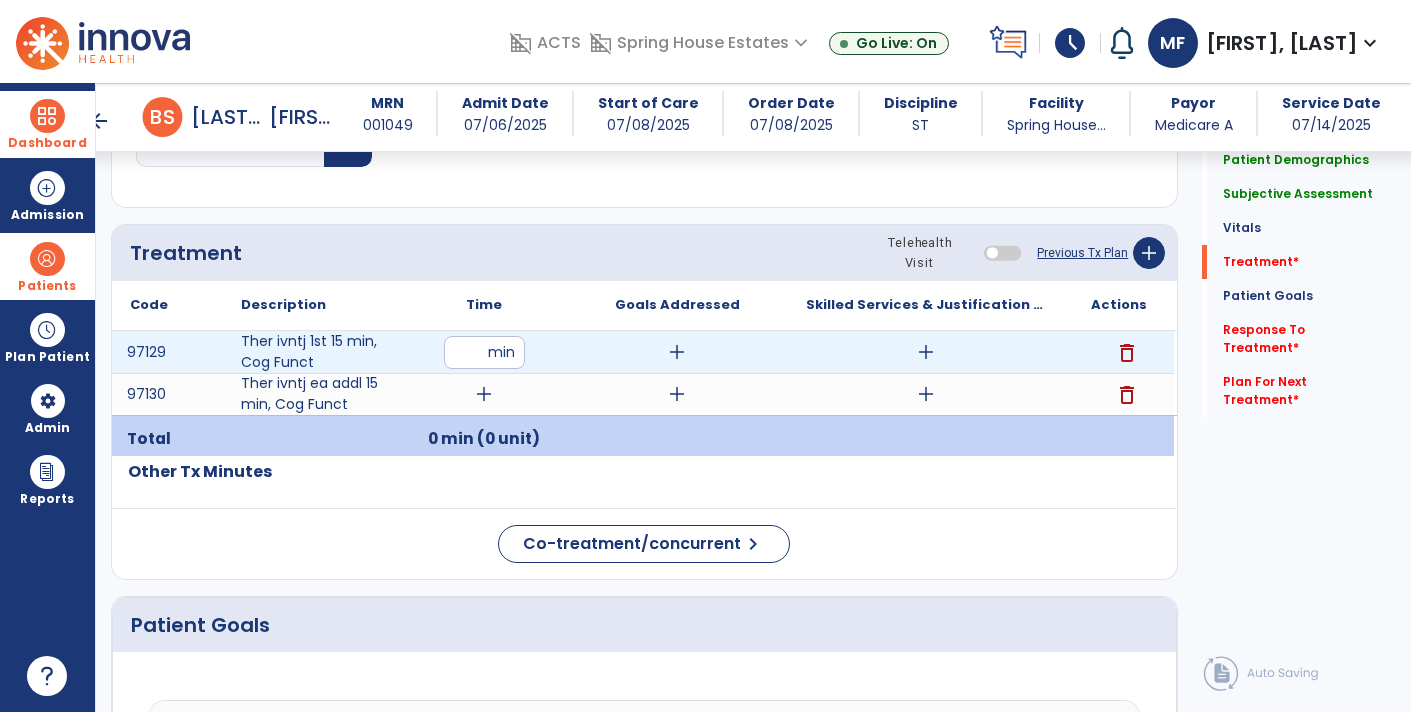 type on "**" 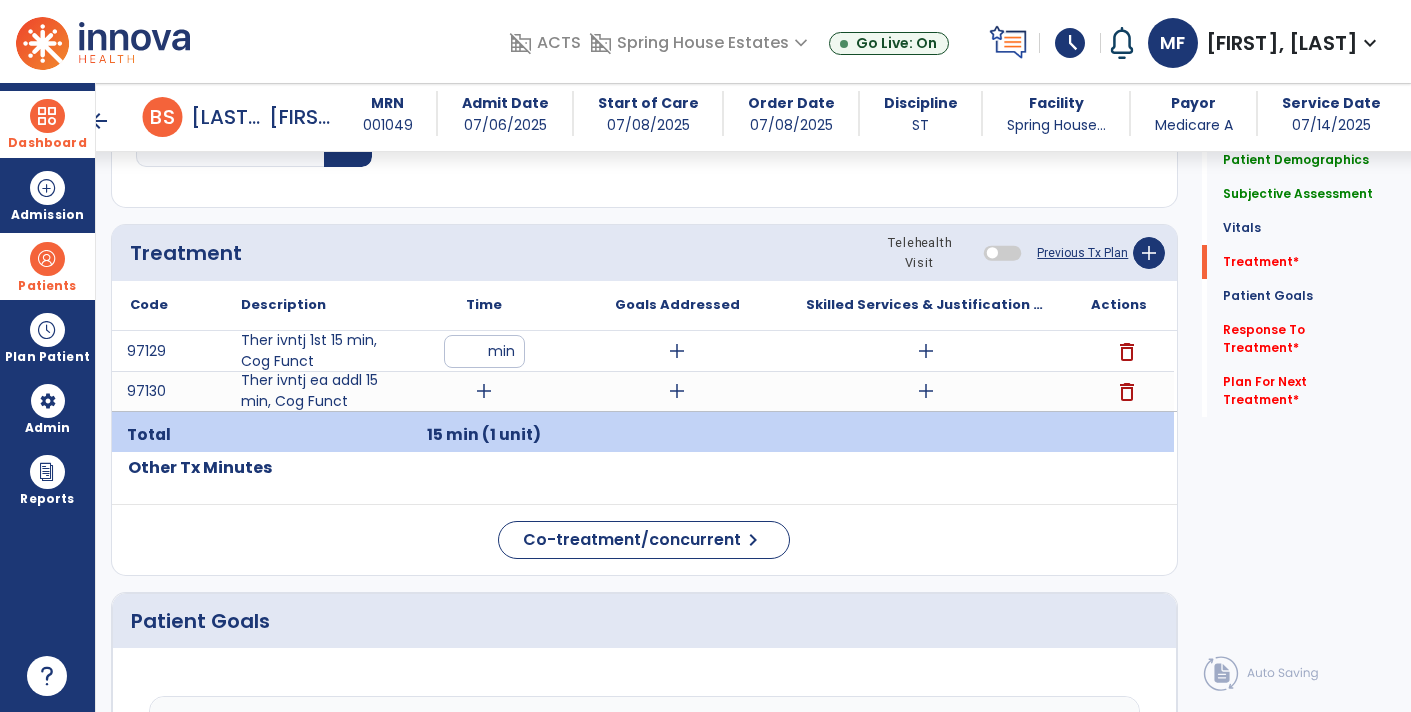 click on "add" at bounding box center [484, 391] 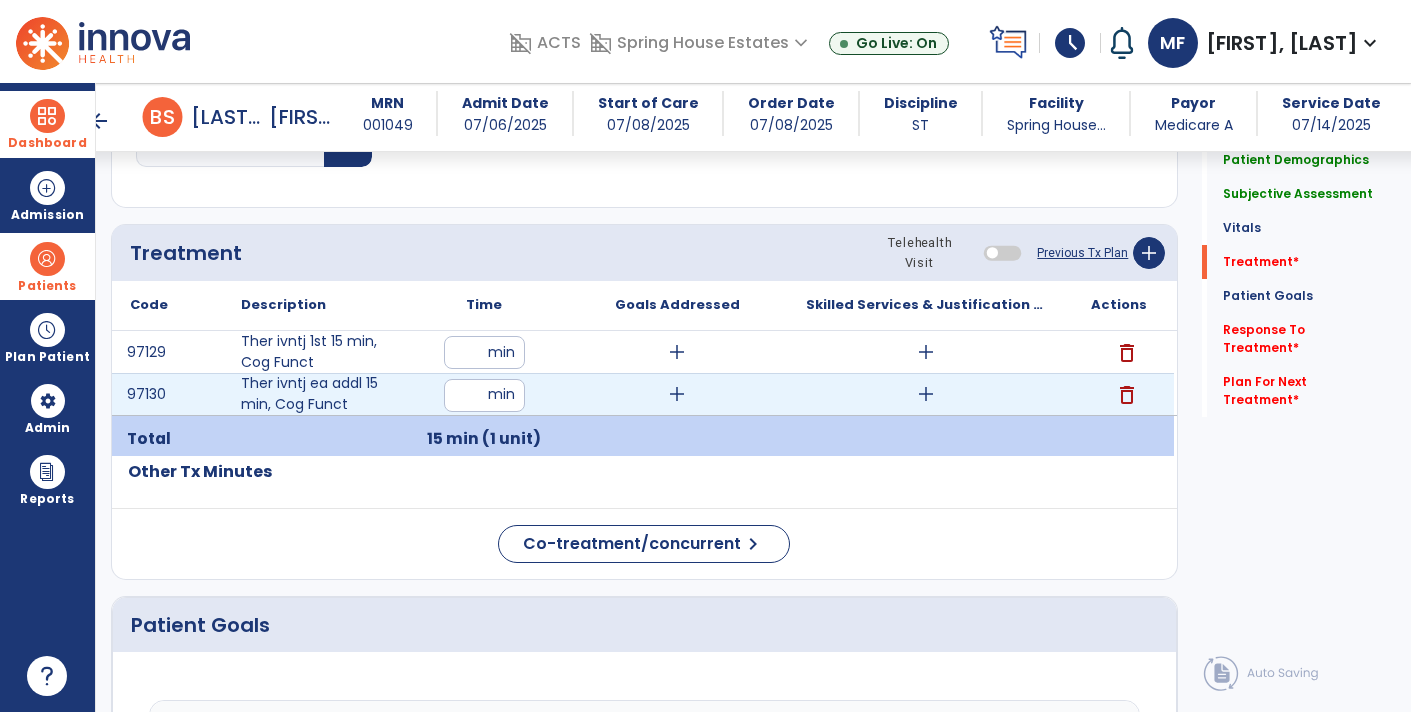 type on "**" 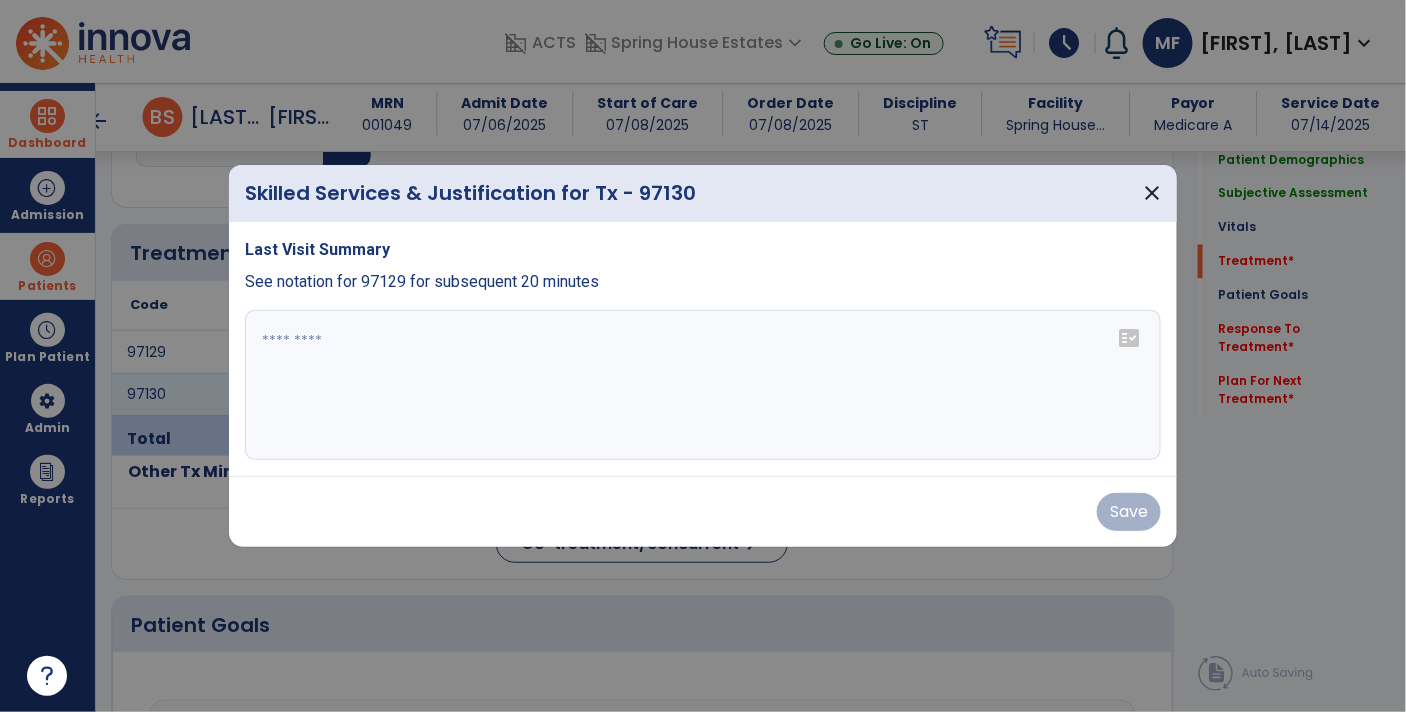 scroll, scrollTop: 1105, scrollLeft: 0, axis: vertical 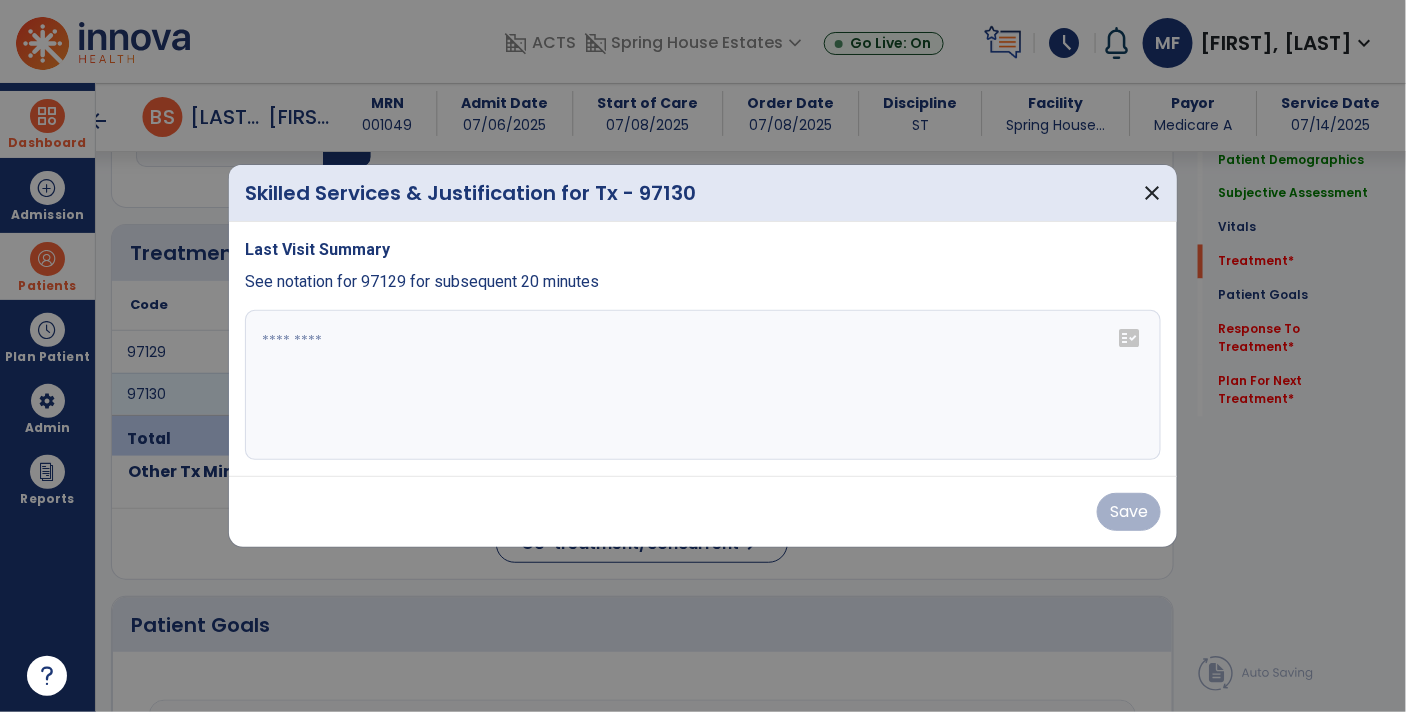 click at bounding box center [703, 385] 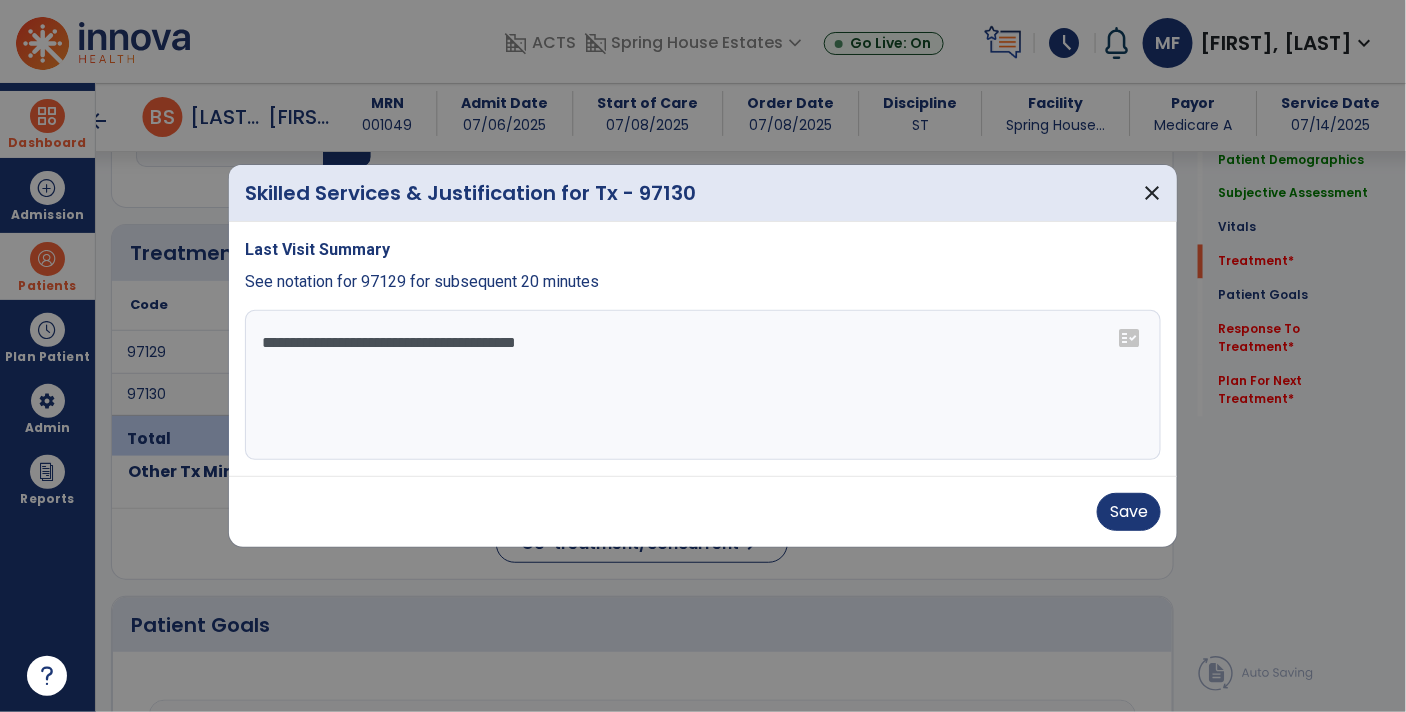 type on "**********" 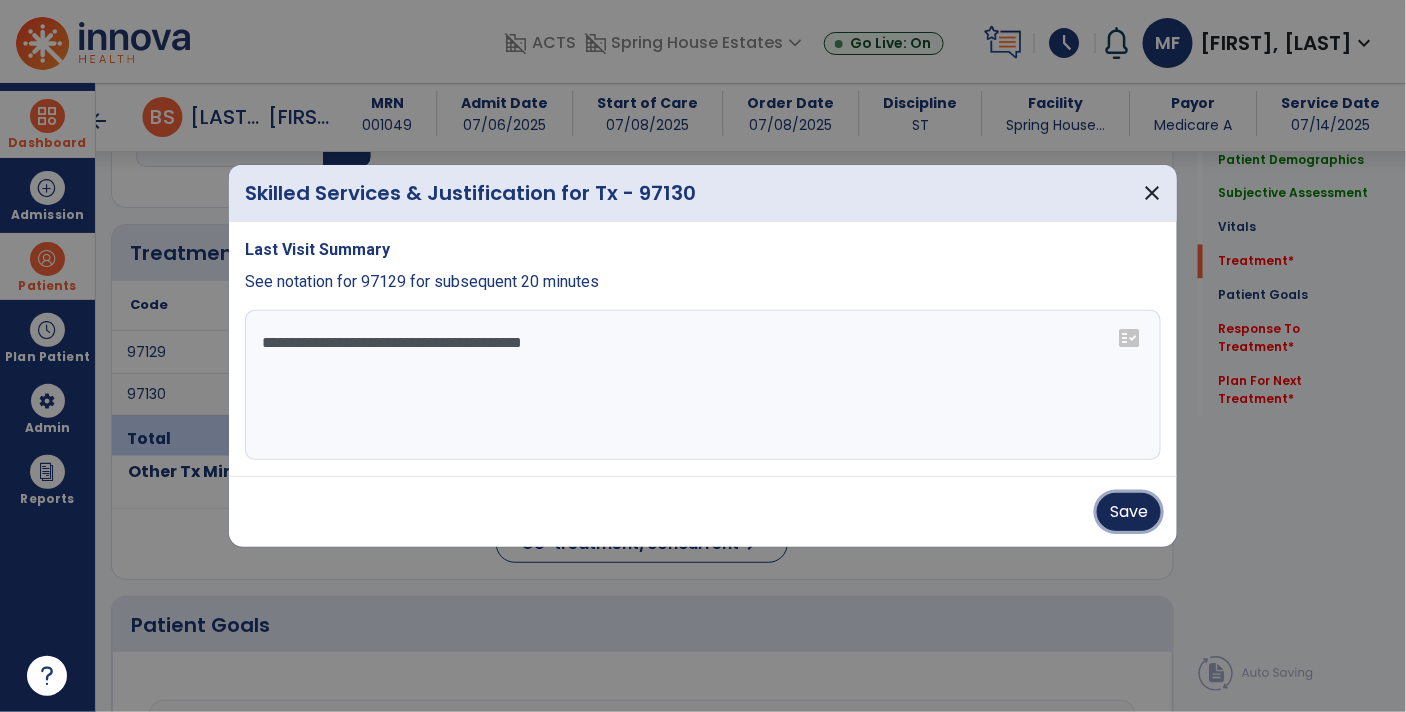 click on "Save" at bounding box center (1129, 512) 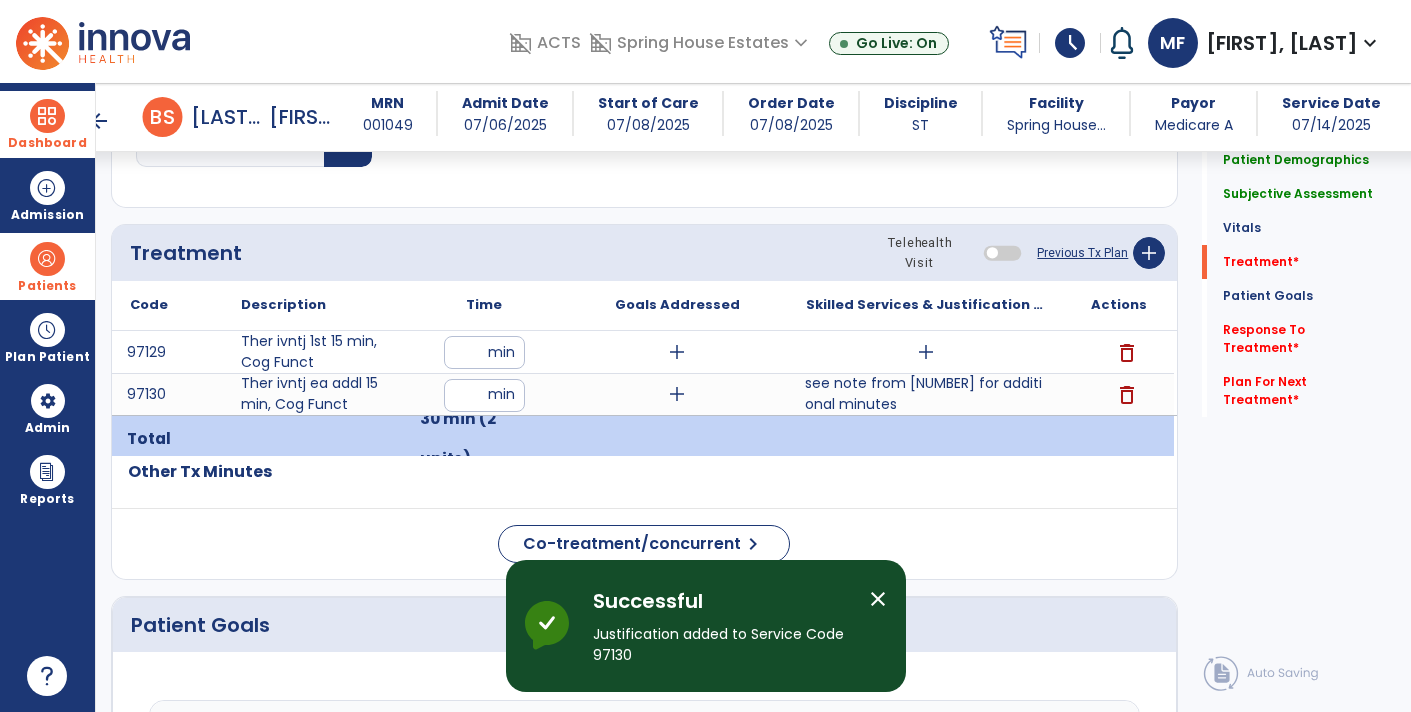 click on "add" at bounding box center (926, 352) 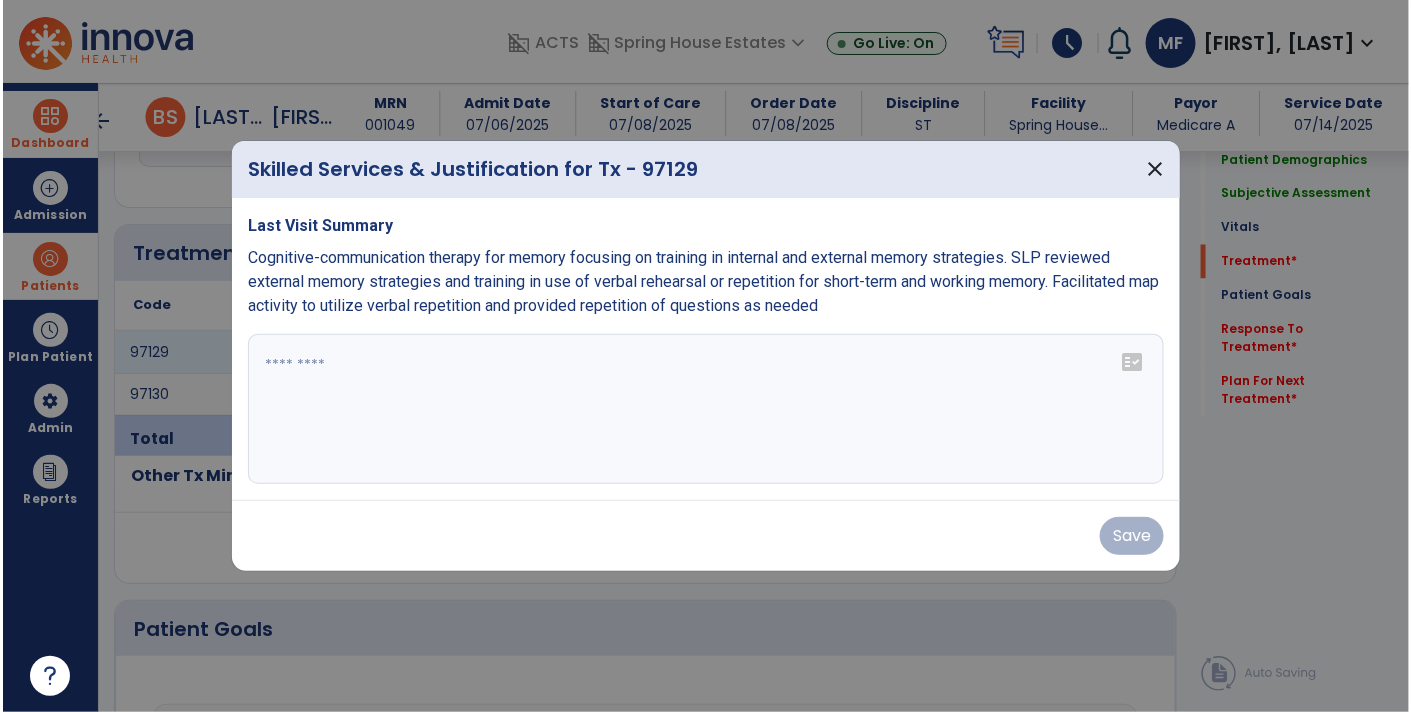 scroll, scrollTop: 1105, scrollLeft: 0, axis: vertical 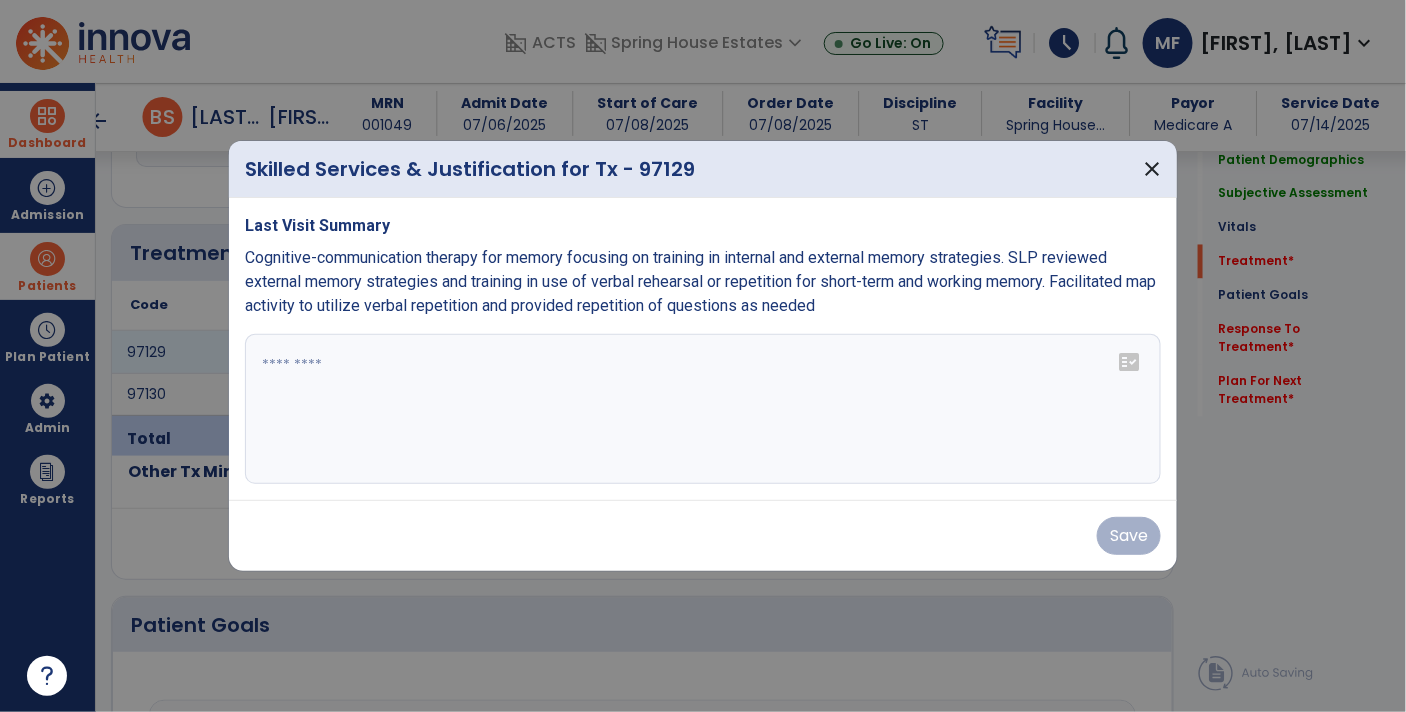 click at bounding box center [703, 409] 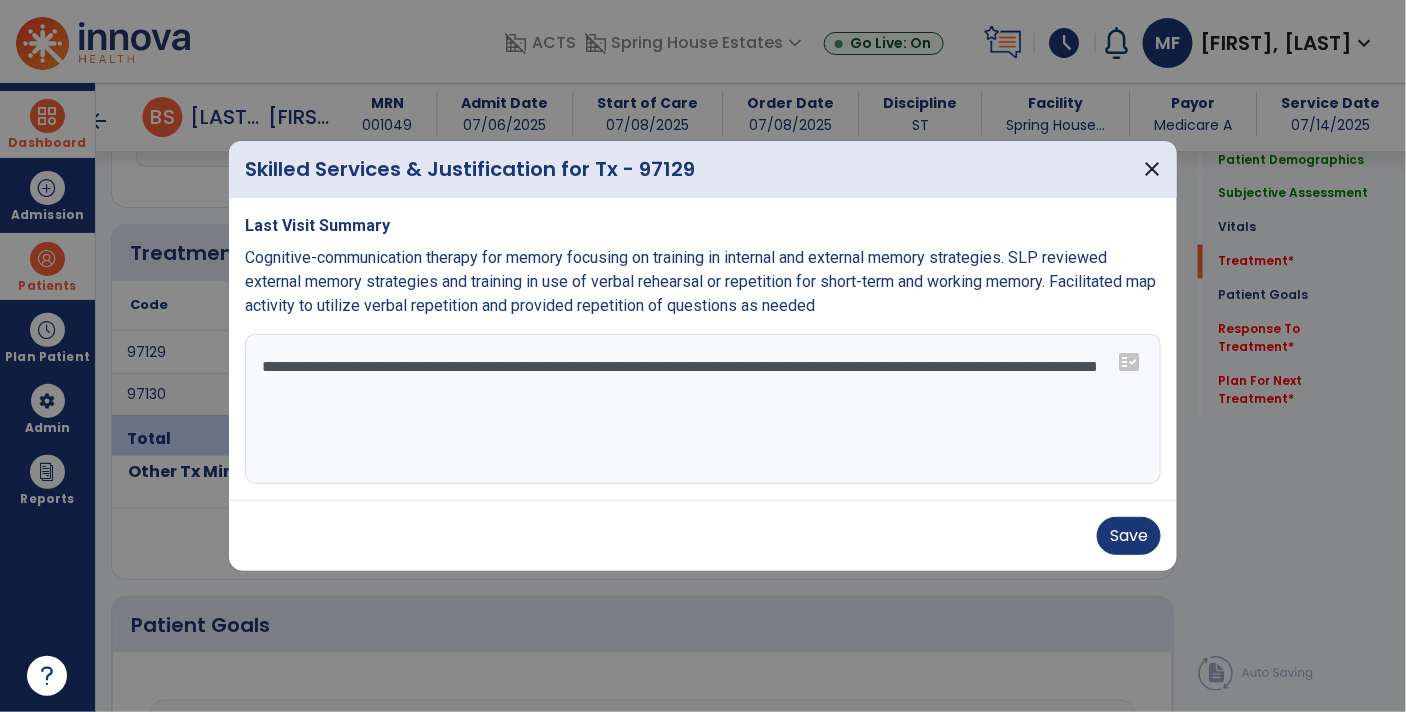 click on "**********" at bounding box center [703, 409] 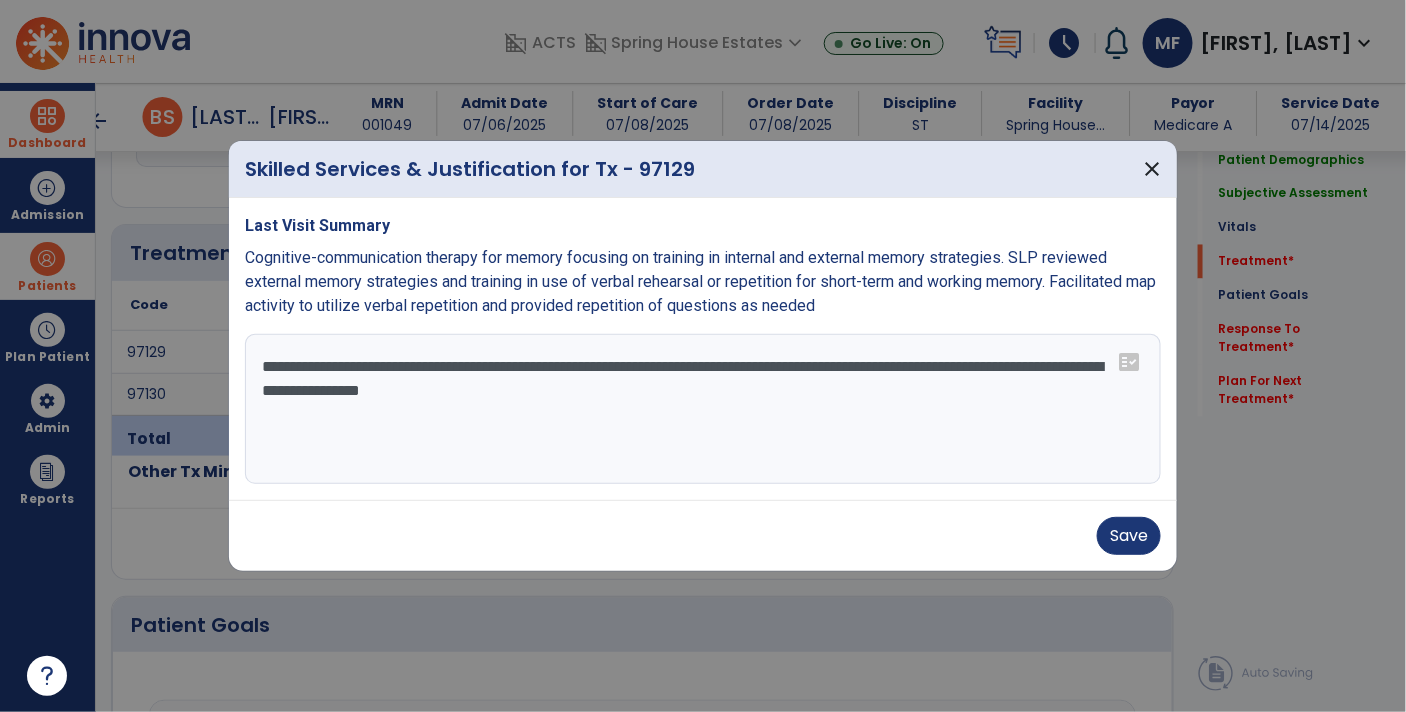 click on "**********" at bounding box center [703, 409] 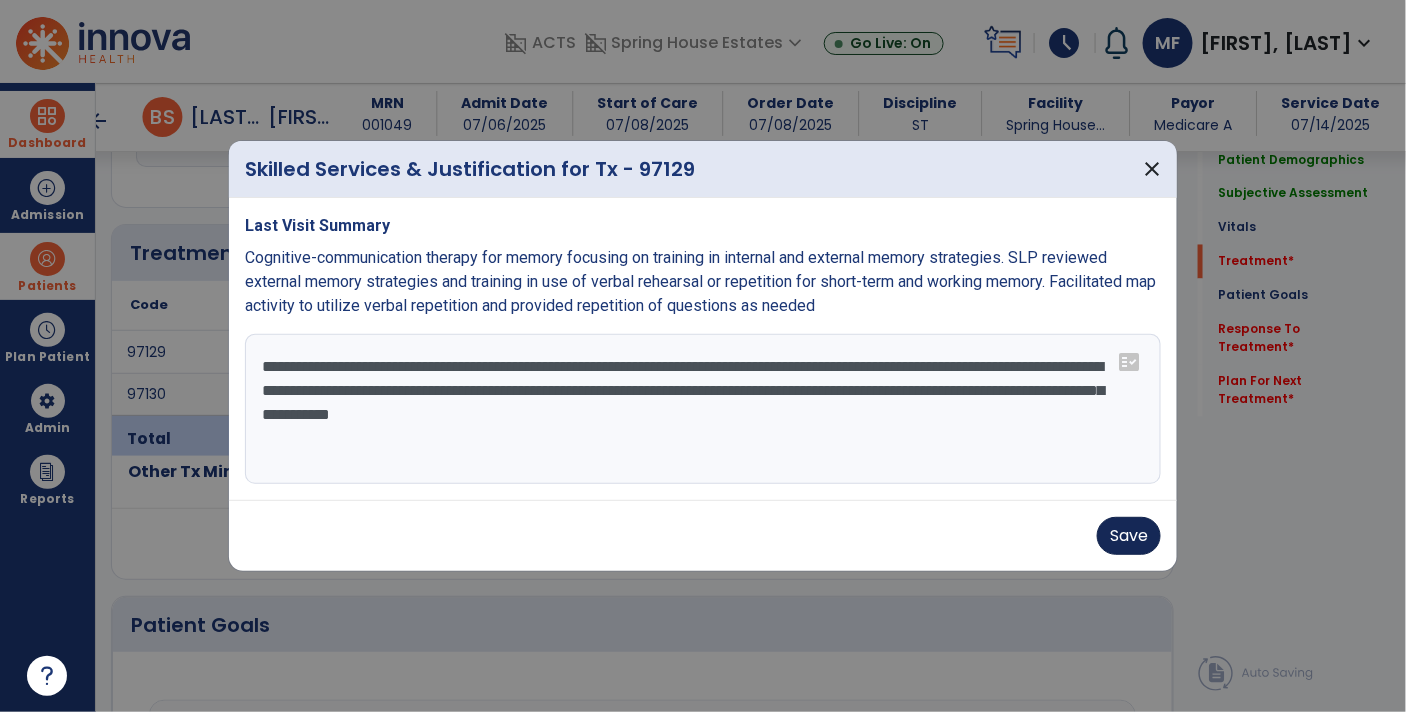 type on "**********" 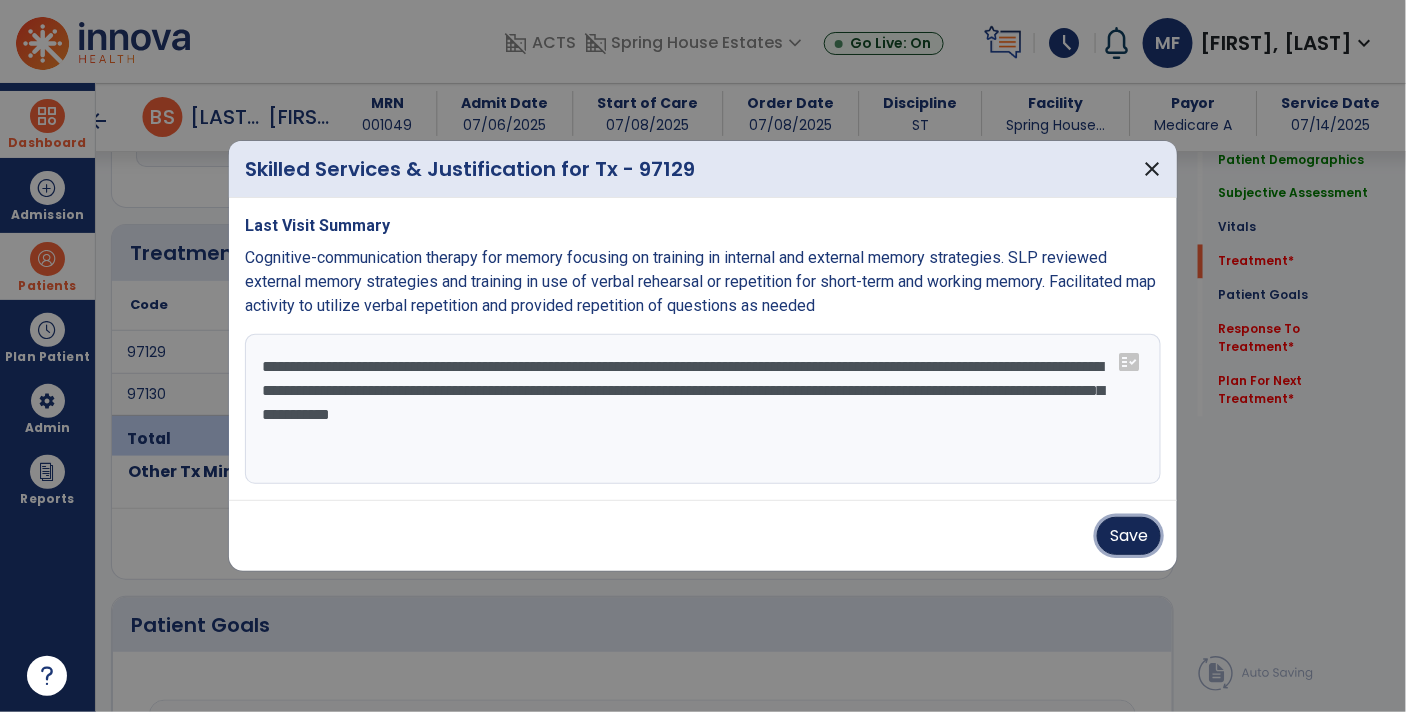 click on "Save" at bounding box center [1129, 536] 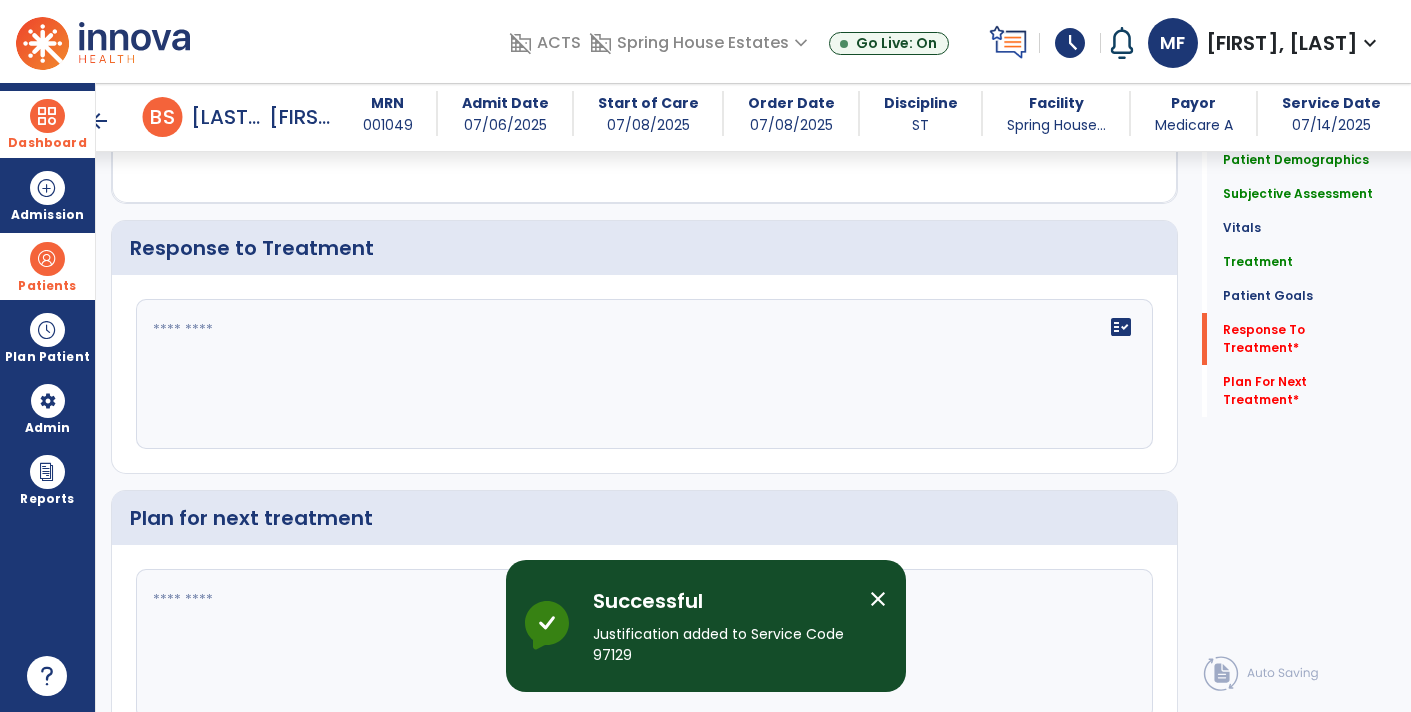 scroll, scrollTop: 2132, scrollLeft: 0, axis: vertical 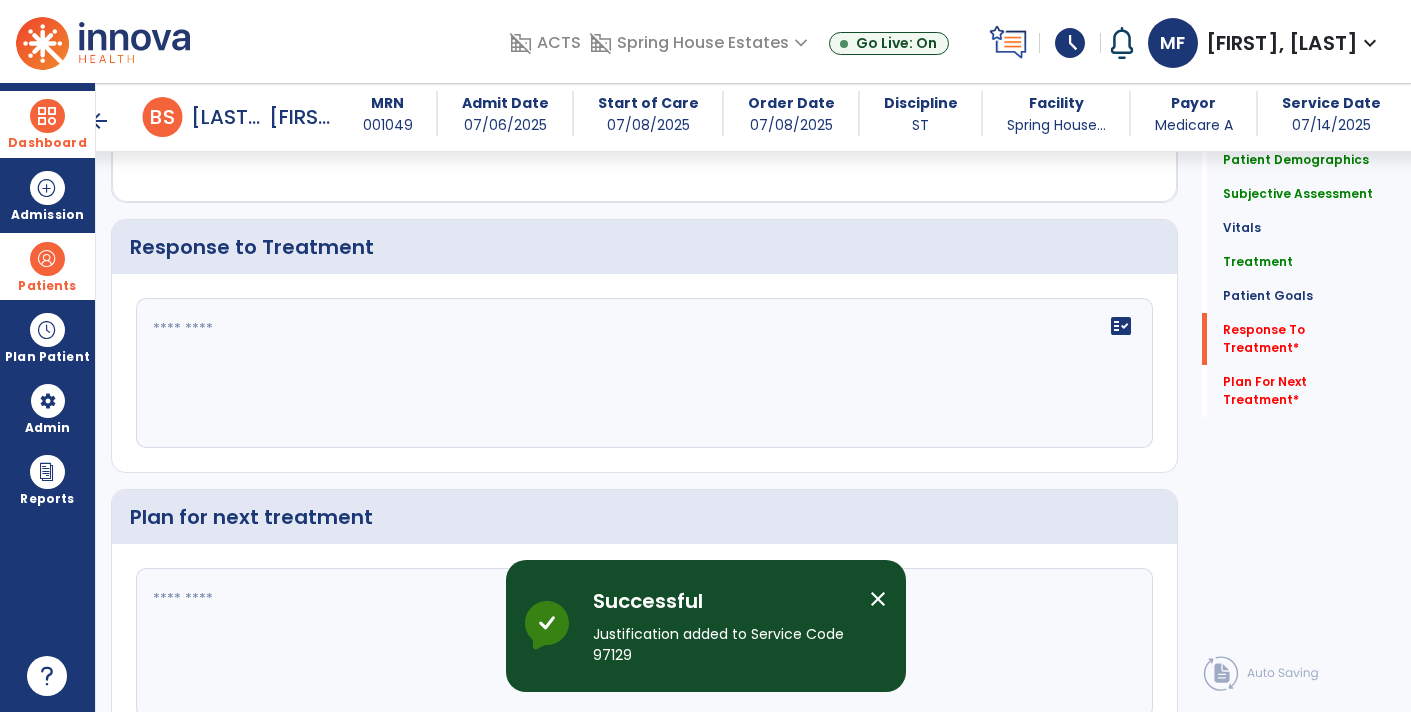 click on "fact_check" 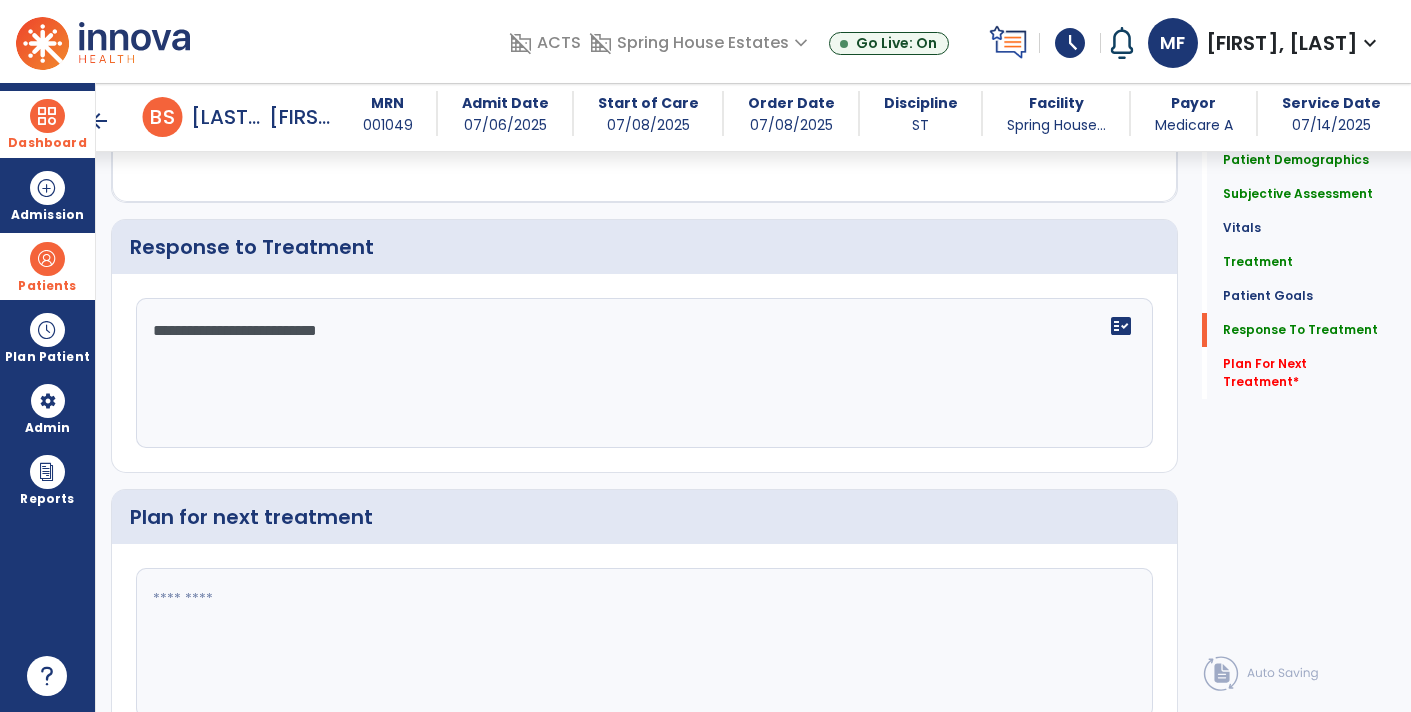 scroll, scrollTop: 2132, scrollLeft: 0, axis: vertical 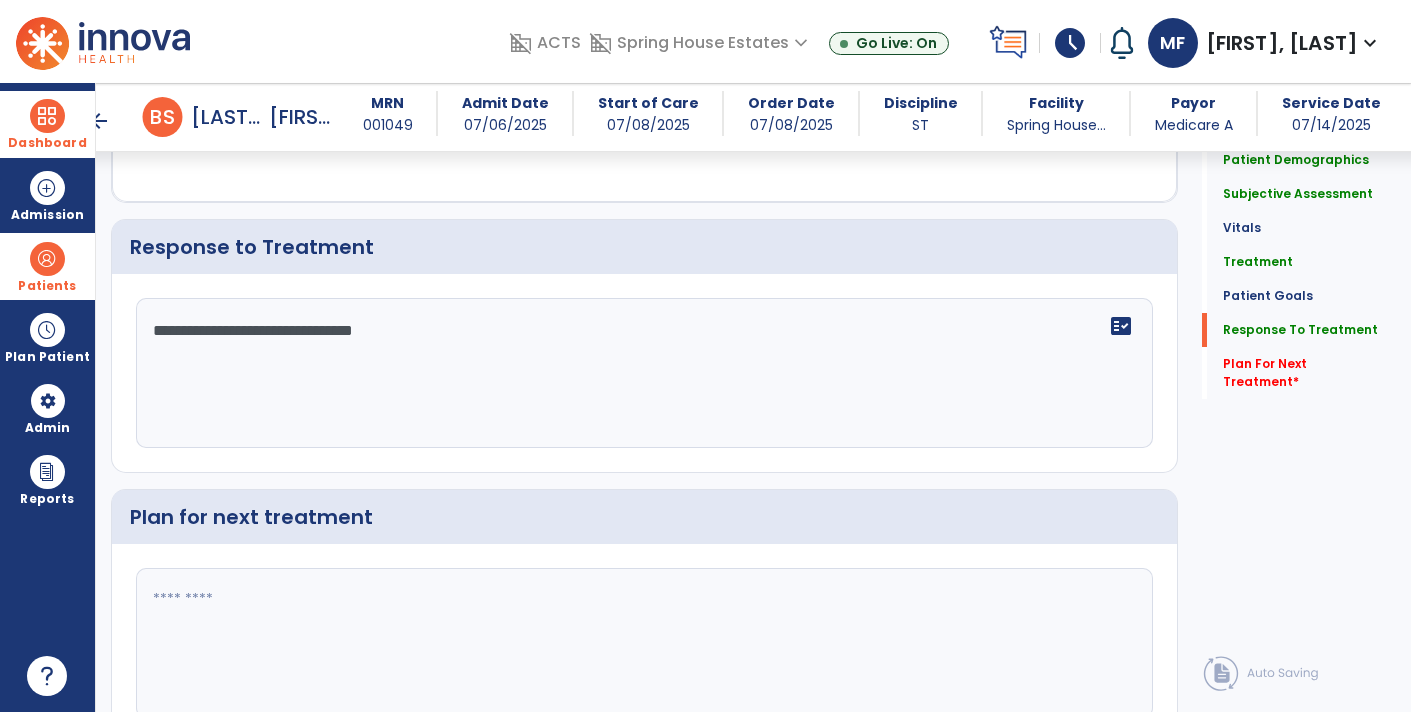 type on "**********" 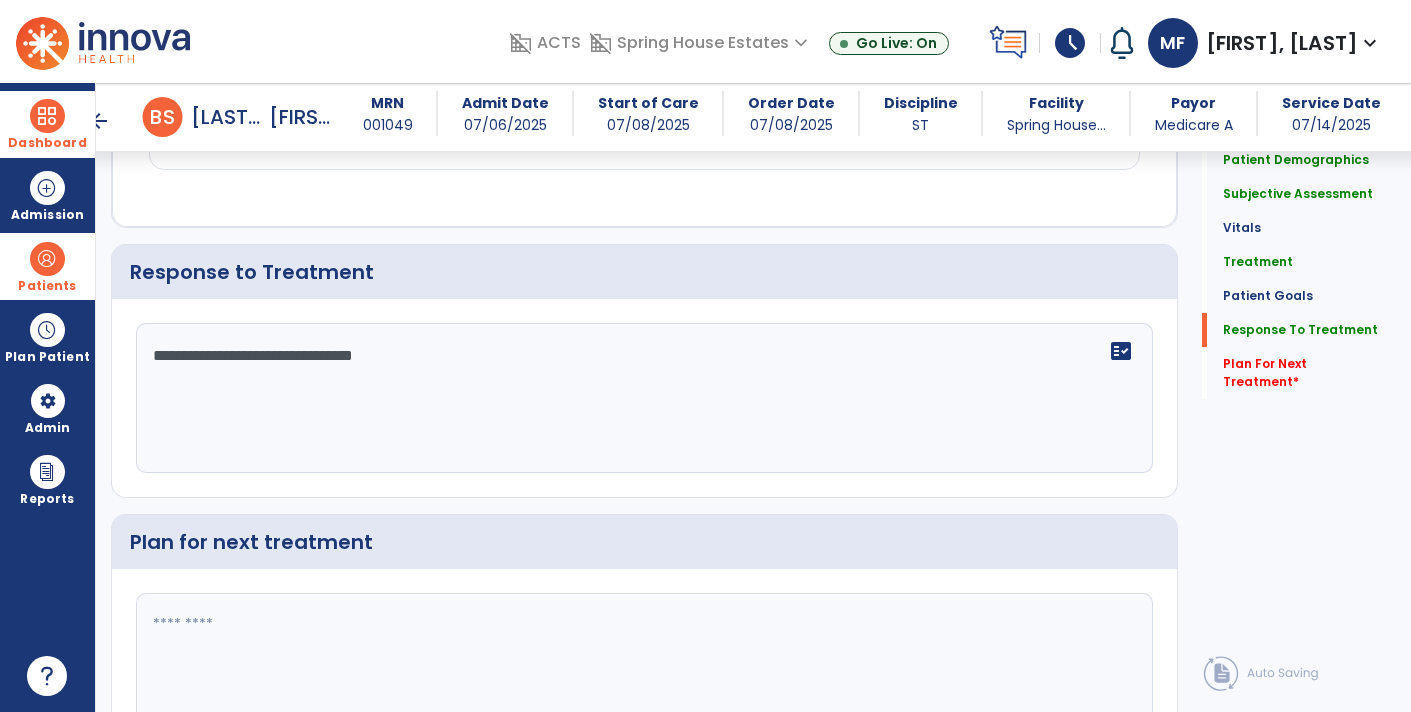 scroll, scrollTop: 2132, scrollLeft: 0, axis: vertical 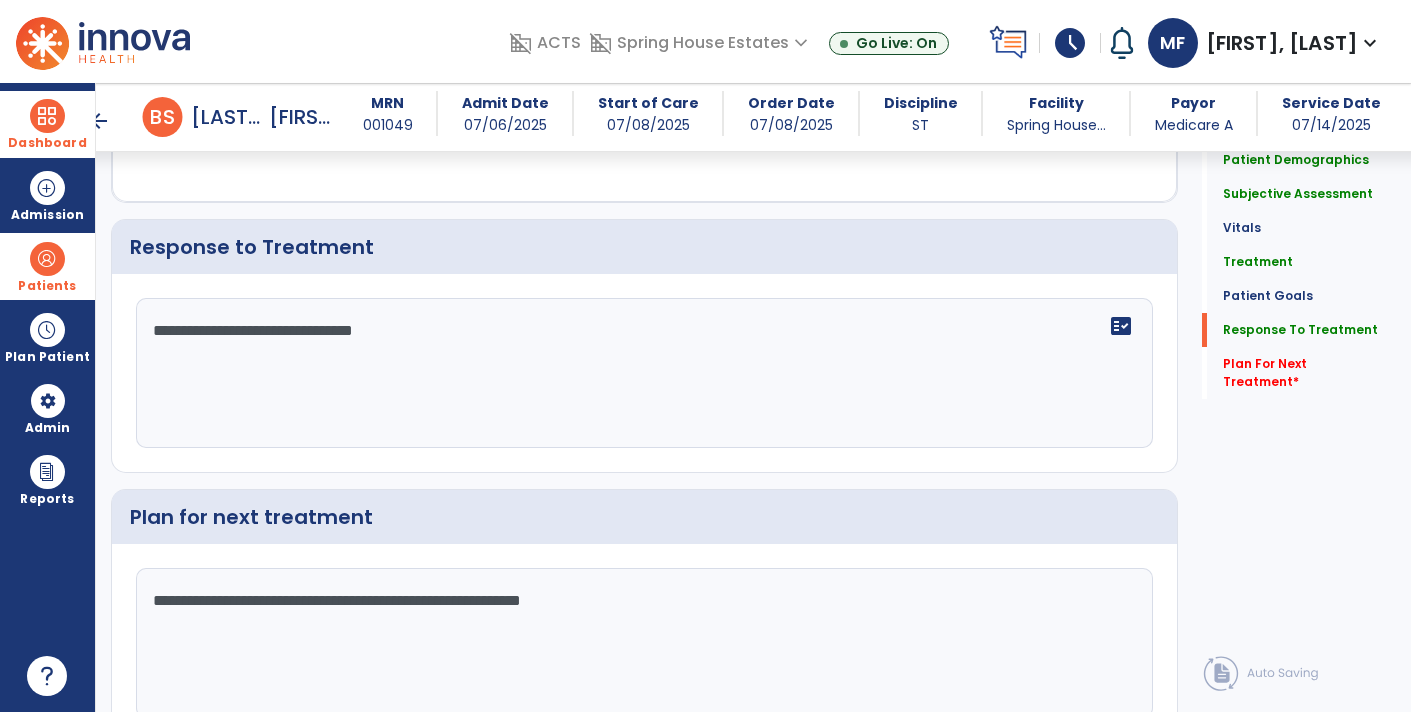 type on "**********" 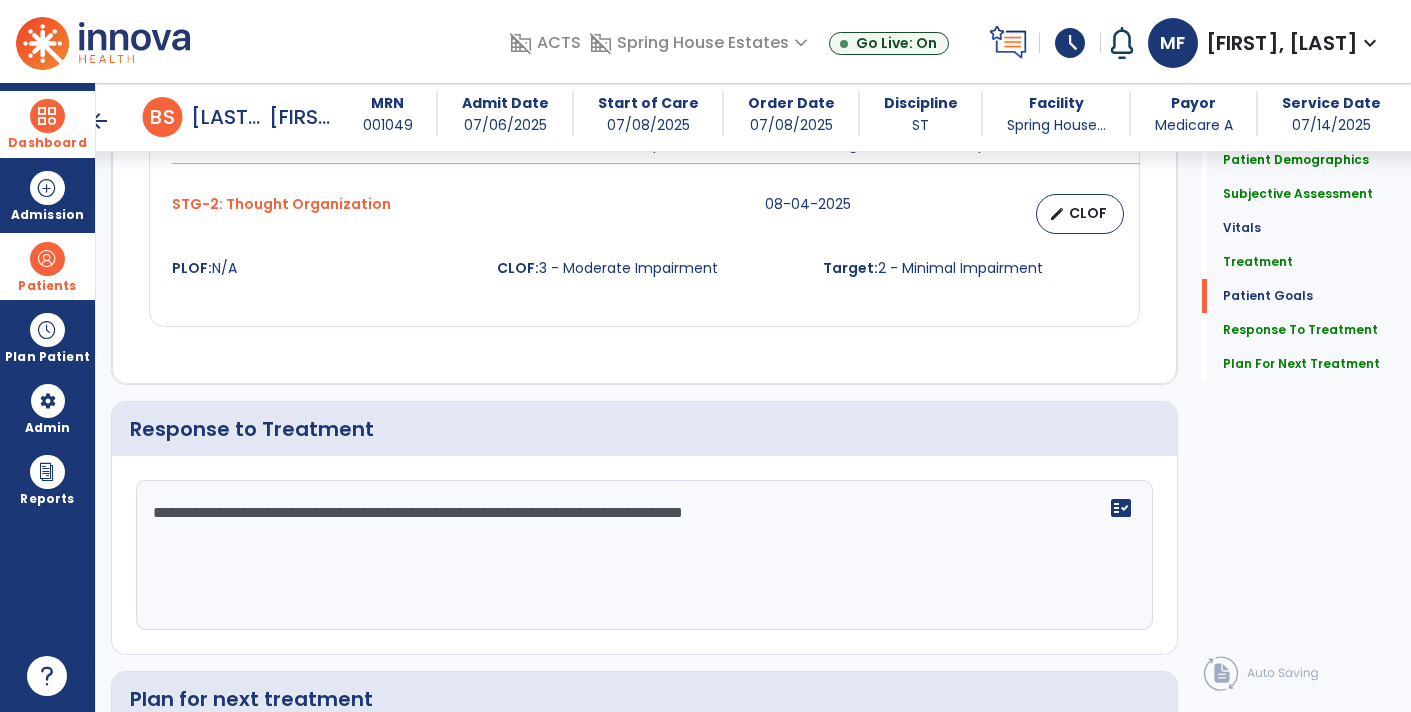scroll, scrollTop: 1948, scrollLeft: 0, axis: vertical 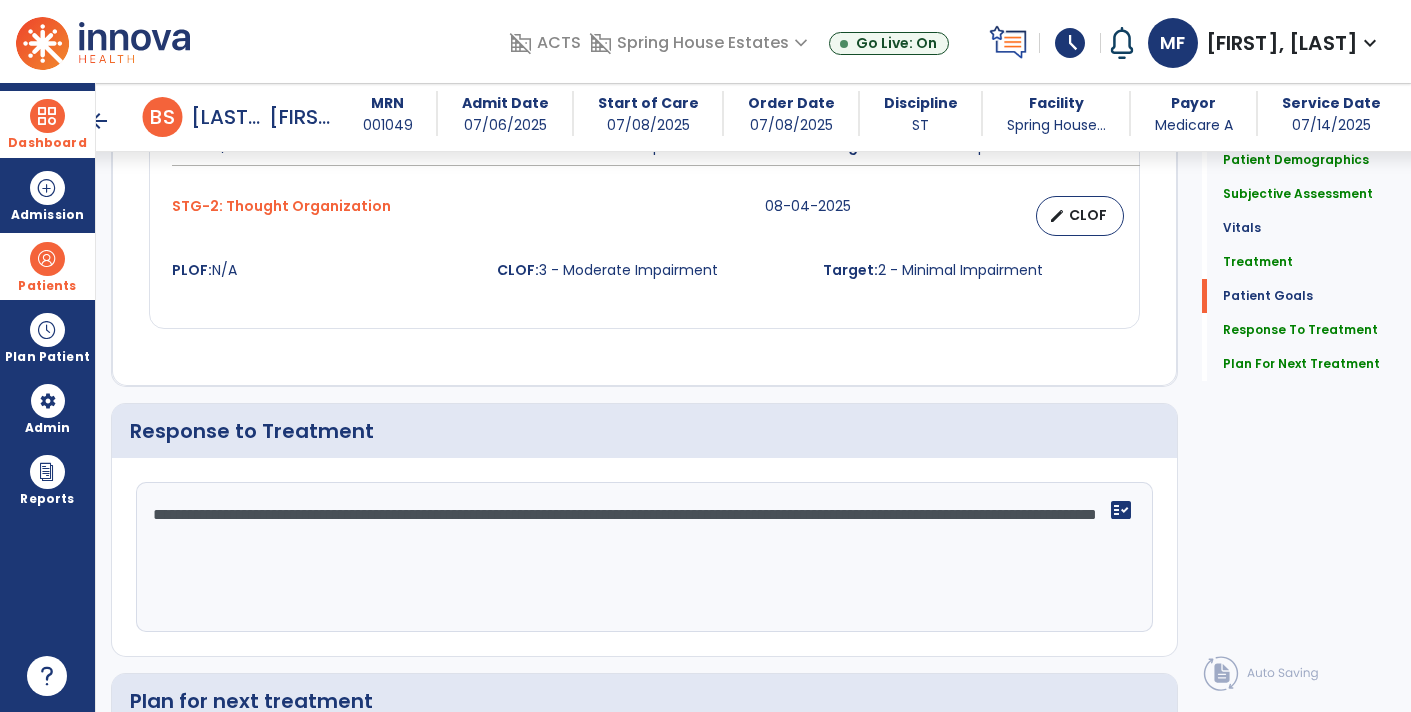 click on "**********" 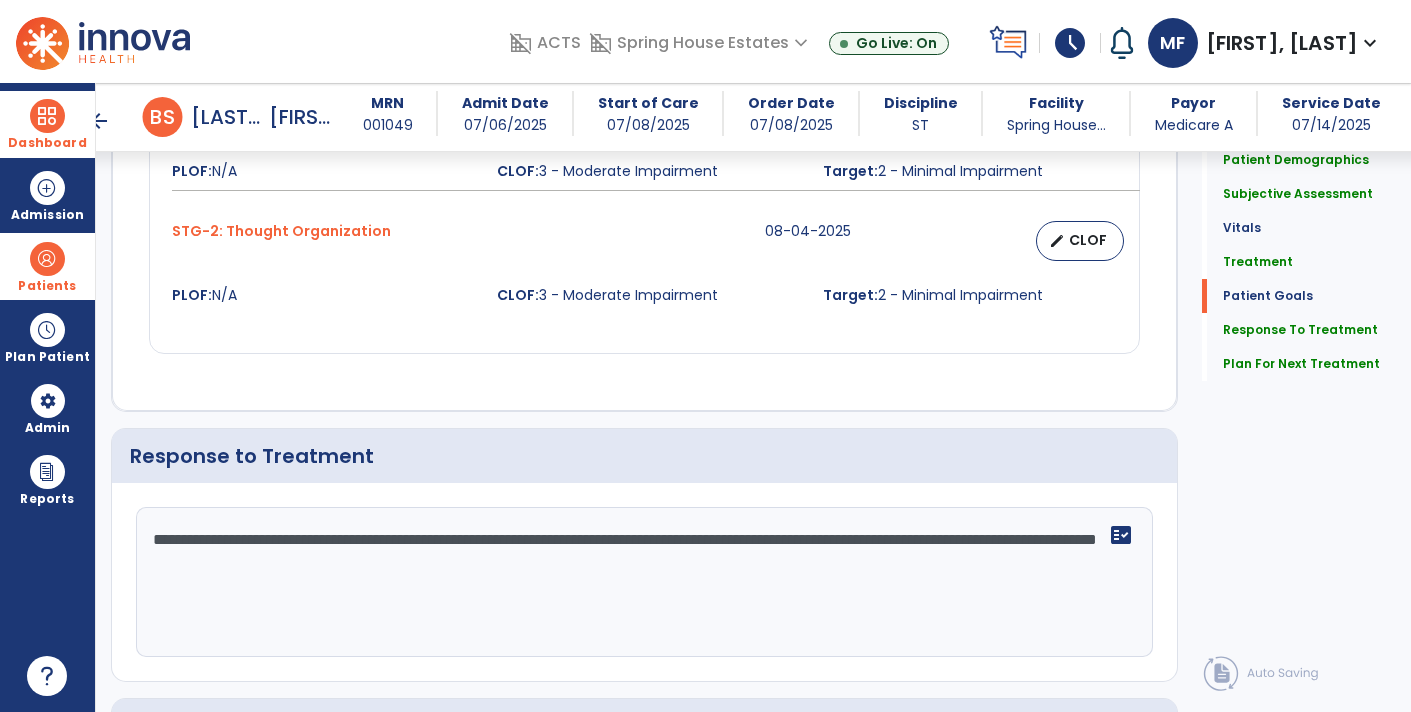 scroll, scrollTop: 1948, scrollLeft: 0, axis: vertical 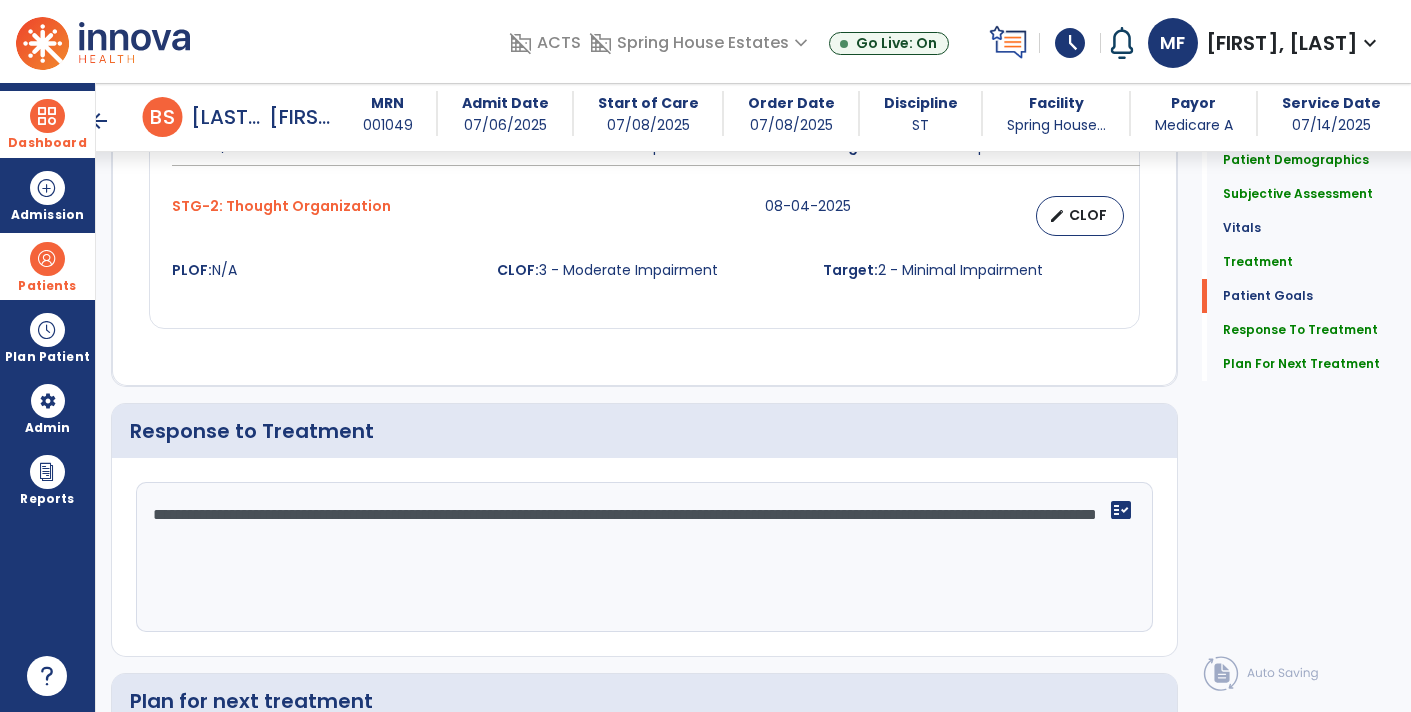 click on "**********" 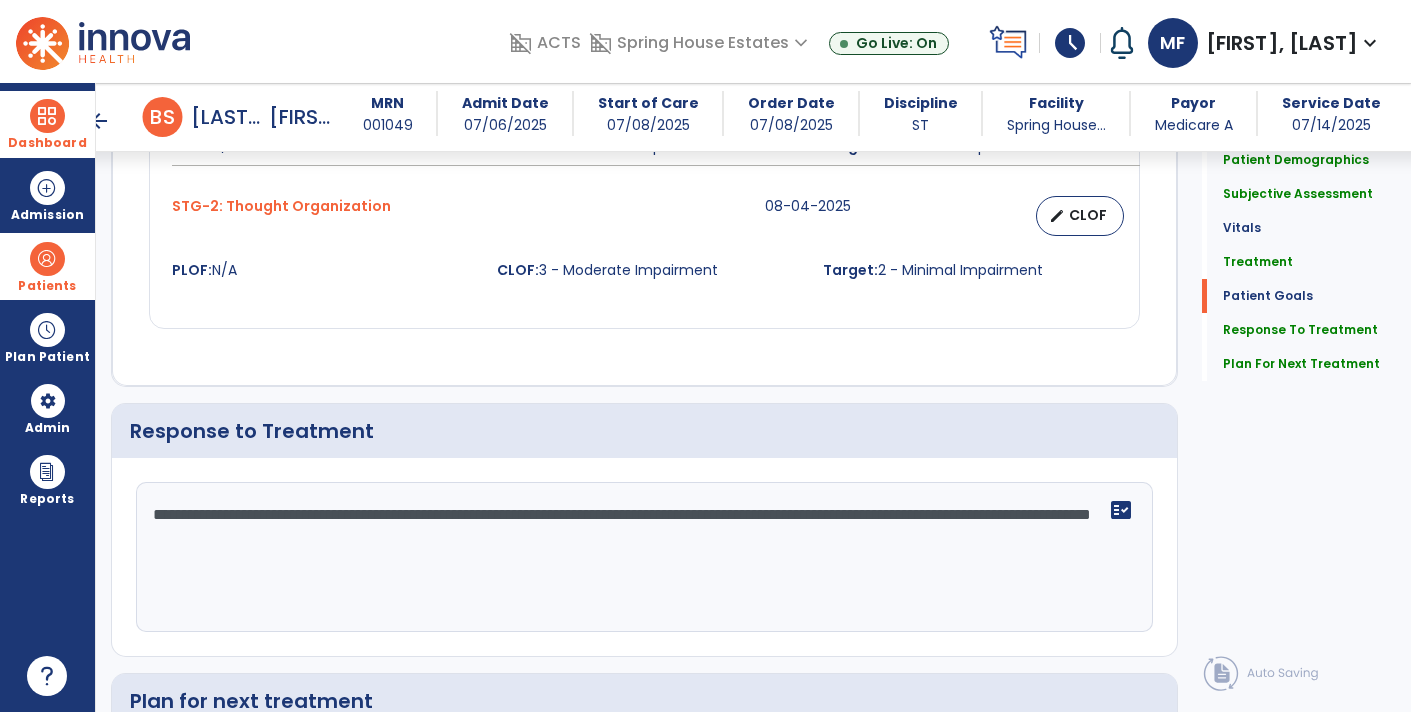 click on "**********" 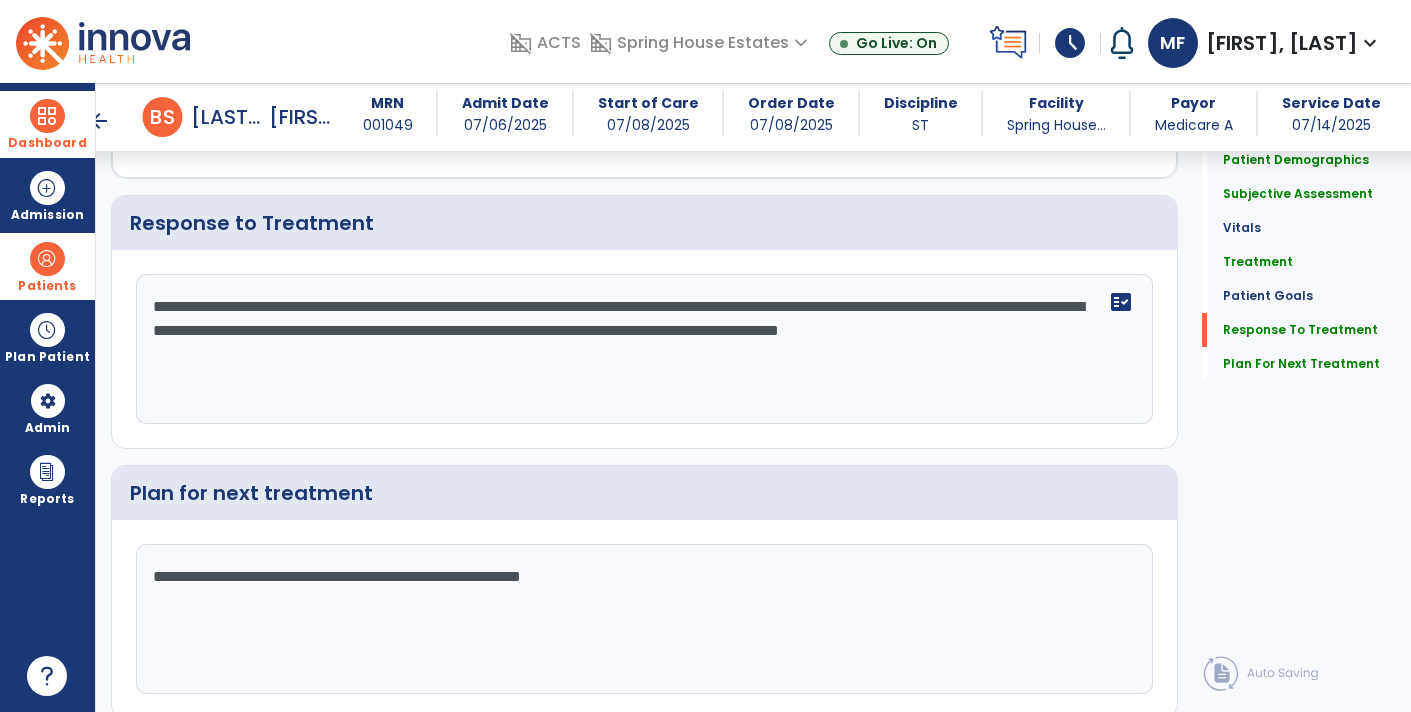 scroll, scrollTop: 2219, scrollLeft: 0, axis: vertical 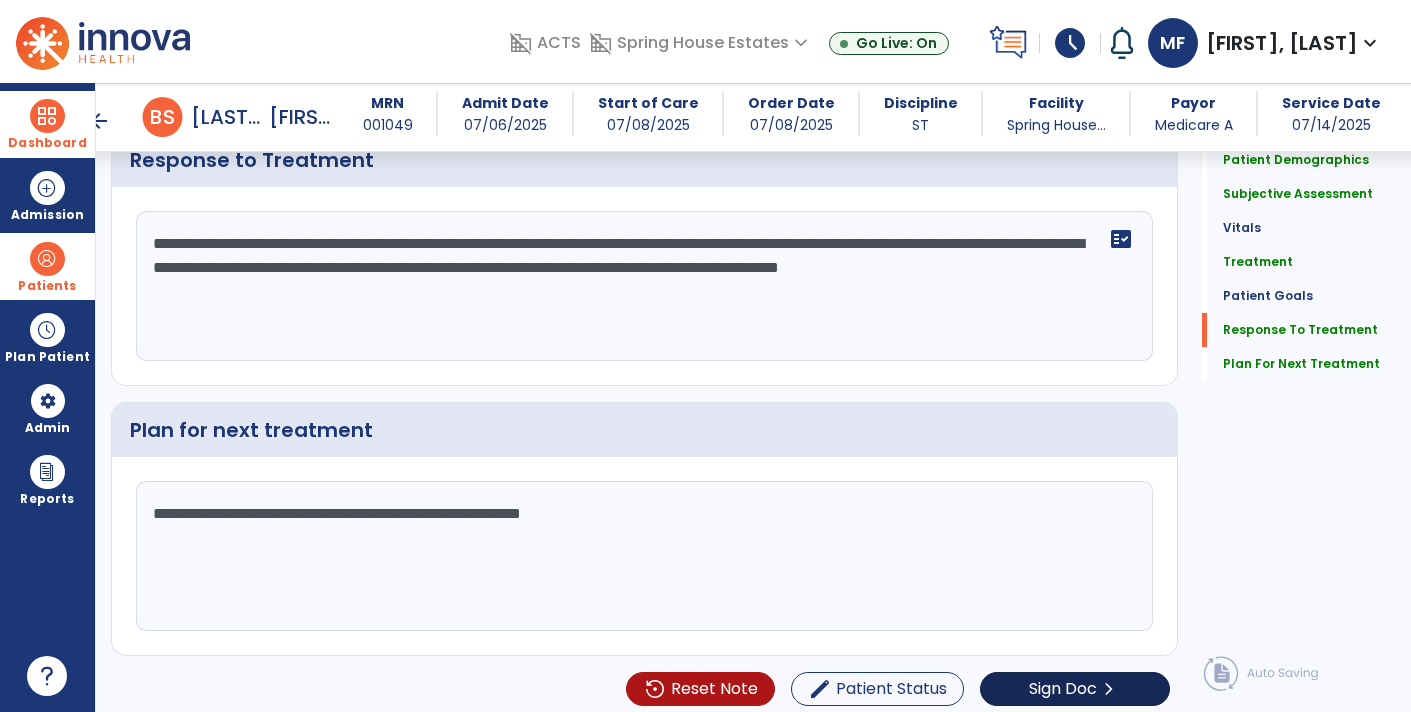 type on "**********" 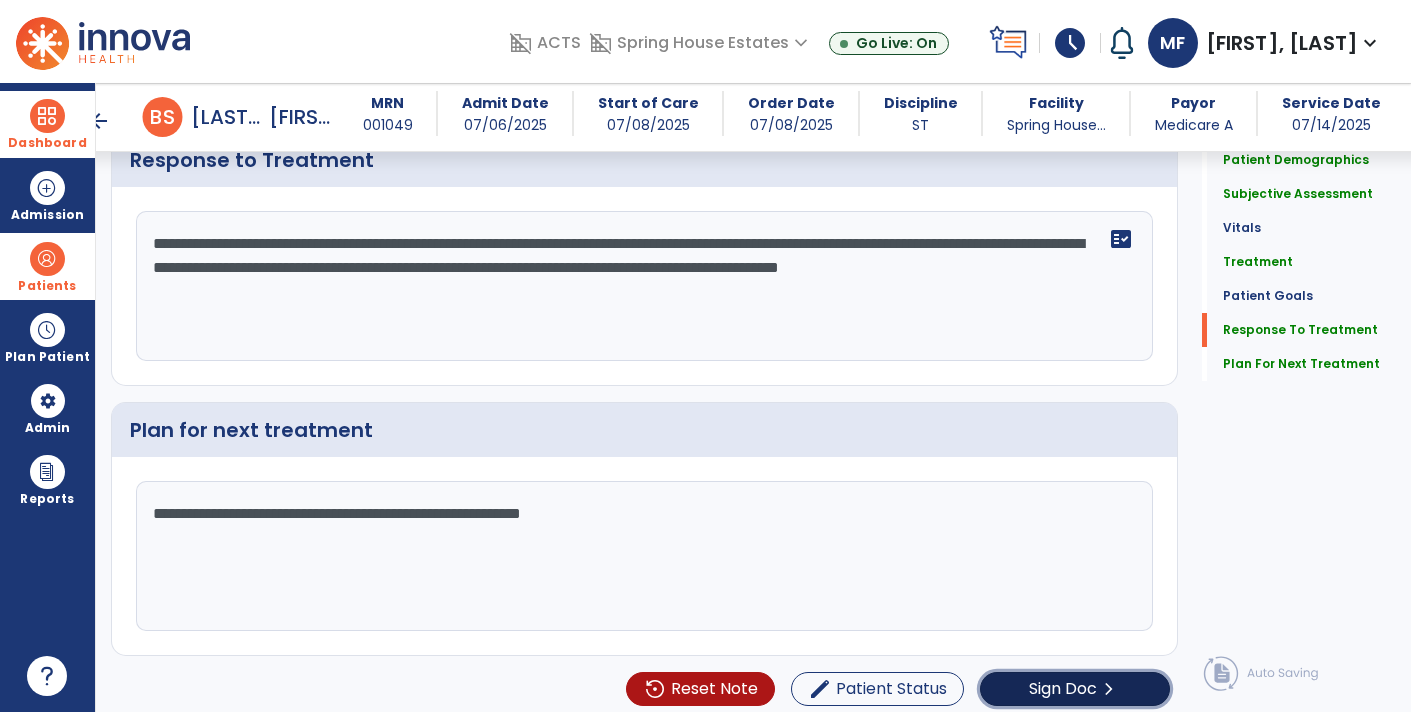 click on "Sign Doc" 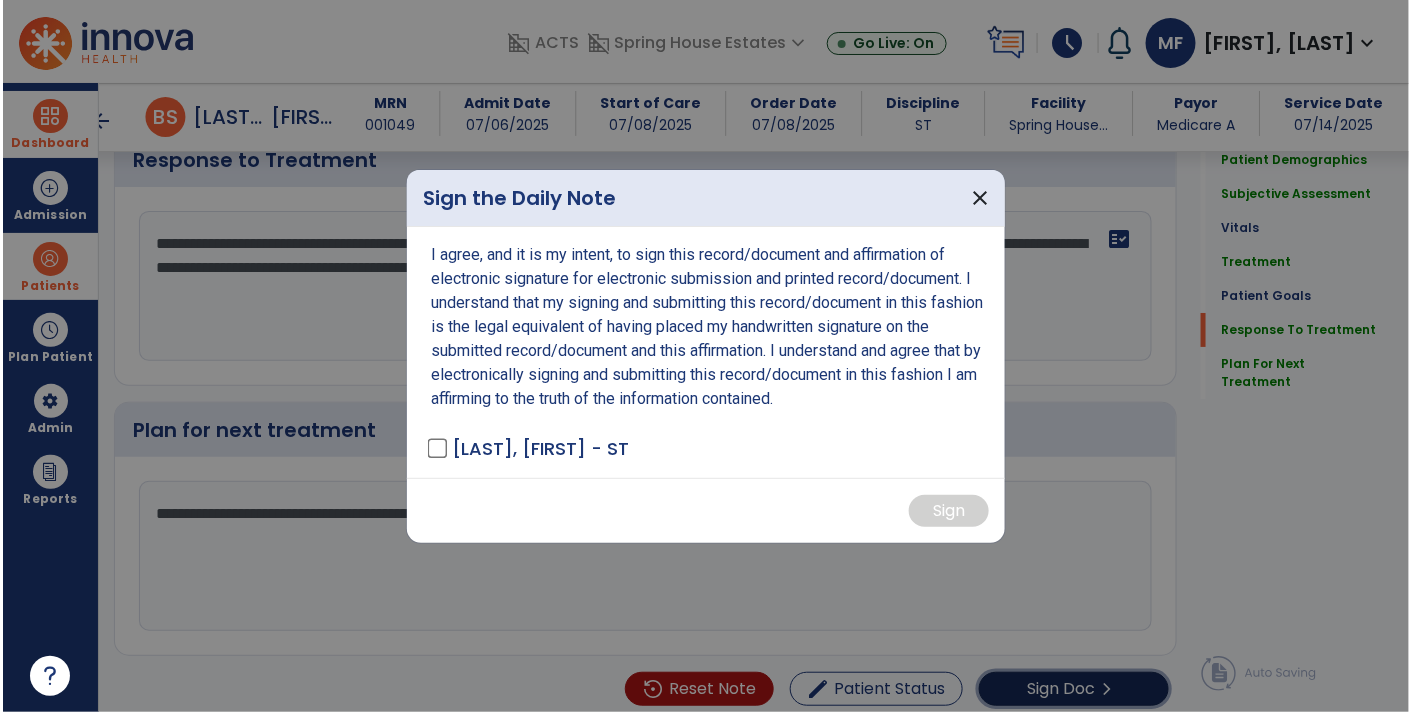 scroll, scrollTop: 2219, scrollLeft: 0, axis: vertical 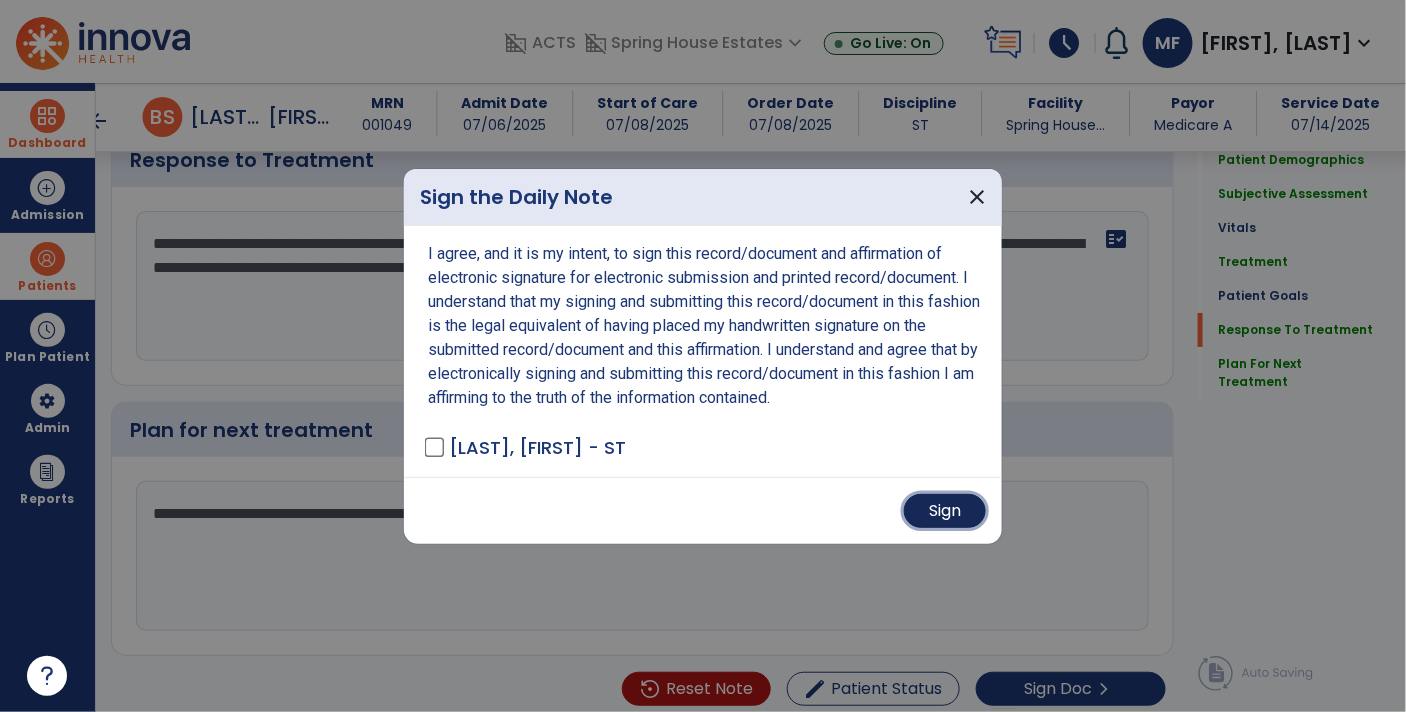 click on "Sign" at bounding box center [945, 511] 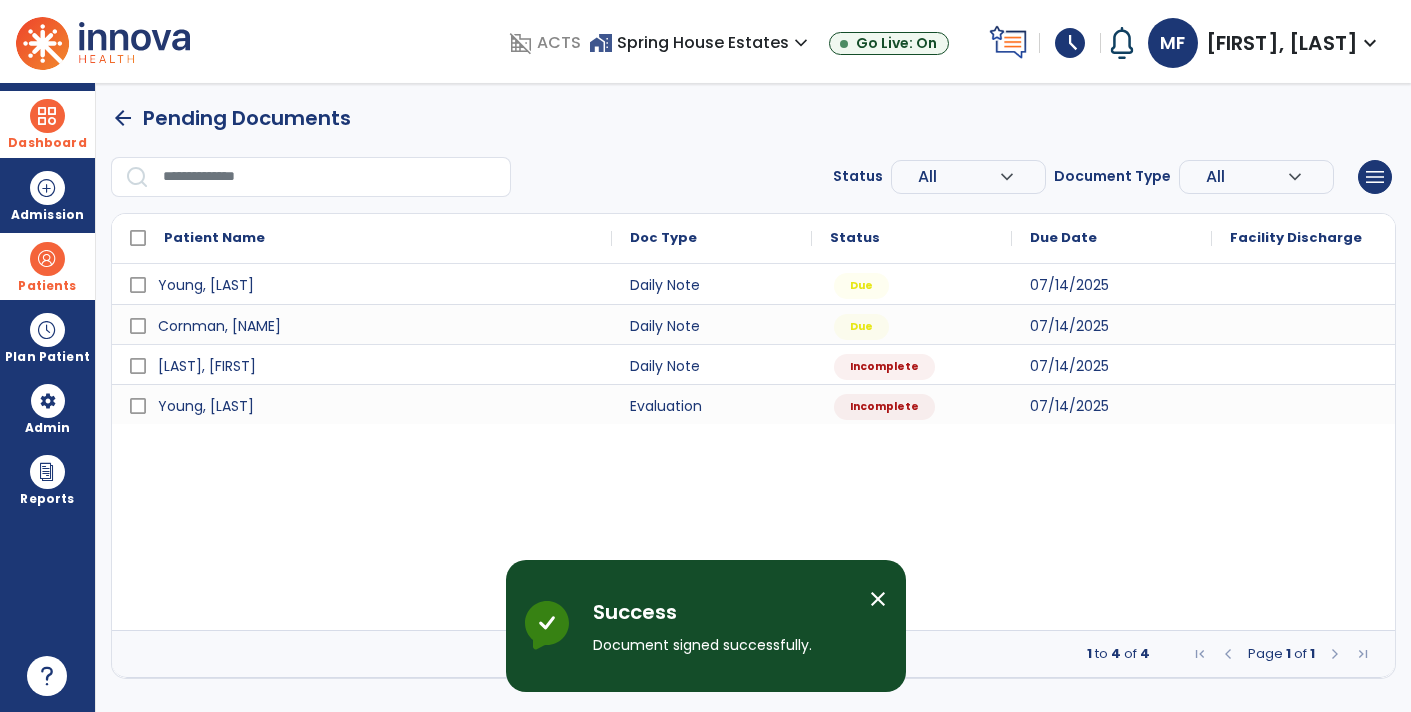 scroll, scrollTop: 0, scrollLeft: 0, axis: both 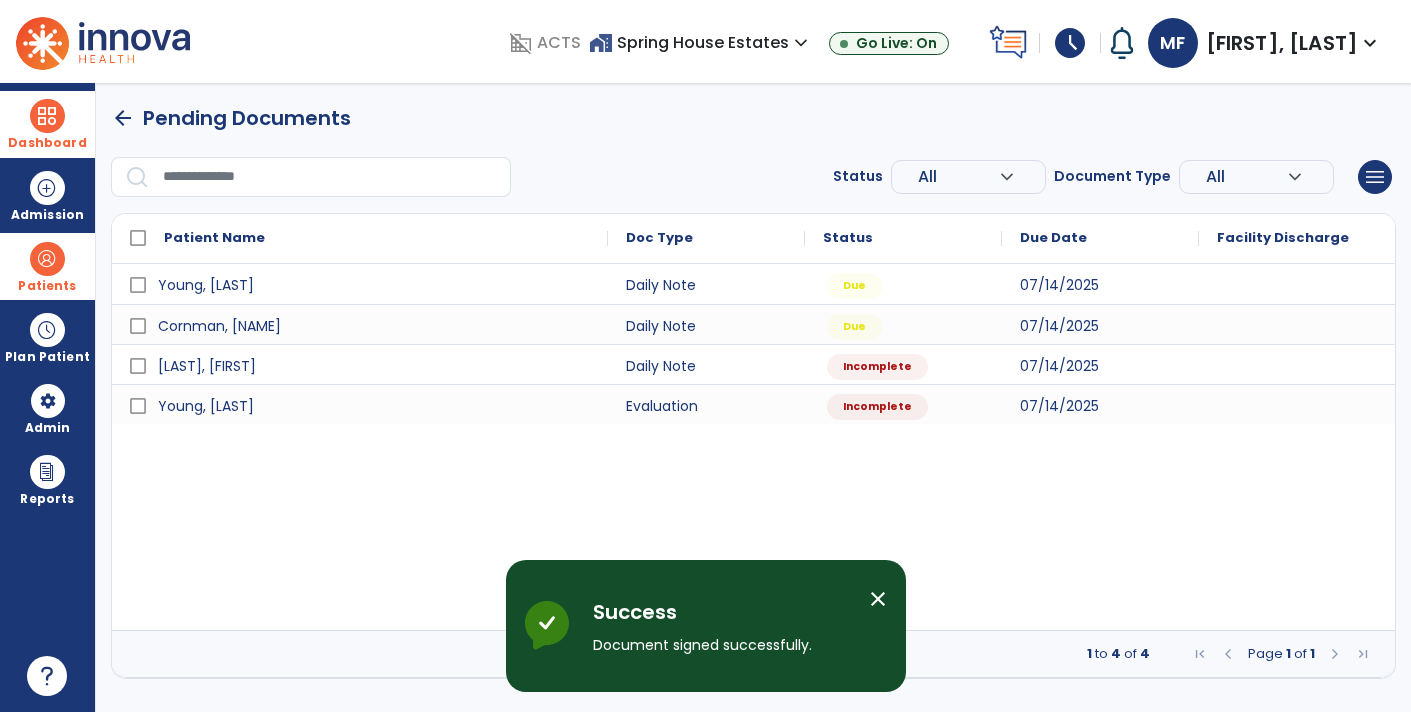 click on "close" at bounding box center [878, 599] 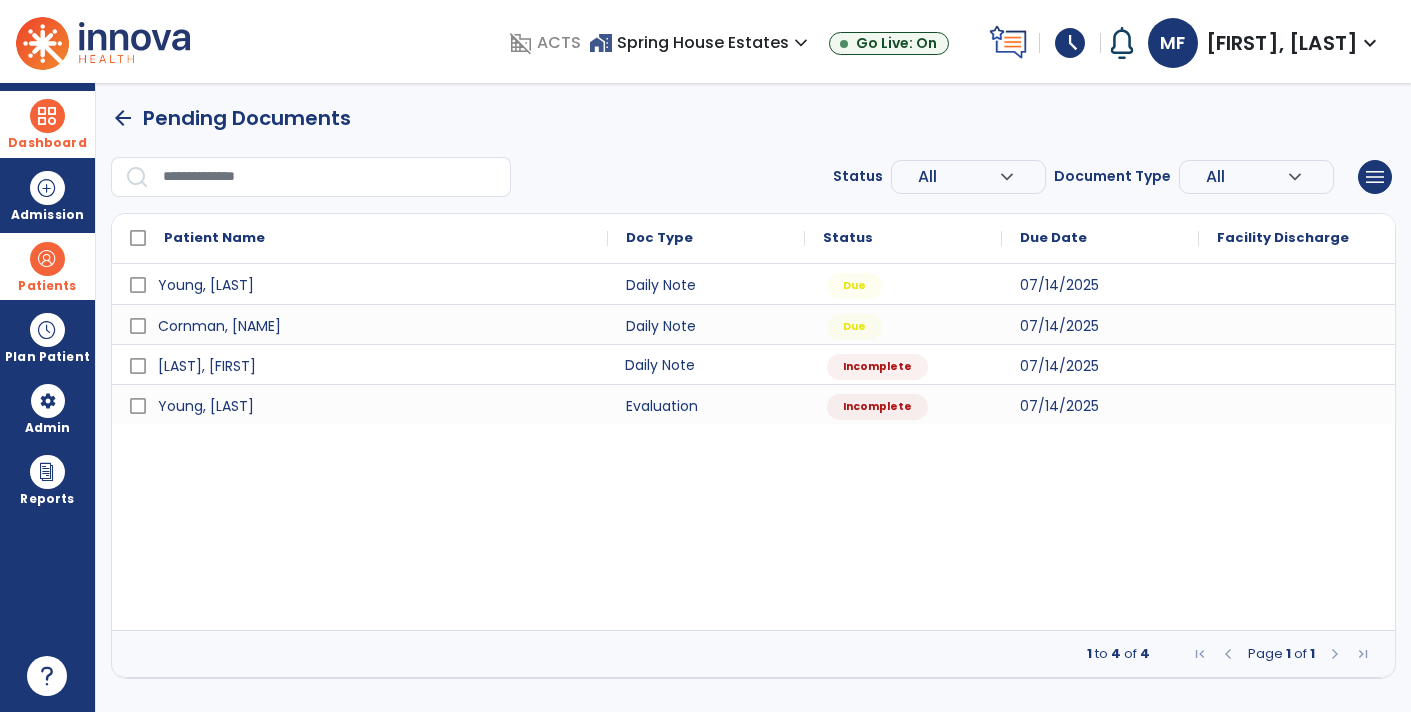 click on "Daily Note" at bounding box center (706, 364) 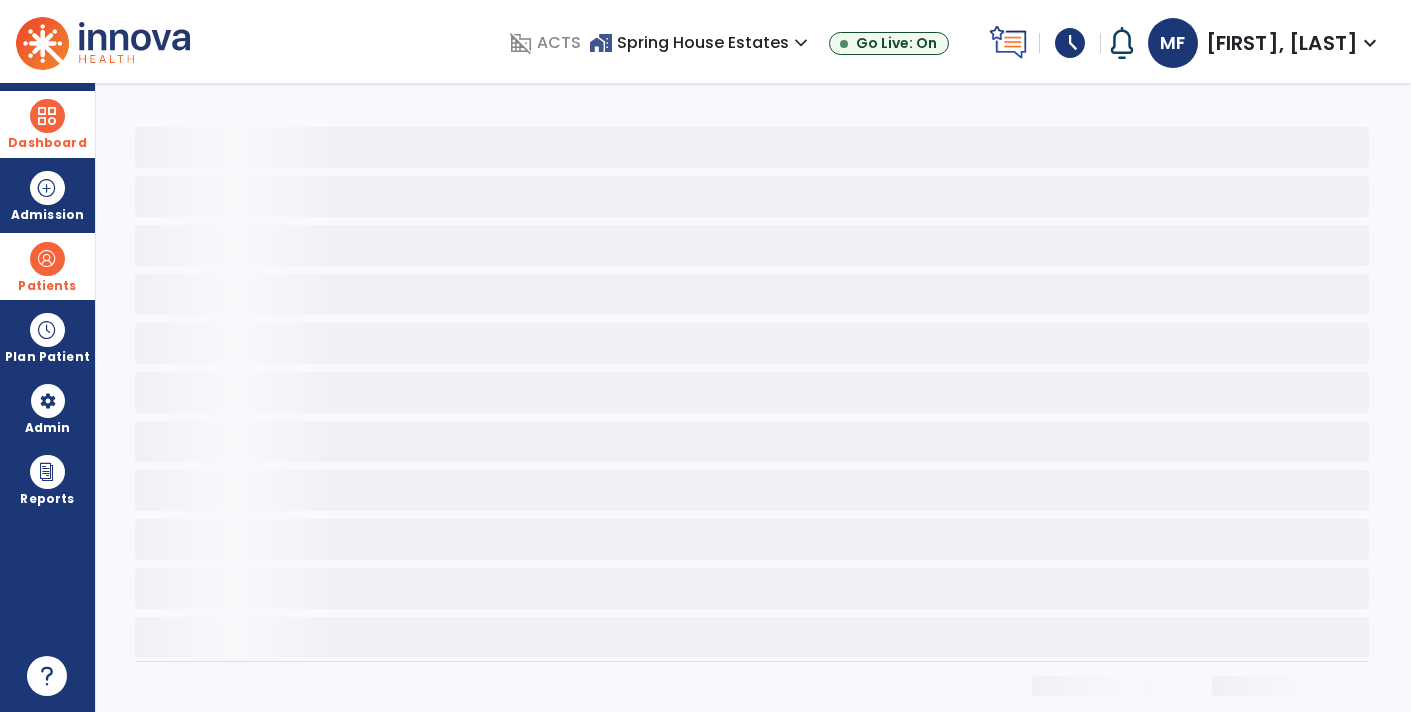 select on "*" 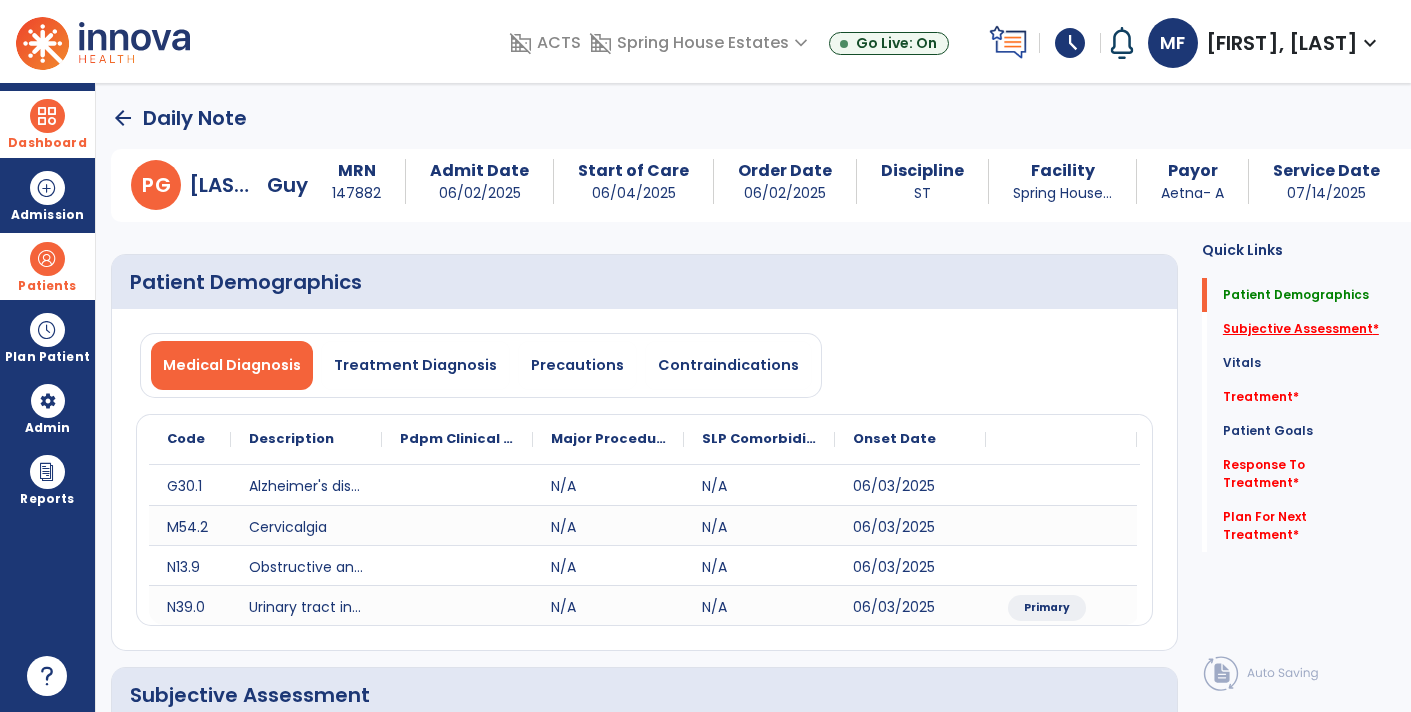 click on "Subjective Assessment   *" 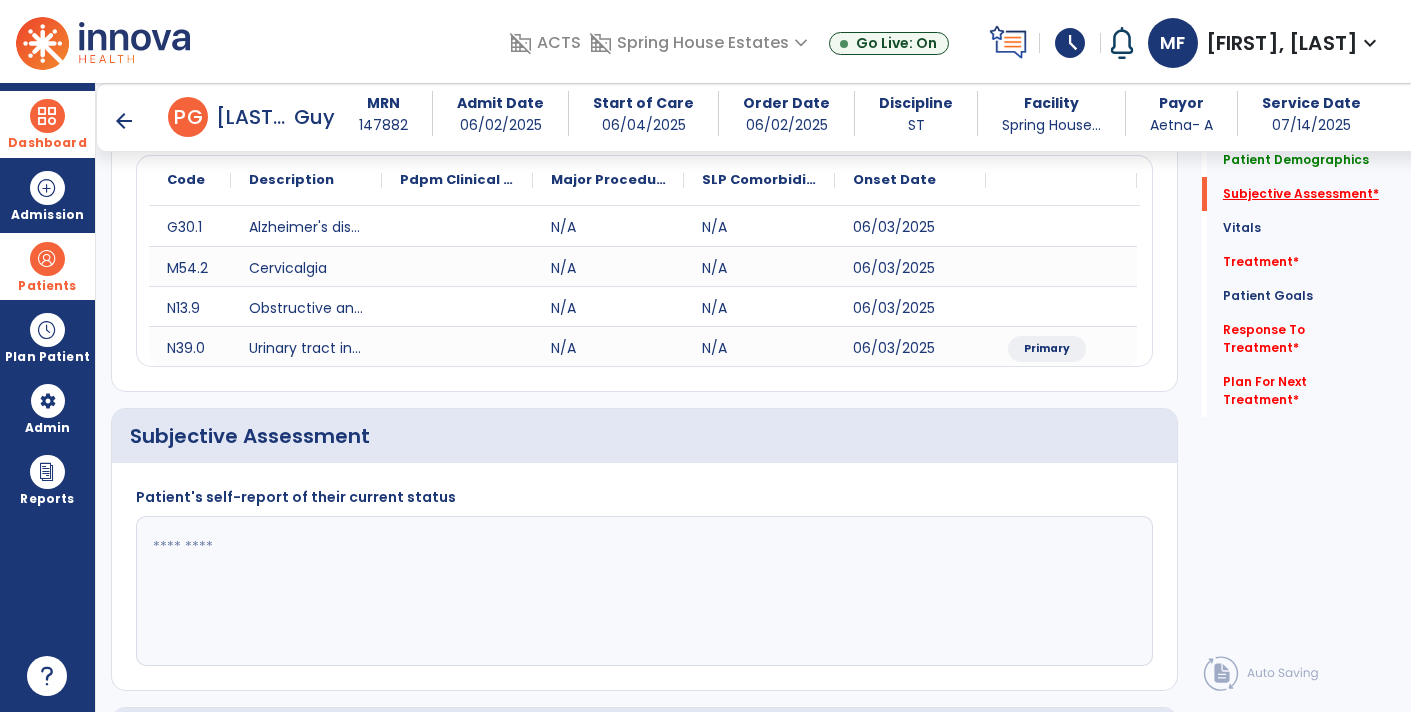 scroll, scrollTop: 409, scrollLeft: 0, axis: vertical 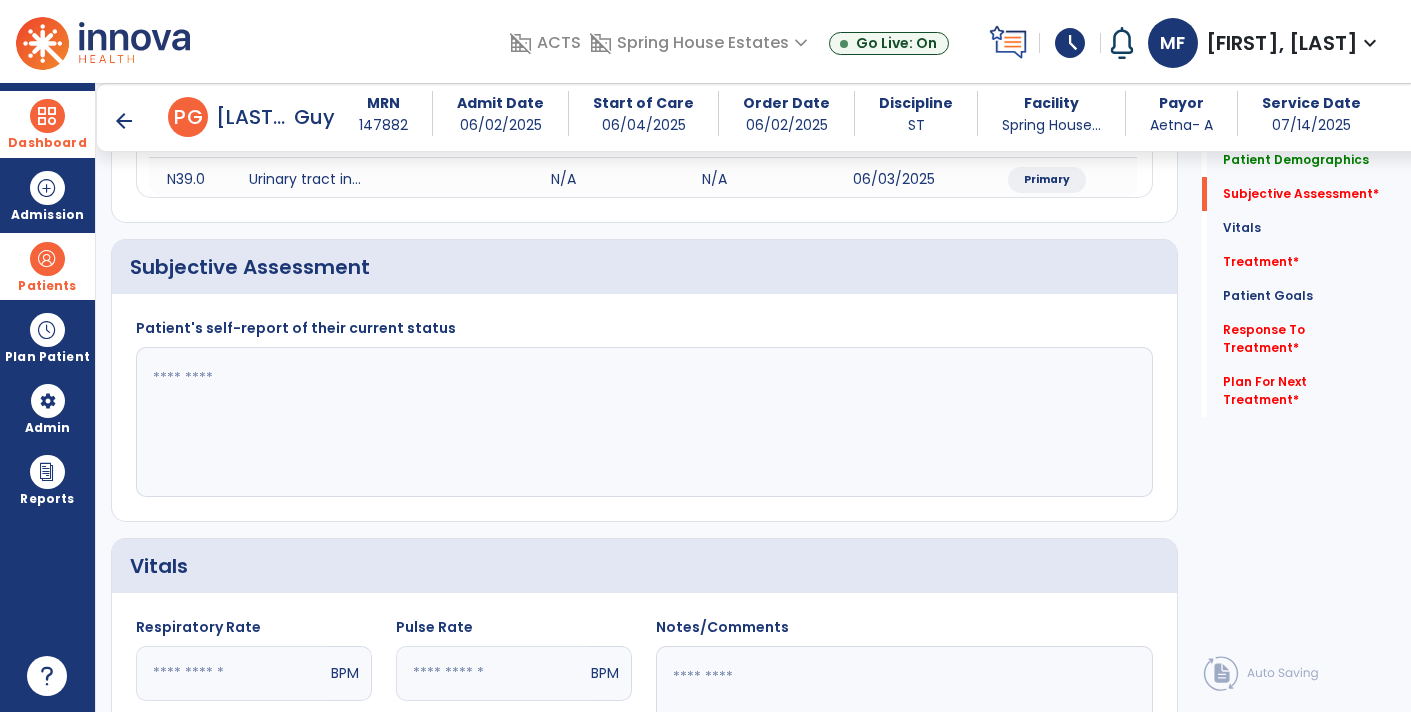 click 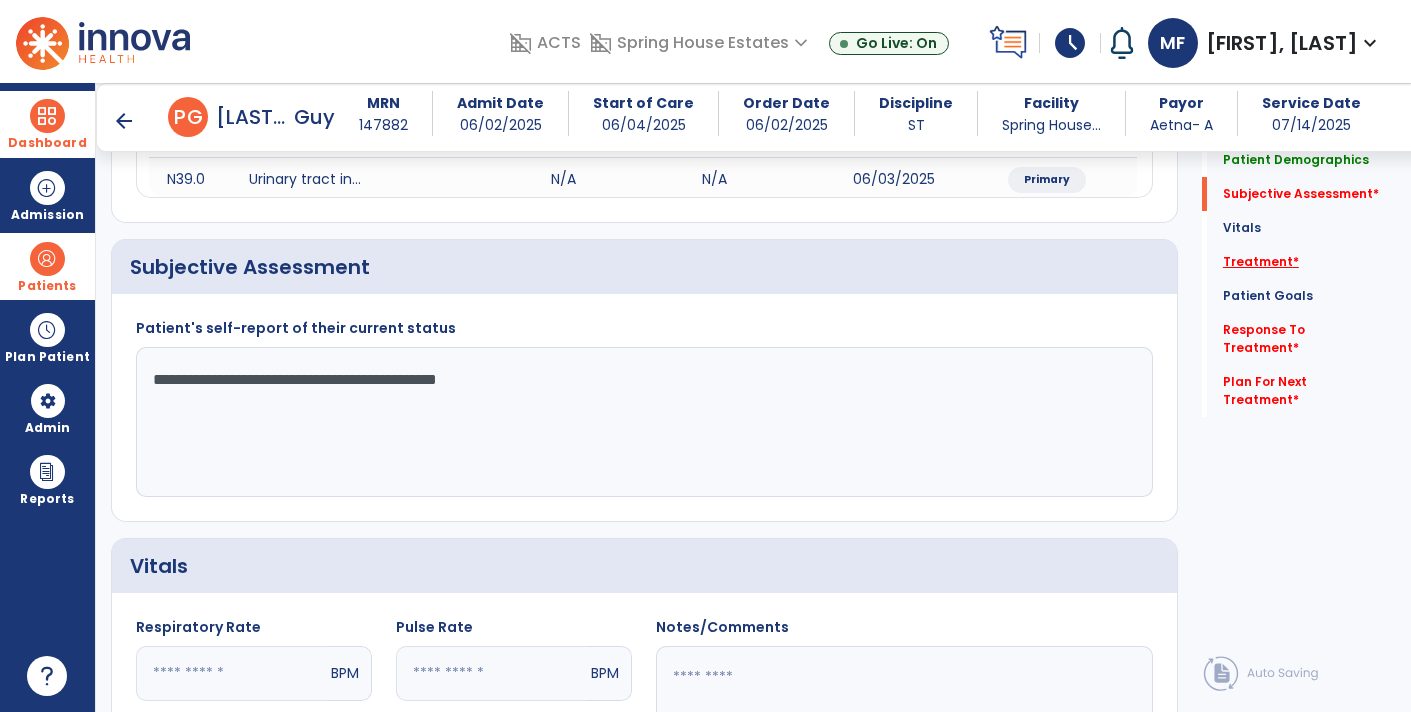 type on "**********" 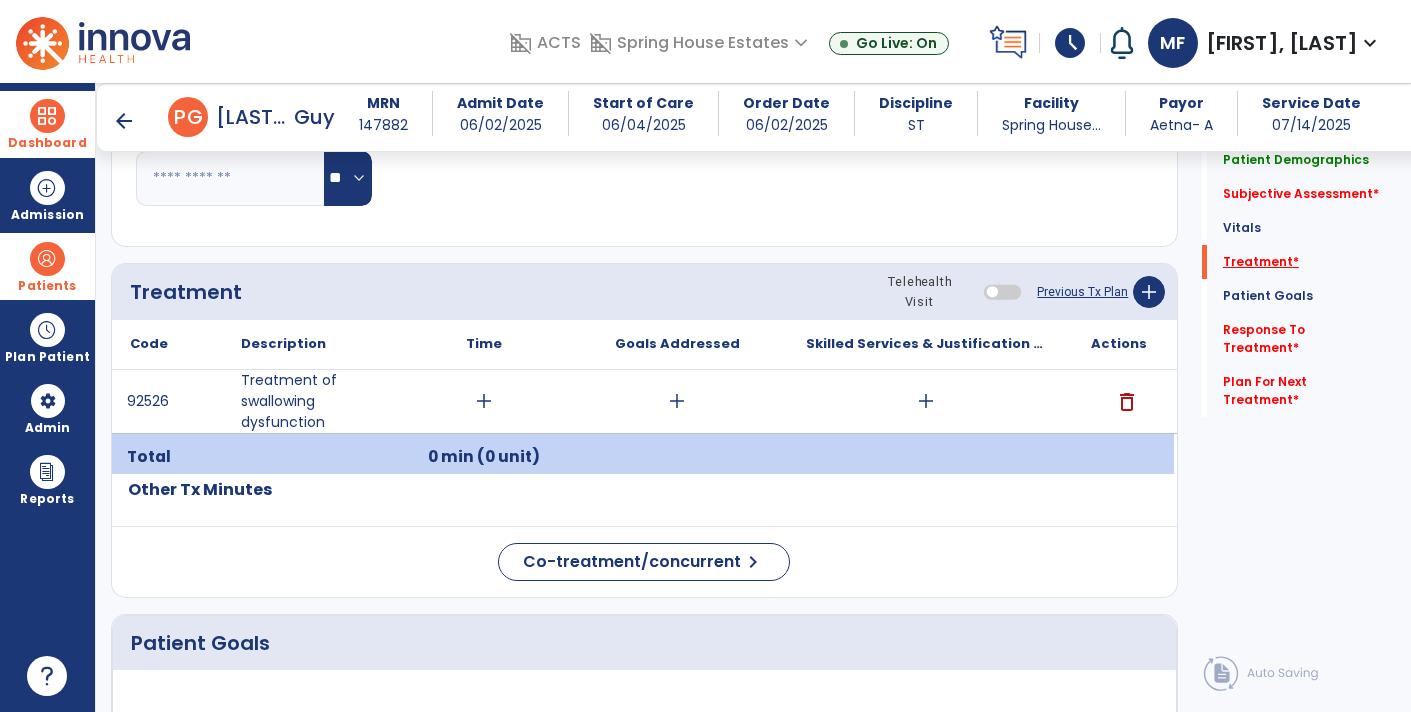 scroll, scrollTop: 1134, scrollLeft: 0, axis: vertical 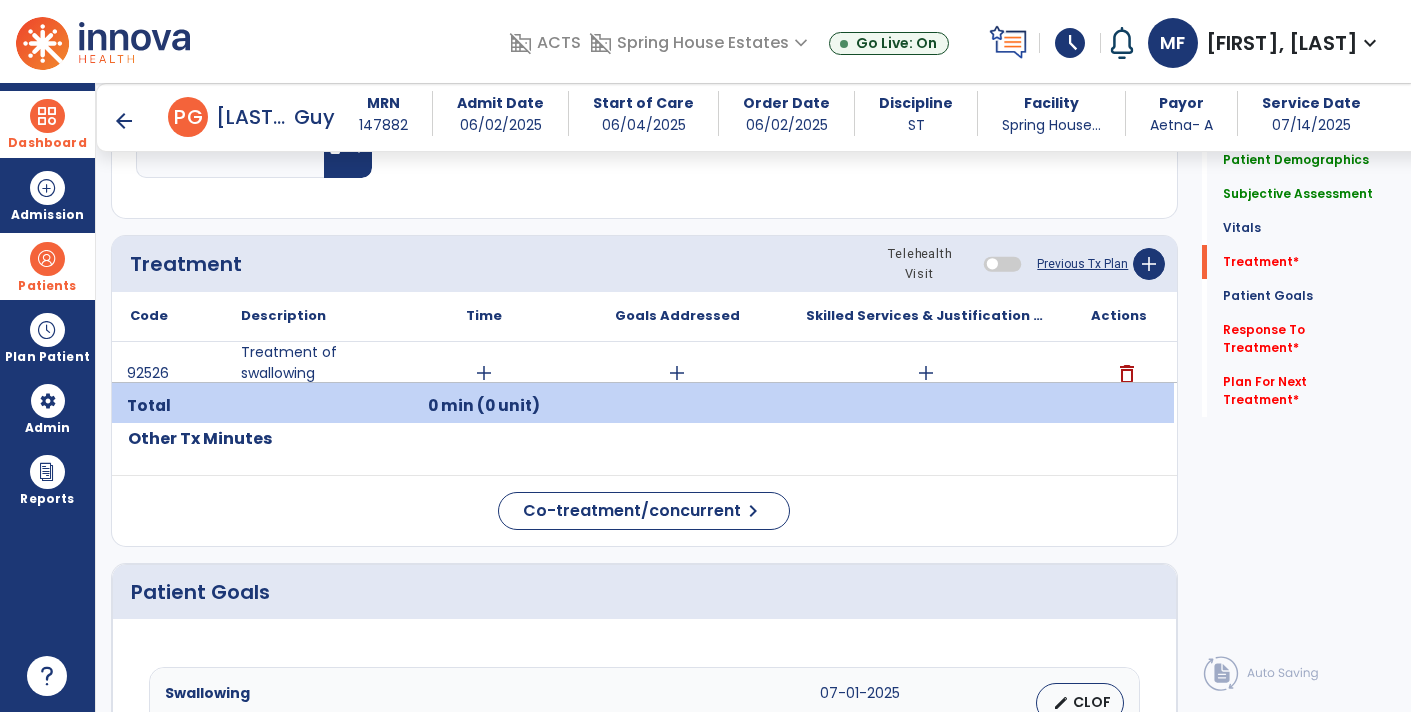 click on "add" at bounding box center [484, 373] 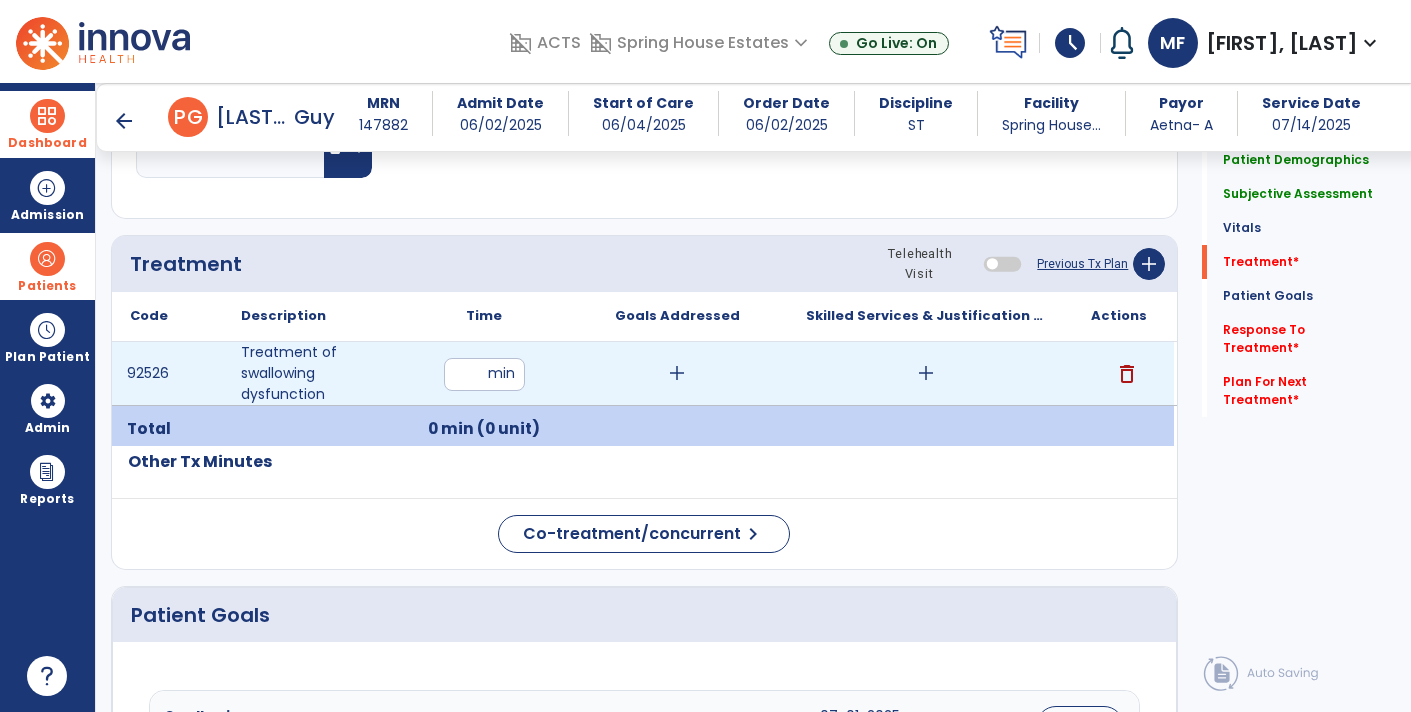 type on "**" 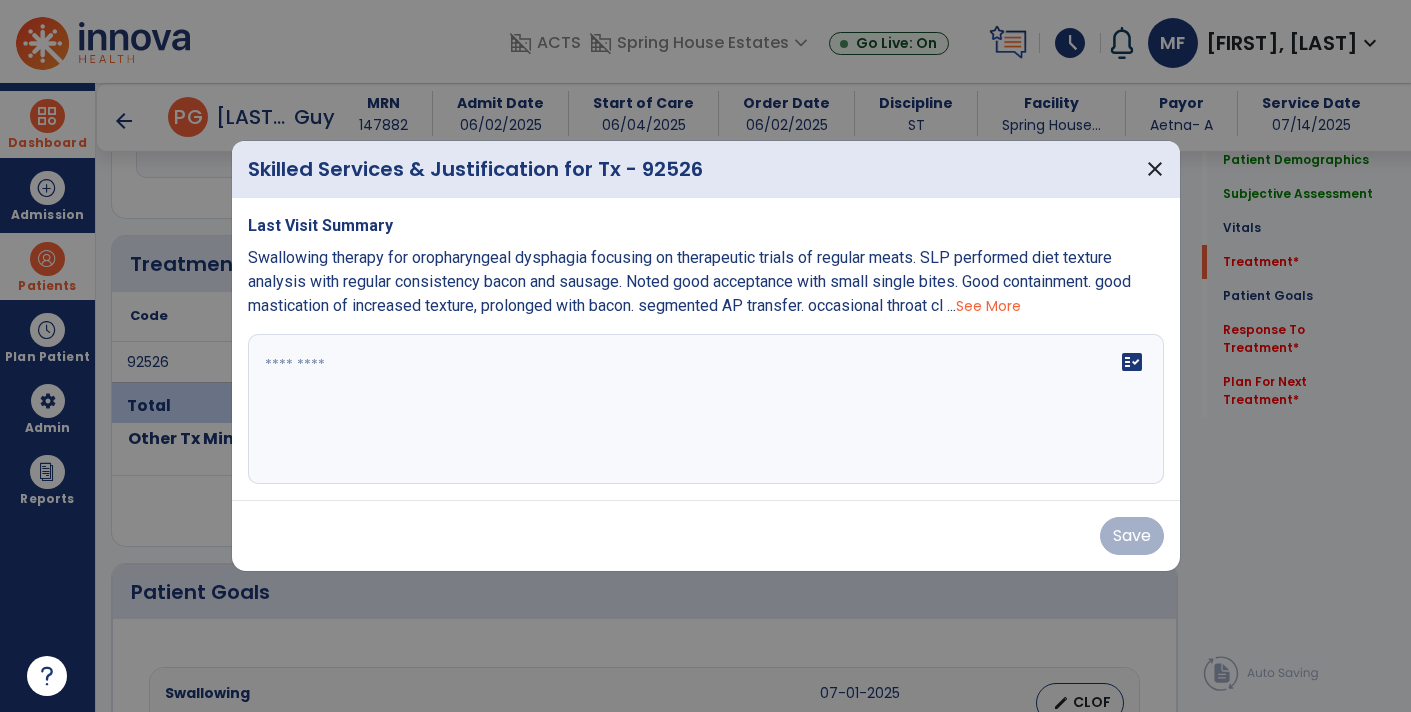 click at bounding box center [706, 409] 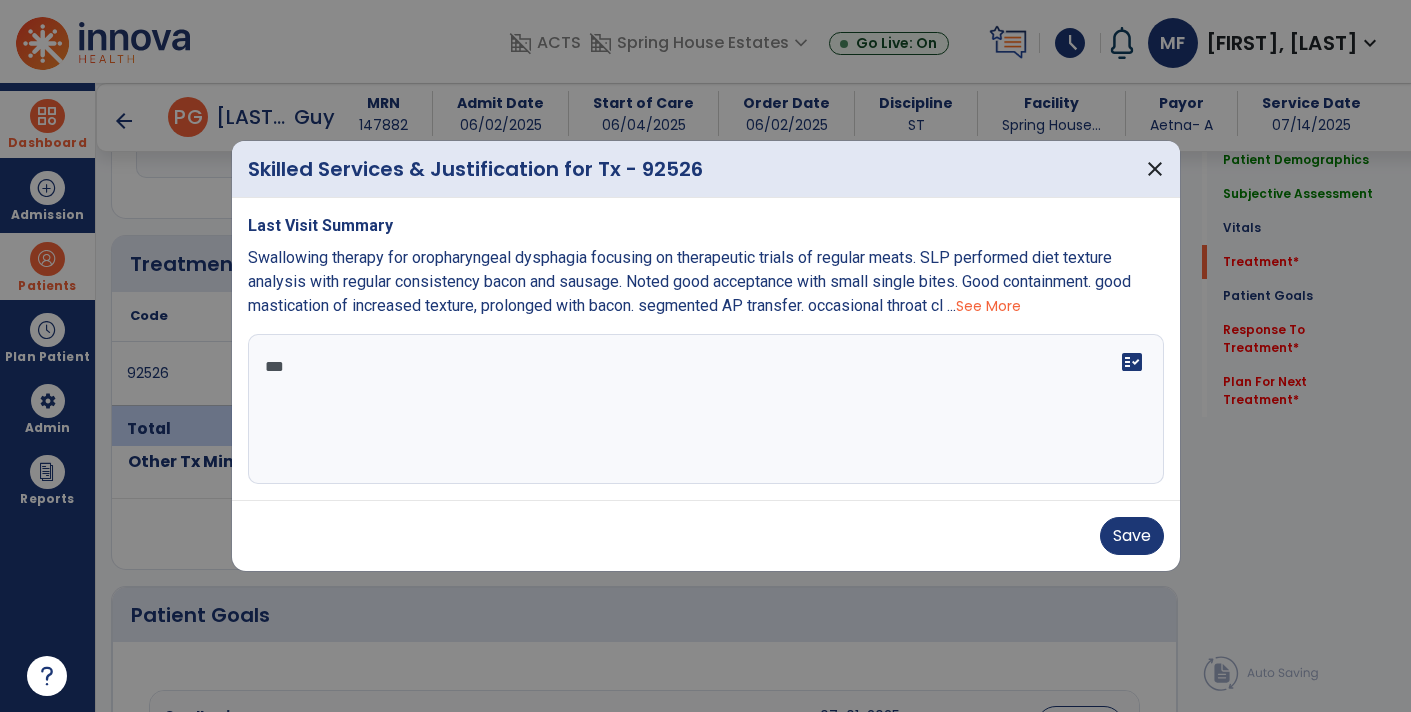 scroll, scrollTop: 0, scrollLeft: 0, axis: both 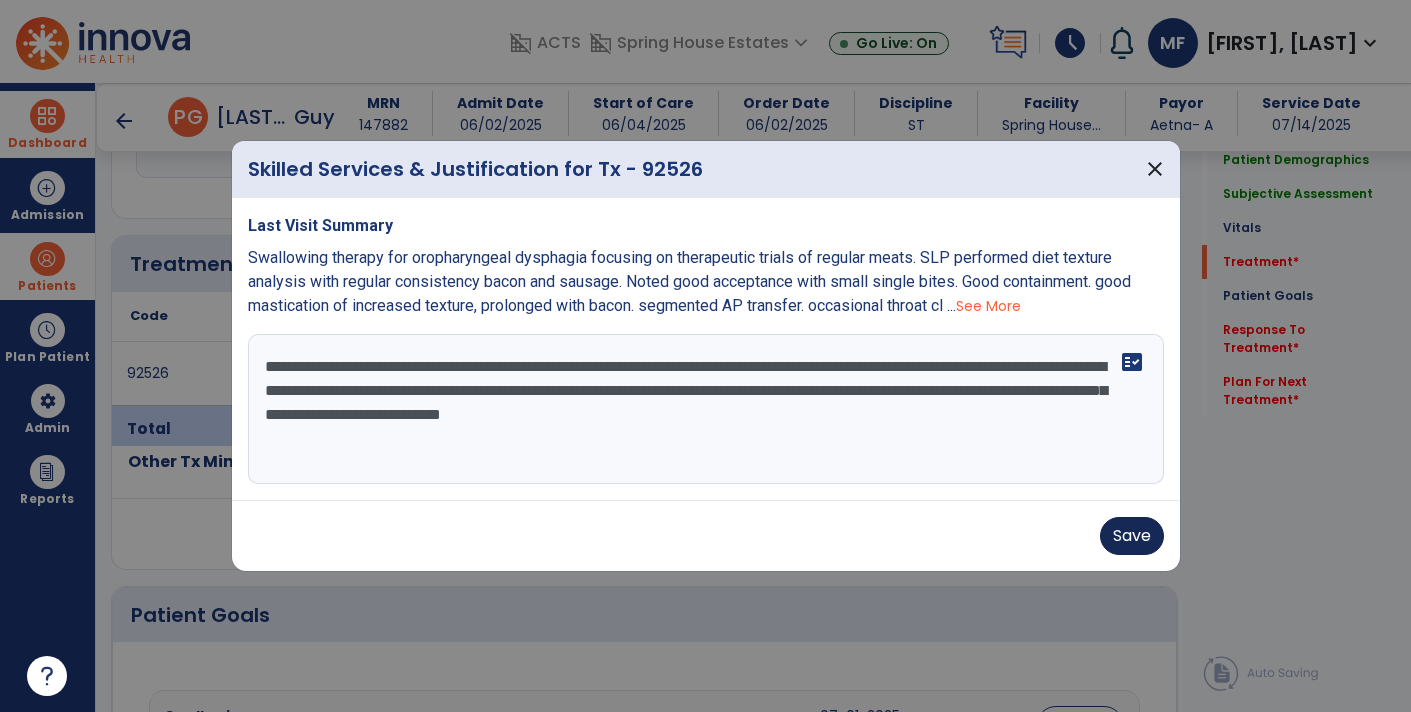 type on "**********" 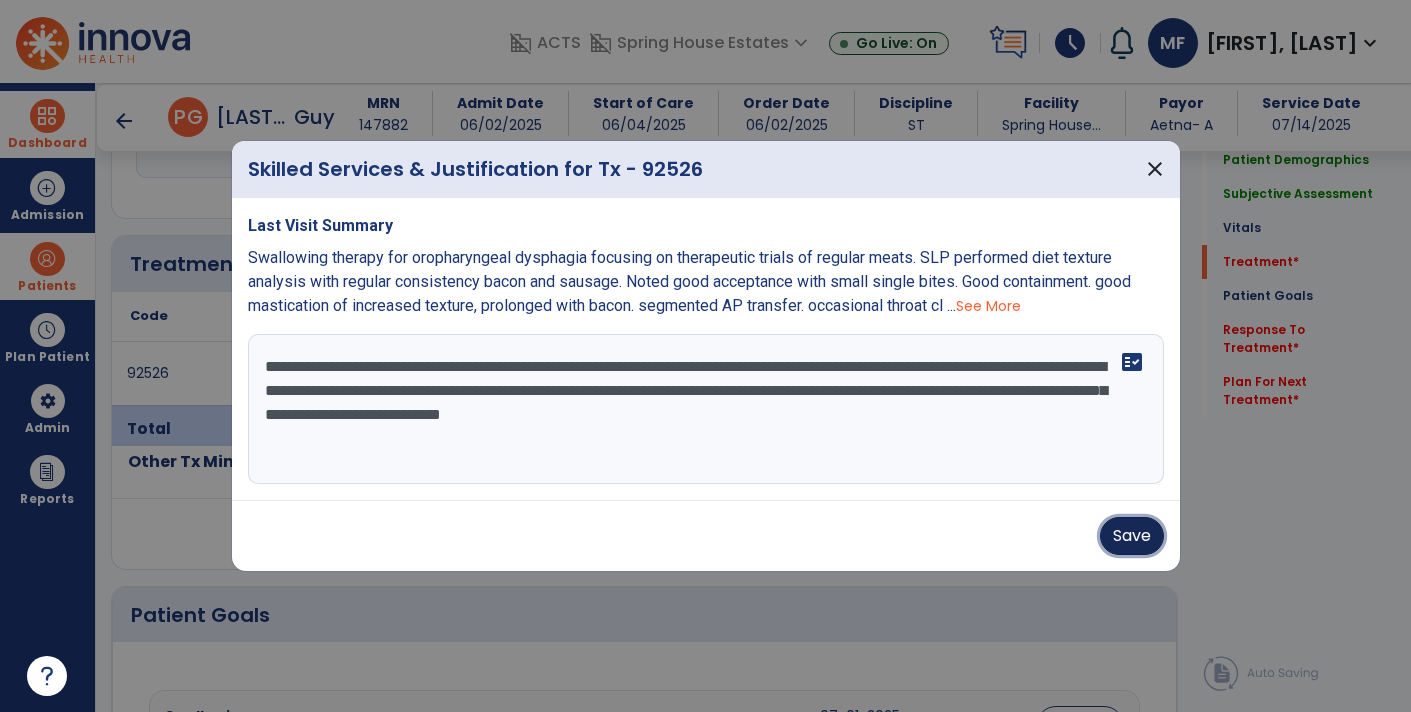 click on "Save" at bounding box center [1132, 536] 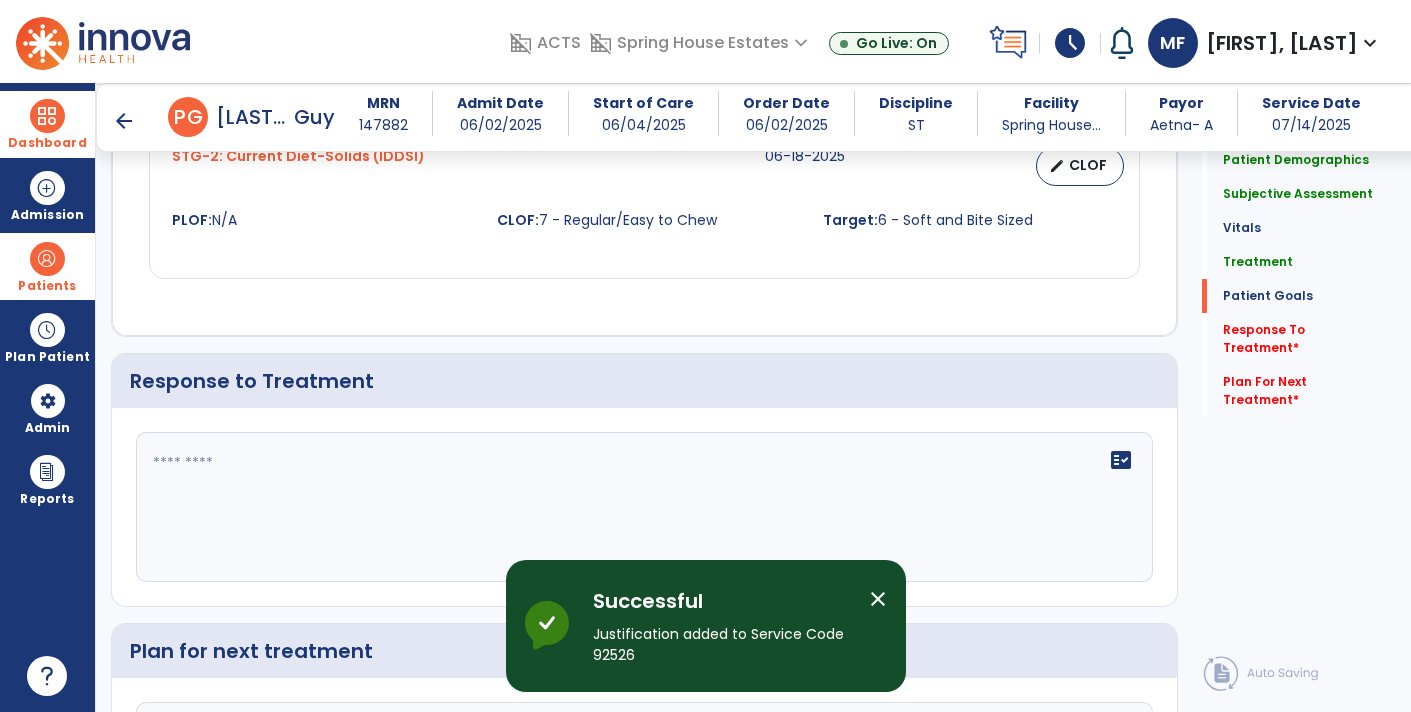 click on "Quick Links  Patient Demographics   Patient Demographics   Subjective Assessment   Subjective Assessment   Vitals   Vitals   Treatment   Treatment   Patient Goals   Patient Goals   Response To Treatment   *  Response To Treatment   *  Plan For Next Treatment   *  Plan For Next Treatment   *" 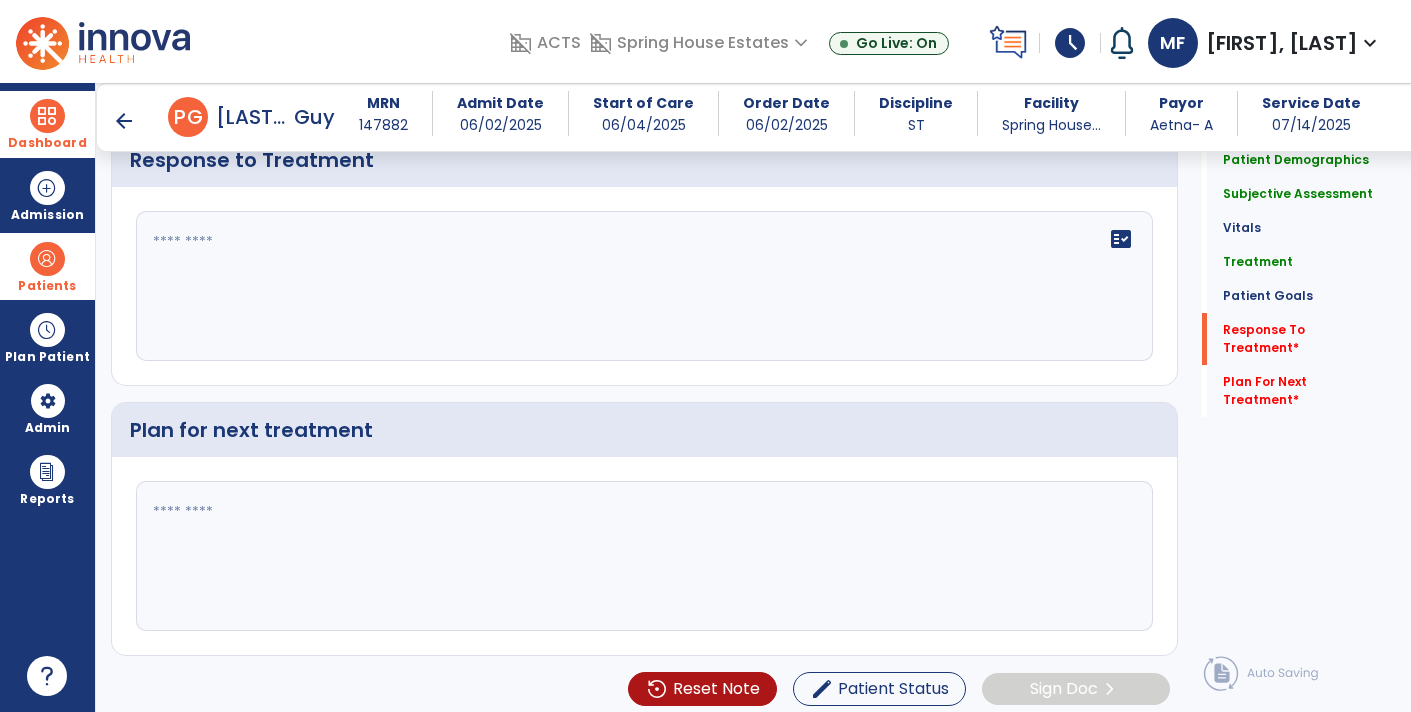 click on "fact_check" 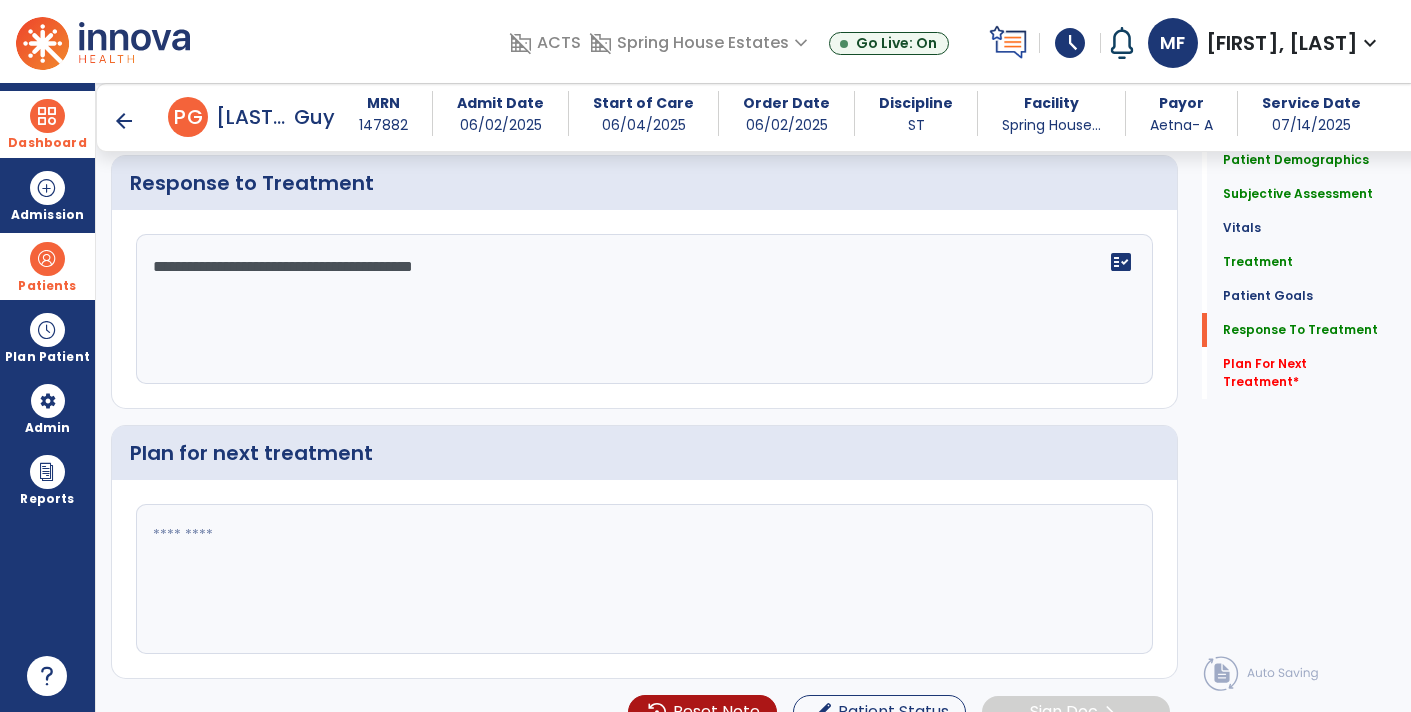 scroll, scrollTop: 2259, scrollLeft: 0, axis: vertical 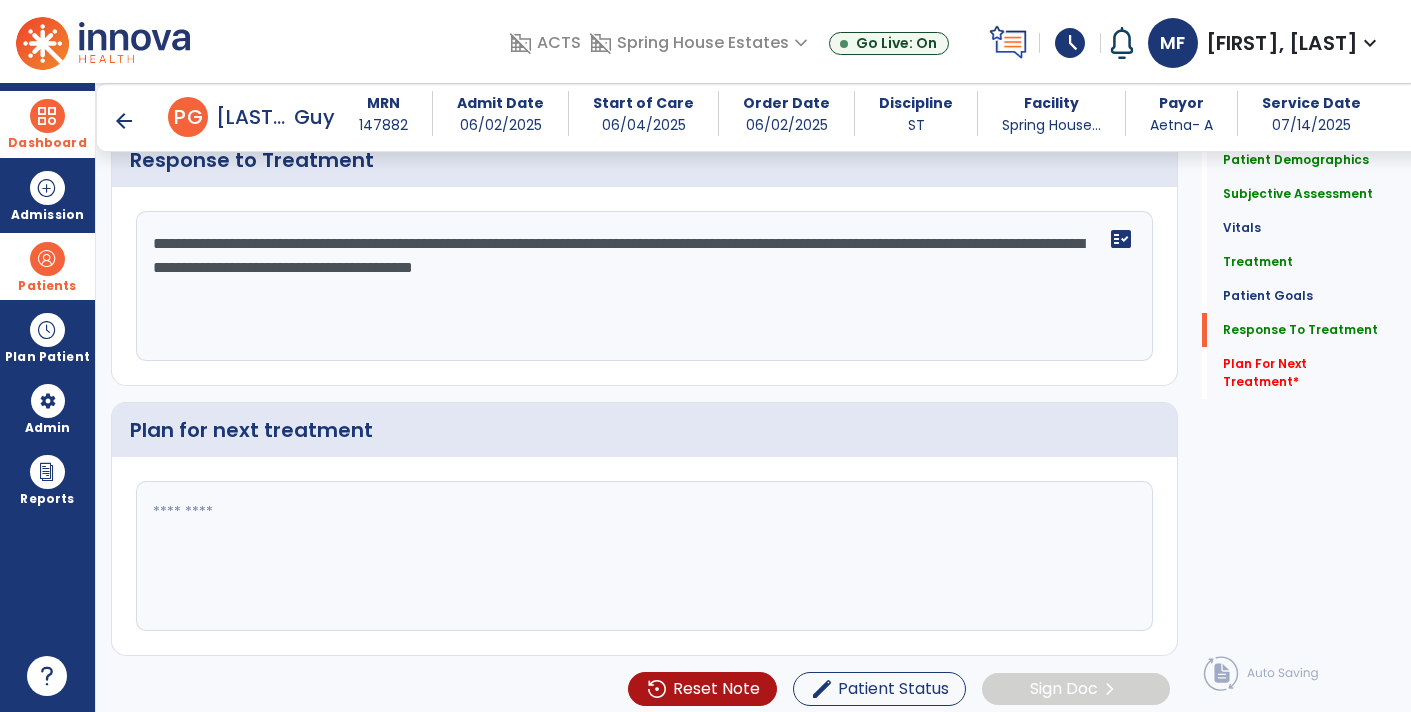 click on "**********" 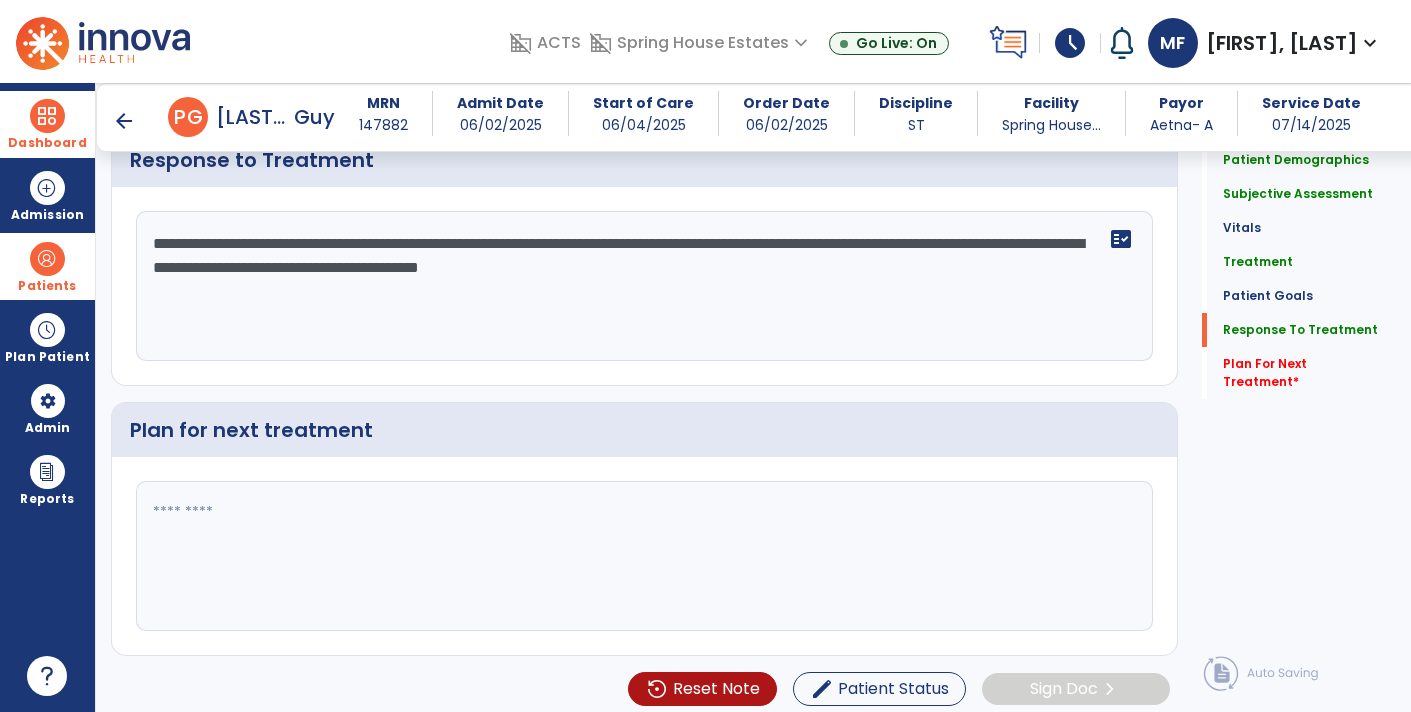 scroll, scrollTop: 2259, scrollLeft: 0, axis: vertical 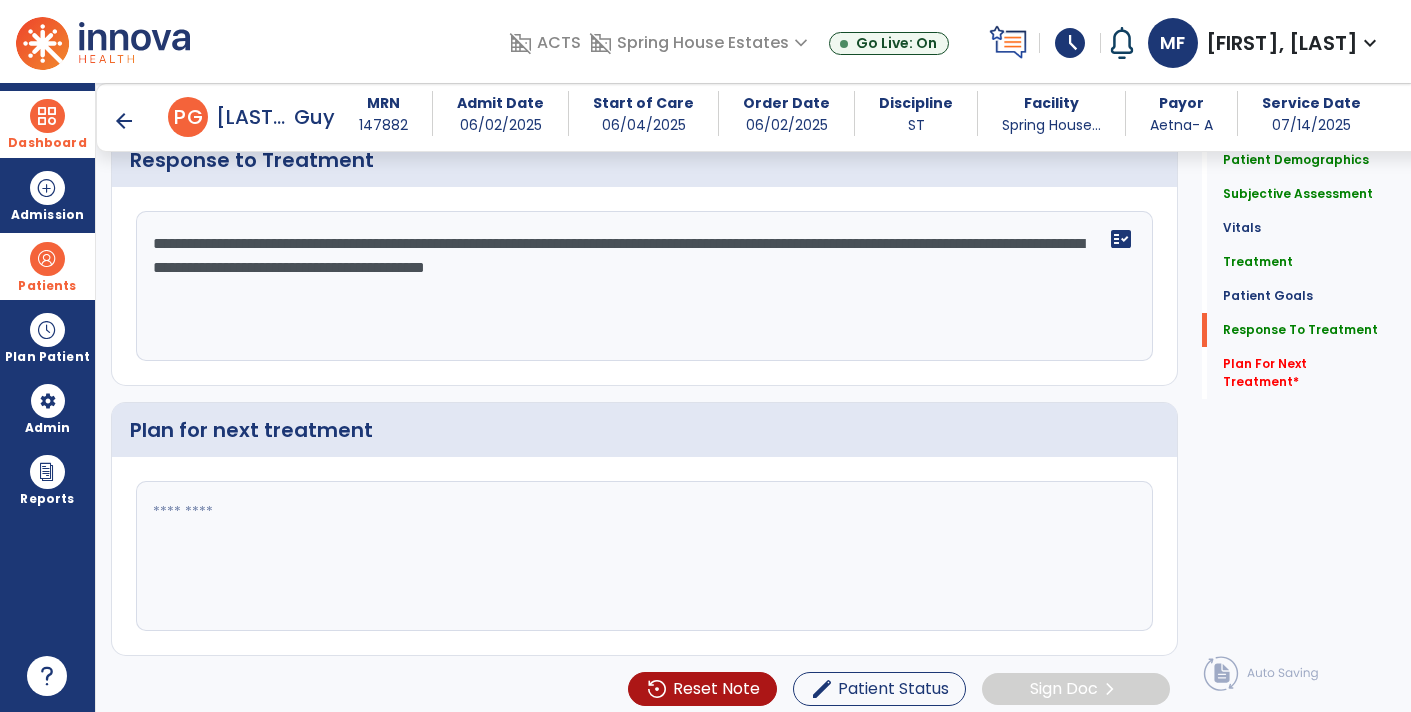 type on "**********" 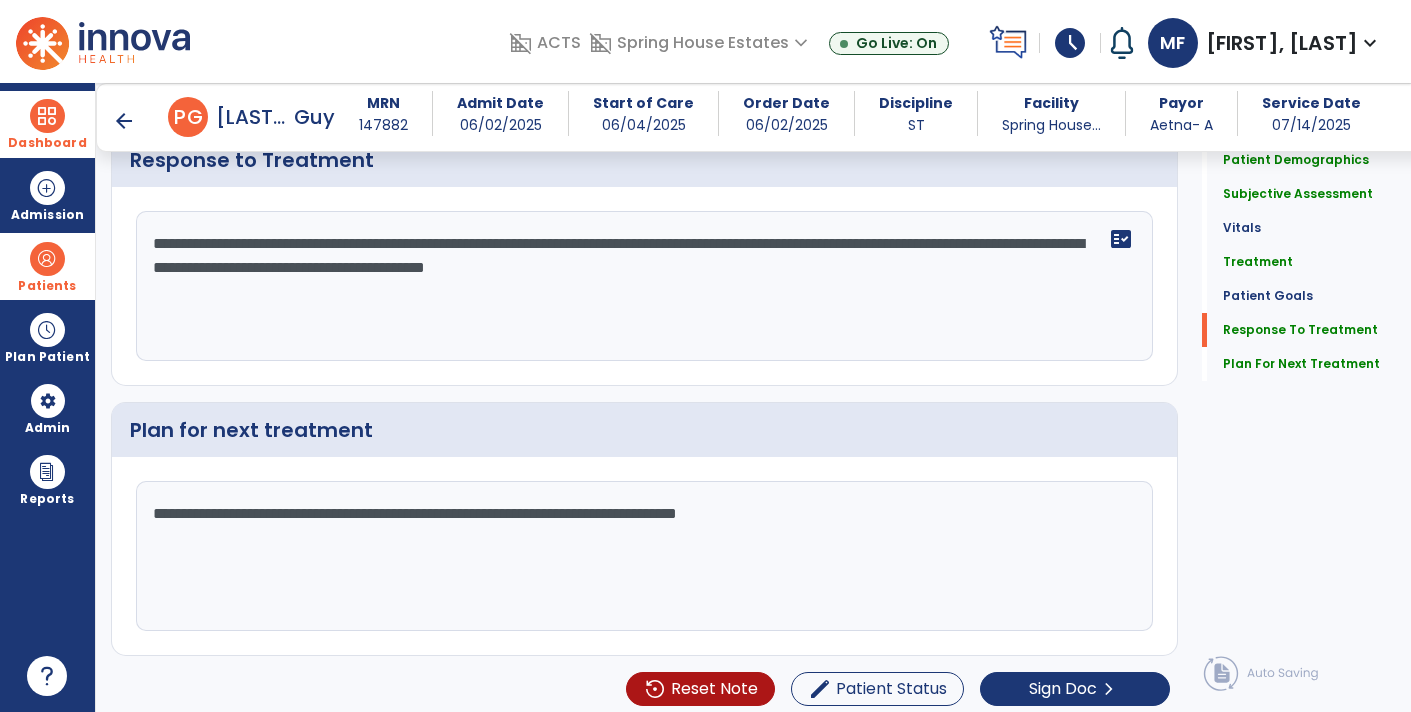 scroll, scrollTop: 2259, scrollLeft: 0, axis: vertical 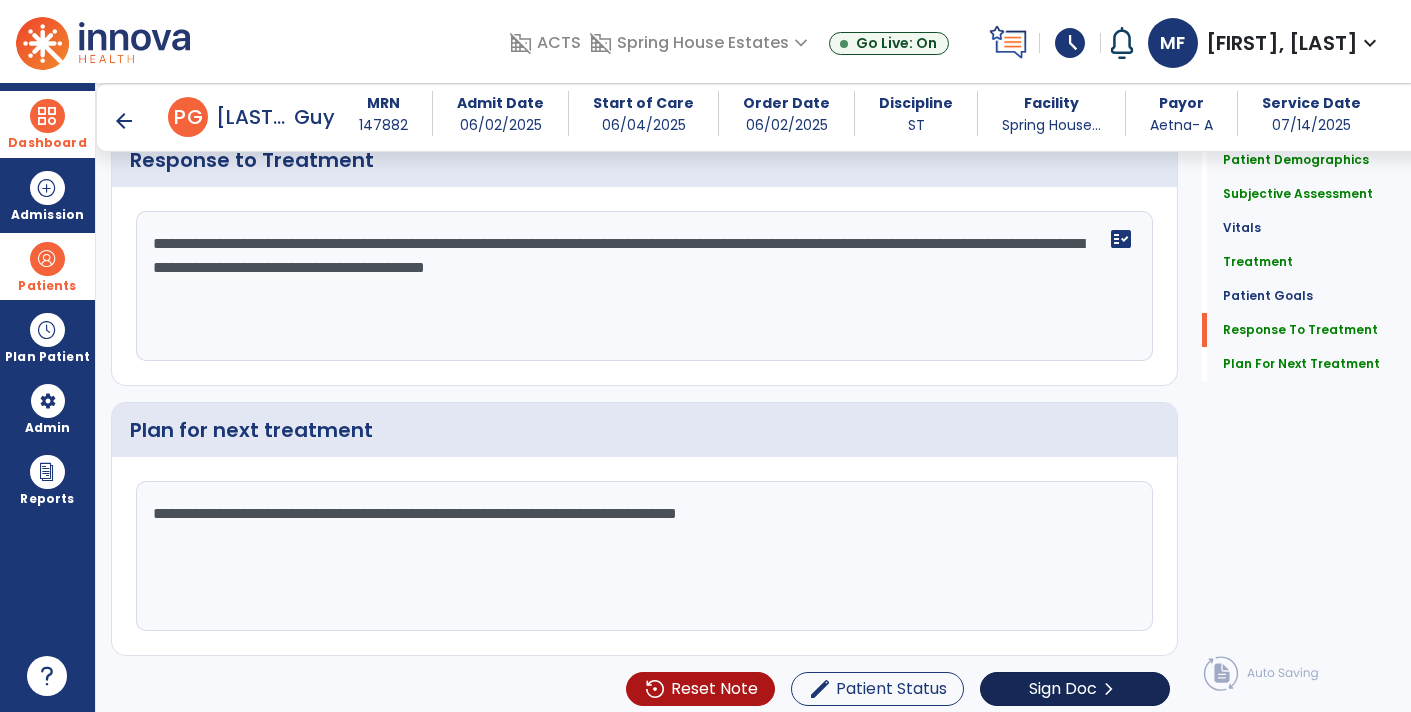 type on "**********" 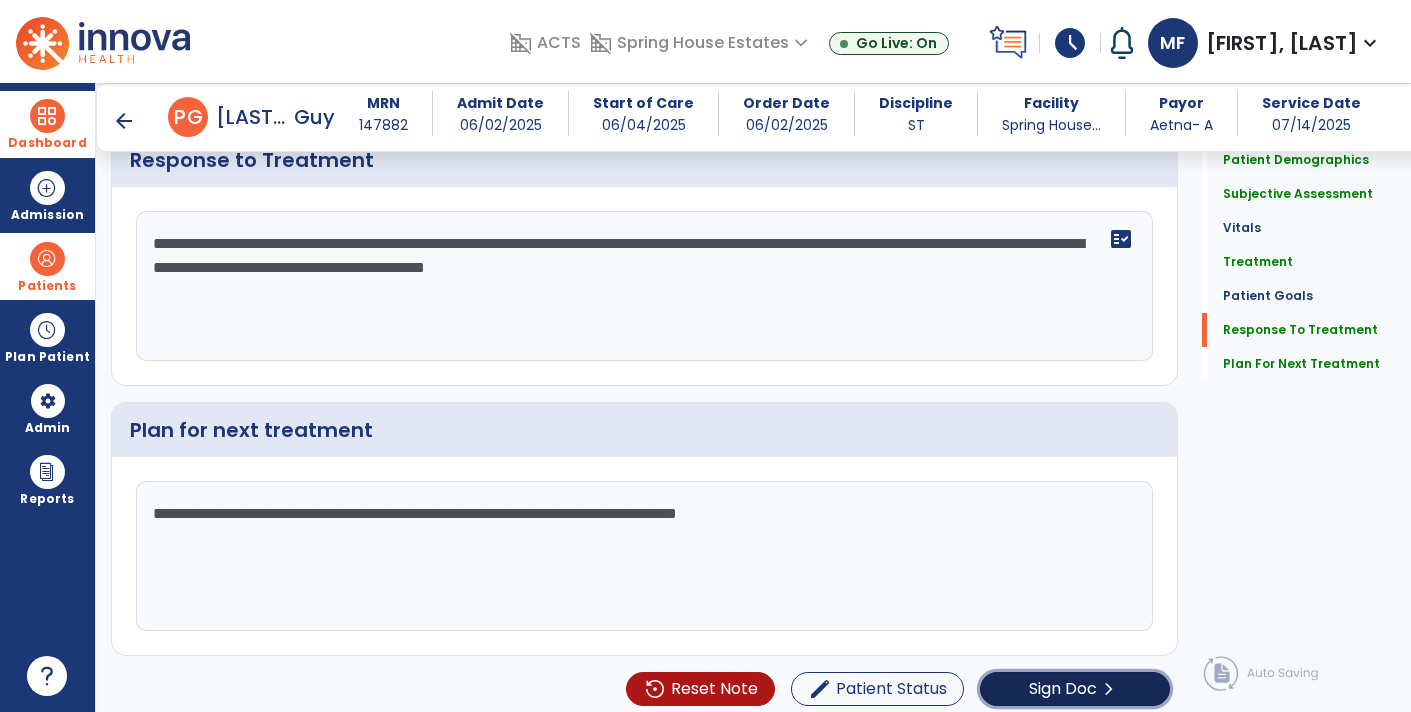 click on "Sign Doc" 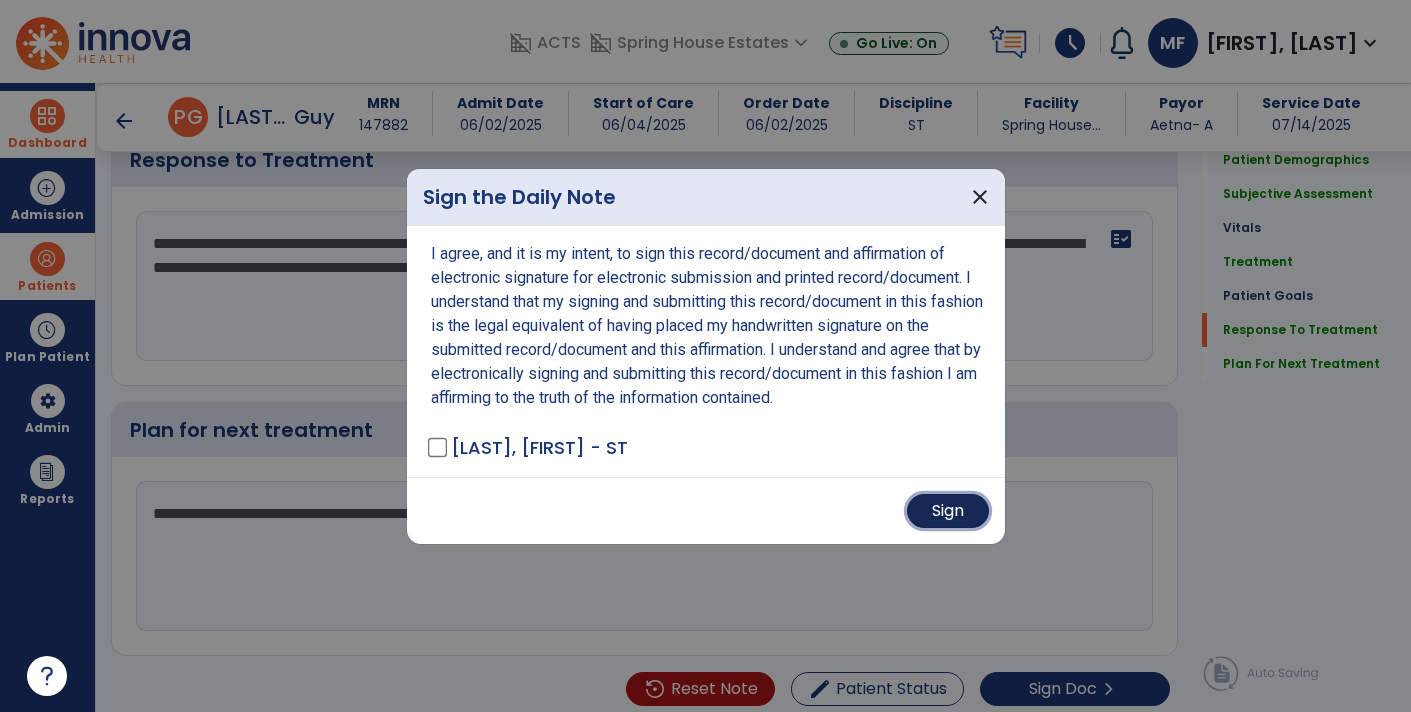 click on "Sign" at bounding box center (948, 511) 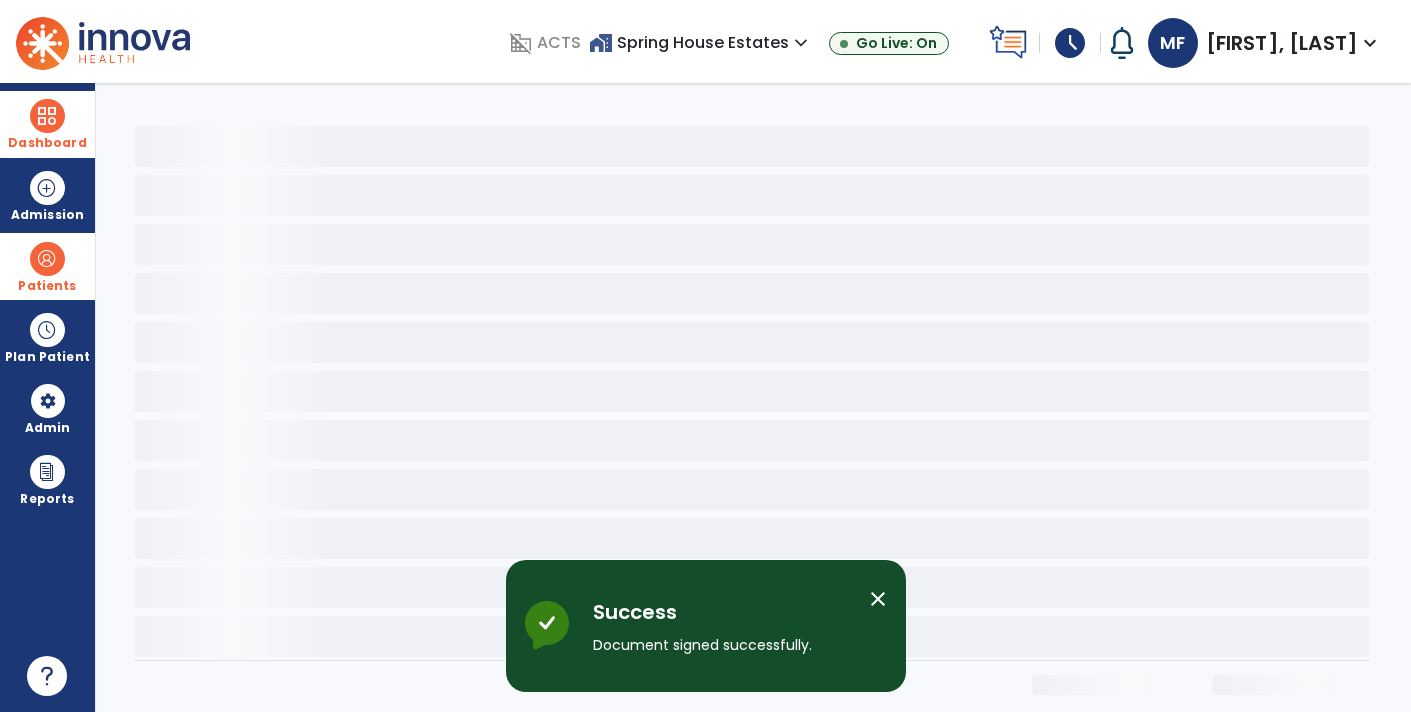 scroll, scrollTop: 0, scrollLeft: 0, axis: both 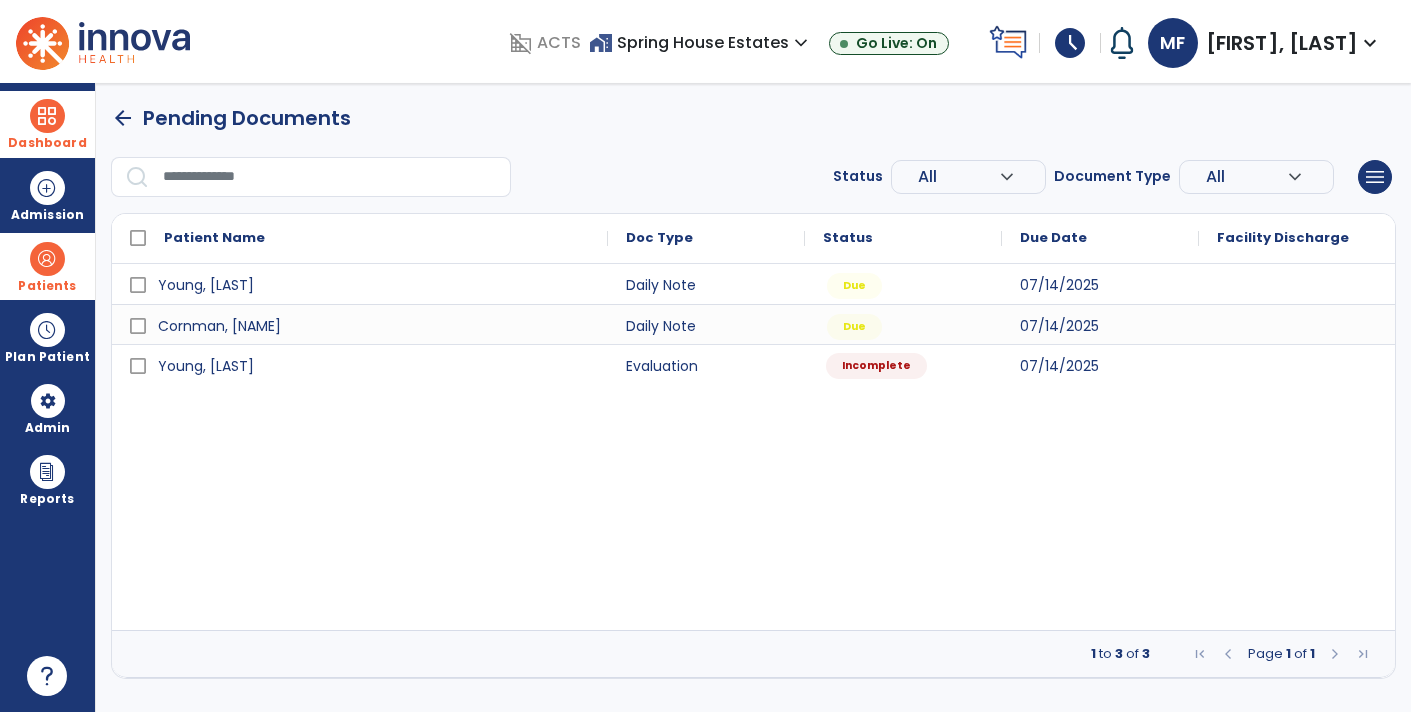 click on "Incomplete" at bounding box center (903, 364) 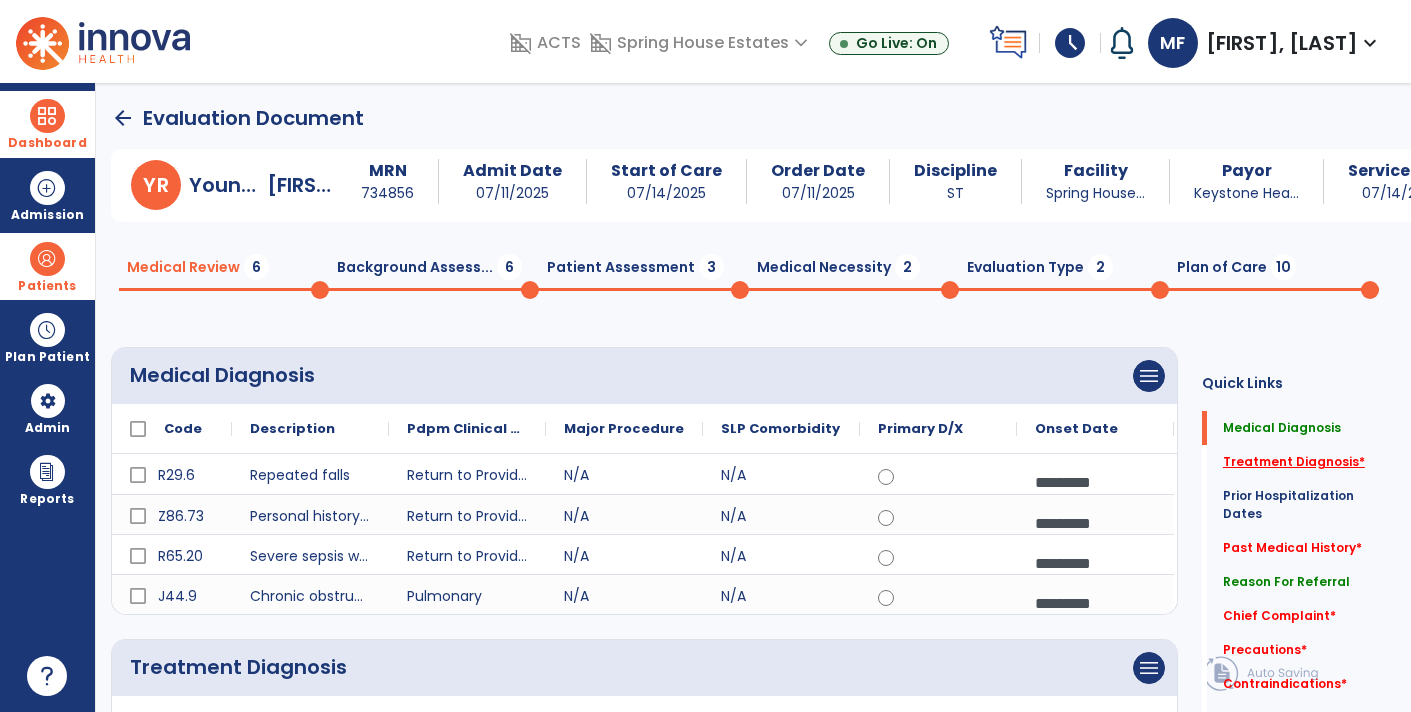 click on "Treatment Diagnosis   *" 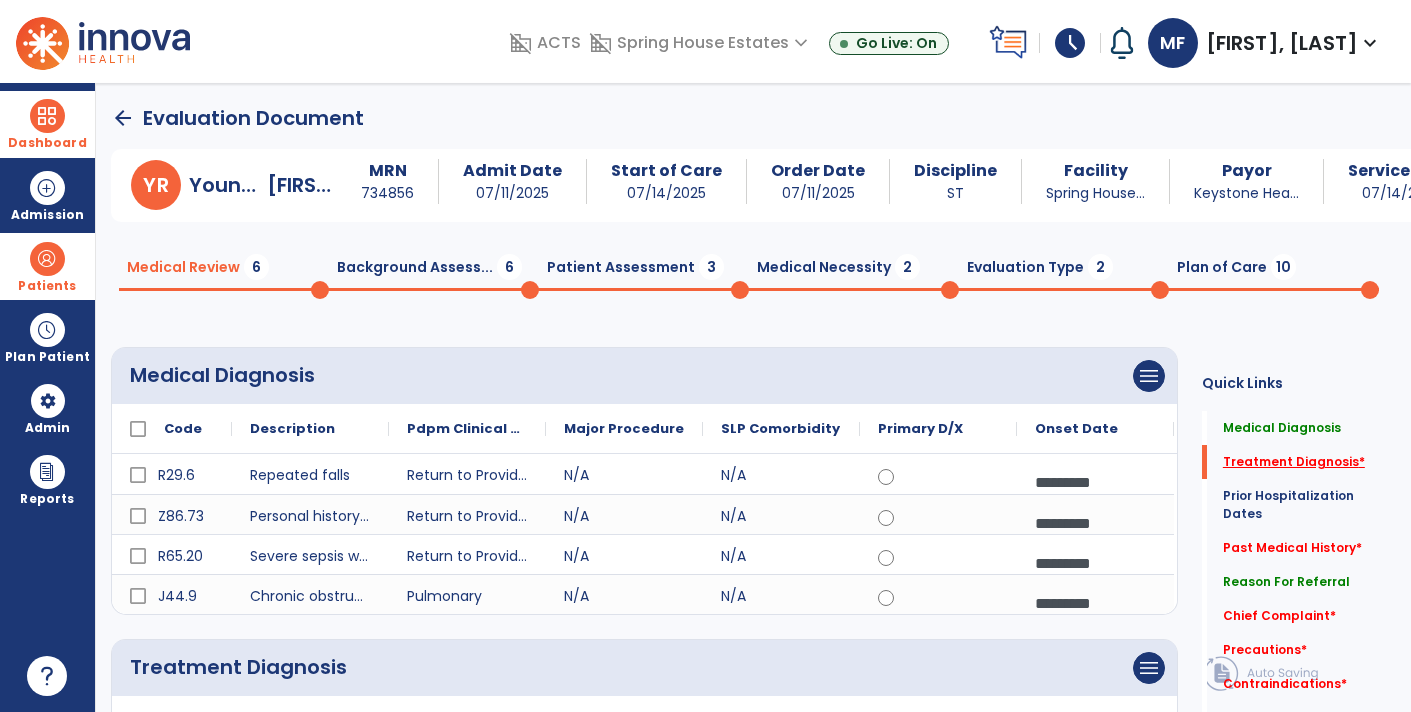 scroll, scrollTop: 49, scrollLeft: 0, axis: vertical 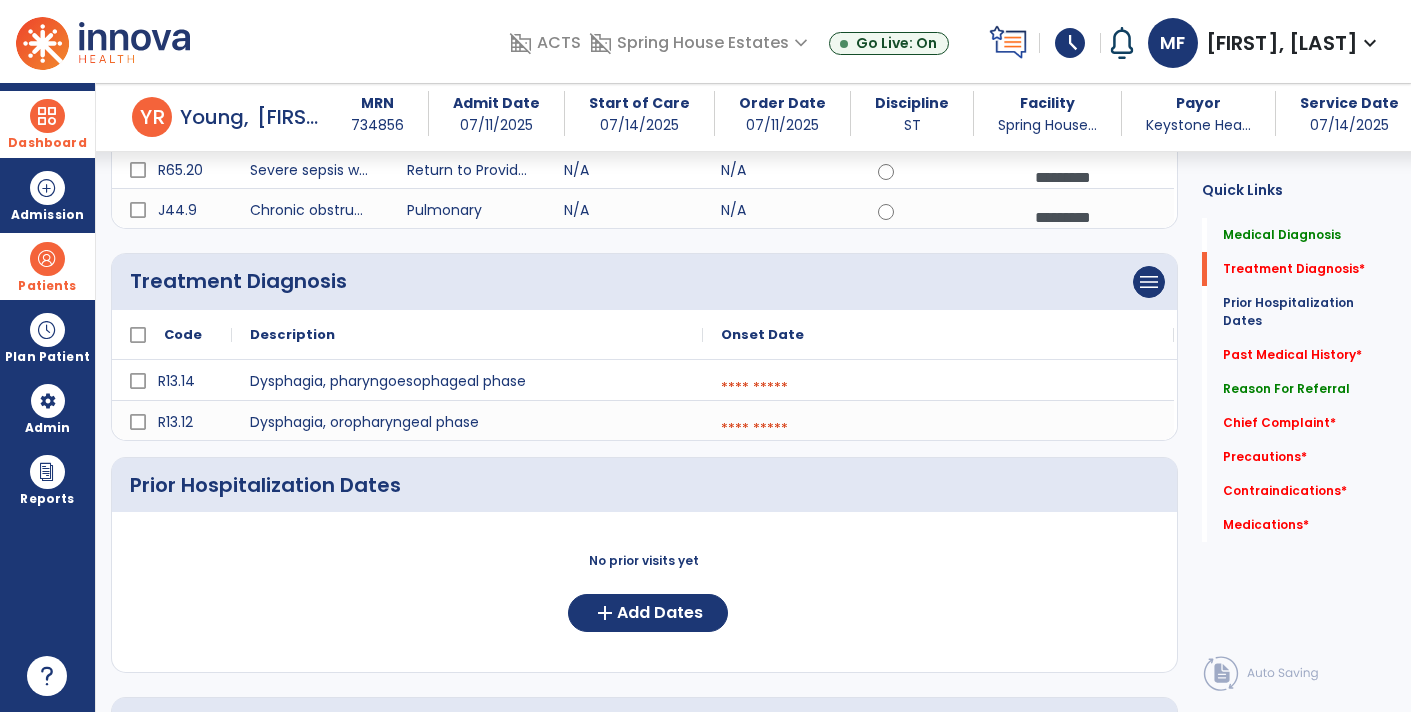click on "Prior Hospitalization Dates" 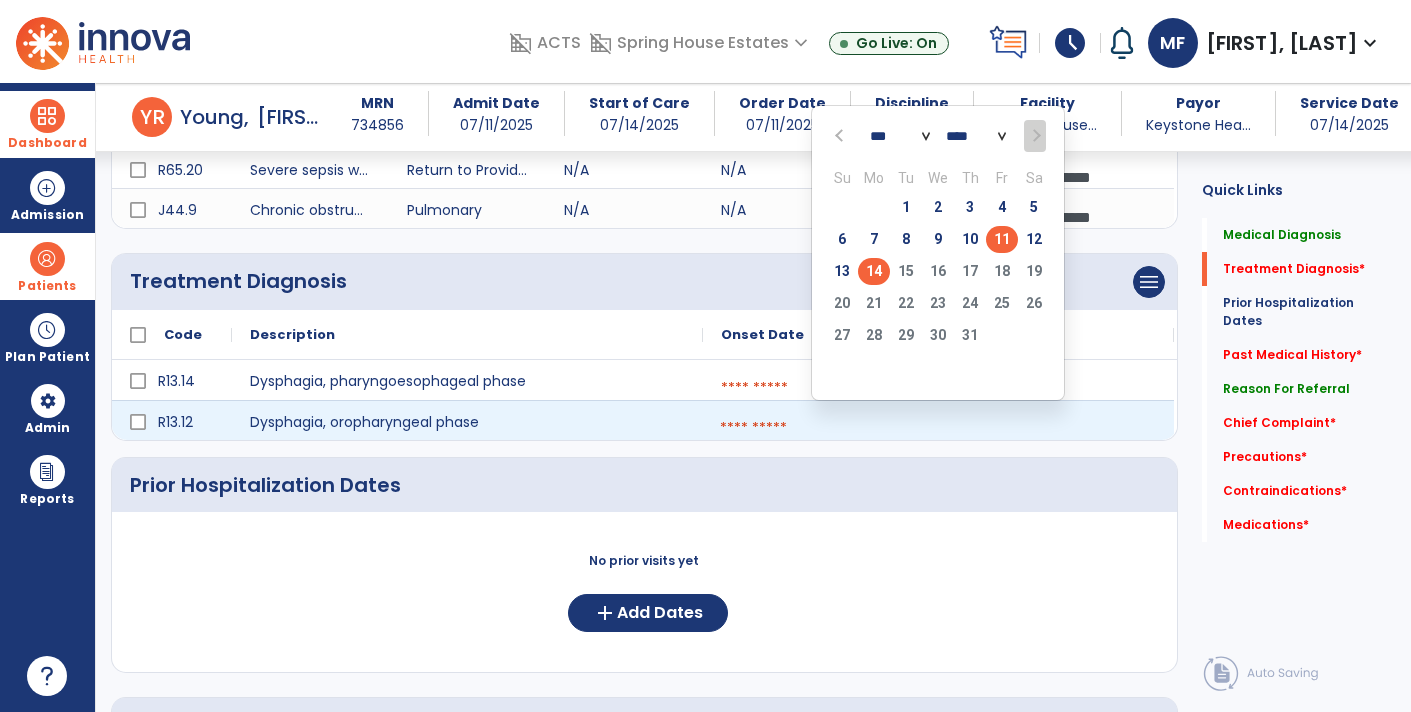 click on "11" 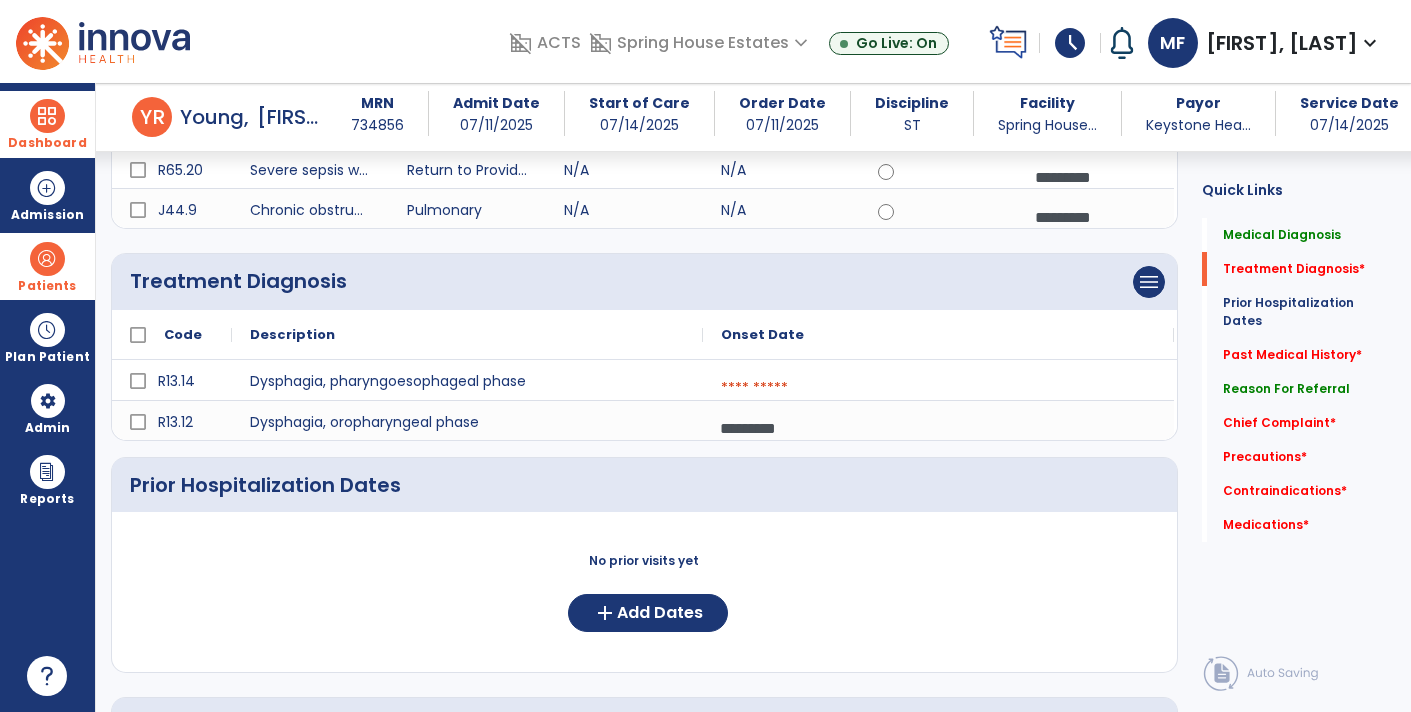 click at bounding box center (938, 388) 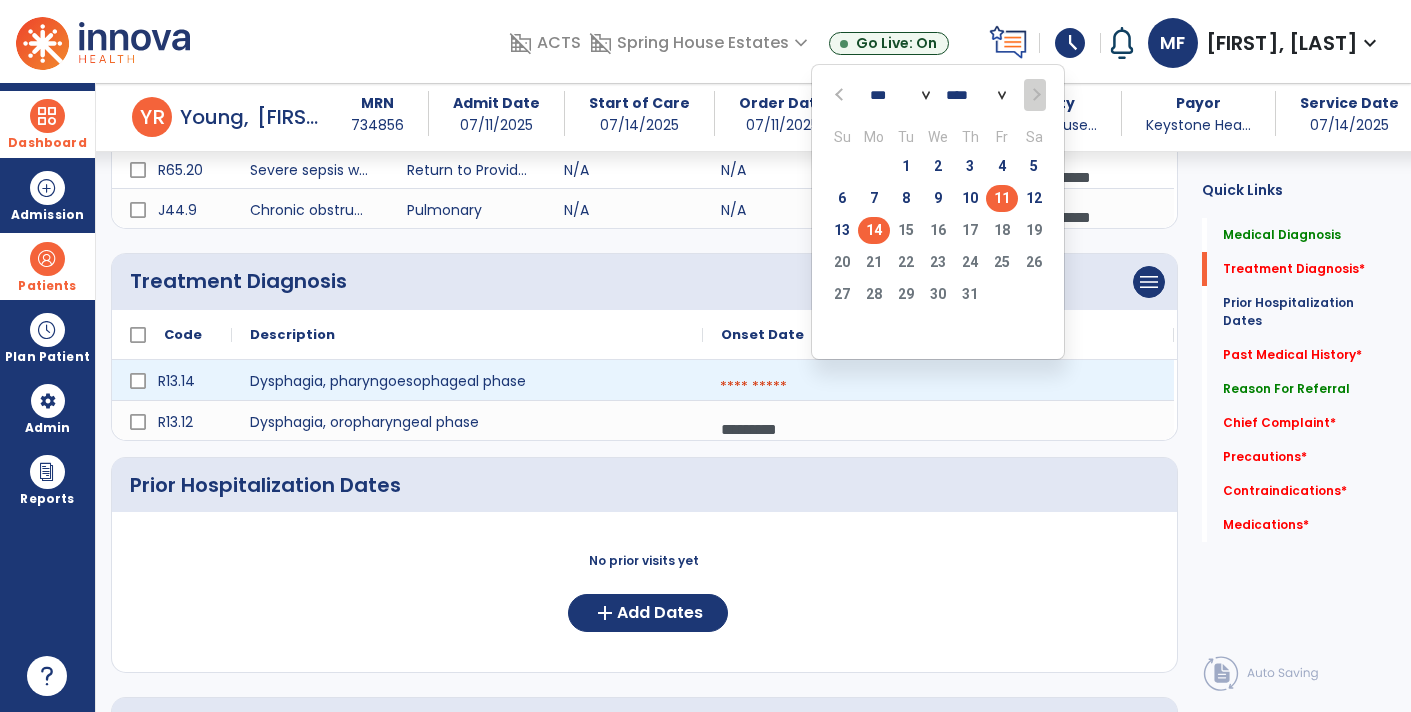 click on "11" 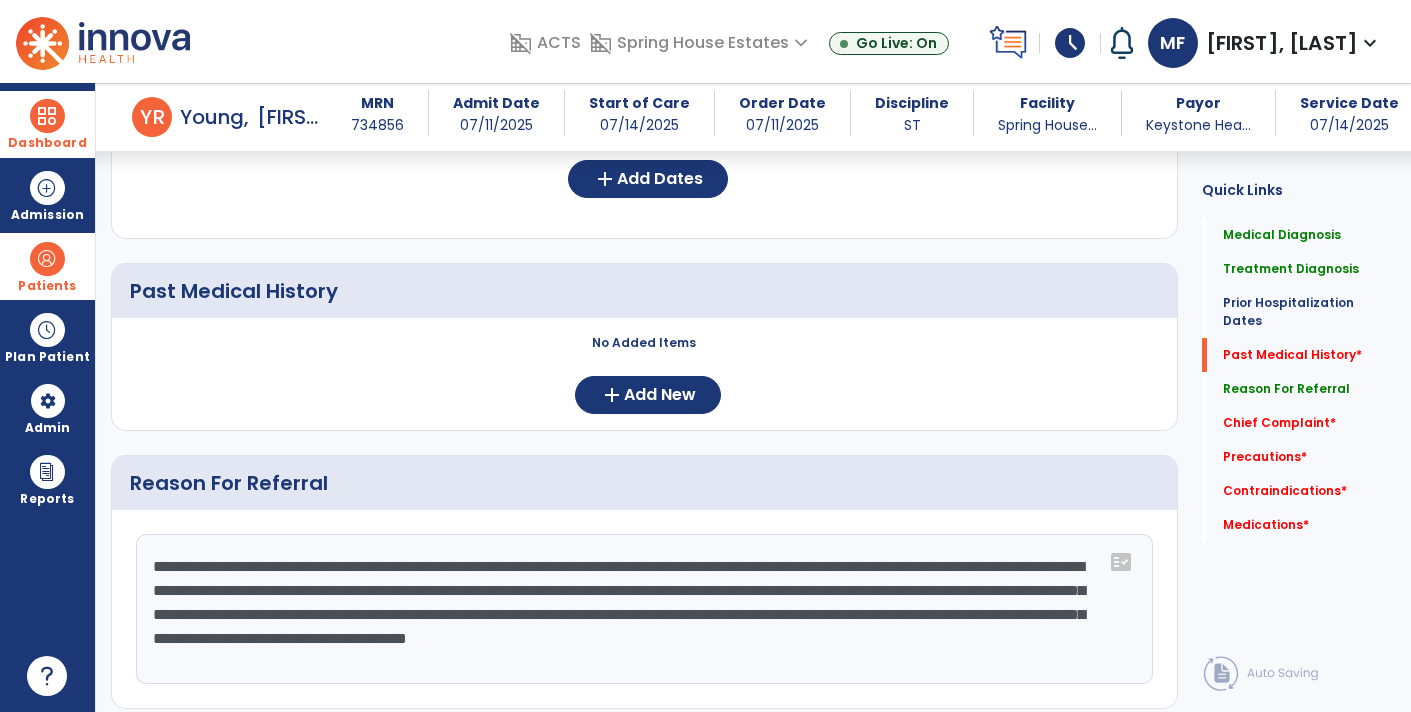 scroll, scrollTop: 801, scrollLeft: 0, axis: vertical 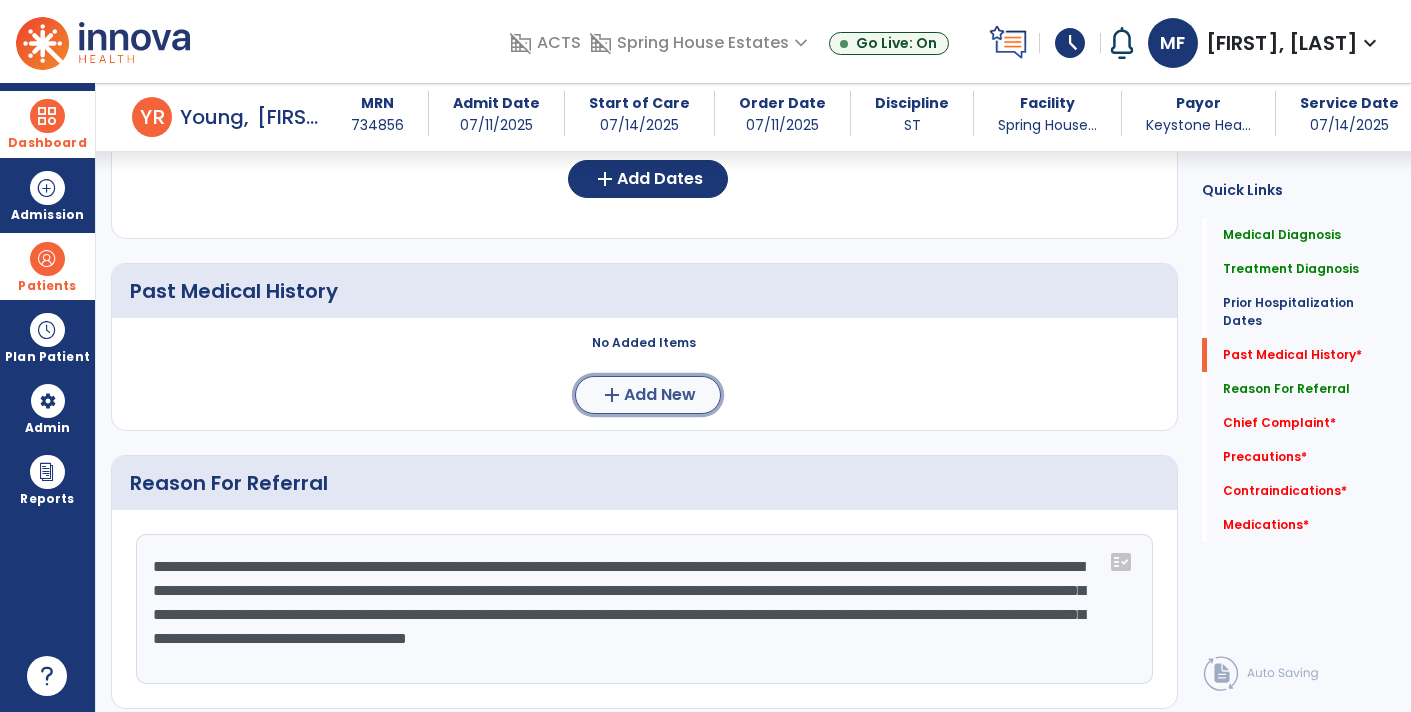 click on "Add New" 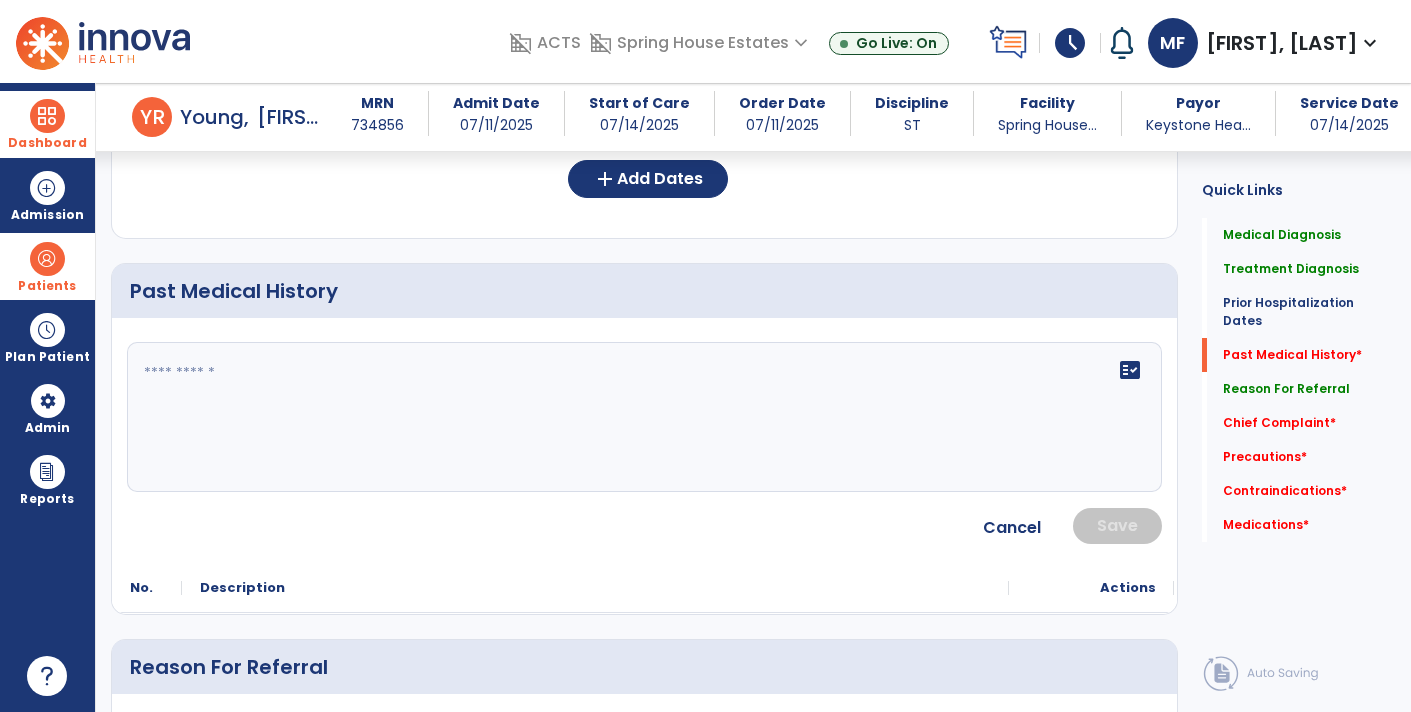 click on "fact_check" 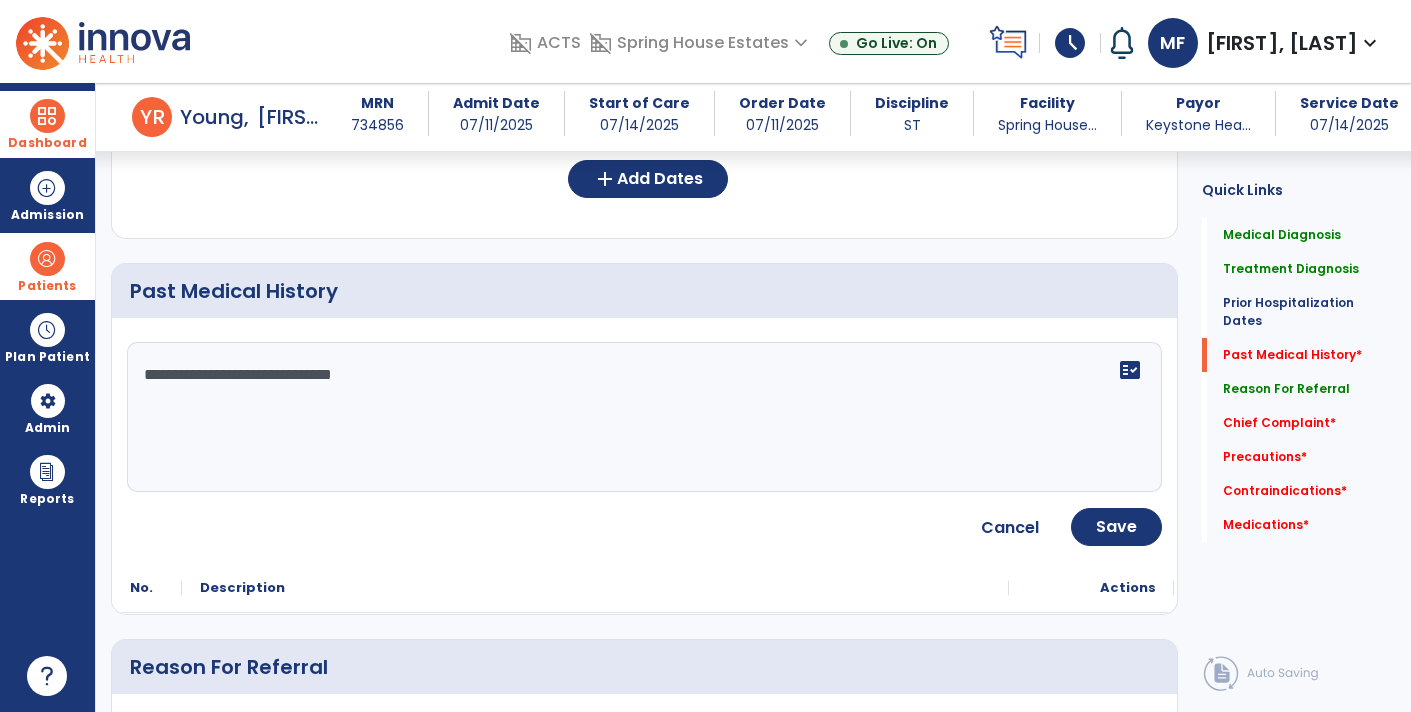 type on "**********" 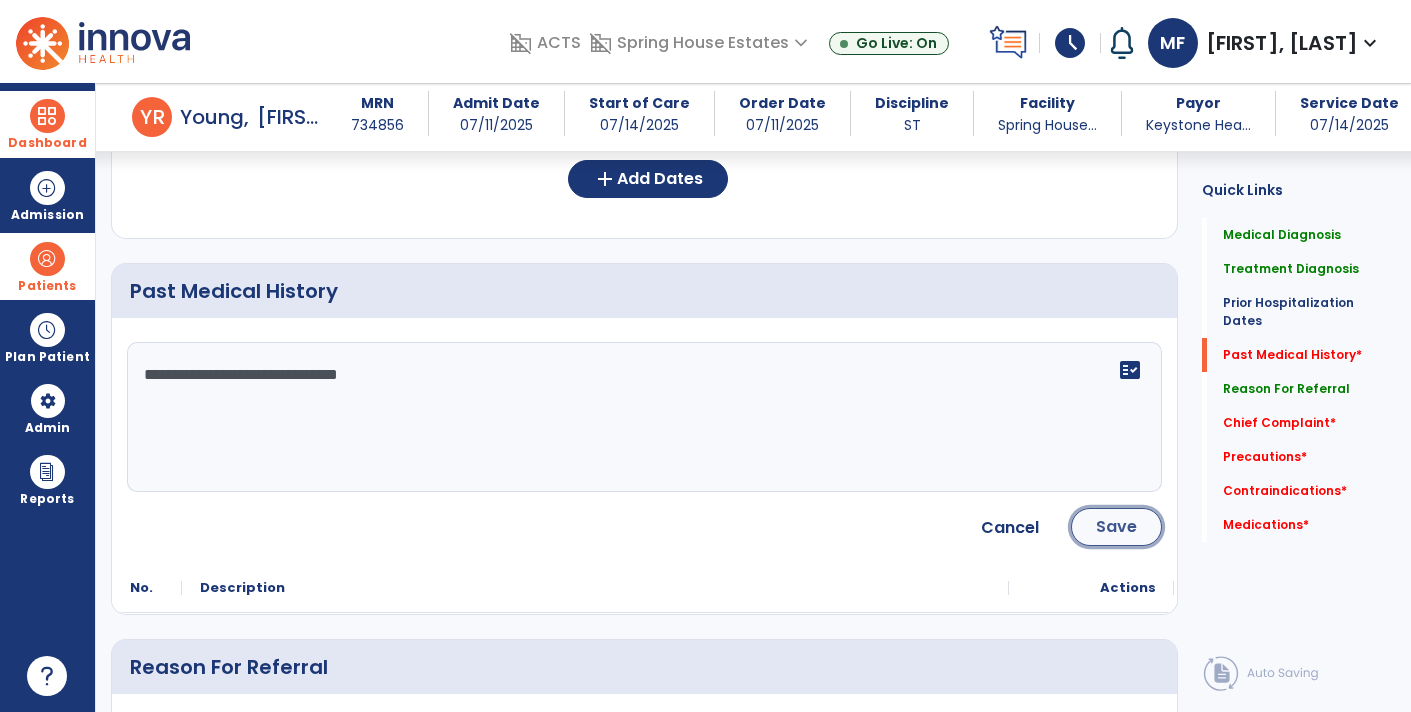 click on "Save" 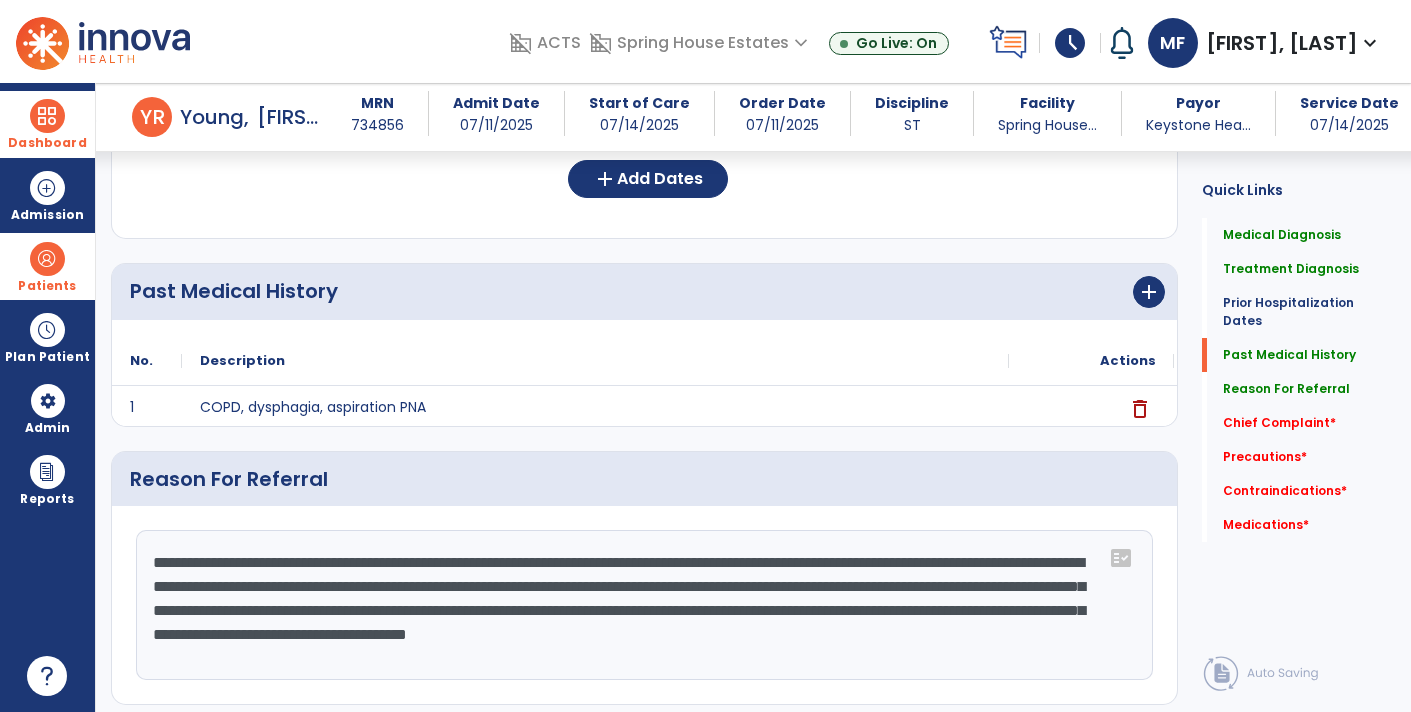 click on "**********" 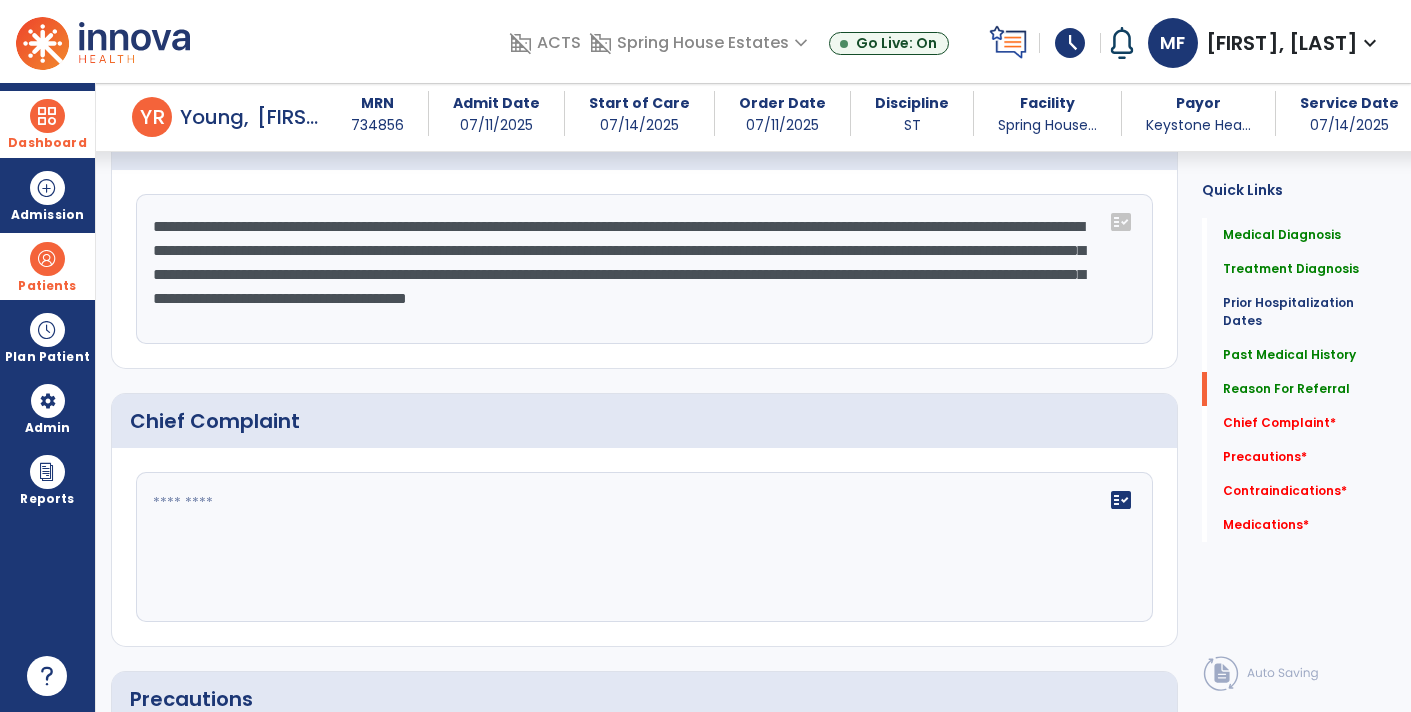 scroll, scrollTop: 1130, scrollLeft: 0, axis: vertical 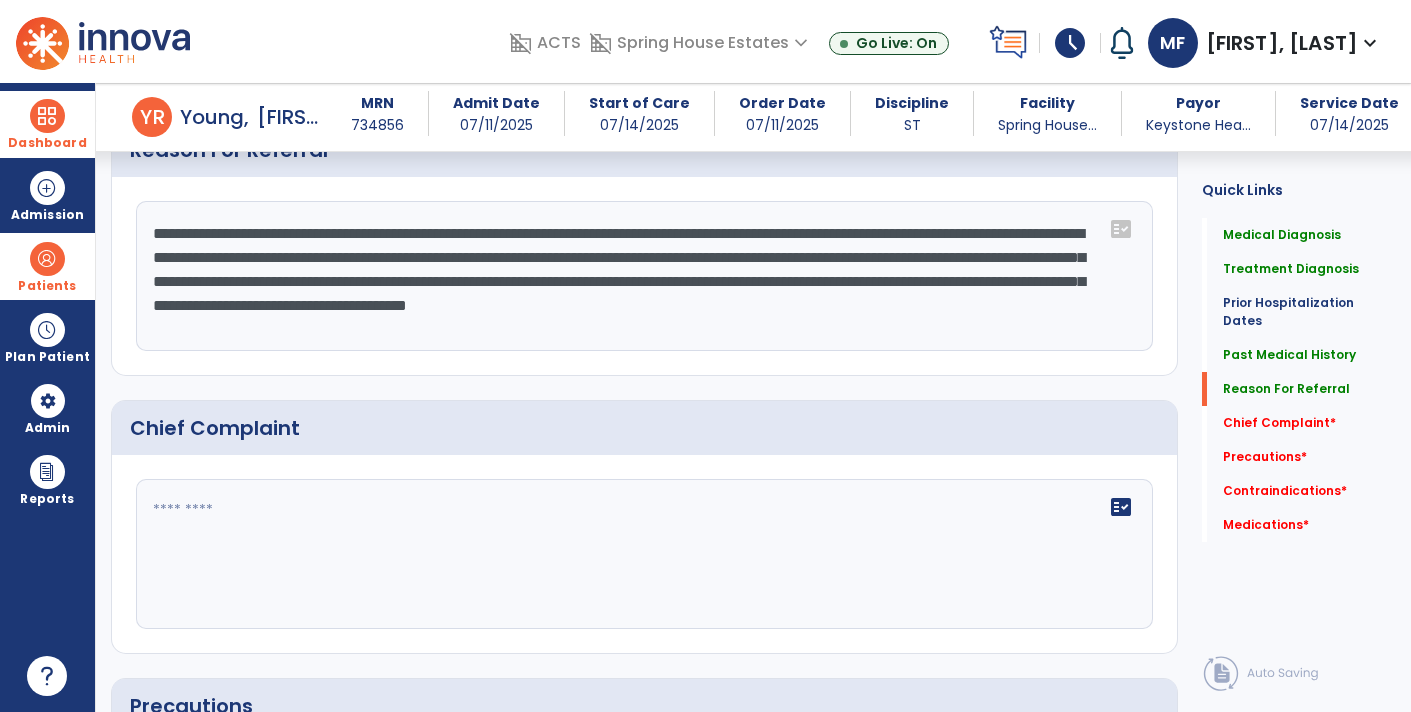 click on "**********" 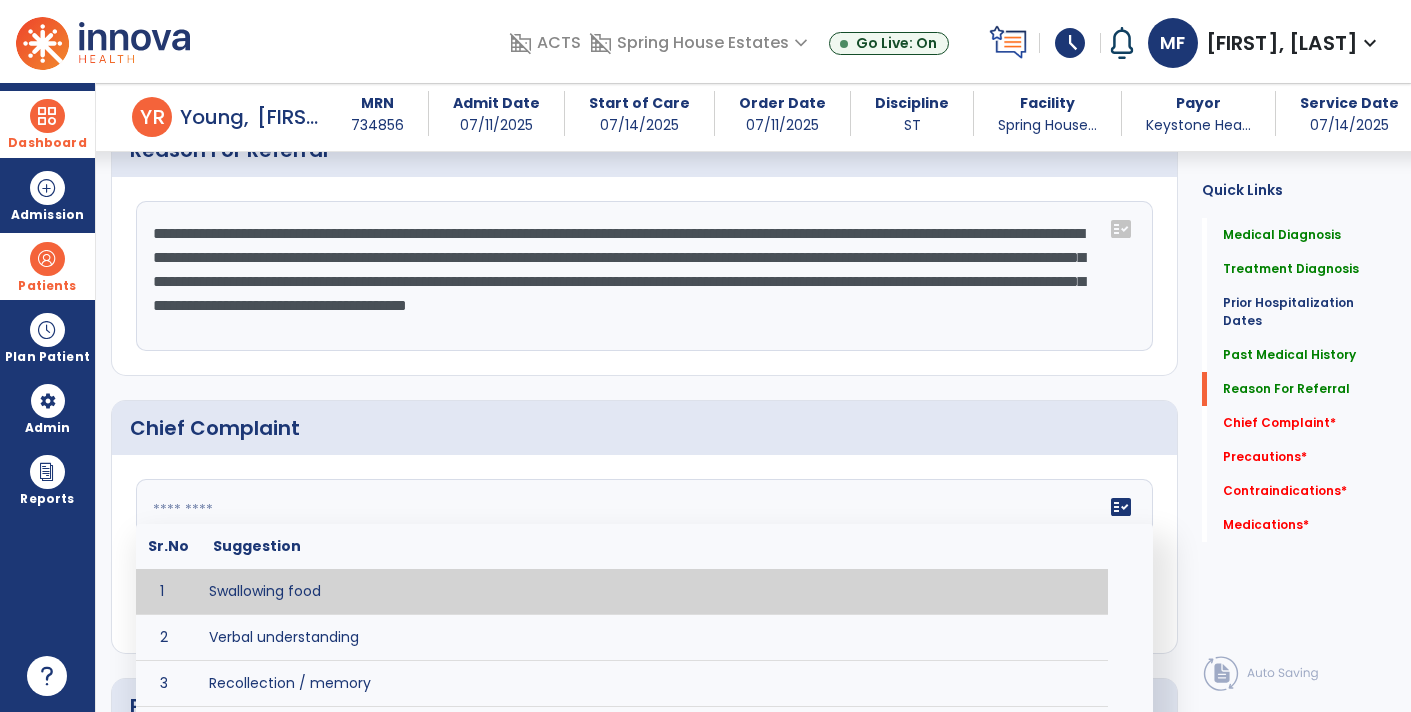 type on "**********" 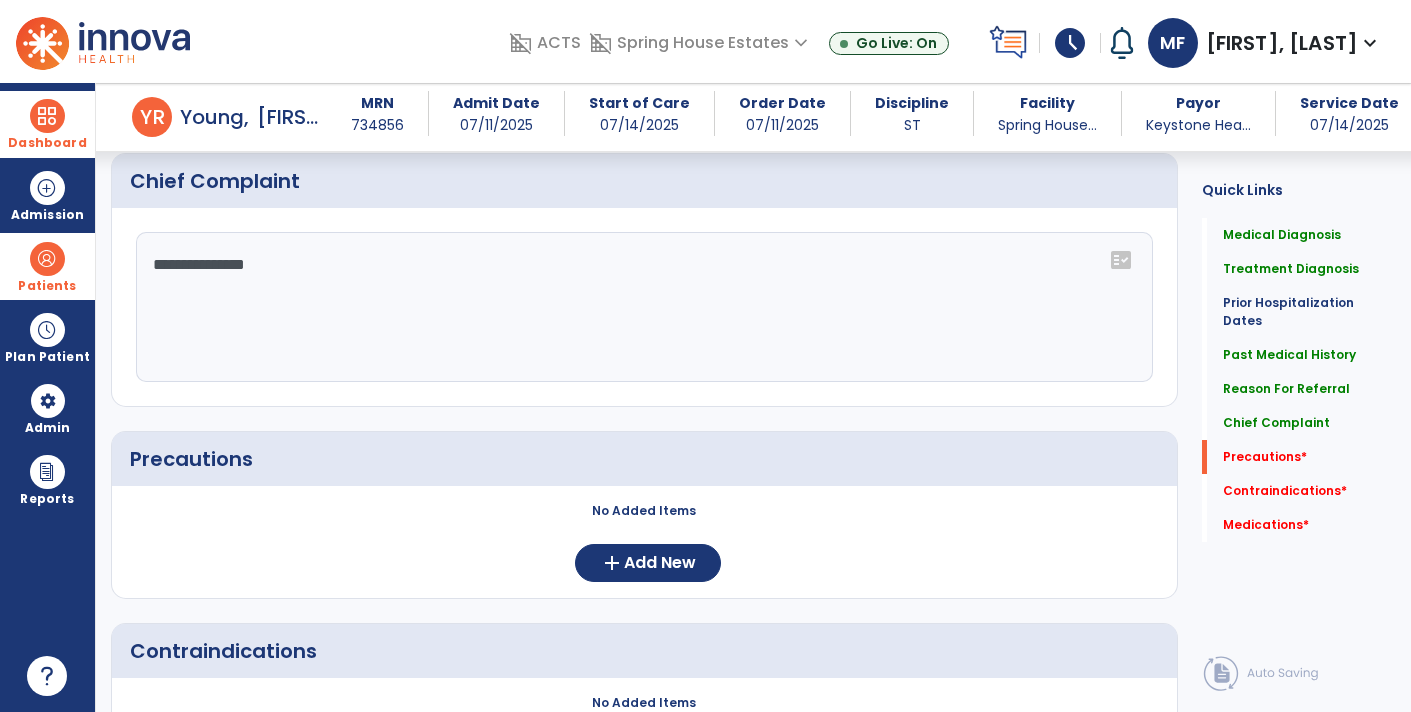 scroll, scrollTop: 1378, scrollLeft: 0, axis: vertical 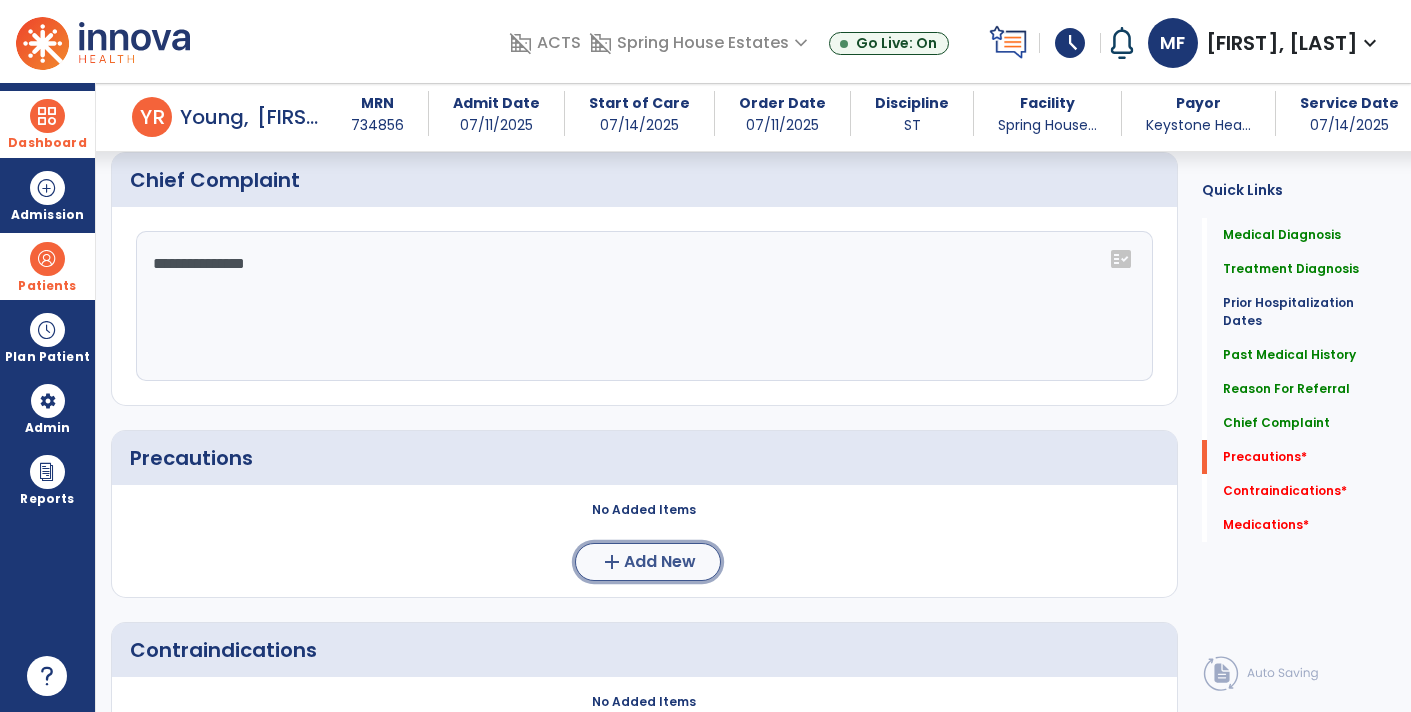 click on "Add New" 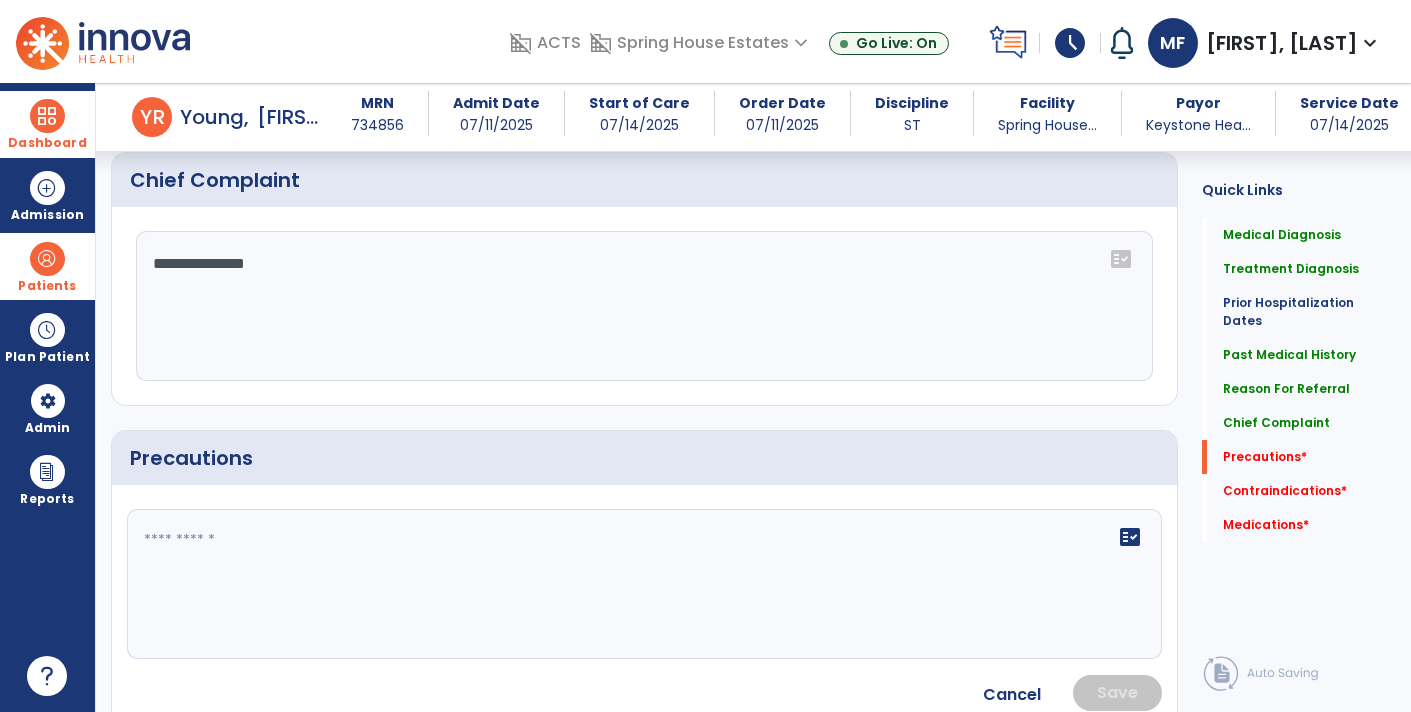 click on "fact_check" 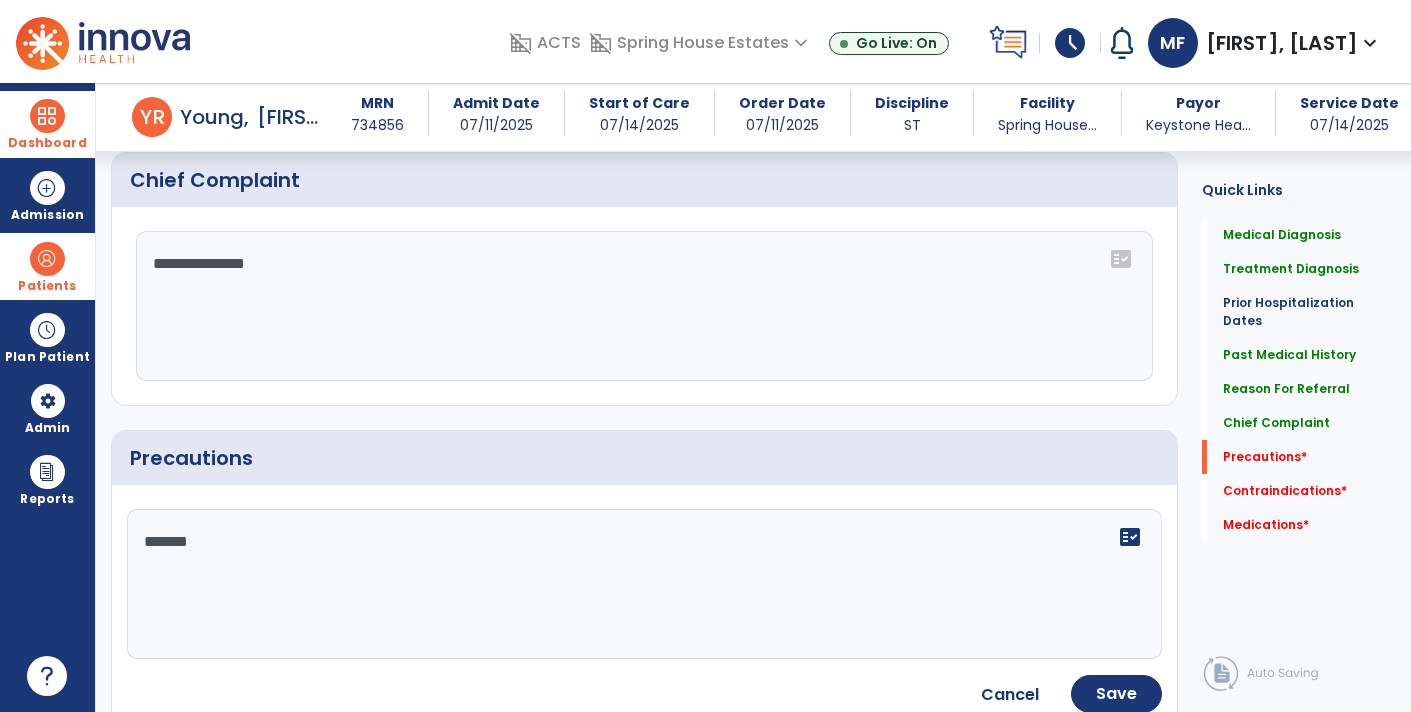 type on "********" 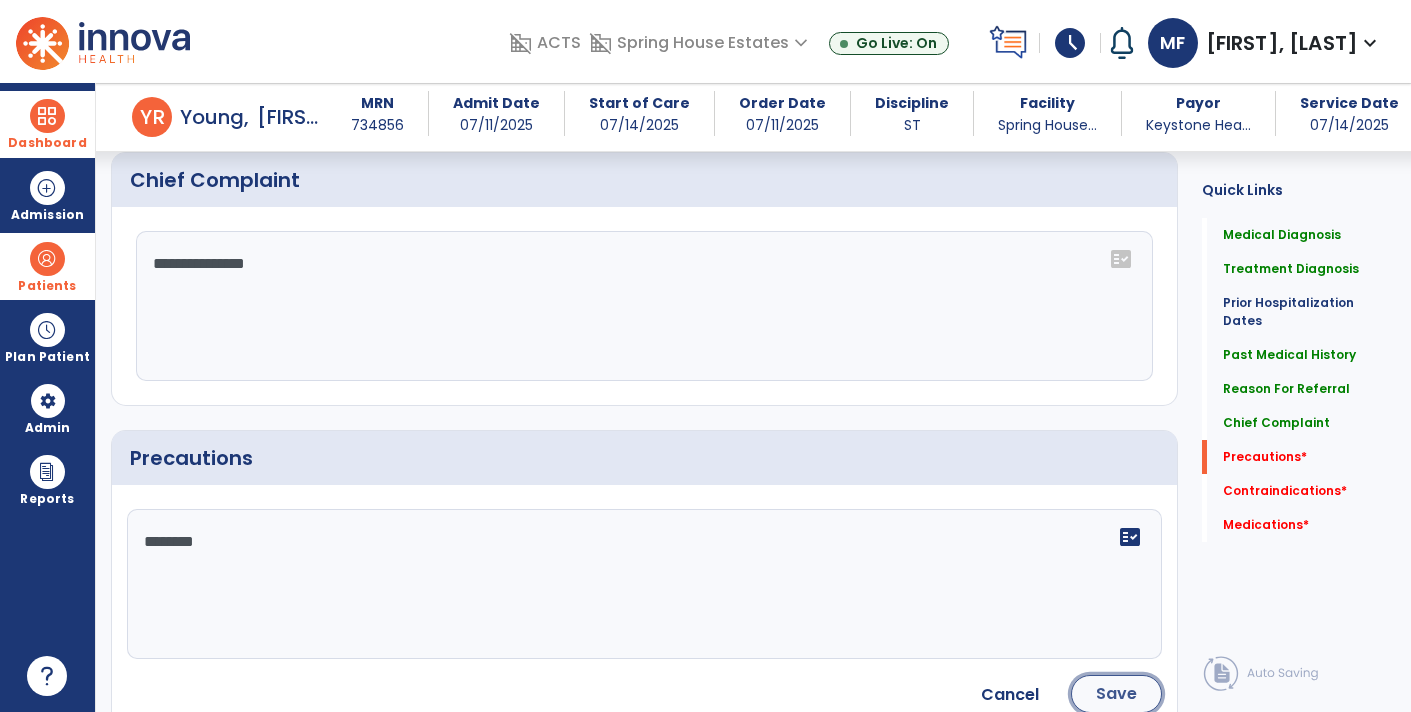 click on "Save" 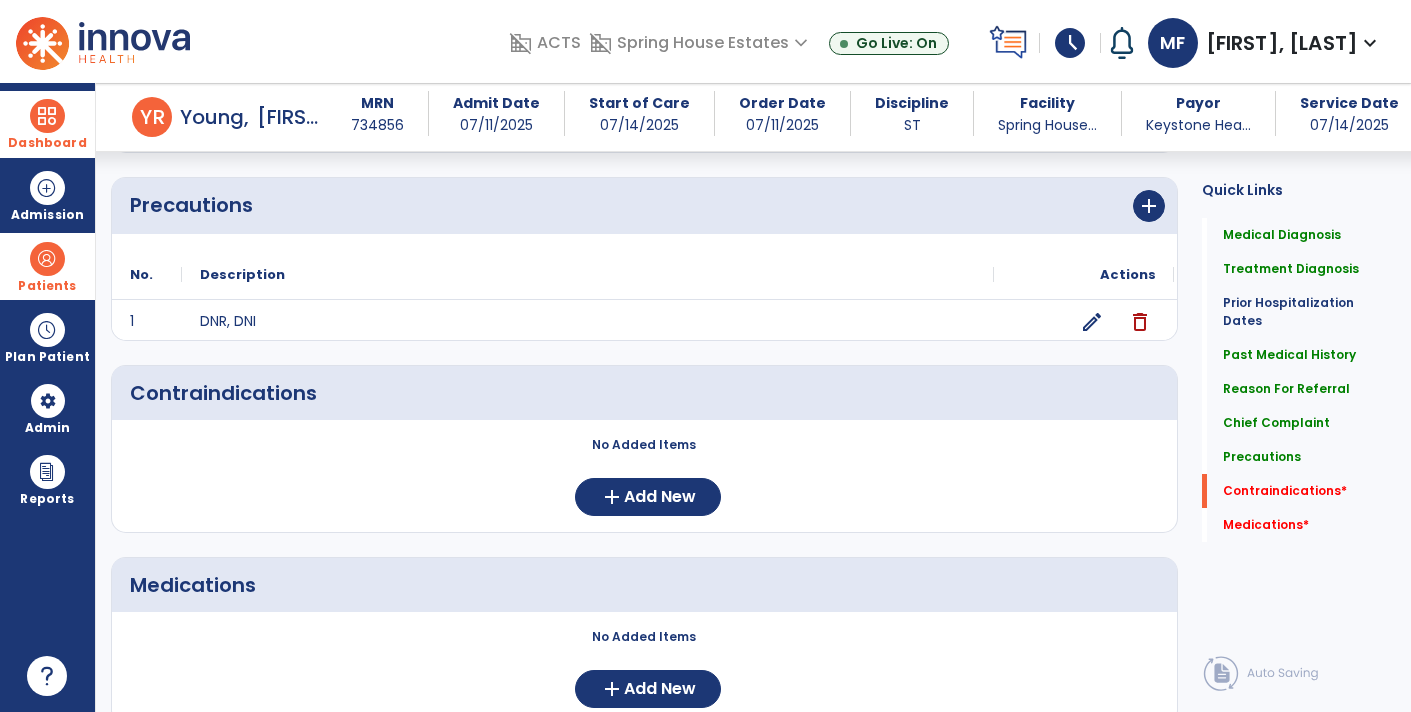 scroll, scrollTop: 1632, scrollLeft: 0, axis: vertical 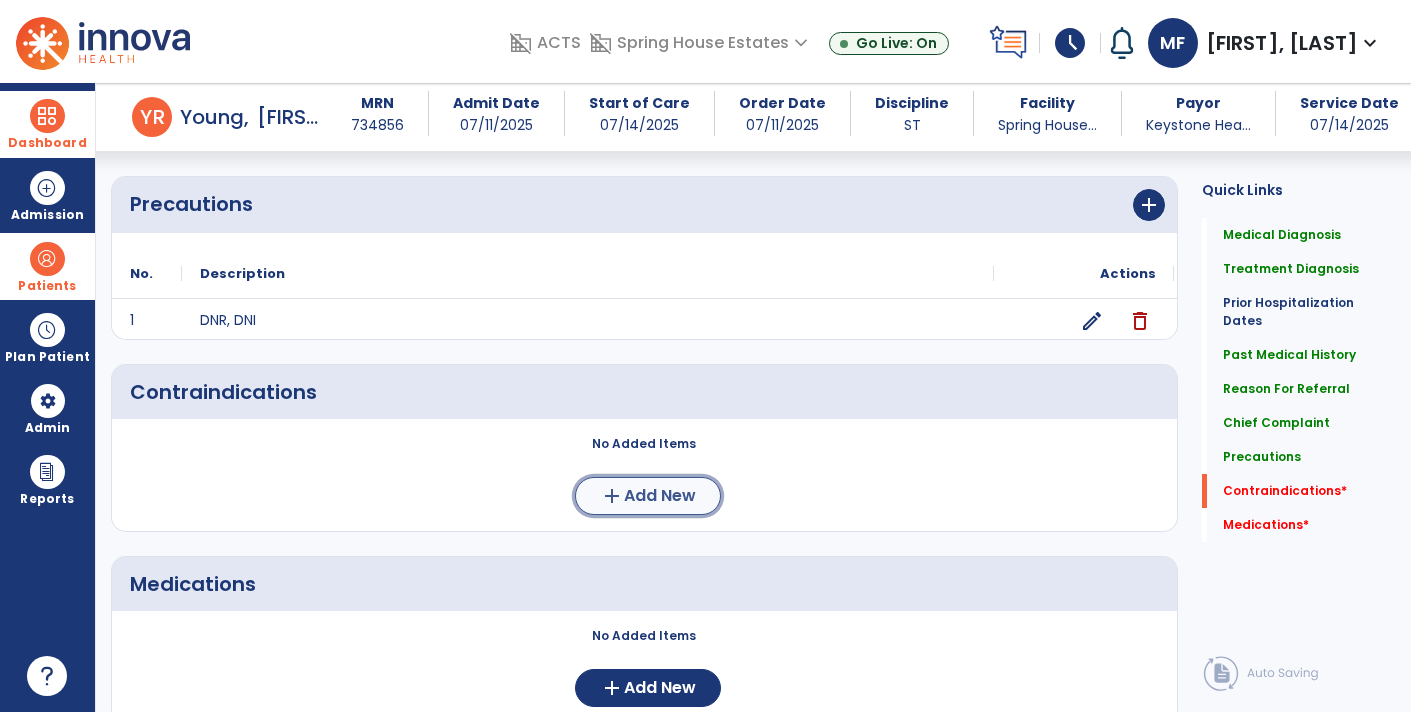 click on "add  Add New" 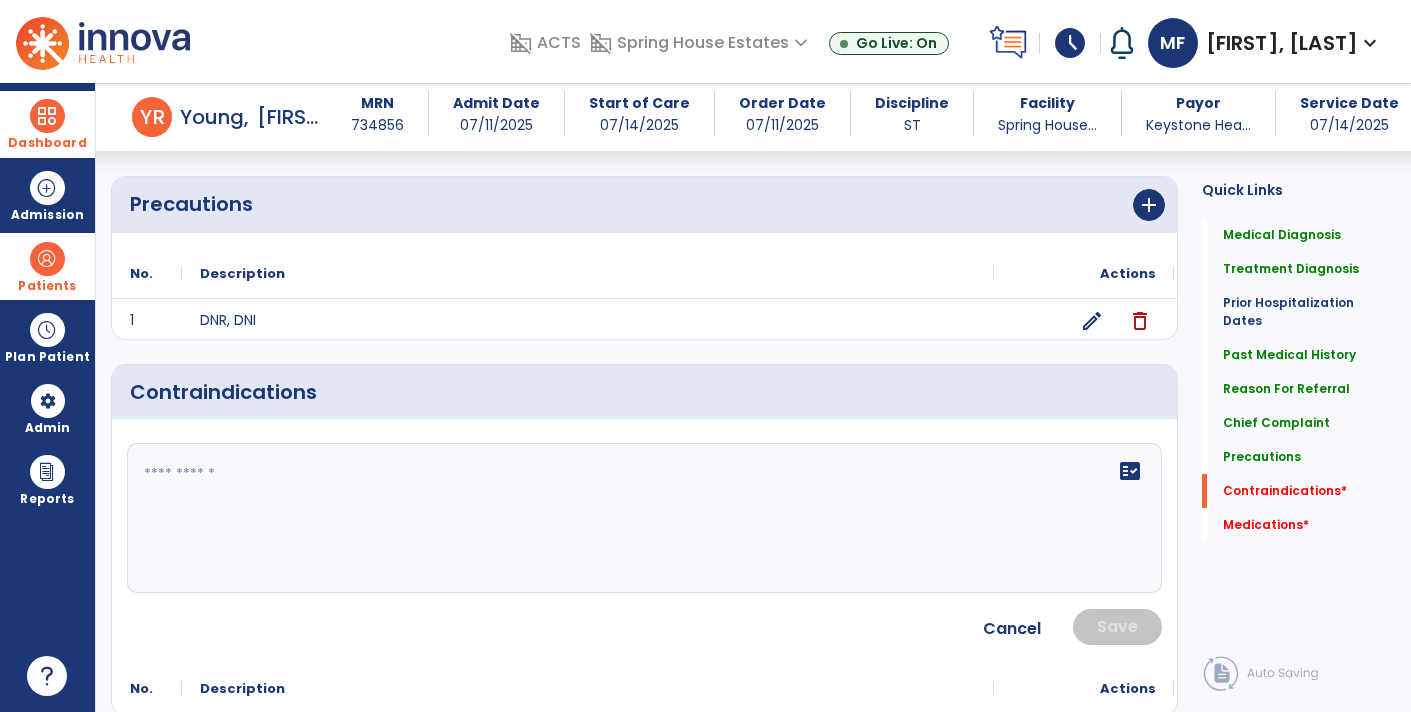 click on "fact_check" 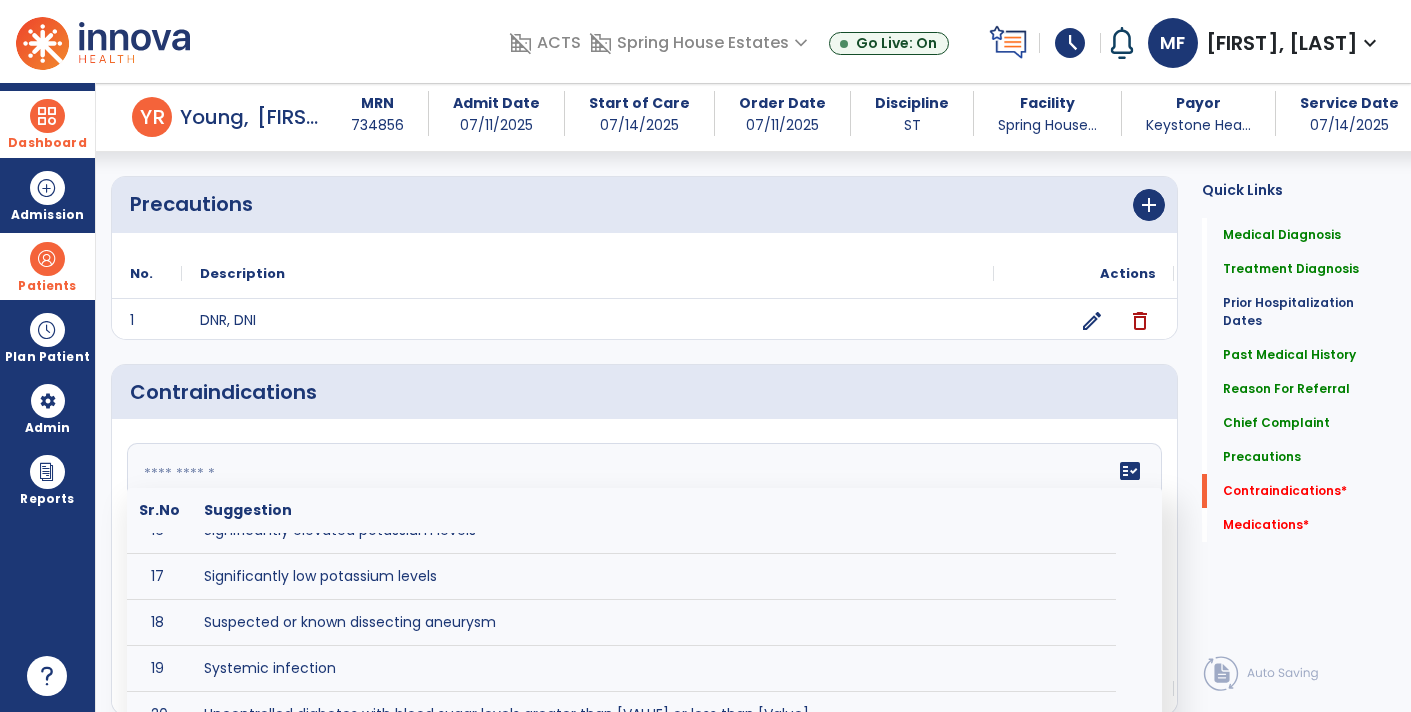 scroll, scrollTop: 756, scrollLeft: 0, axis: vertical 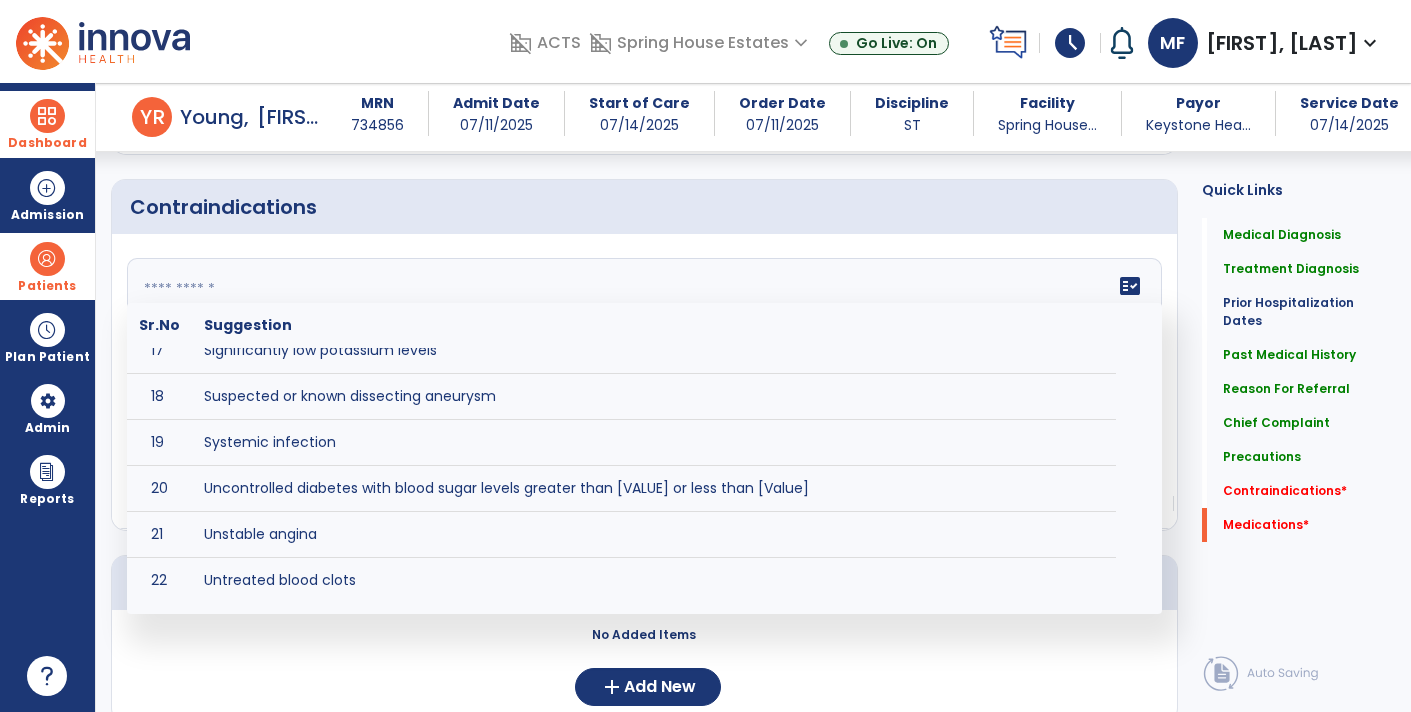 click on "fact_check" 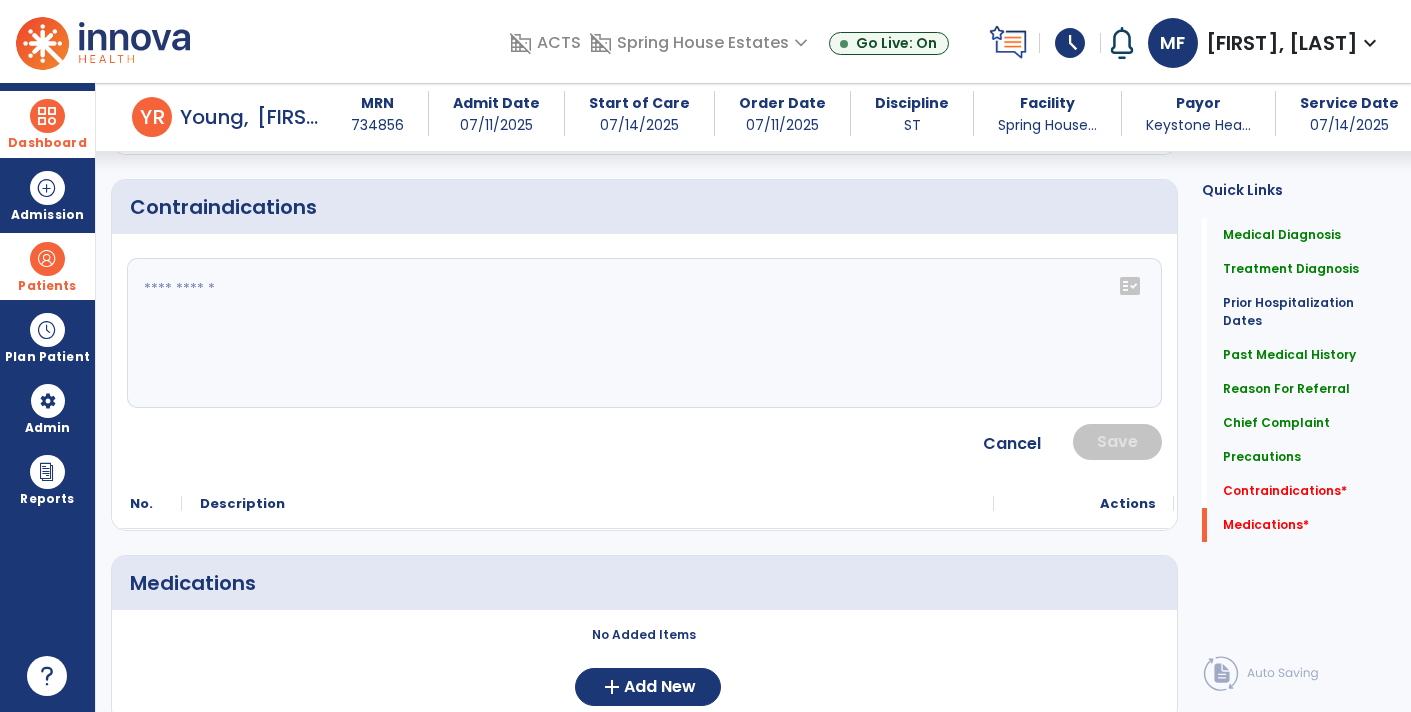 click 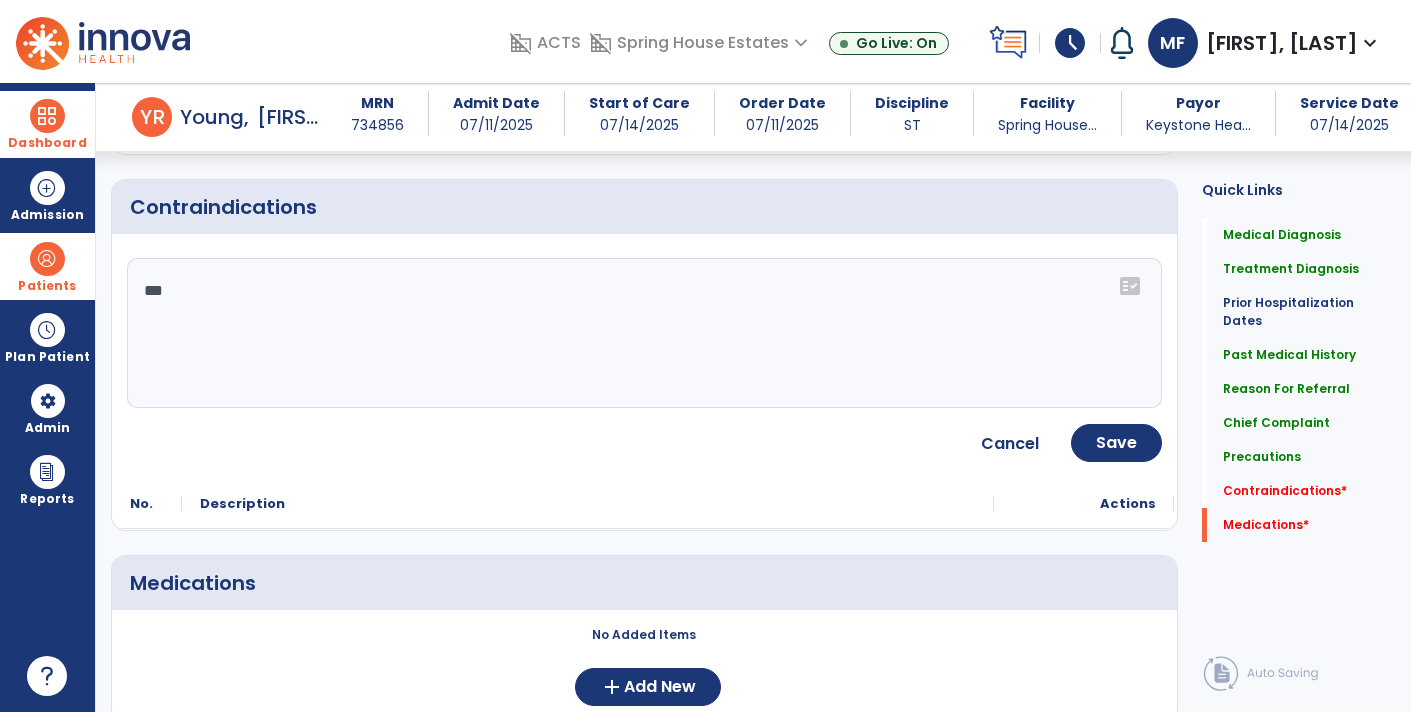 type on "***" 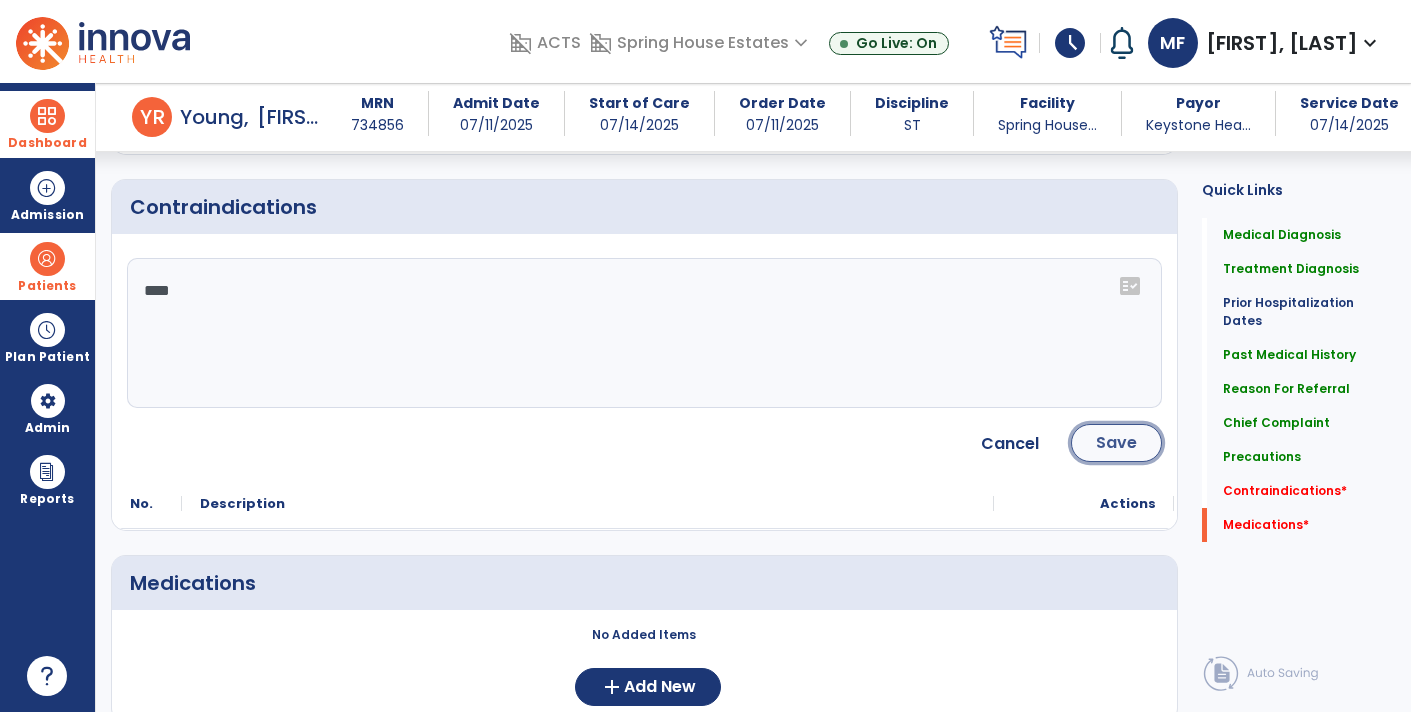 click on "Save" 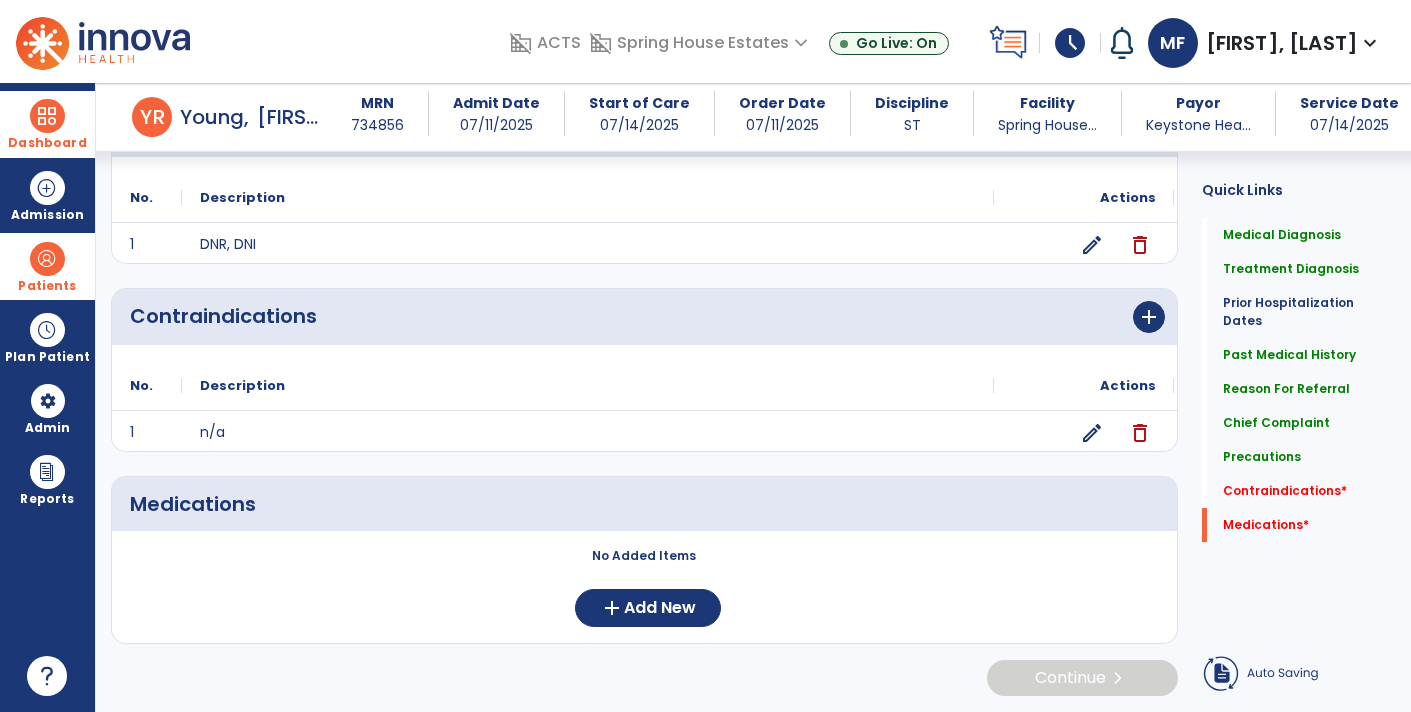 scroll, scrollTop: 1629, scrollLeft: 0, axis: vertical 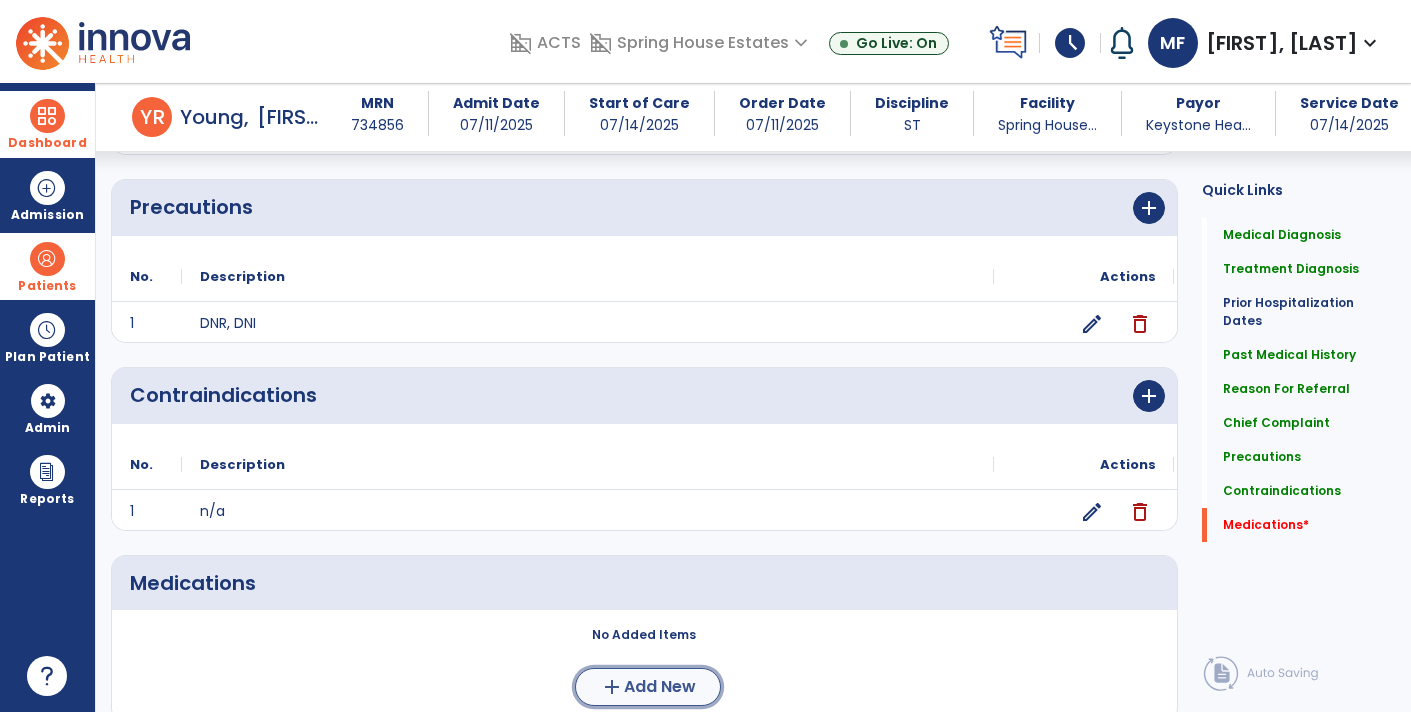 click on "Add New" 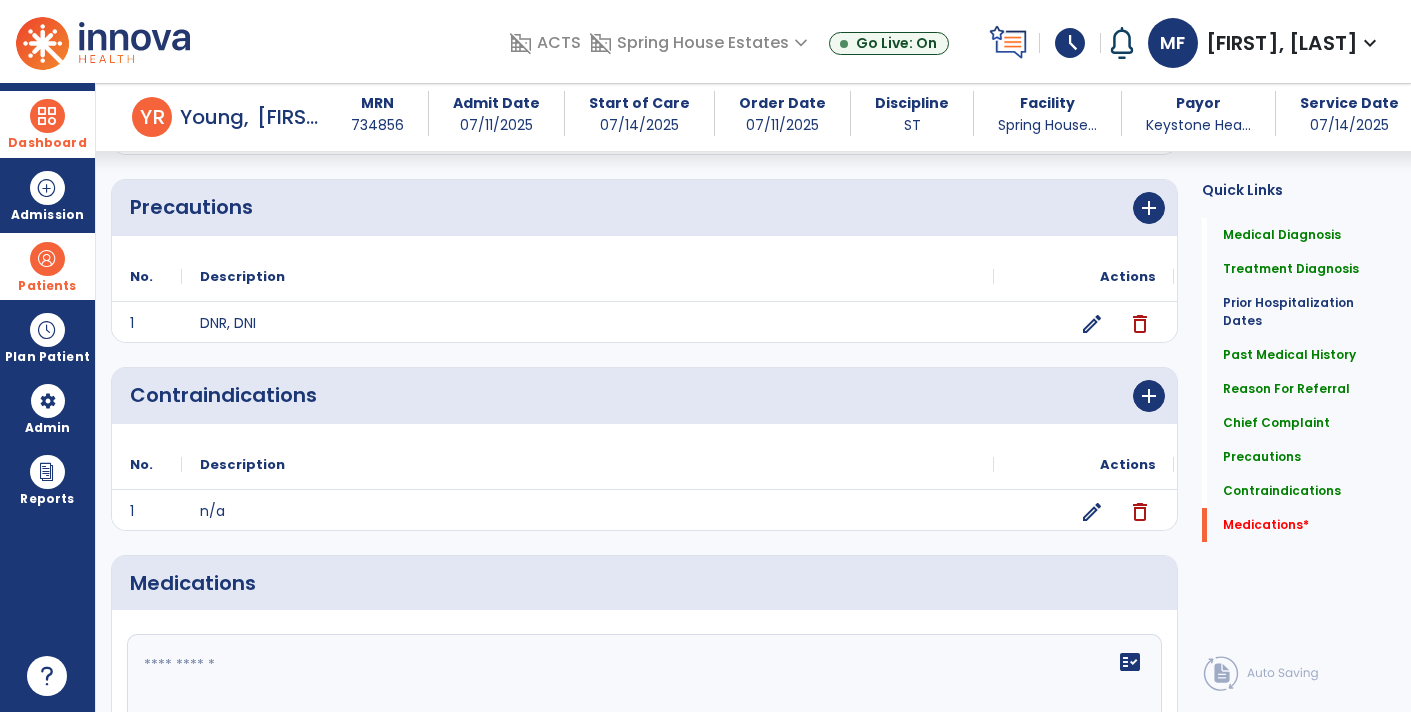 click 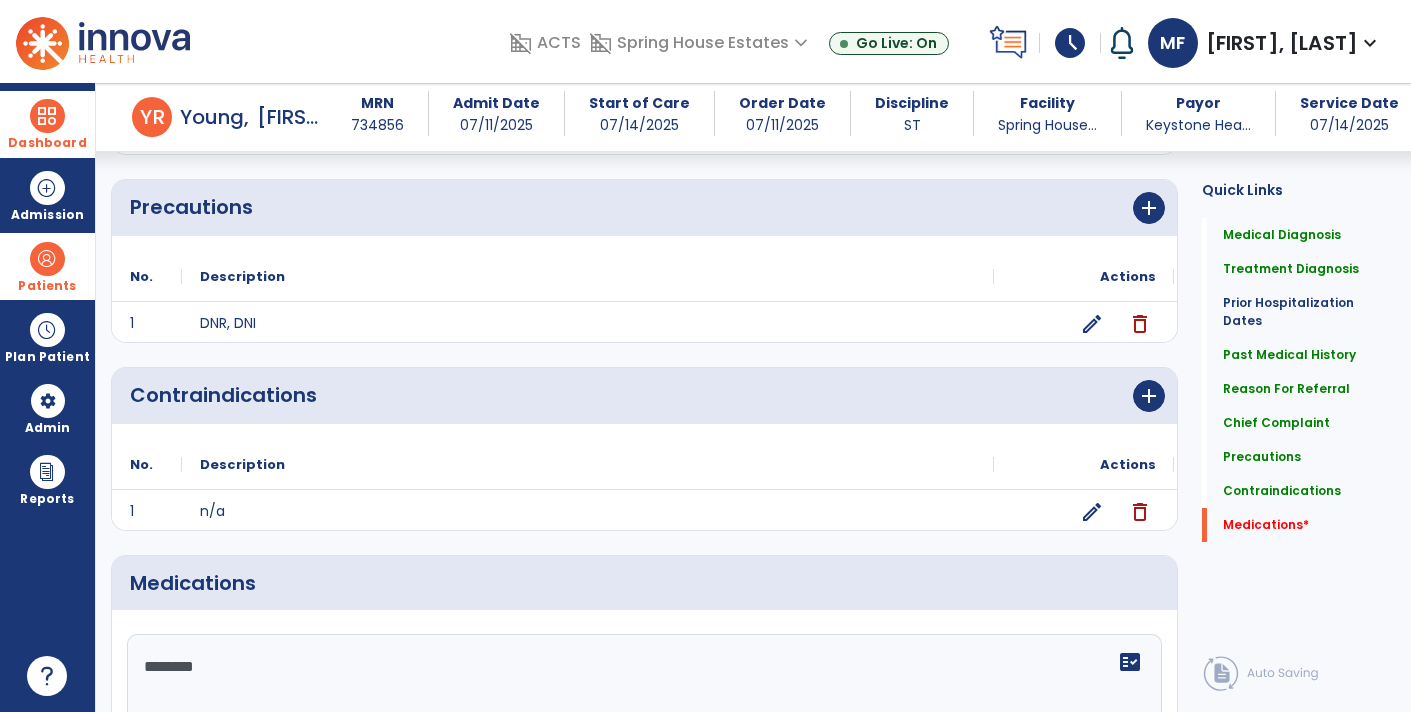 type on "*********" 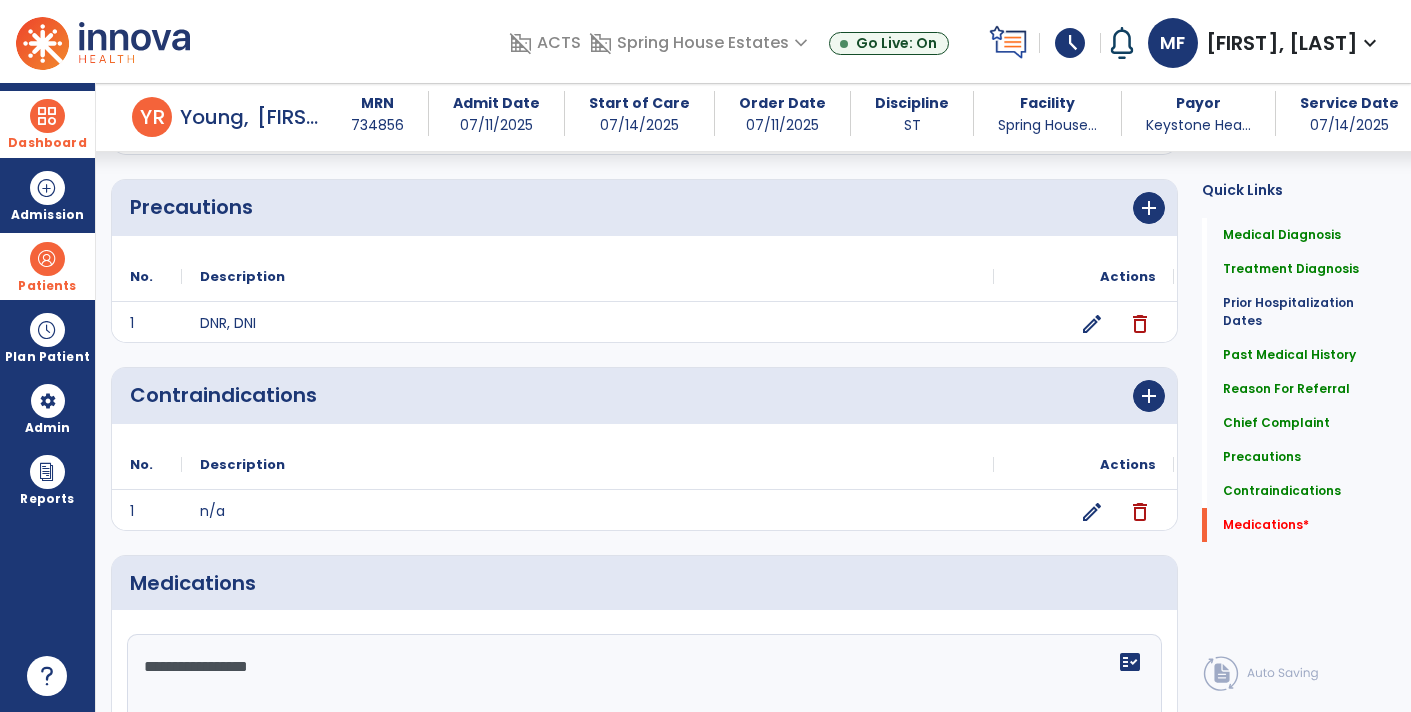 type on "**********" 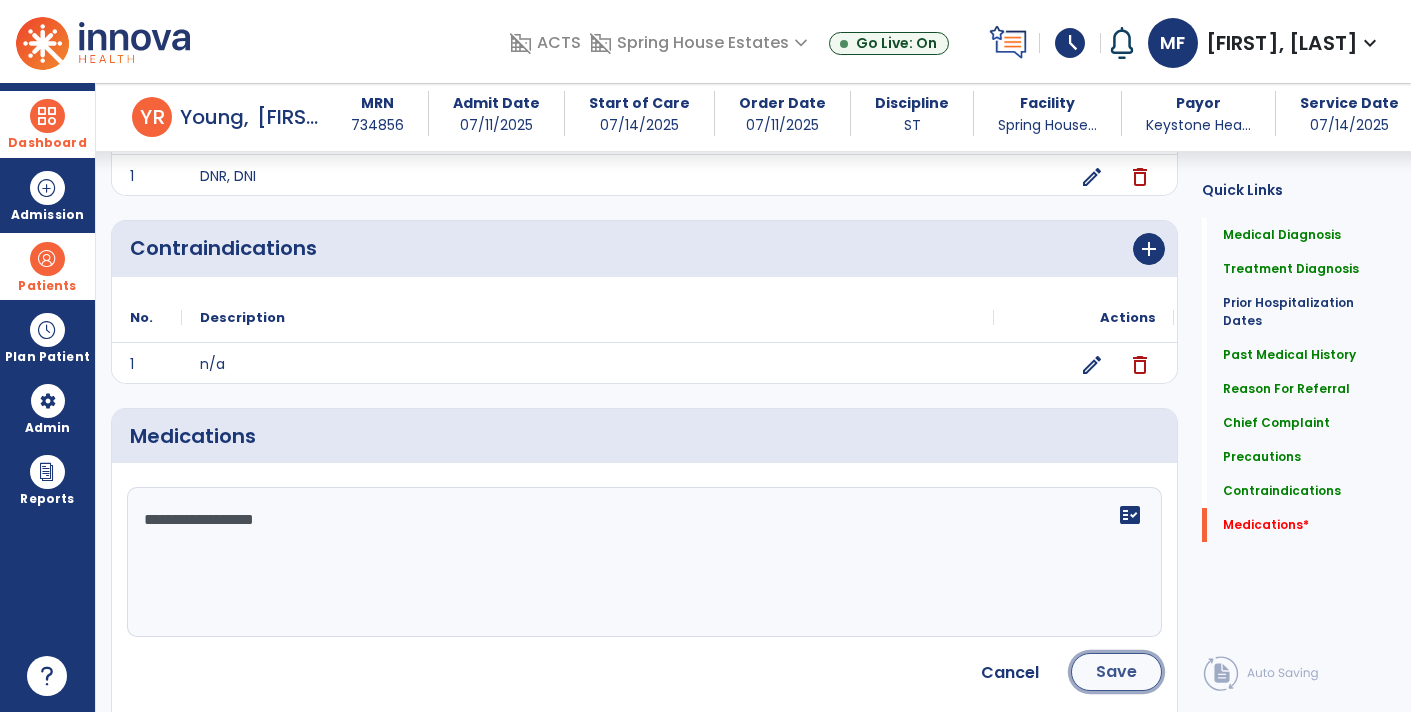 click on "Save" 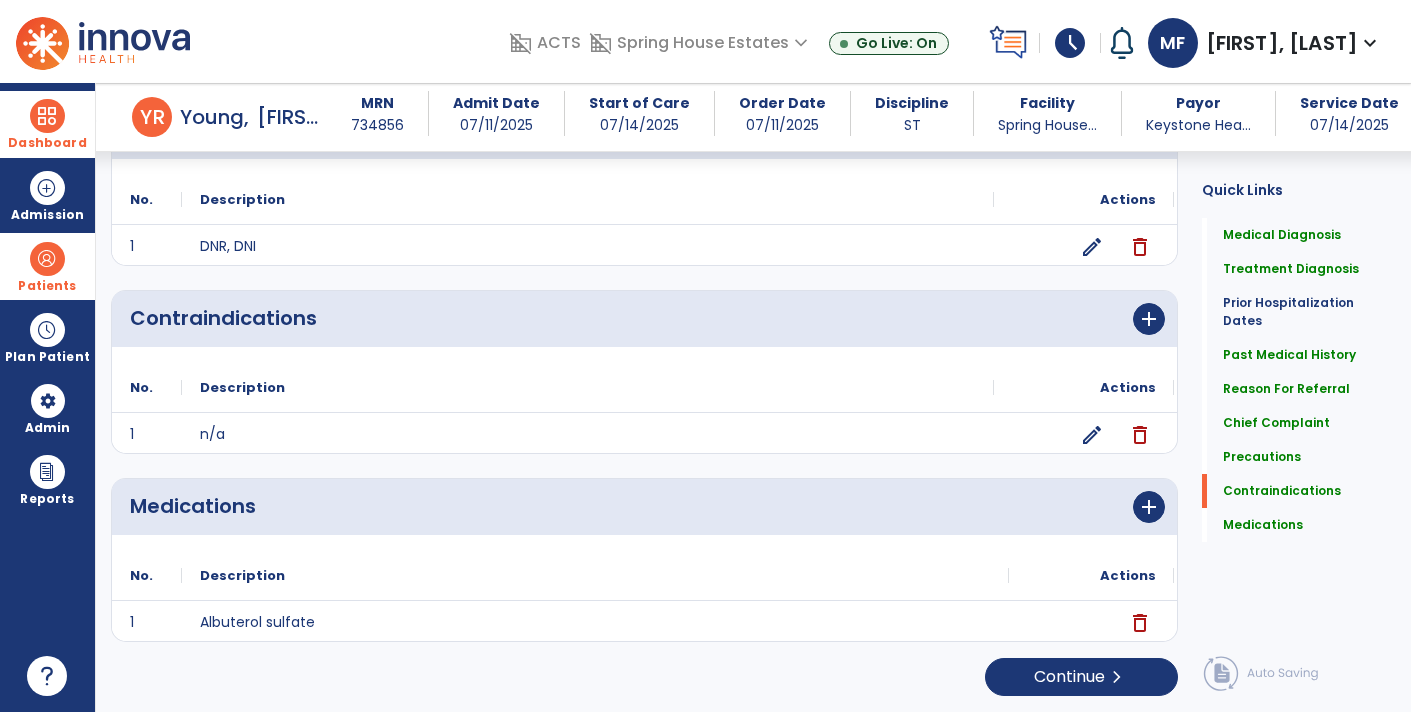scroll, scrollTop: 1626, scrollLeft: 0, axis: vertical 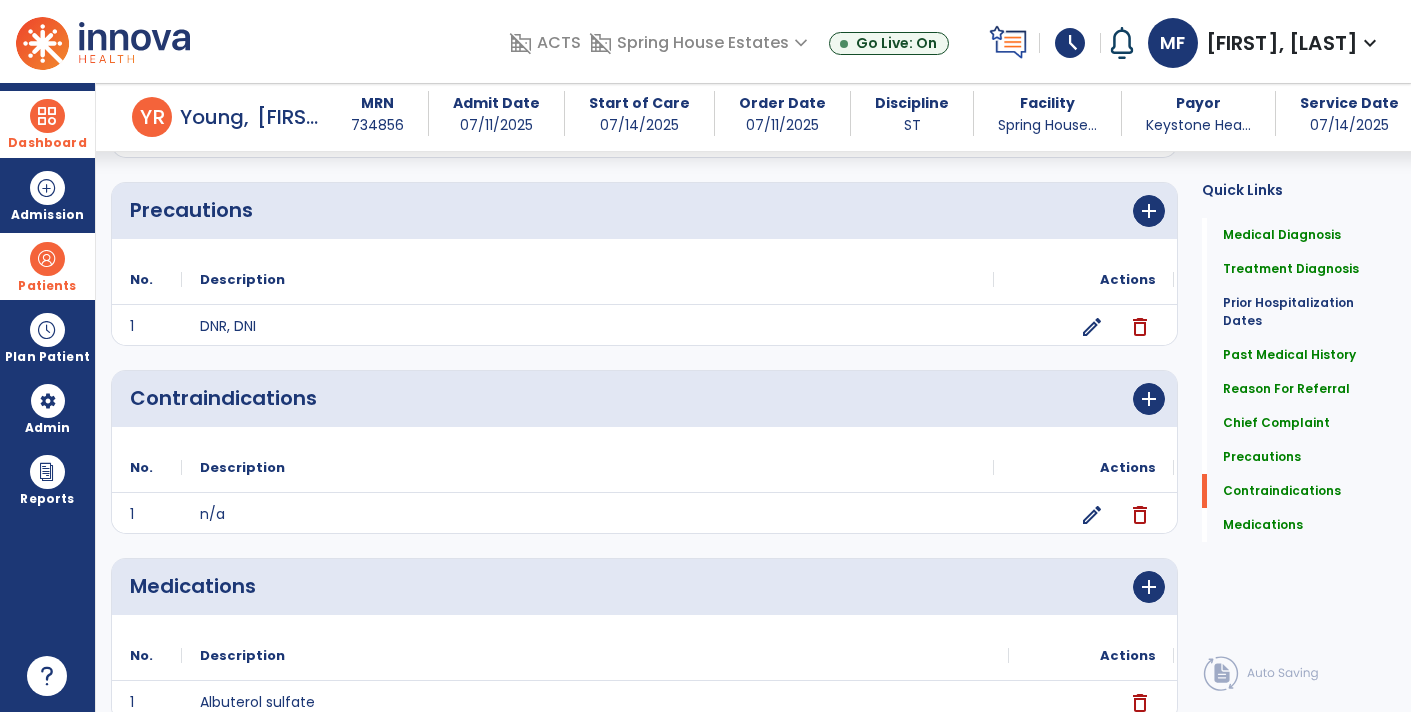 click on "Continue  chevron_right" 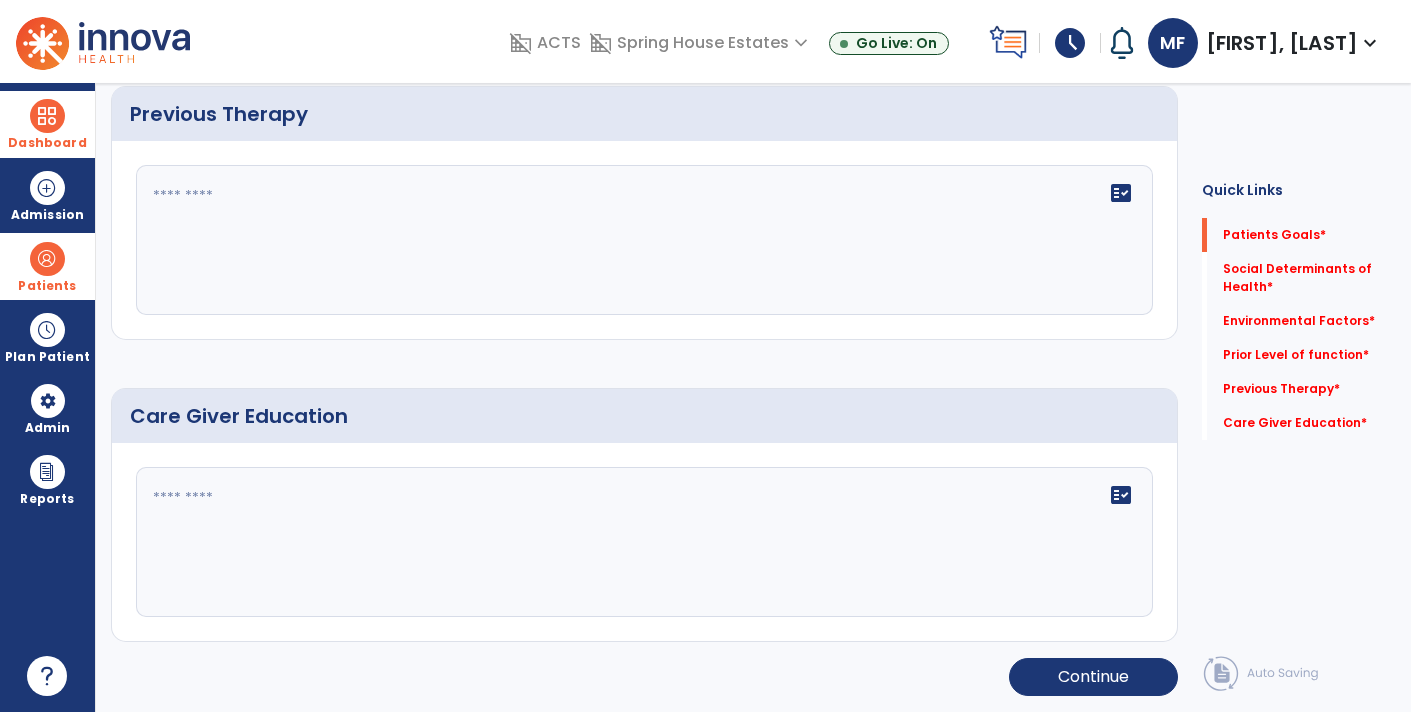 scroll, scrollTop: 0, scrollLeft: 0, axis: both 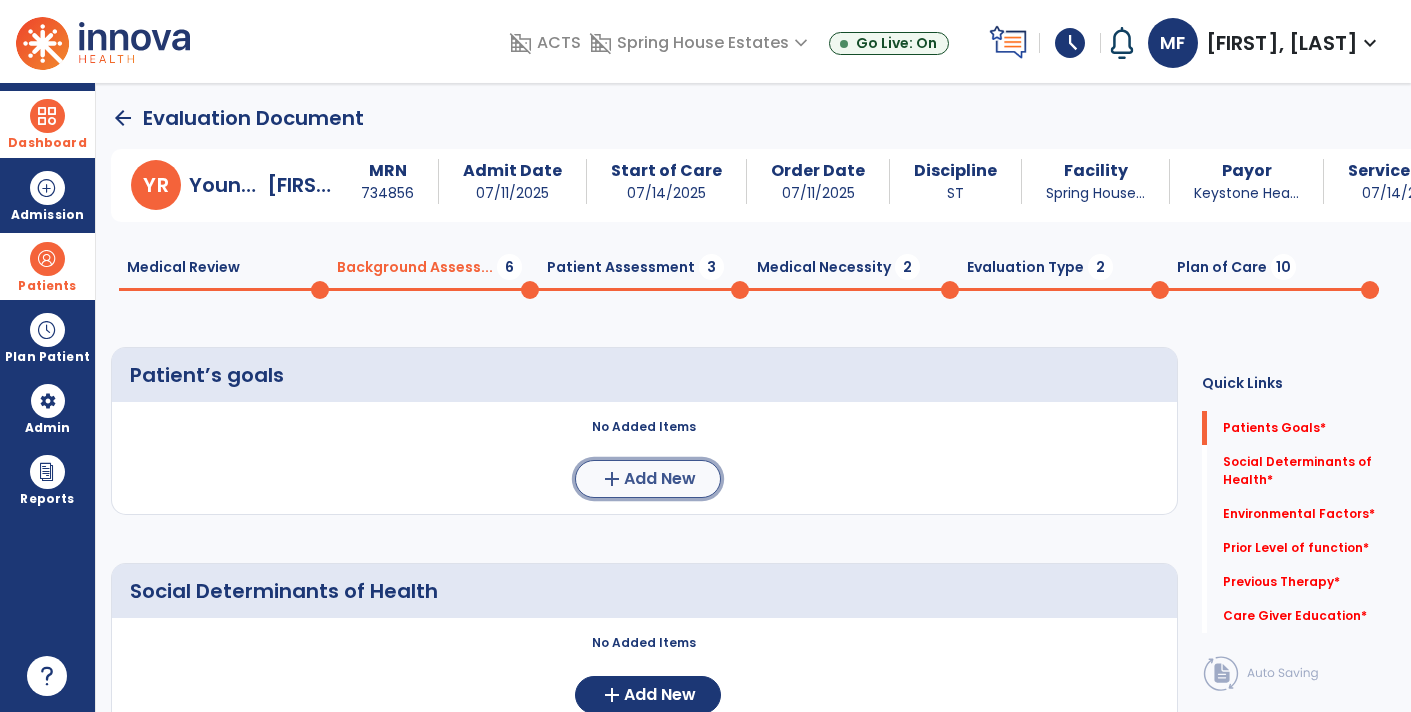 click on "Add New" 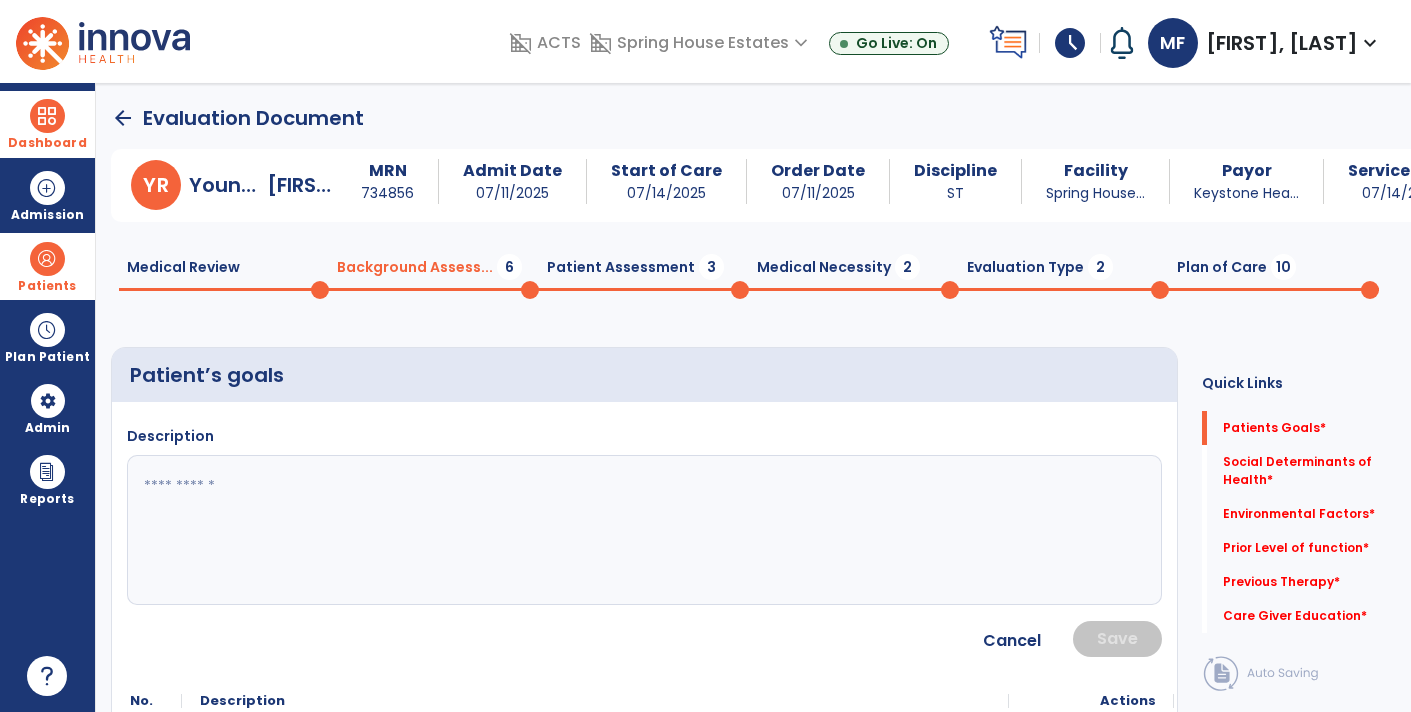 click 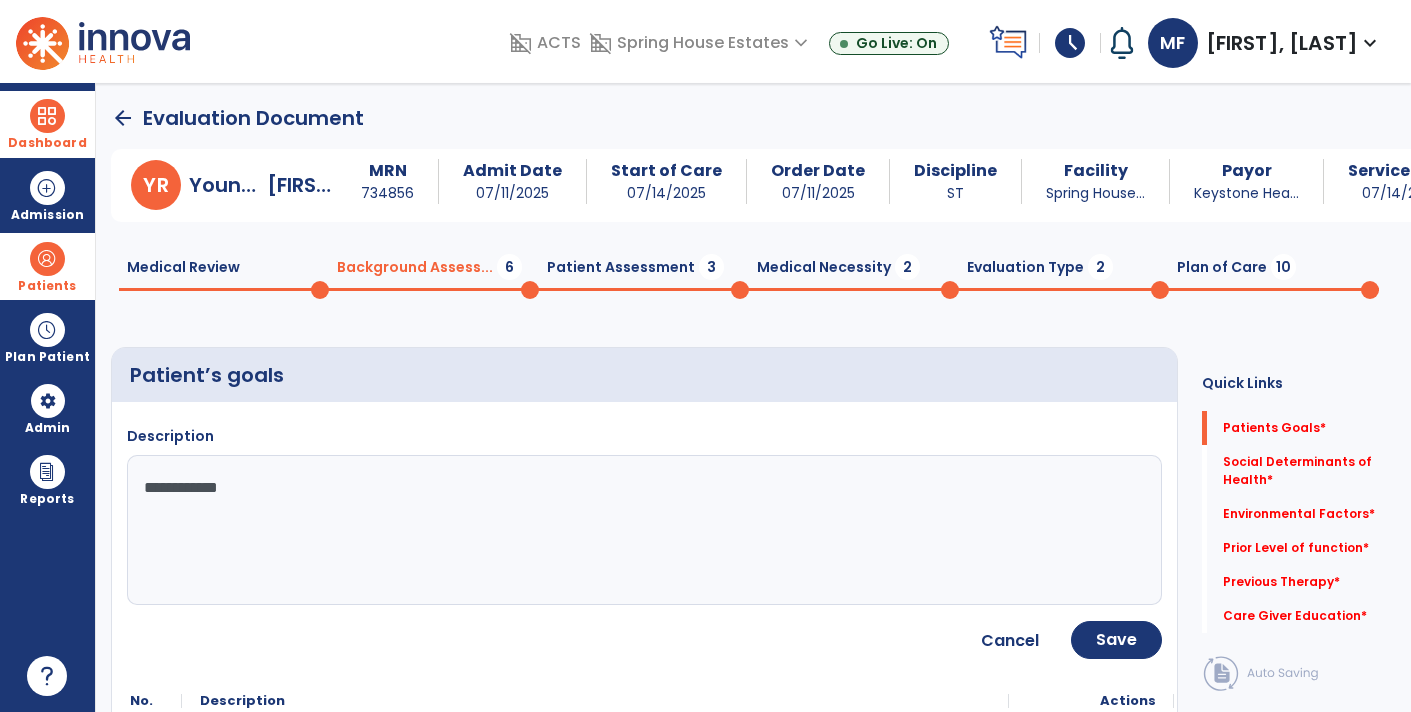 type on "**********" 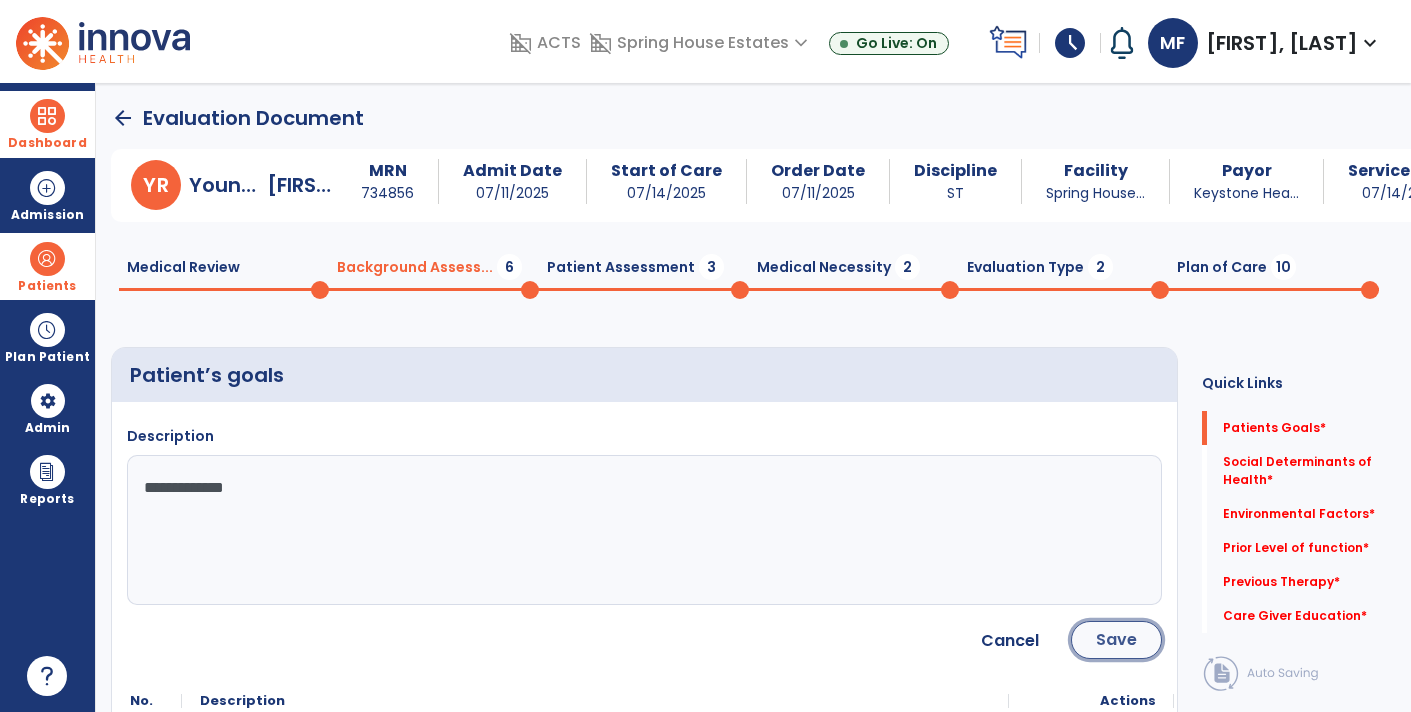click on "Save" 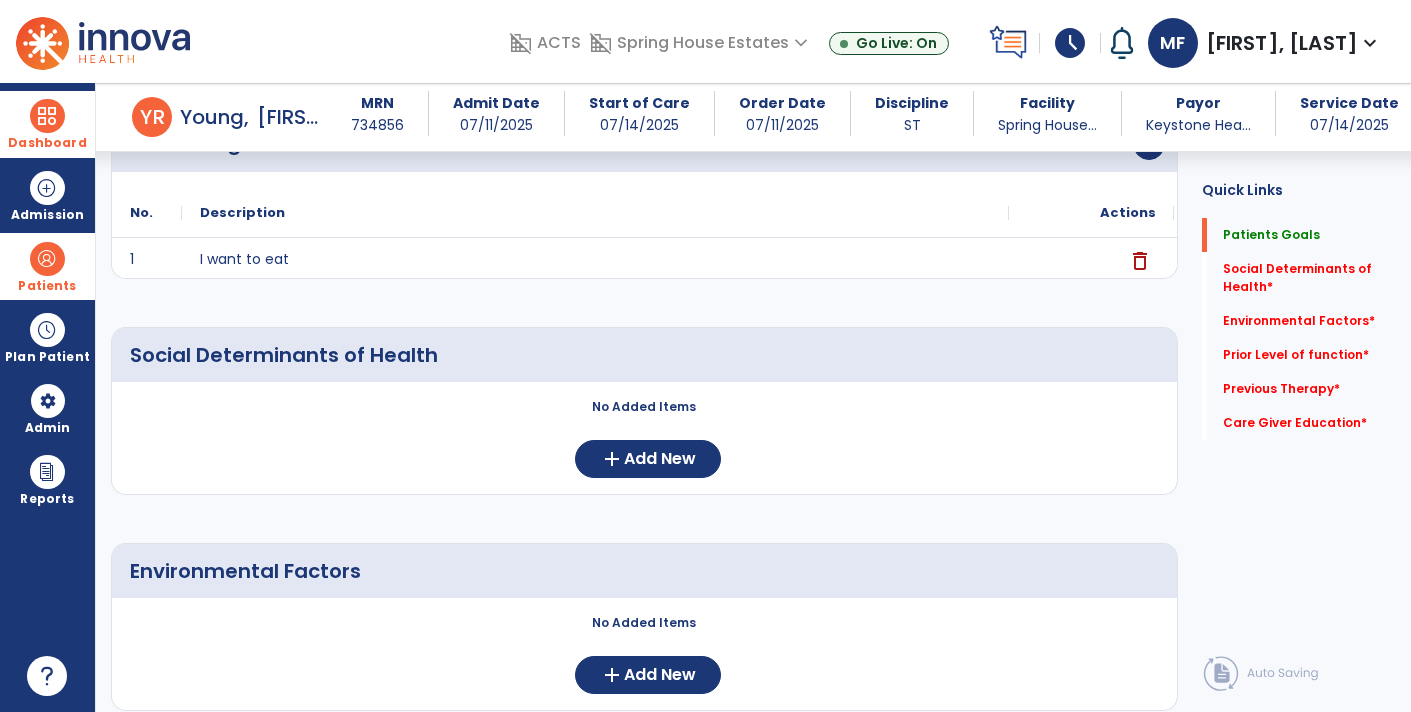 scroll, scrollTop: 216, scrollLeft: 0, axis: vertical 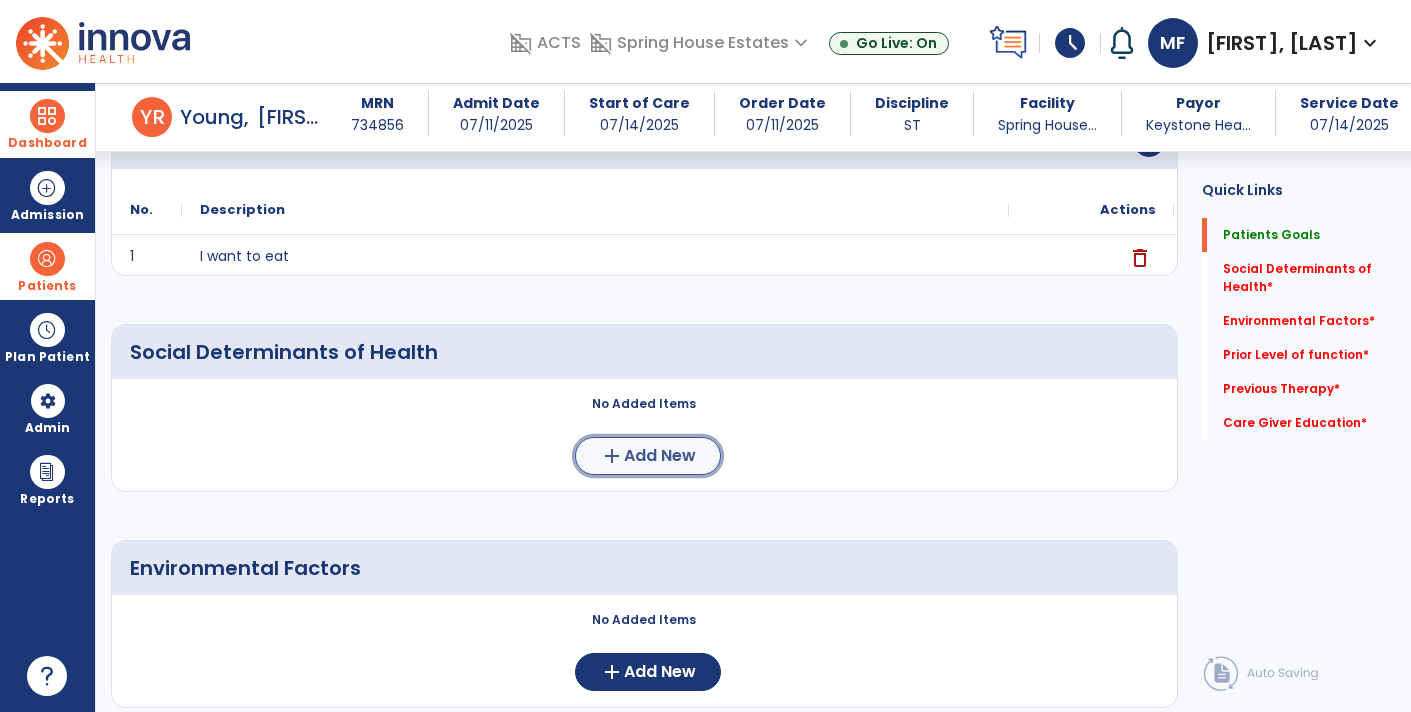 click on "add  Add New" 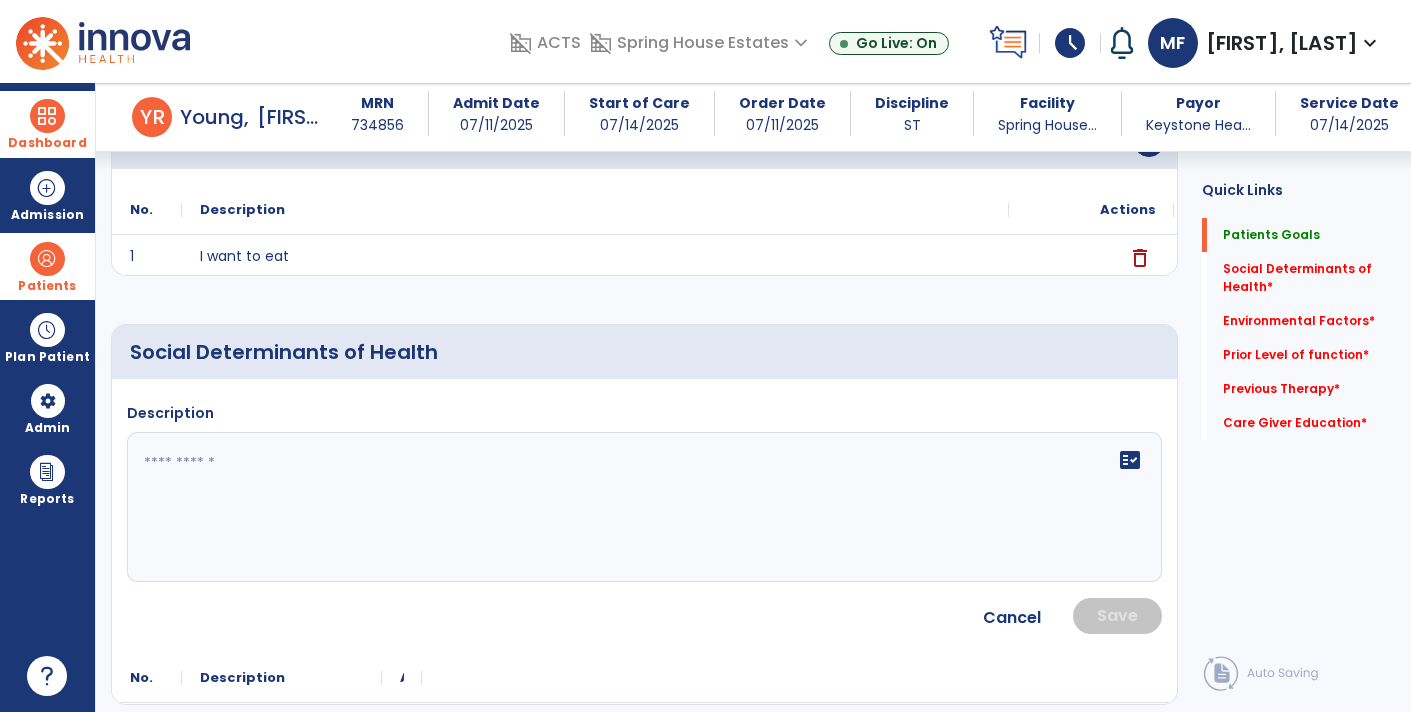 click 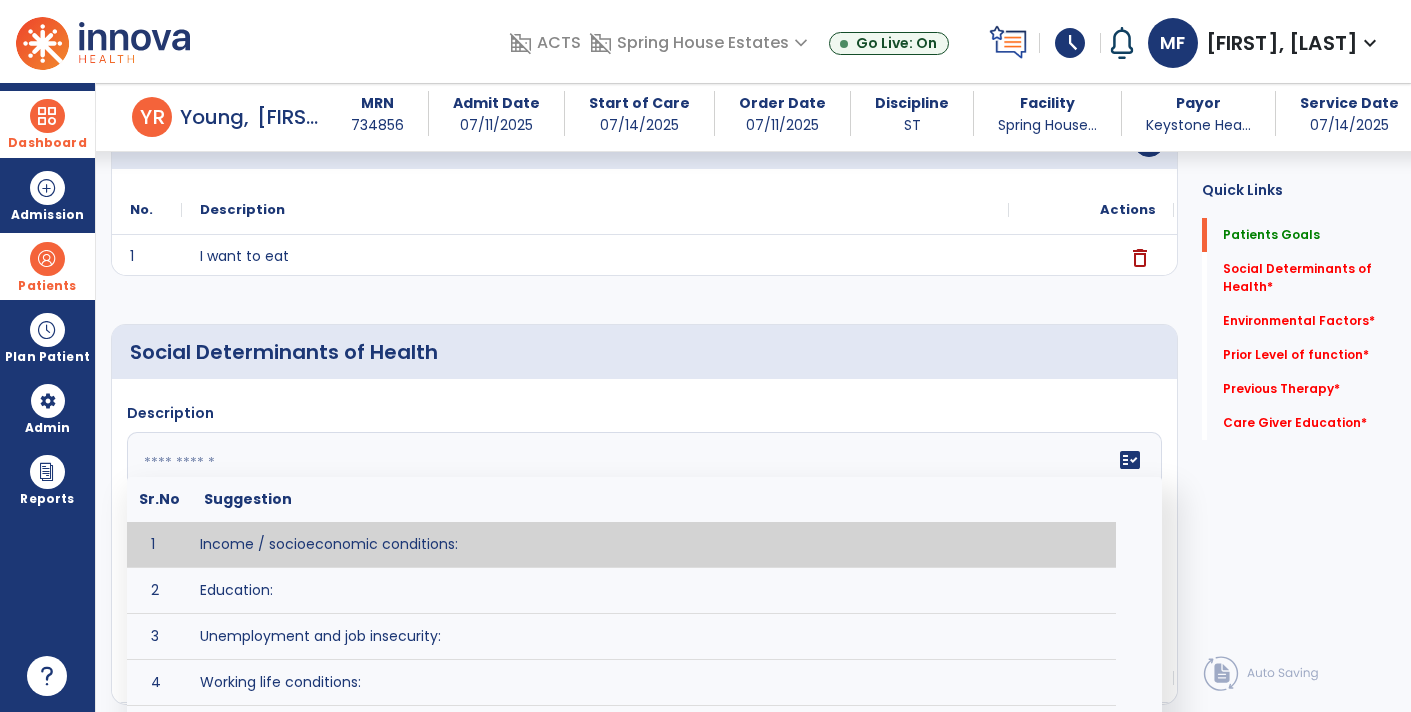 click on "Quick Links  Patients Goals   Patients Goals   Social Determinants of Health   *  Social Determinants of Health   *  Environmental Factors   *  Environmental Factors   *  Prior Level of function   *  Prior Level of function   *  Previous Therapy   *  Previous Therapy   *  Care Giver Education   *  Care Giver Education   *" 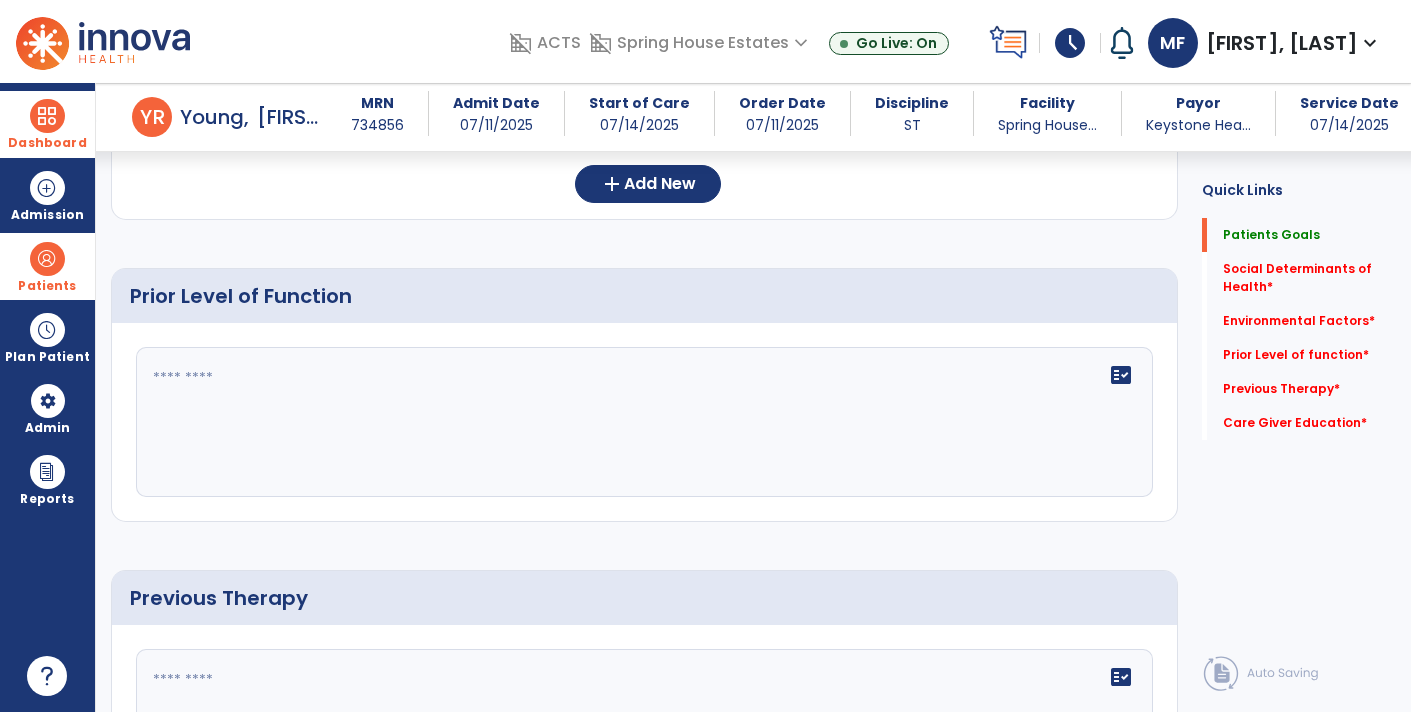 scroll, scrollTop: 945, scrollLeft: 0, axis: vertical 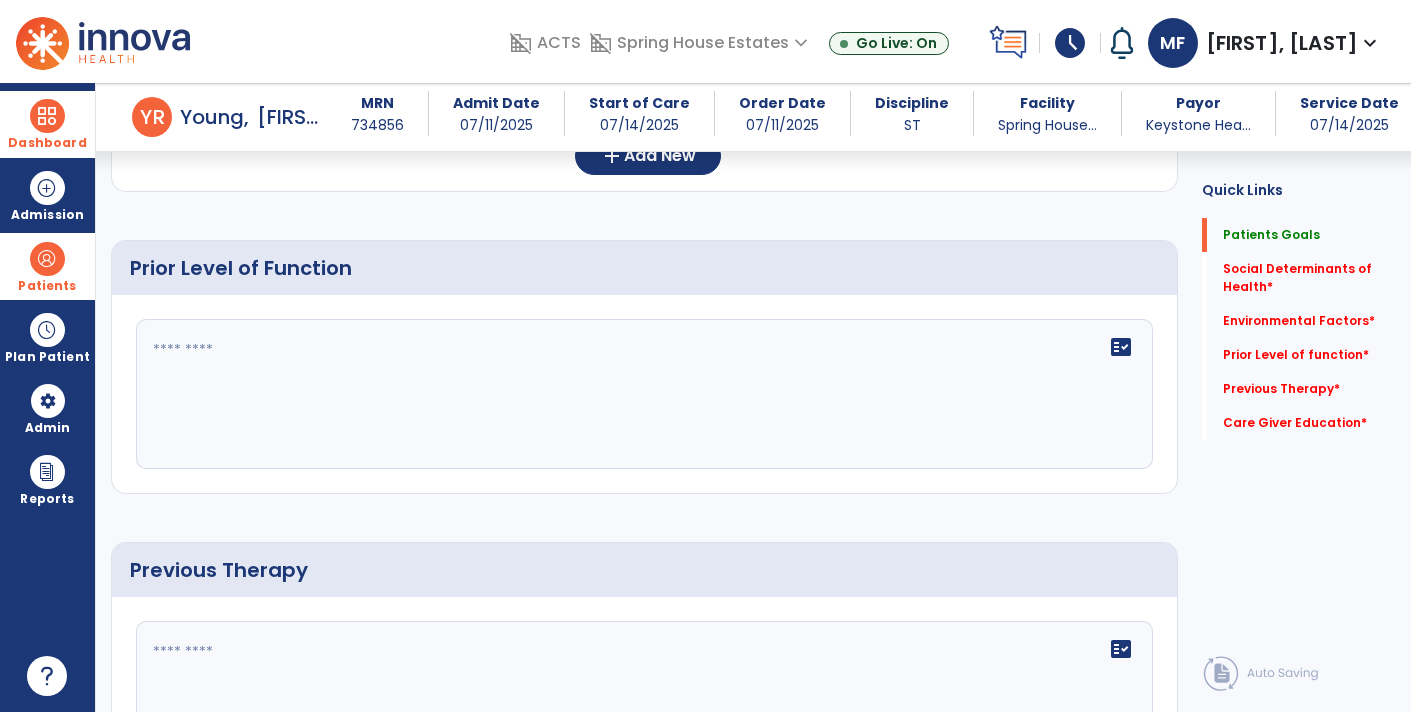 click on "fact_check" 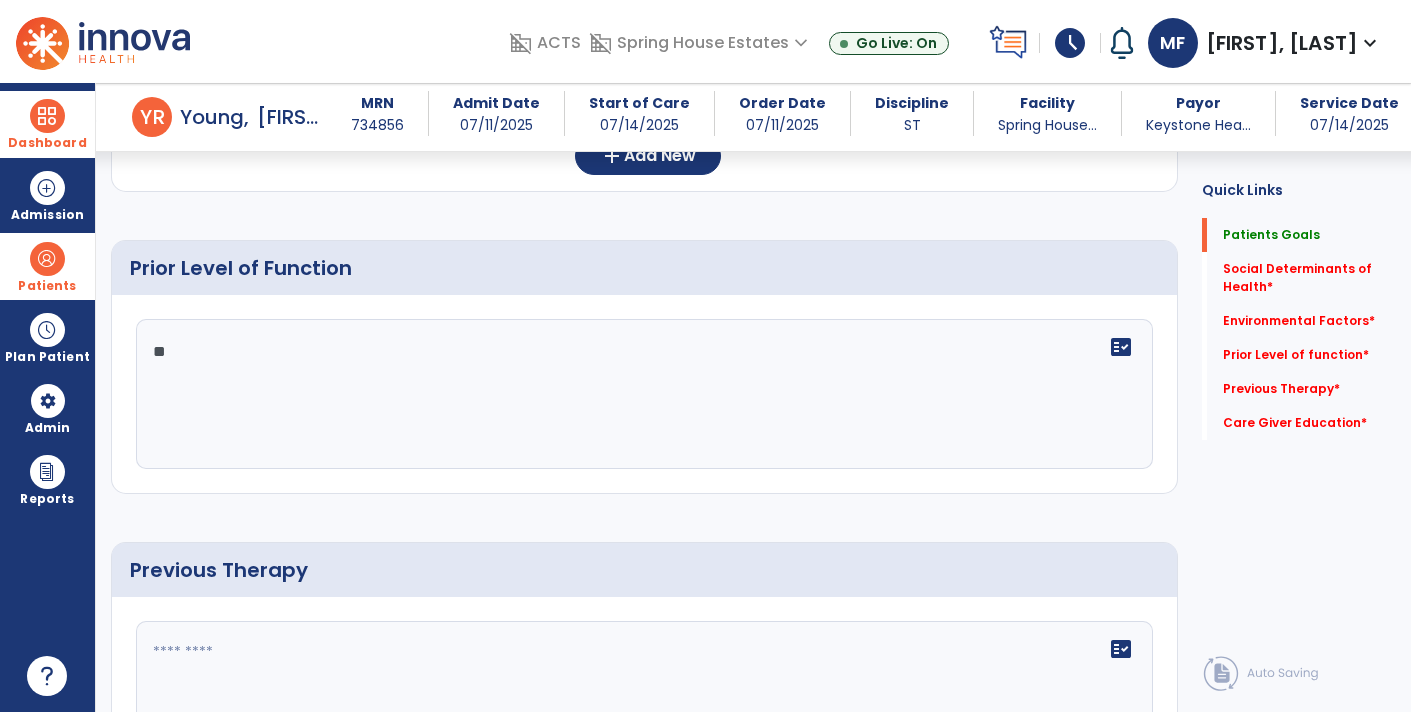 type on "*" 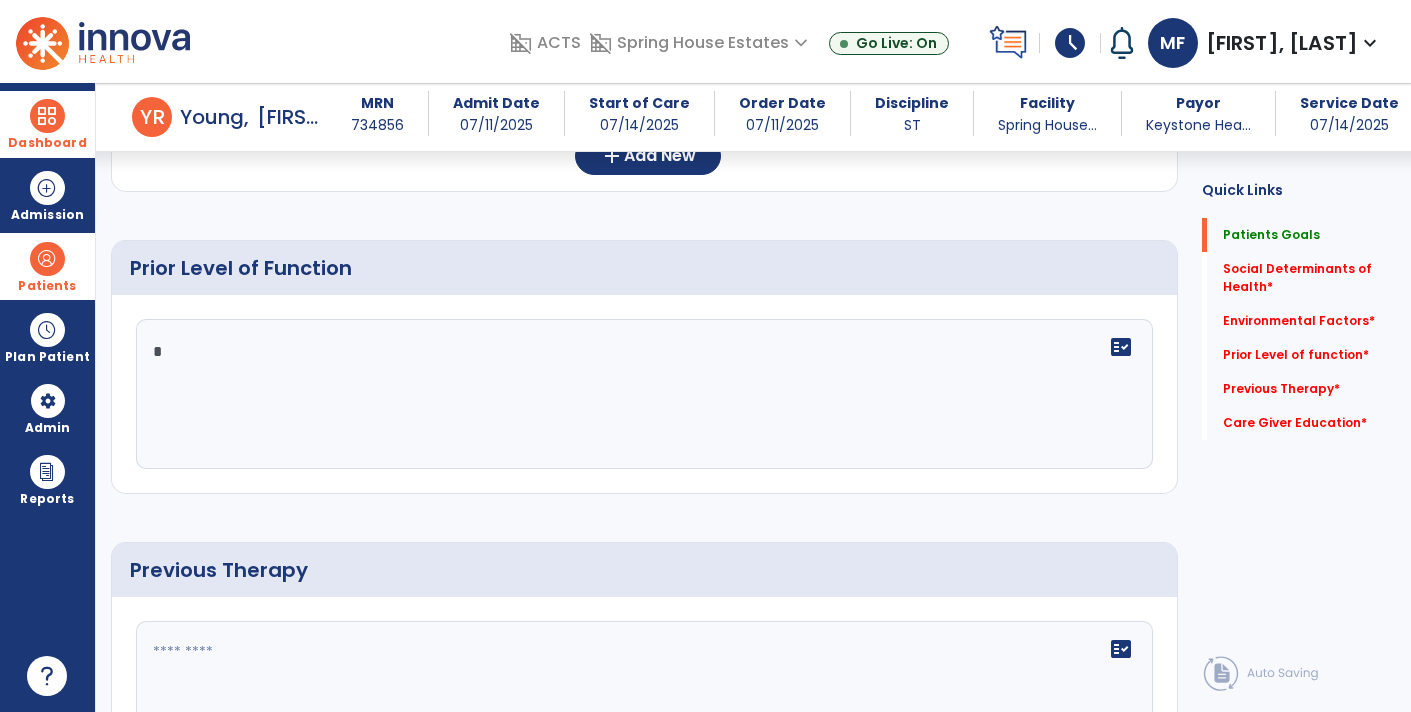 type 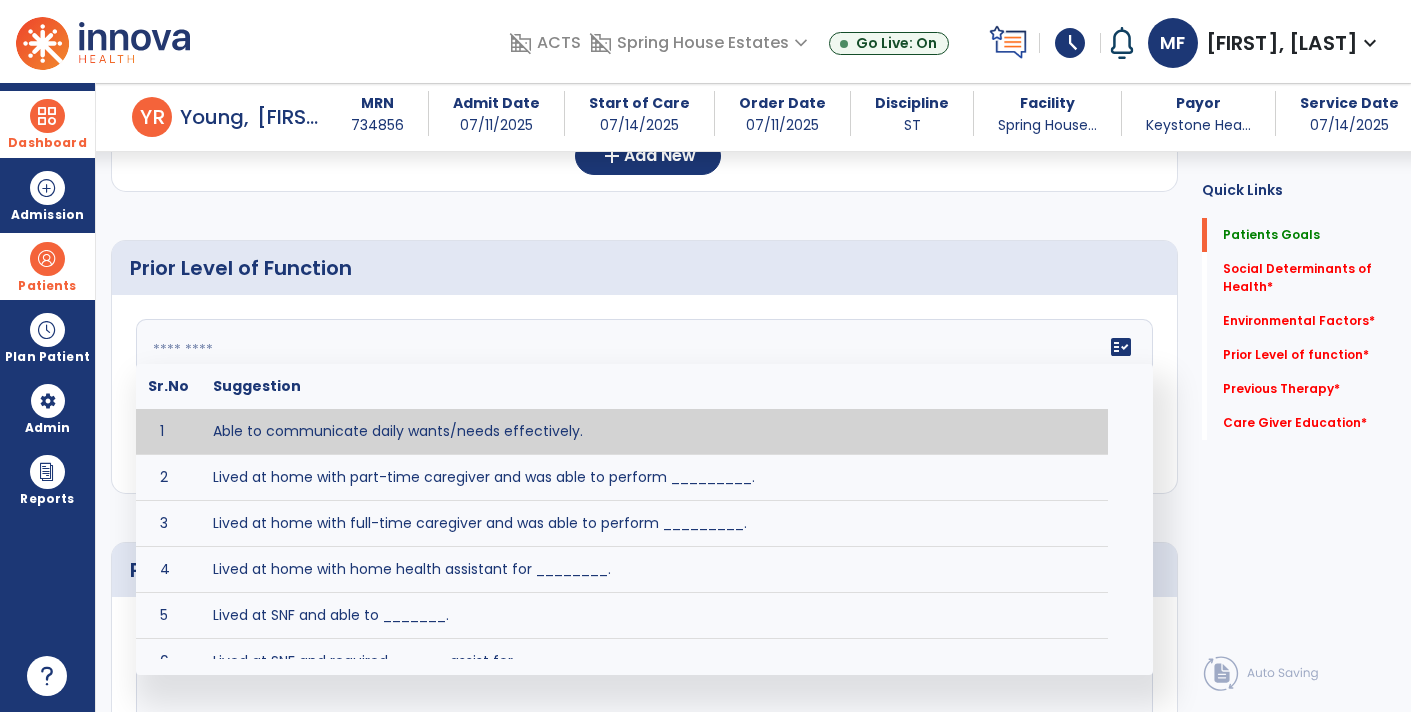 click on "Quick Links  Patients Goals   Patients Goals   Social Determinants of Health   *  Social Determinants of Health   *  Environmental Factors   *  Environmental Factors   *  Prior Level of function   *  Prior Level of function   *  Previous Therapy   *  Previous Therapy   *  Care Giver Education   *  Care Giver Education   *" 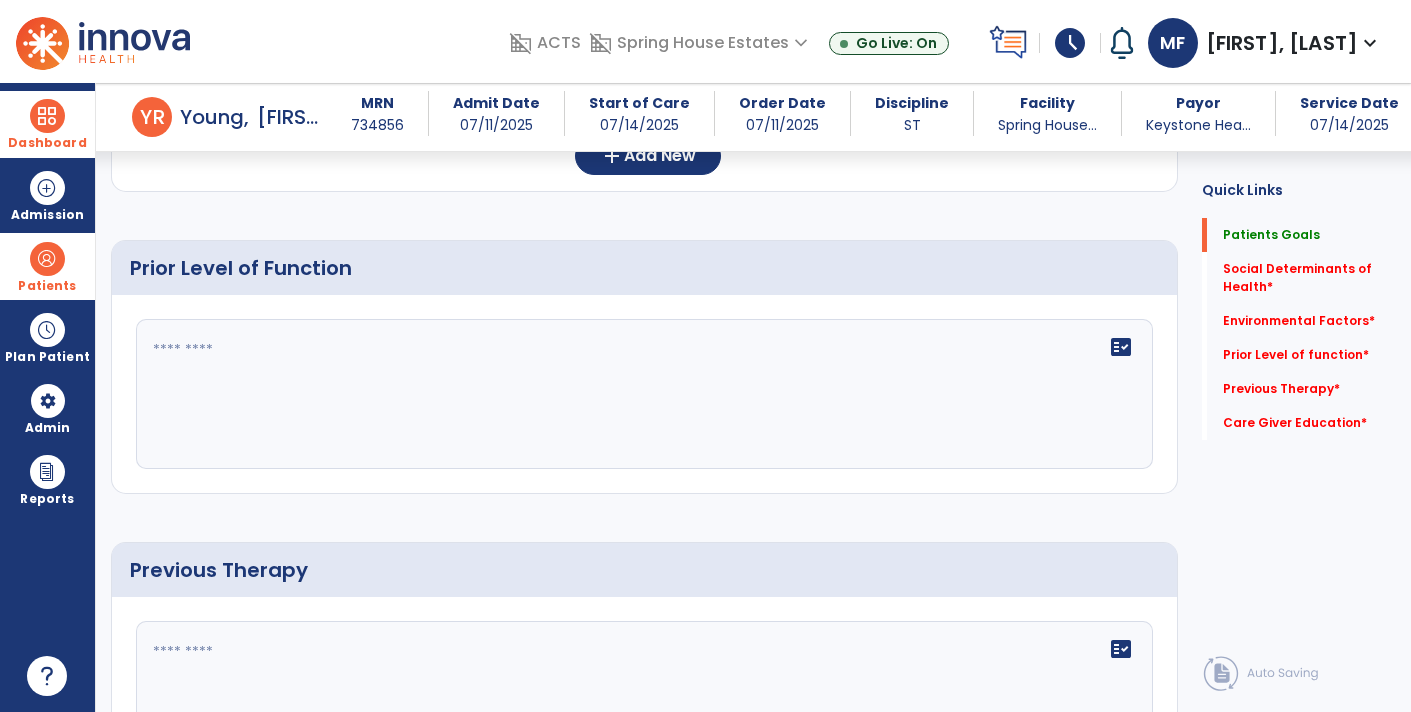 click 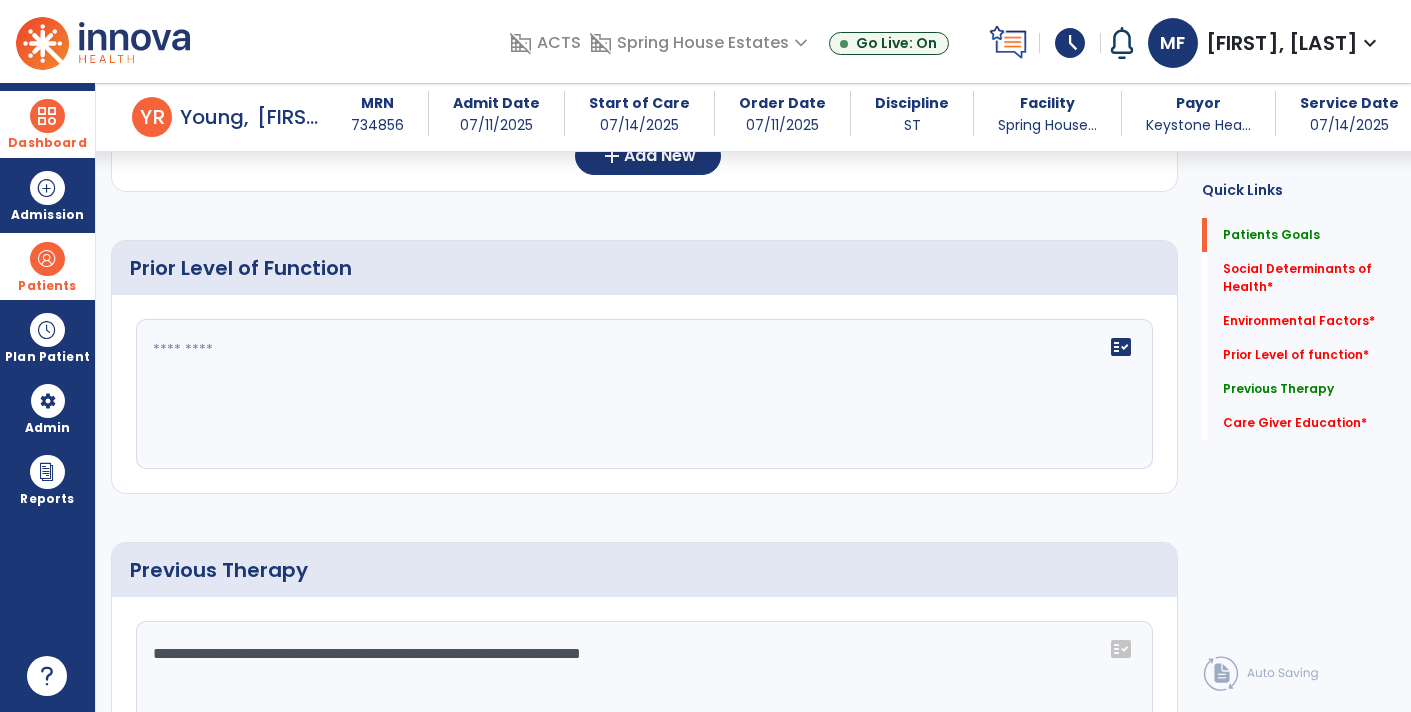 click on "**********" 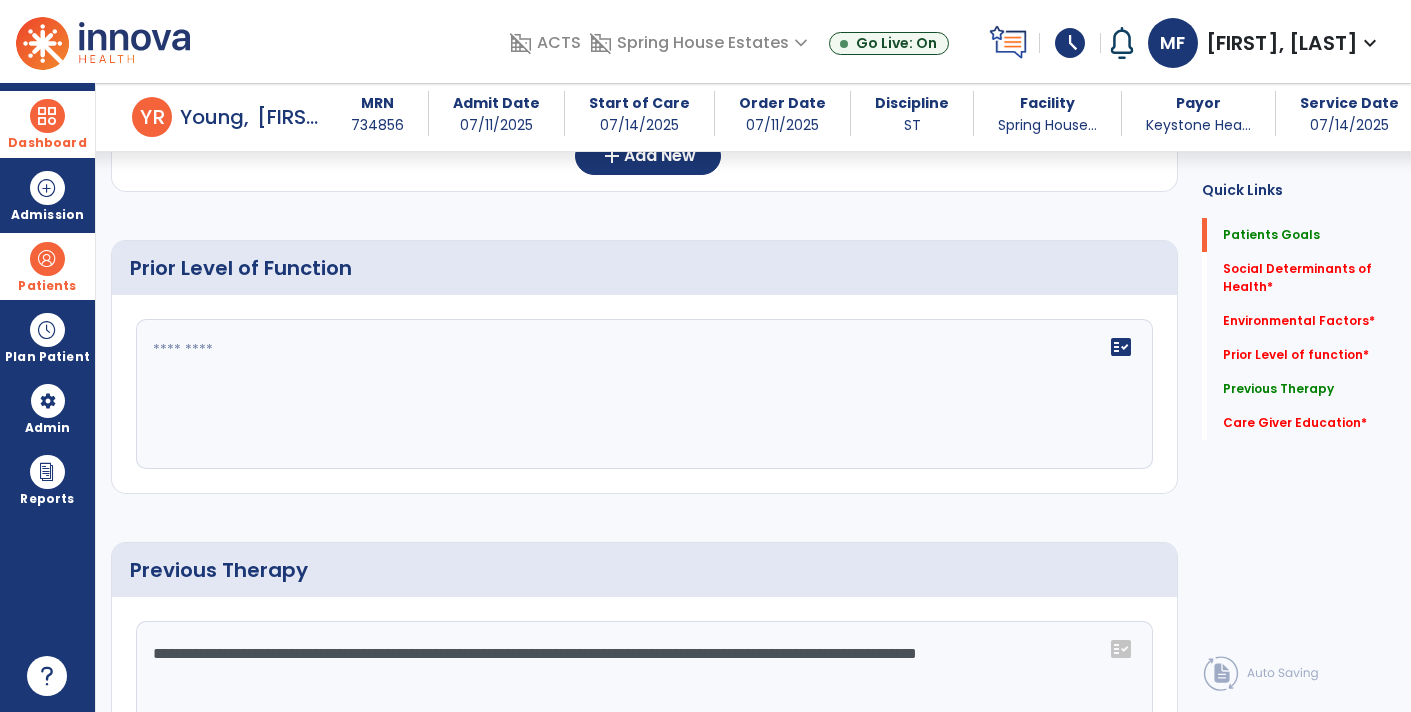click on "**********" 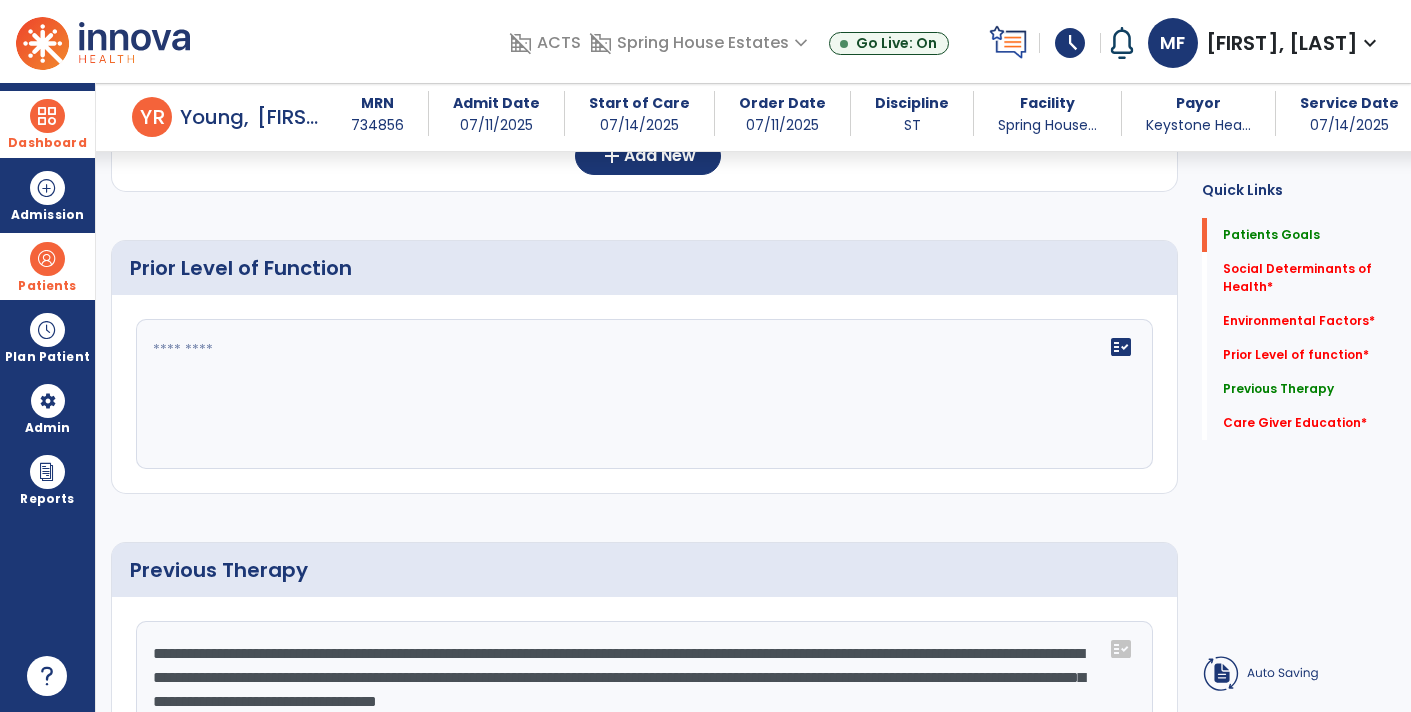 click on "**********" 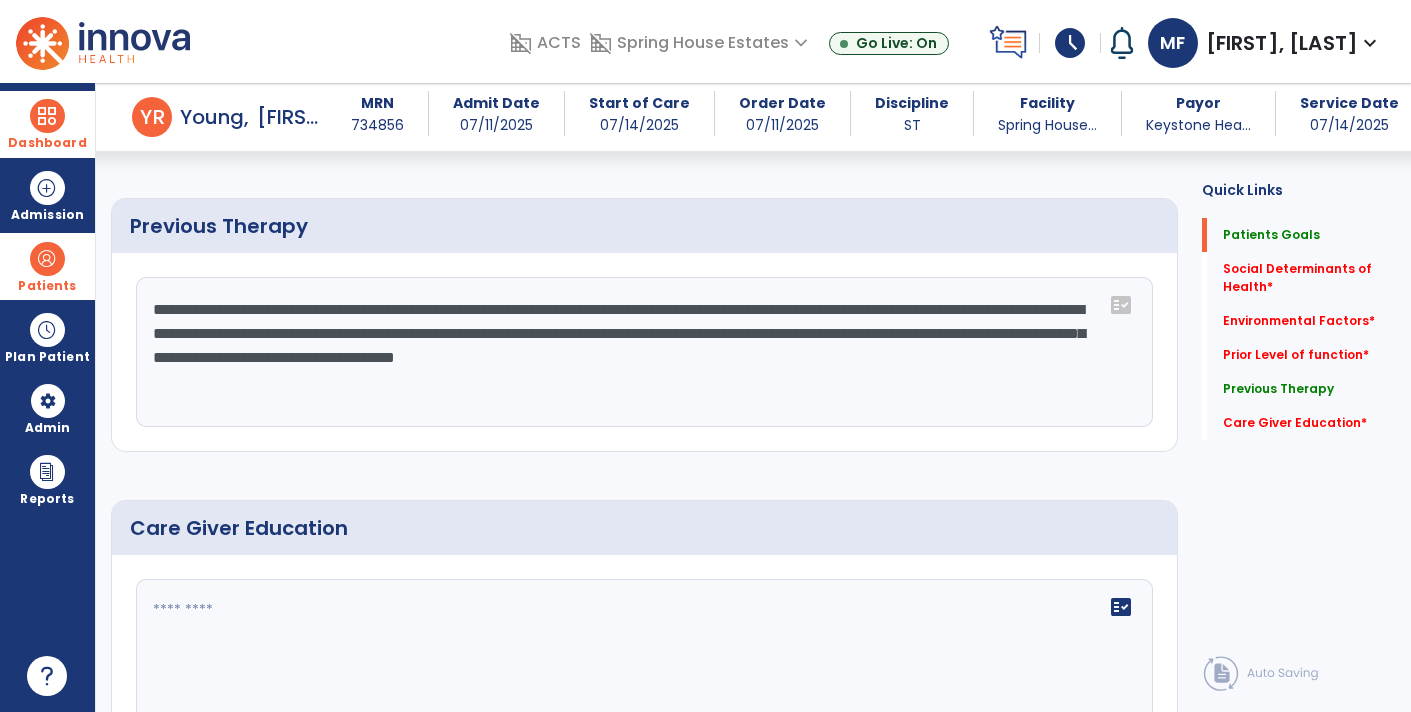 scroll, scrollTop: 1301, scrollLeft: 0, axis: vertical 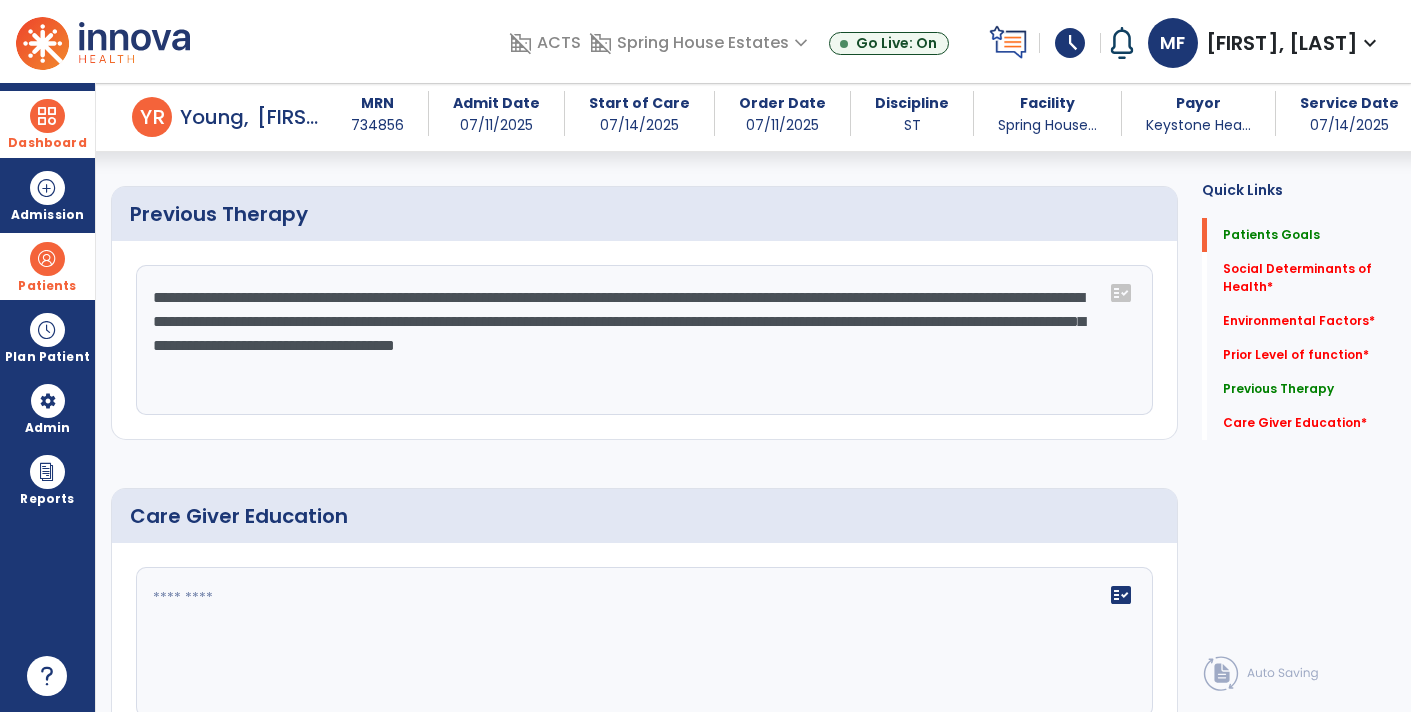 type on "**********" 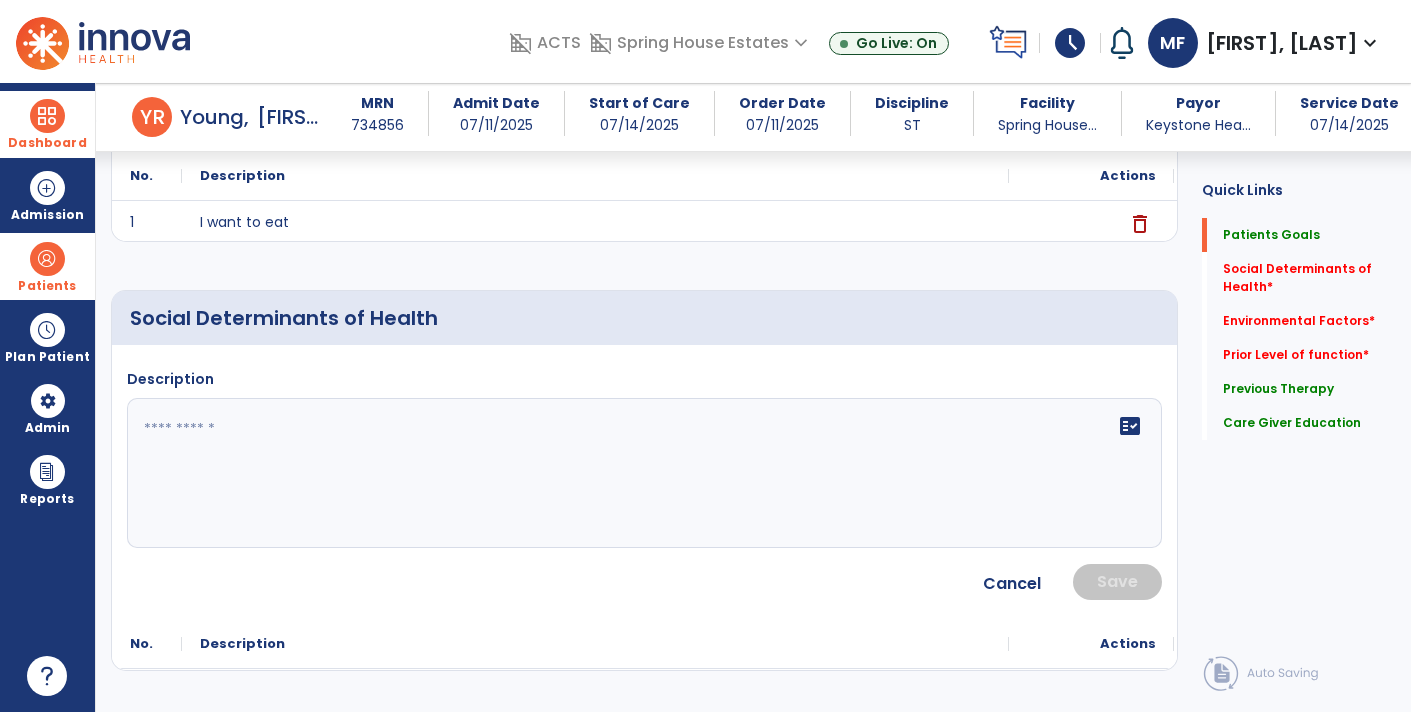 scroll, scrollTop: 243, scrollLeft: 0, axis: vertical 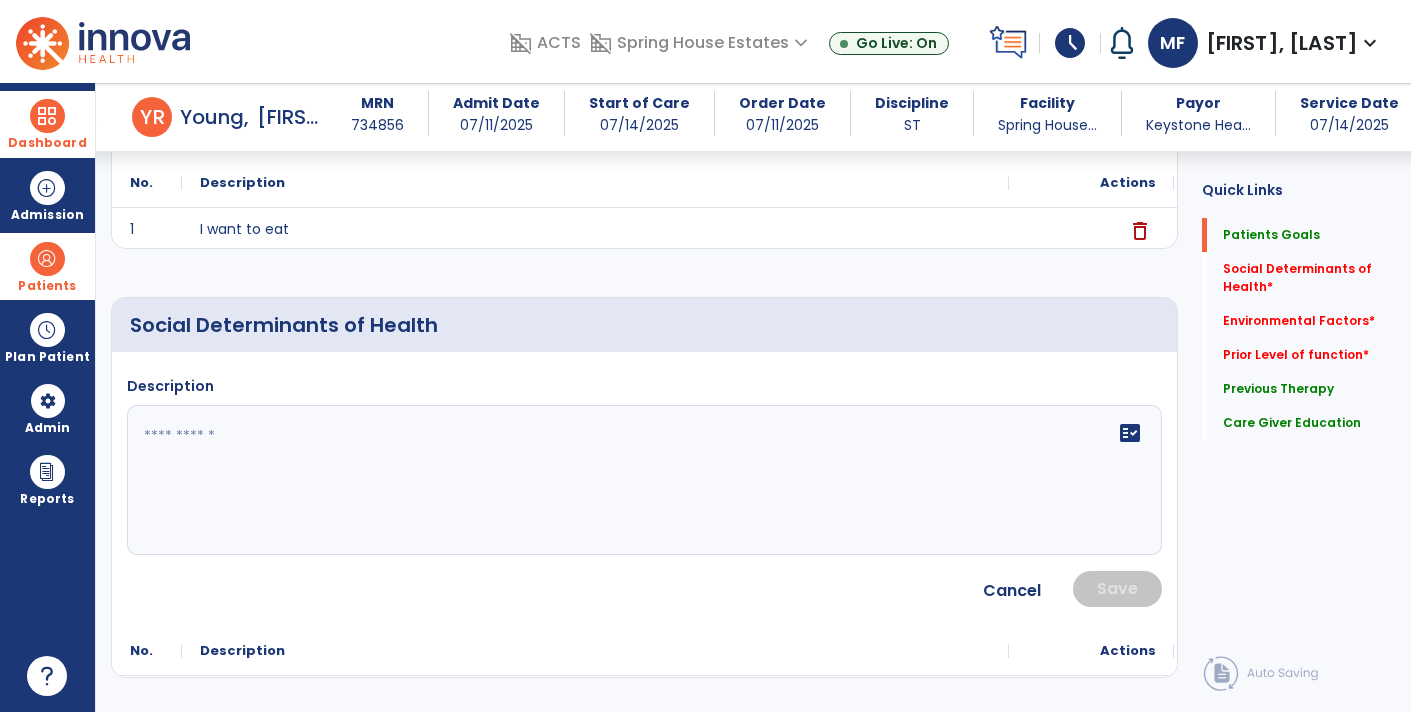 type on "***" 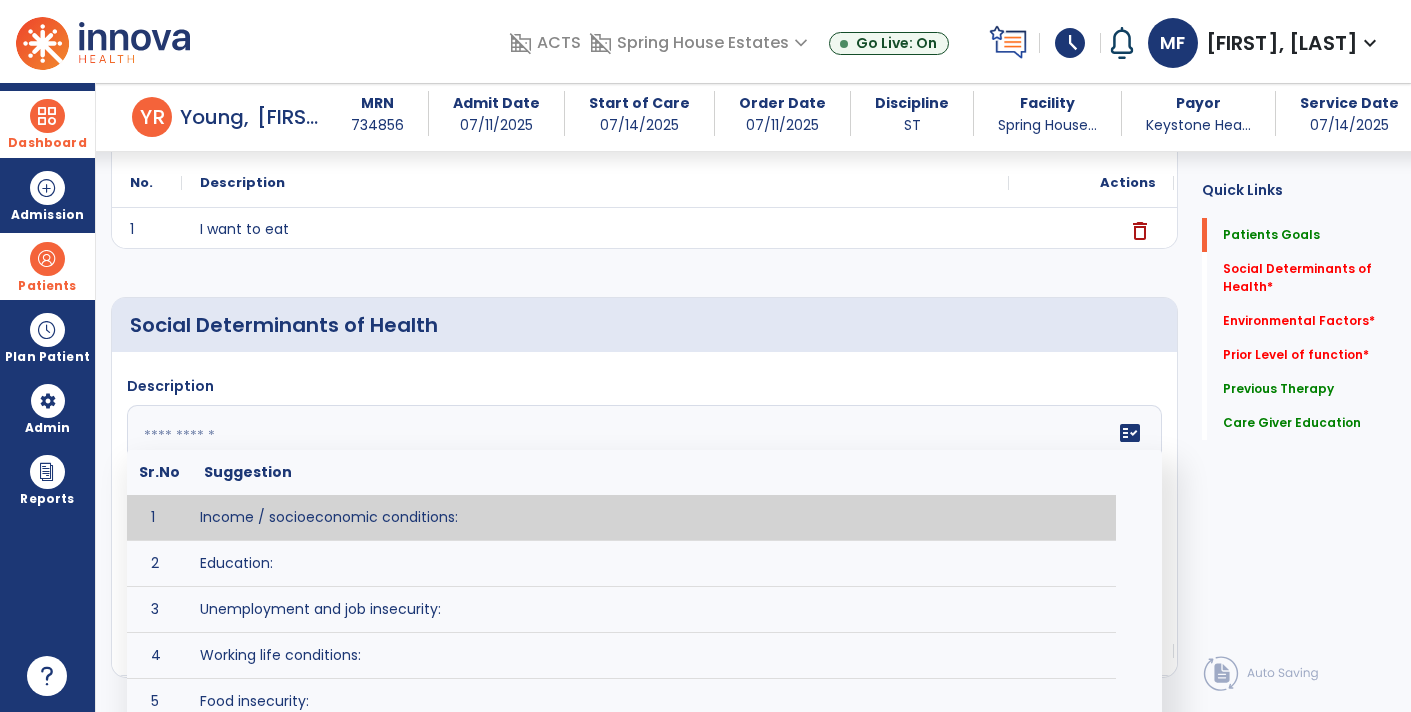 click 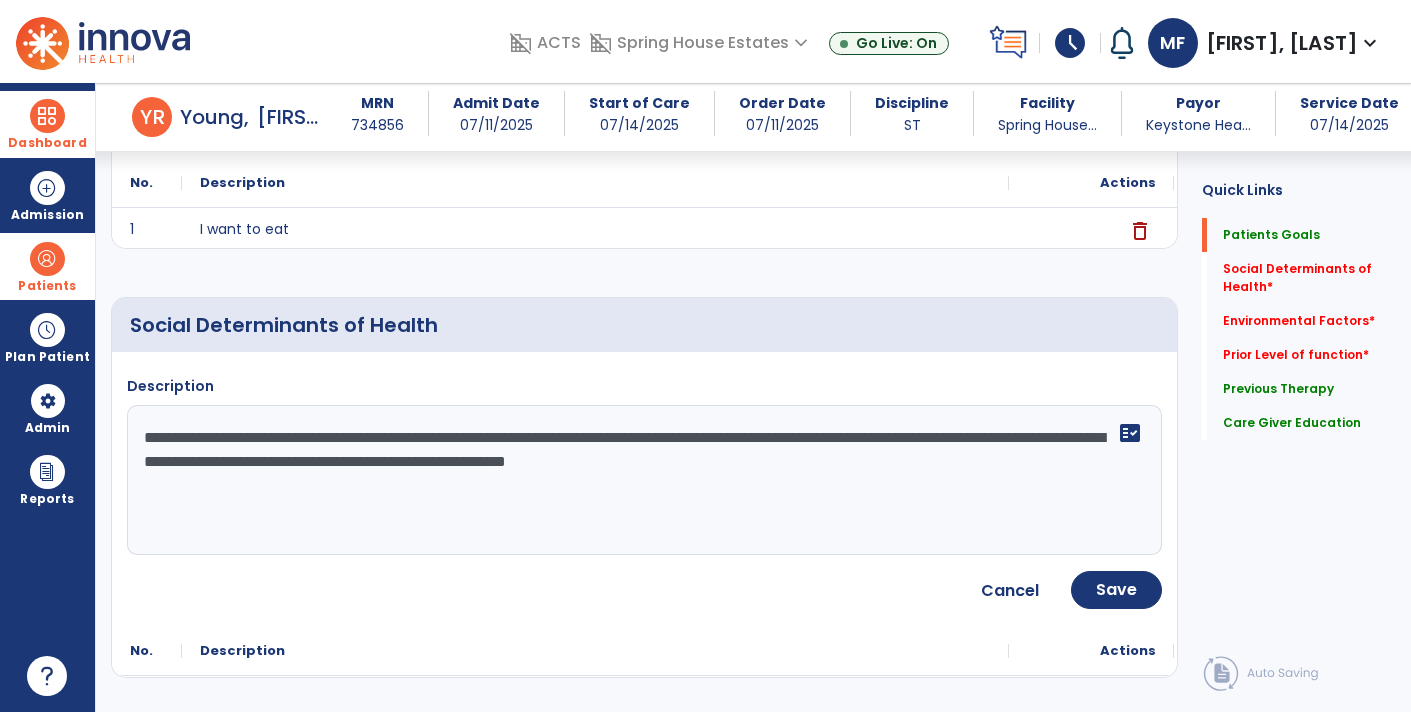 click on "**********" 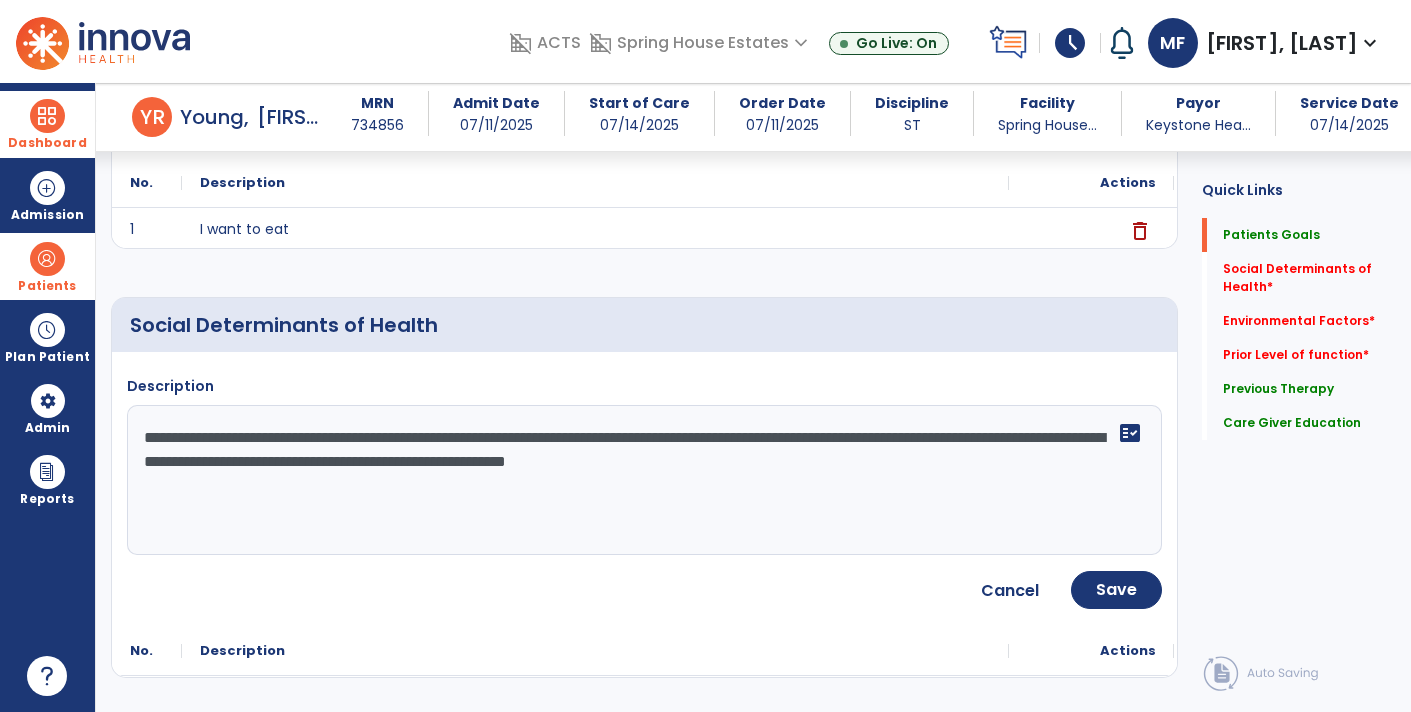 paste 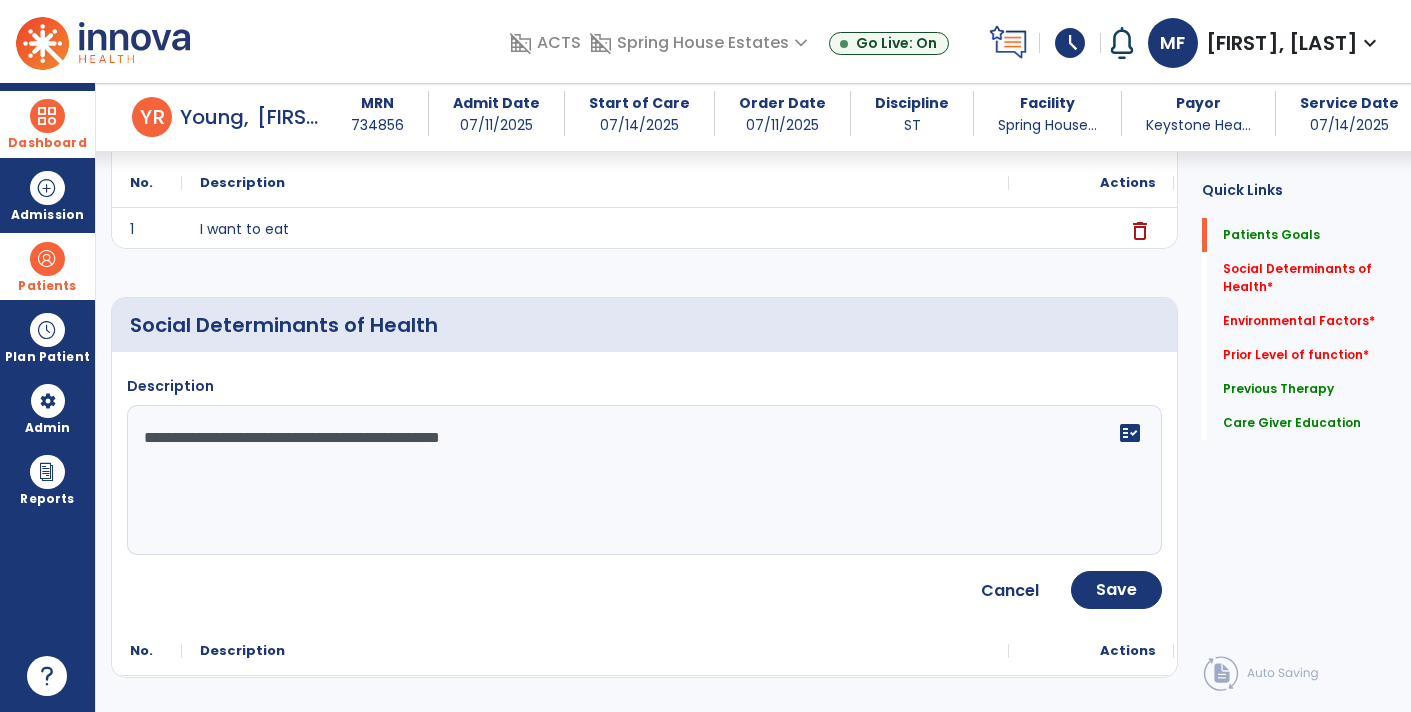 type on "**********" 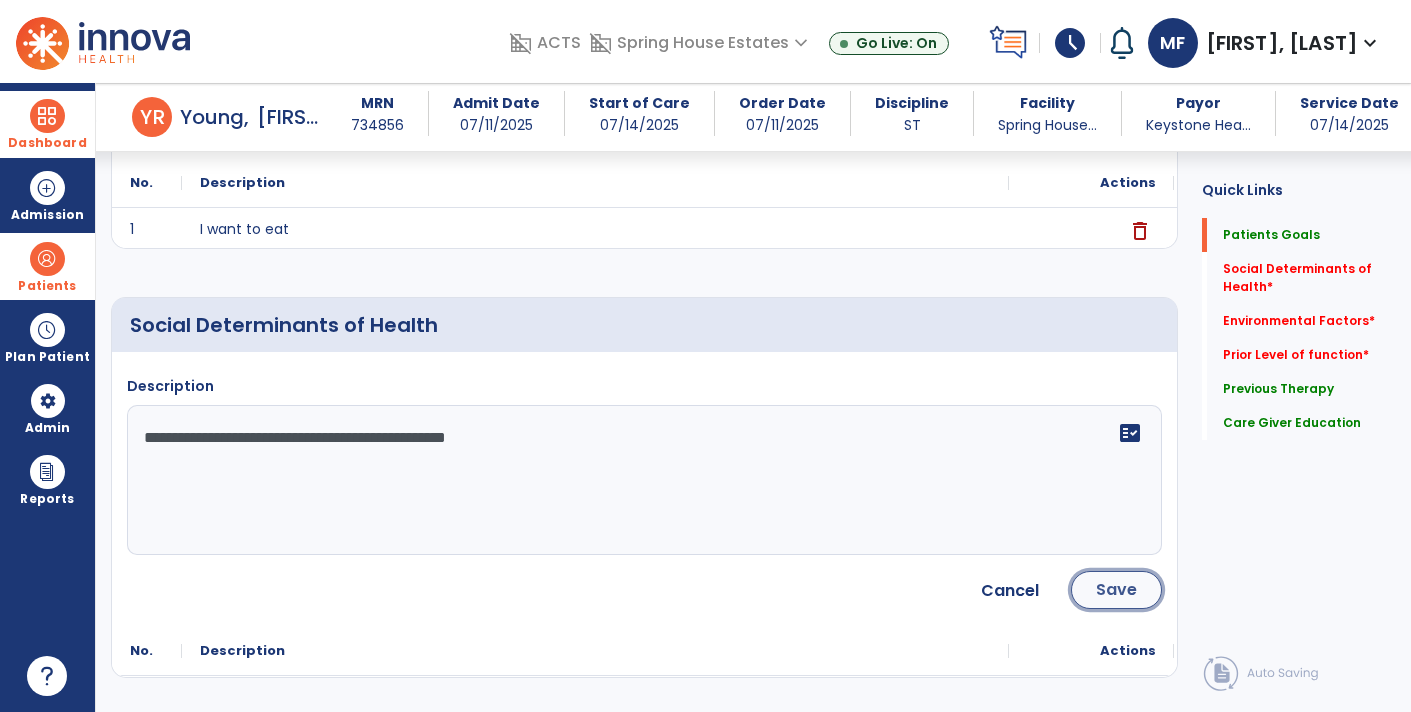 click on "Save" 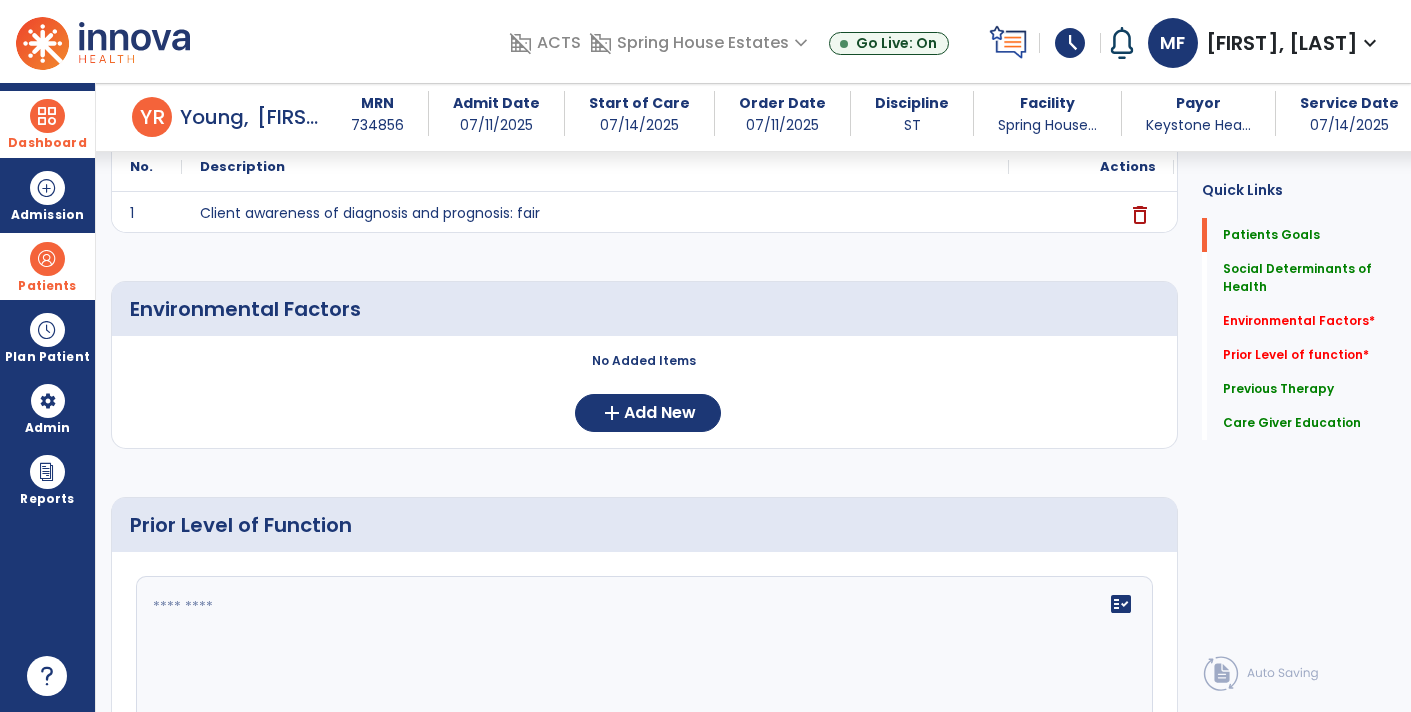 scroll, scrollTop: 492, scrollLeft: 0, axis: vertical 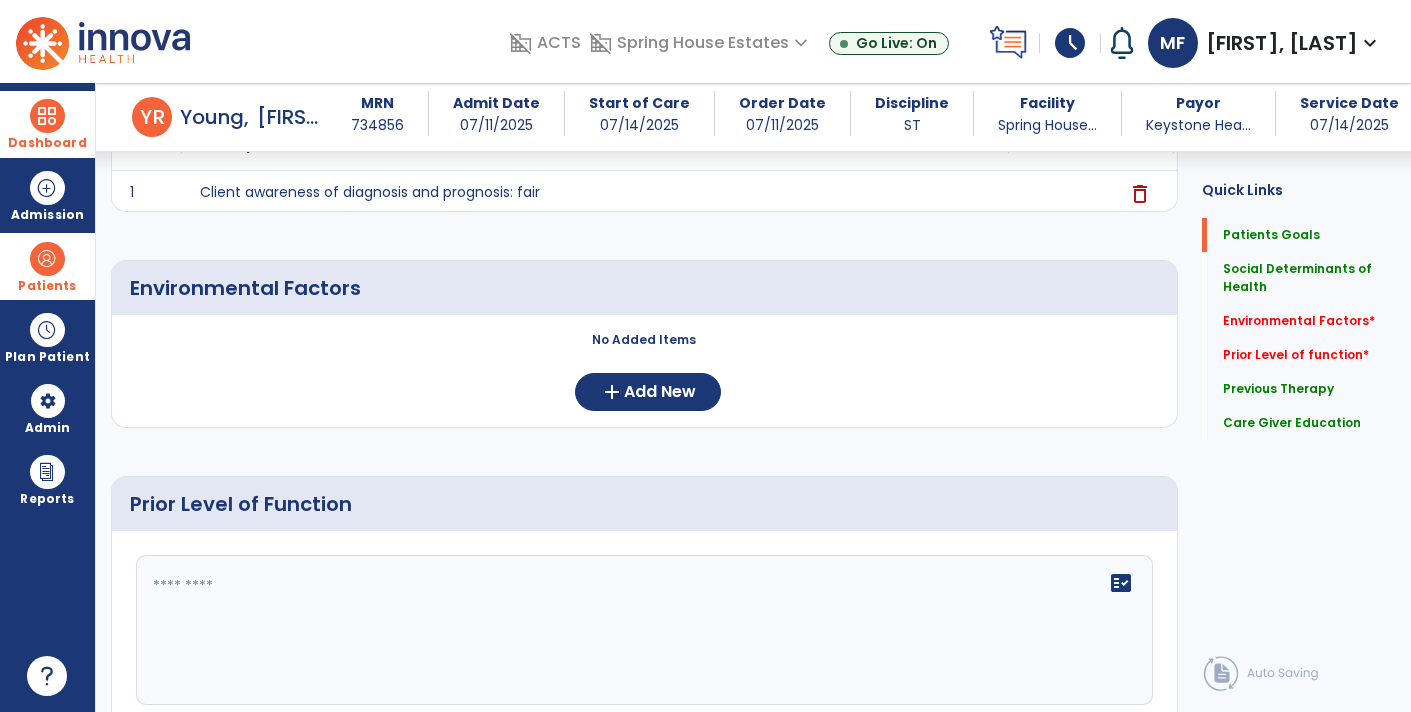 click 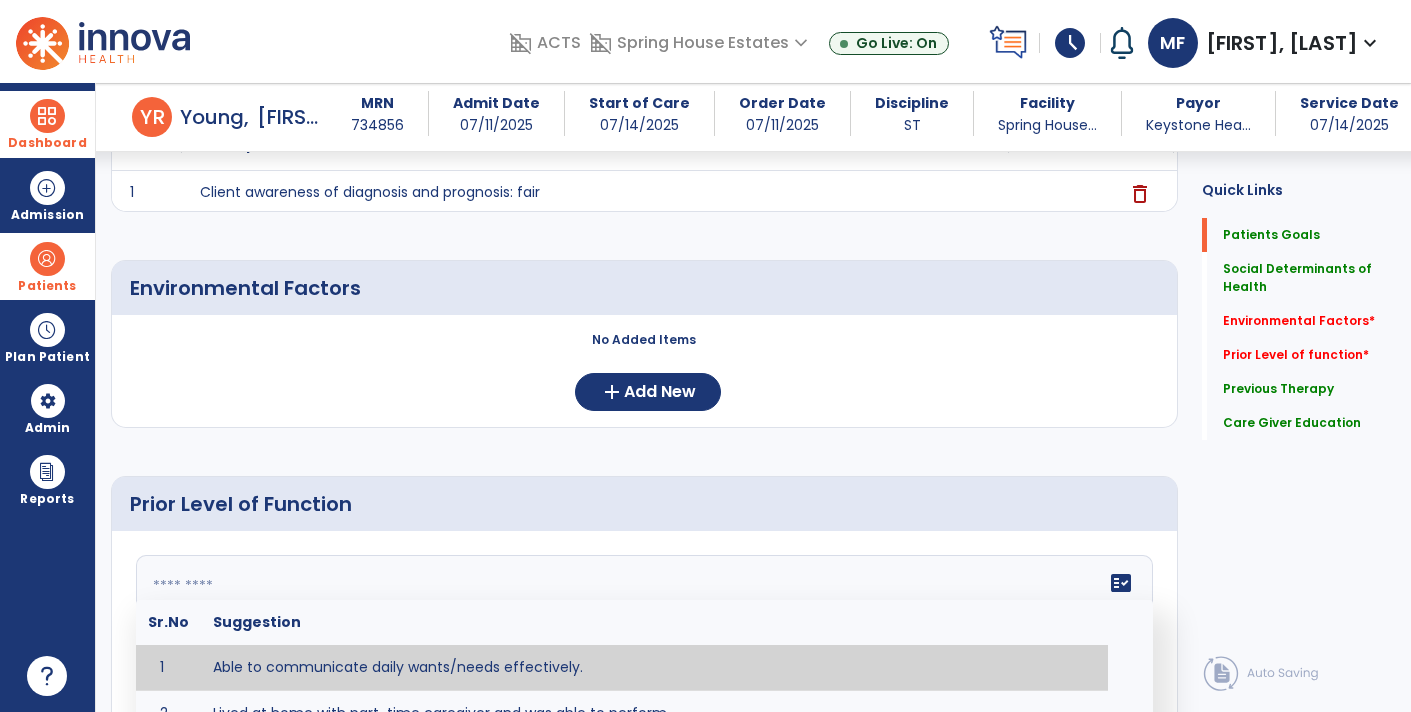 click 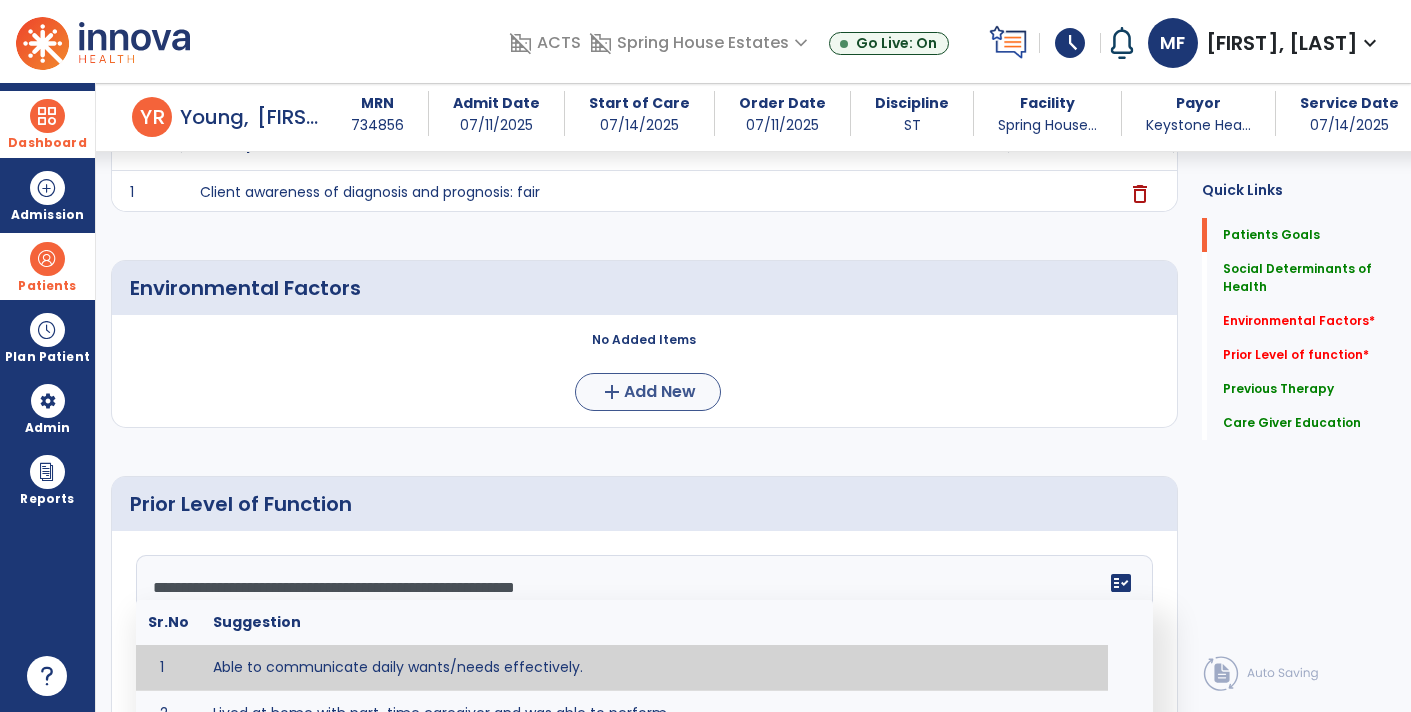 type on "**********" 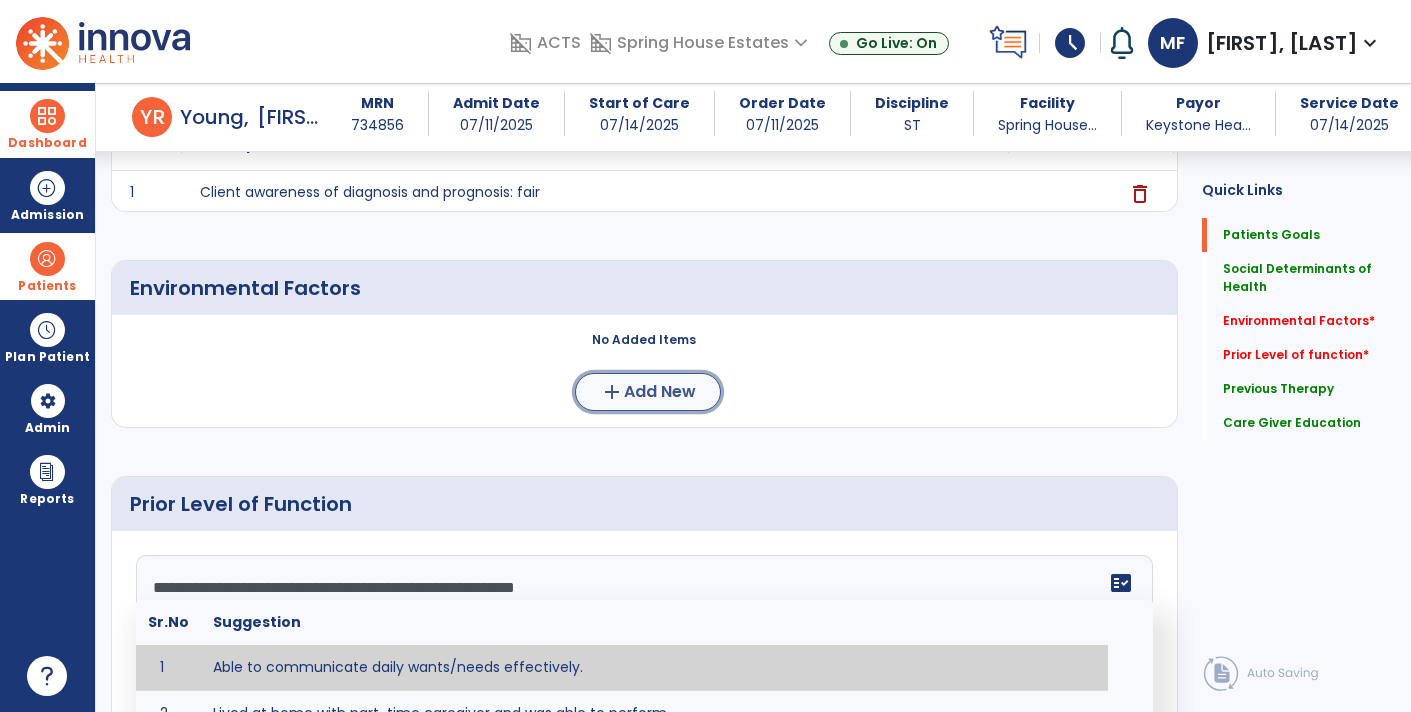 click on "Add New" 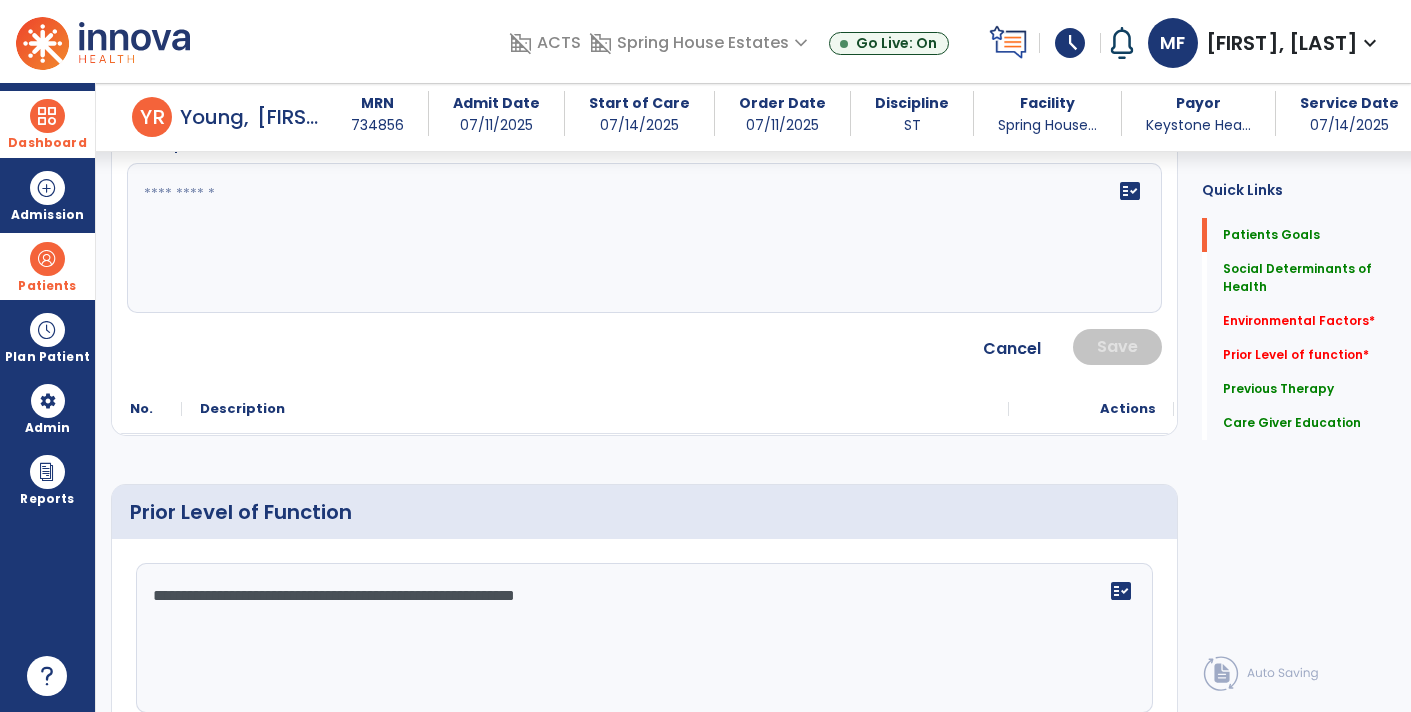 scroll, scrollTop: 698, scrollLeft: 0, axis: vertical 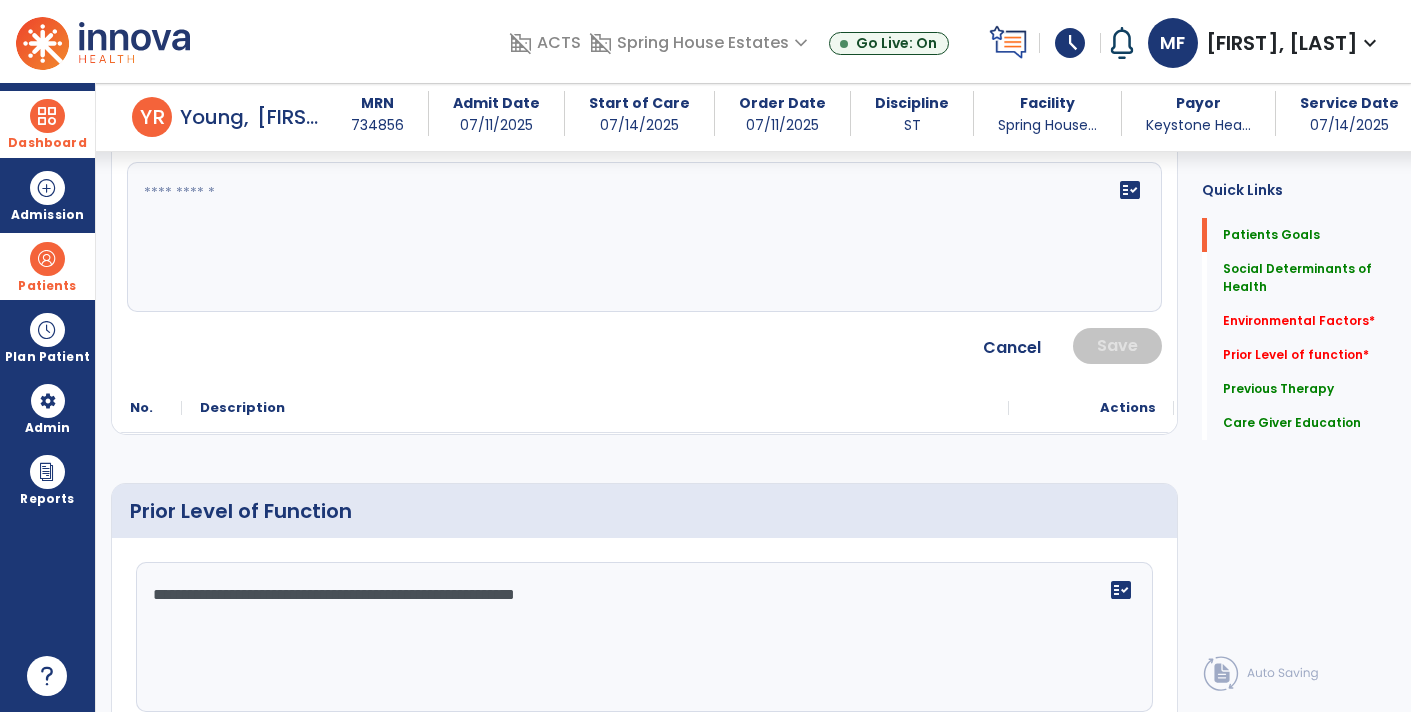 click on "fact_check" 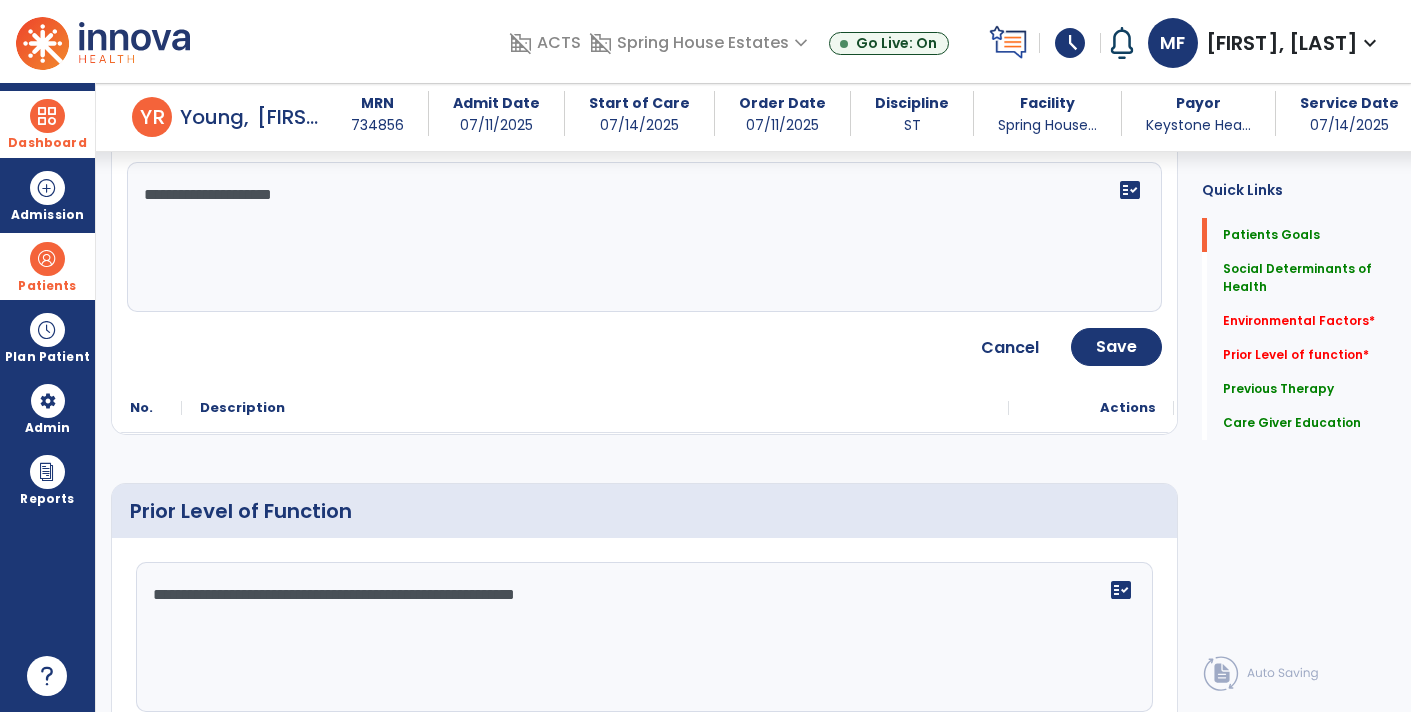 type on "**********" 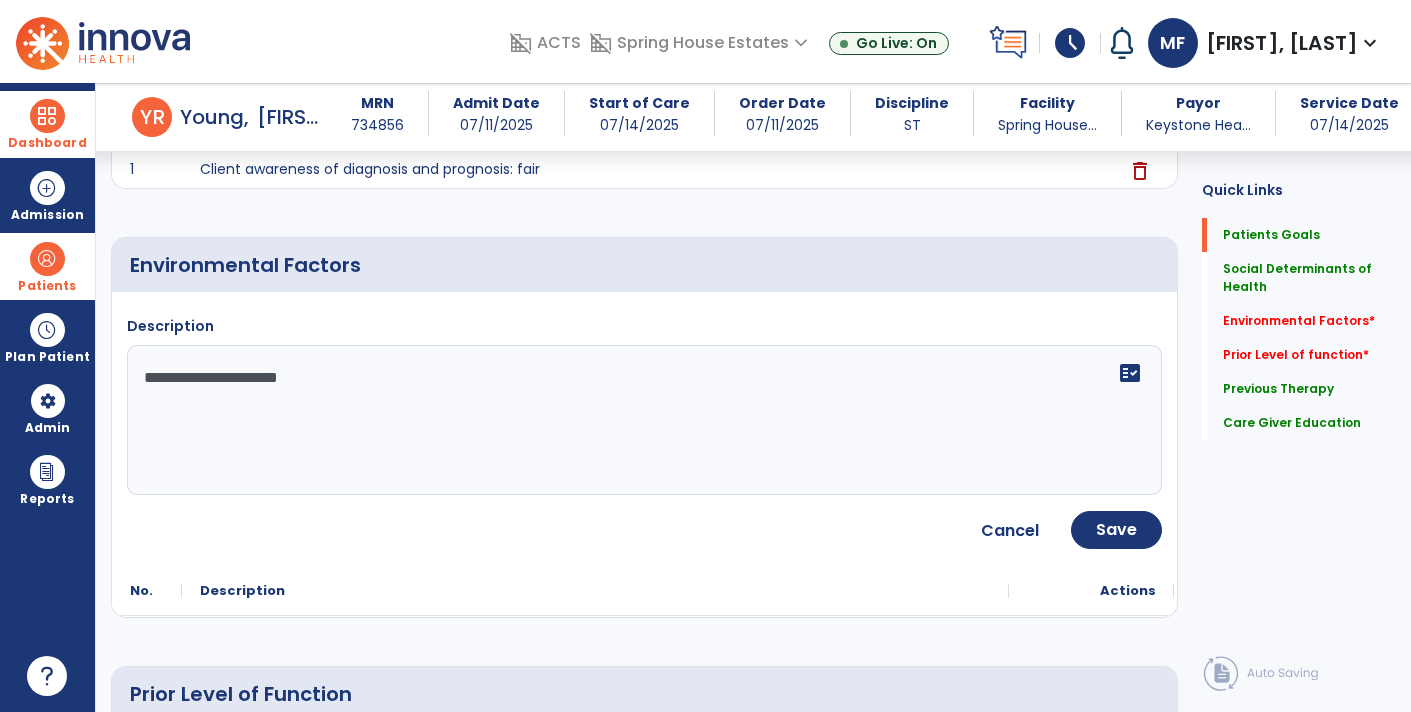 scroll, scrollTop: 519, scrollLeft: 0, axis: vertical 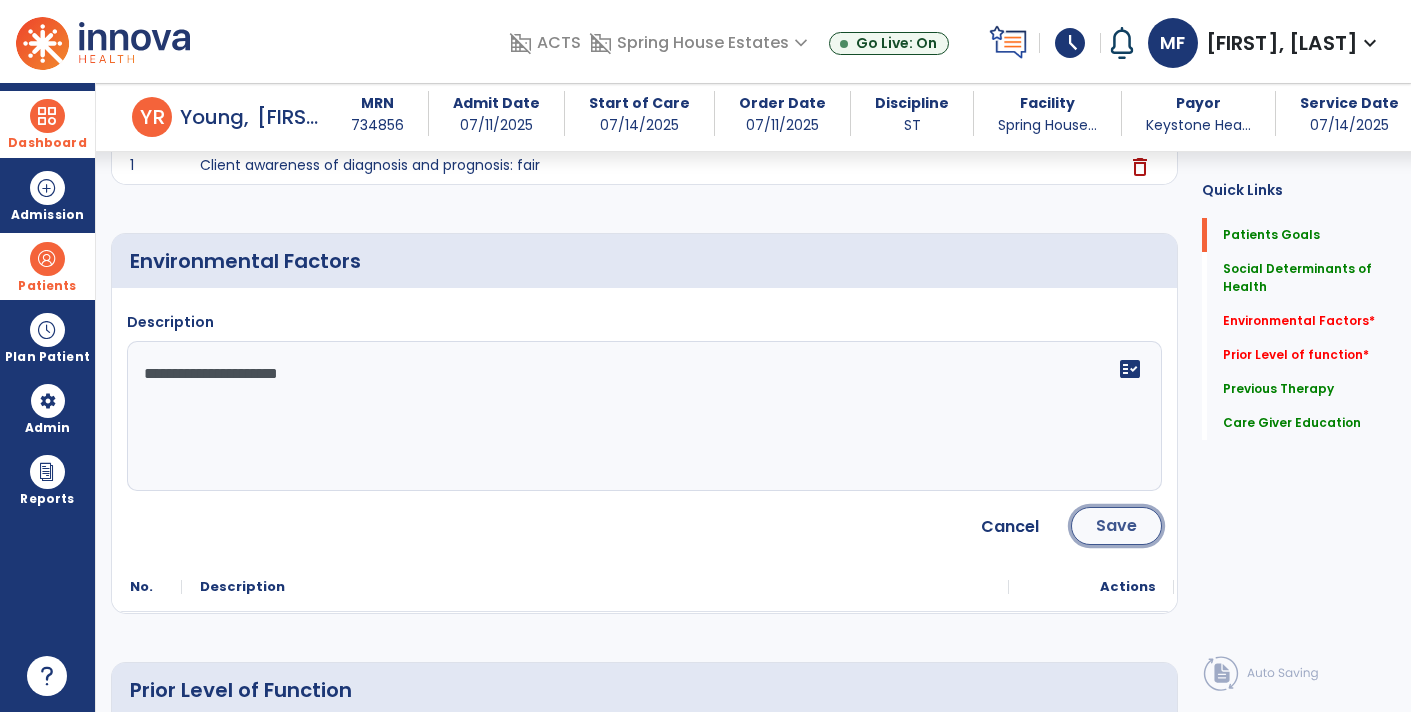 click on "Save" 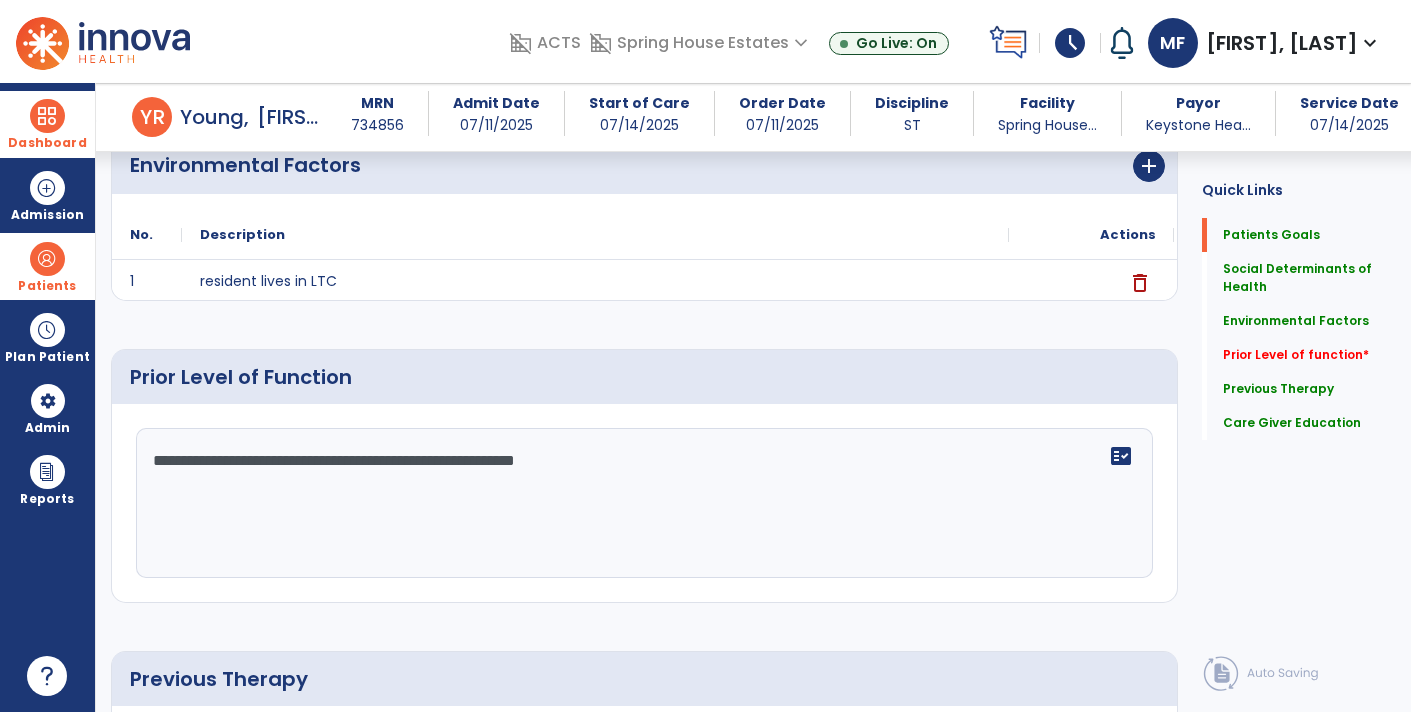 scroll, scrollTop: 612, scrollLeft: 0, axis: vertical 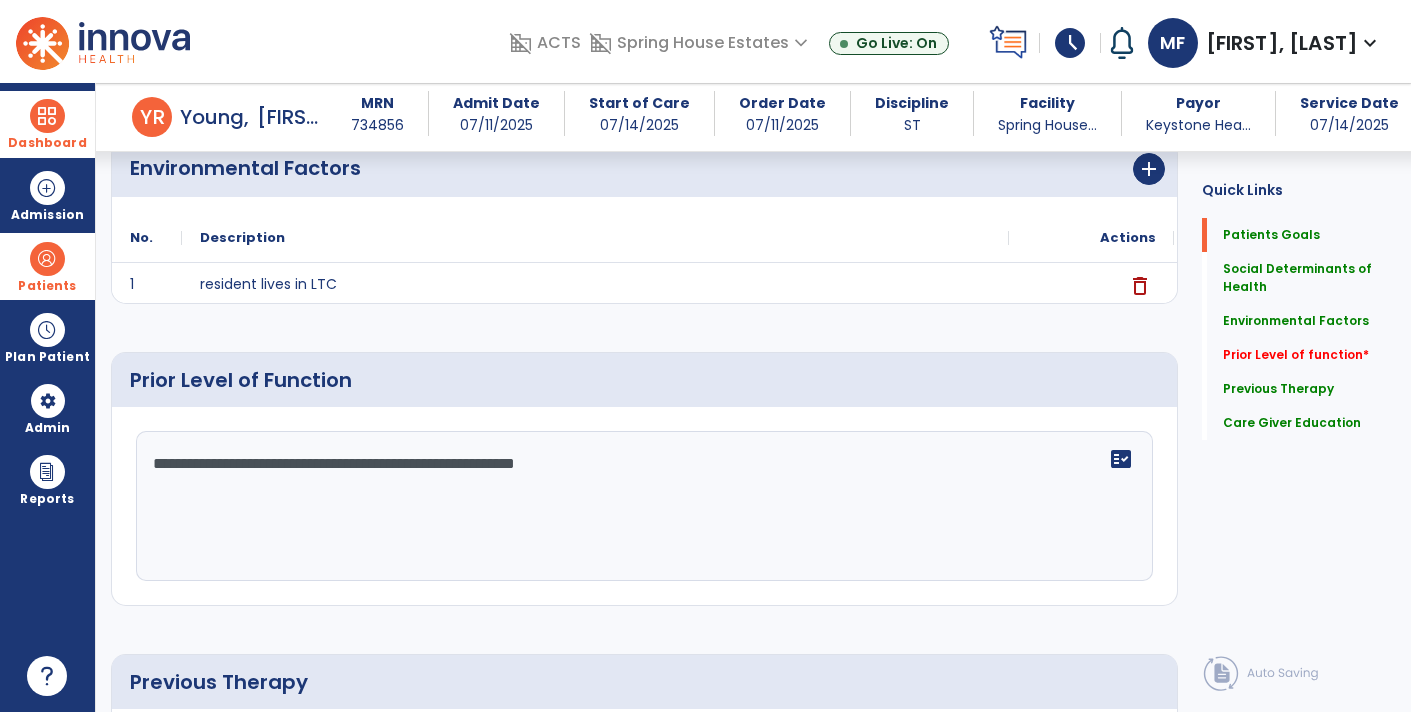 click on "**********" 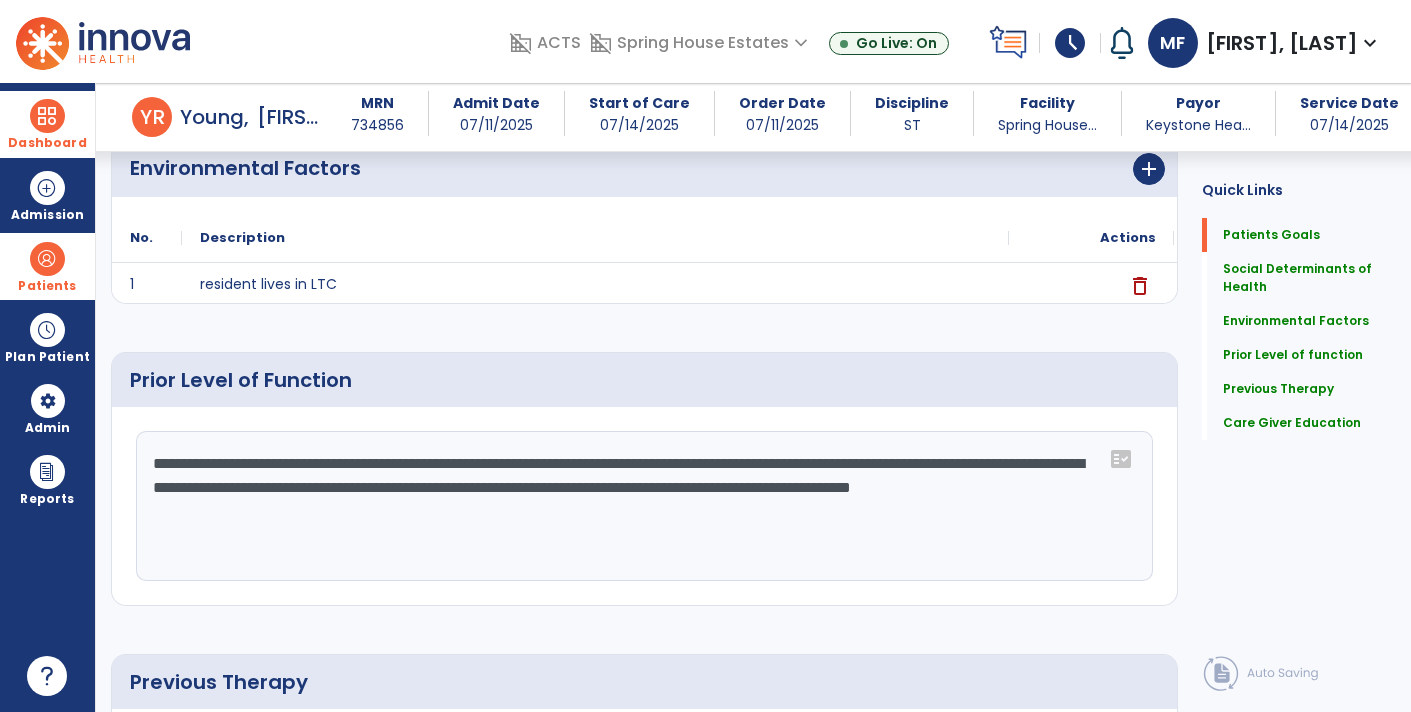 type on "**********" 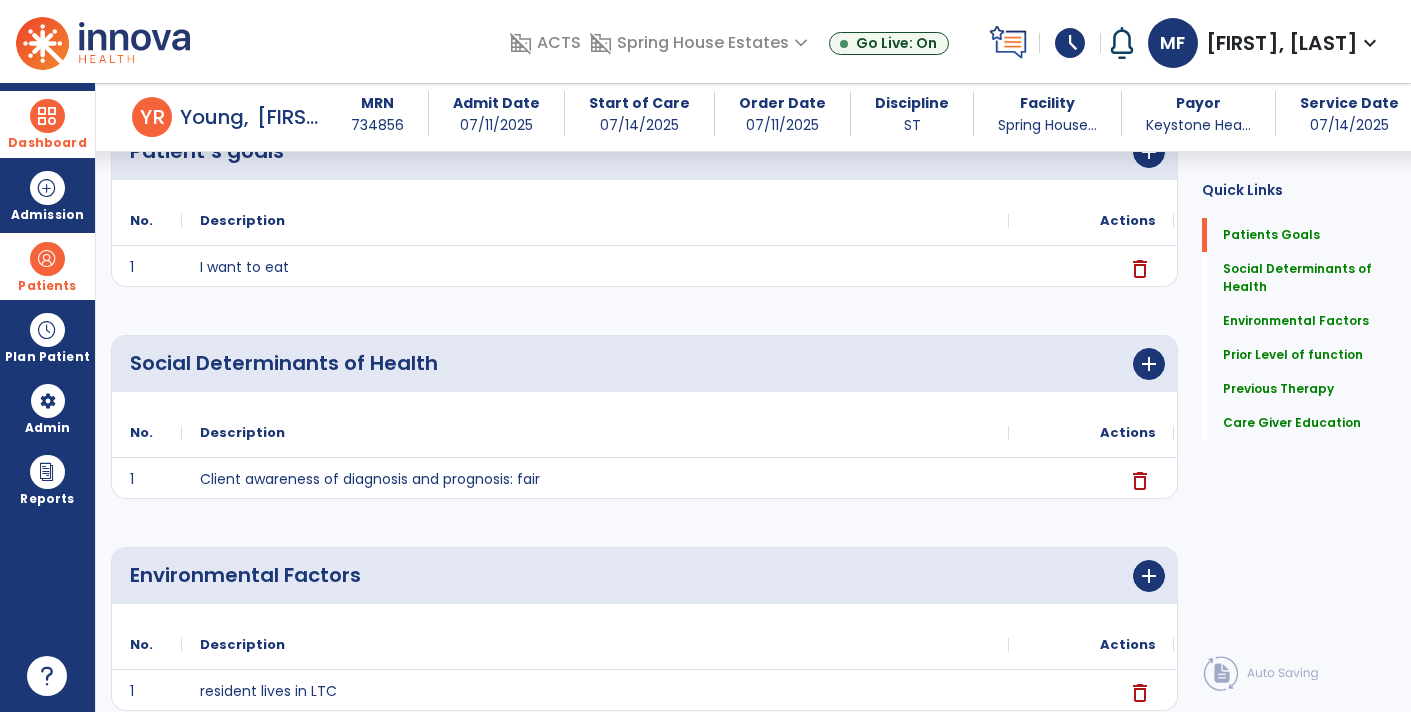 scroll, scrollTop: 0, scrollLeft: 0, axis: both 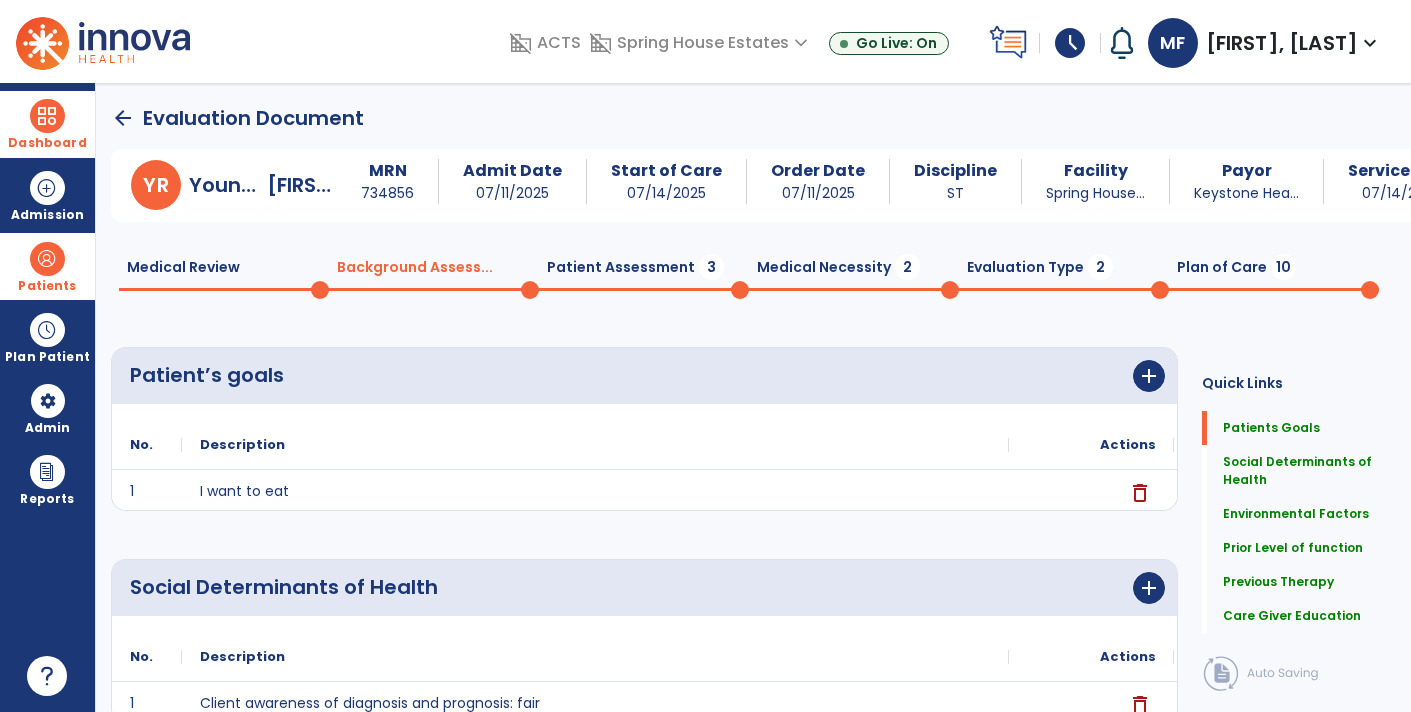 click on "Patient Assessment  3" 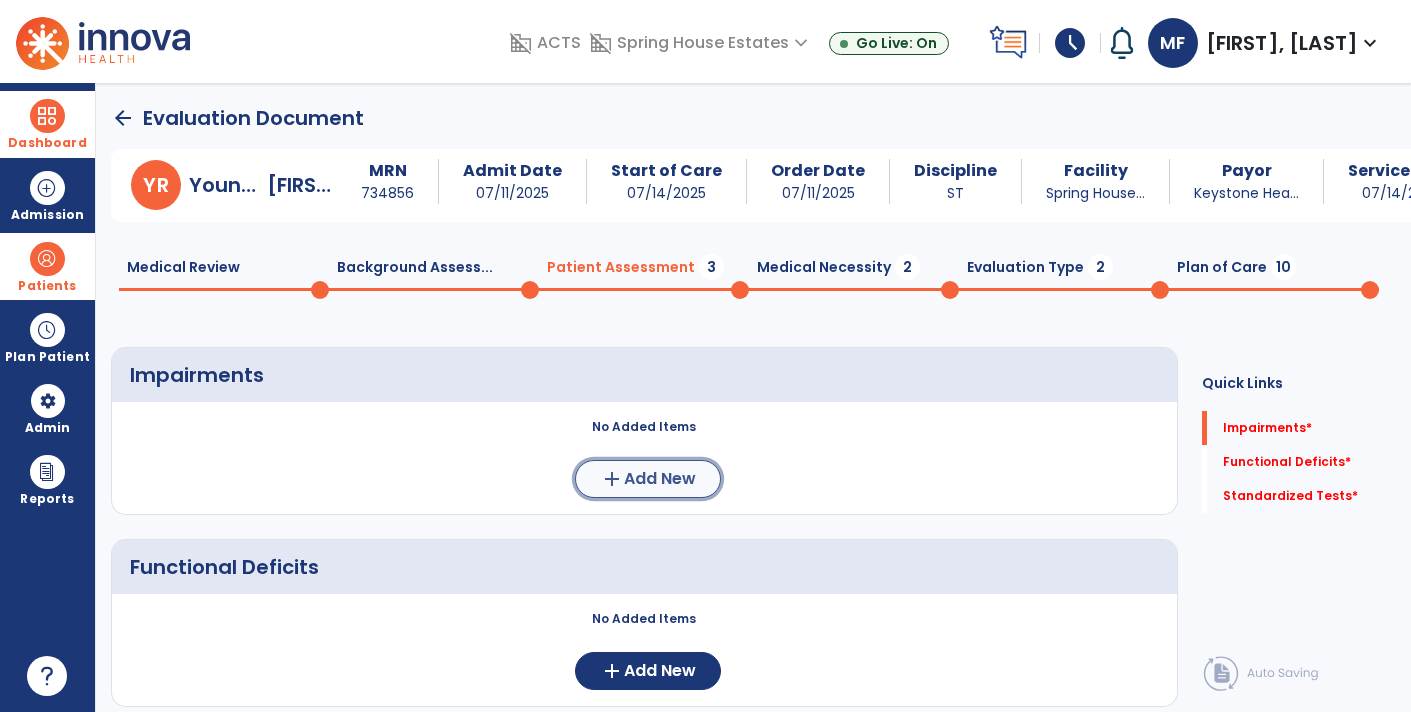 click on "Add New" 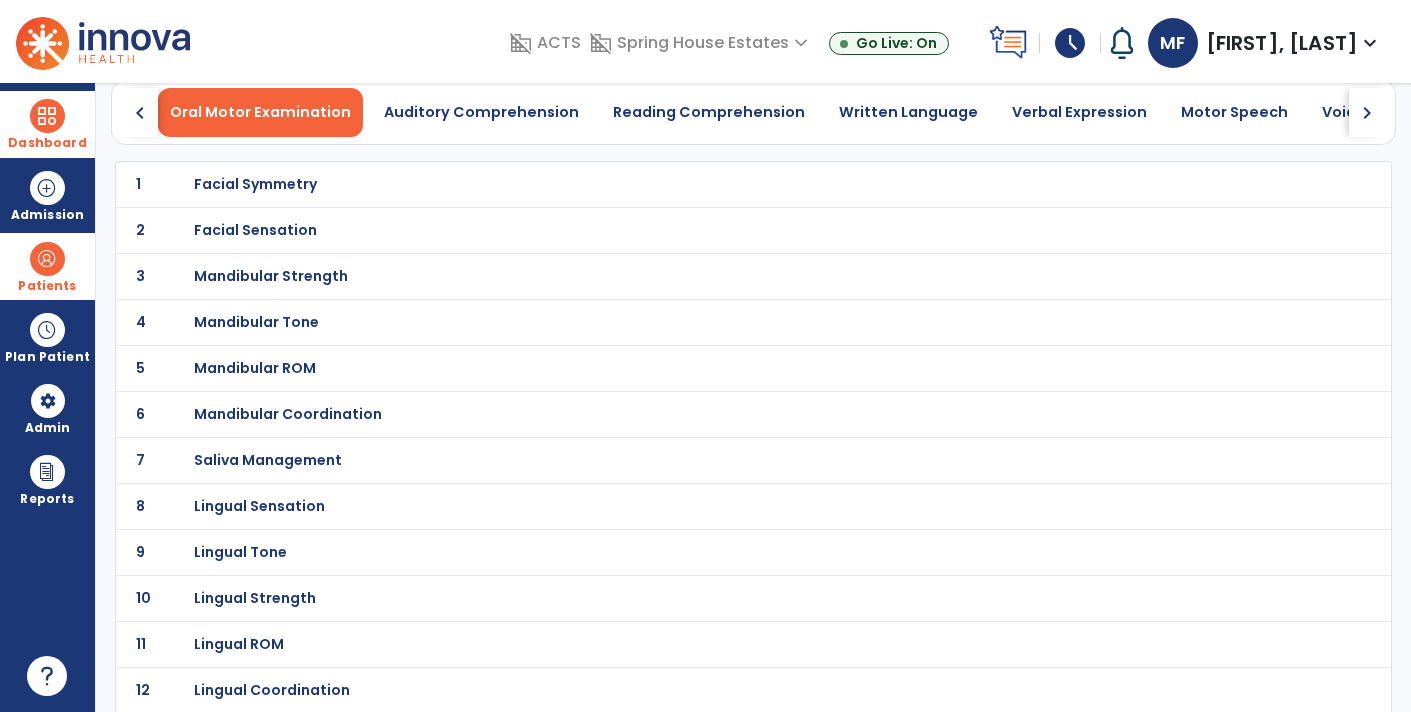 scroll, scrollTop: 0, scrollLeft: 0, axis: both 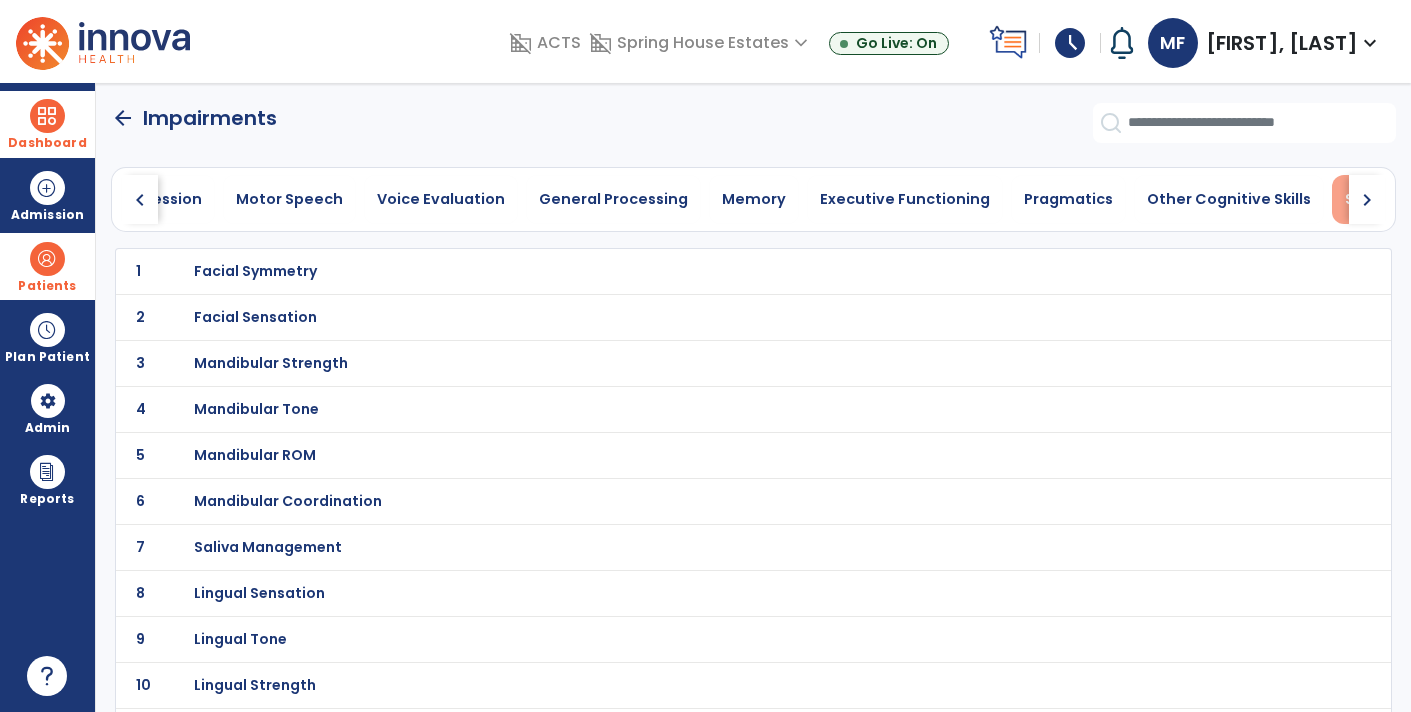 click on "Swallowing" at bounding box center (1387, 199) 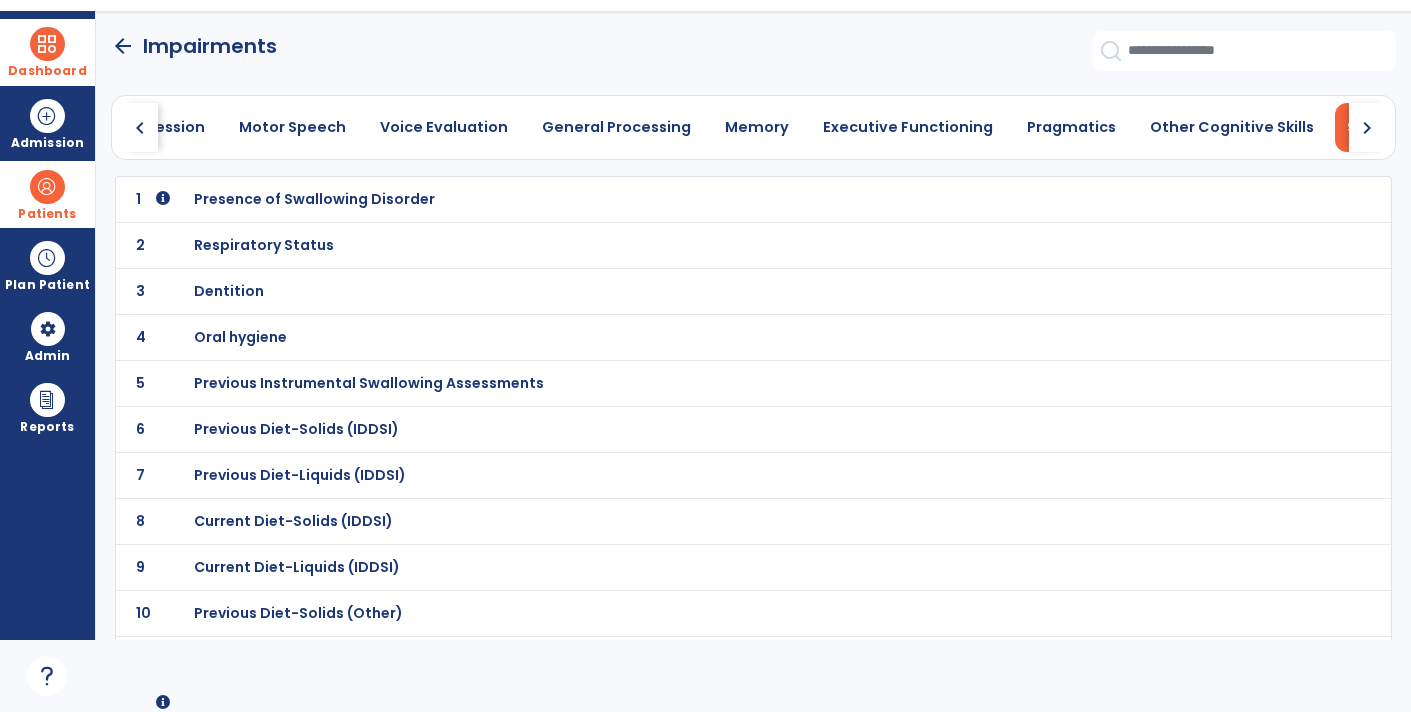 click on "1 Presence of Swallowing Disorder" 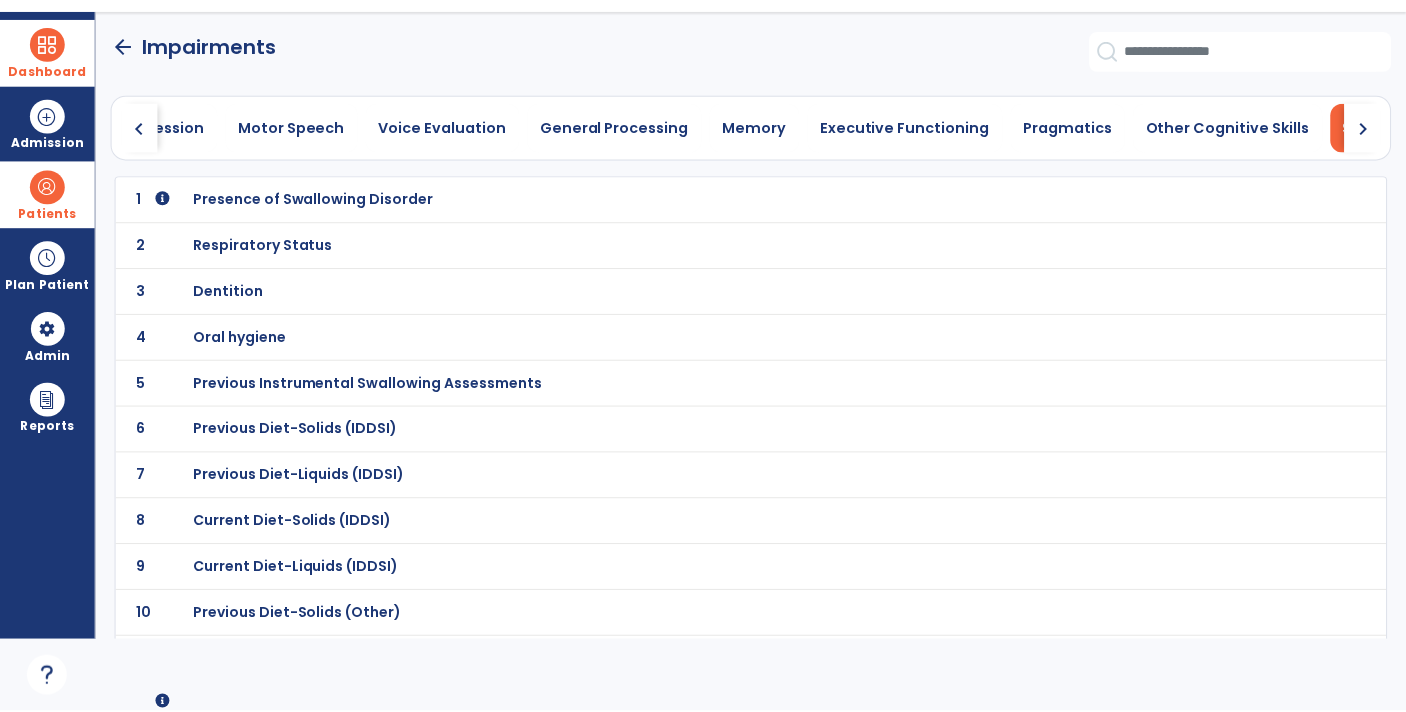 scroll, scrollTop: 0, scrollLeft: 0, axis: both 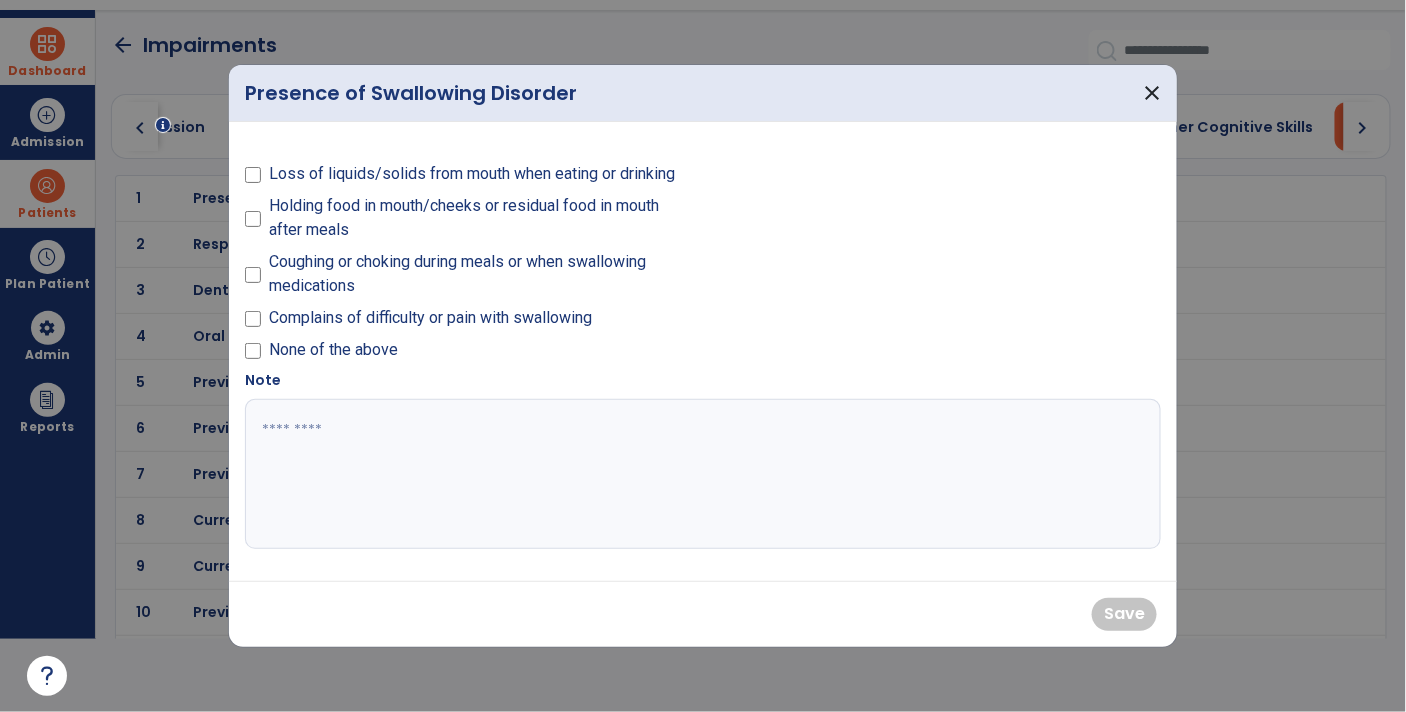 click on "Coughing or choking during meals or when swallowing medications" at bounding box center [480, 274] 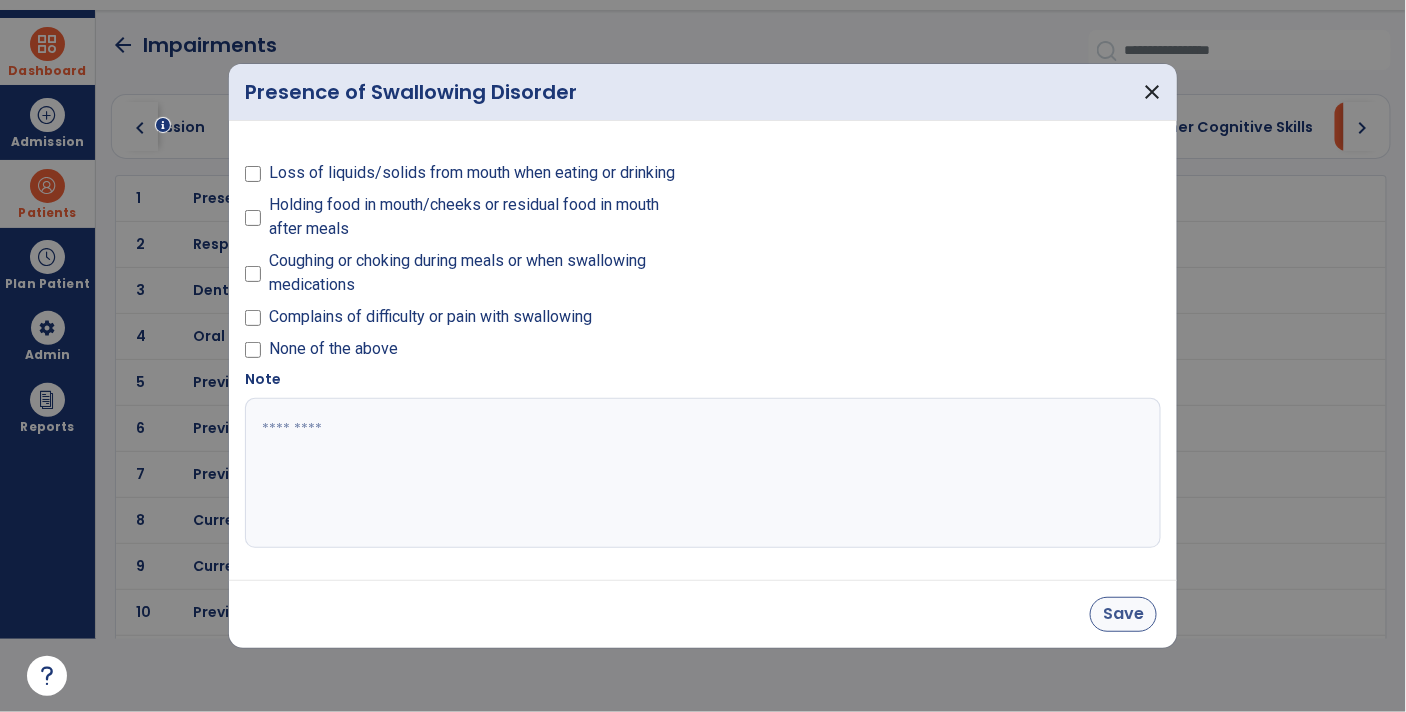click on "Save" at bounding box center (1123, 614) 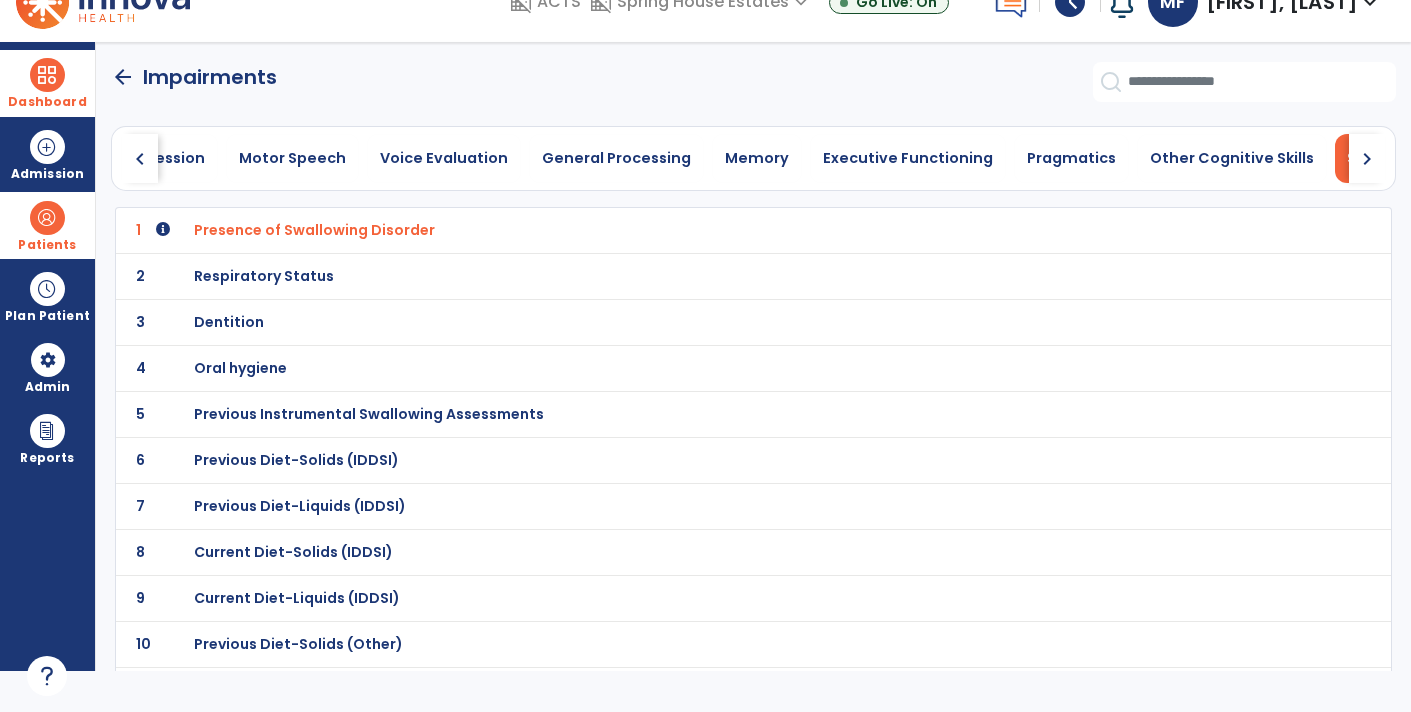 scroll, scrollTop: 0, scrollLeft: 0, axis: both 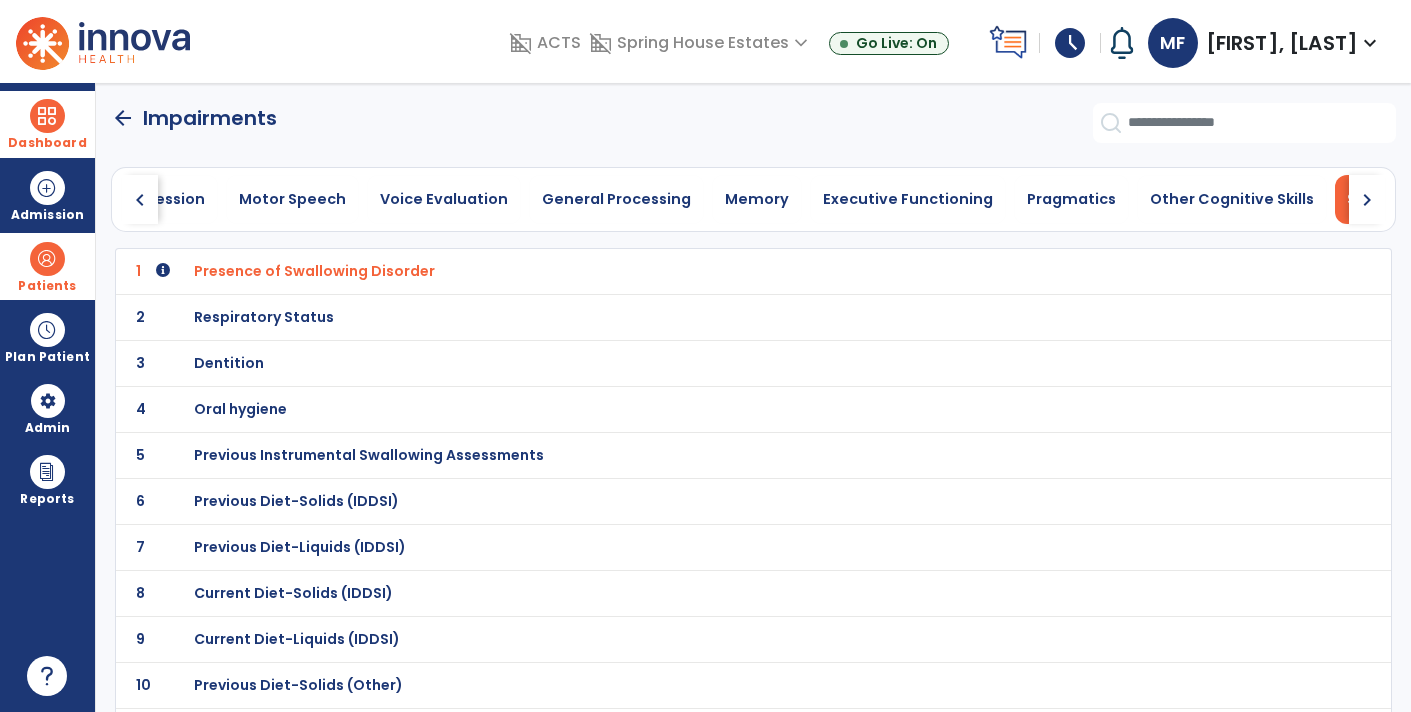 click on "Respiratory Status" at bounding box center [710, 271] 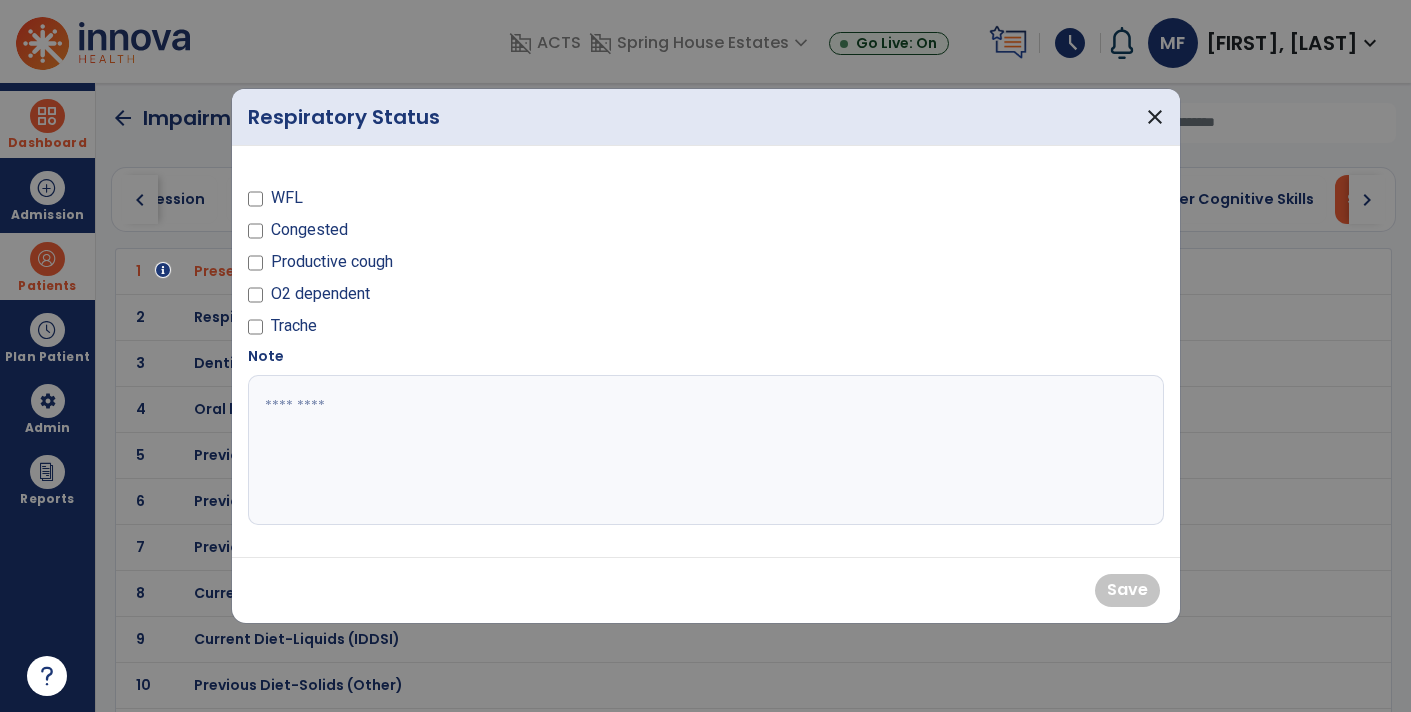 click on "O2 dependent" at bounding box center [320, 294] 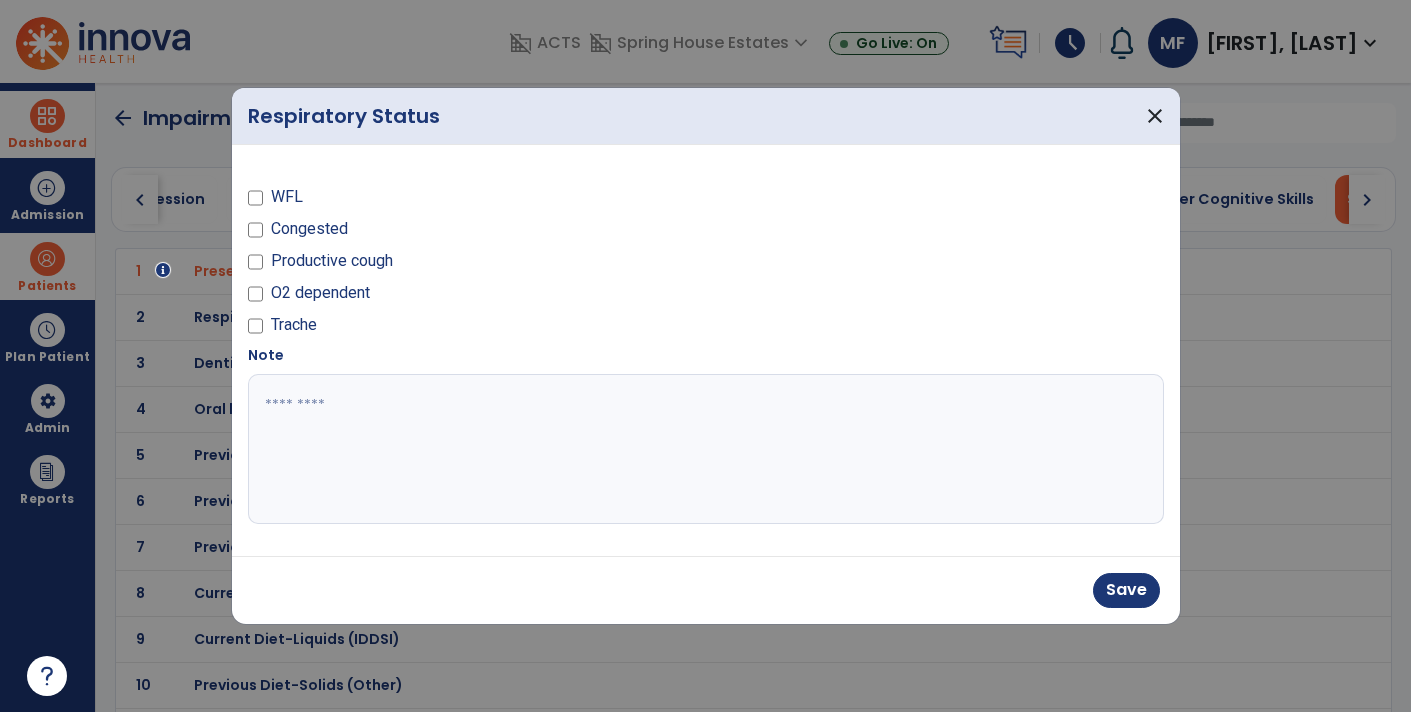 click at bounding box center (706, 449) 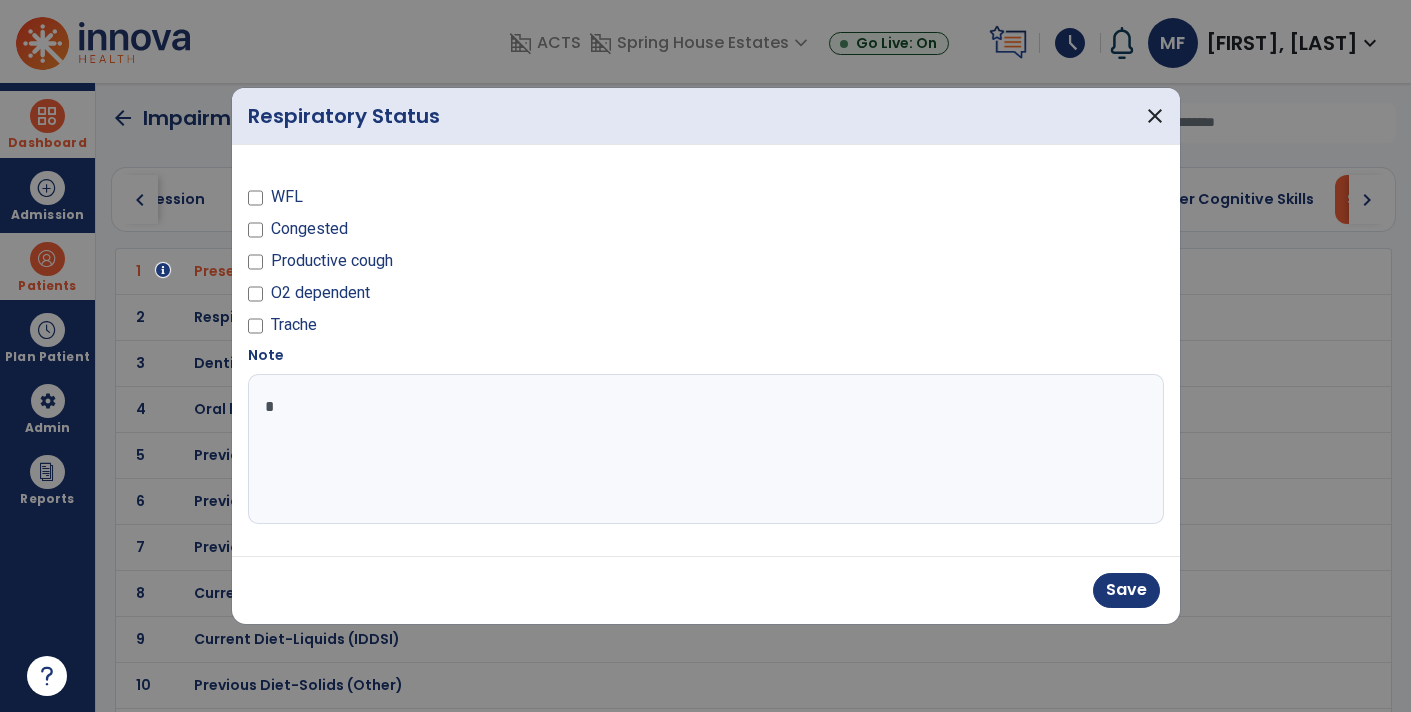 type on "**" 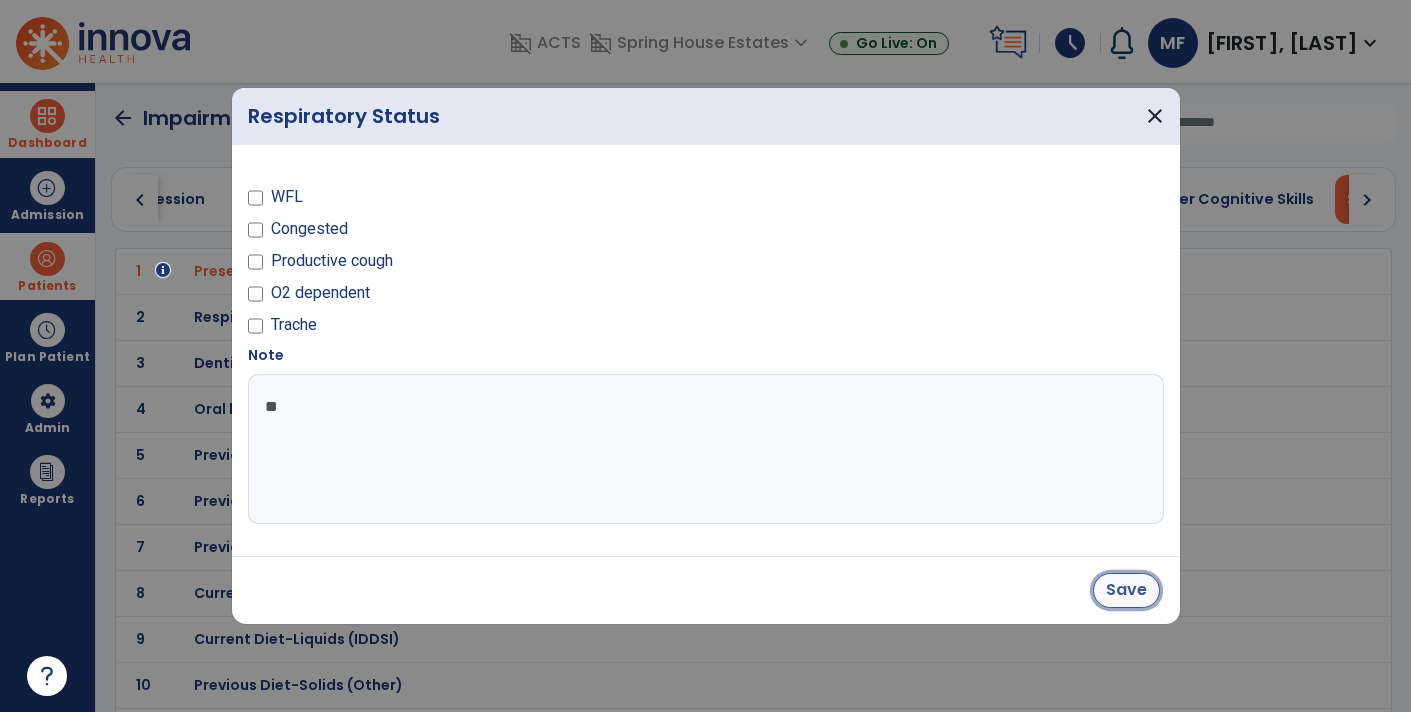click on "Save" at bounding box center (1126, 590) 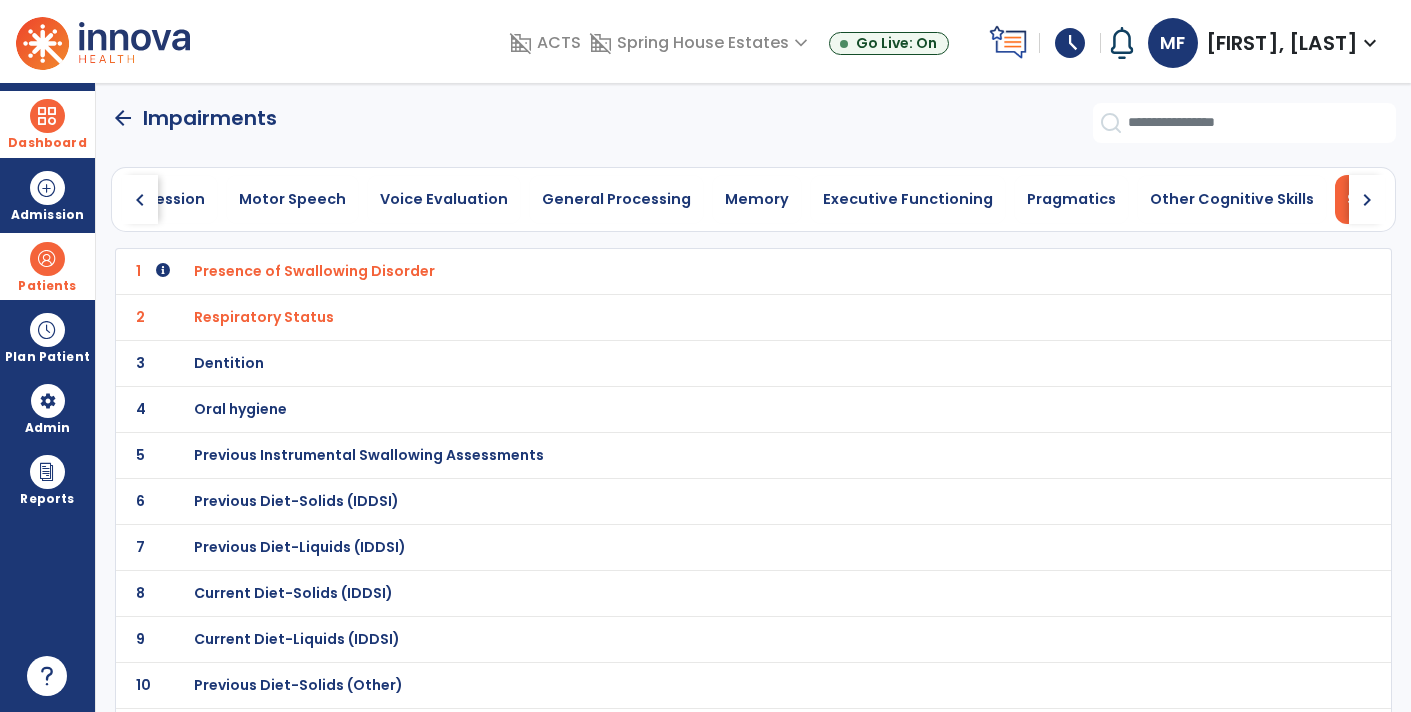 click on "Dentition" at bounding box center [710, 271] 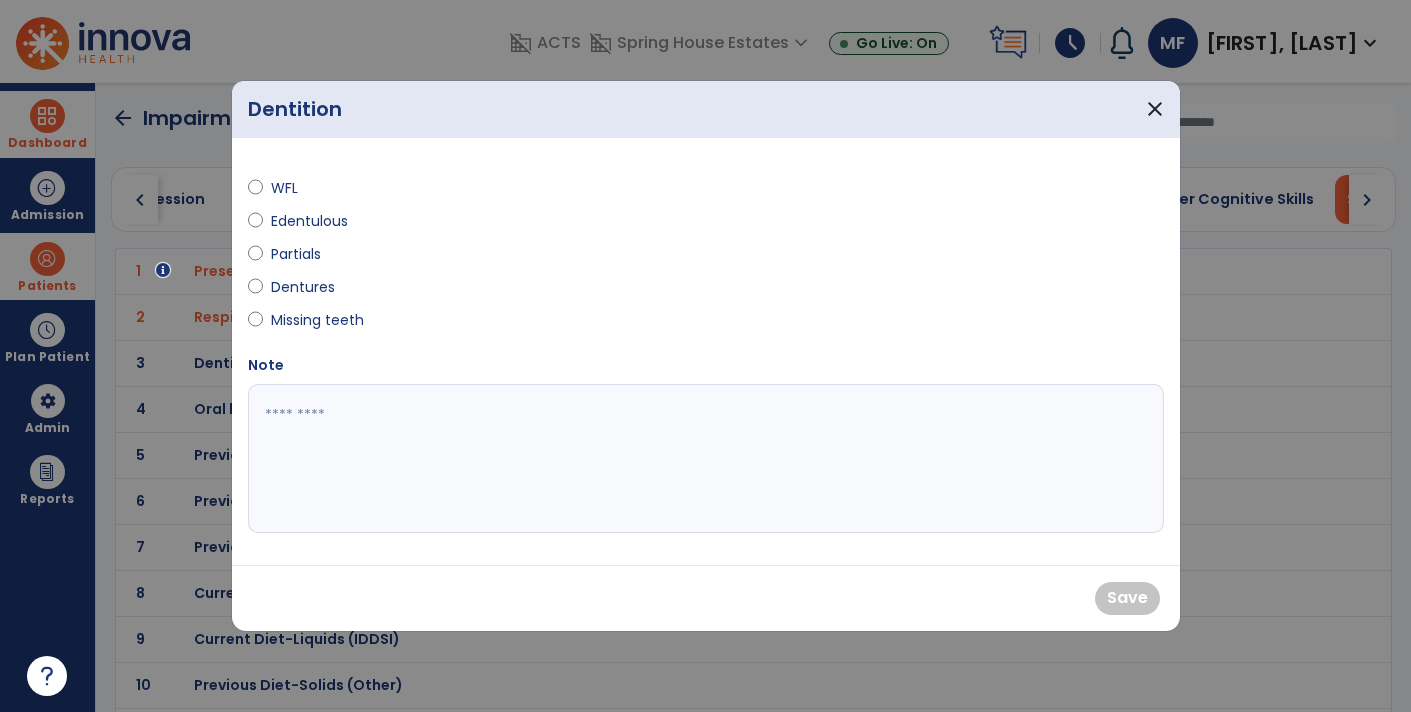 click on "Dentures" at bounding box center [306, 287] 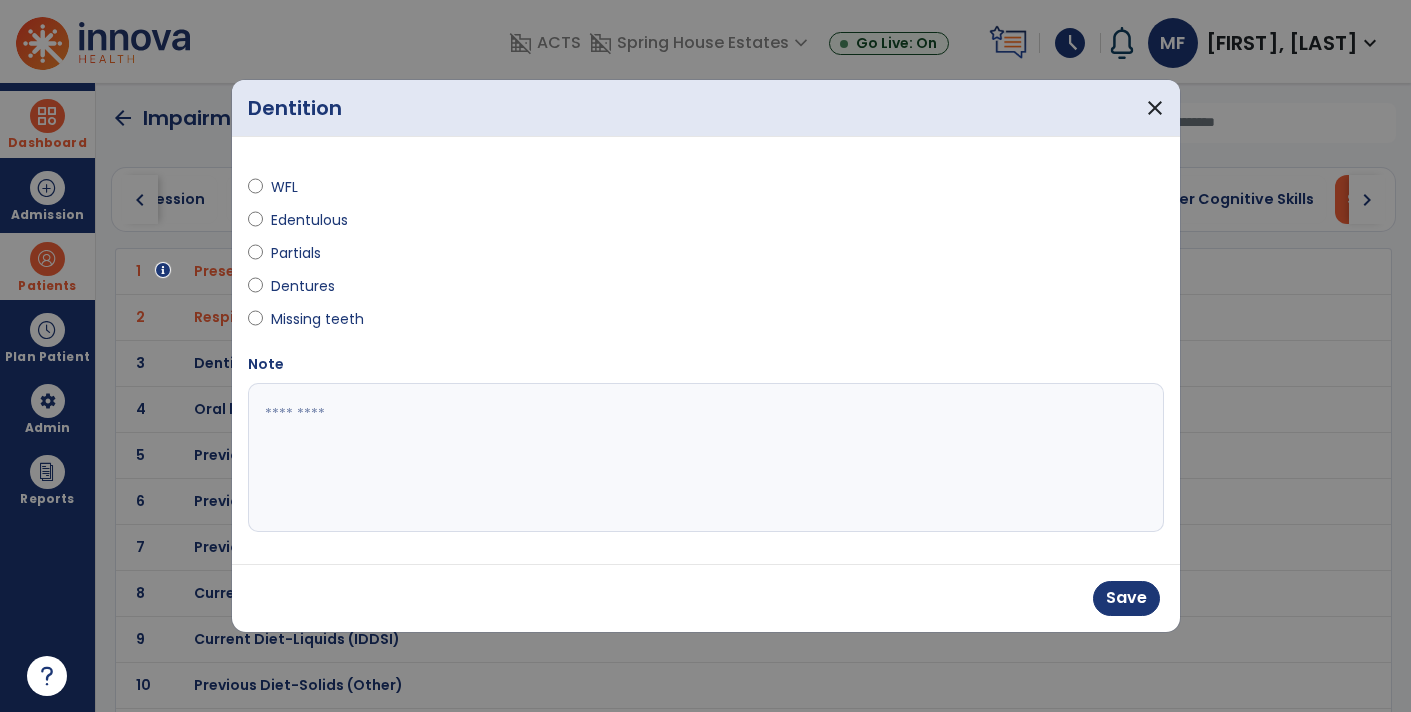 click at bounding box center [706, 458] 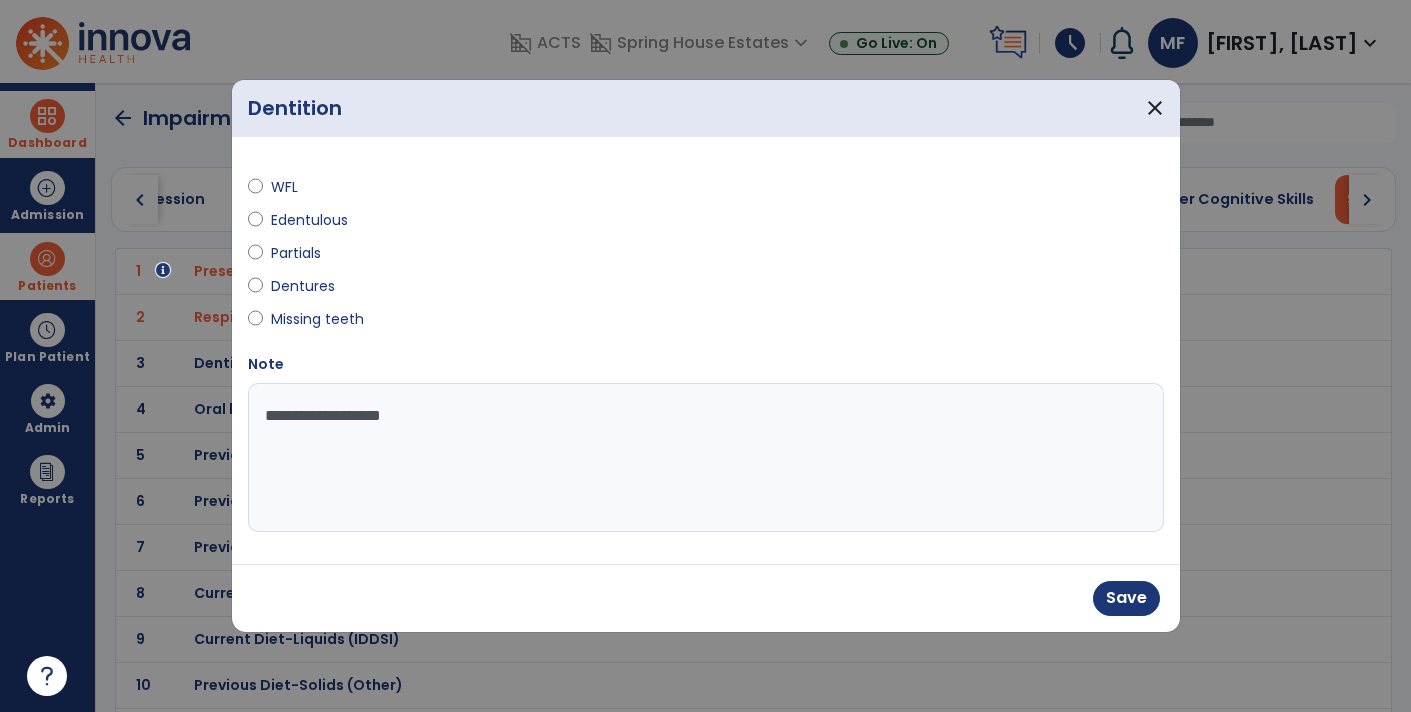 type on "**********" 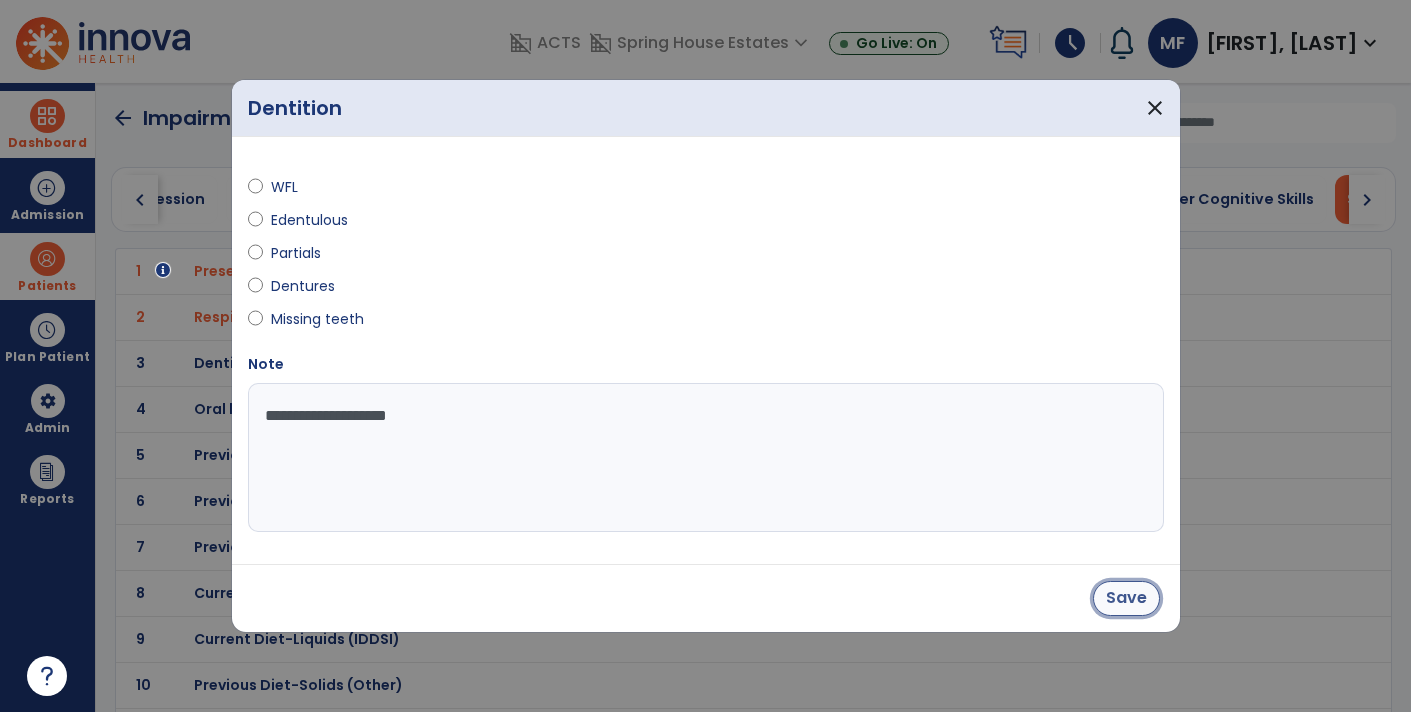 click on "Save" at bounding box center [1126, 598] 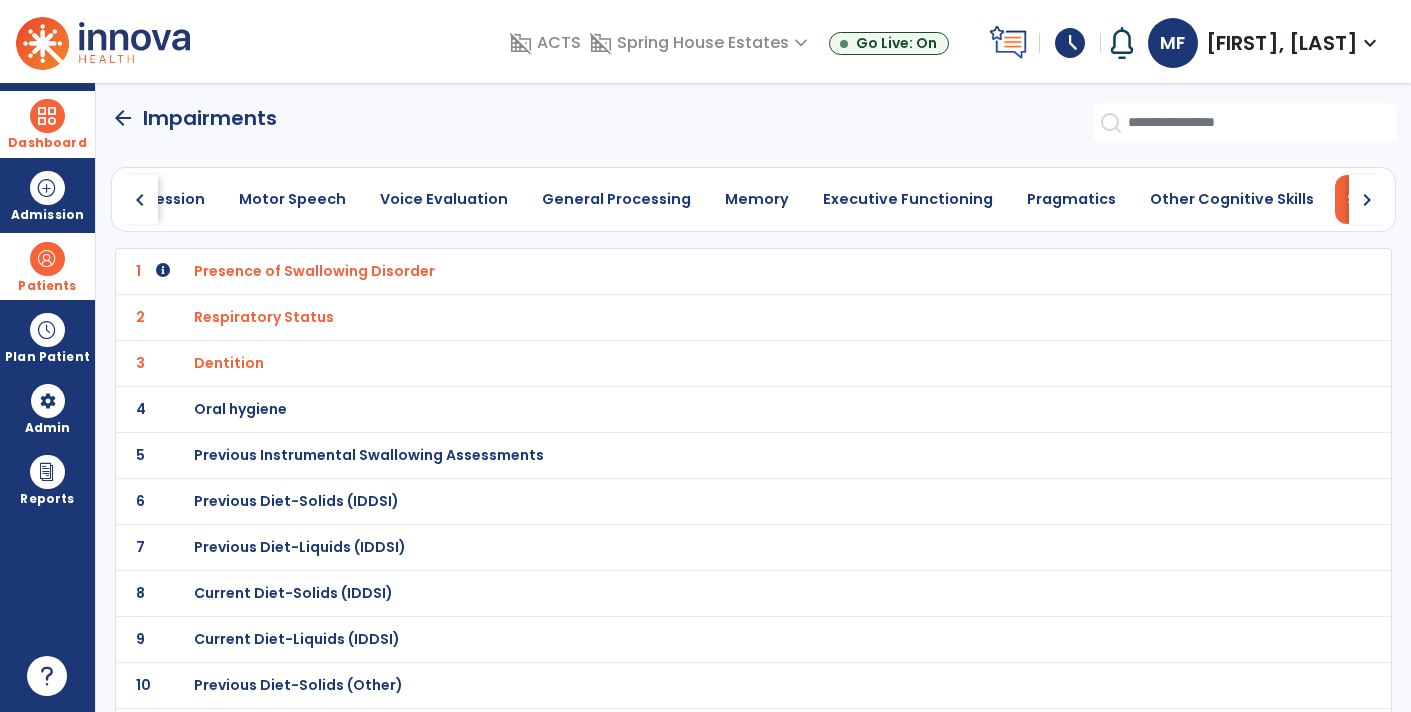click on "Oral hygiene" at bounding box center (710, 271) 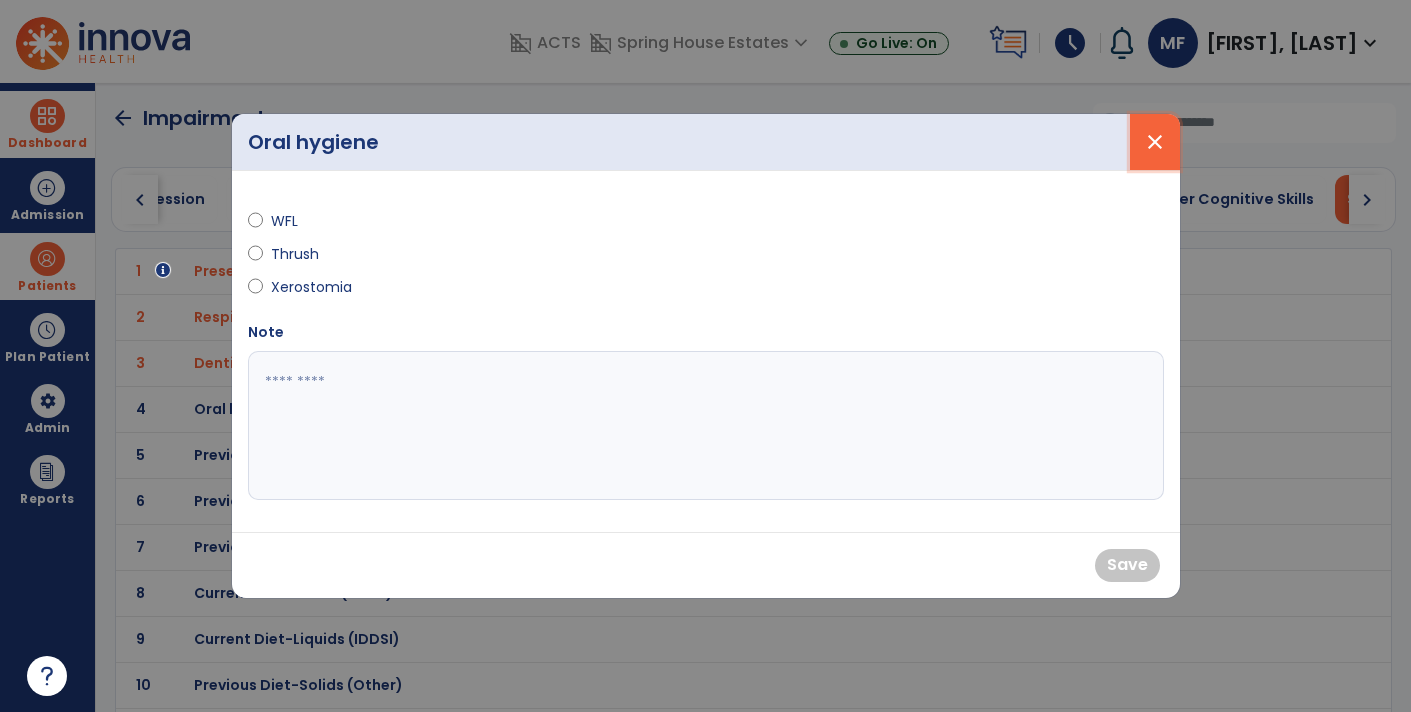 click on "close" at bounding box center [1155, 142] 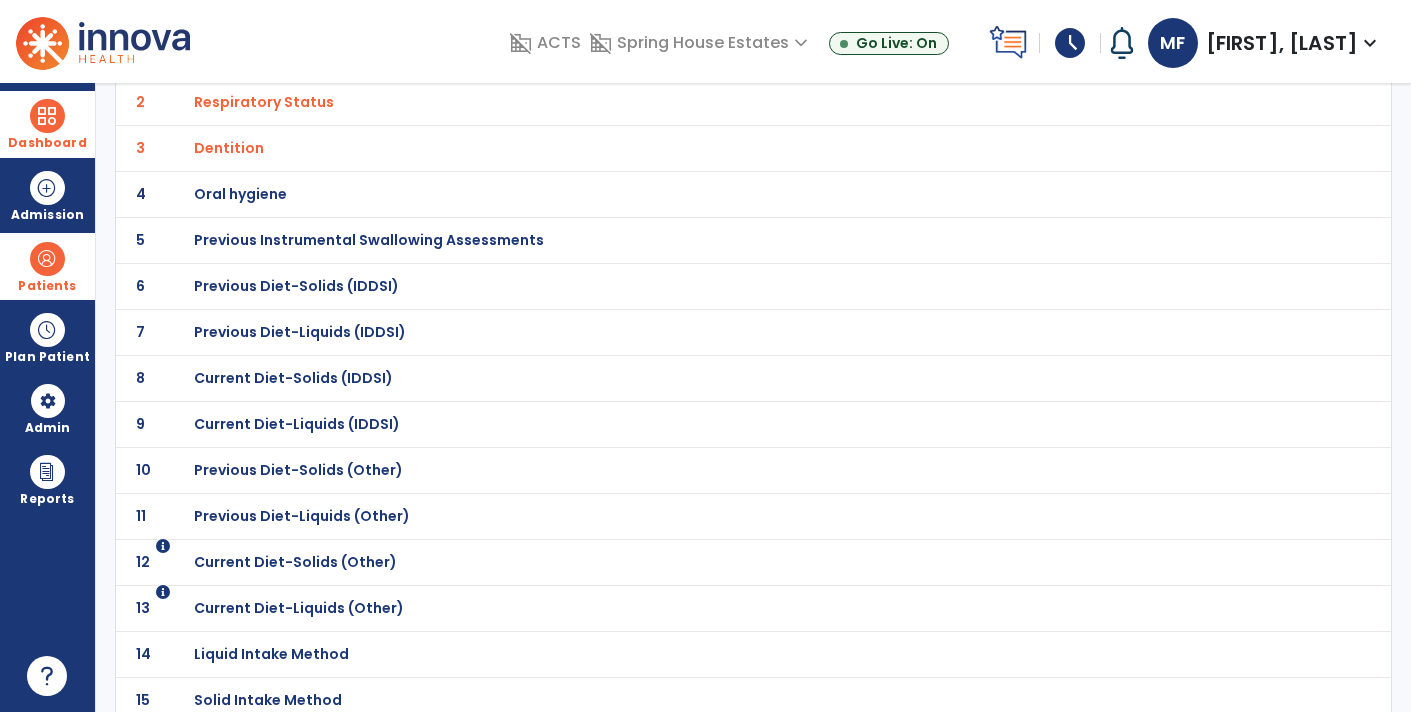 scroll, scrollTop: 210, scrollLeft: 0, axis: vertical 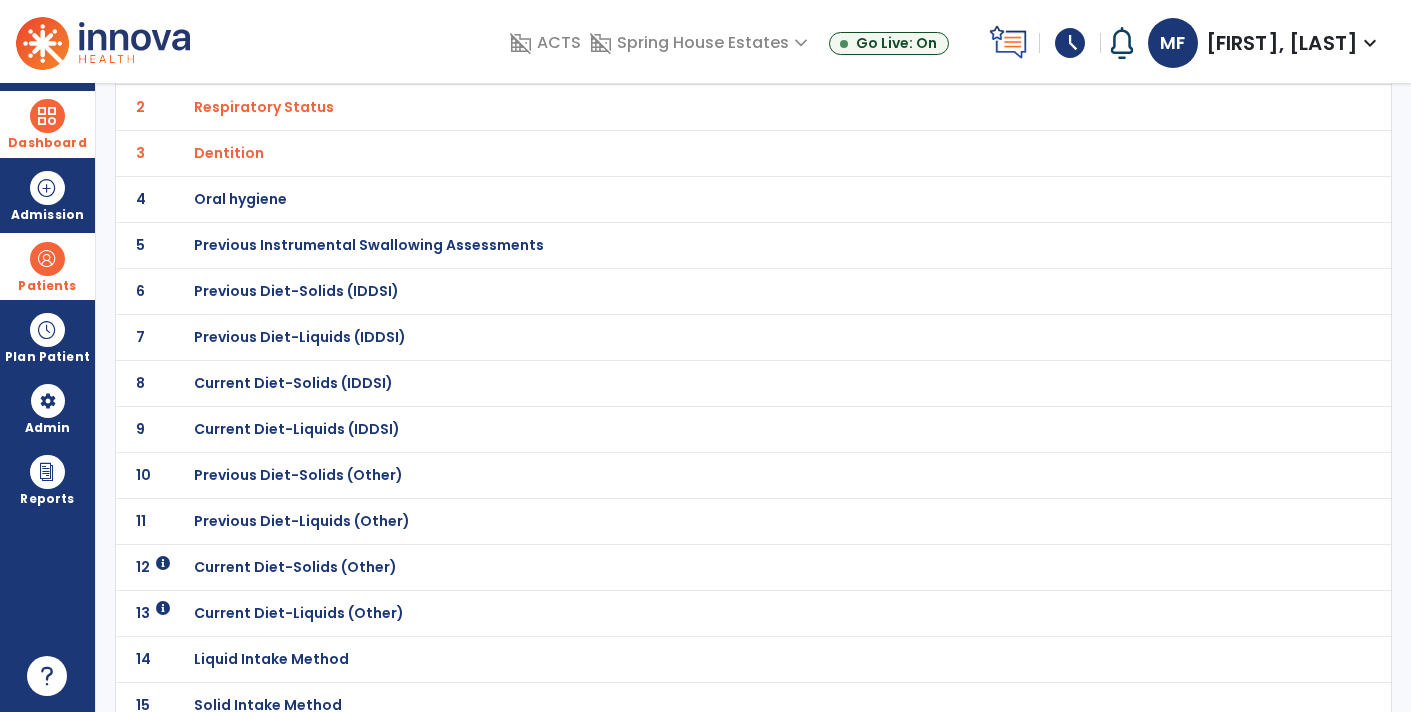 click on "Current Diet-Solids (IDDSI)" at bounding box center [710, 61] 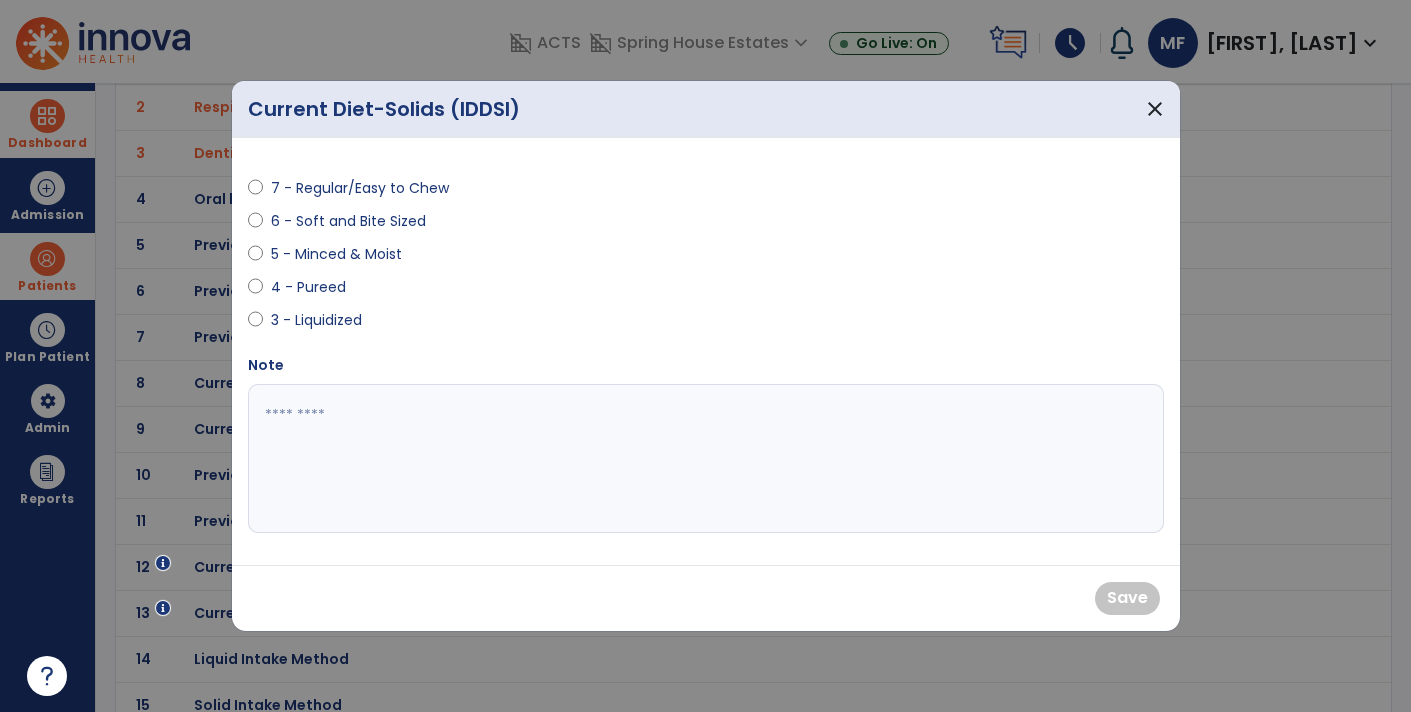 click on "4 - Pureed" at bounding box center (308, 287) 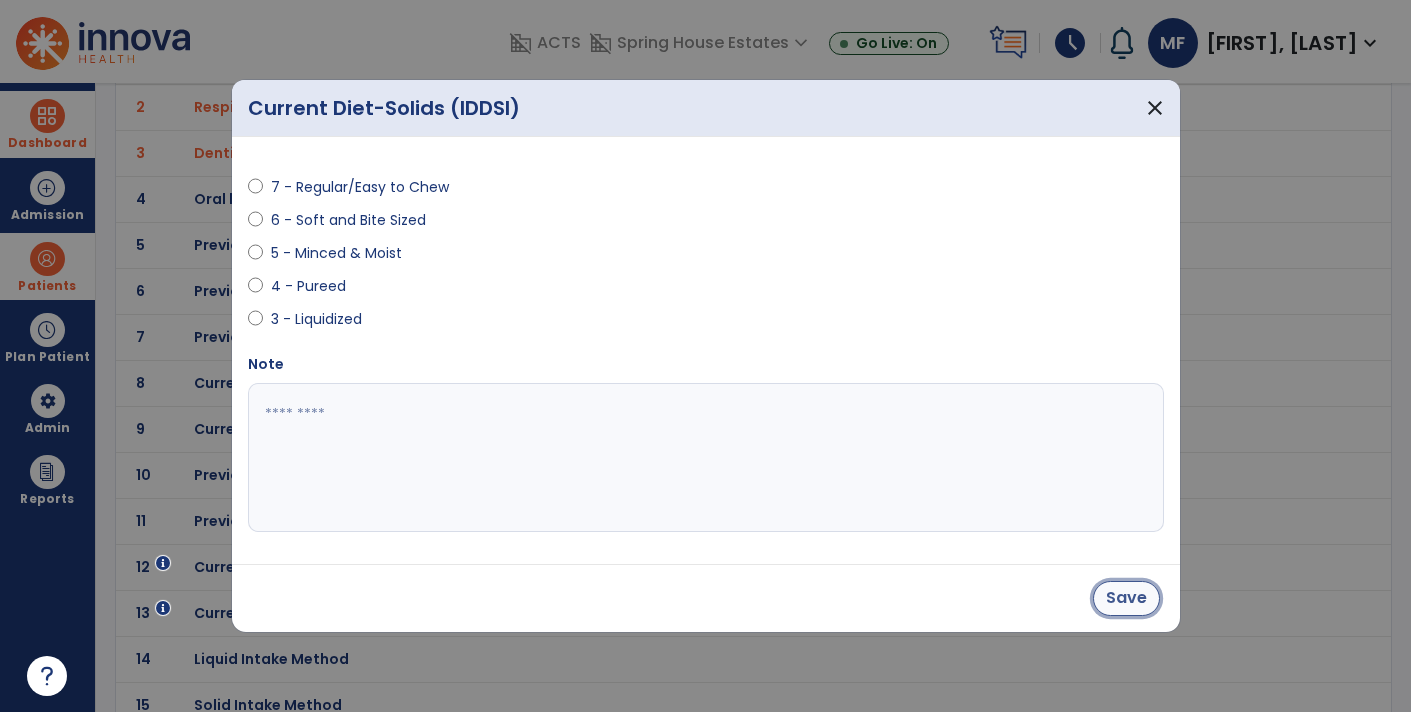 click on "Save" at bounding box center (1126, 598) 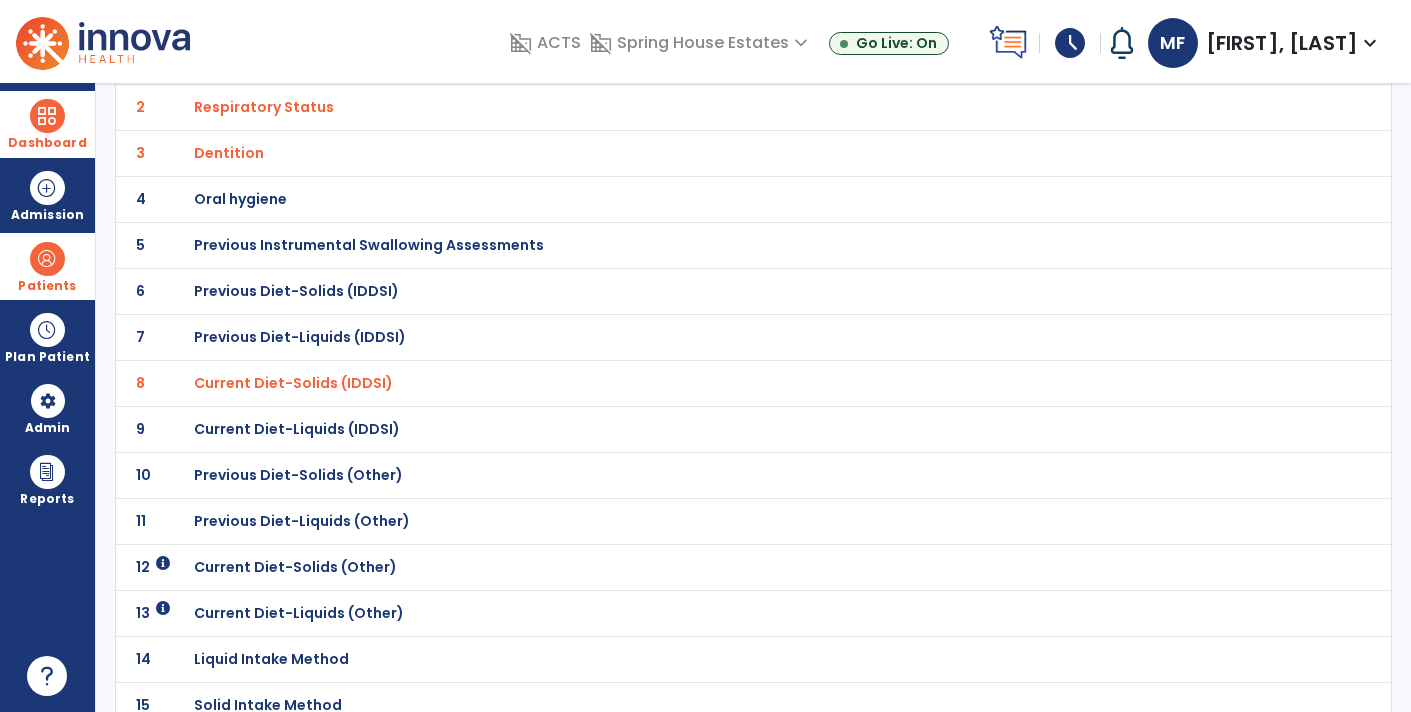 click on "Current Diet-Liquids (Other)" at bounding box center (314, 61) 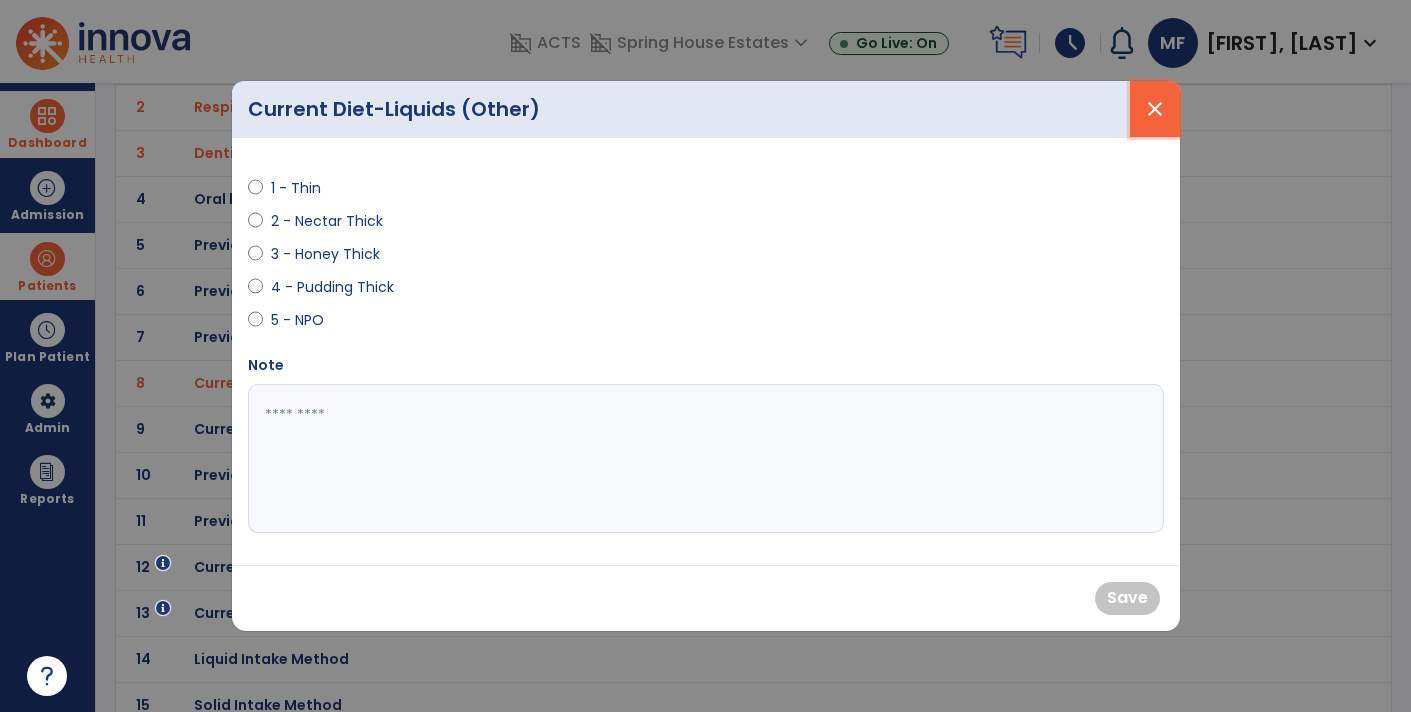 click on "close" at bounding box center [1155, 109] 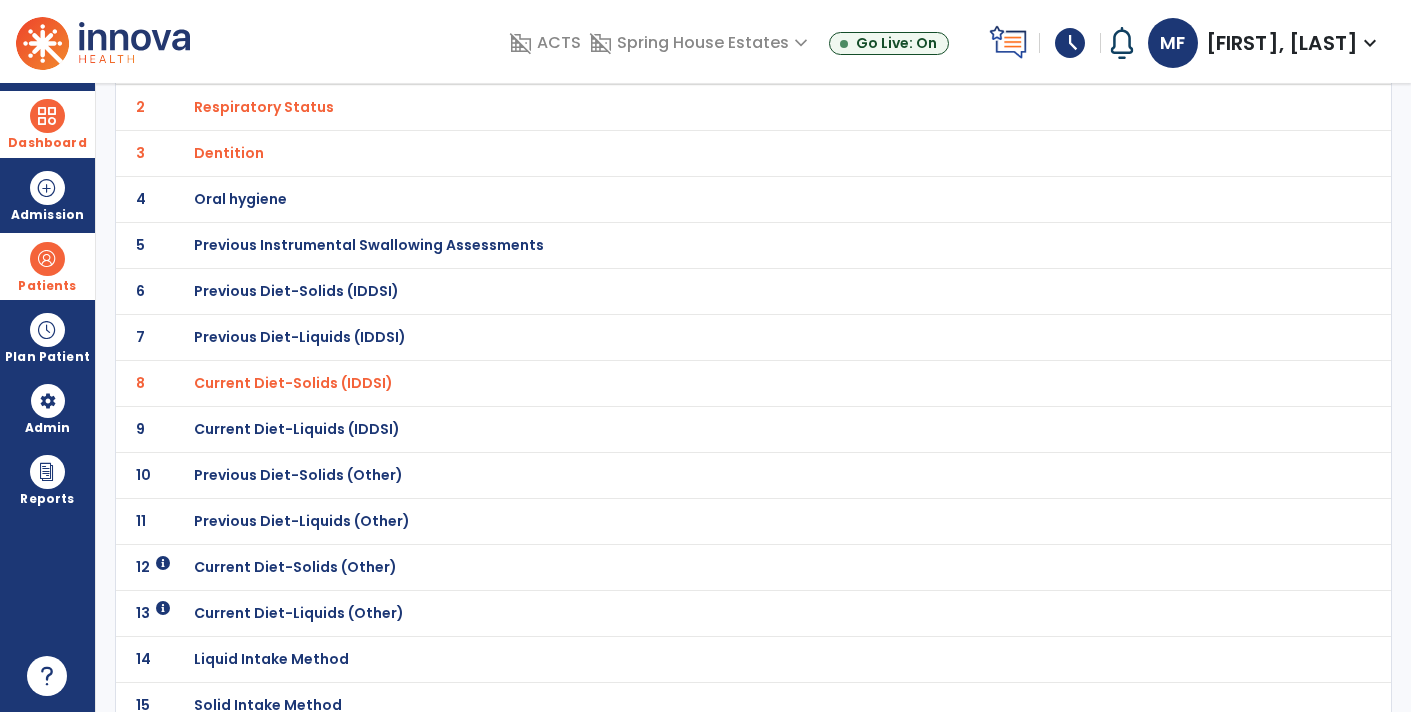 click on "Current Diet-Liquids (IDDSI)" at bounding box center (710, 61) 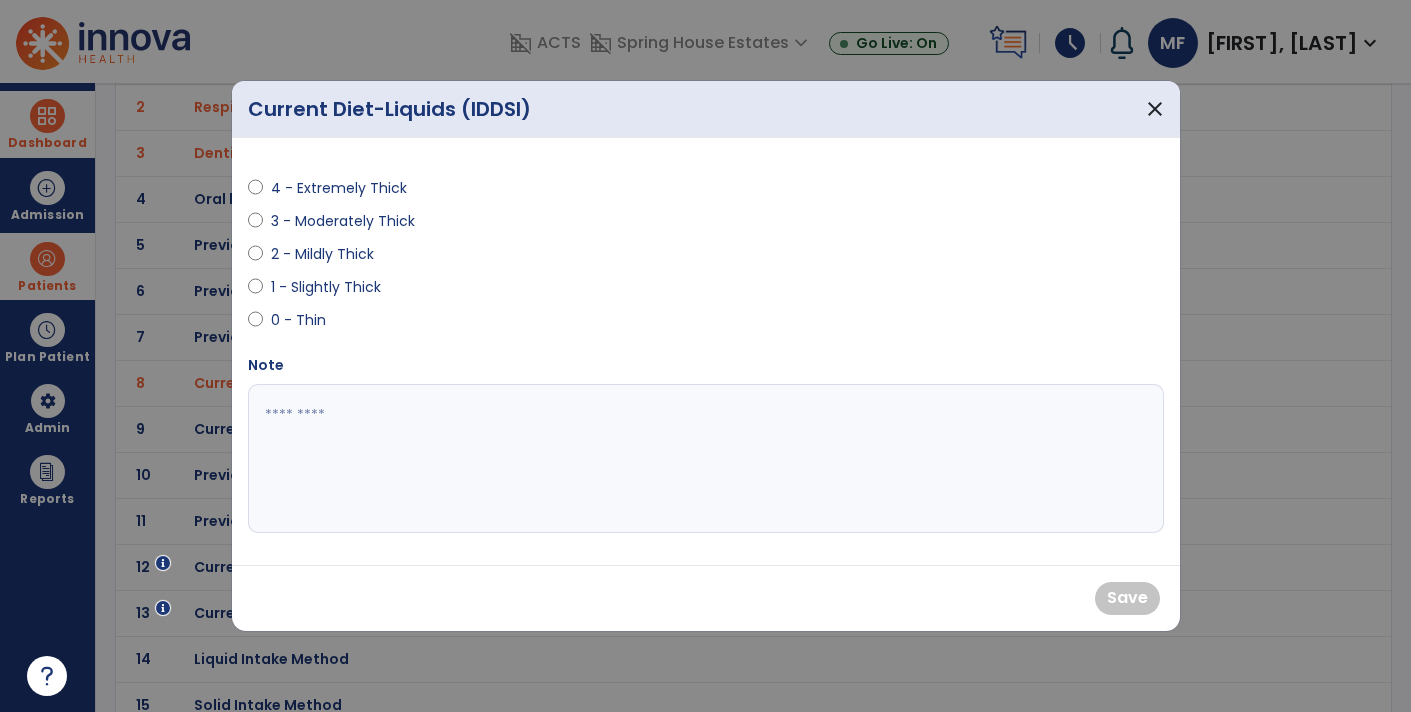 click on "3 - Moderately Thick" at bounding box center [343, 221] 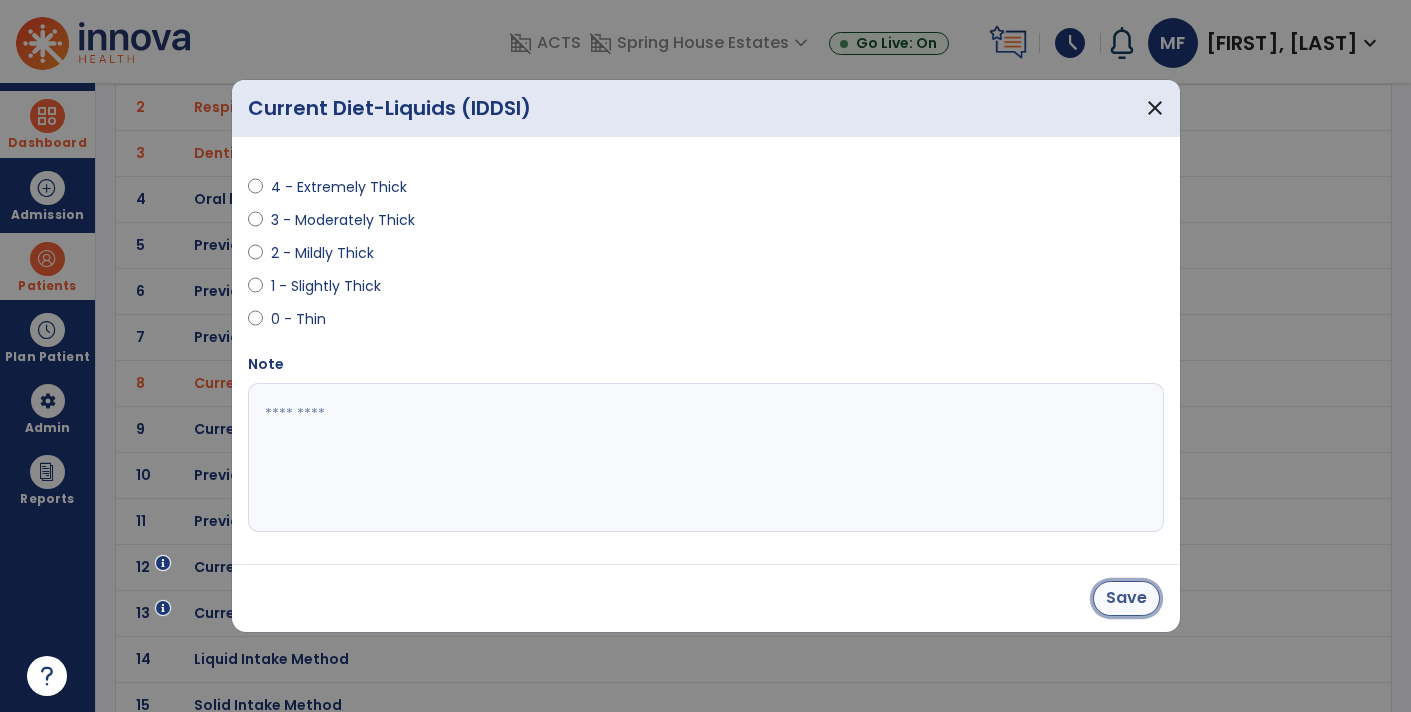 click on "Save" at bounding box center (1126, 598) 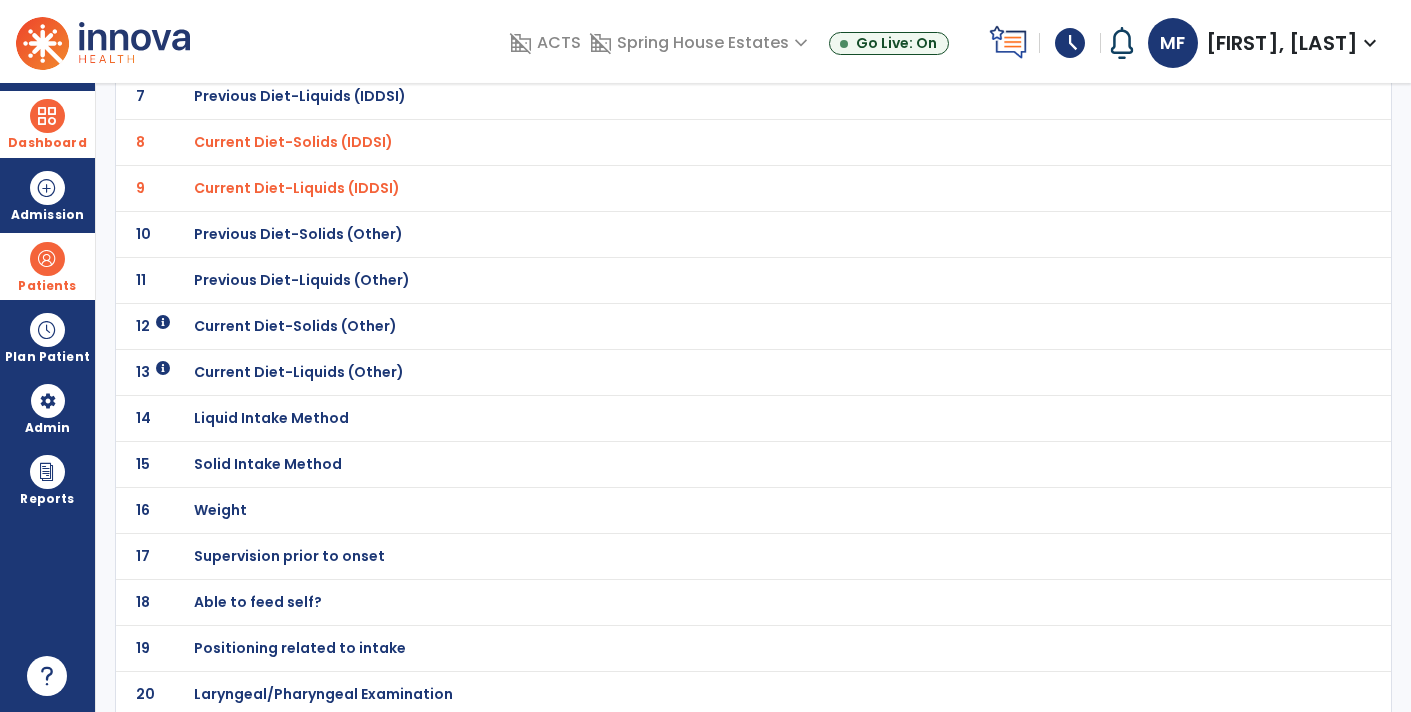 scroll, scrollTop: 450, scrollLeft: 0, axis: vertical 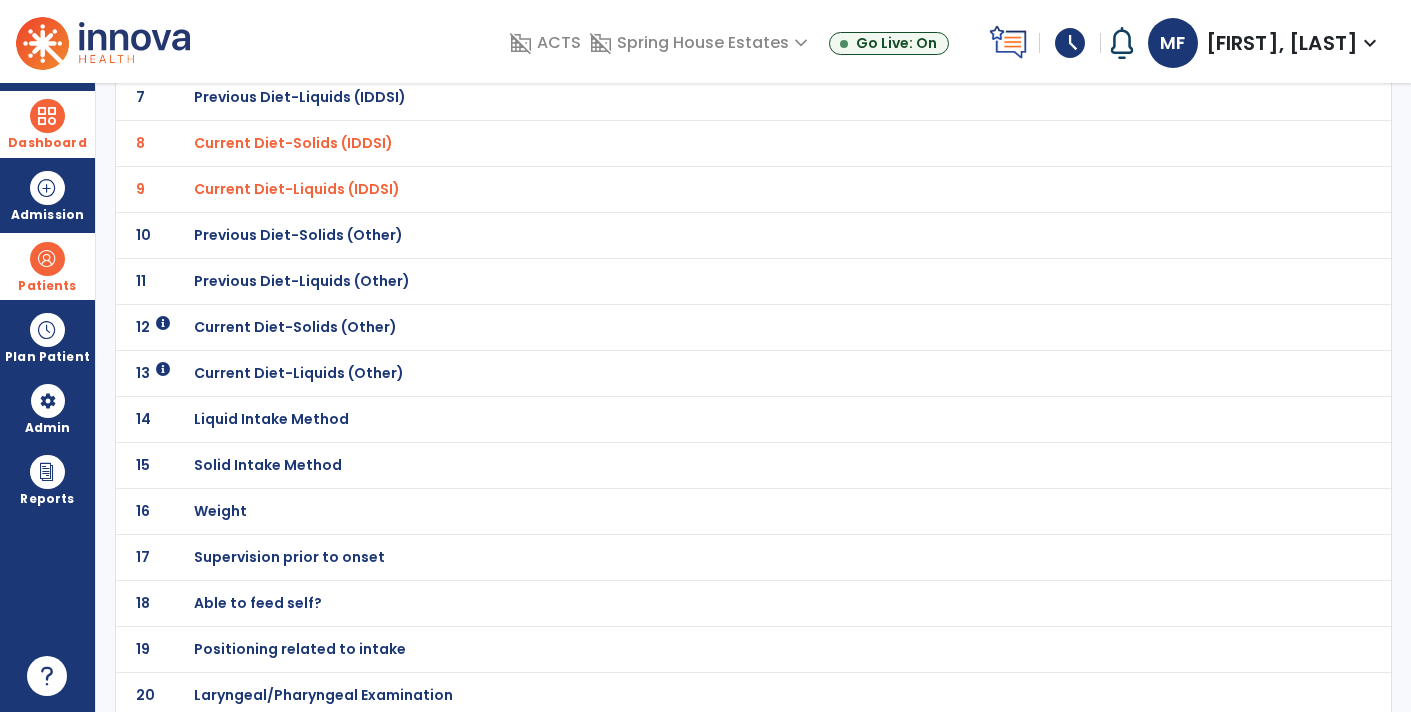 click on "Laryngeal/Pharyngeal Examination" at bounding box center [314, -179] 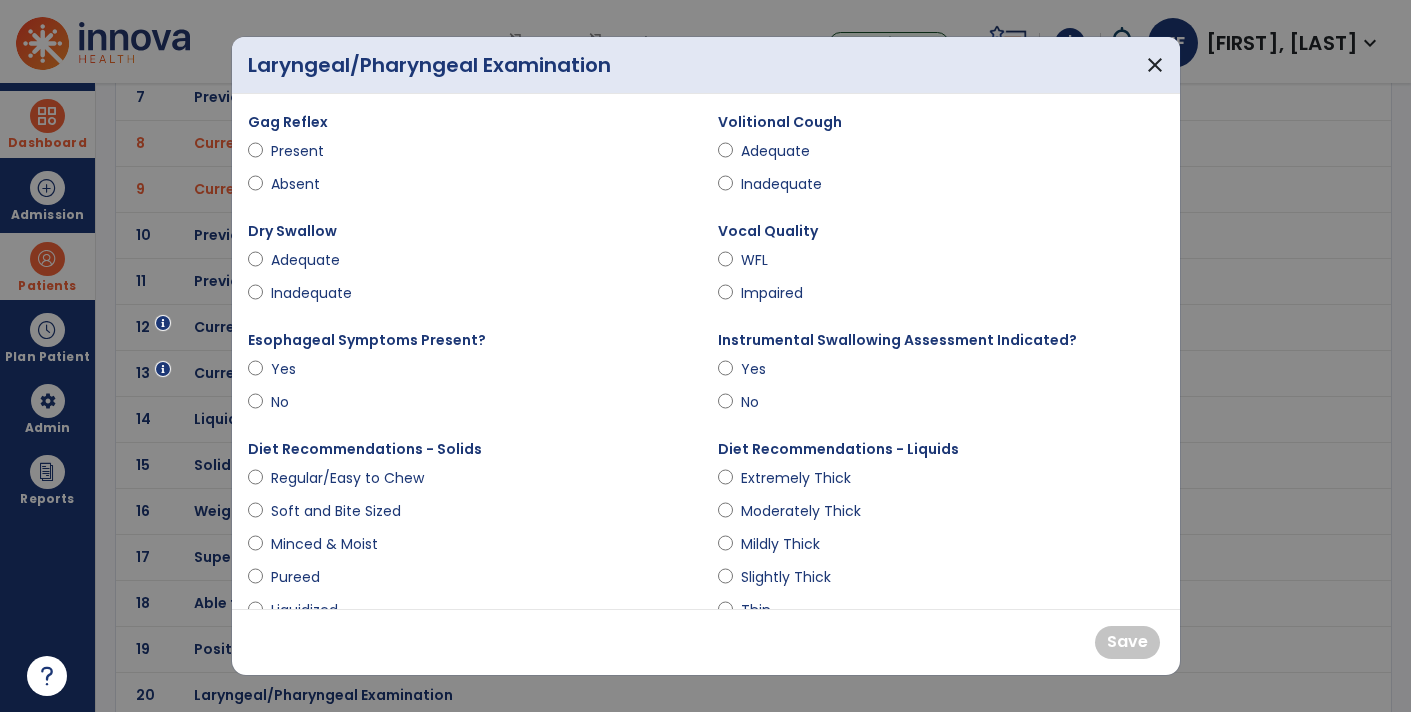 click on "Impaired" at bounding box center [776, 293] 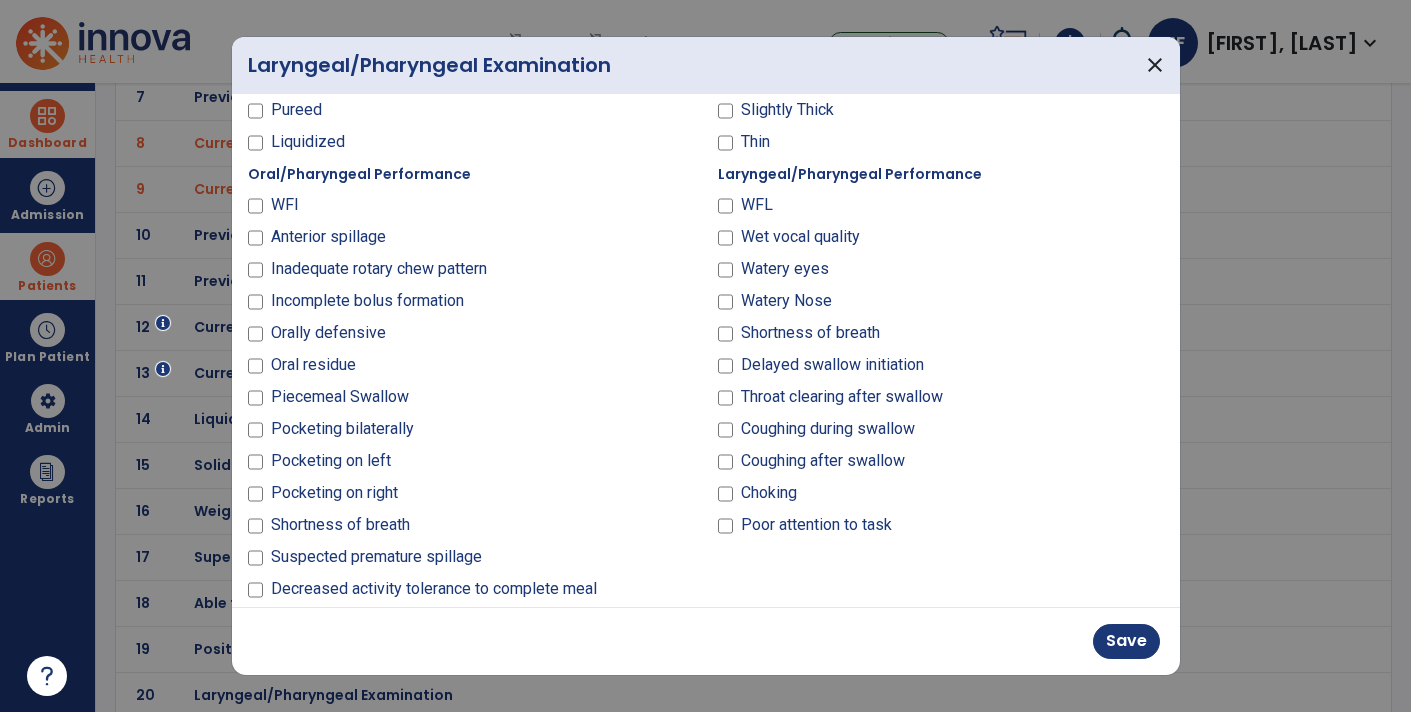 scroll, scrollTop: 672, scrollLeft: 0, axis: vertical 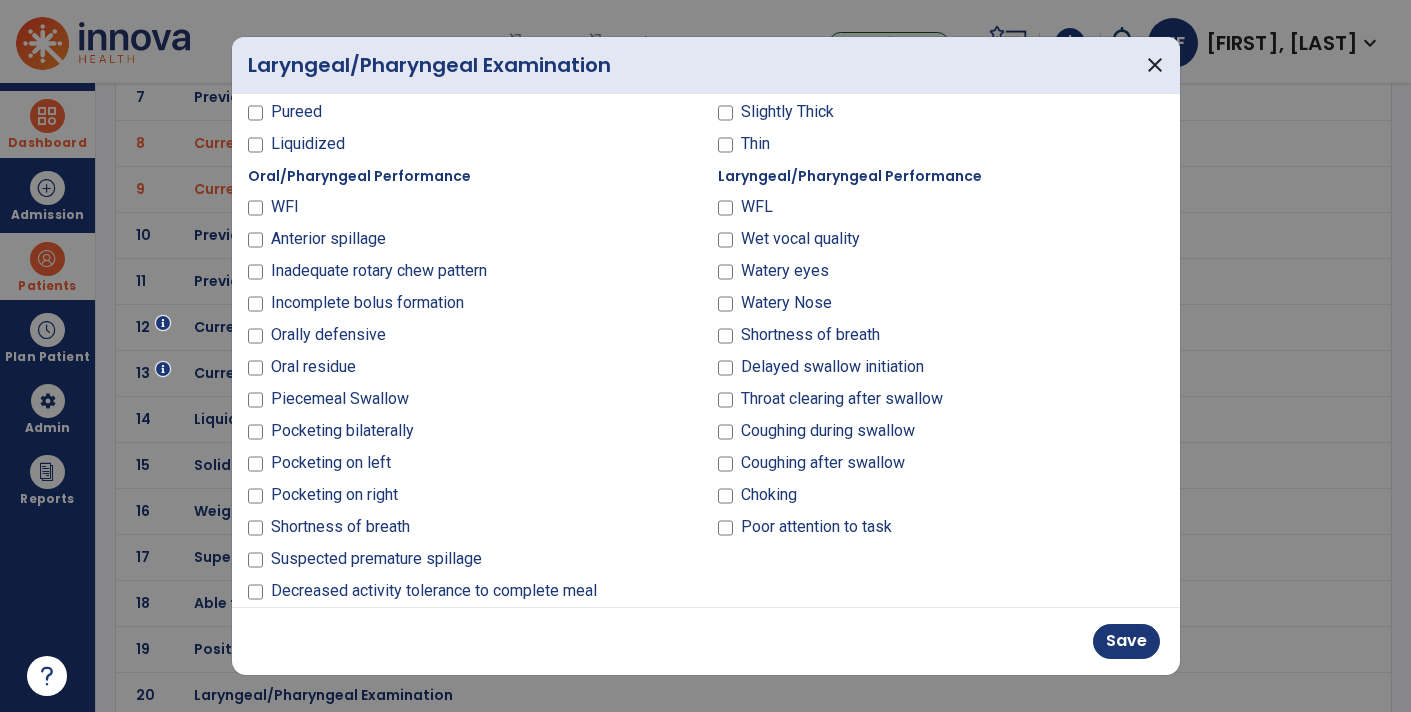 click on "Shortness of breath" at bounding box center (810, 335) 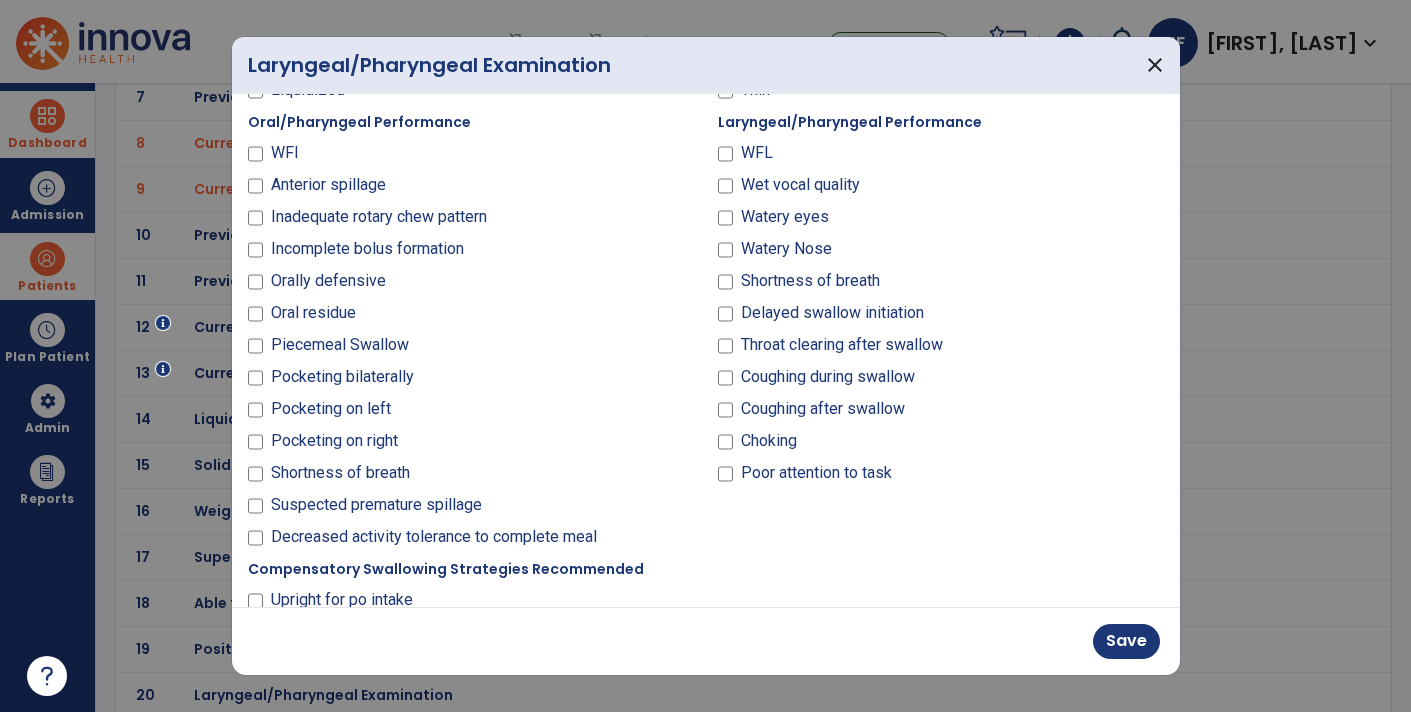scroll, scrollTop: 721, scrollLeft: 0, axis: vertical 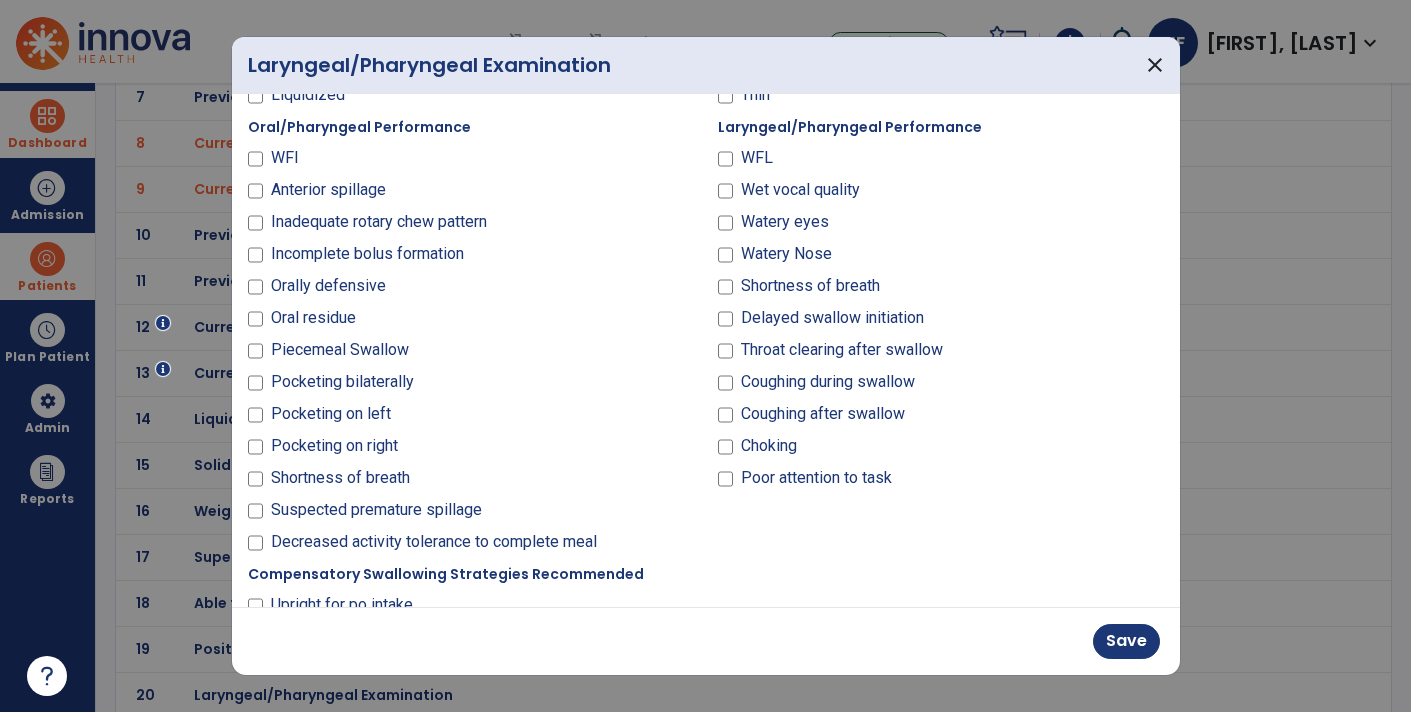 click on "Decreased activity tolerance to complete meal" at bounding box center (434, 542) 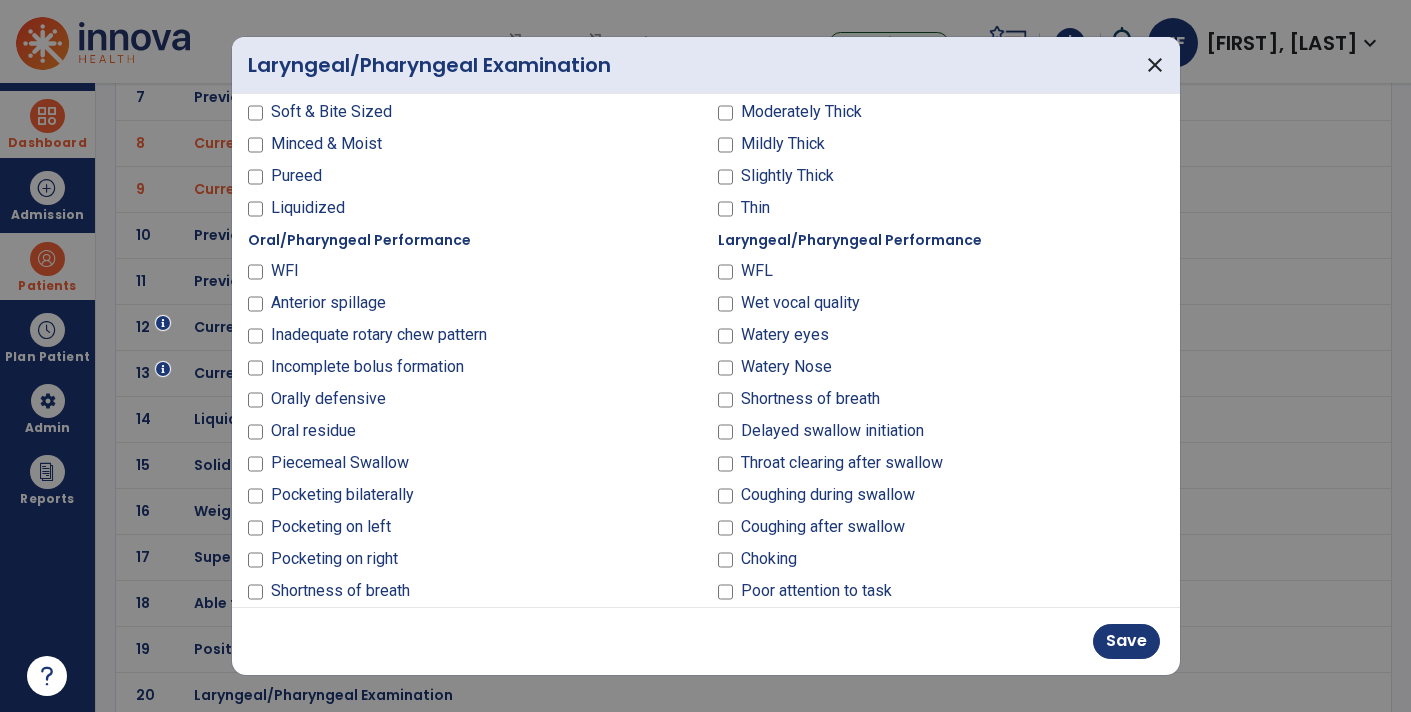 scroll, scrollTop: 593, scrollLeft: 0, axis: vertical 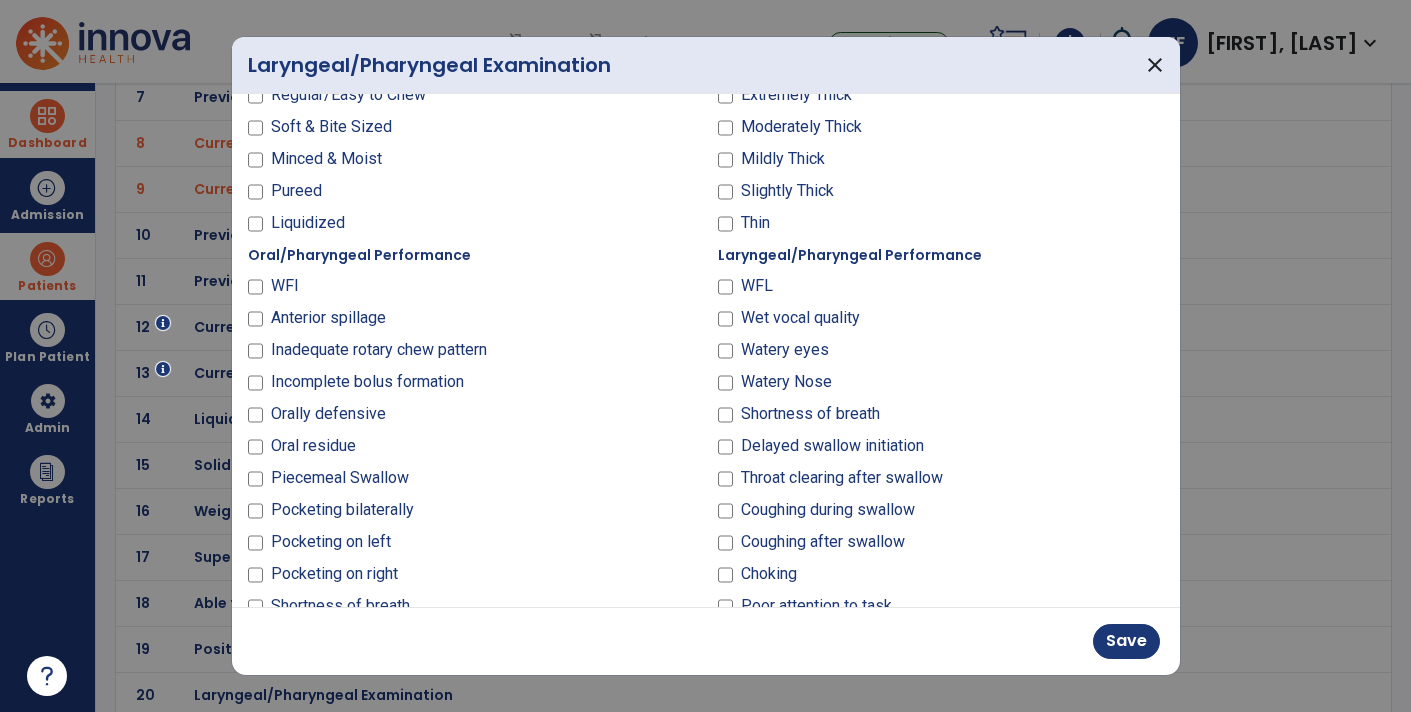 click on "Throat clearing after swallow" at bounding box center (842, 478) 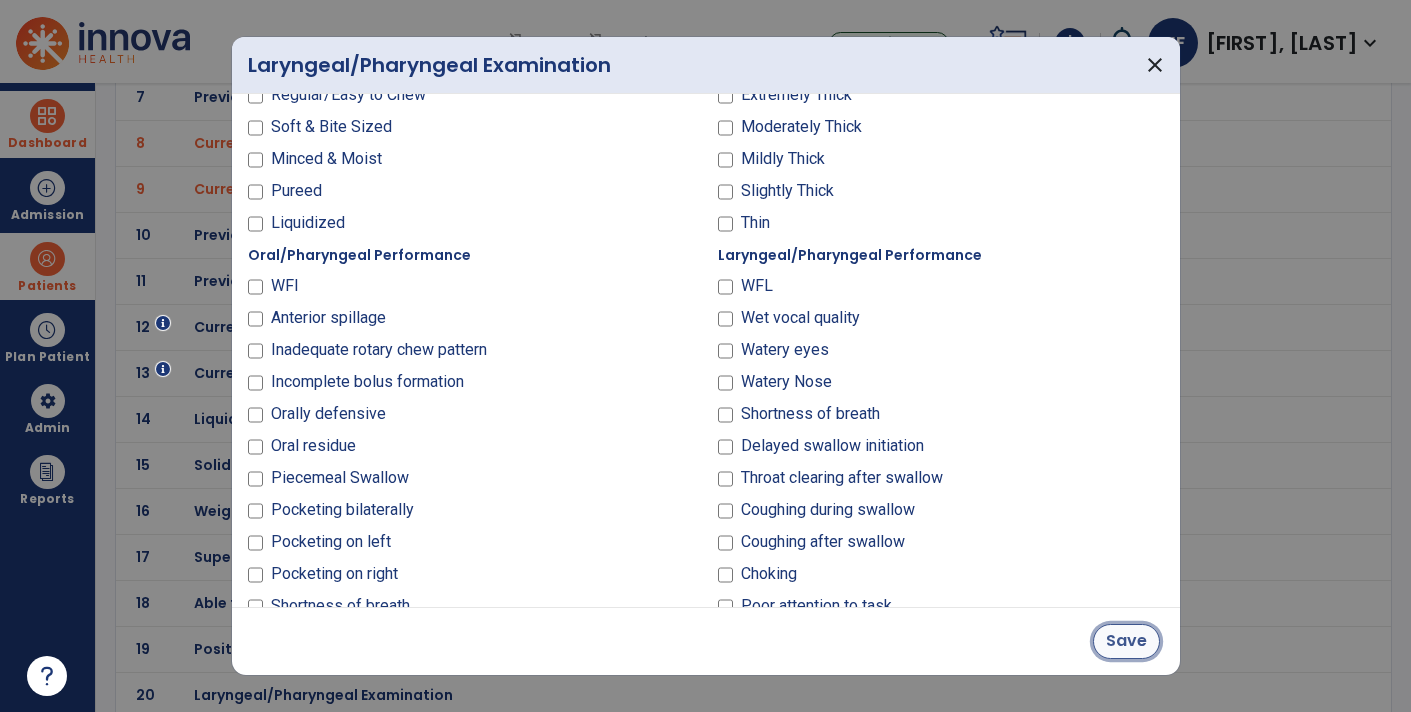 click on "Save" at bounding box center (1126, 641) 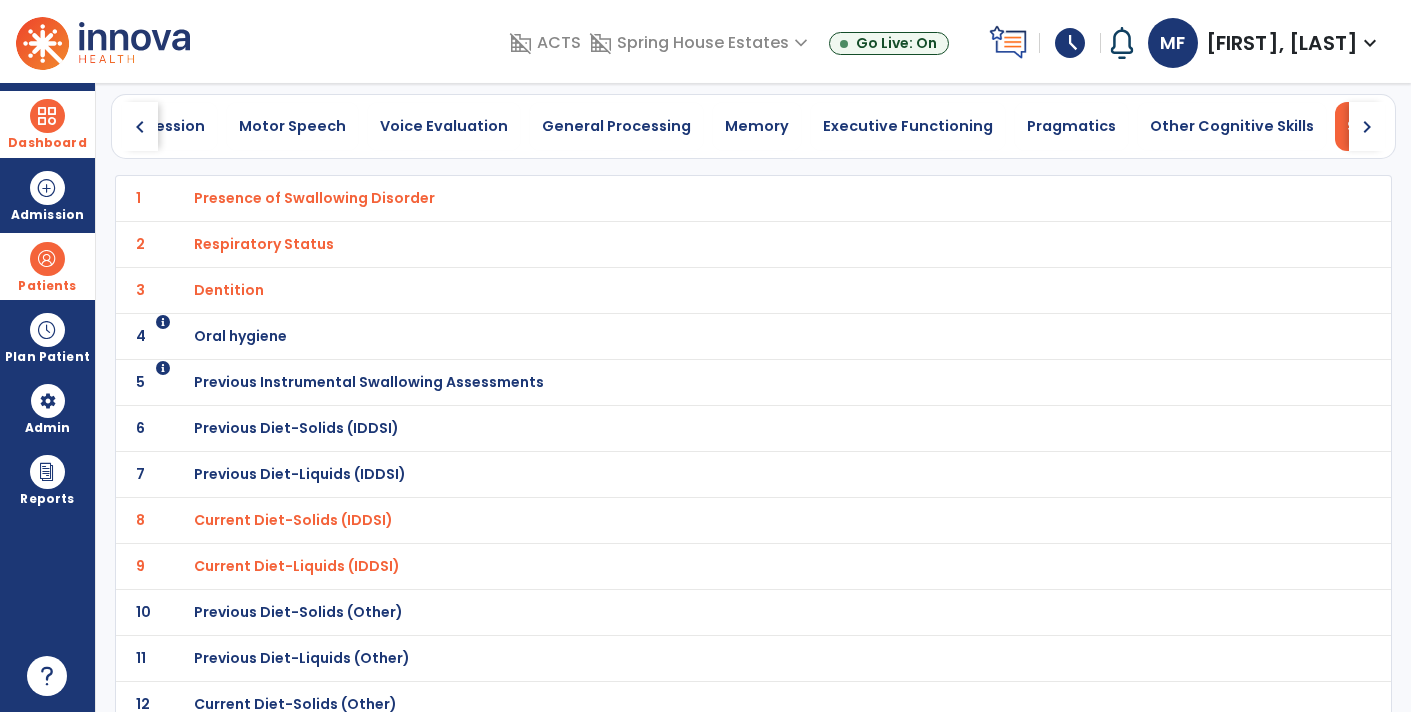 scroll, scrollTop: 0, scrollLeft: 0, axis: both 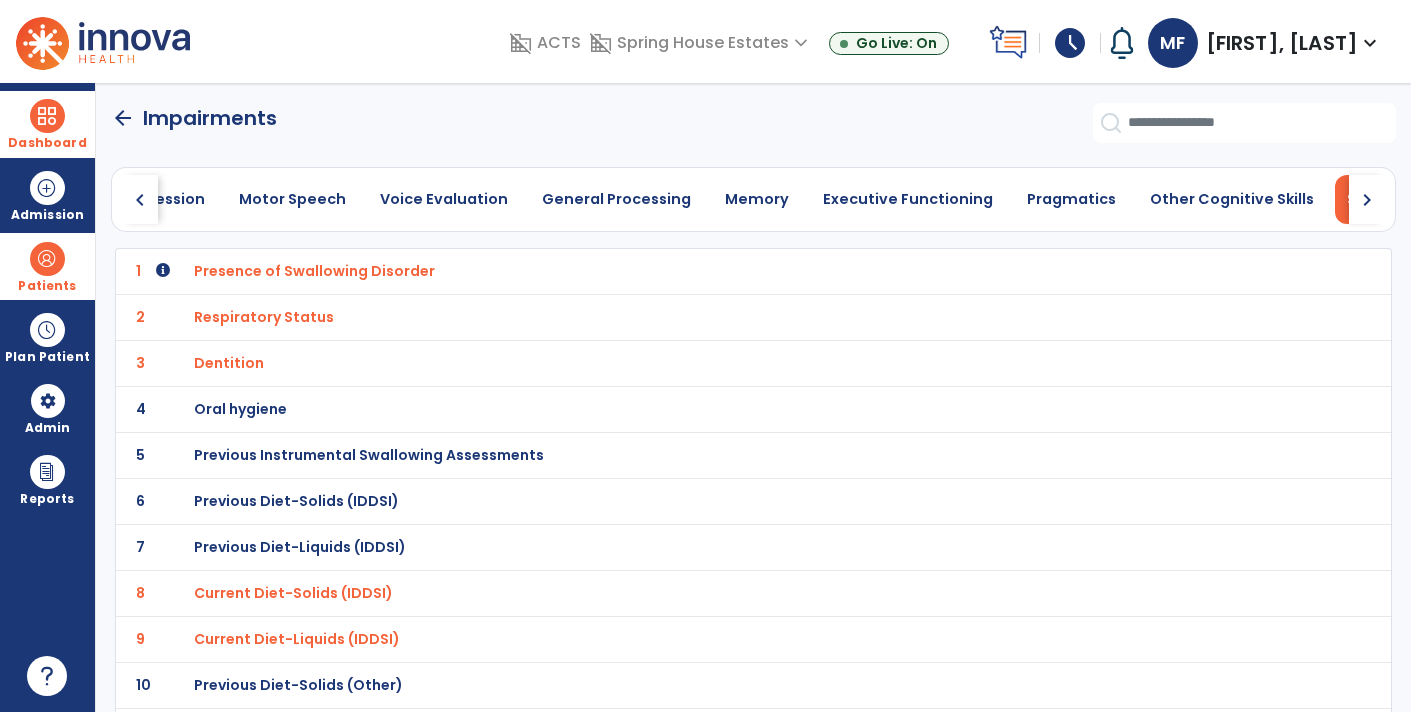 click on "arrow_back" 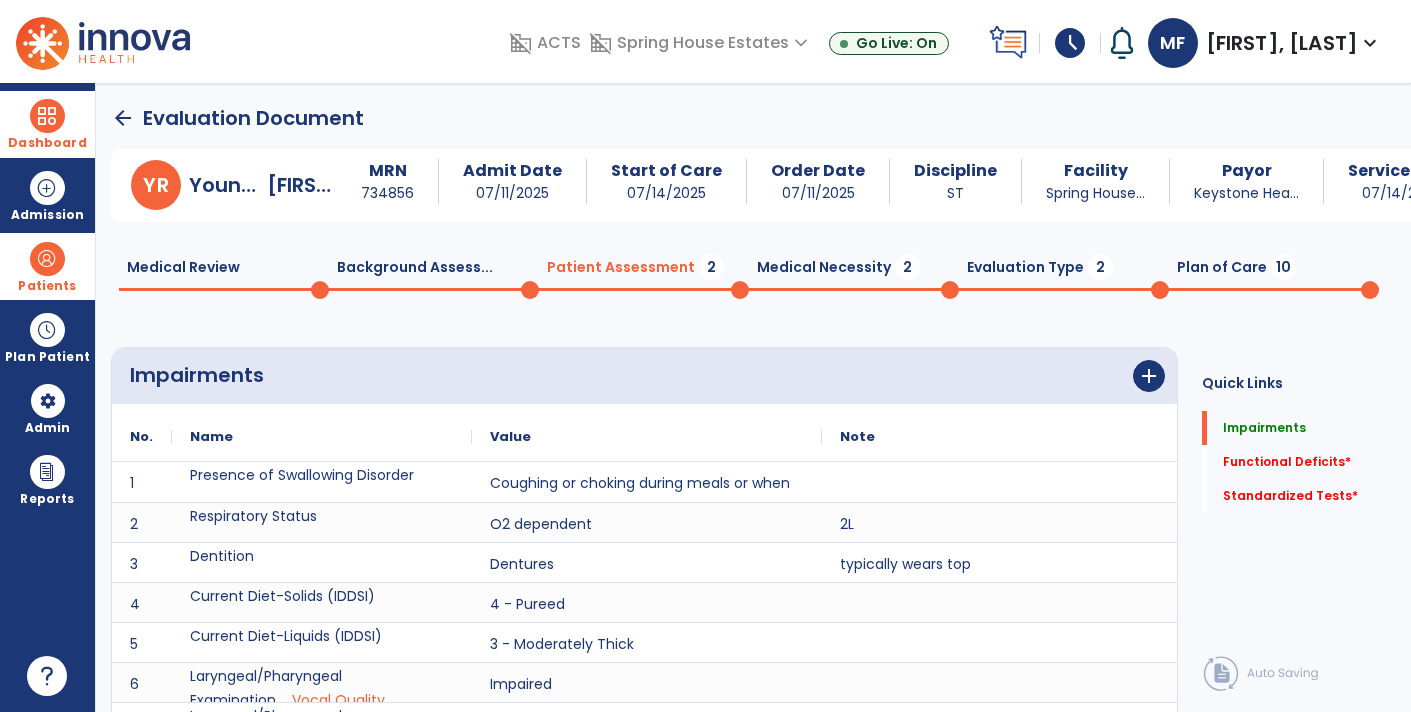 scroll, scrollTop: 0, scrollLeft: 0, axis: both 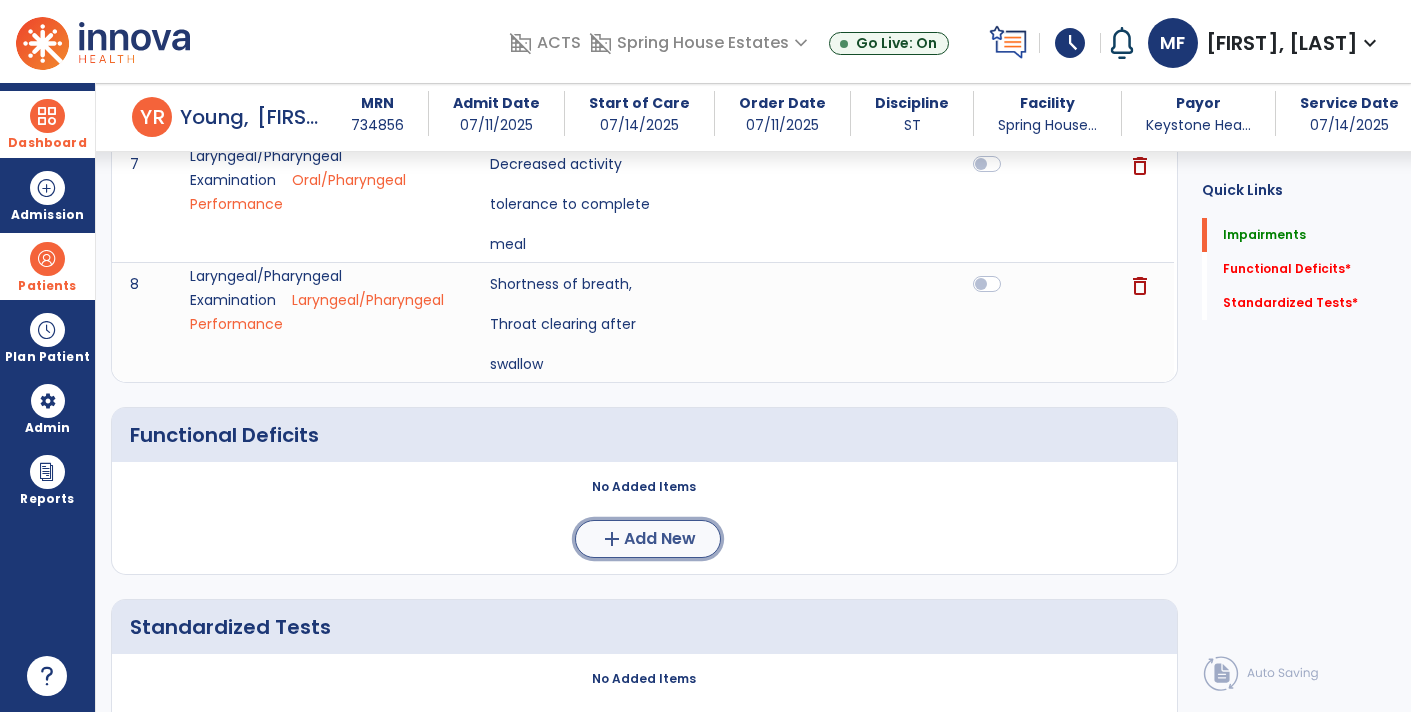 click on "Add New" 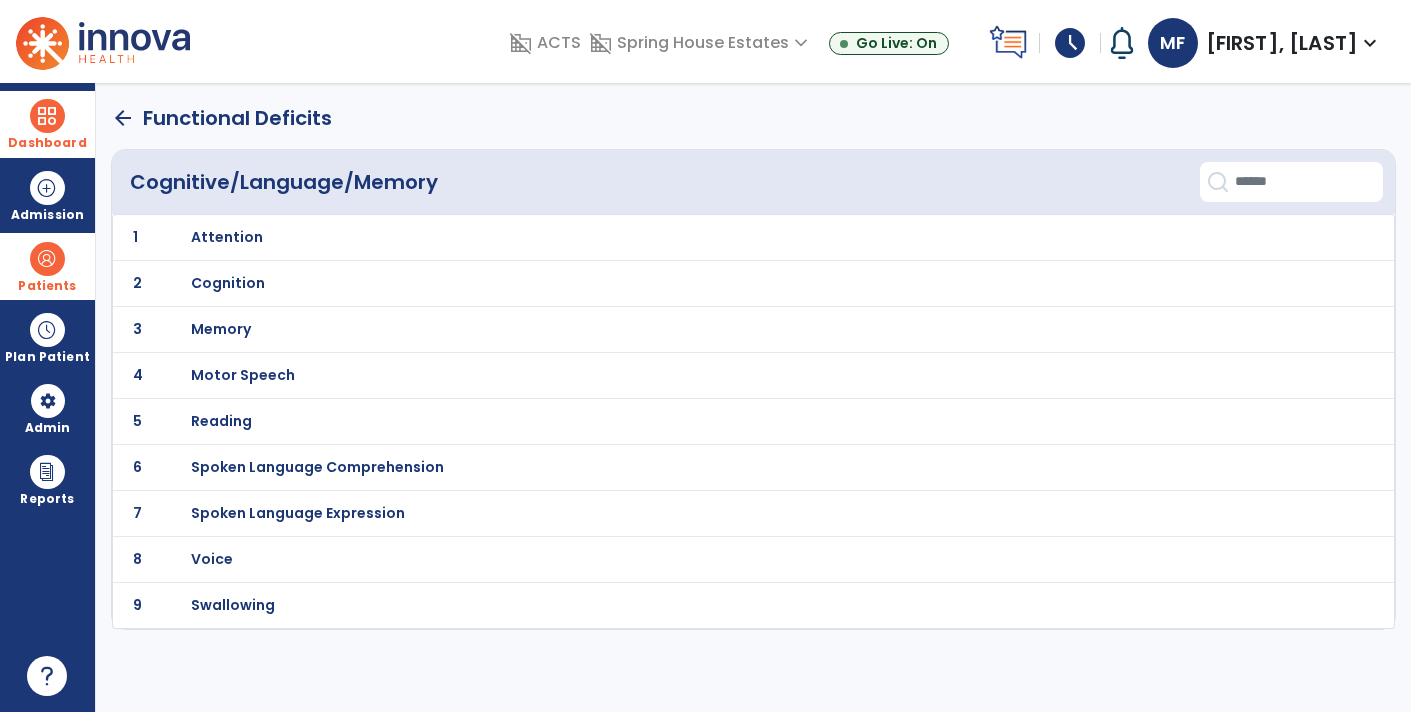scroll, scrollTop: 0, scrollLeft: 0, axis: both 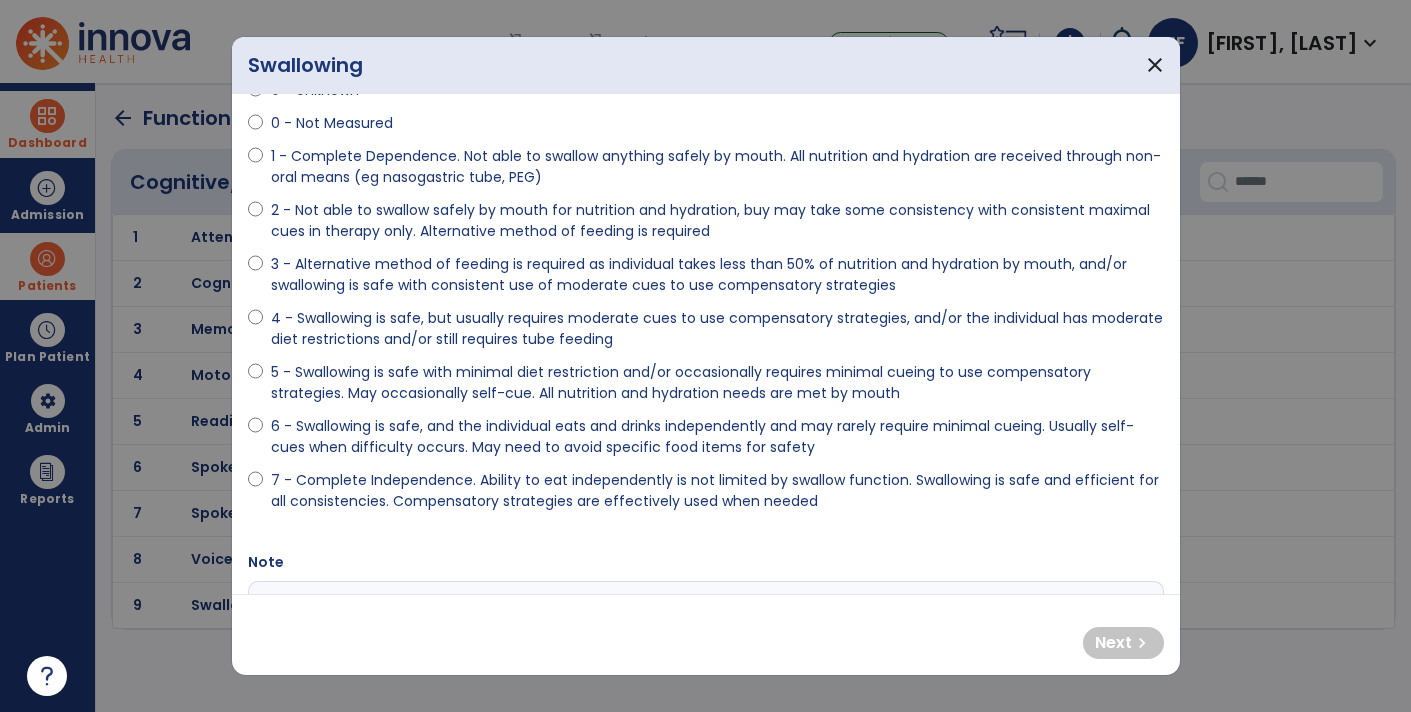 click on "5 - Swallowing is safe with minimal diet restriction and/or occasionally requires minimal cueing to use compensatory strategies. May occasionally self-cue. All nutrition and hydration needs are met by mouth" at bounding box center [717, 383] 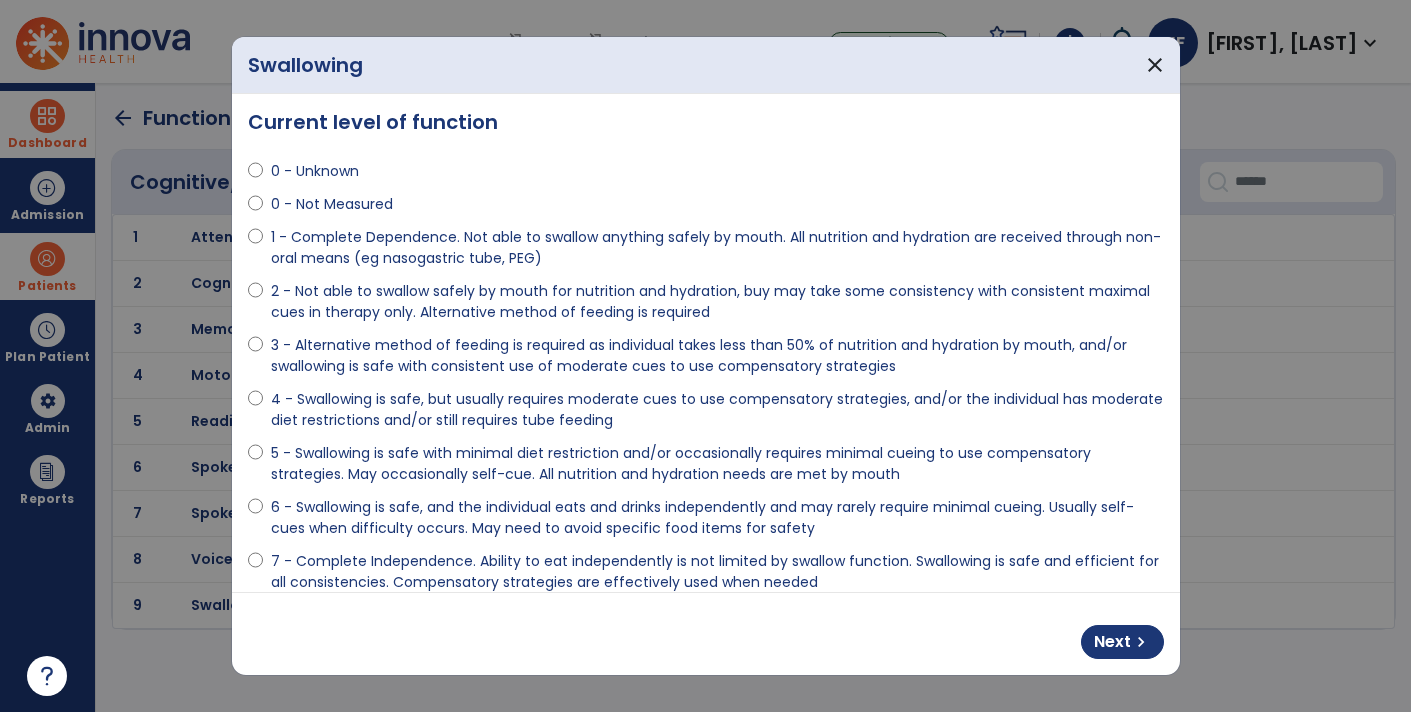 scroll, scrollTop: 0, scrollLeft: 0, axis: both 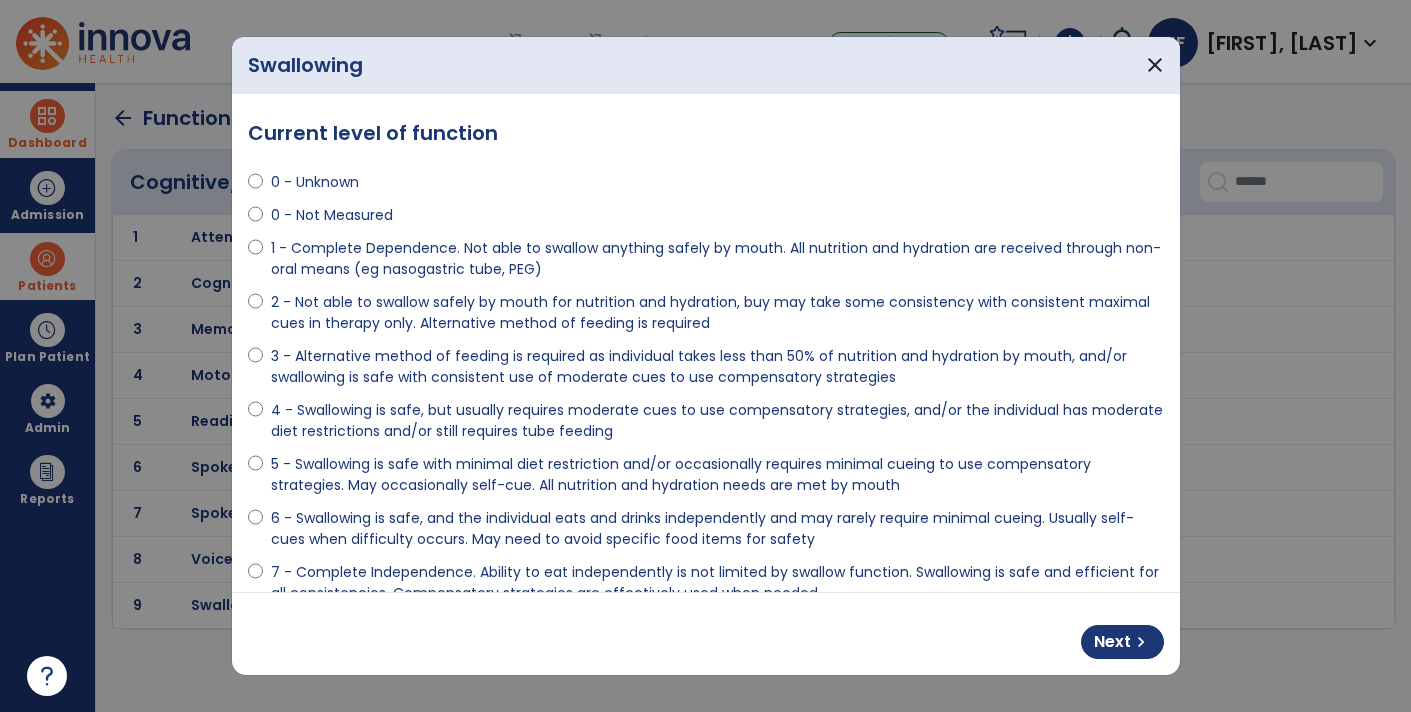 click on "4 - Swallowing is safe, but usually requires moderate cues to use compensatory strategies, and/or the individual has moderate diet restrictions and/or still requires tube feeding" at bounding box center (717, 421) 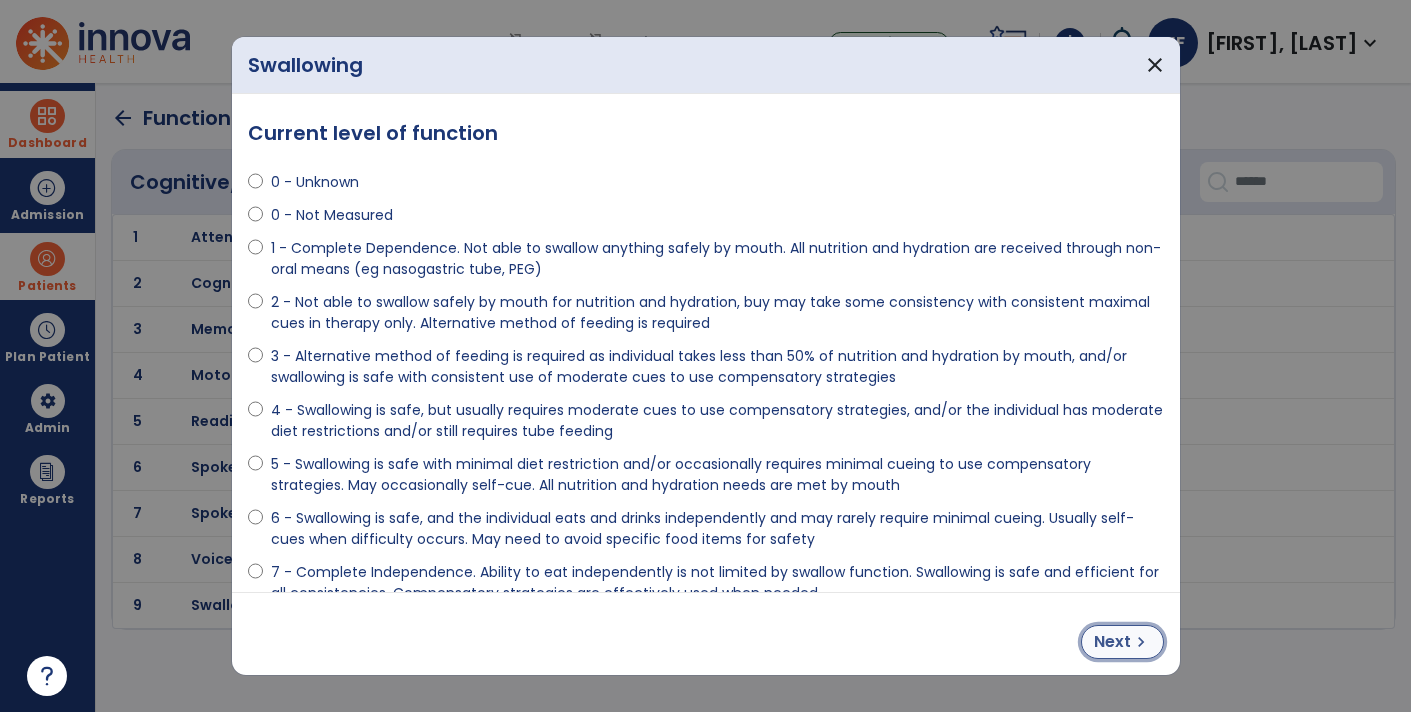 click on "chevron_right" at bounding box center (1141, 642) 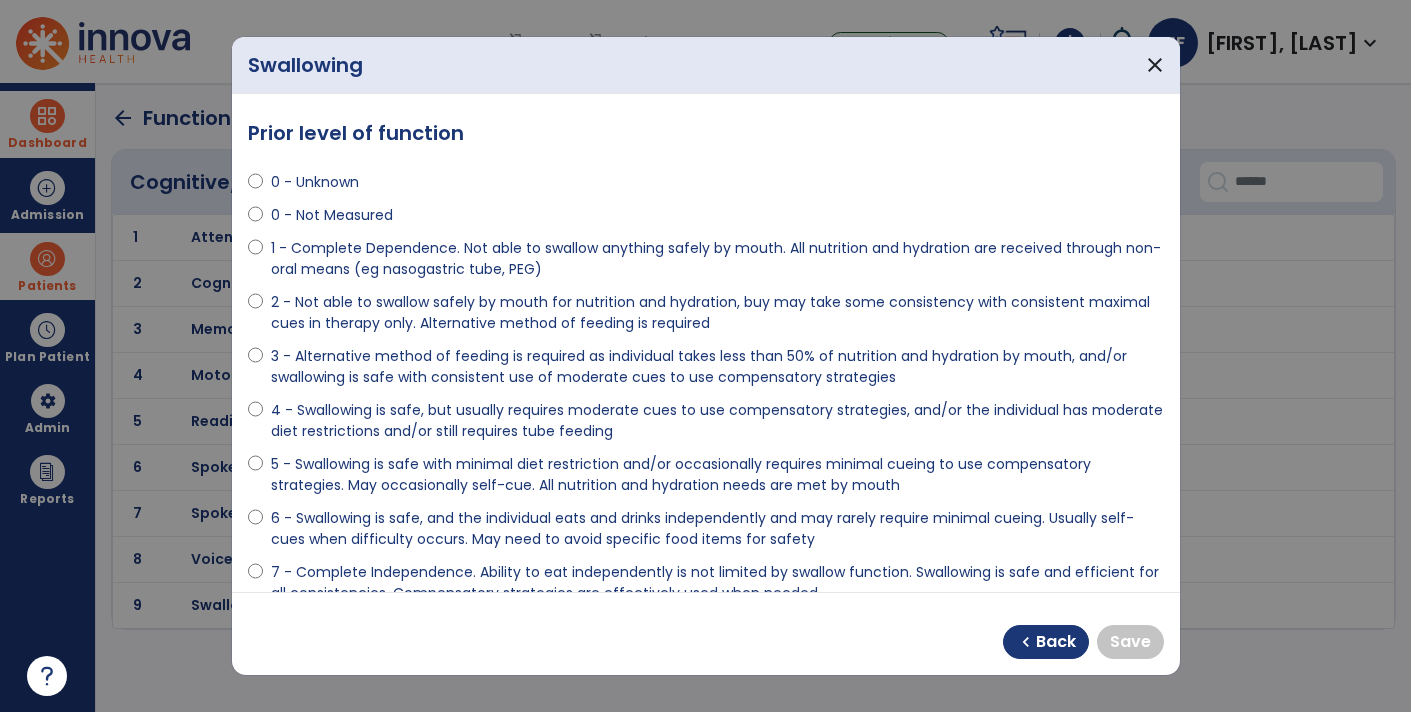 click on "5 - Swallowing is safe with minimal diet restriction and/or occasionally requires minimal cueing to use compensatory strategies. May occasionally self-cue. All nutrition and hydration needs are met by mouth" at bounding box center [717, 475] 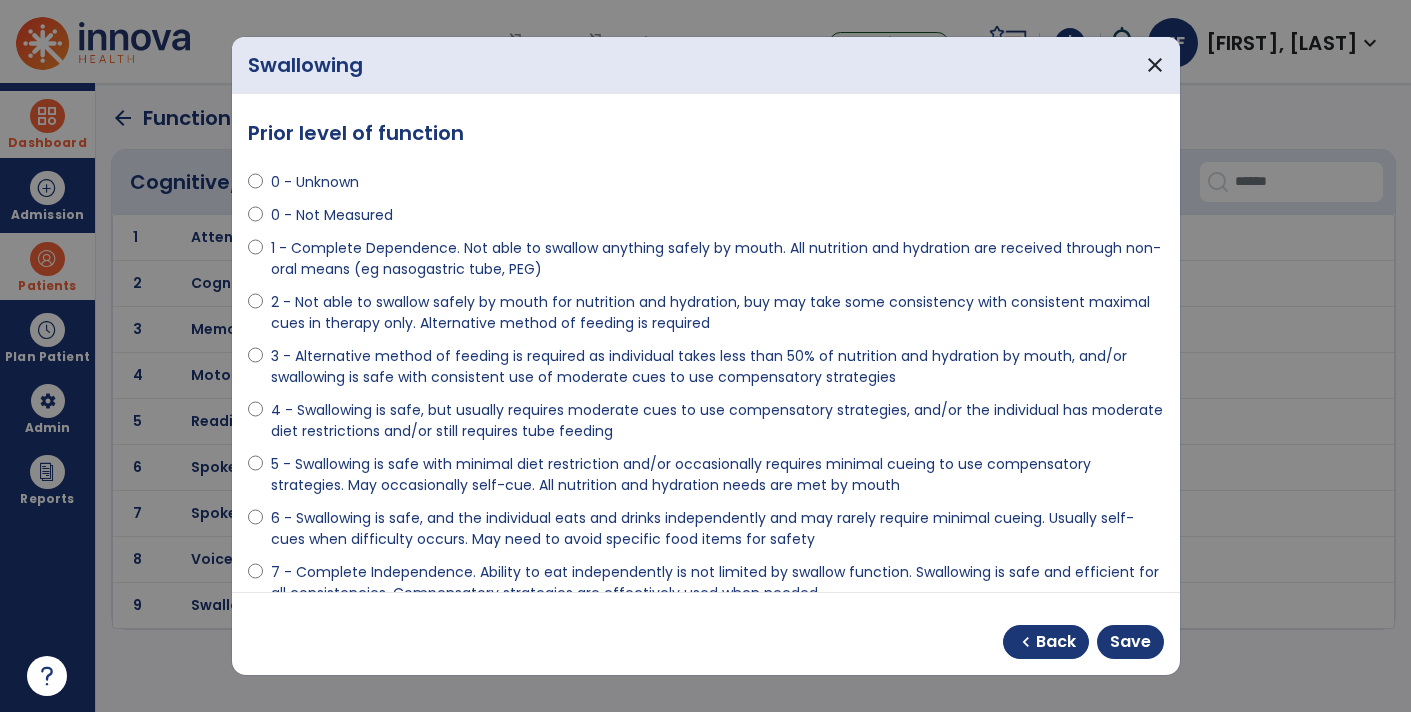 click on "4 - Swallowing is safe, but usually requires moderate cues to use compensatory strategies, and/or the individual has moderate diet restrictions and/or still requires tube feeding" at bounding box center (717, 421) 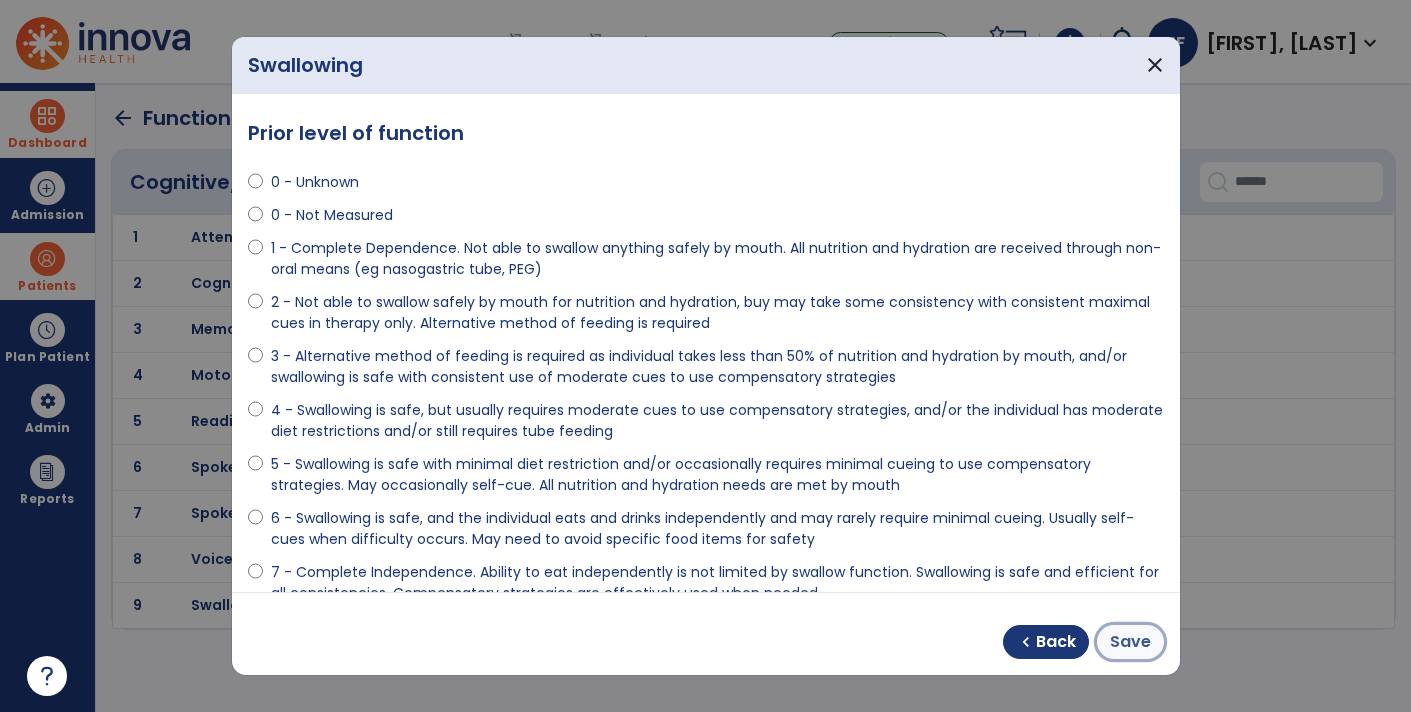 click on "Save" at bounding box center [1130, 642] 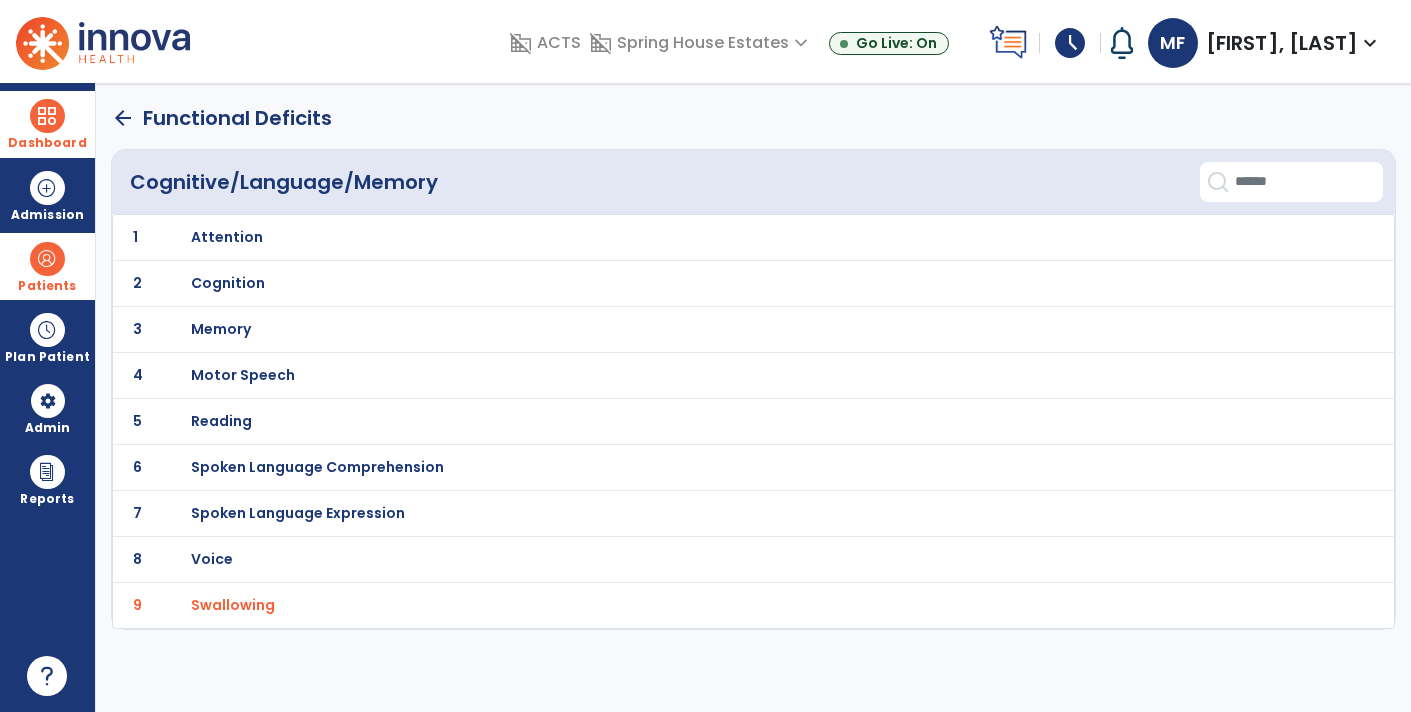 click on "arrow_back" 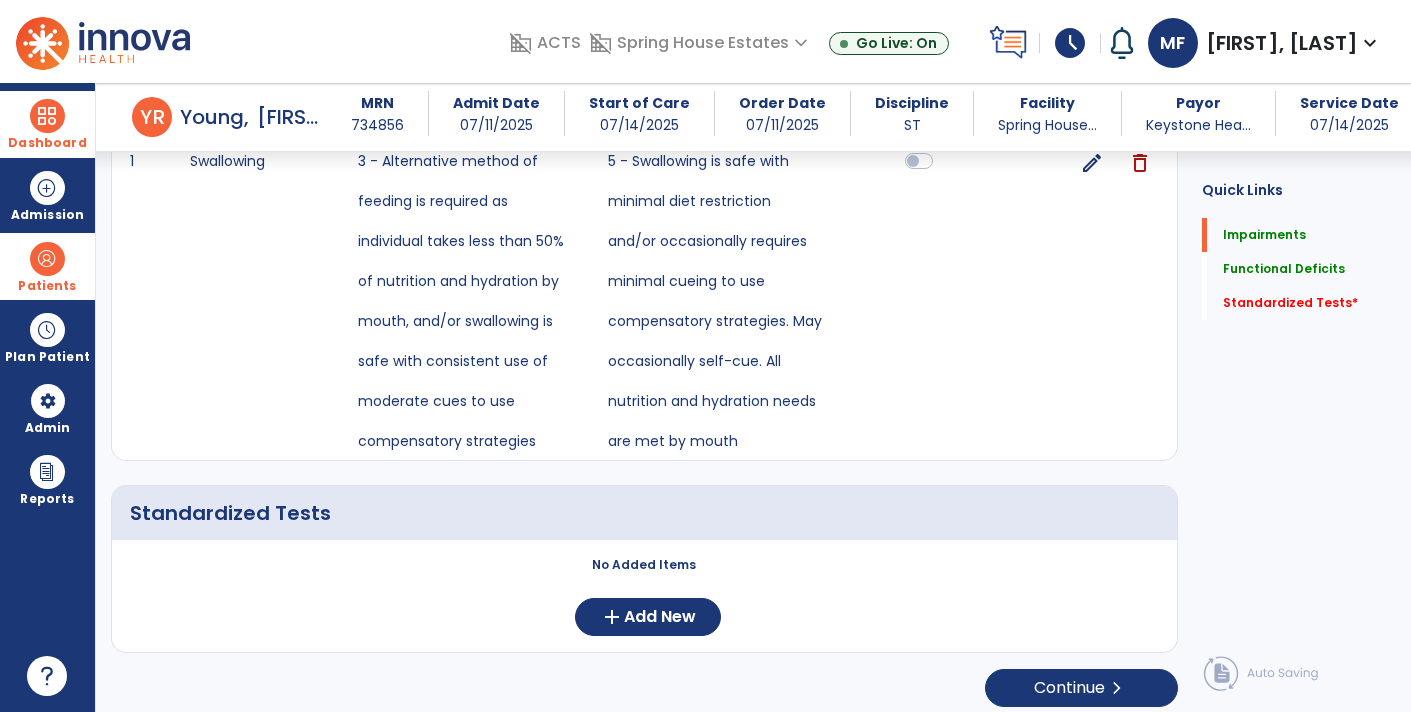 scroll, scrollTop: 1019, scrollLeft: 0, axis: vertical 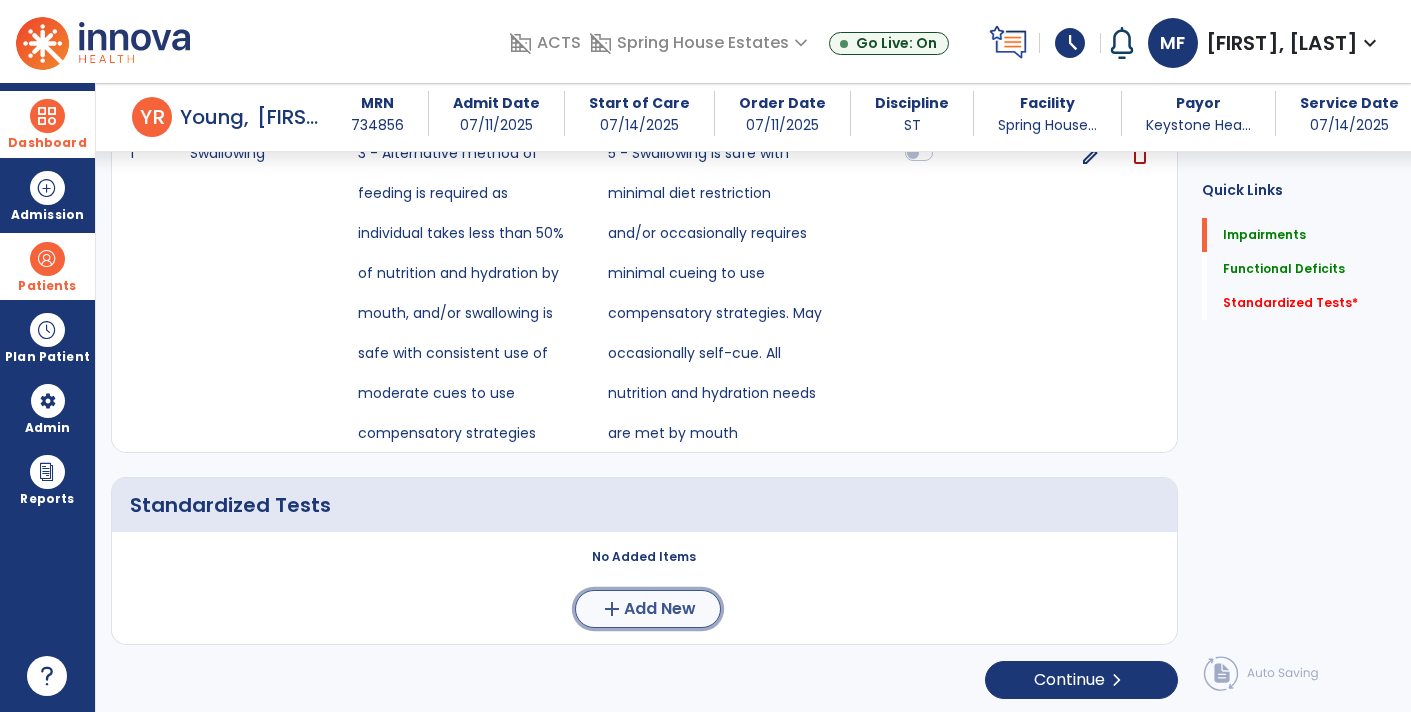 click on "Add New" 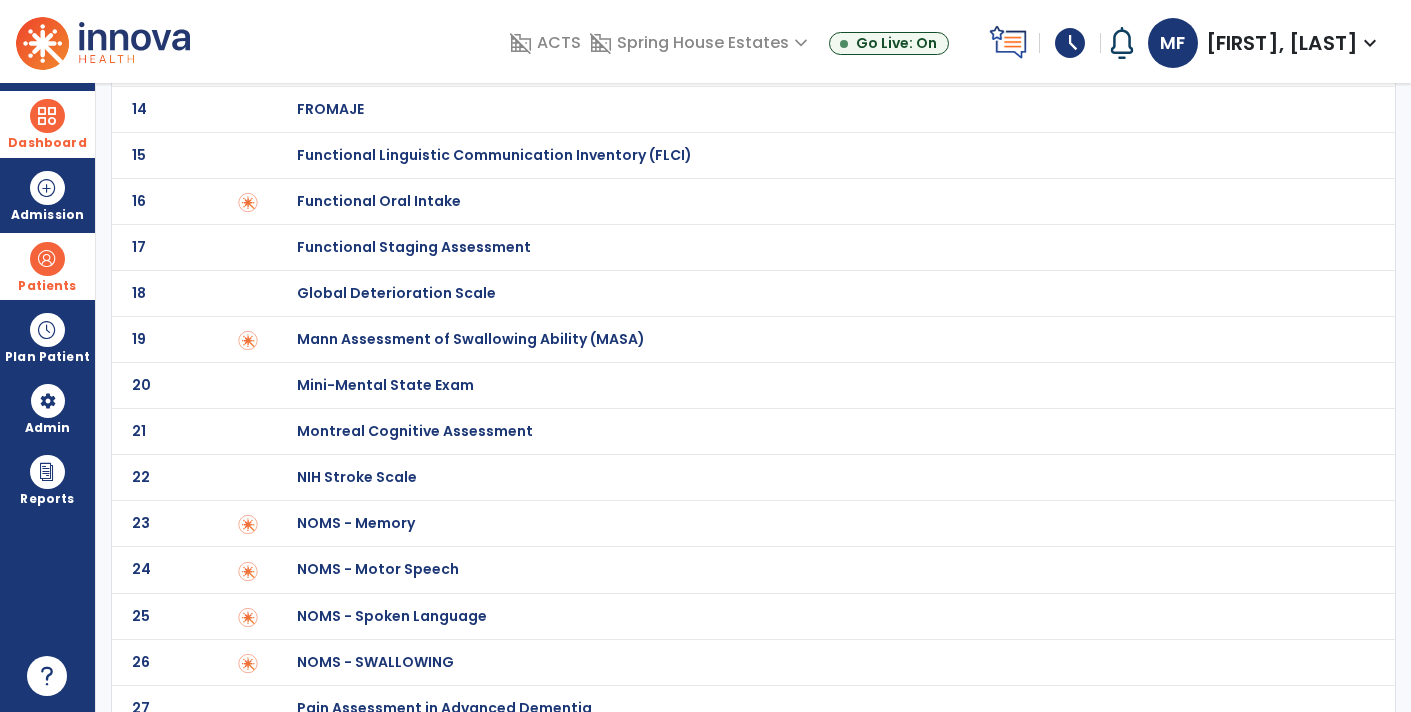 scroll, scrollTop: 690, scrollLeft: 0, axis: vertical 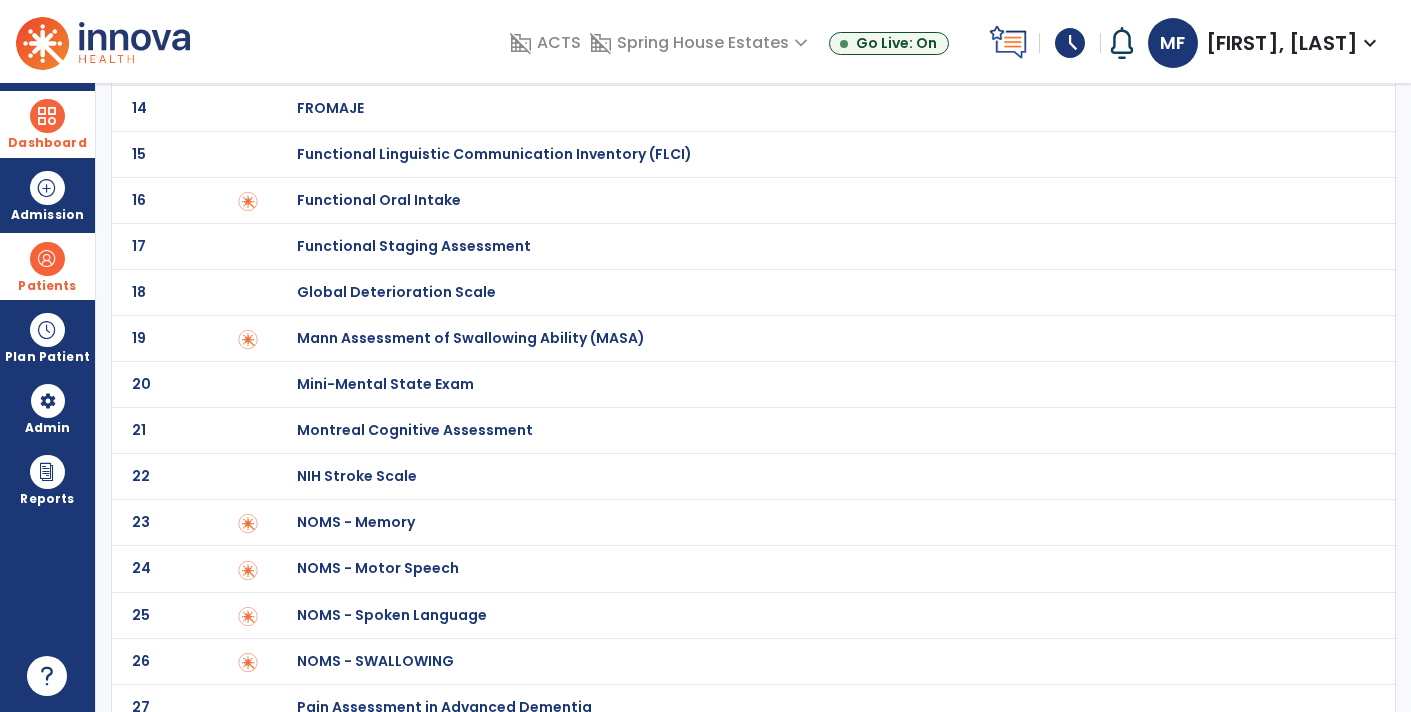 click on "Mann Assessment of Swallowing Ability (MASA)" at bounding box center [816, -490] 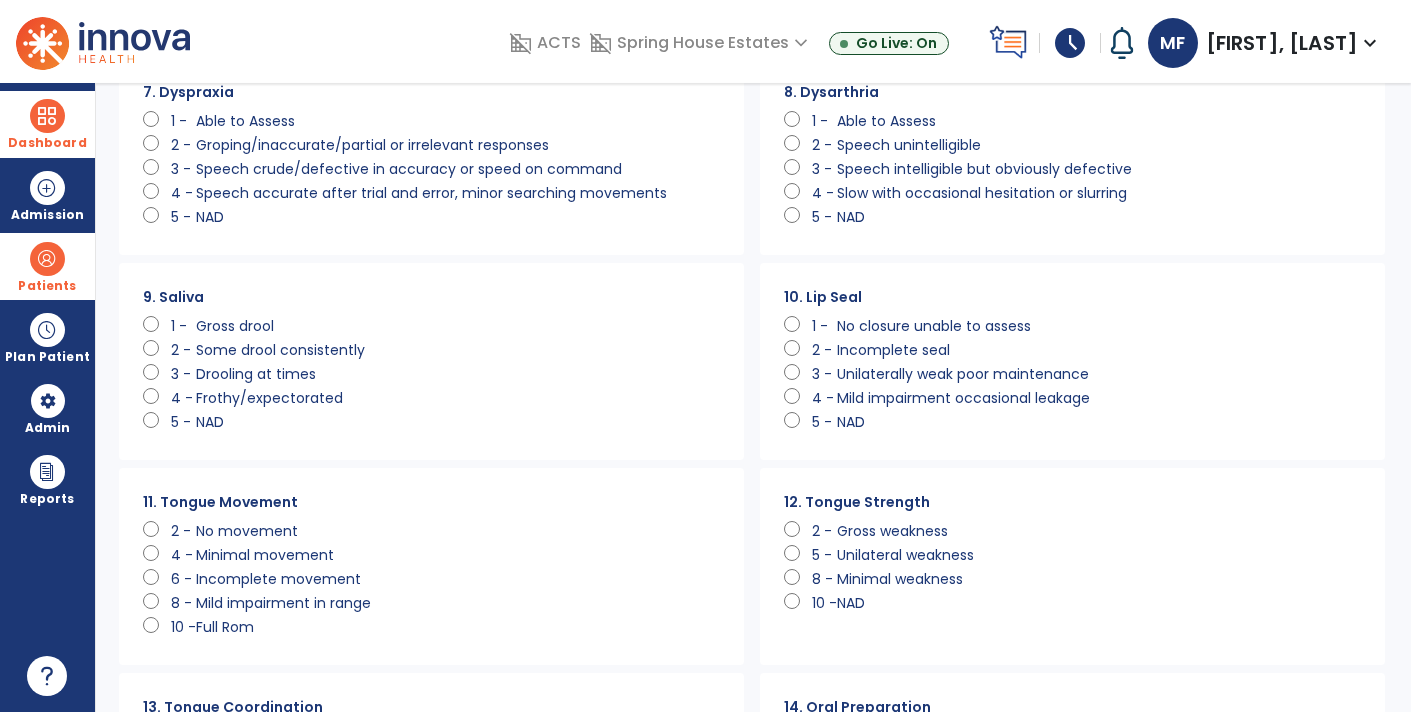 scroll, scrollTop: 0, scrollLeft: 0, axis: both 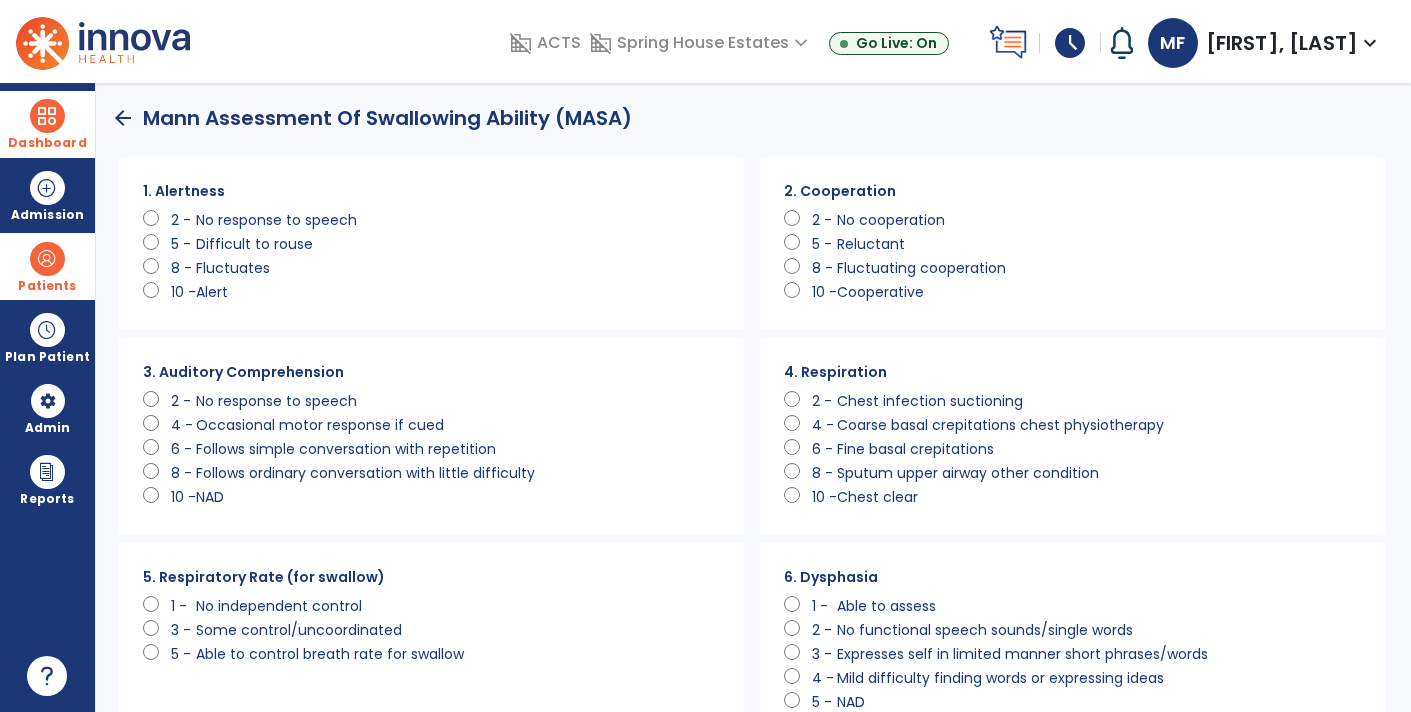 click on "Alert" 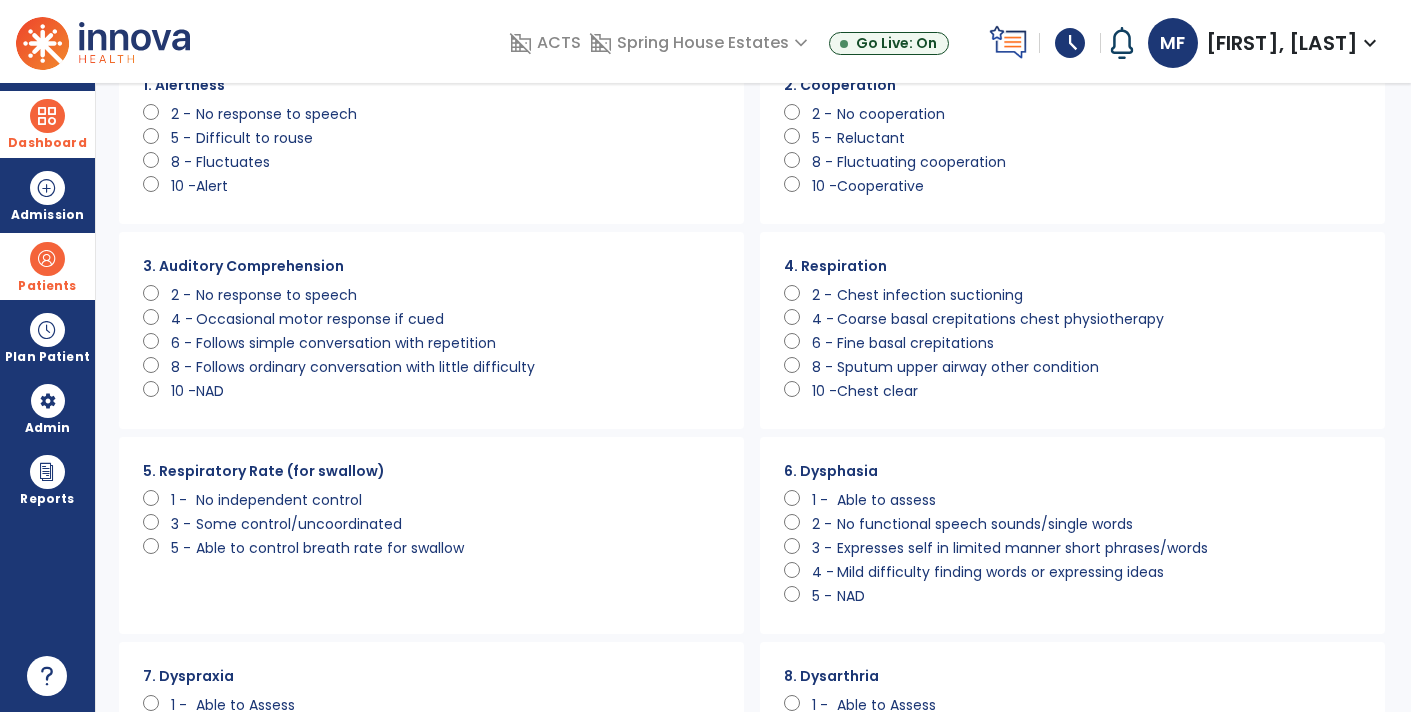 scroll, scrollTop: 111, scrollLeft: 0, axis: vertical 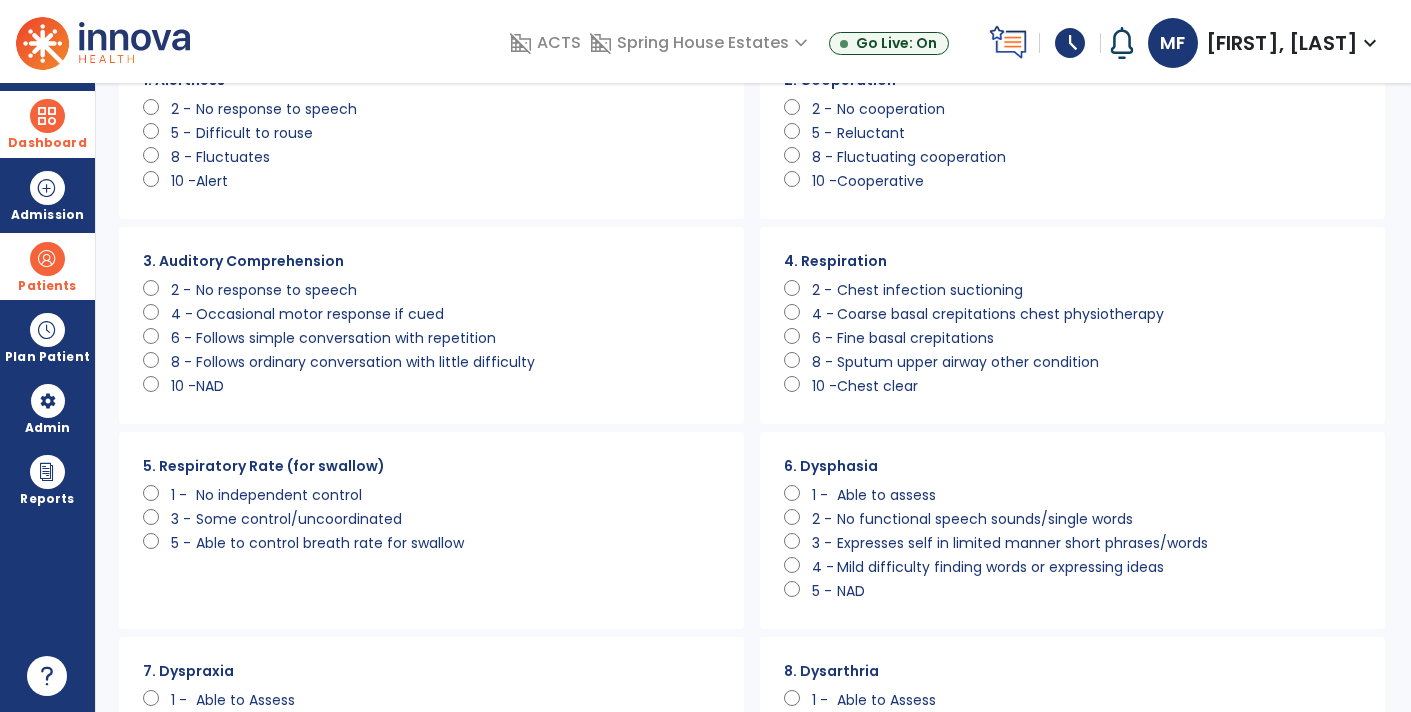 click on "Able to control breath rate for swallow" 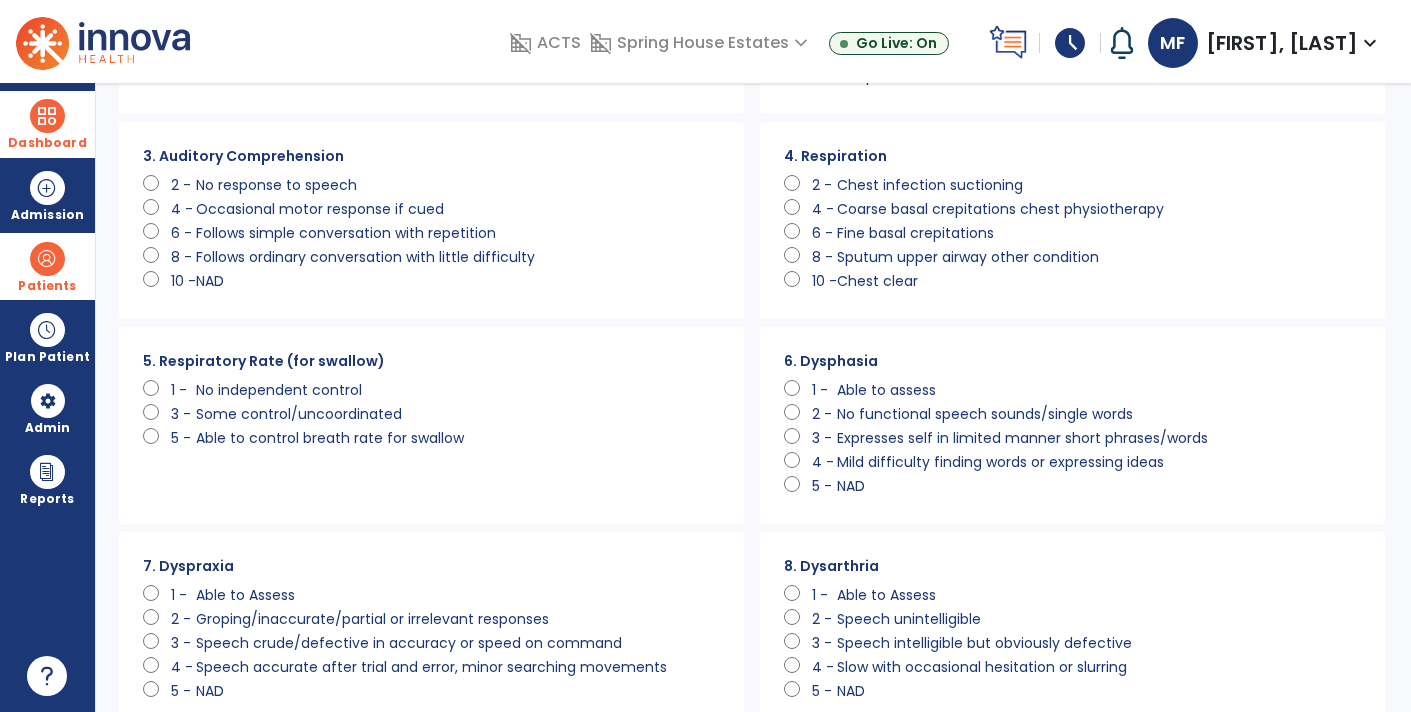 scroll, scrollTop: 216, scrollLeft: 0, axis: vertical 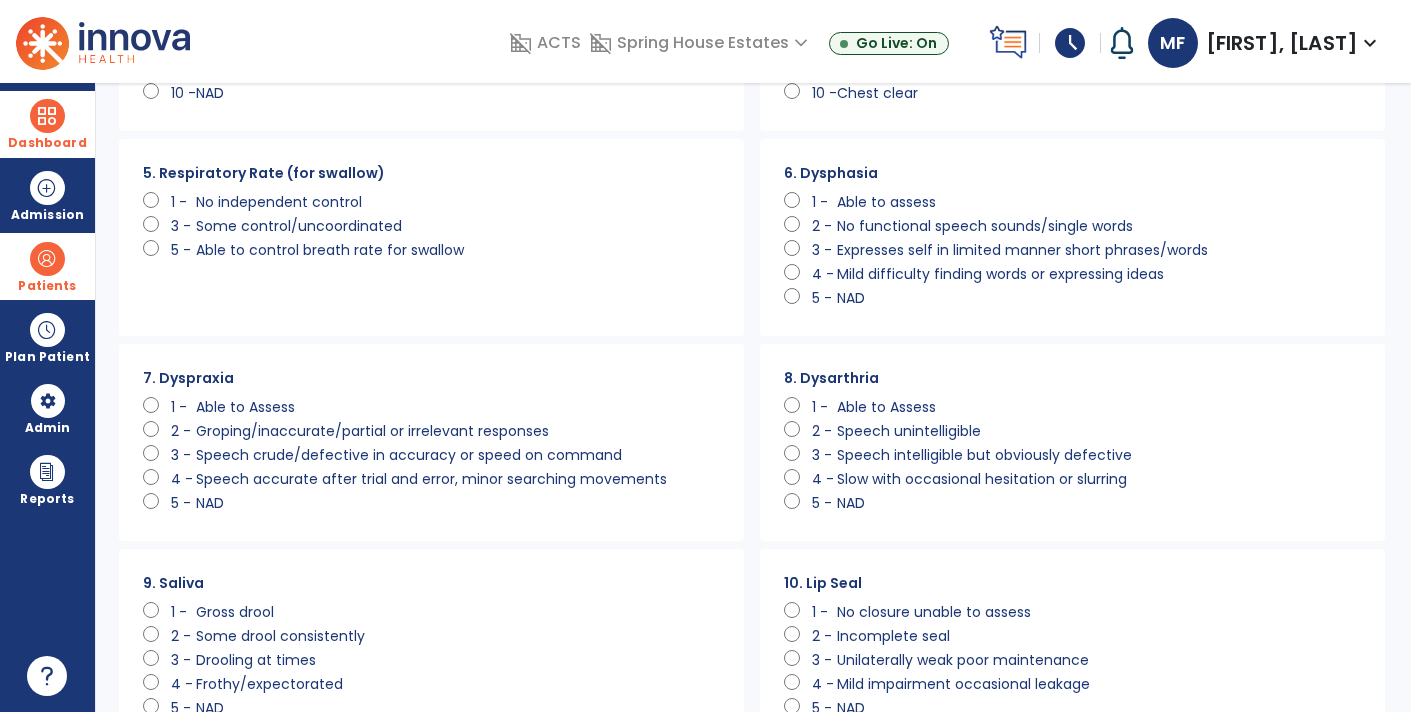 click on "Speech crude/defective in accuracy or speed on command" 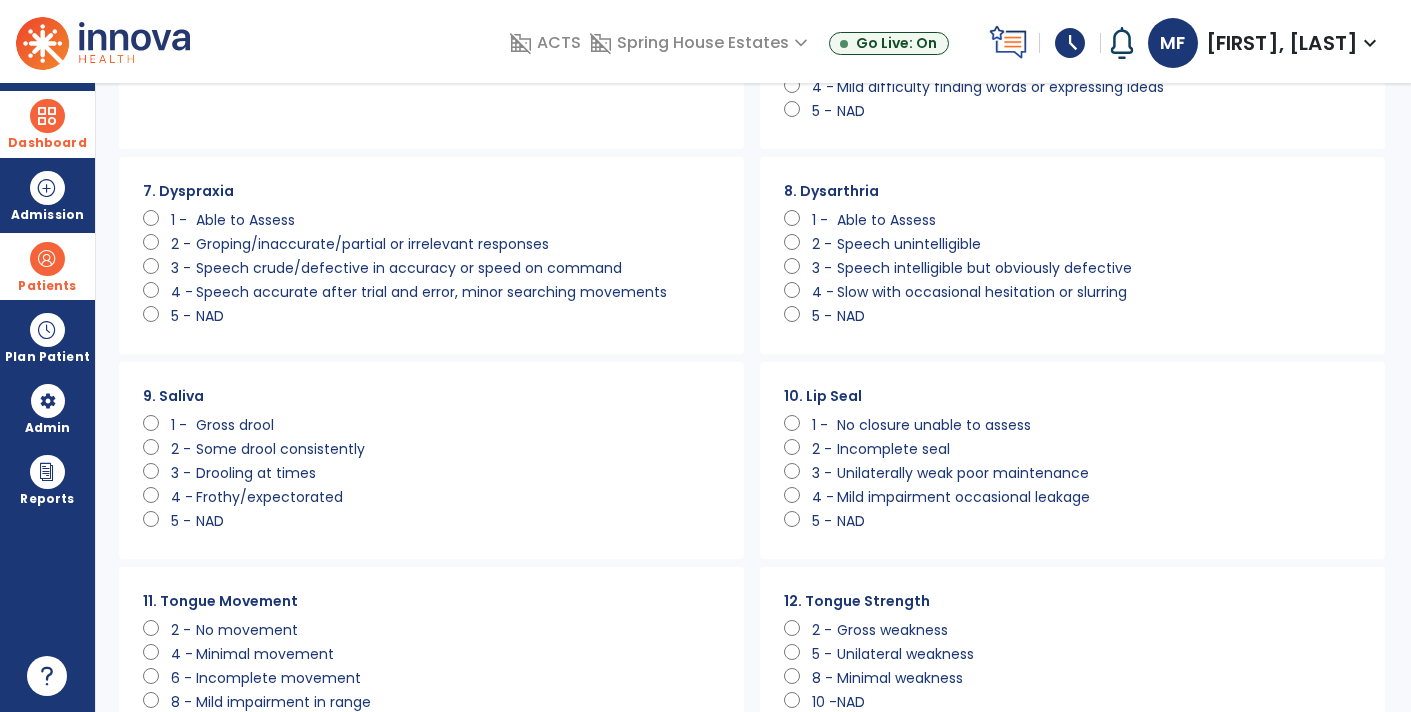 scroll, scrollTop: 593, scrollLeft: 0, axis: vertical 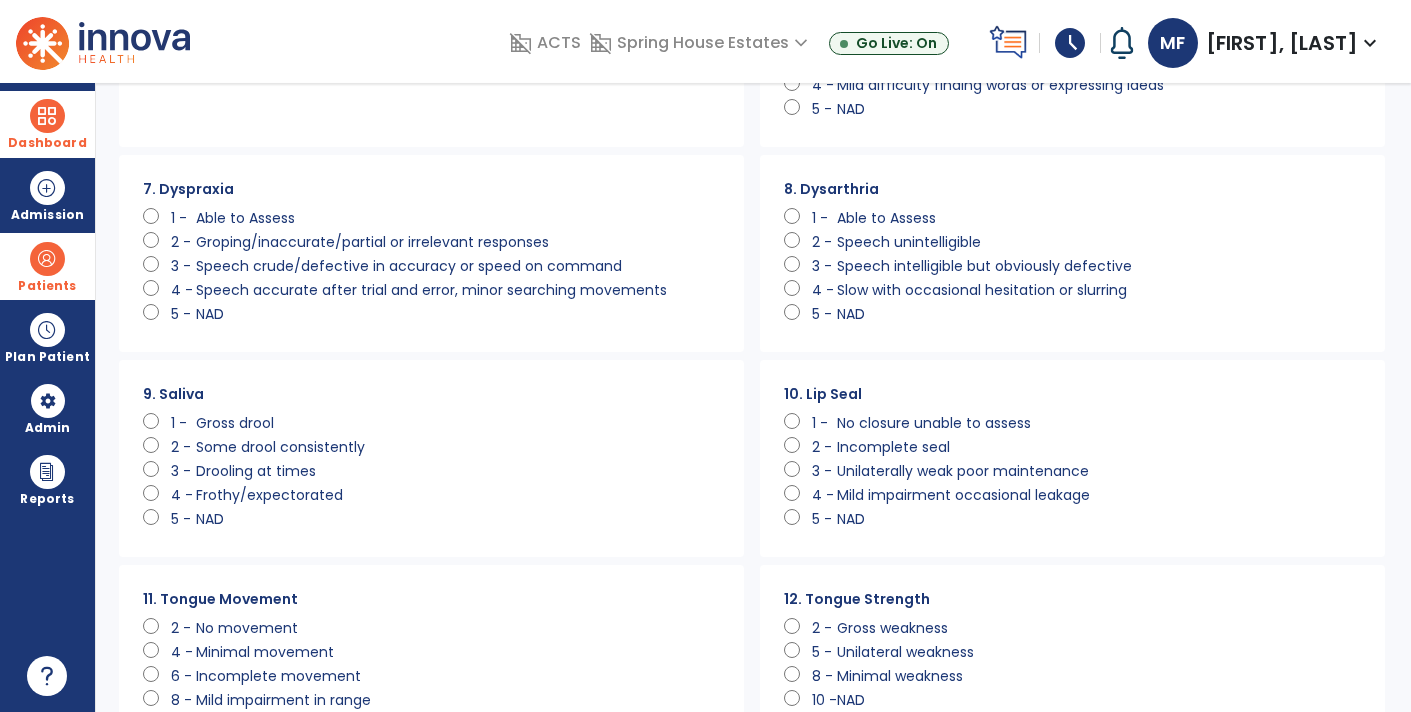 click on "NAD" 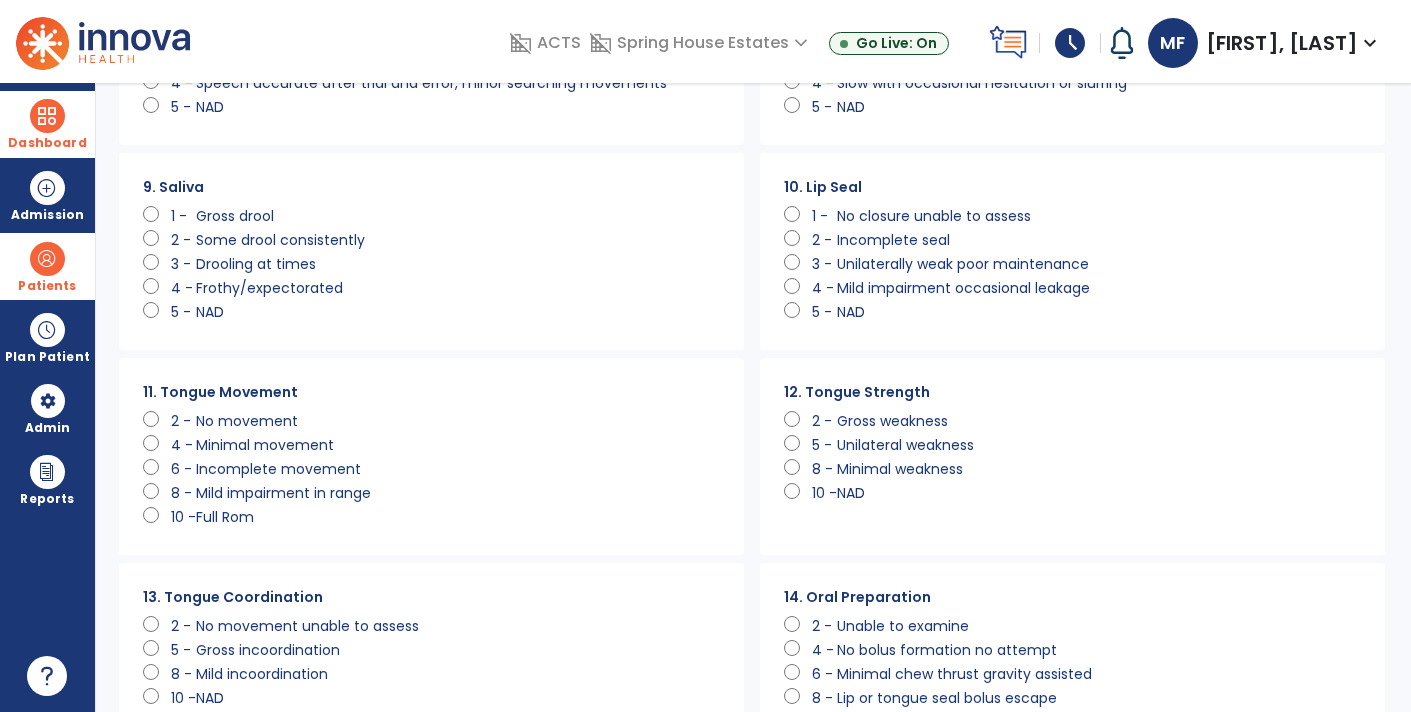 scroll, scrollTop: 803, scrollLeft: 0, axis: vertical 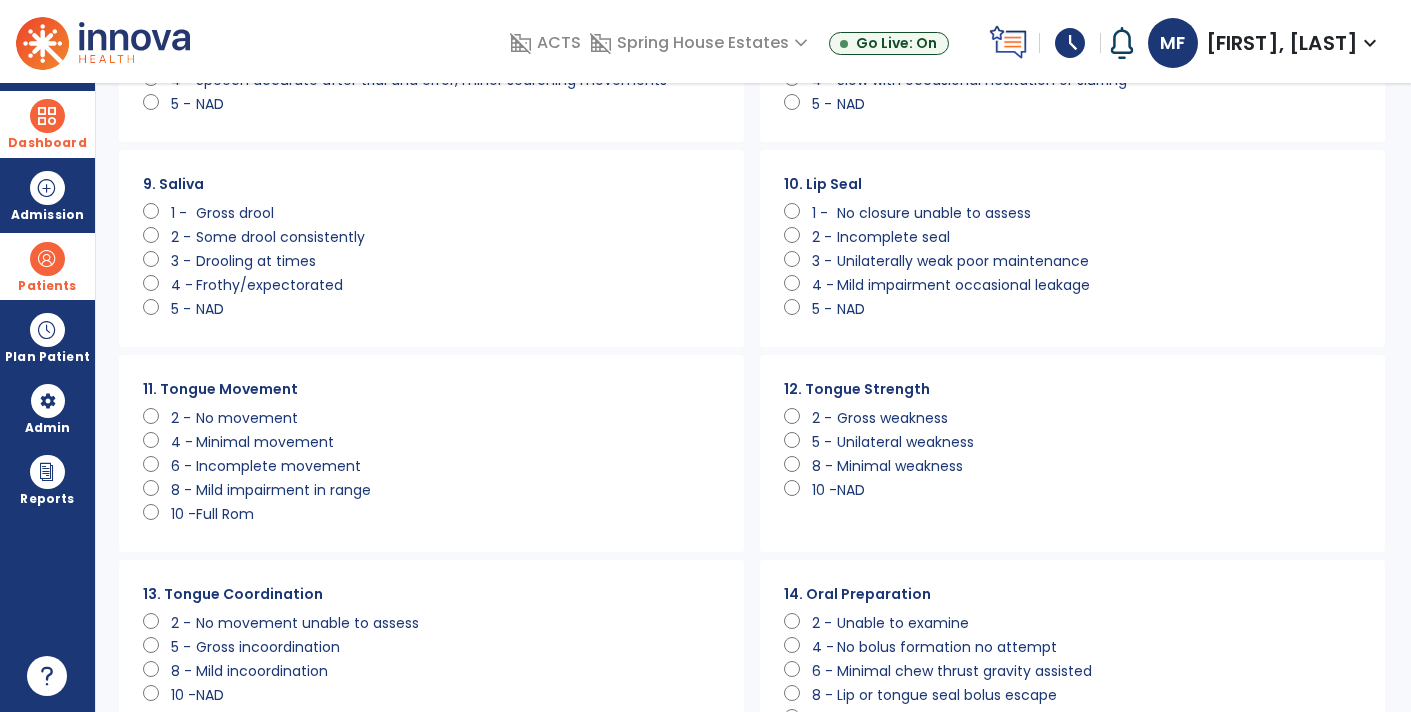 click on "Mild impairment occasional leakage" 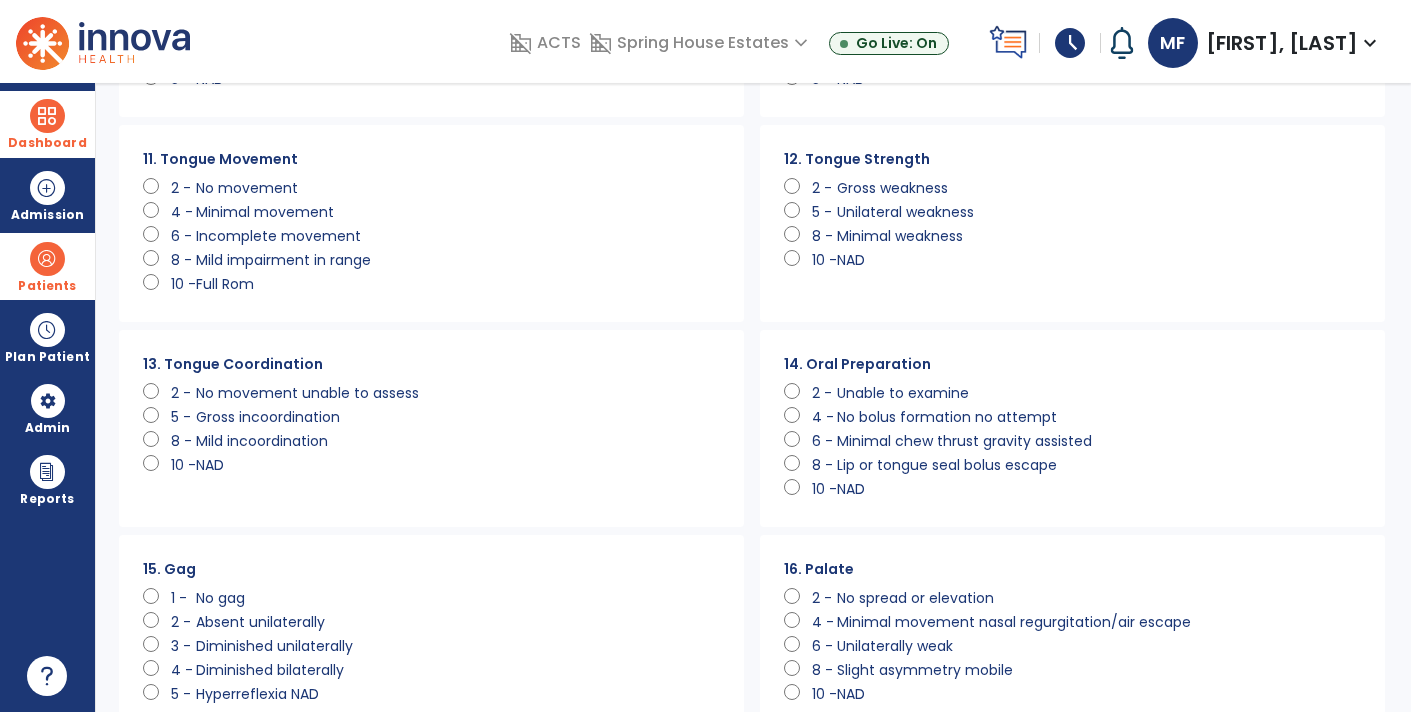scroll, scrollTop: 1034, scrollLeft: 0, axis: vertical 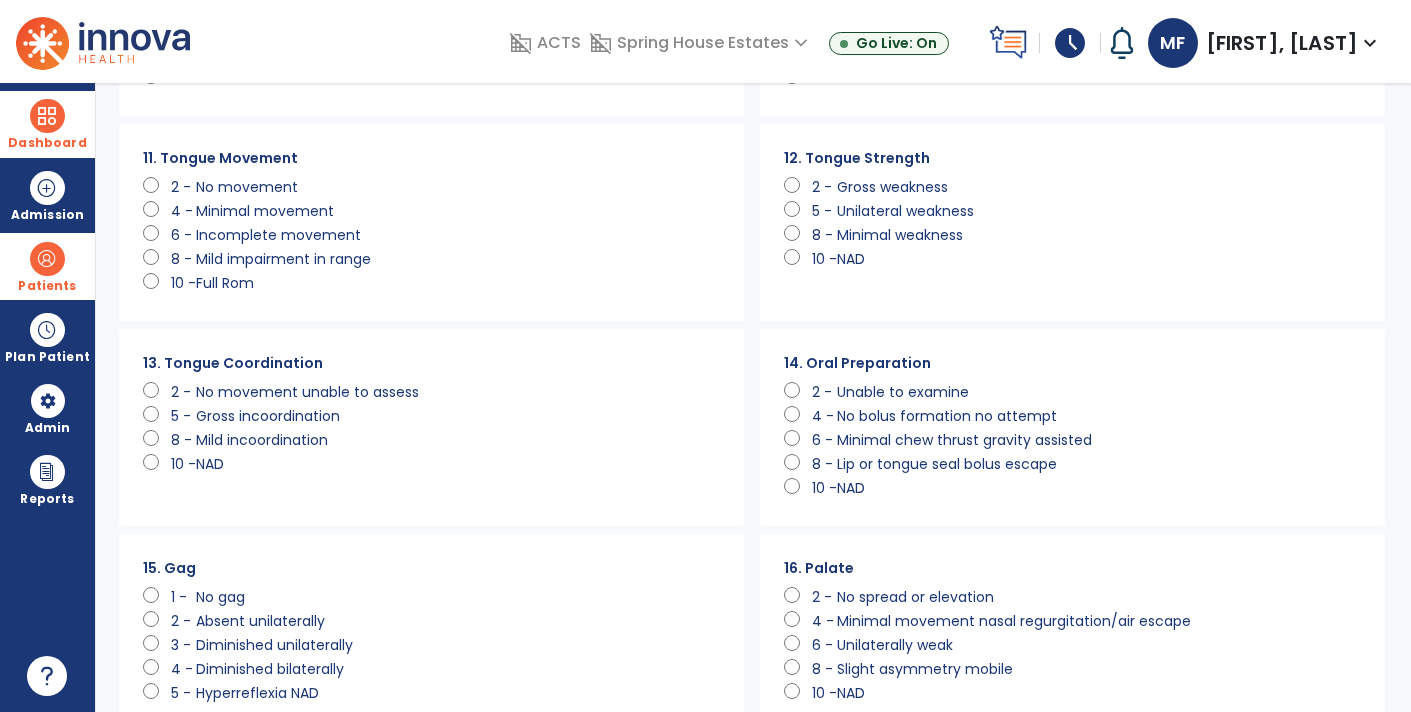 click on "Mild incoordination" 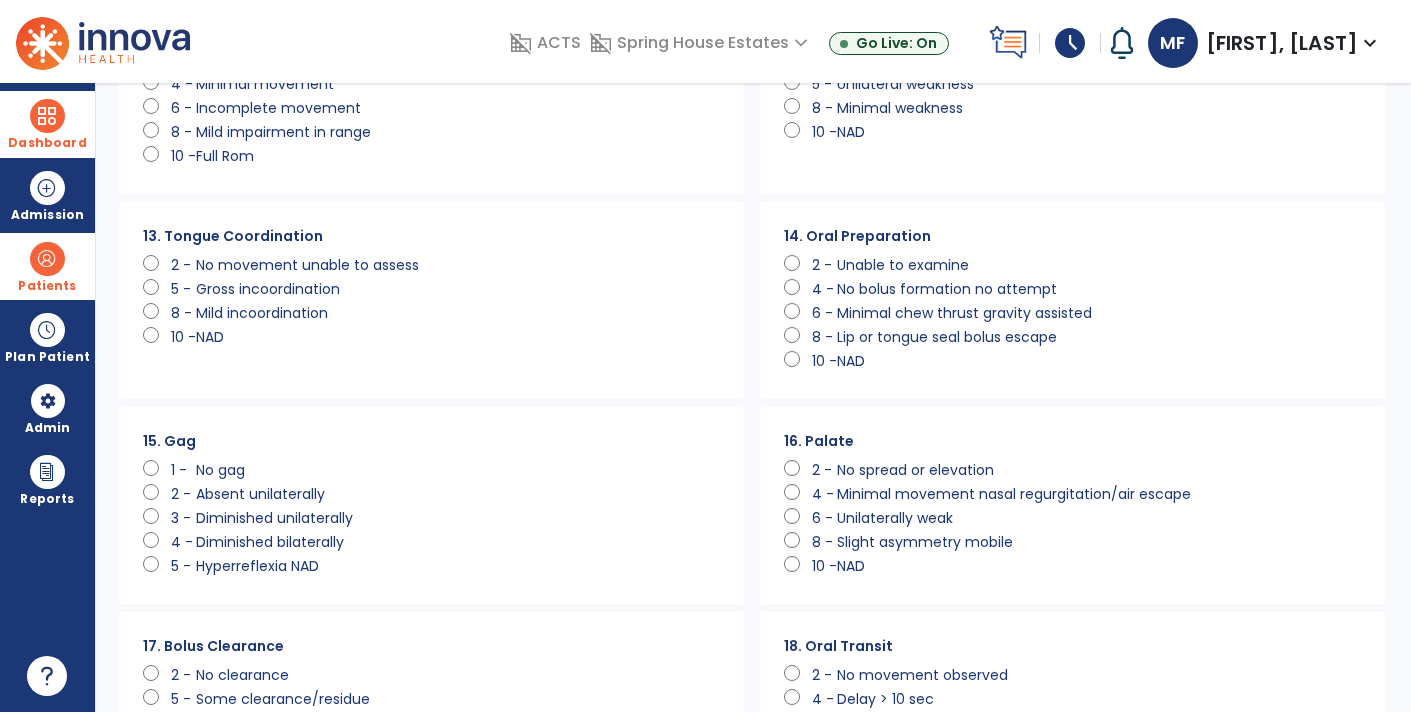 scroll, scrollTop: 1260, scrollLeft: 0, axis: vertical 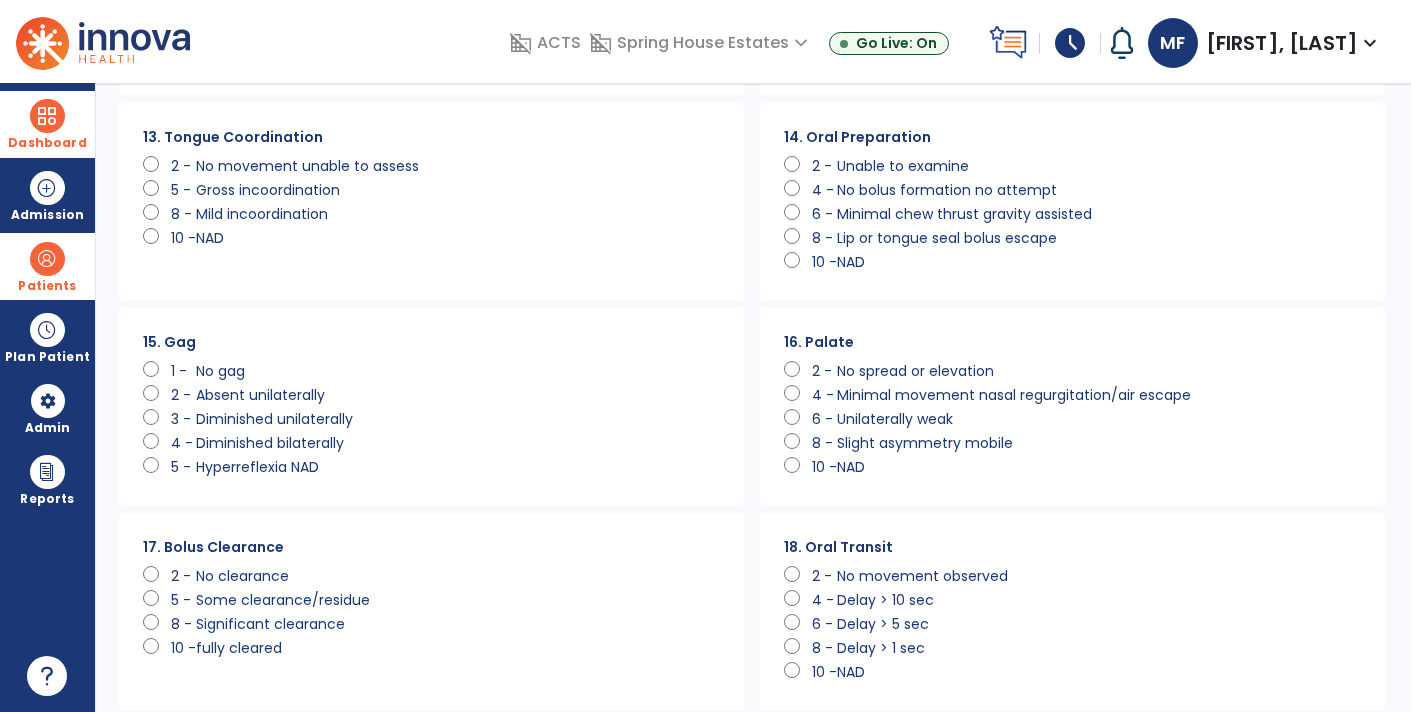 click on "Hyperreflexia NAD" 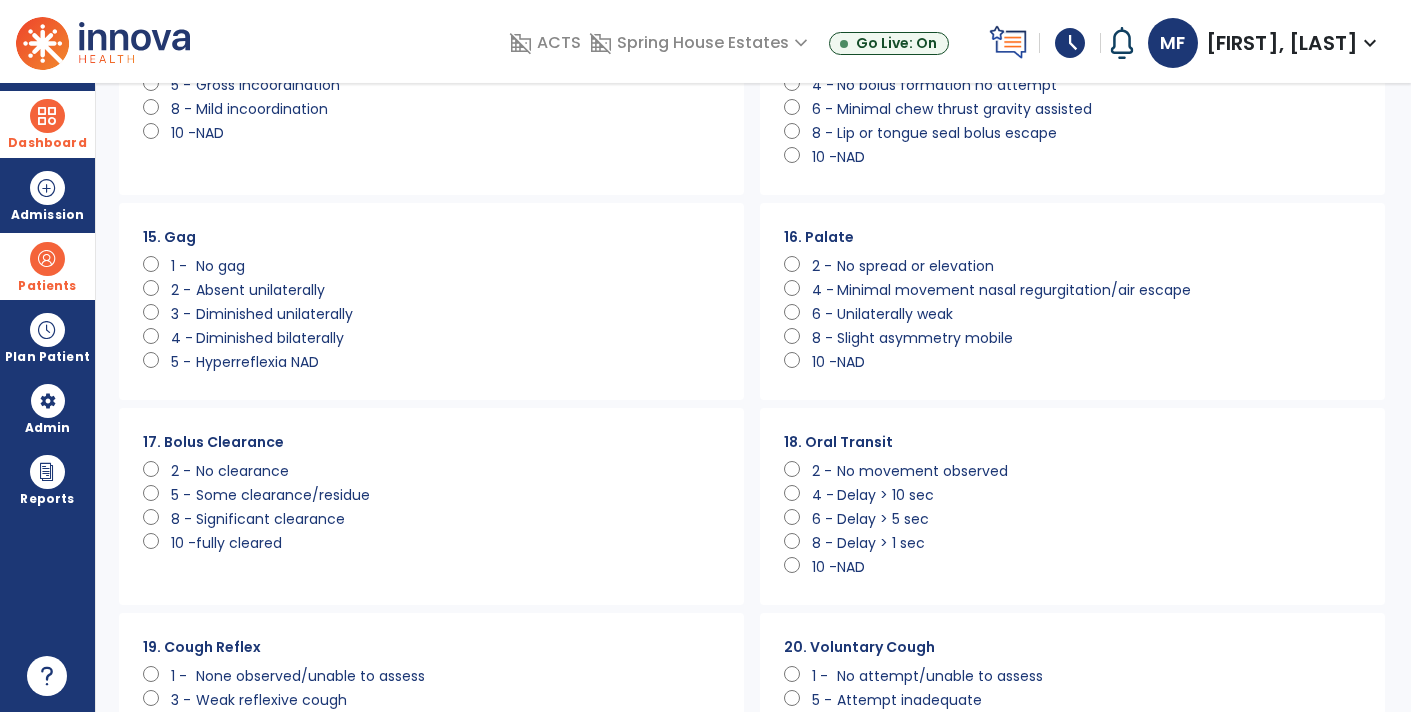 scroll, scrollTop: 1483, scrollLeft: 0, axis: vertical 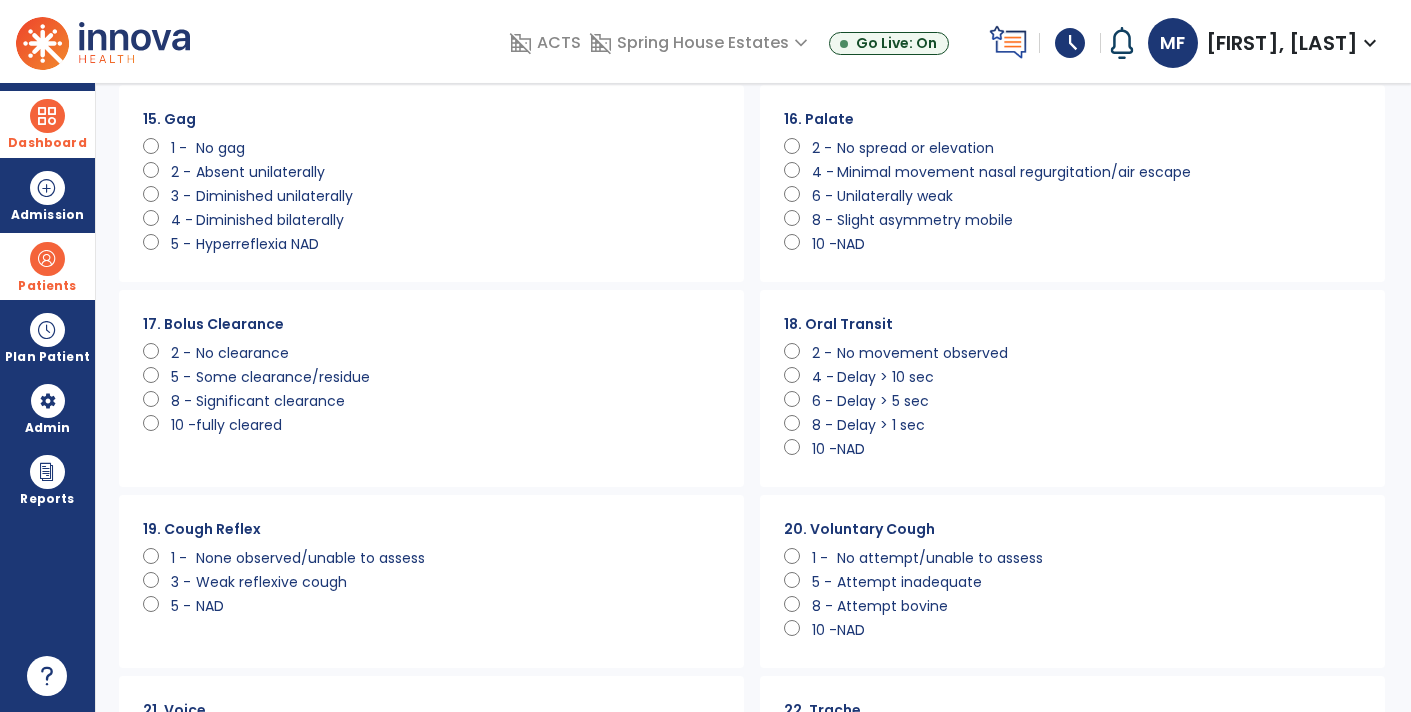 click on "Significant clearance" 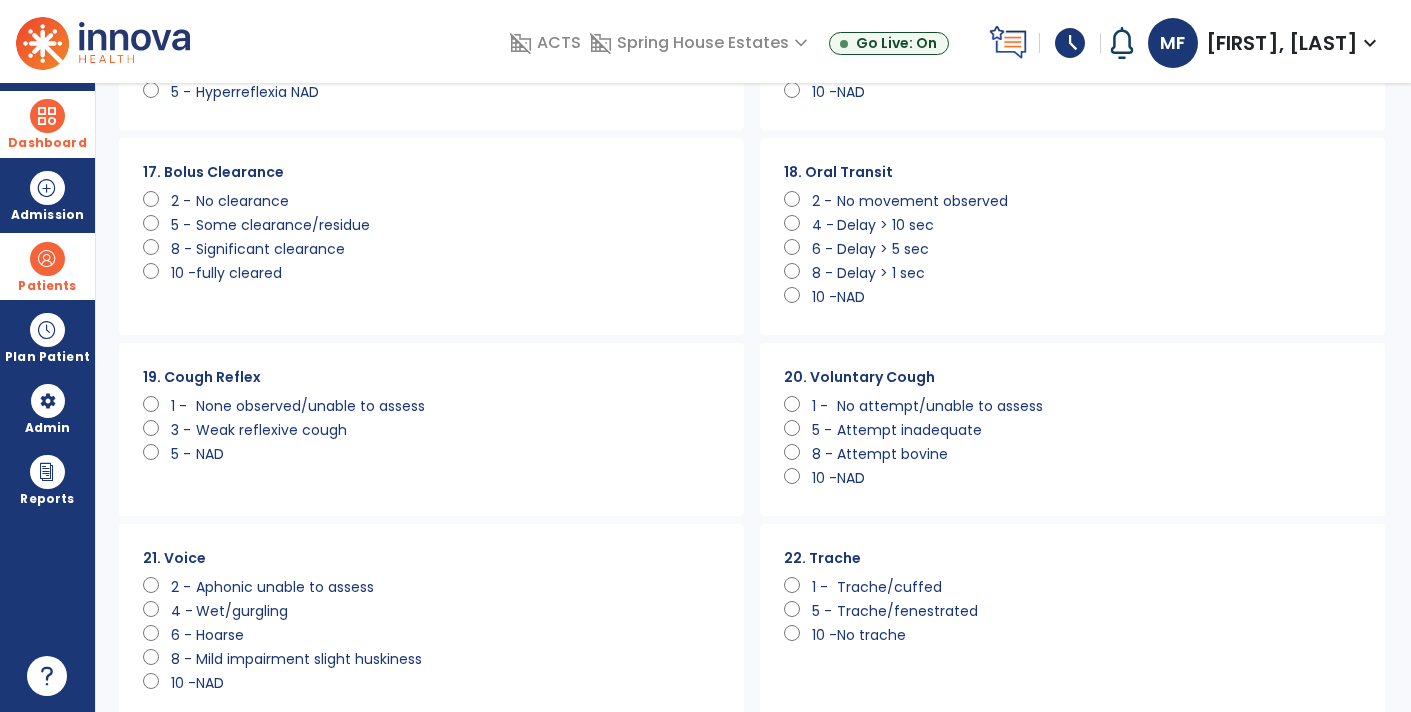 scroll, scrollTop: 1639, scrollLeft: 0, axis: vertical 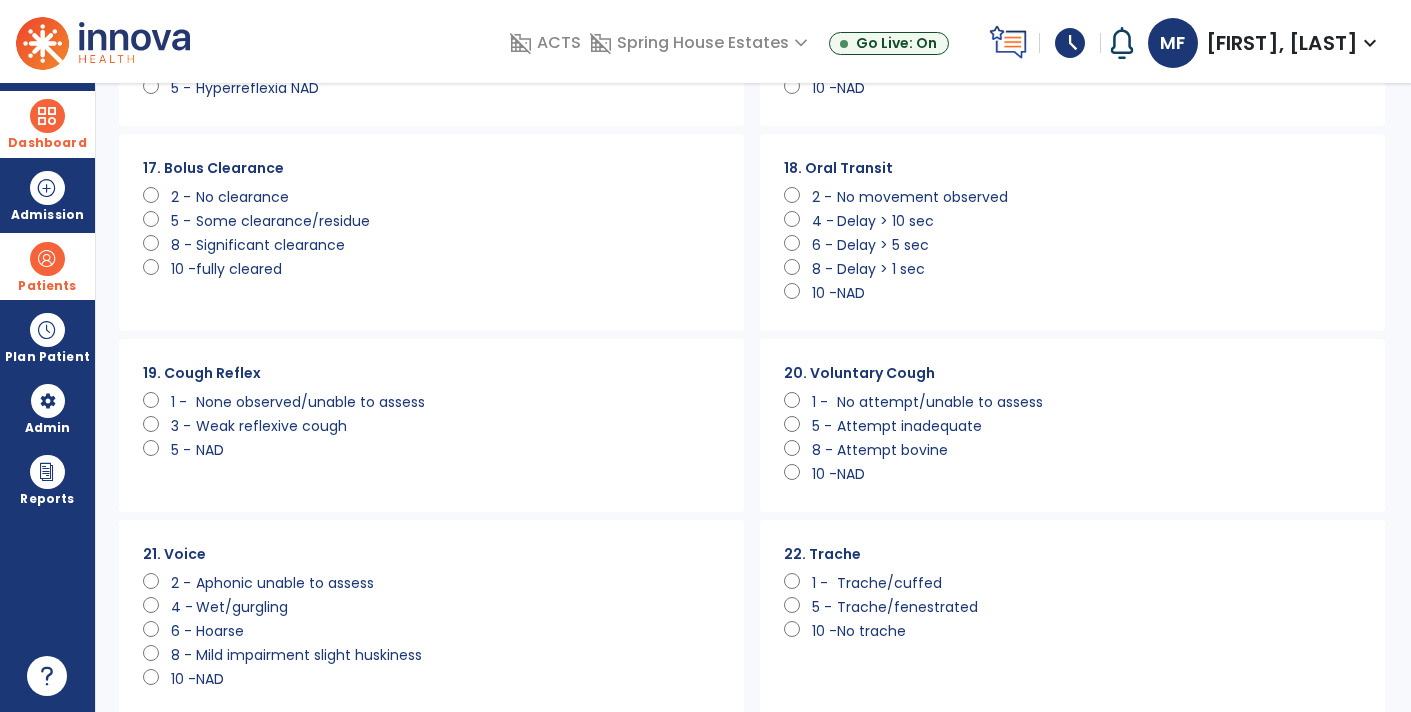 click on "Weak reflexive cough" 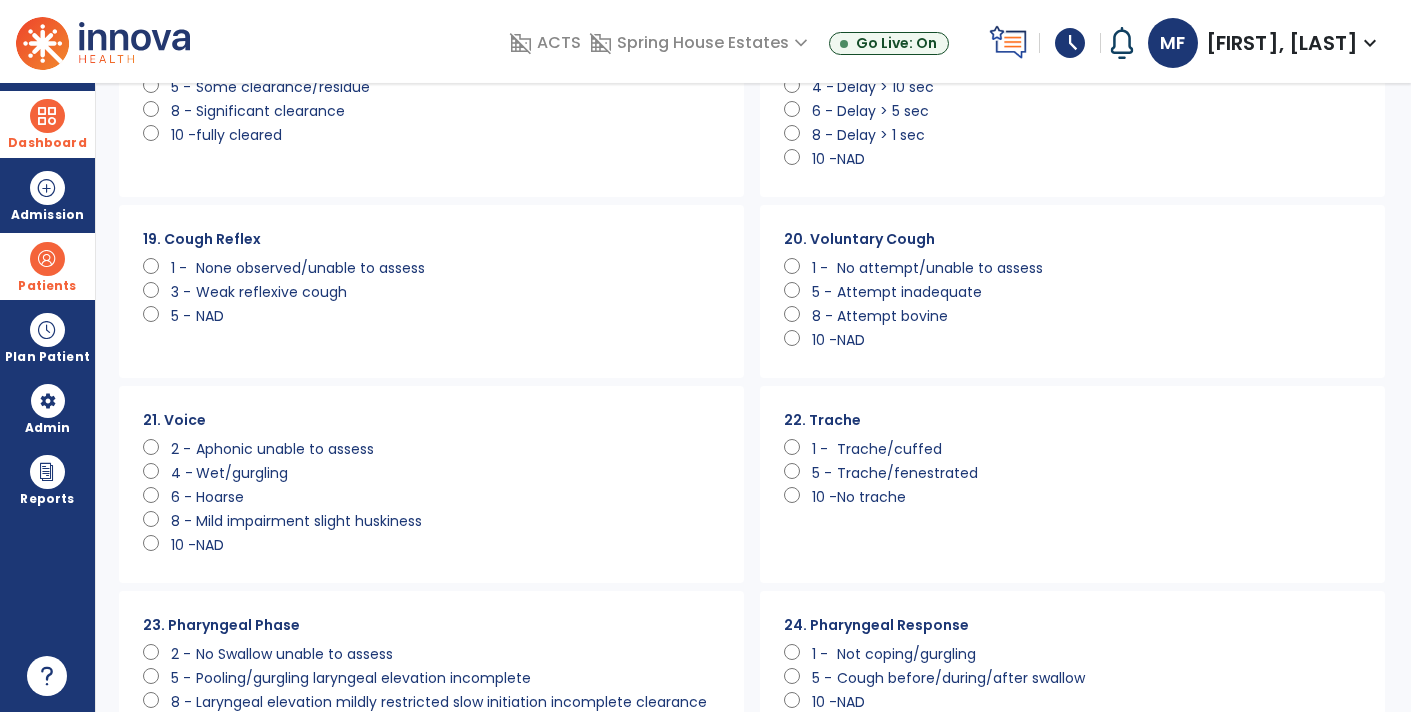 scroll, scrollTop: 1825, scrollLeft: 0, axis: vertical 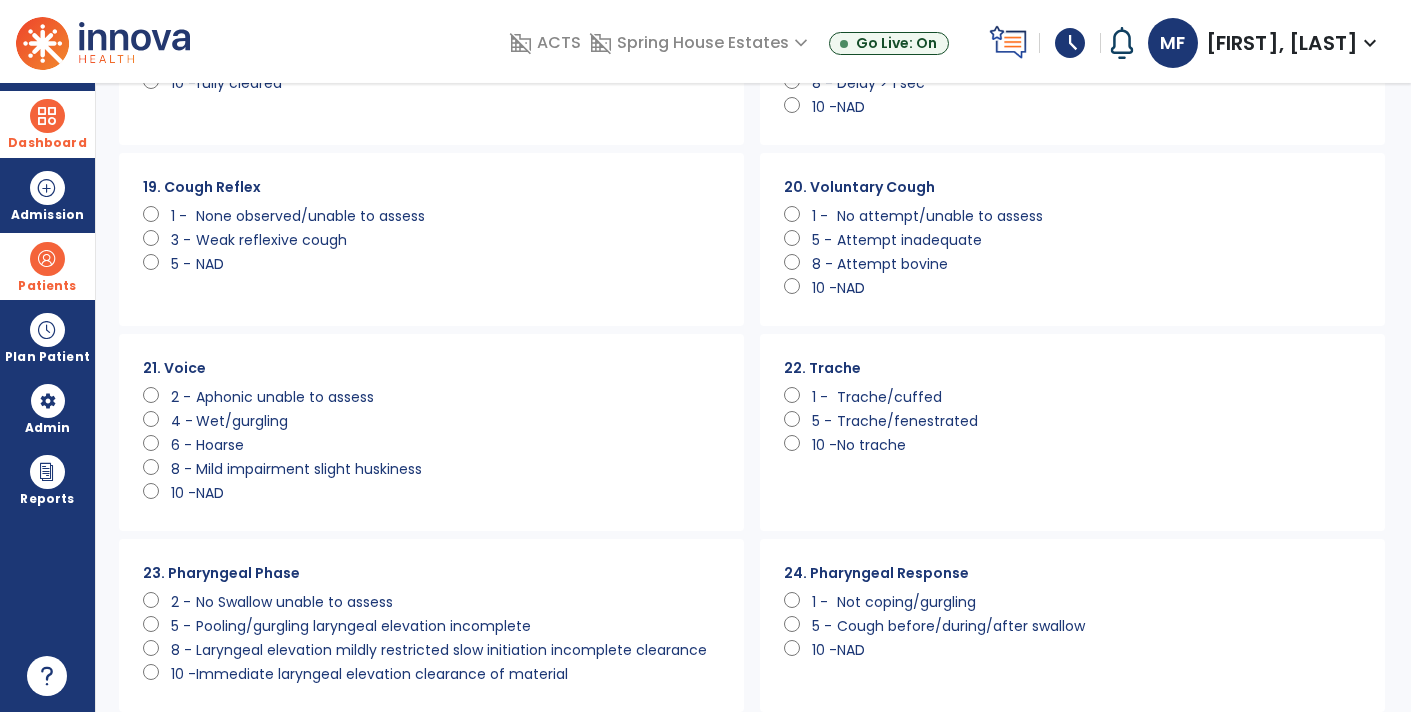 click on "Hoarse" 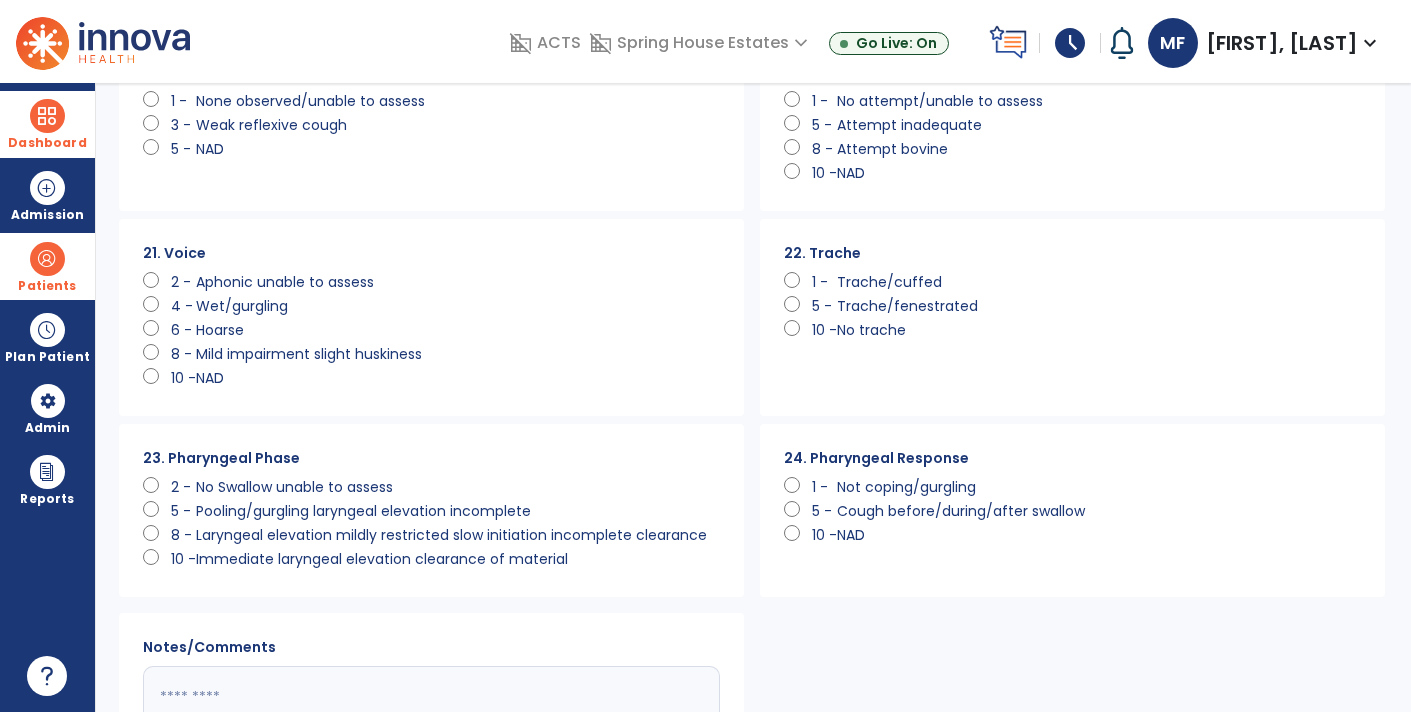 scroll, scrollTop: 1985, scrollLeft: 0, axis: vertical 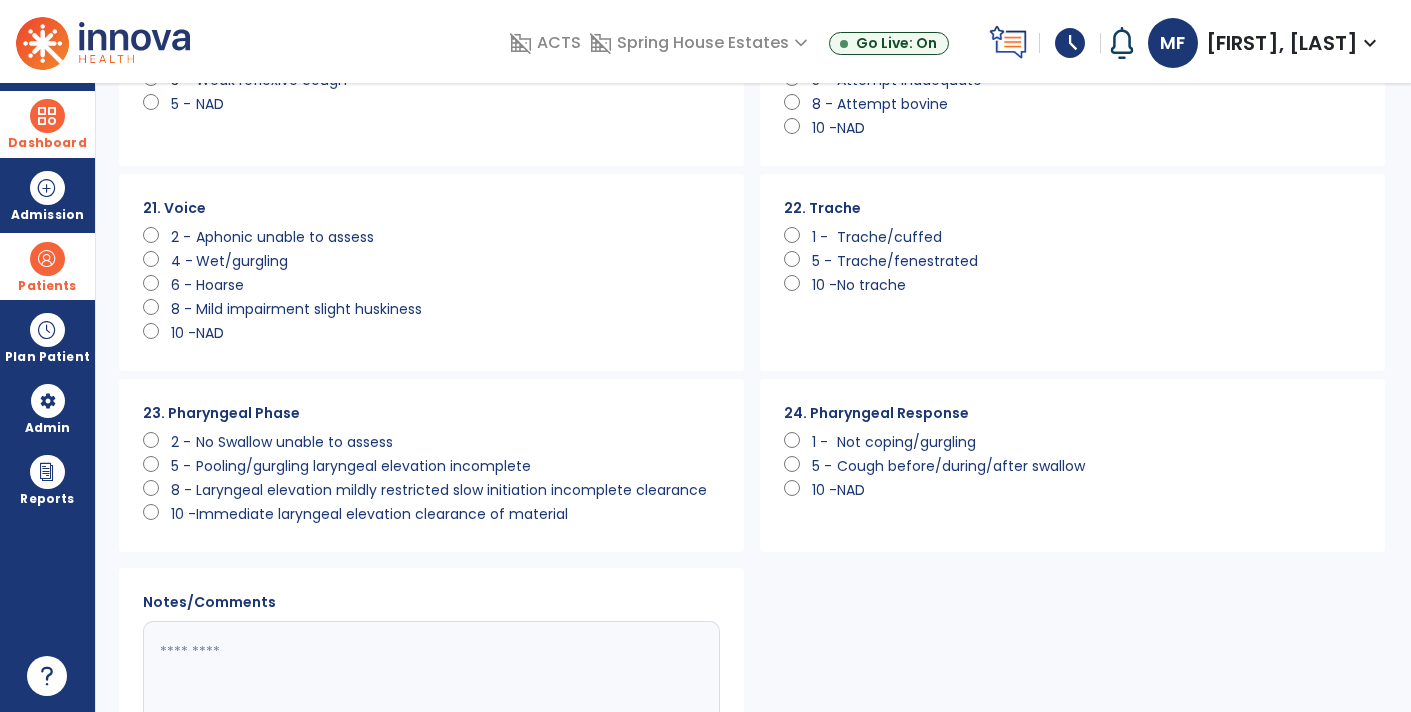 click on "Pooling/gurgling laryngeal elevation incomplete" 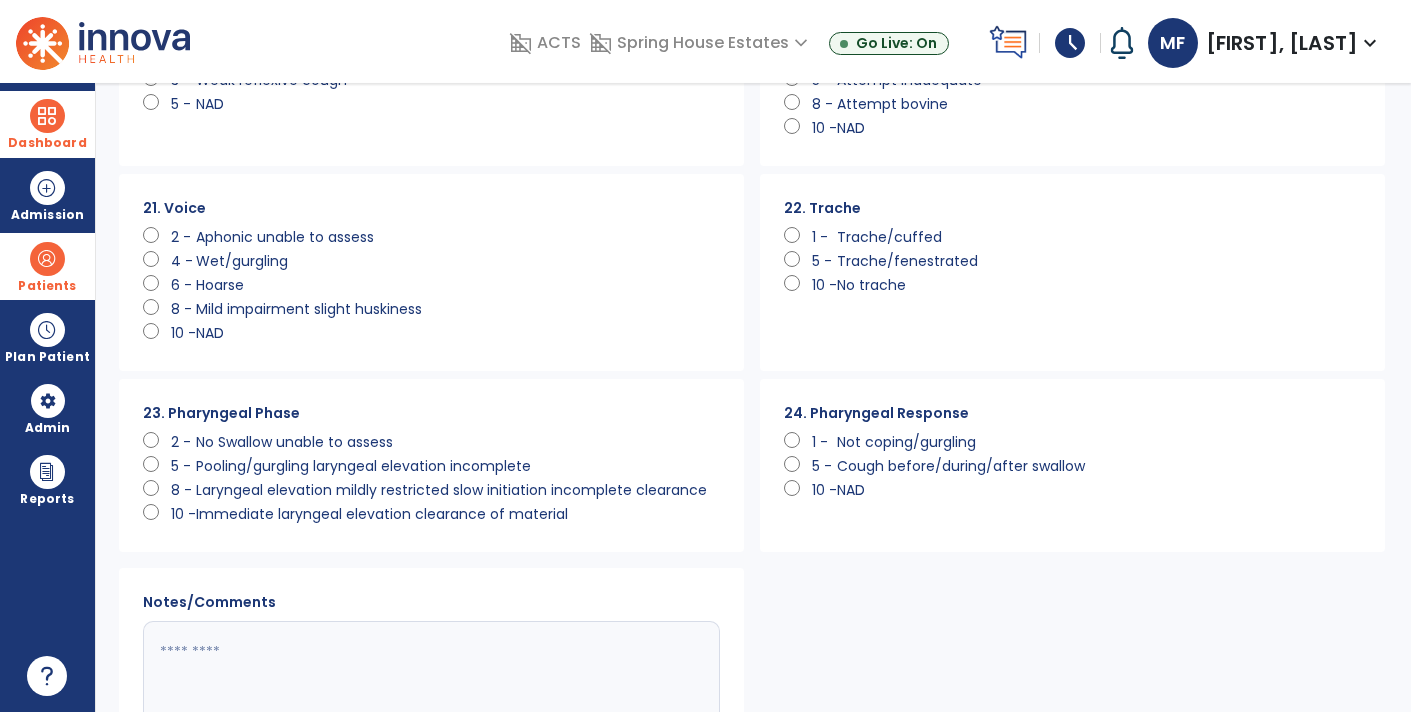 click on "Laryngeal elevation mildly restricted slow initiation incomplete clearance" 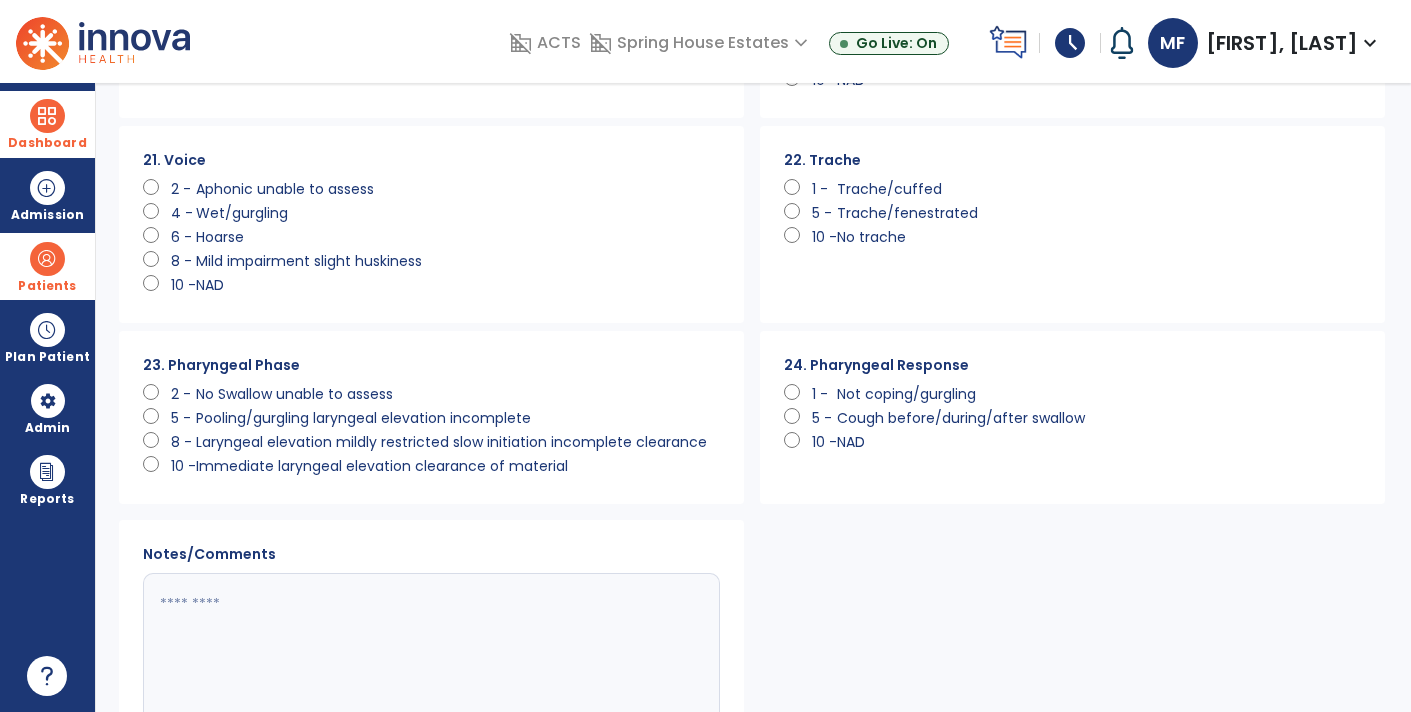 scroll, scrollTop: 2034, scrollLeft: 0, axis: vertical 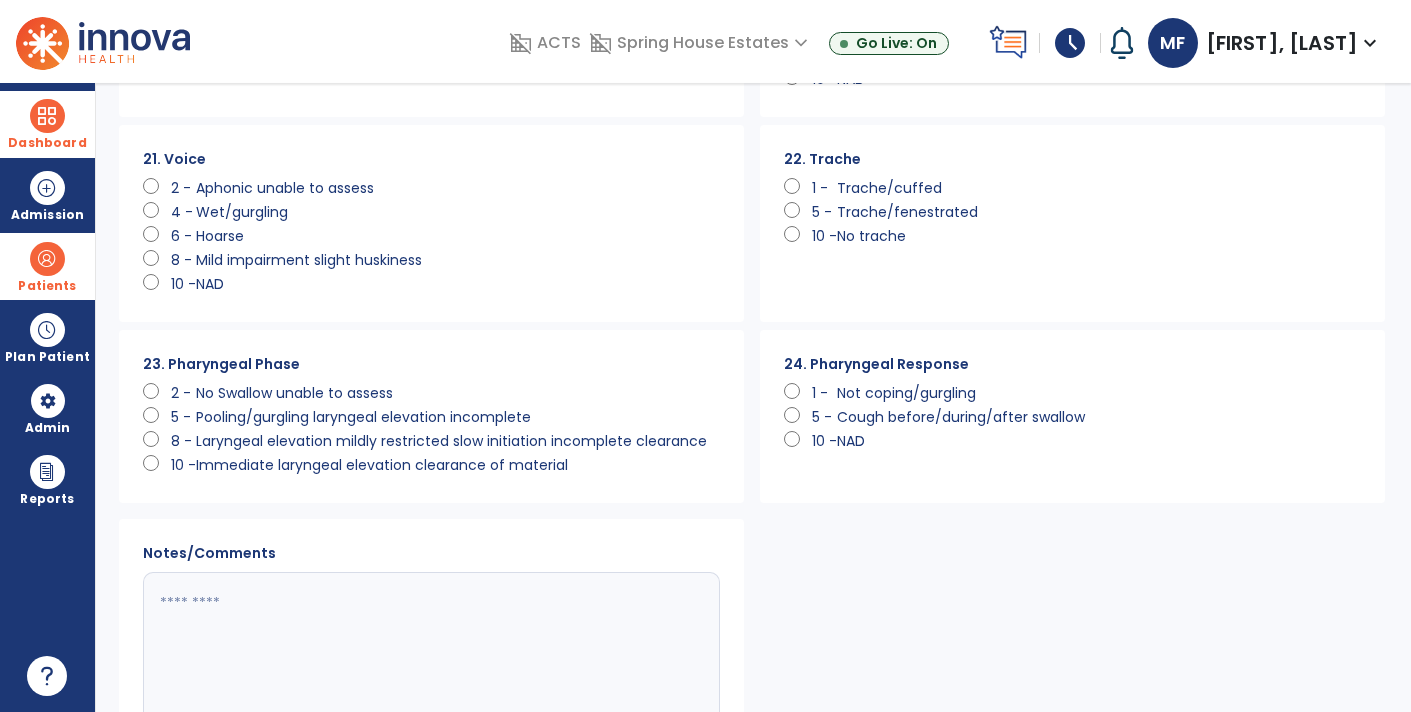 click on "Laryngeal elevation mildly restricted slow initiation incomplete clearance" 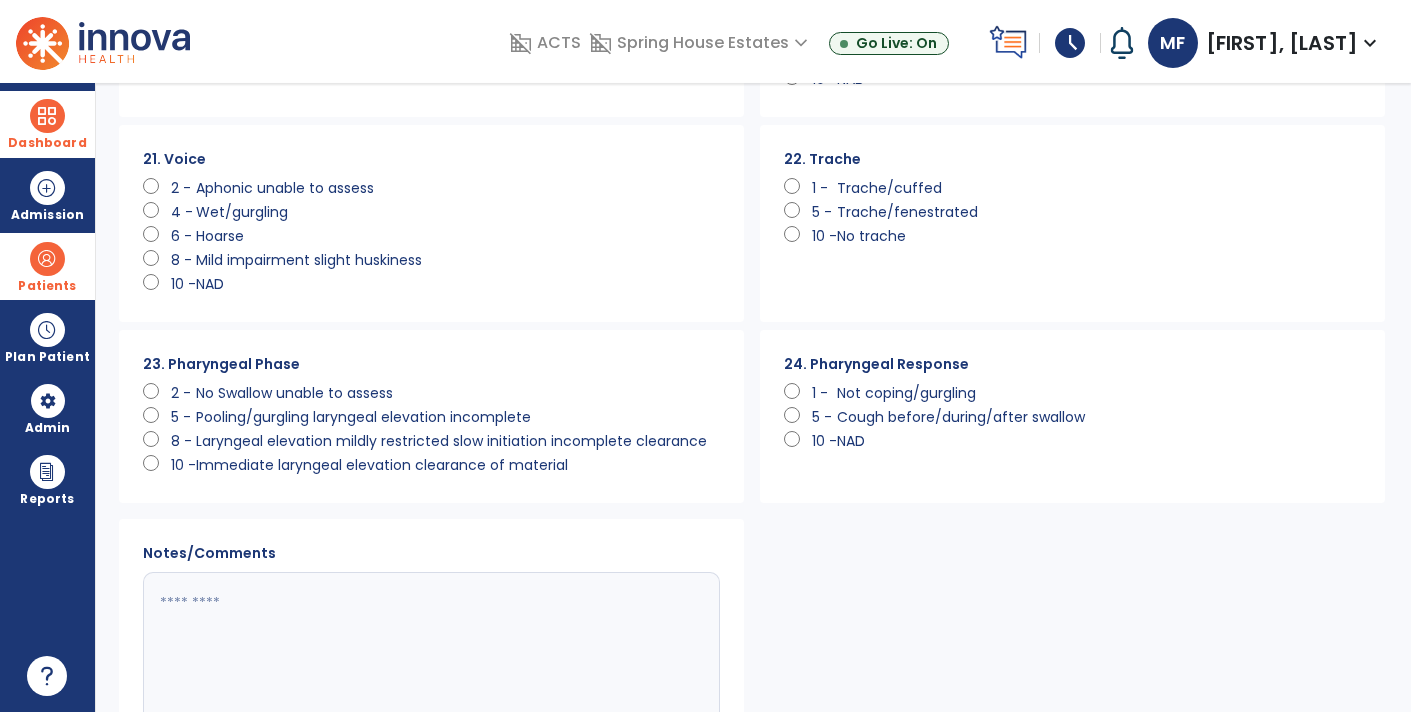 click on "Pooling/gurgling laryngeal elevation incomplete" 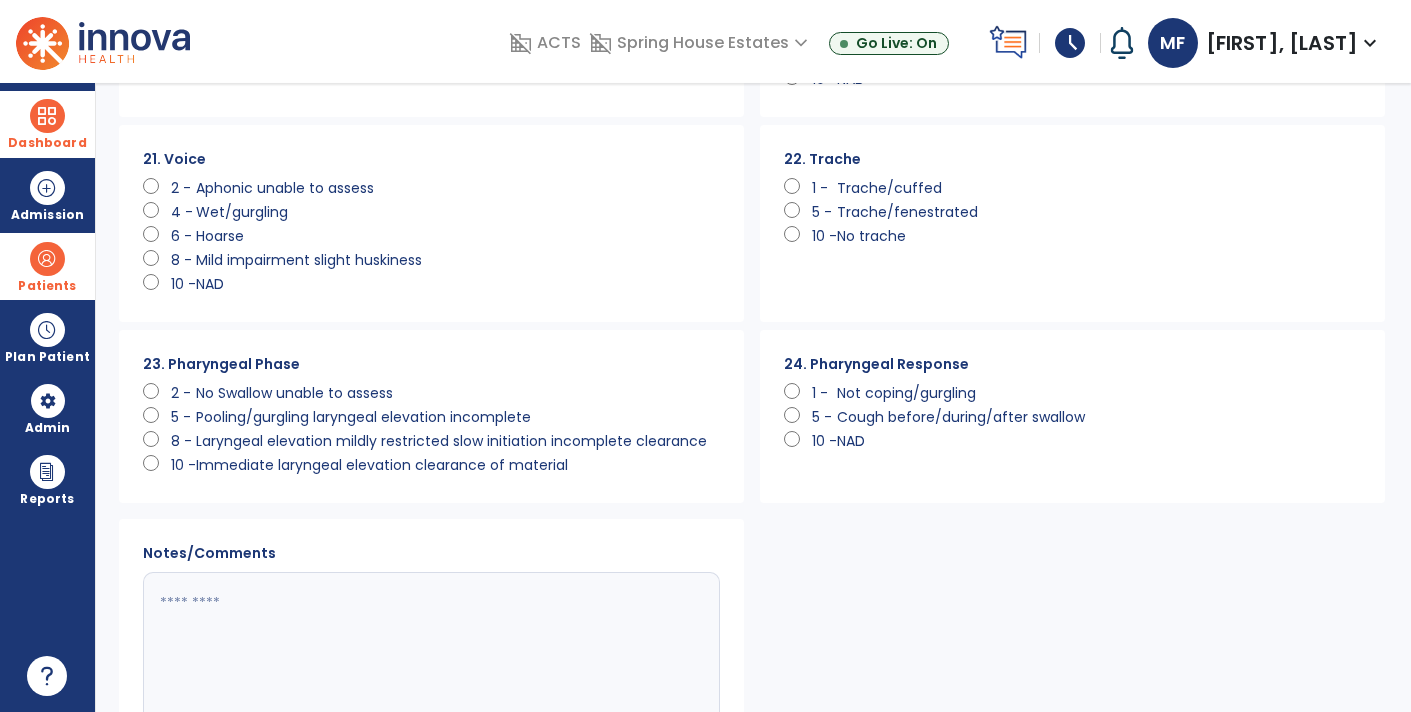 click on "Cough before/during/after swallow" 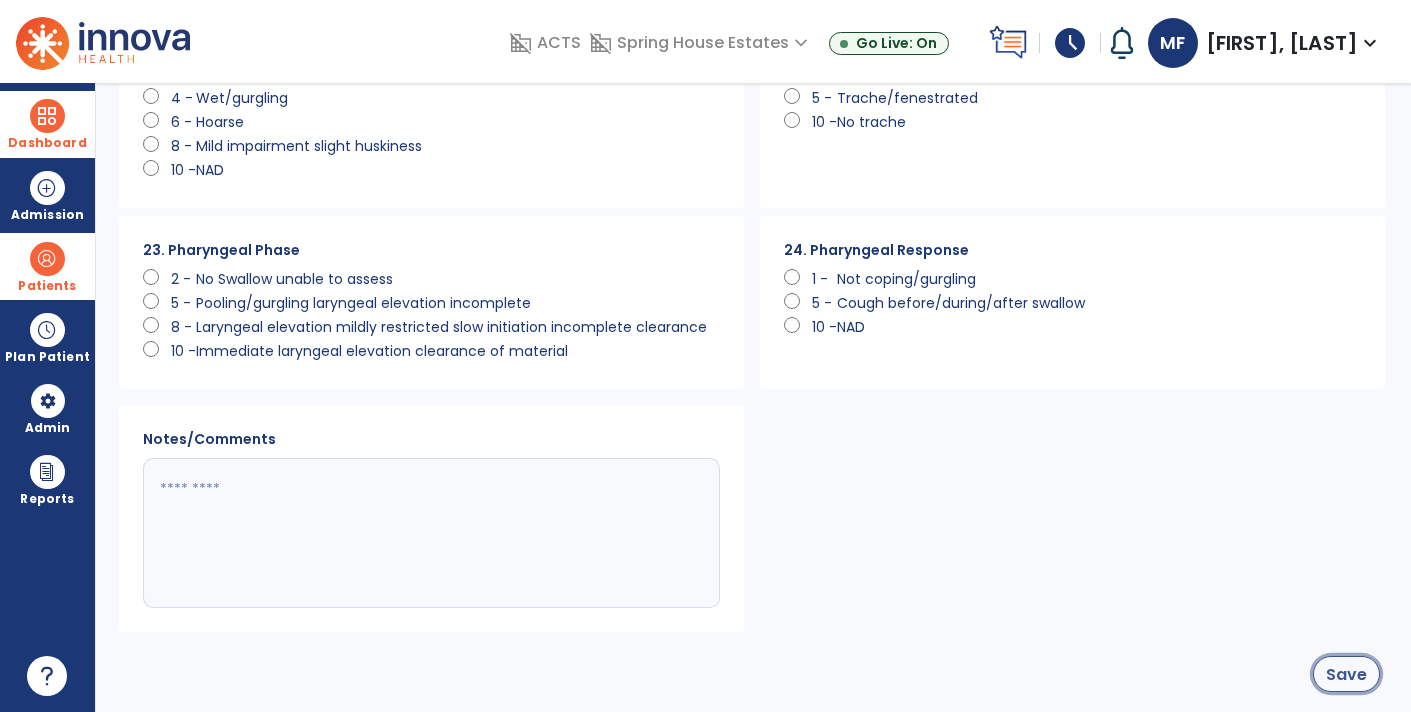 click on "Save" 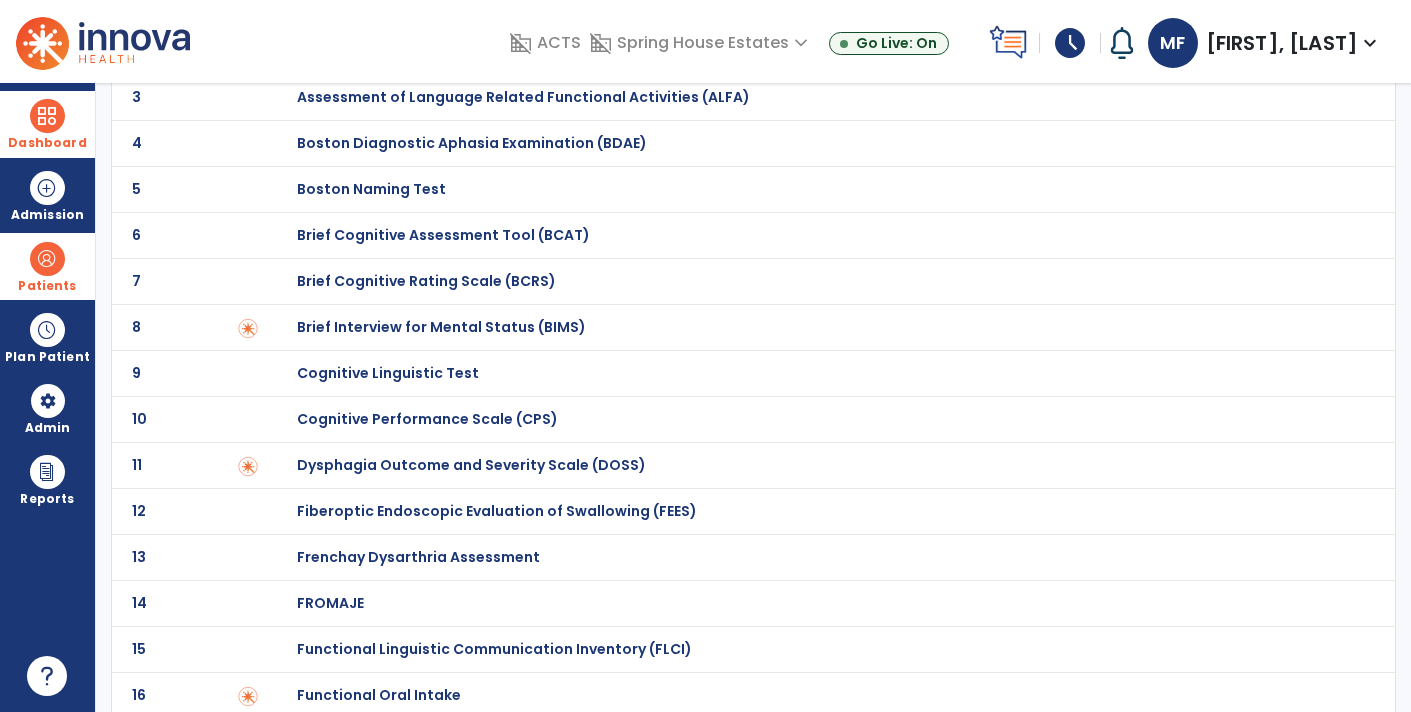 scroll, scrollTop: 0, scrollLeft: 0, axis: both 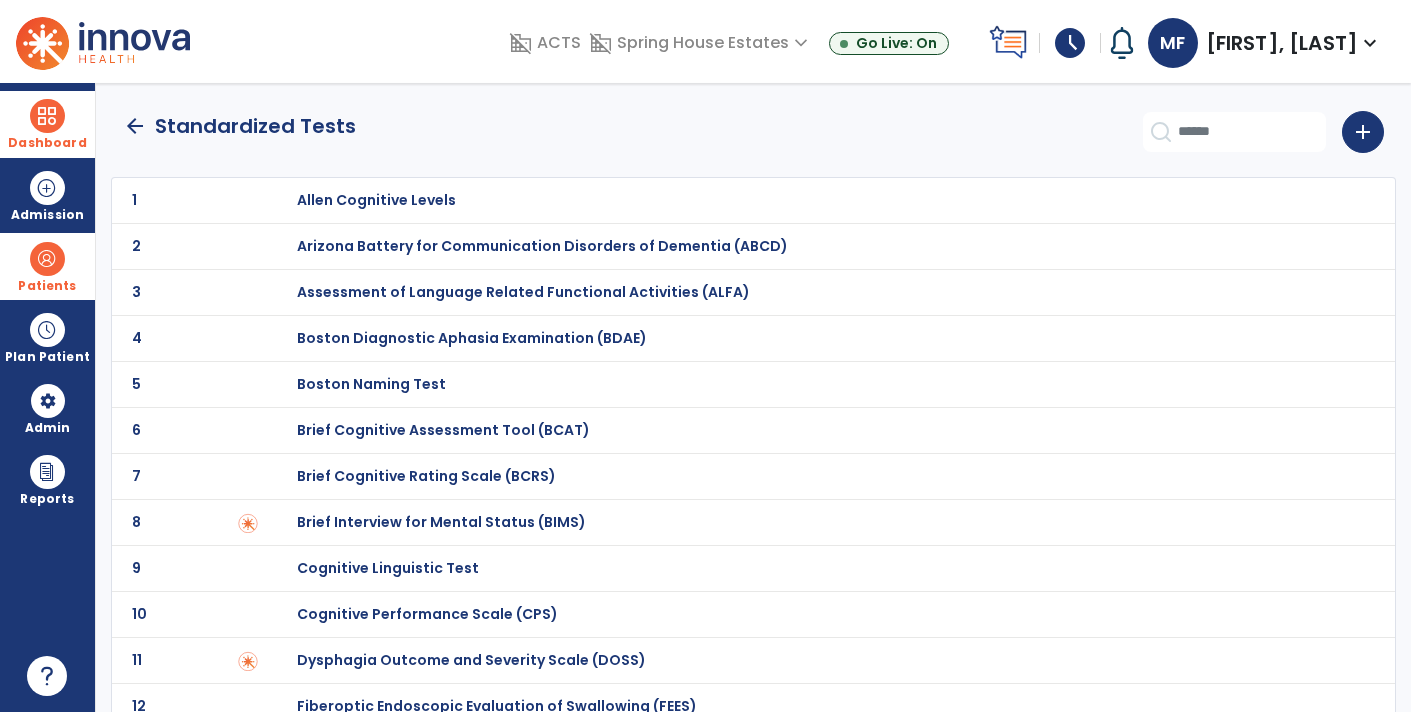 click on "arrow_back" 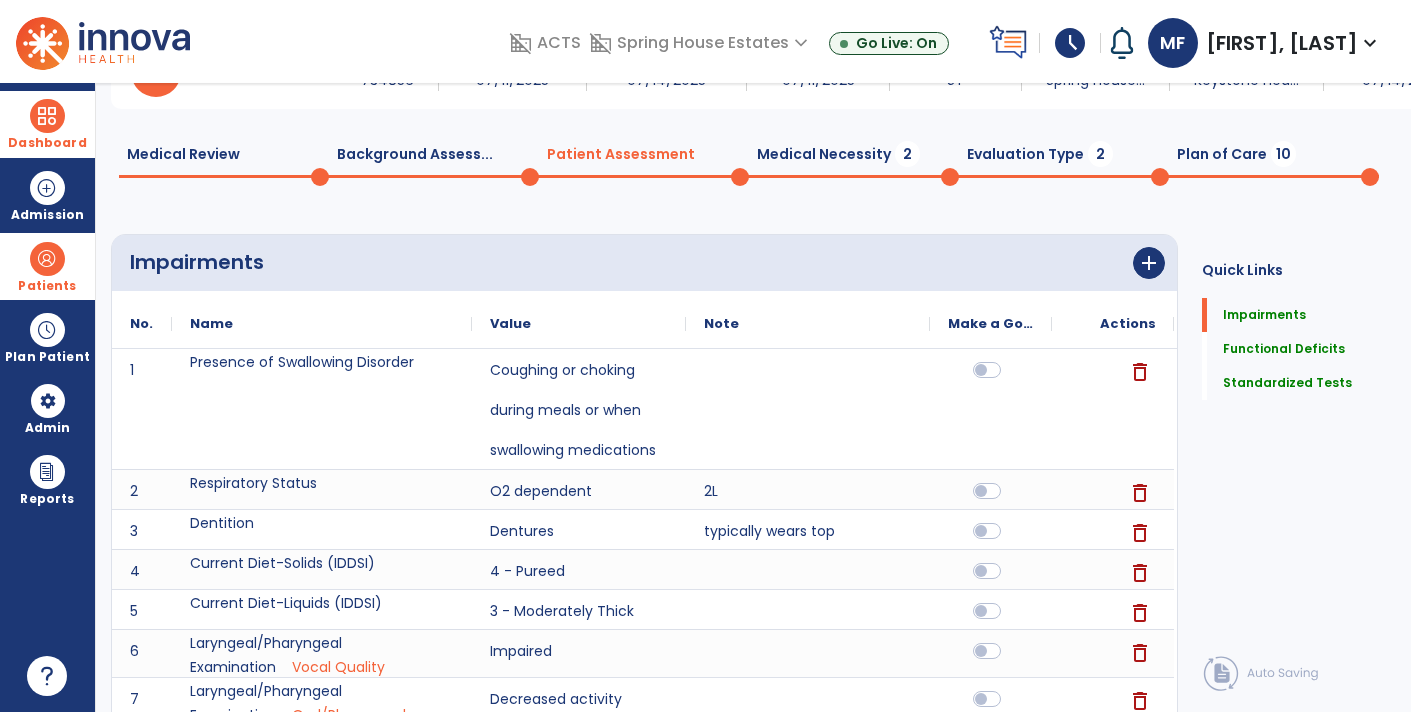 scroll, scrollTop: 0, scrollLeft: 0, axis: both 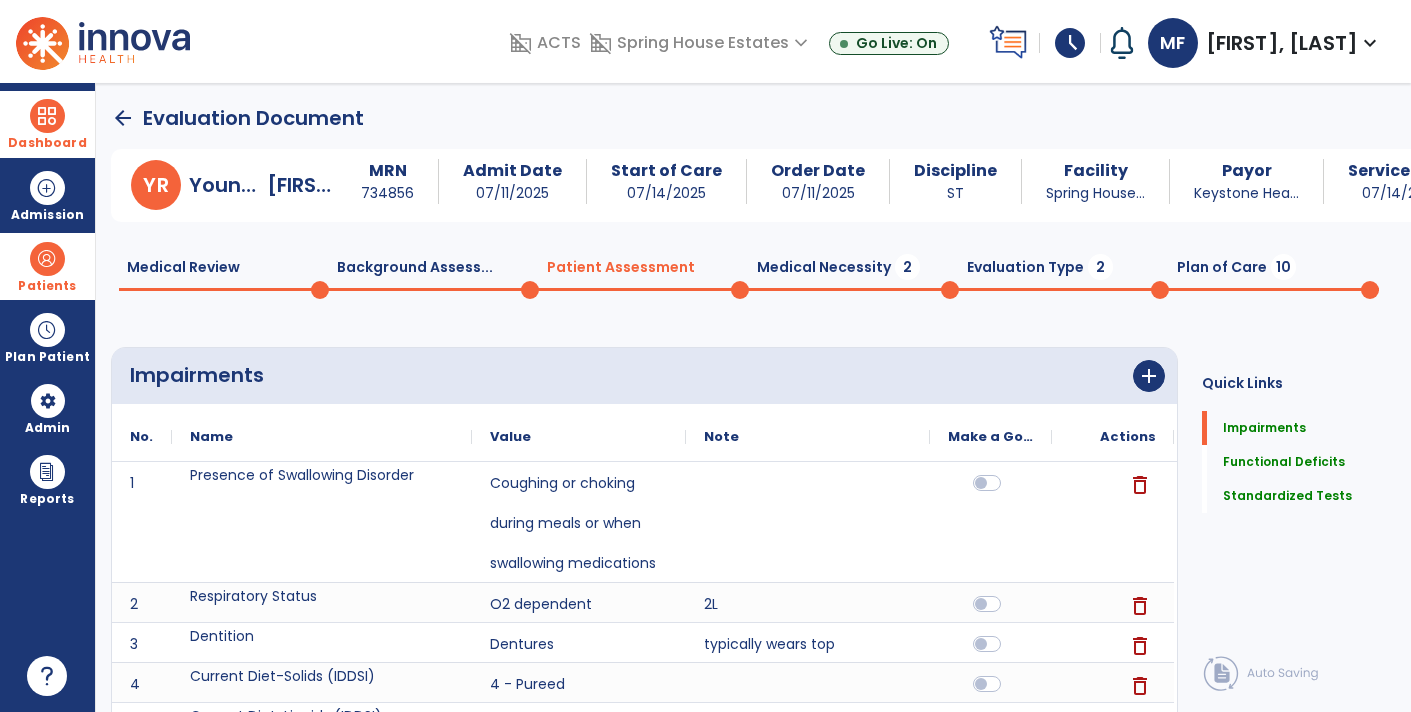 click on "2" 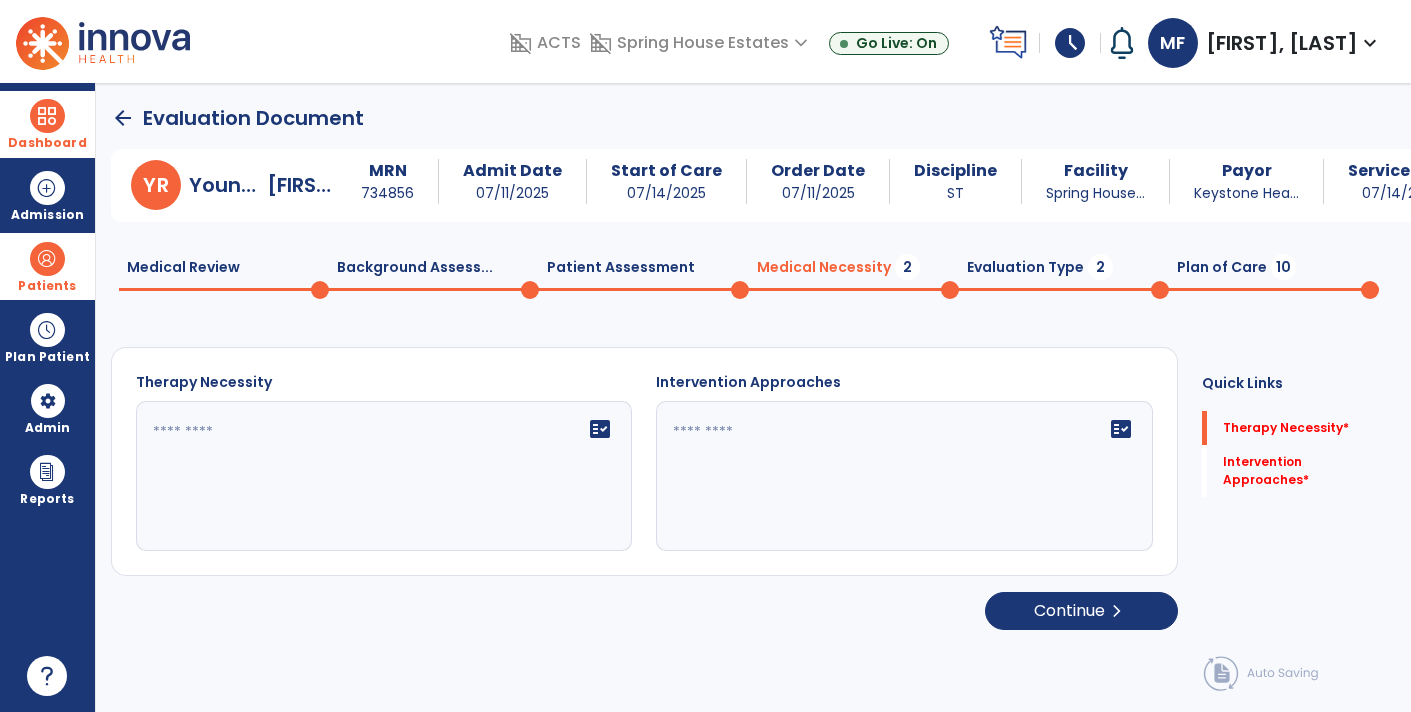 click on "fact_check" 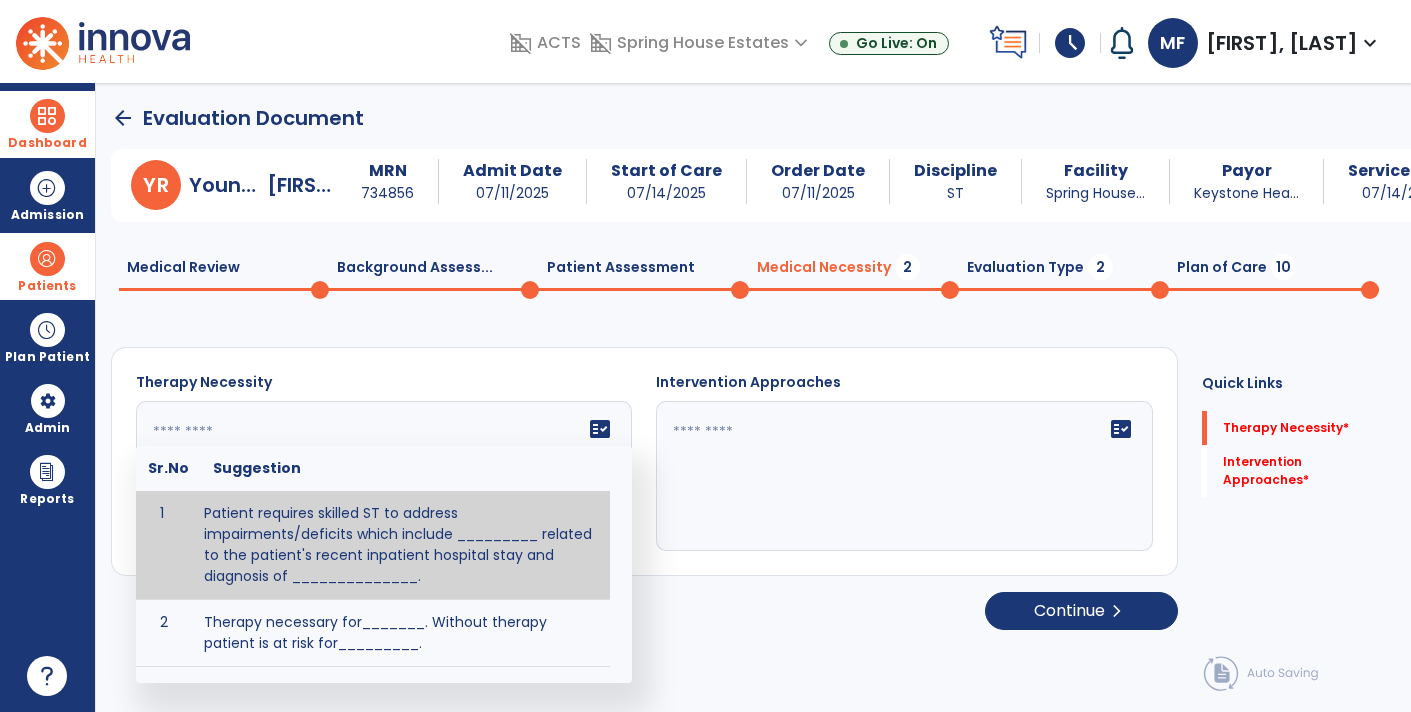 click 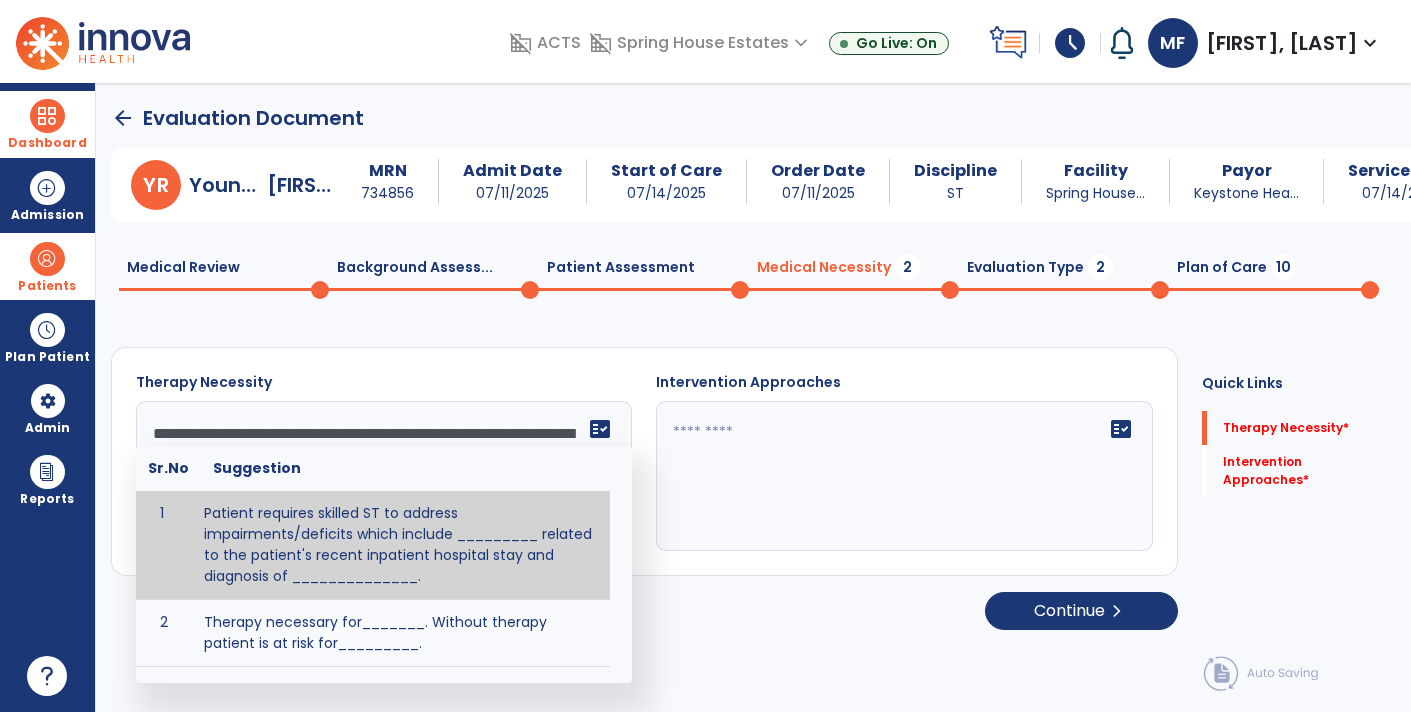scroll, scrollTop: 63, scrollLeft: 0, axis: vertical 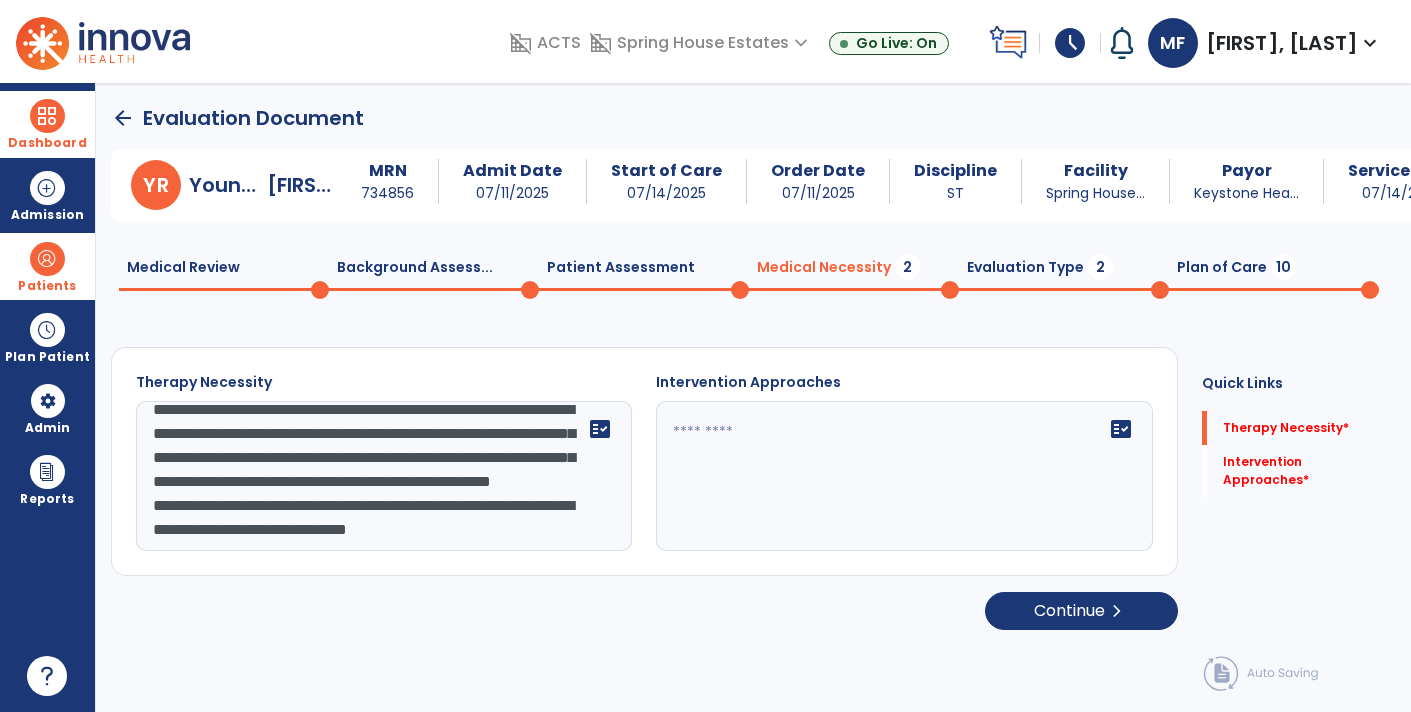 type on "**********" 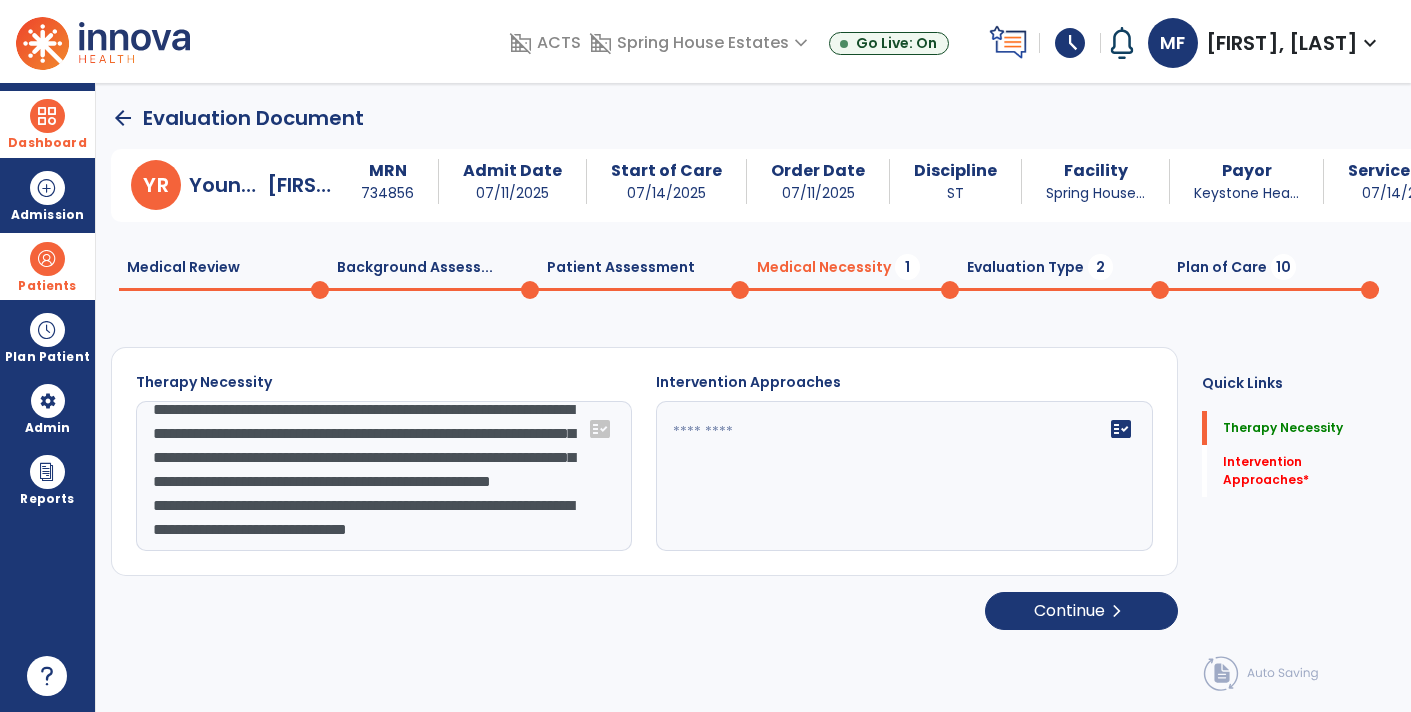 click 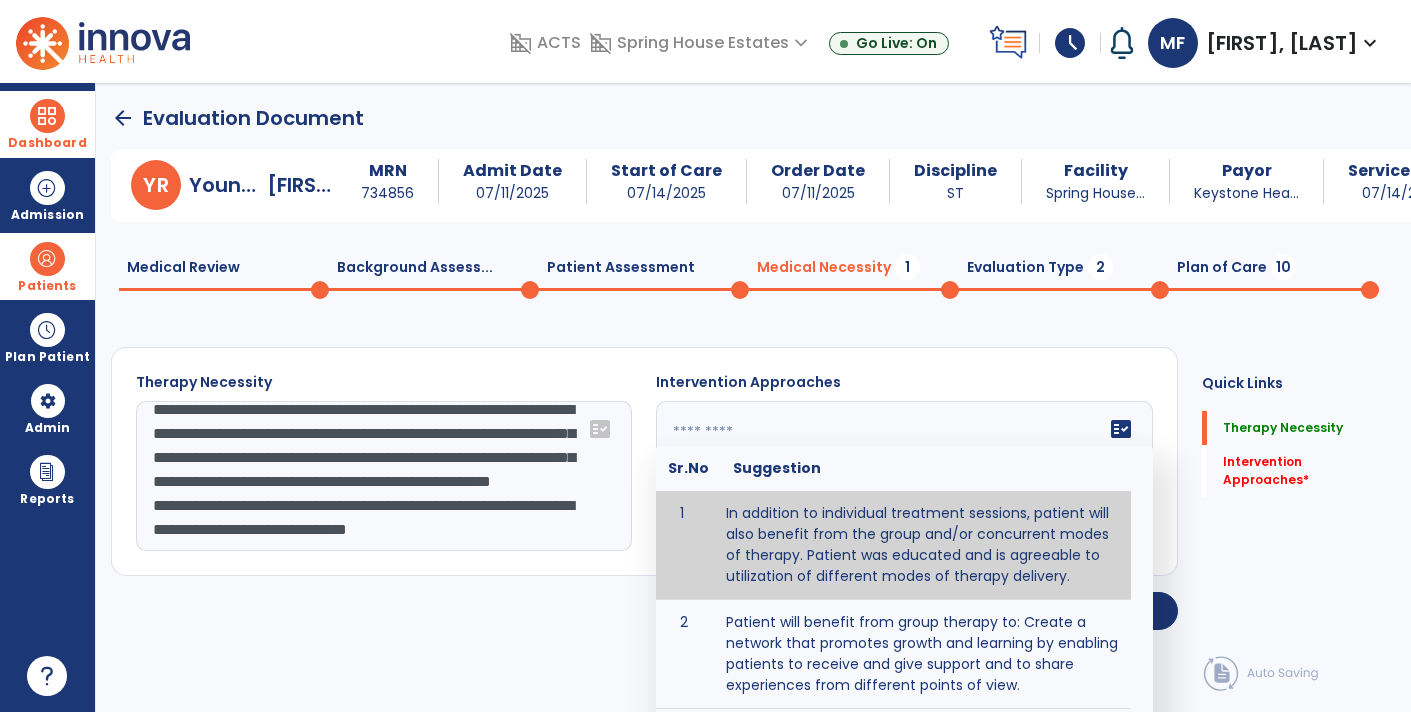 click 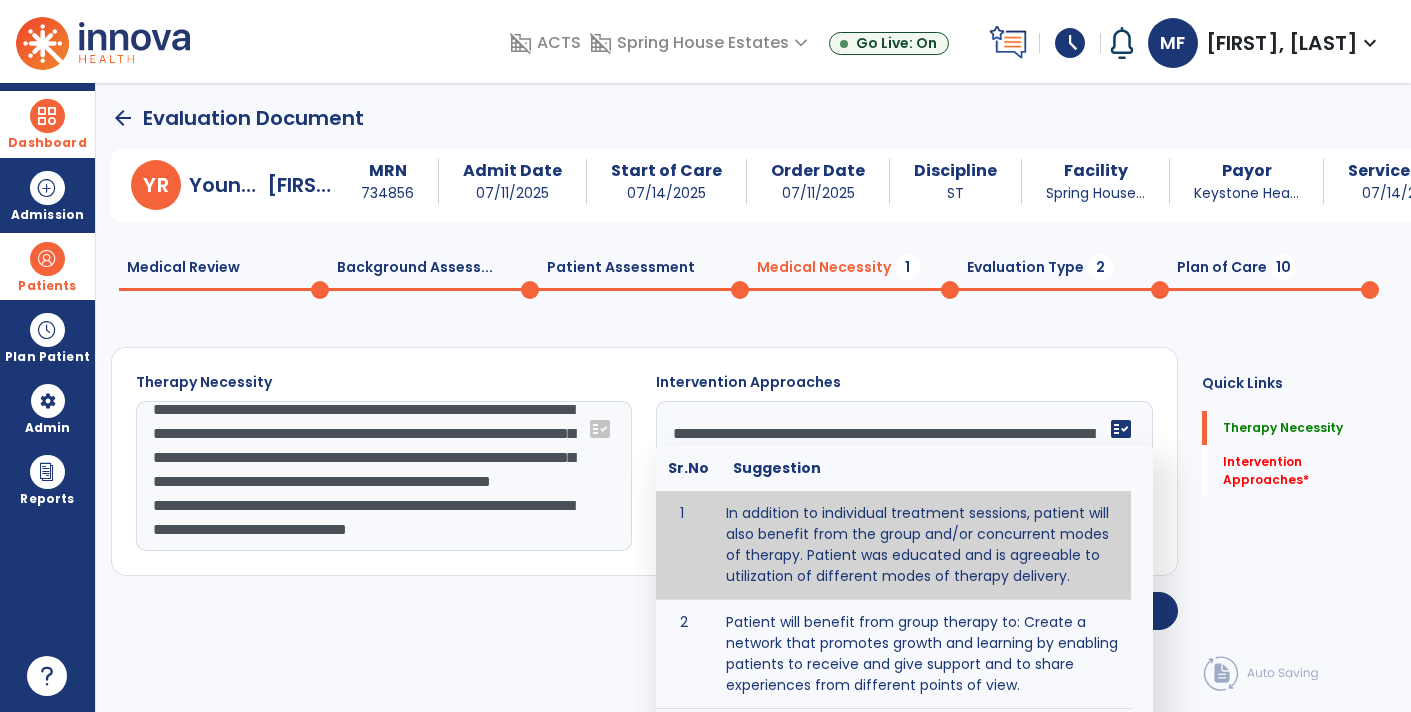 type on "**********" 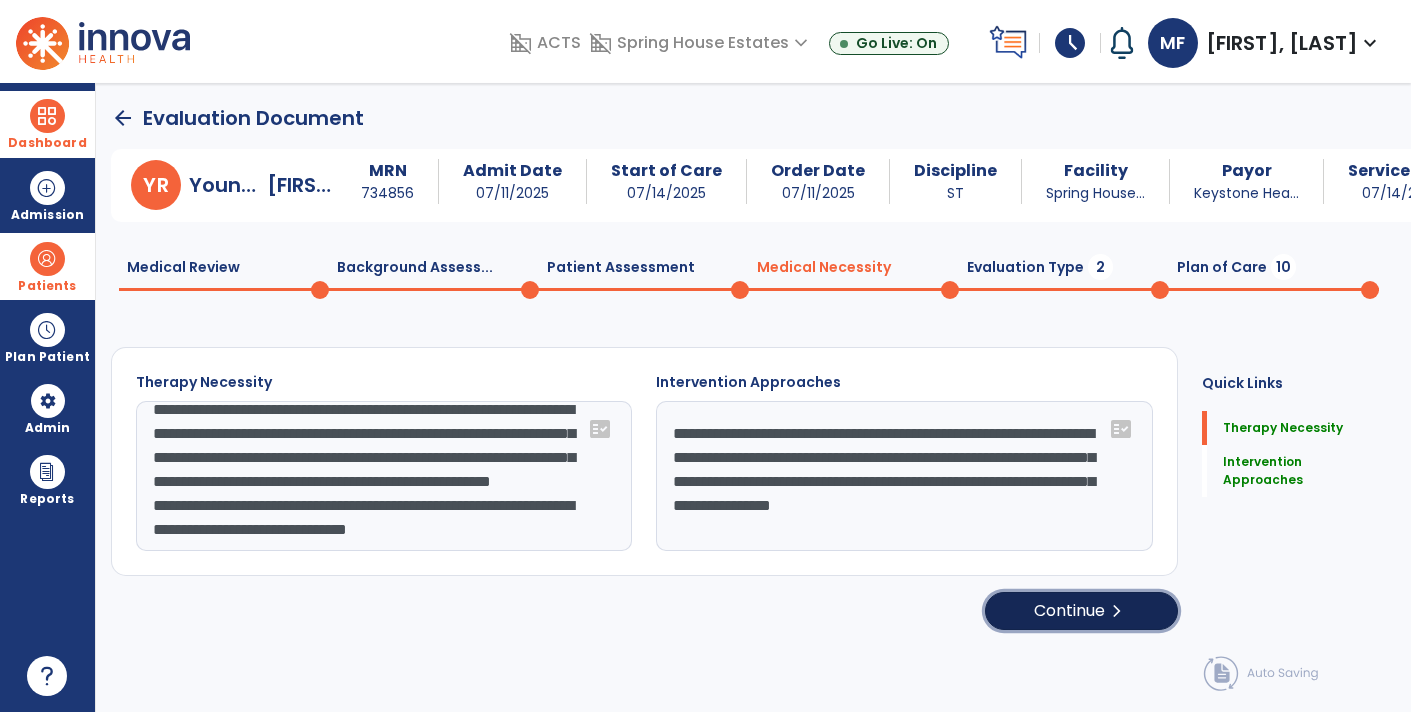 click on "chevron_right" 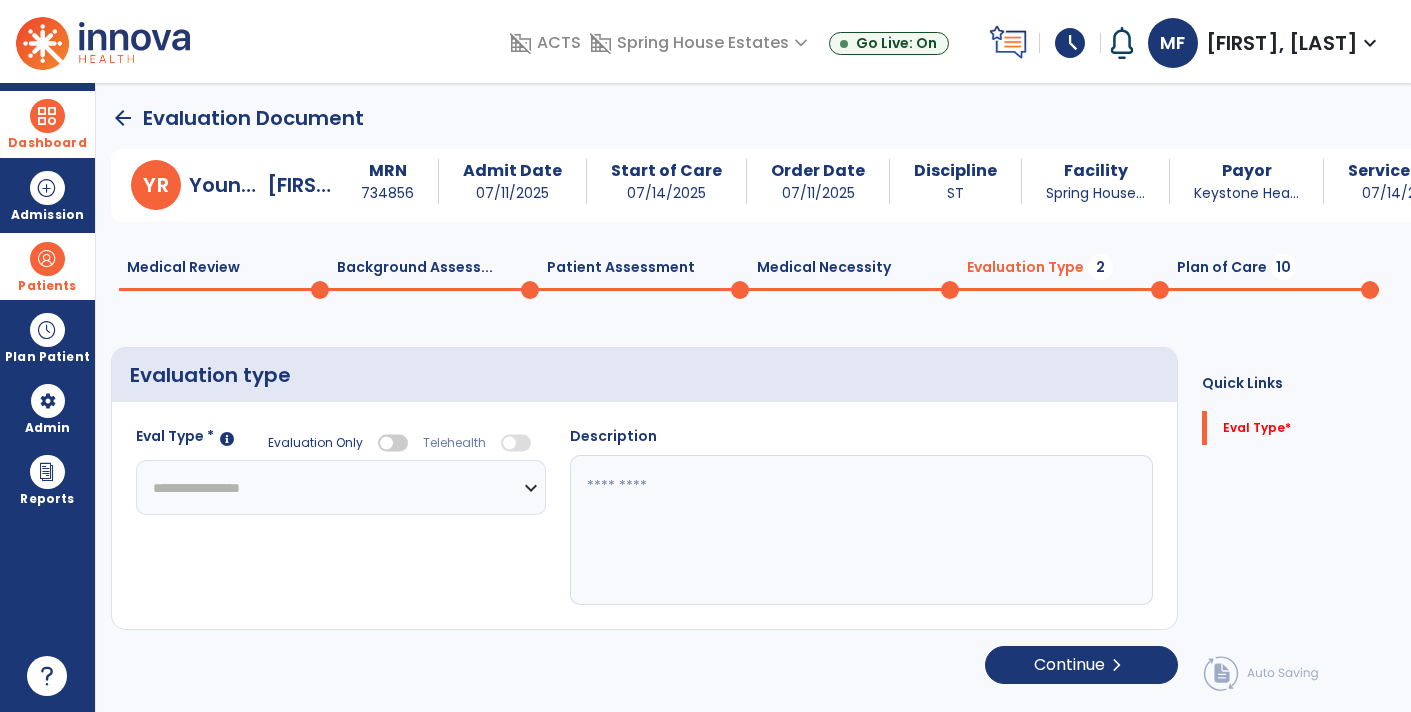 click on "**********" 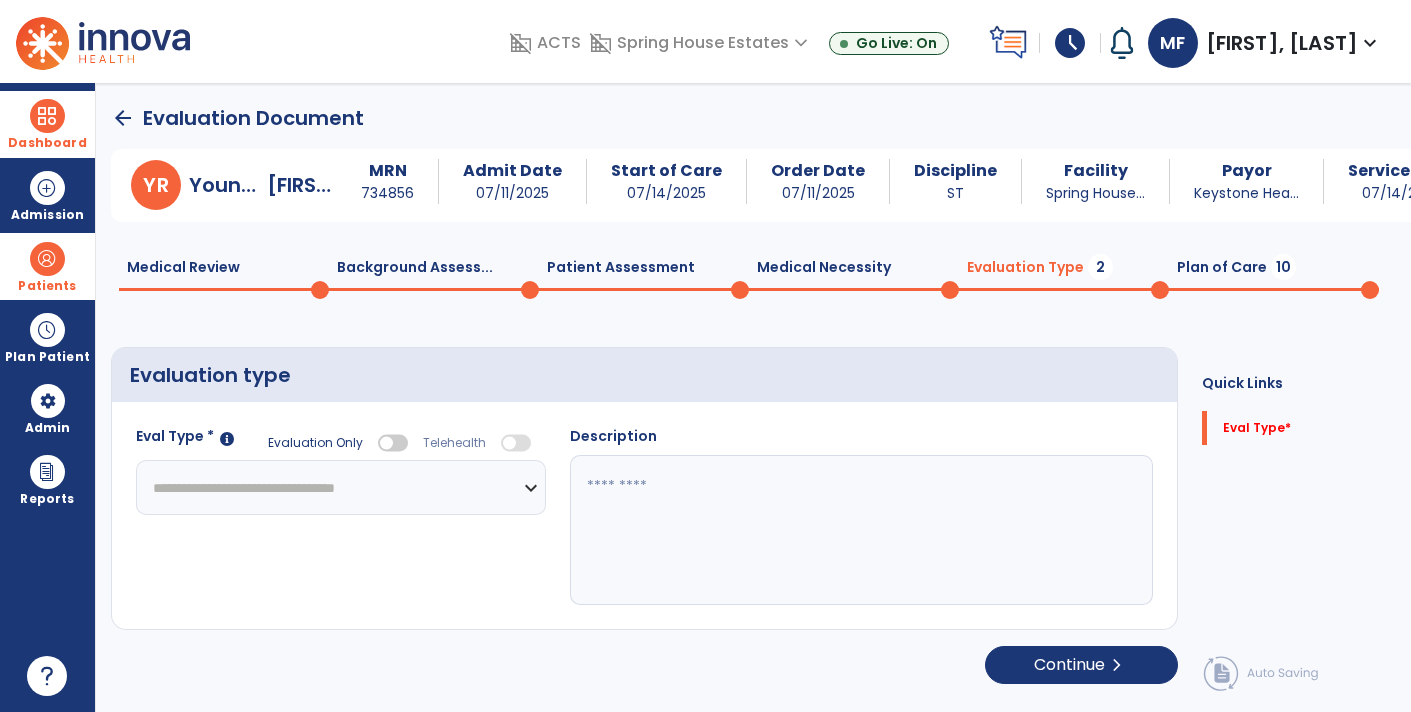 click on "**********" 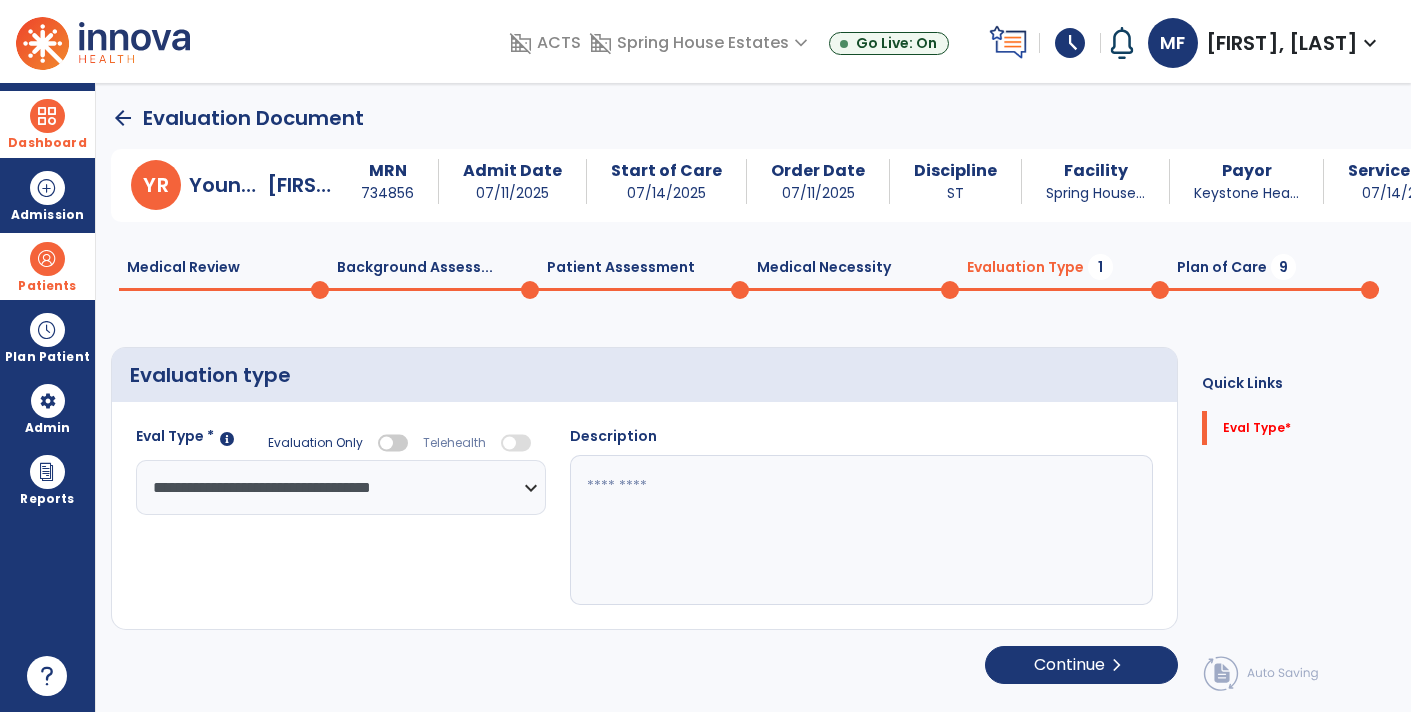 click 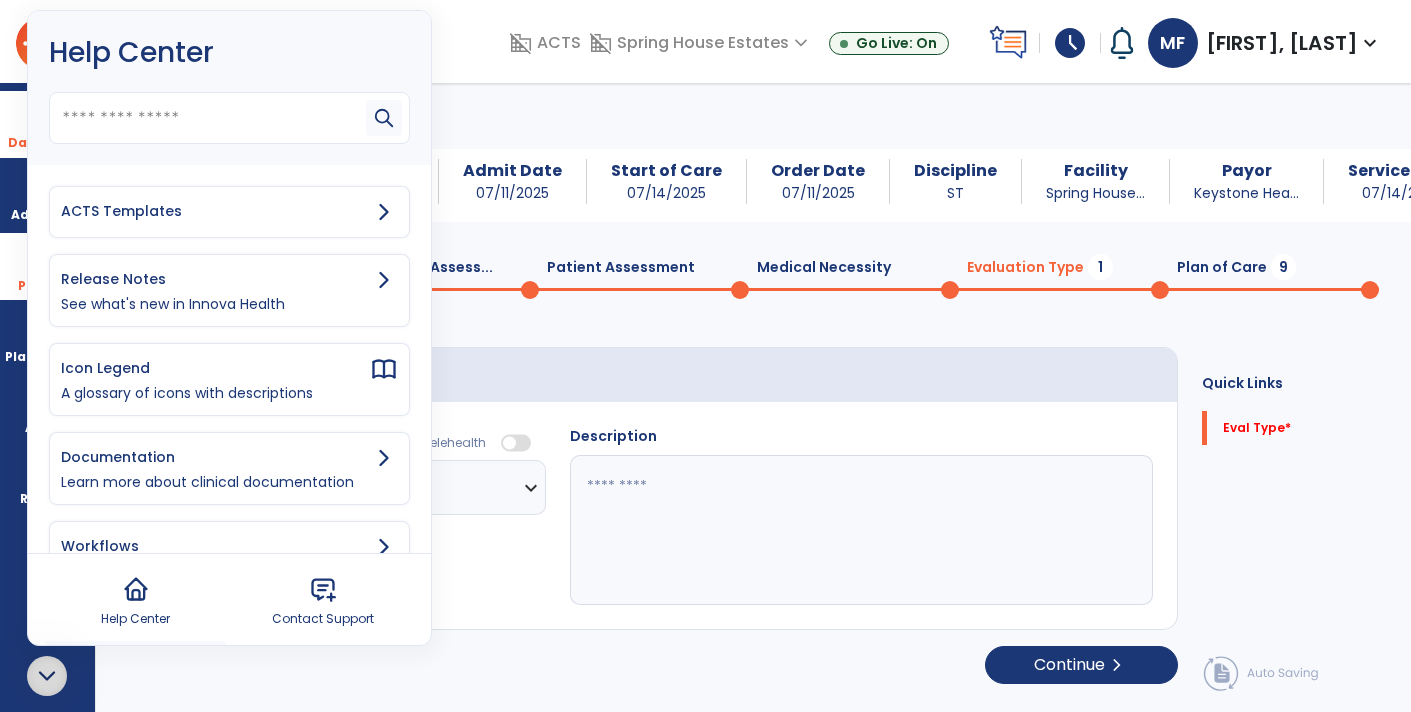 click on "ACTS Templates" at bounding box center (215, 211) 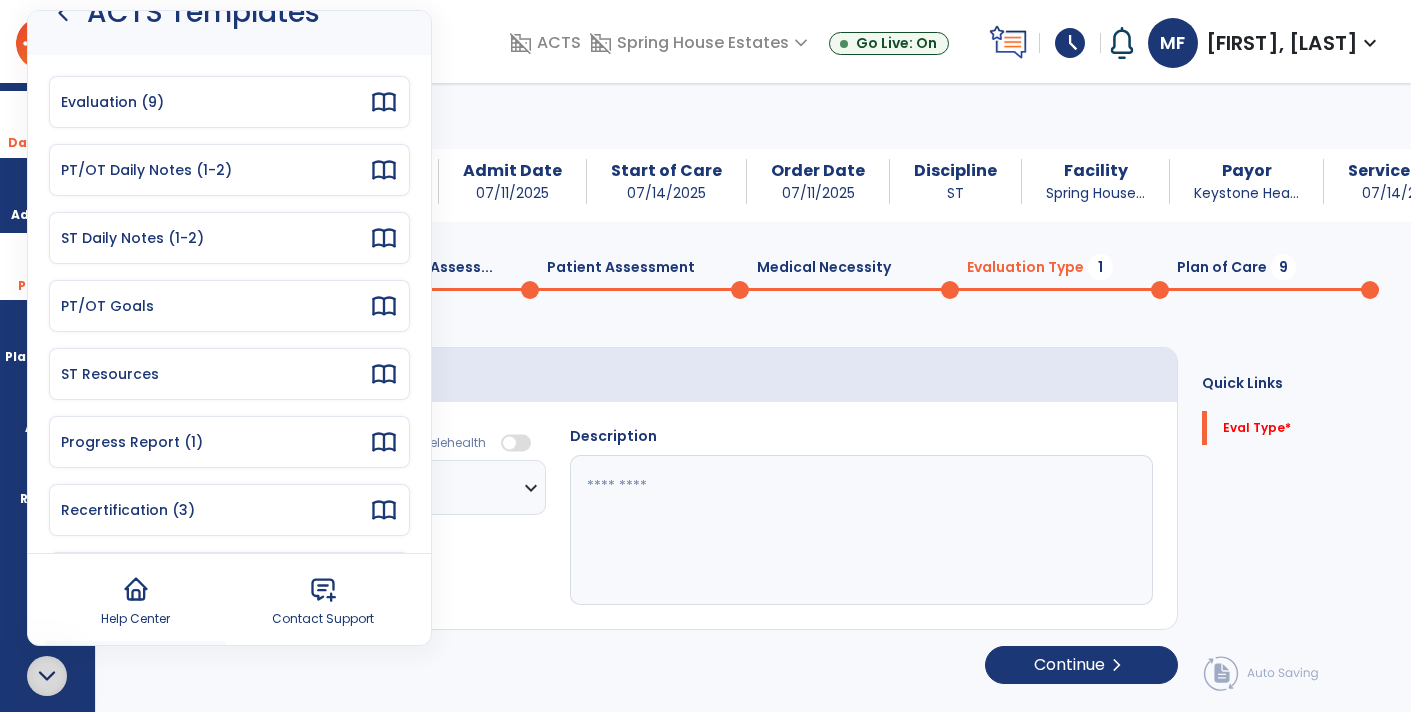 scroll, scrollTop: 74, scrollLeft: 0, axis: vertical 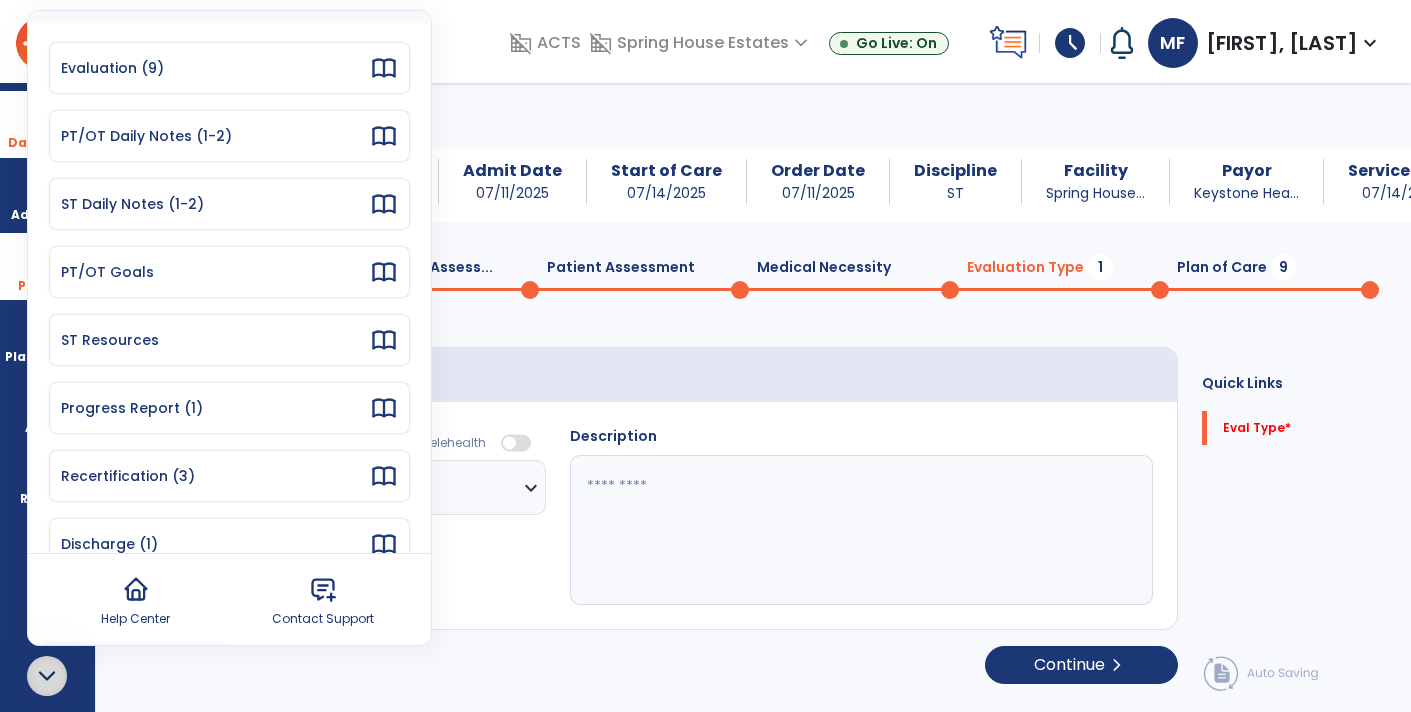 click on "ST Resources" at bounding box center (215, 340) 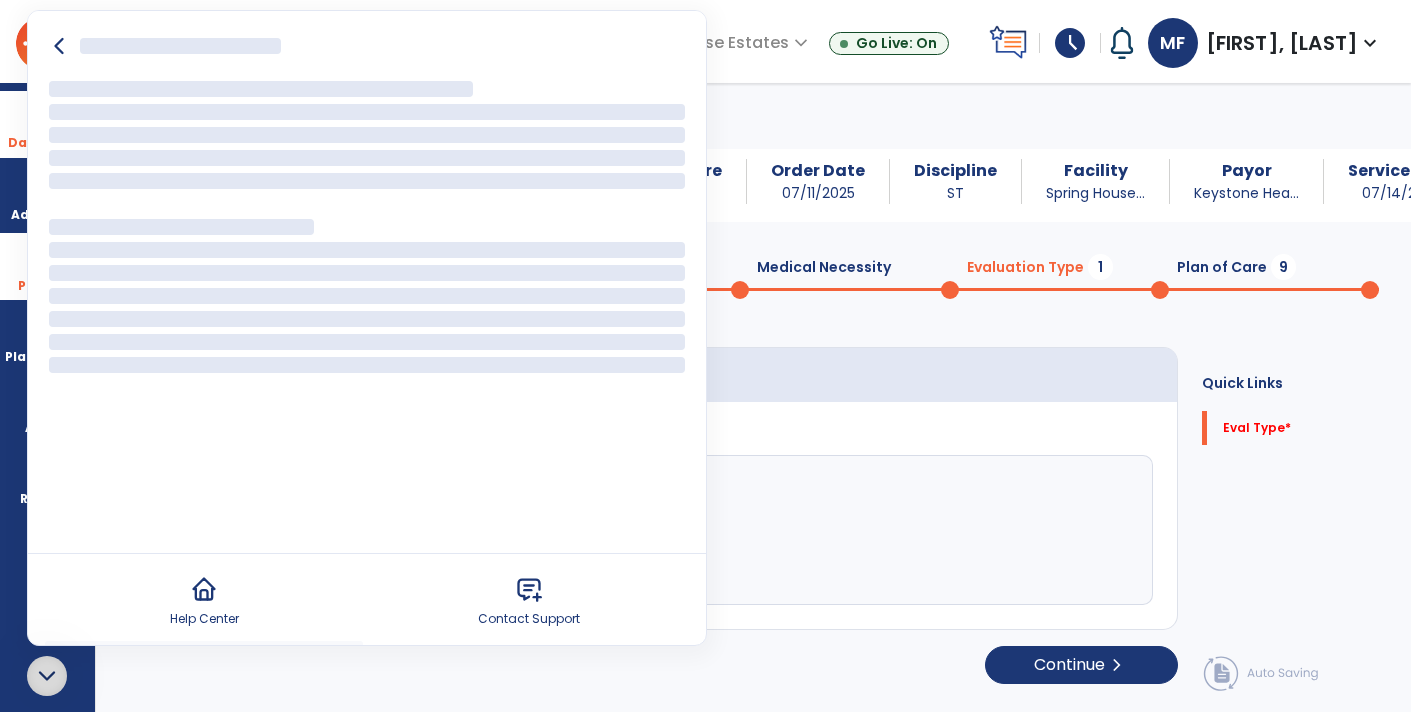 scroll, scrollTop: 0, scrollLeft: 0, axis: both 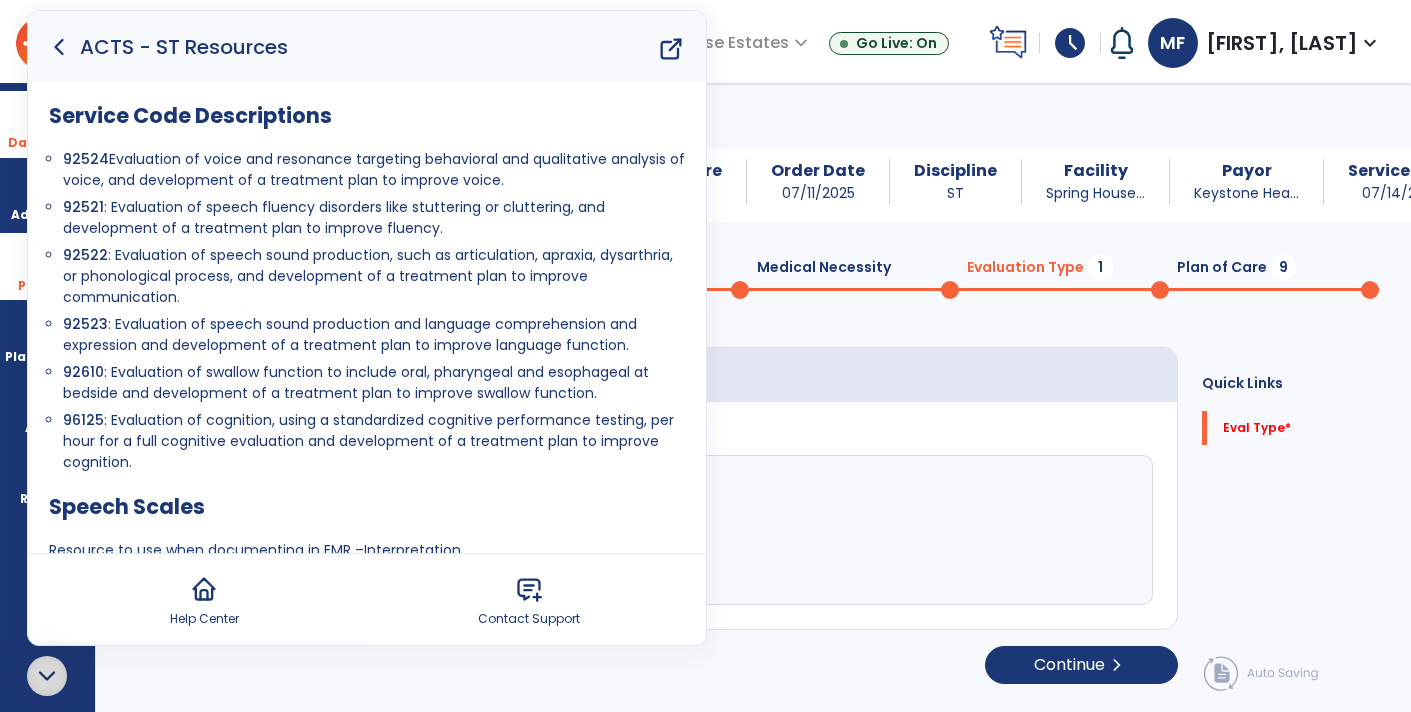 click 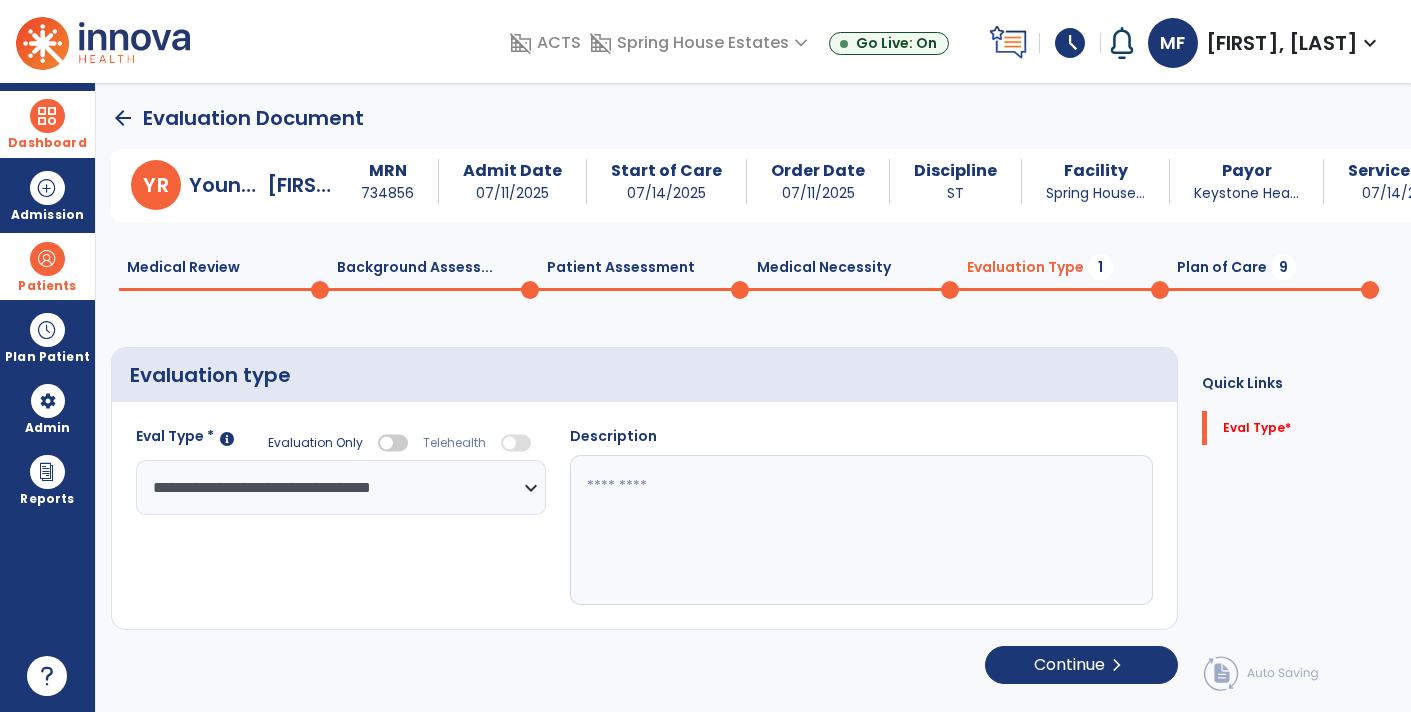 click 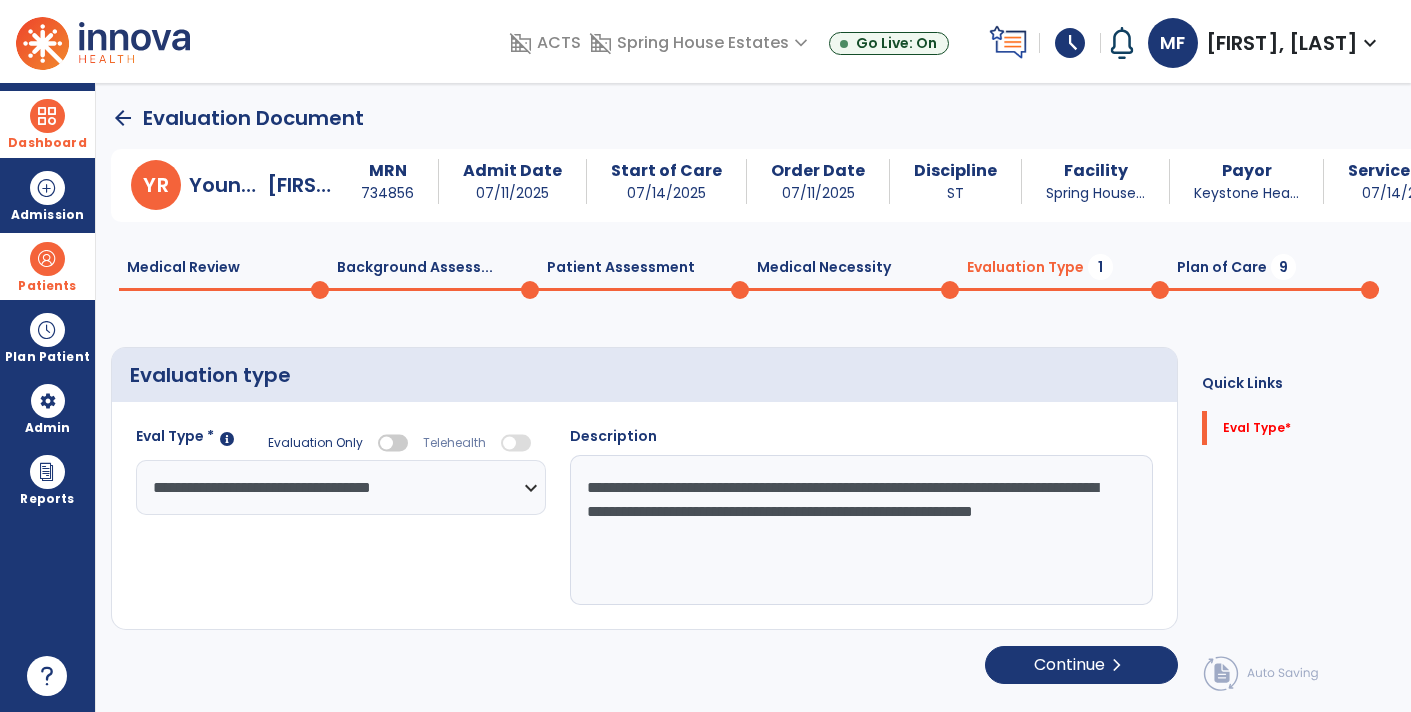 type on "**********" 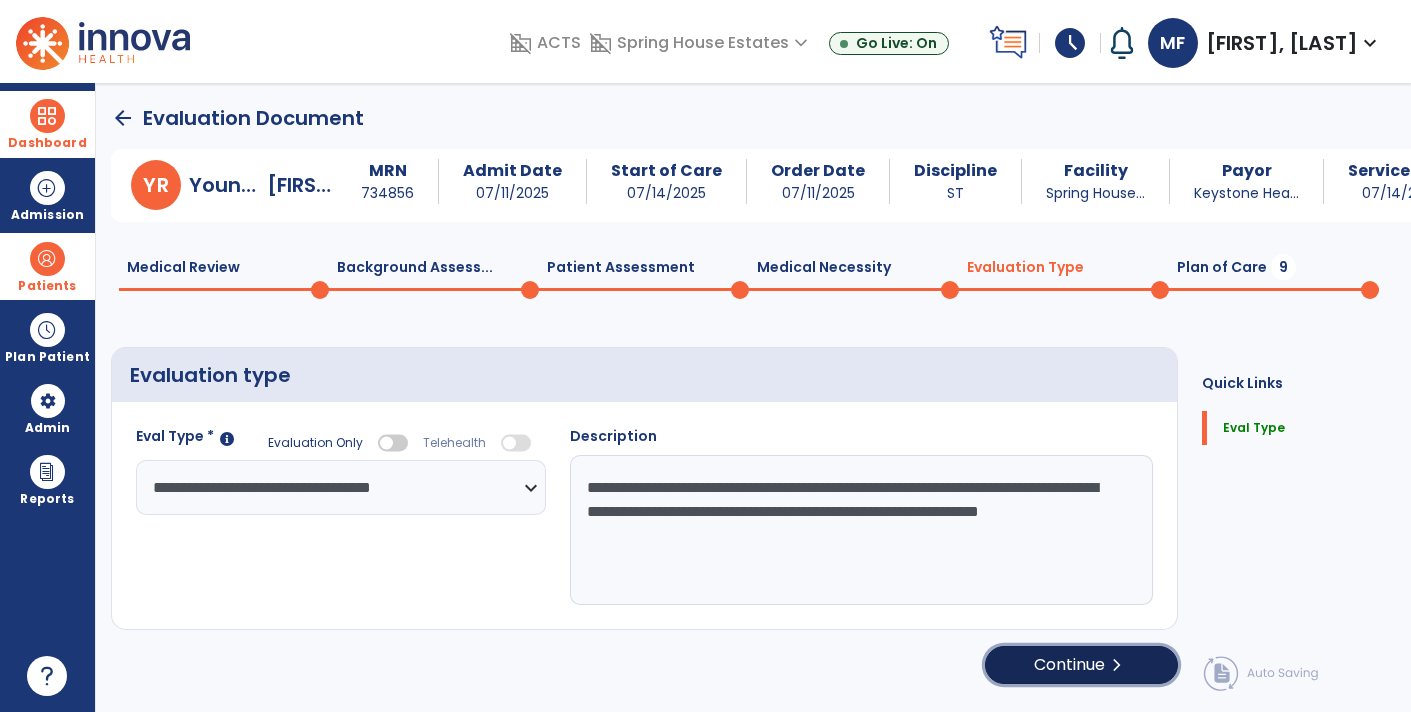 click on "chevron_right" 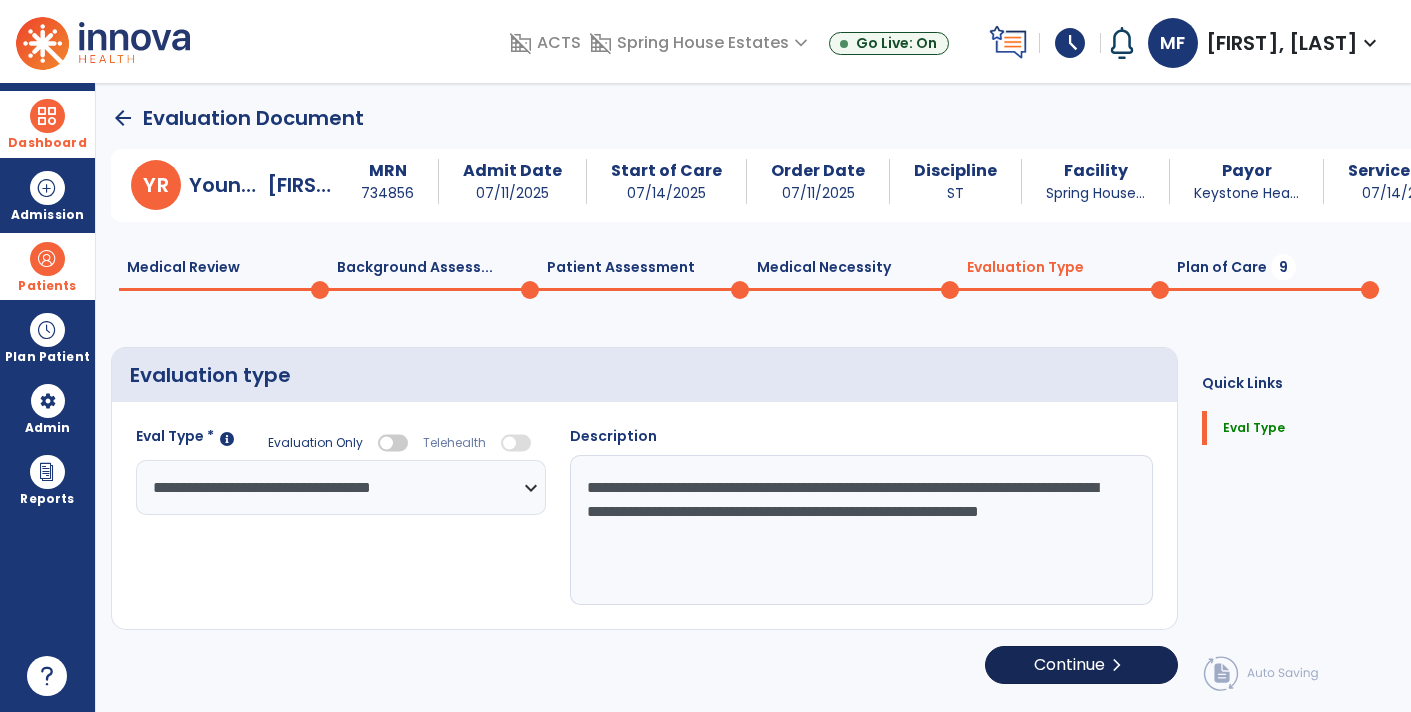 select on "*****" 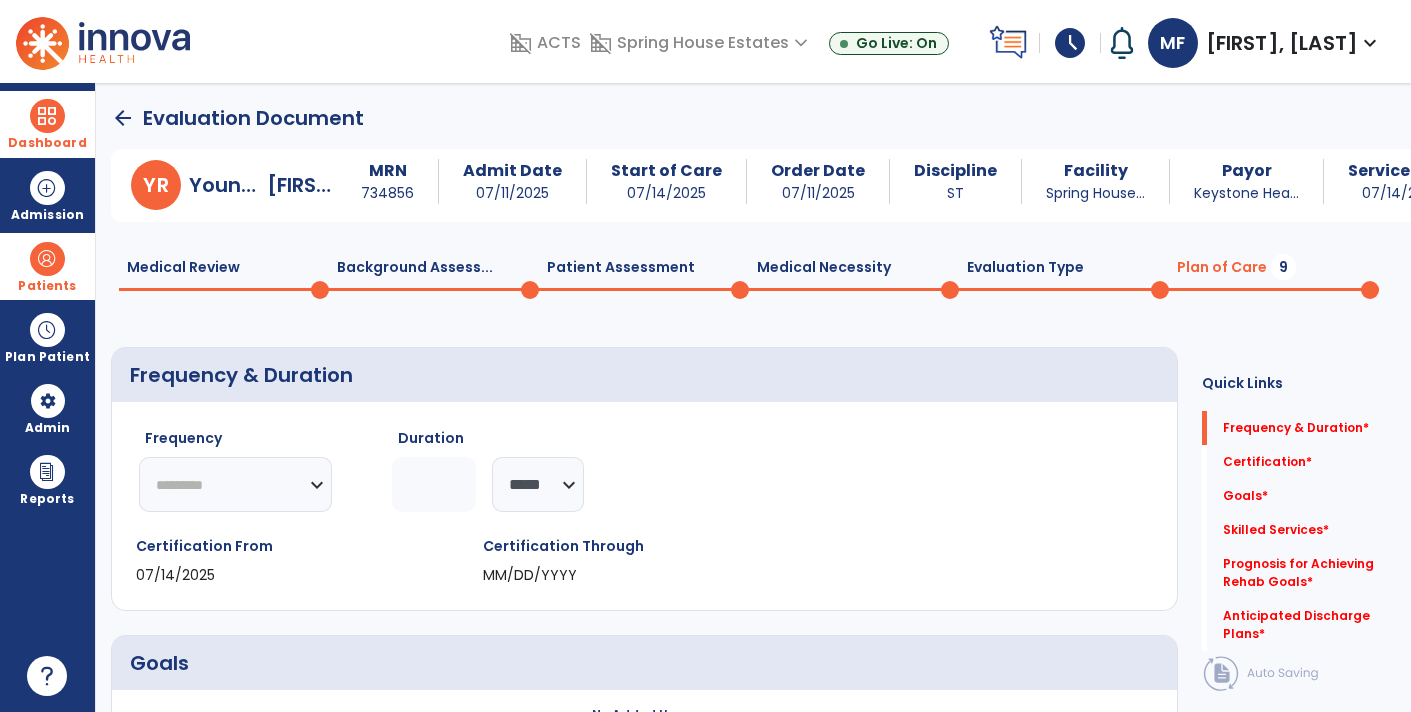 click on "********* ** ** ** ** ** ** **" 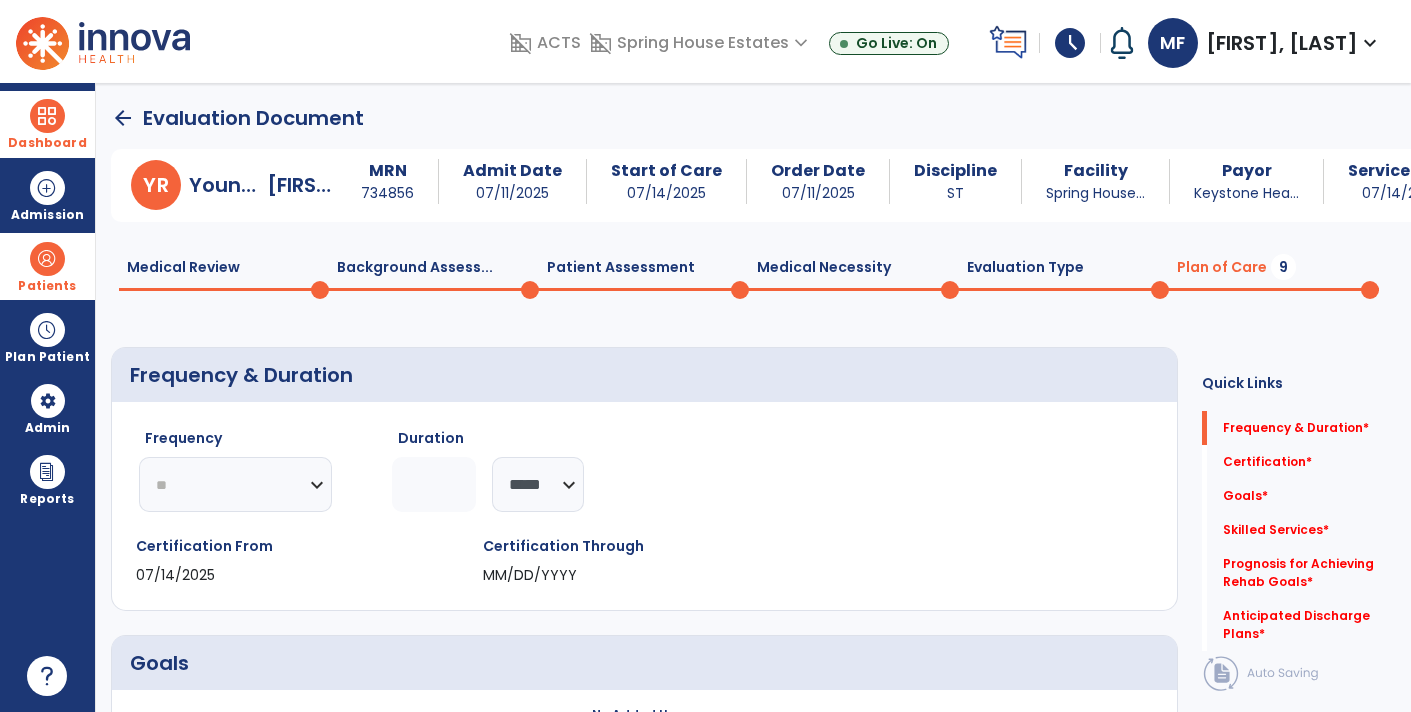 click on "********* ** ** ** ** ** ** **" 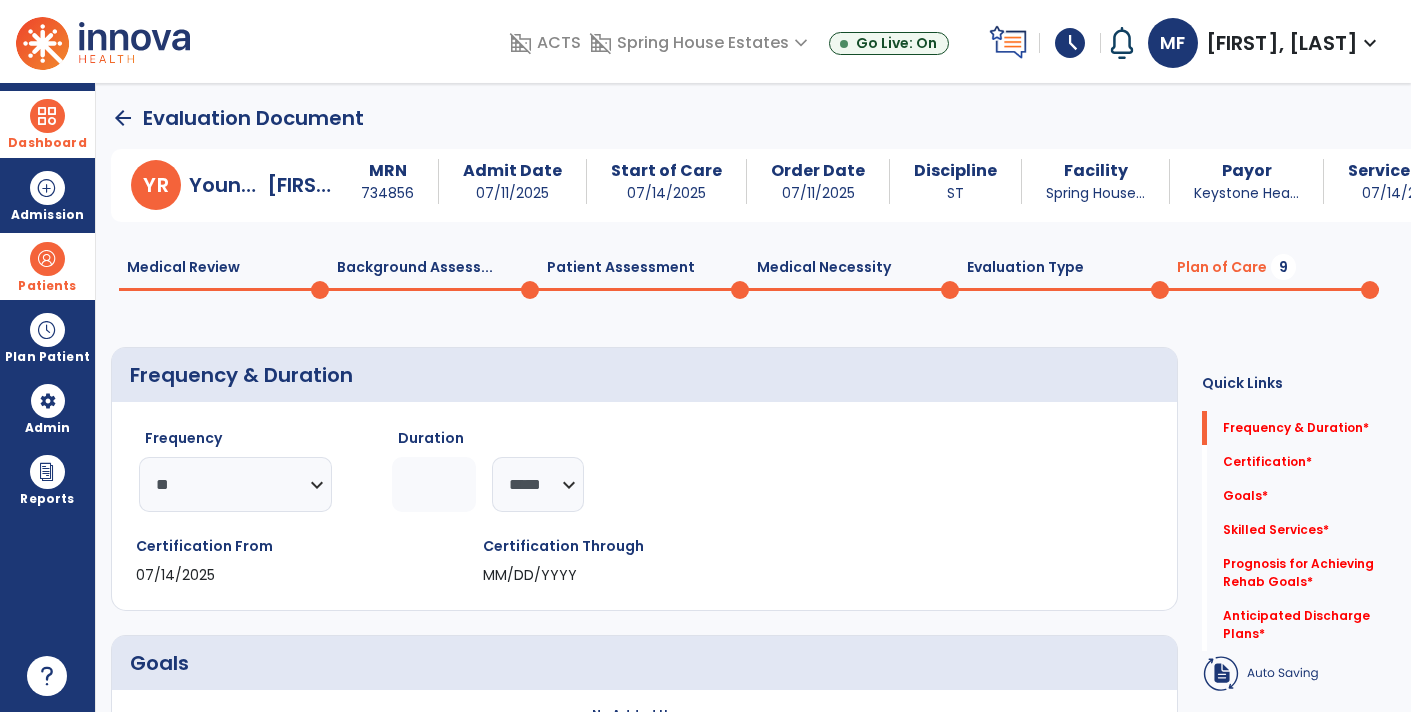 click 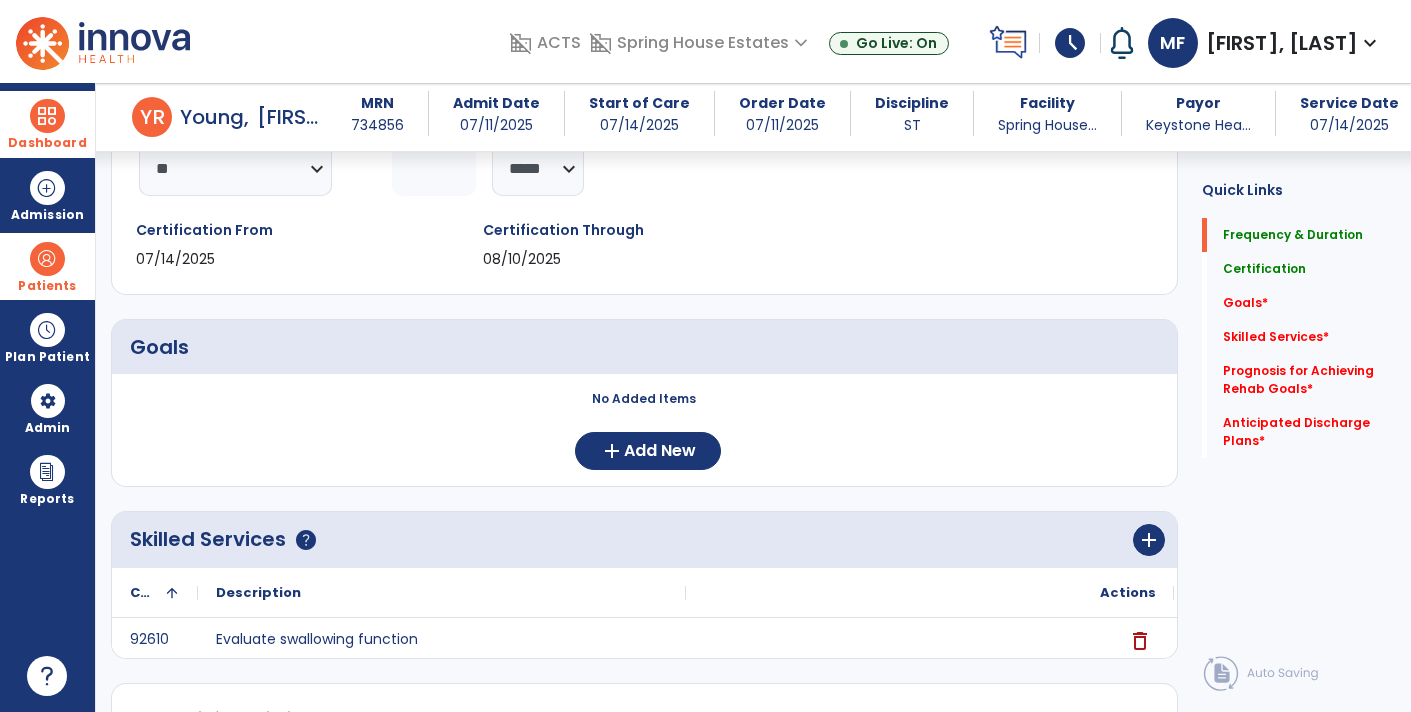 scroll, scrollTop: 299, scrollLeft: 0, axis: vertical 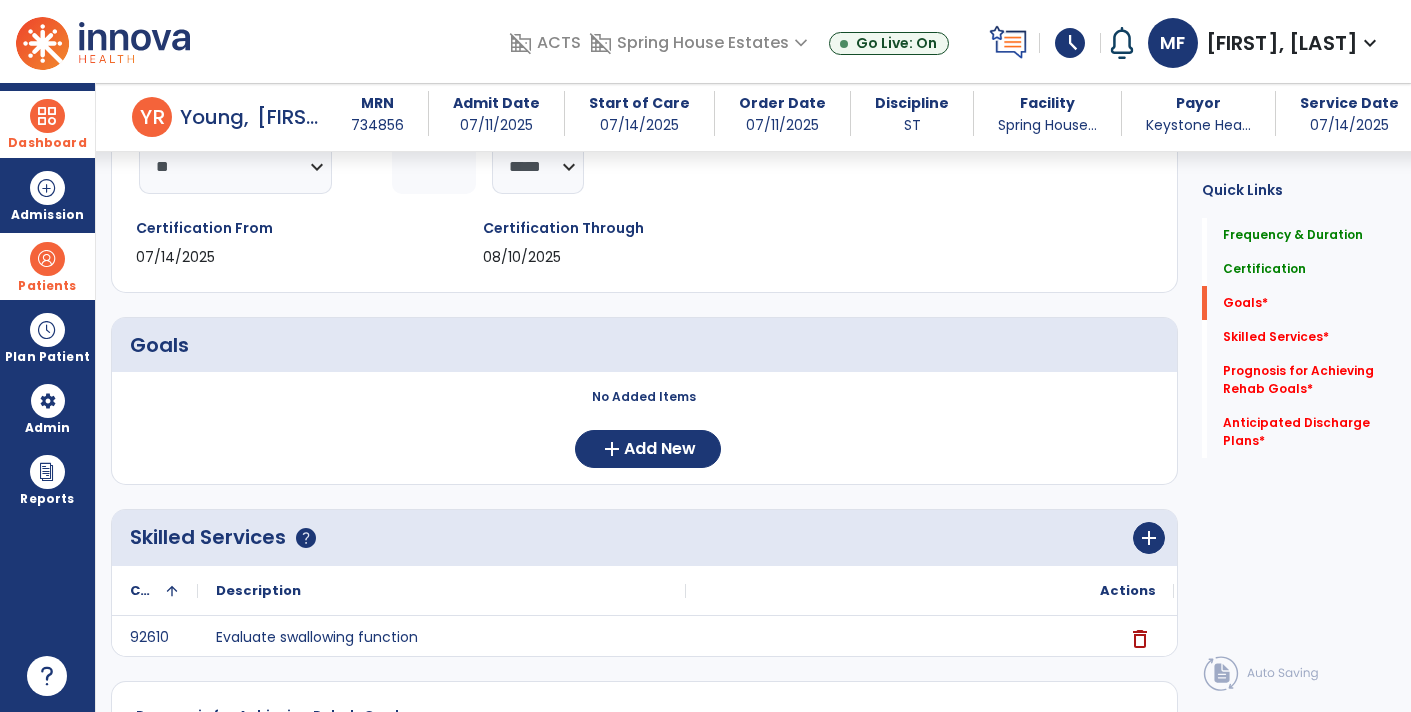 type on "*" 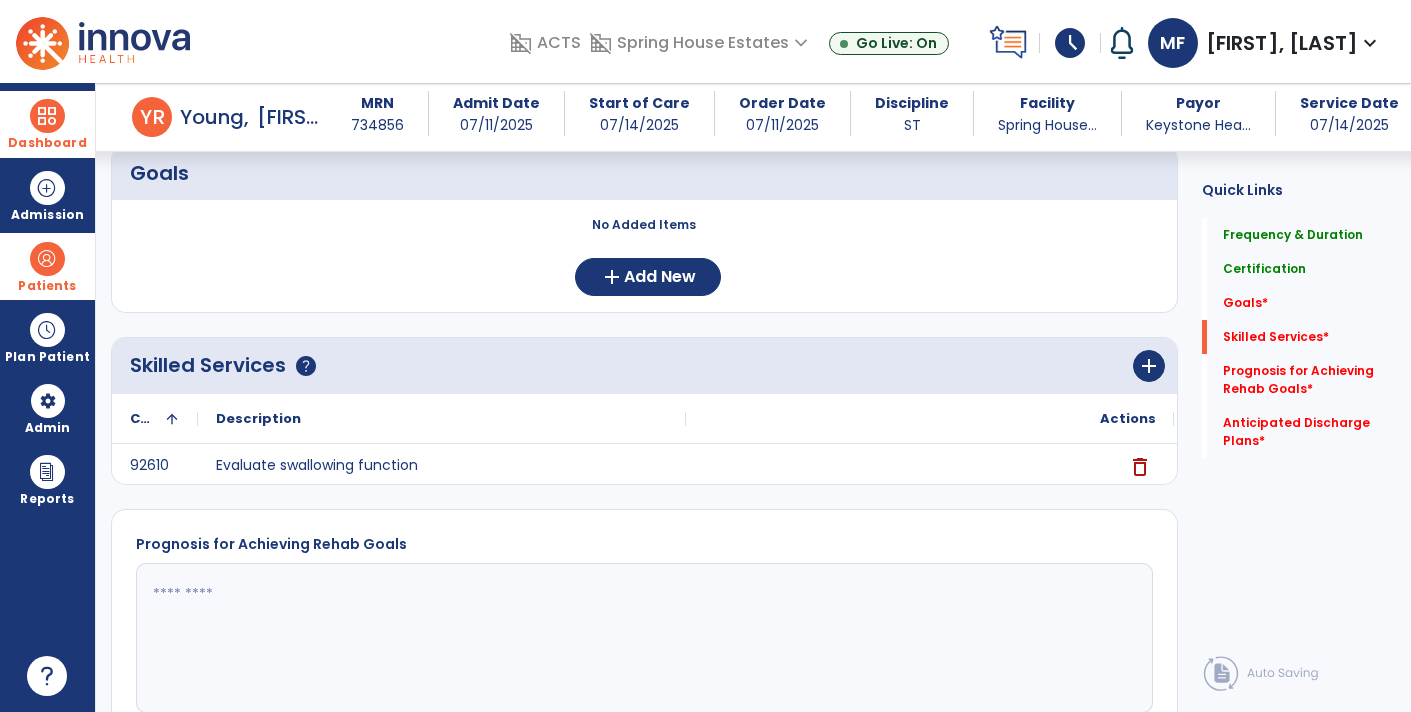 scroll, scrollTop: 539, scrollLeft: 0, axis: vertical 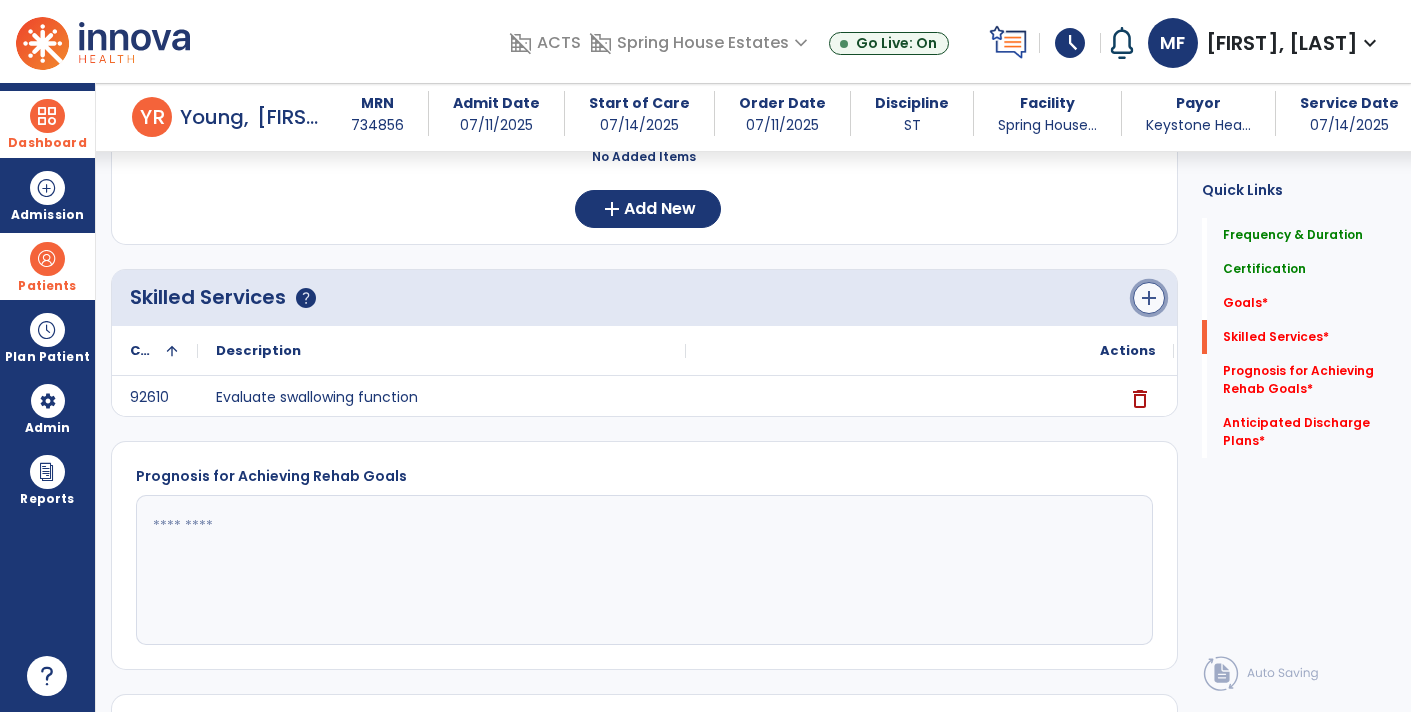 click on "add" 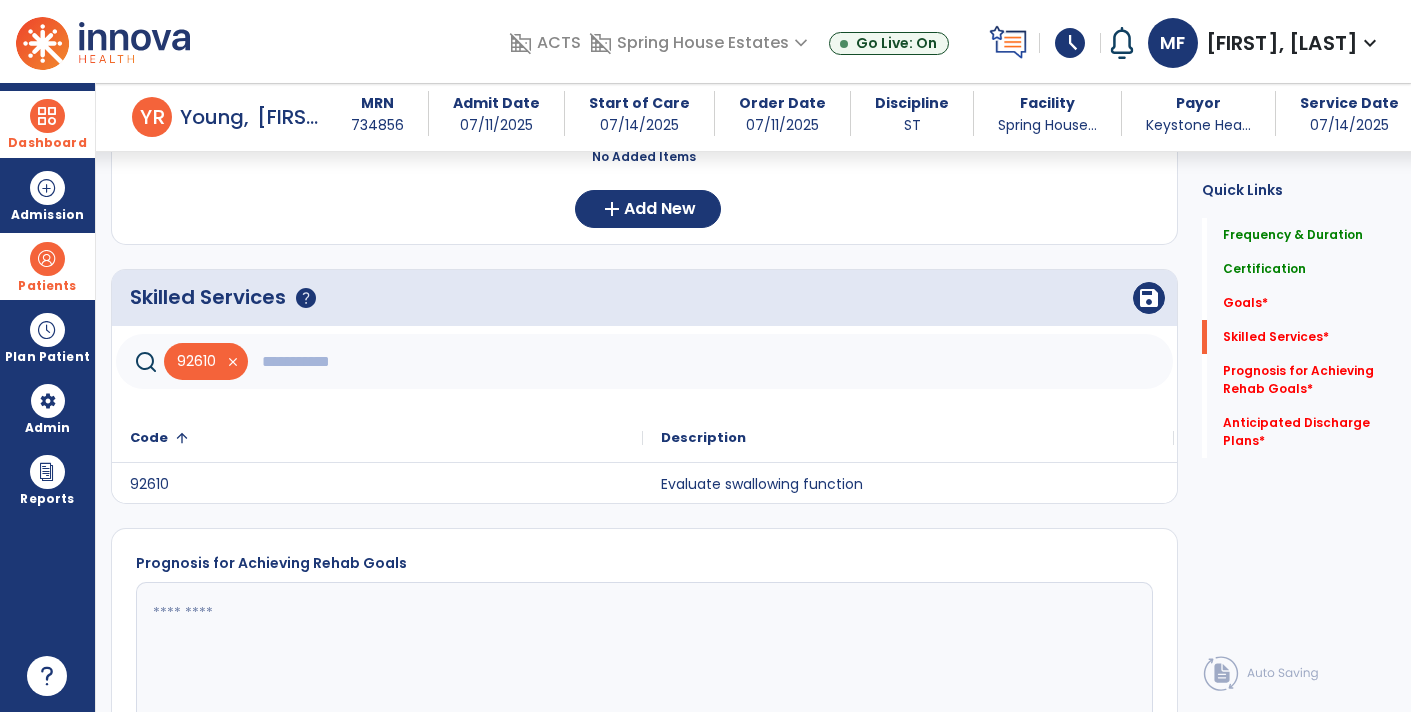 click 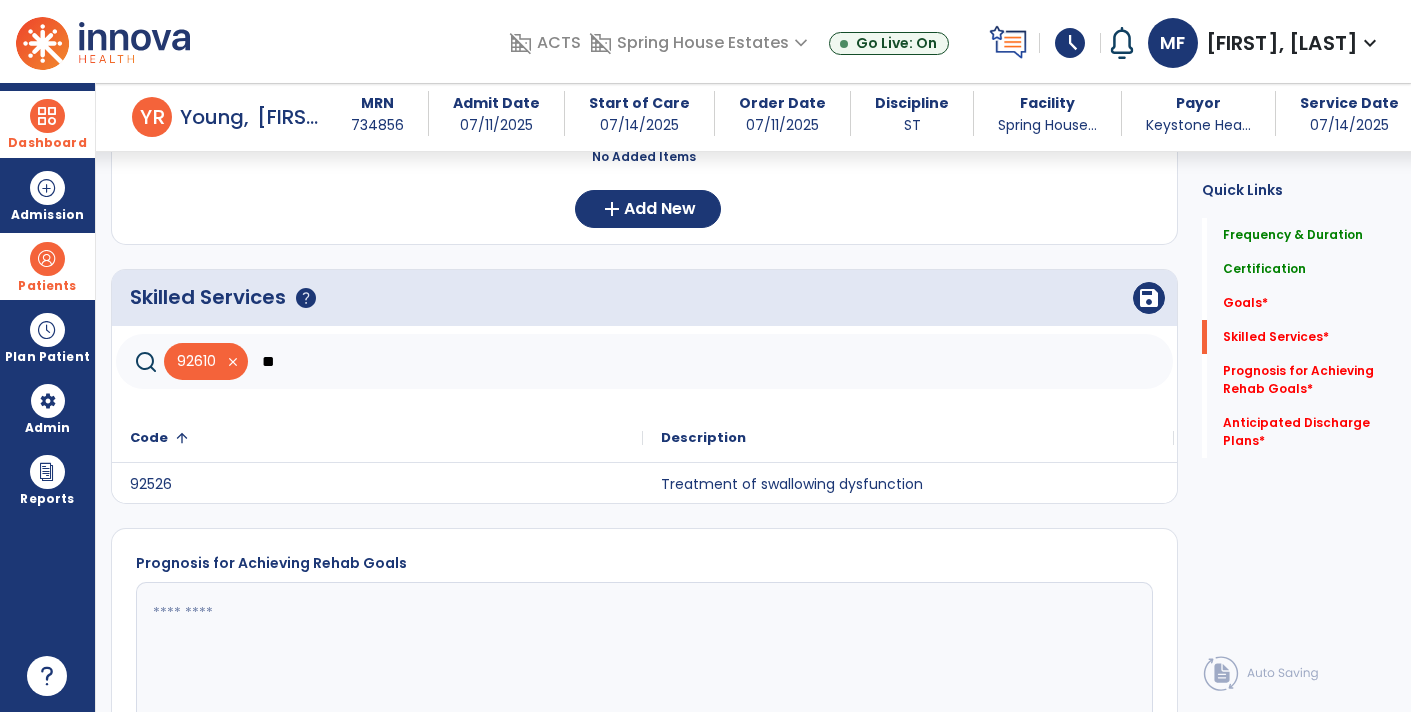 type on "*" 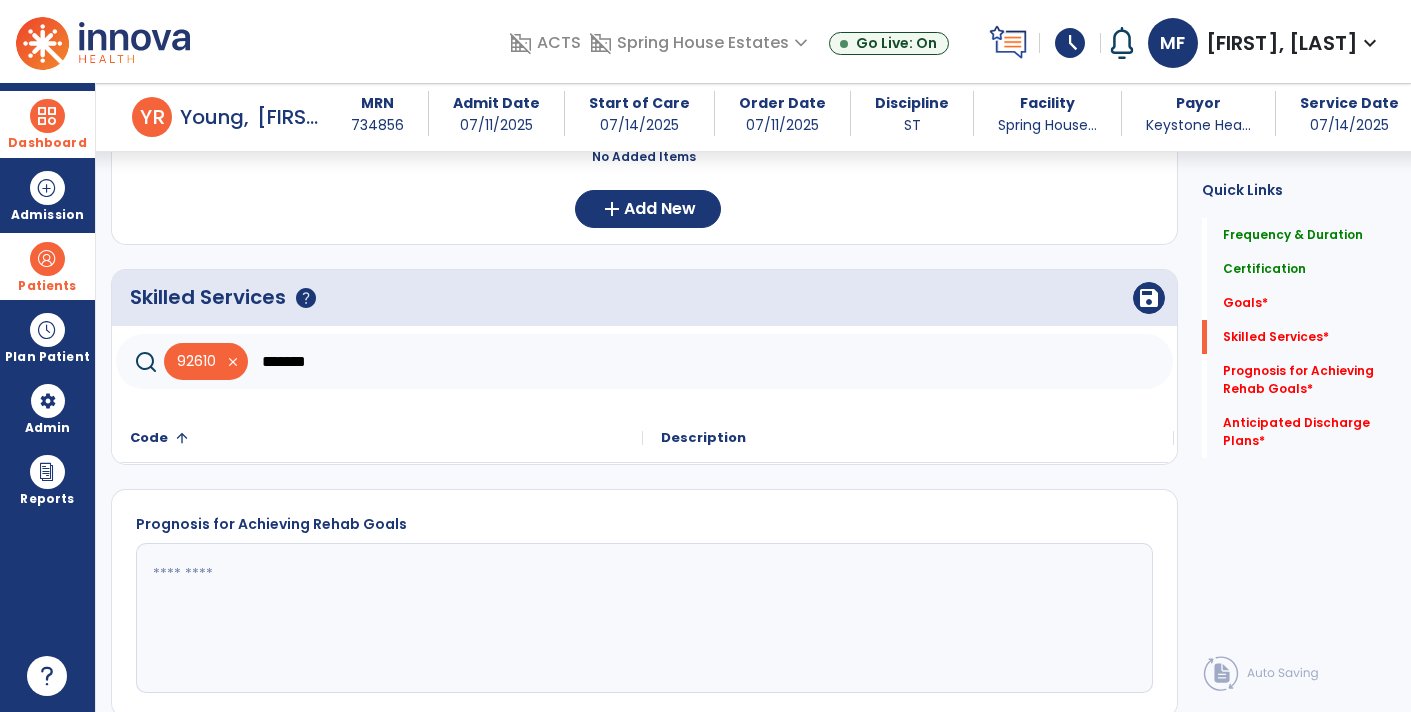 type on "*******" 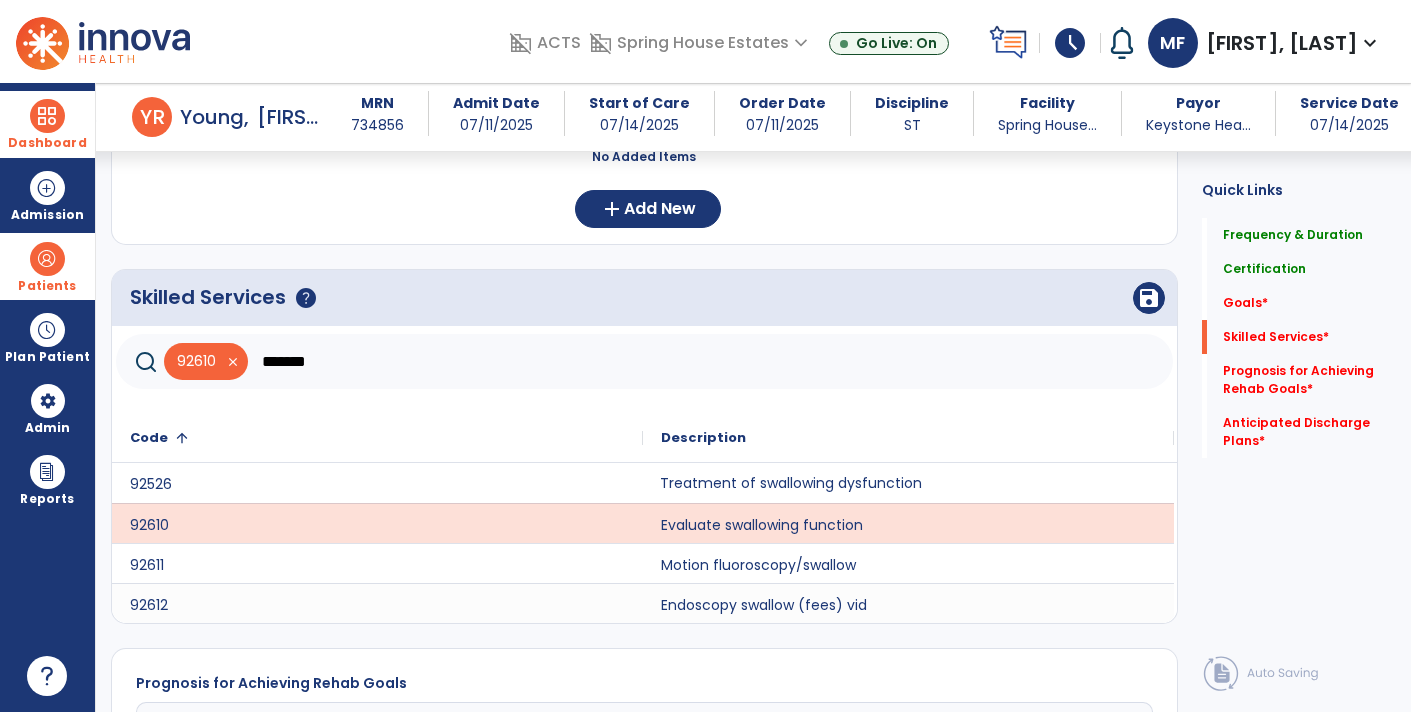 click on "Treatment of swallowing dysfunction" 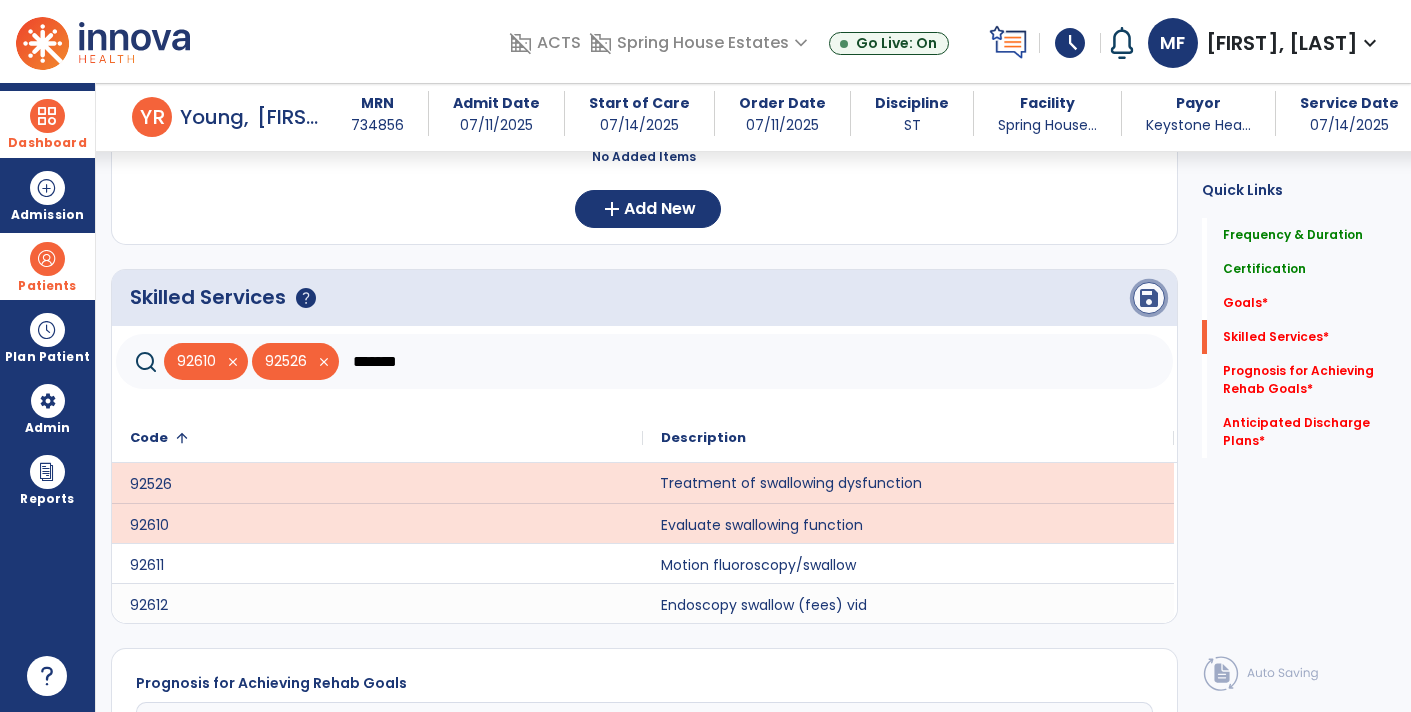 click on "save" 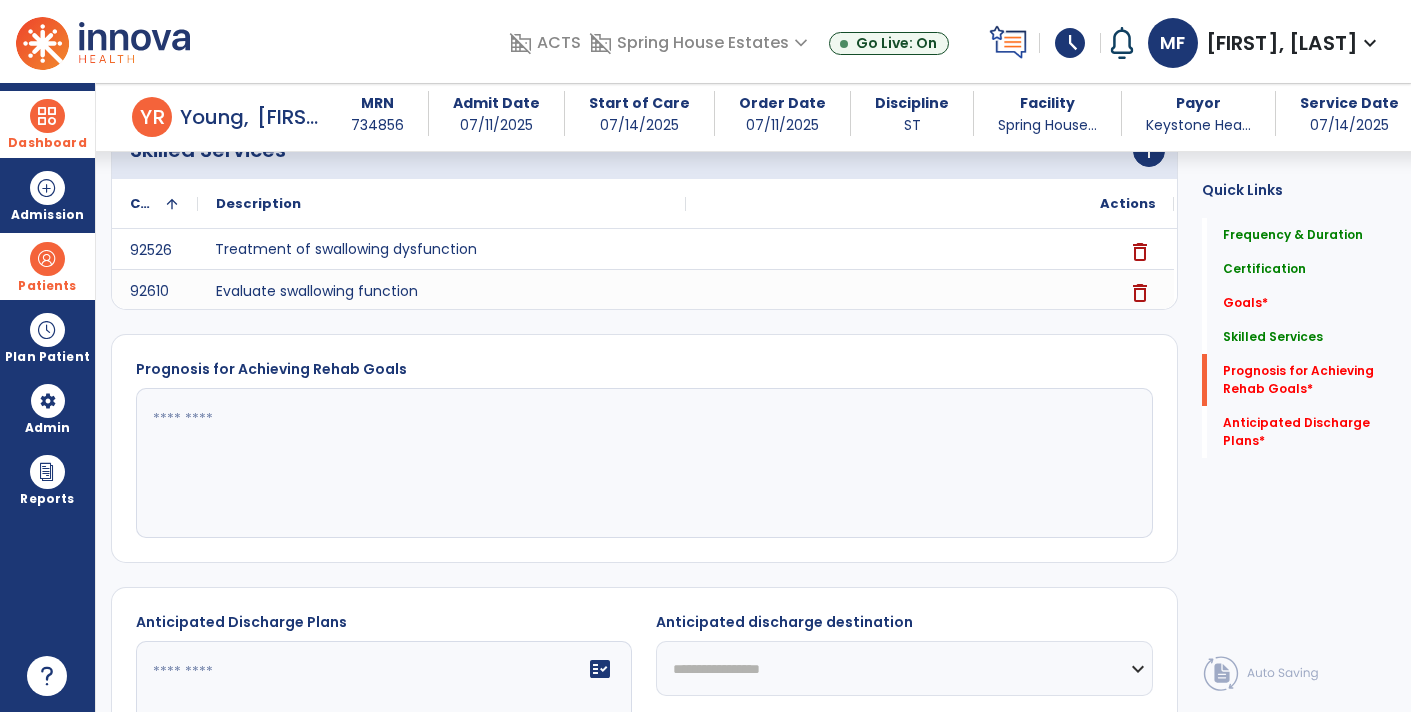 scroll, scrollTop: 769, scrollLeft: 0, axis: vertical 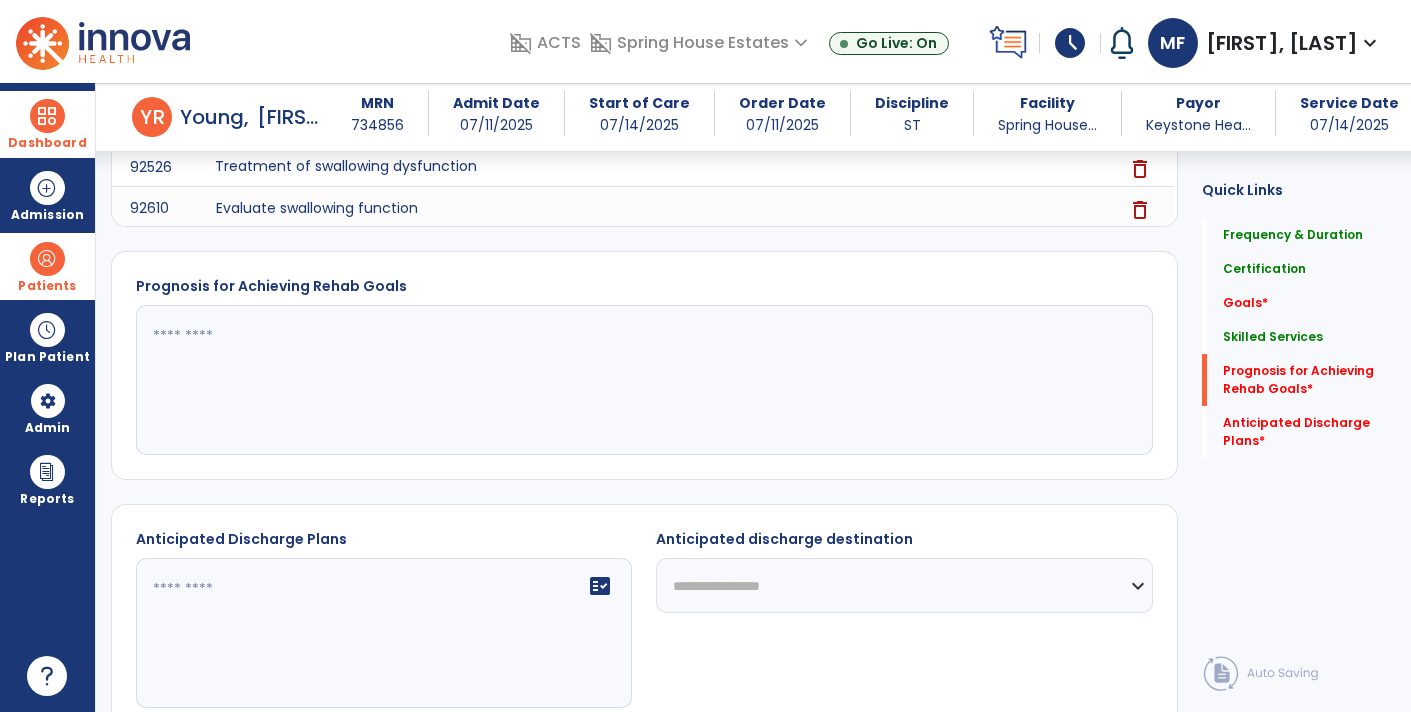 click 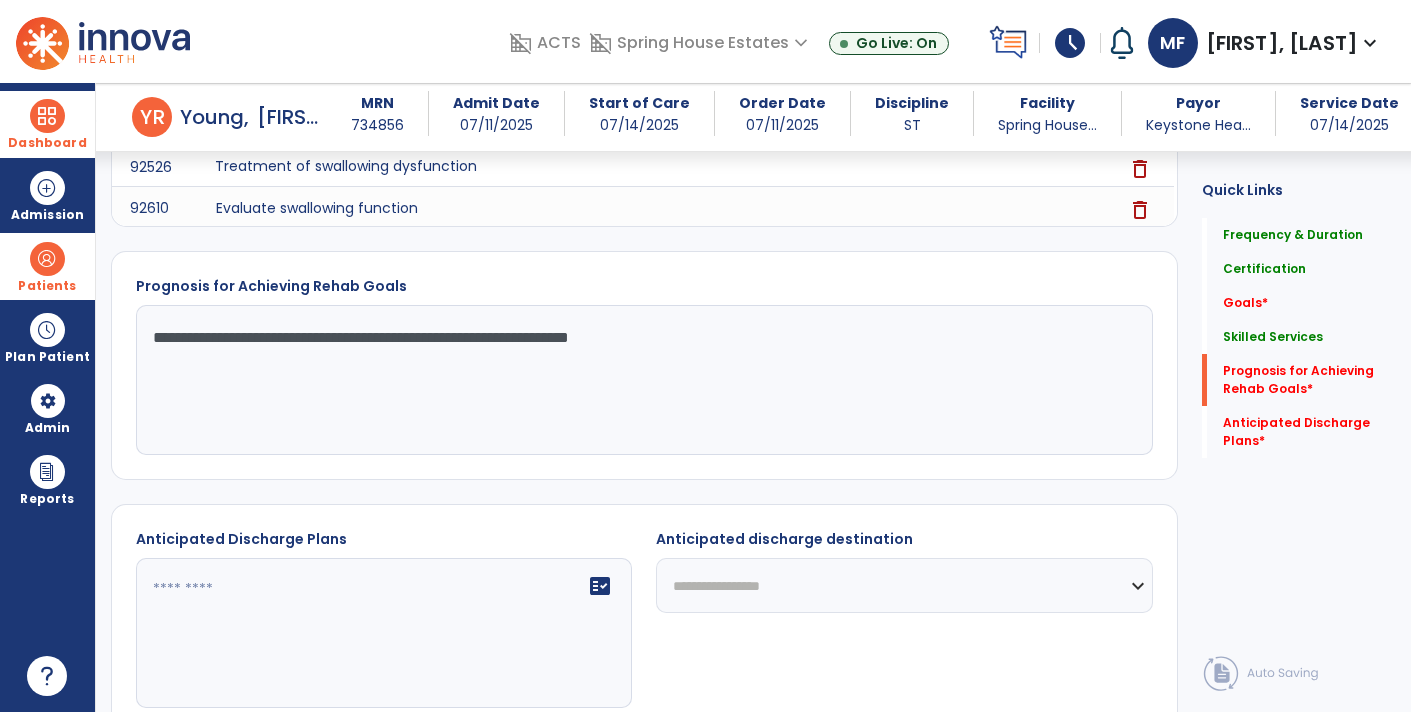 type on "**********" 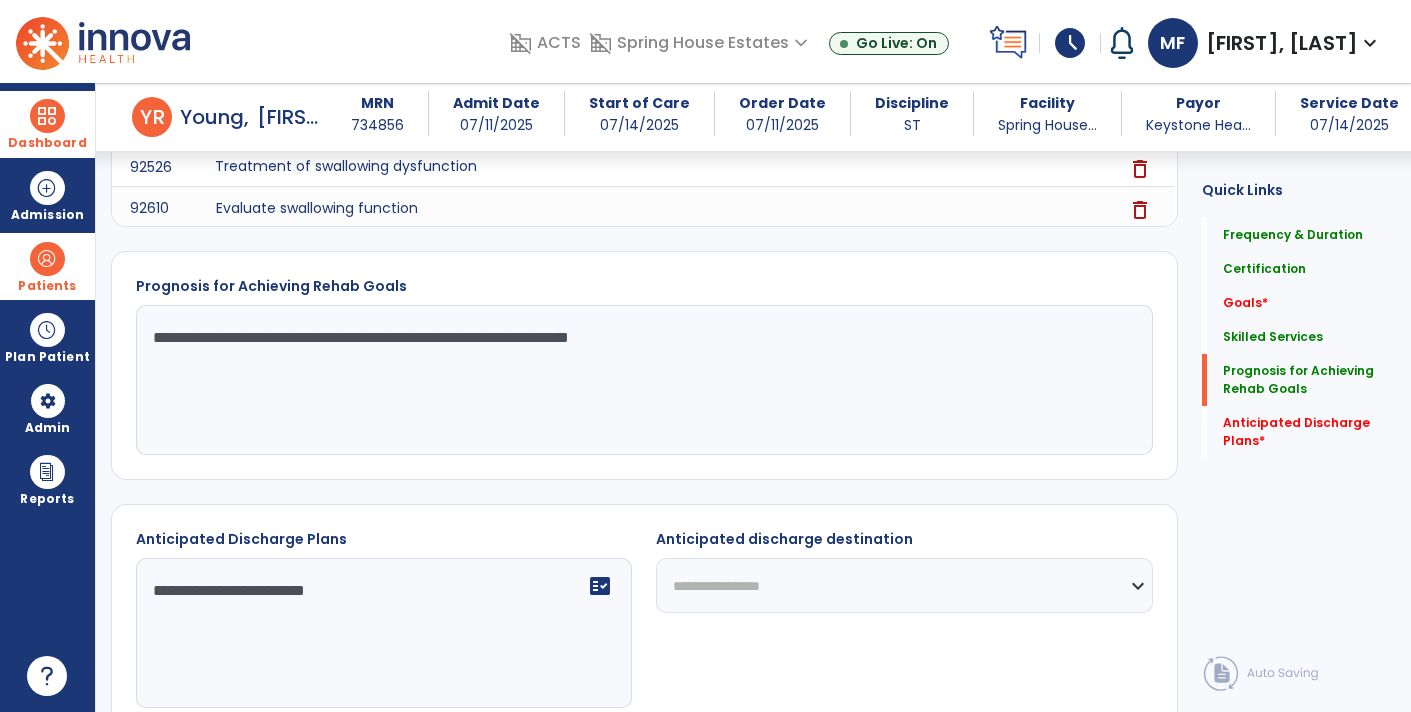 type on "**********" 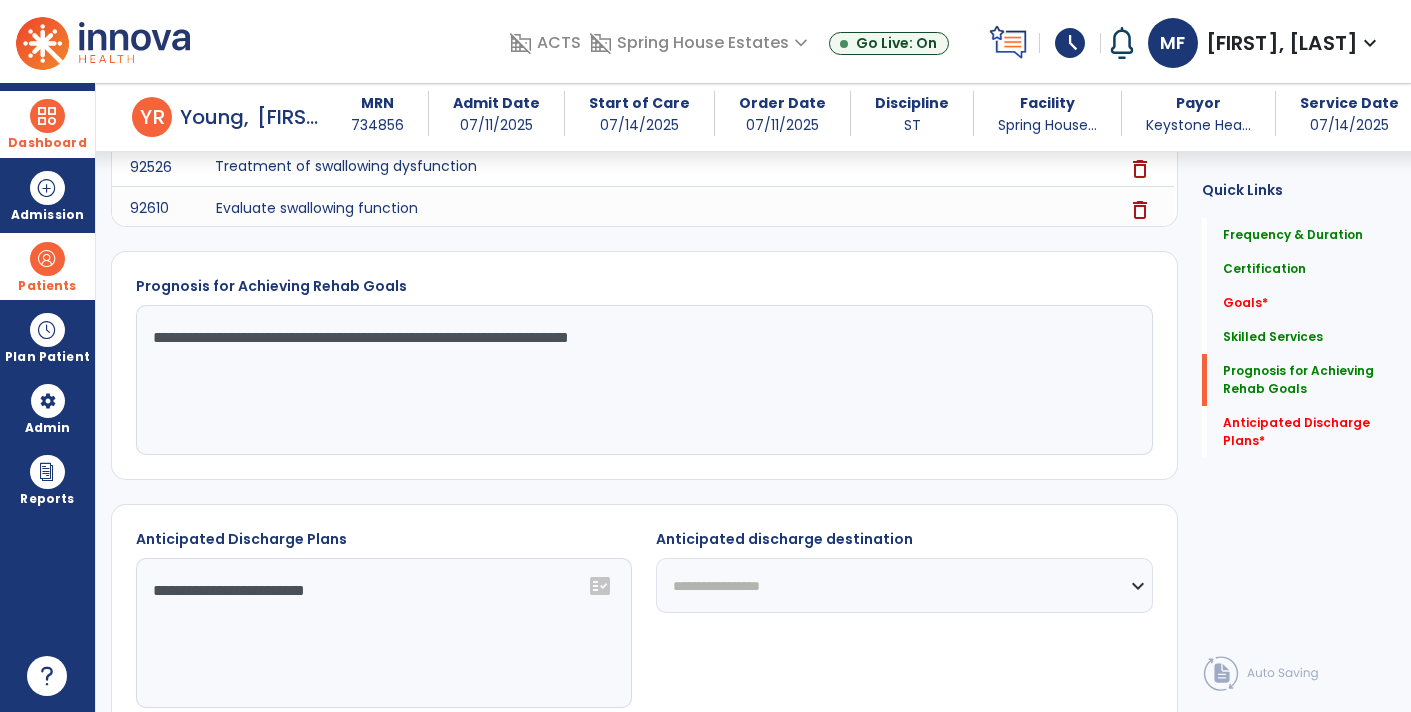 select on "***" 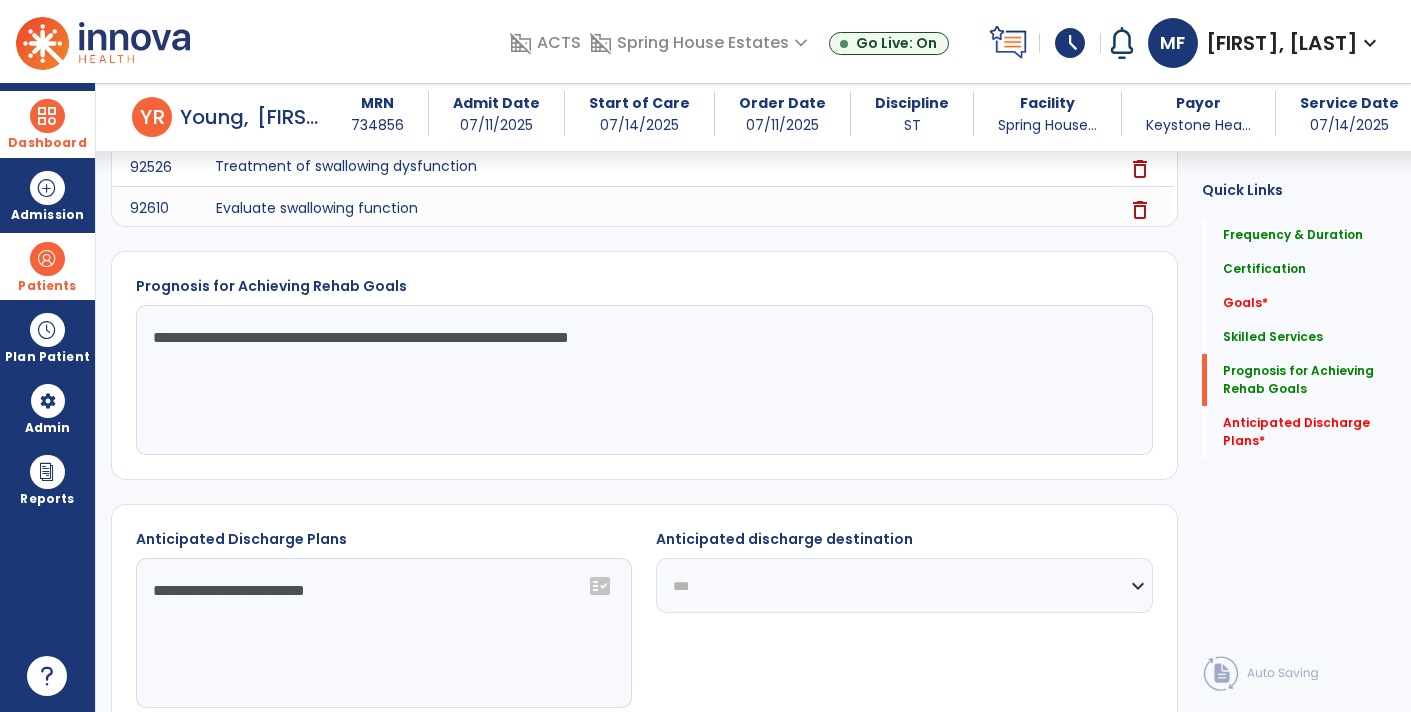 click on "**********" 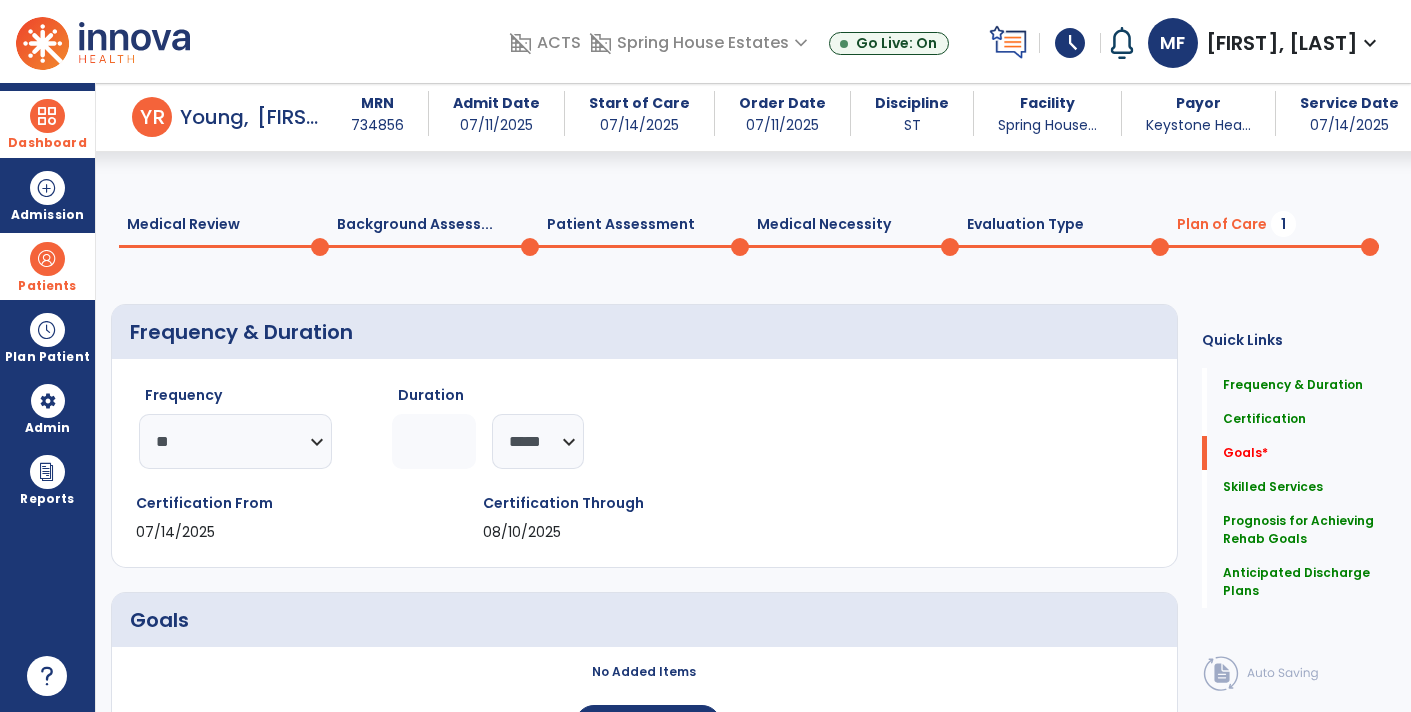 scroll, scrollTop: 0, scrollLeft: 0, axis: both 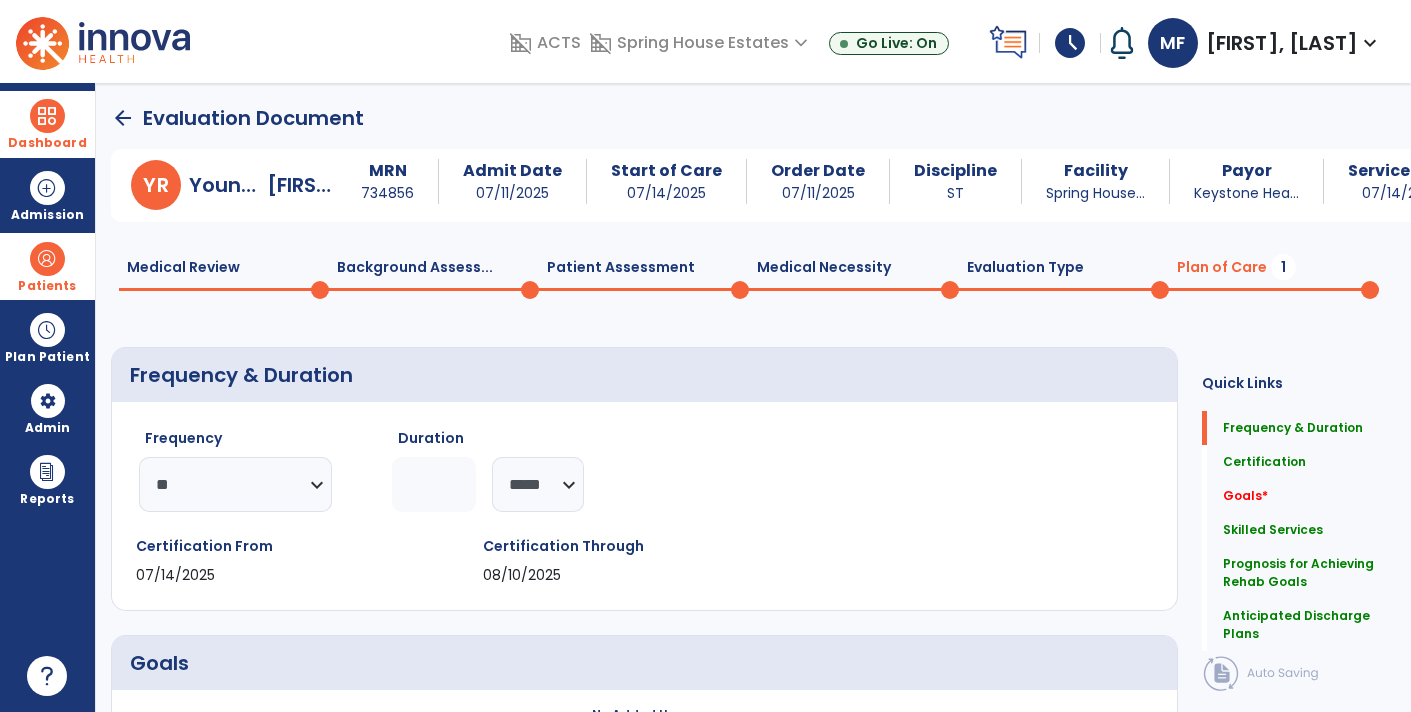 click on "Evaluation Type  0" 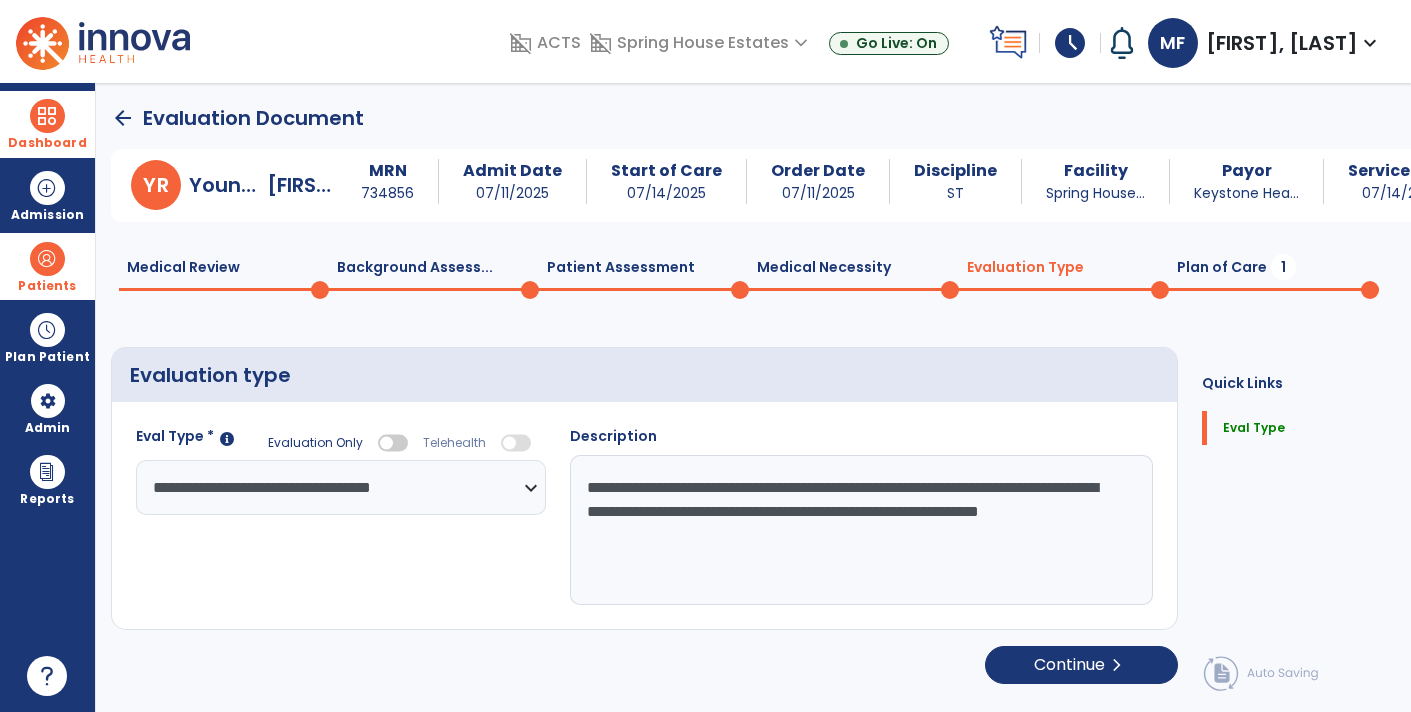 click 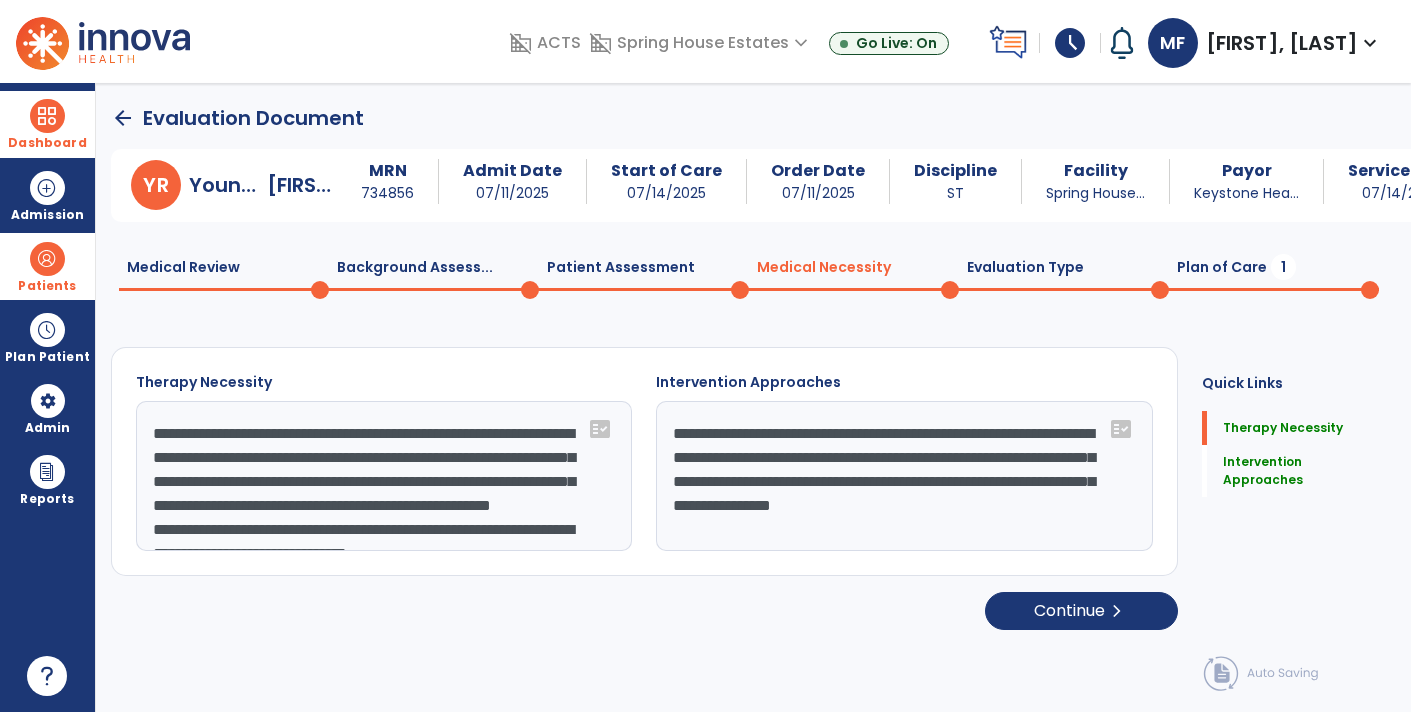 click 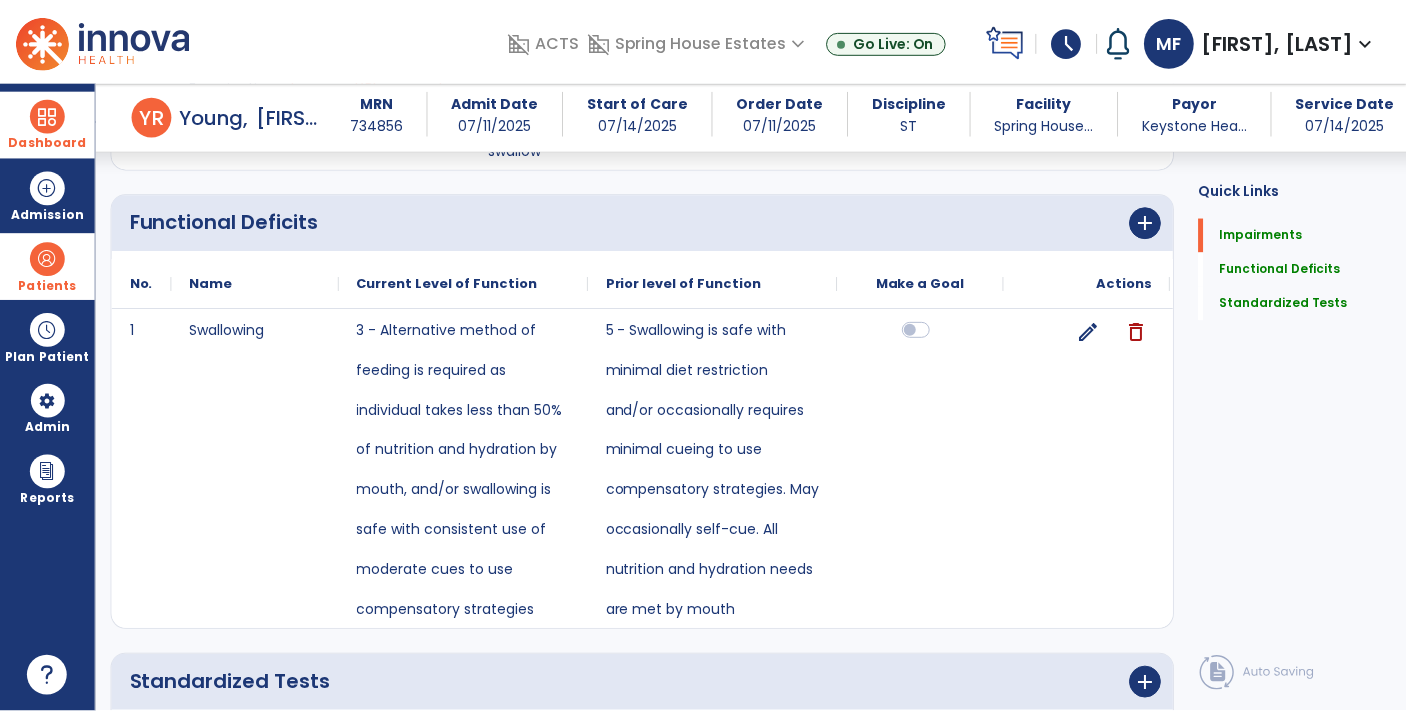 scroll, scrollTop: 844, scrollLeft: 0, axis: vertical 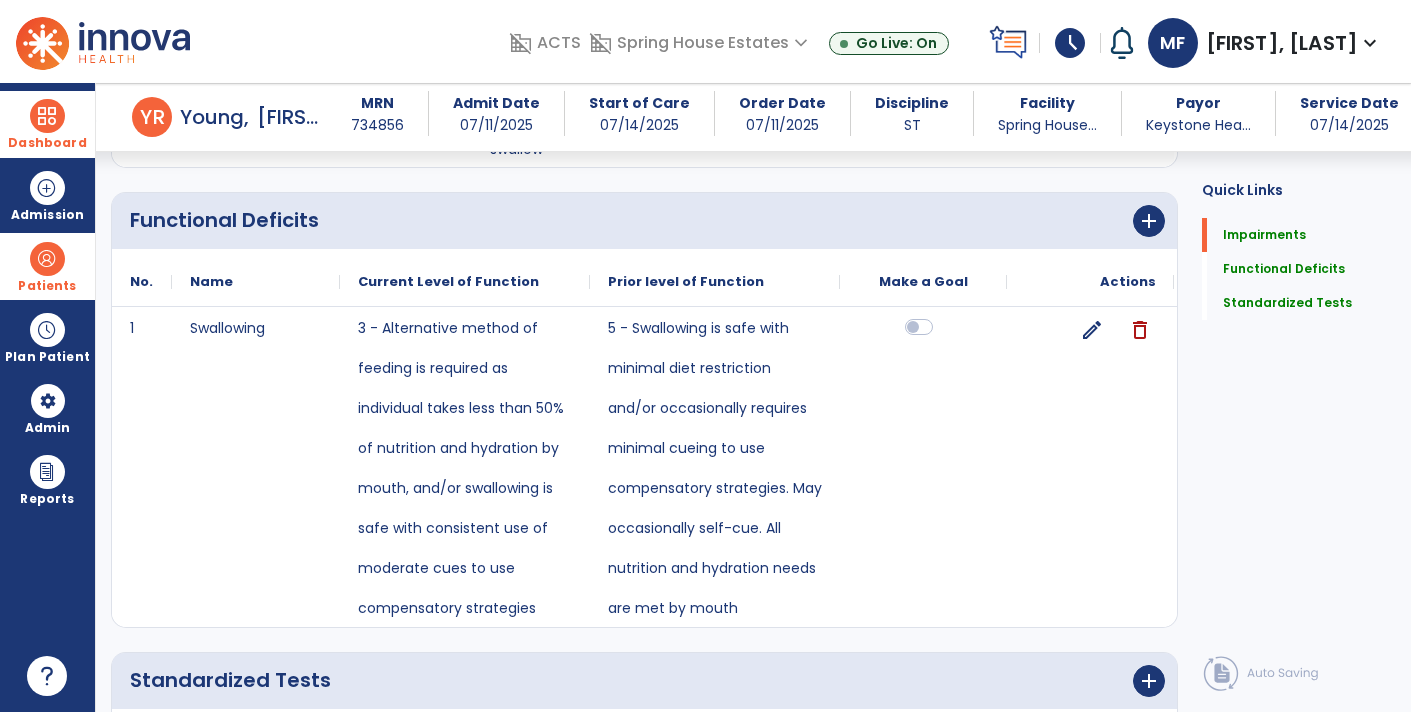 click 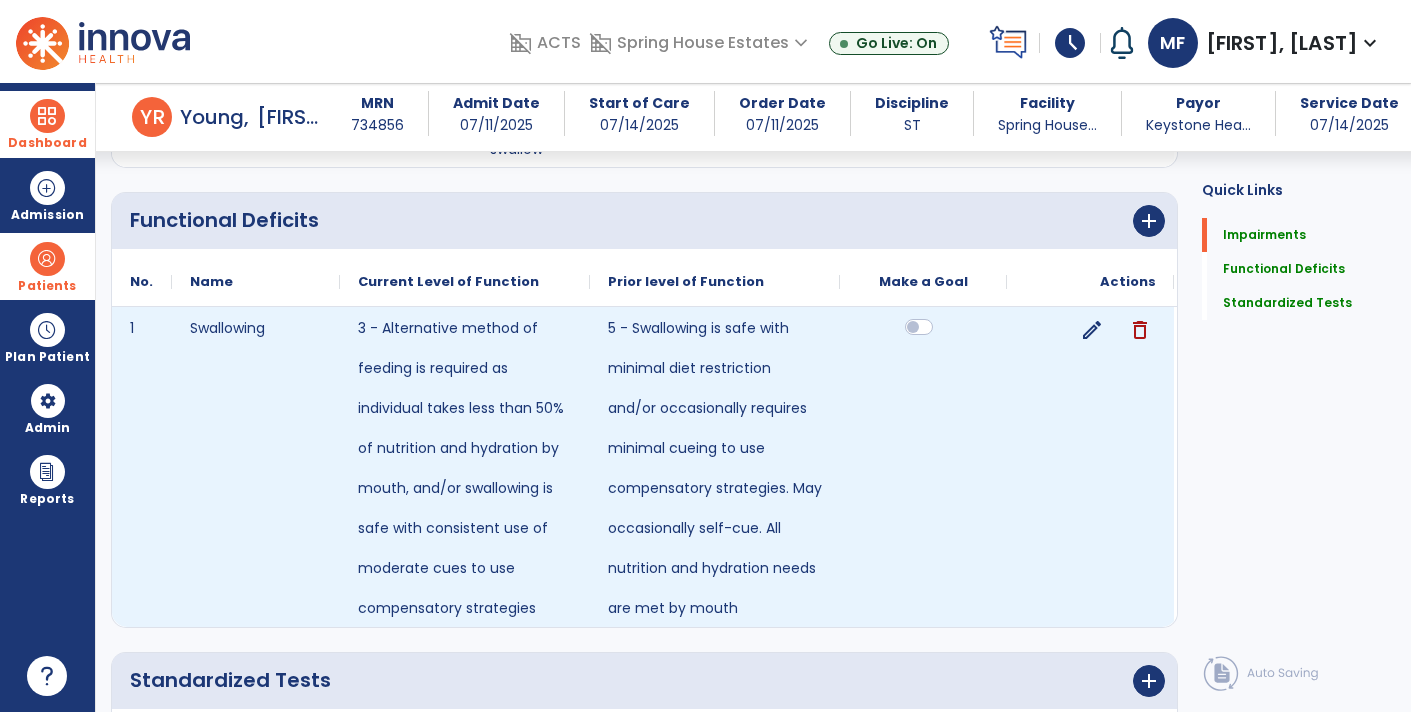 click 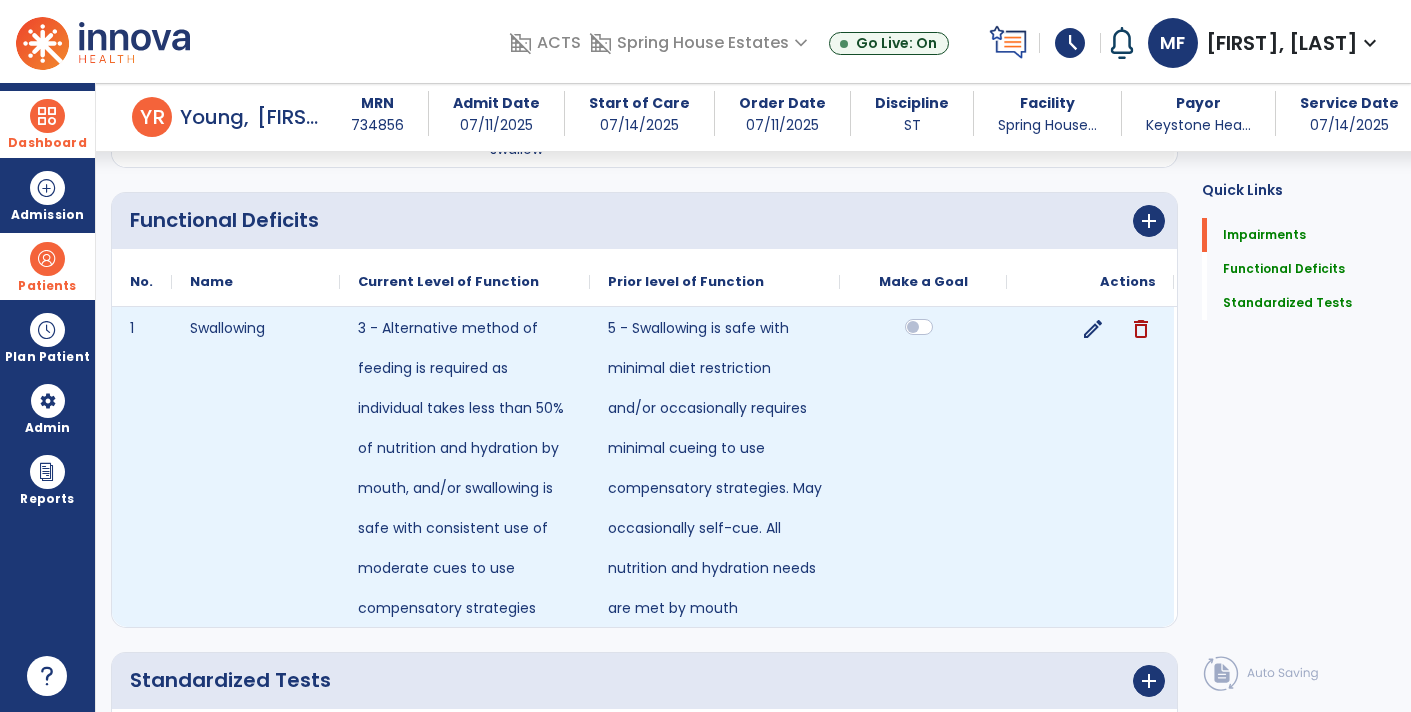 click on "edit" 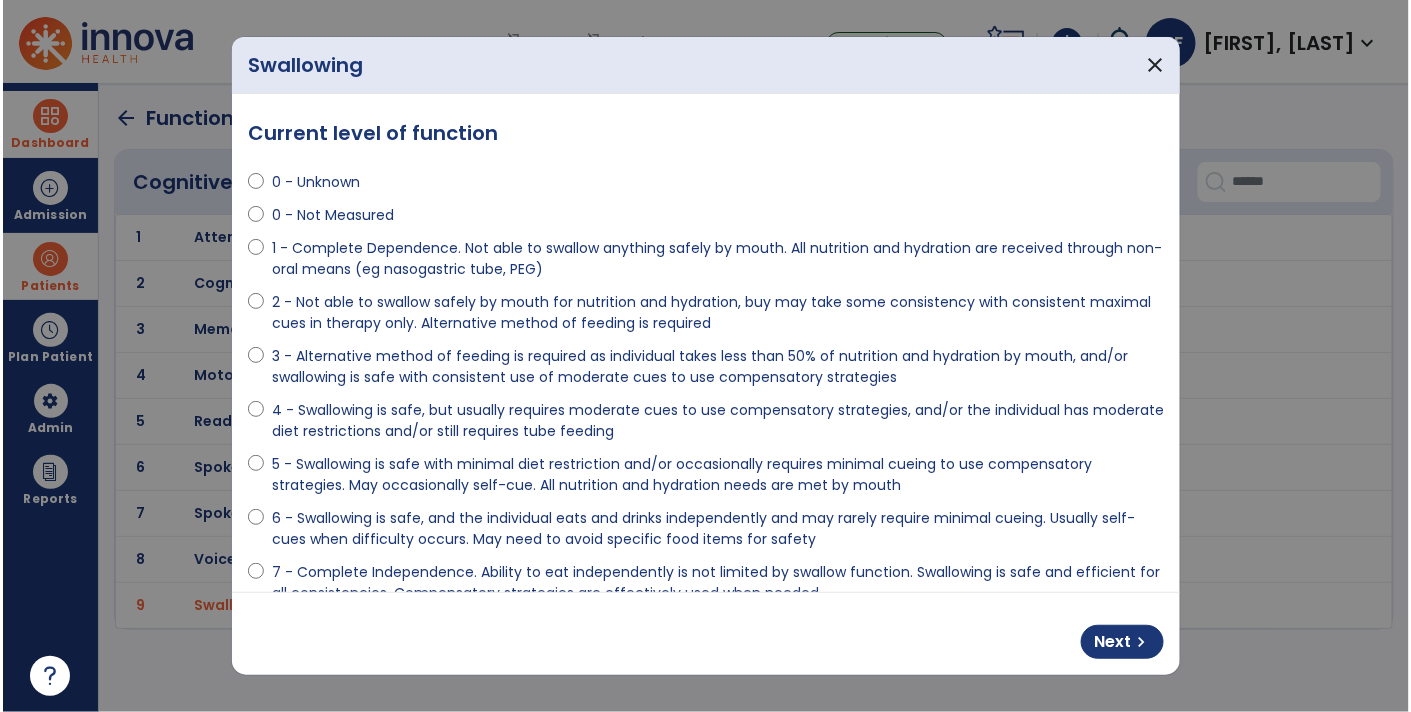 scroll, scrollTop: 0, scrollLeft: 0, axis: both 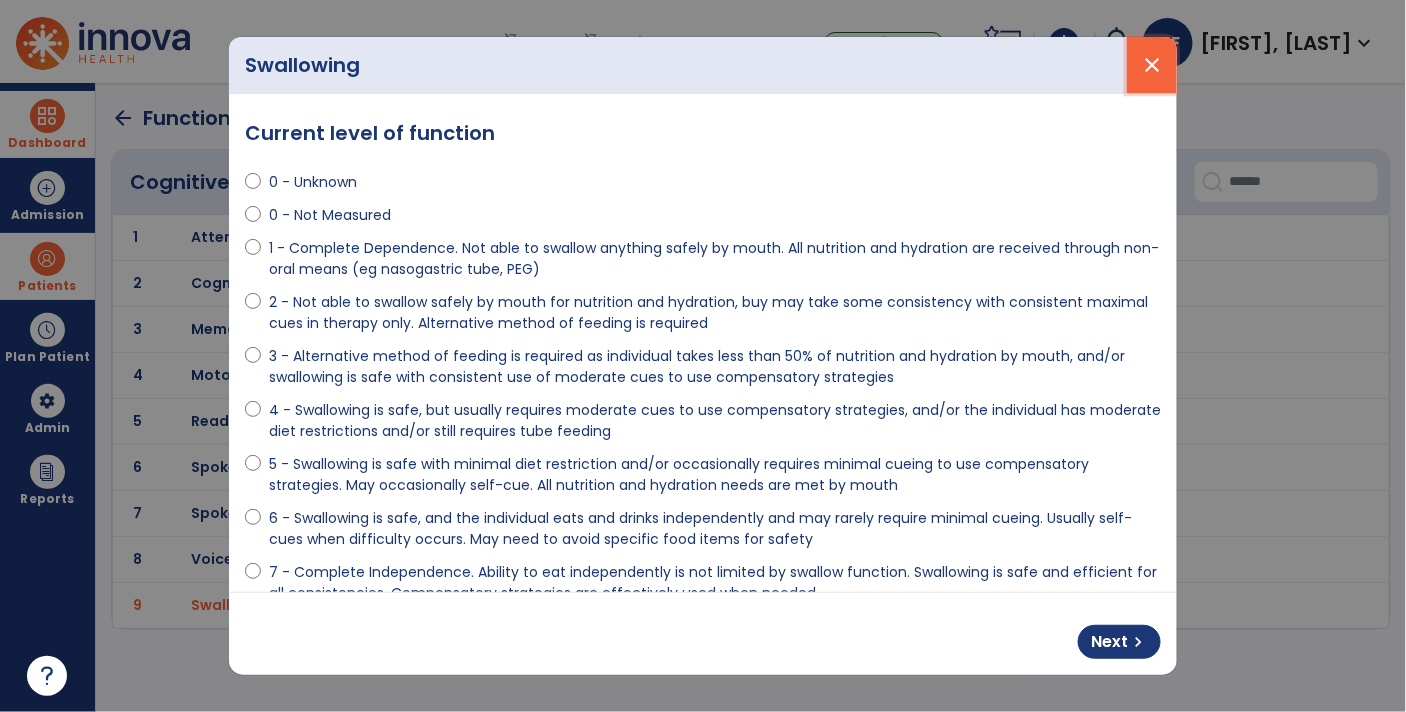 click on "close" at bounding box center (1152, 65) 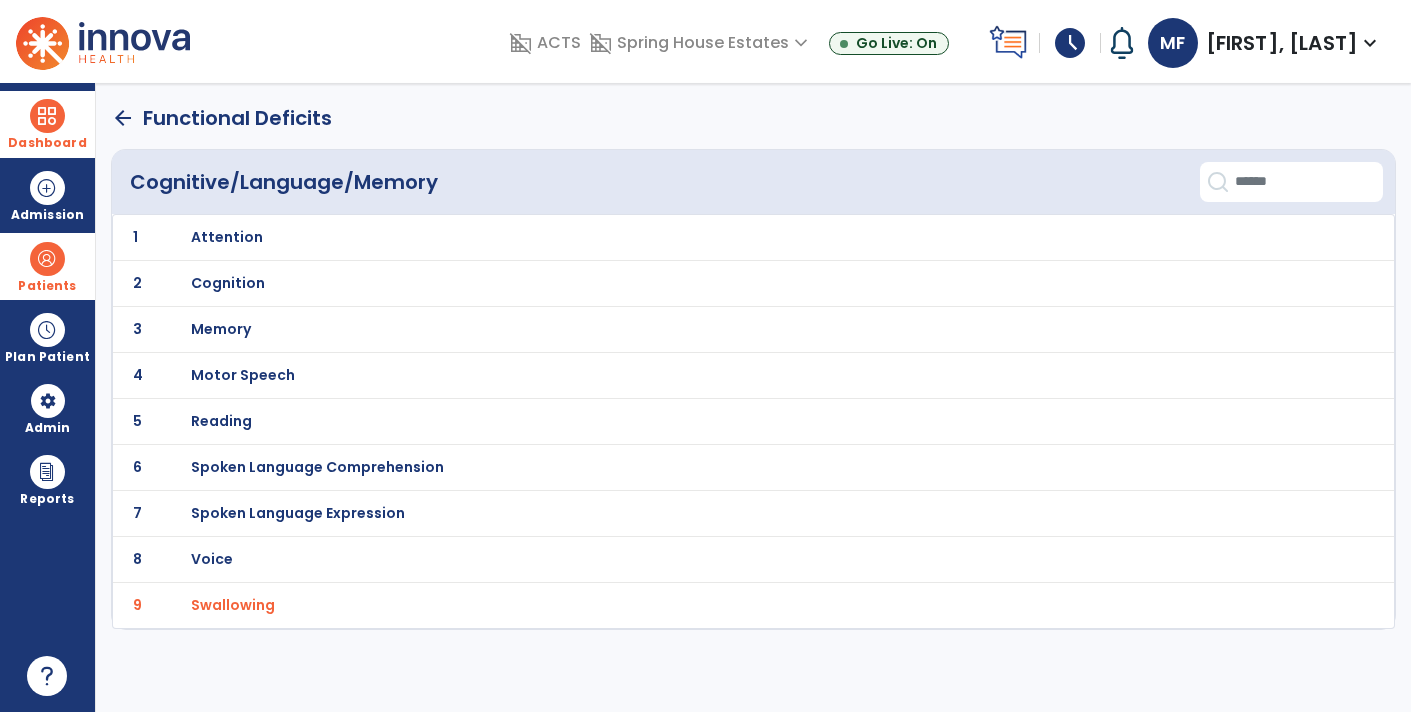 click on "arrow_back" 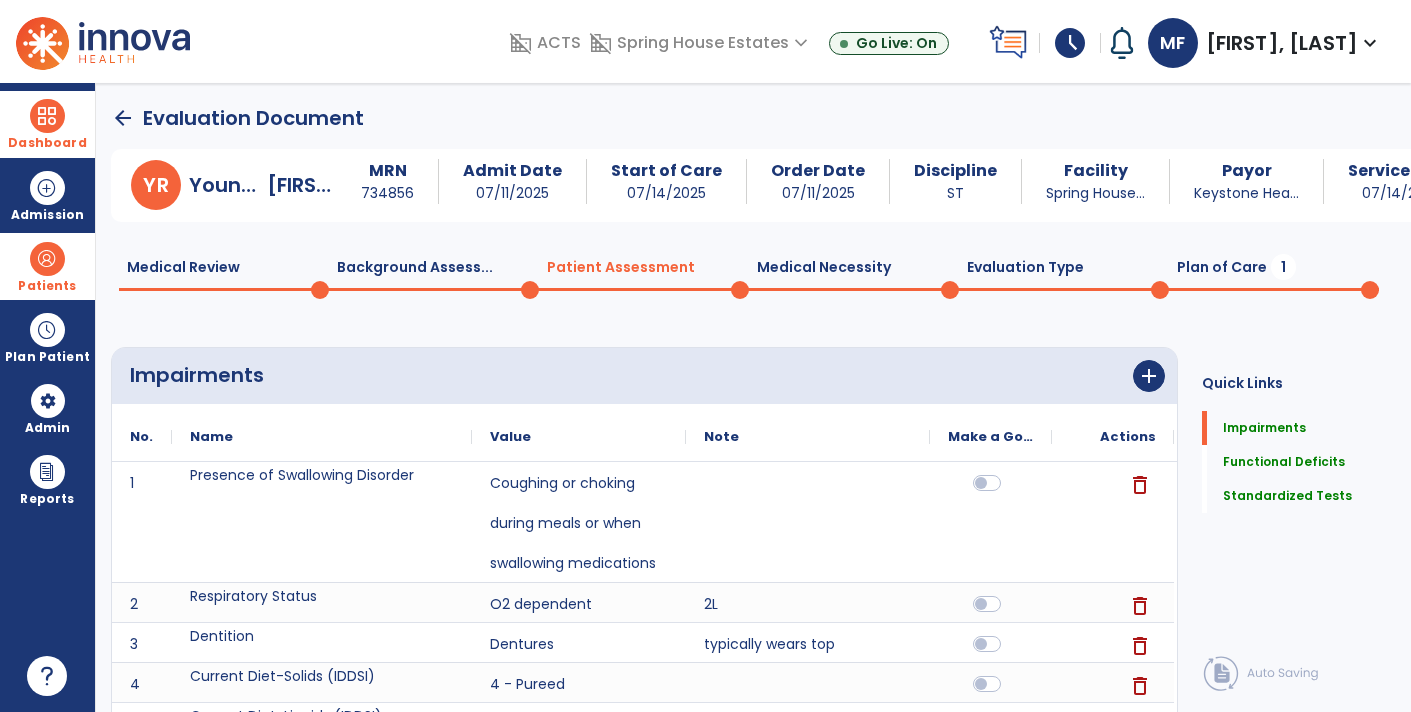 click on "Plan of Care  1" 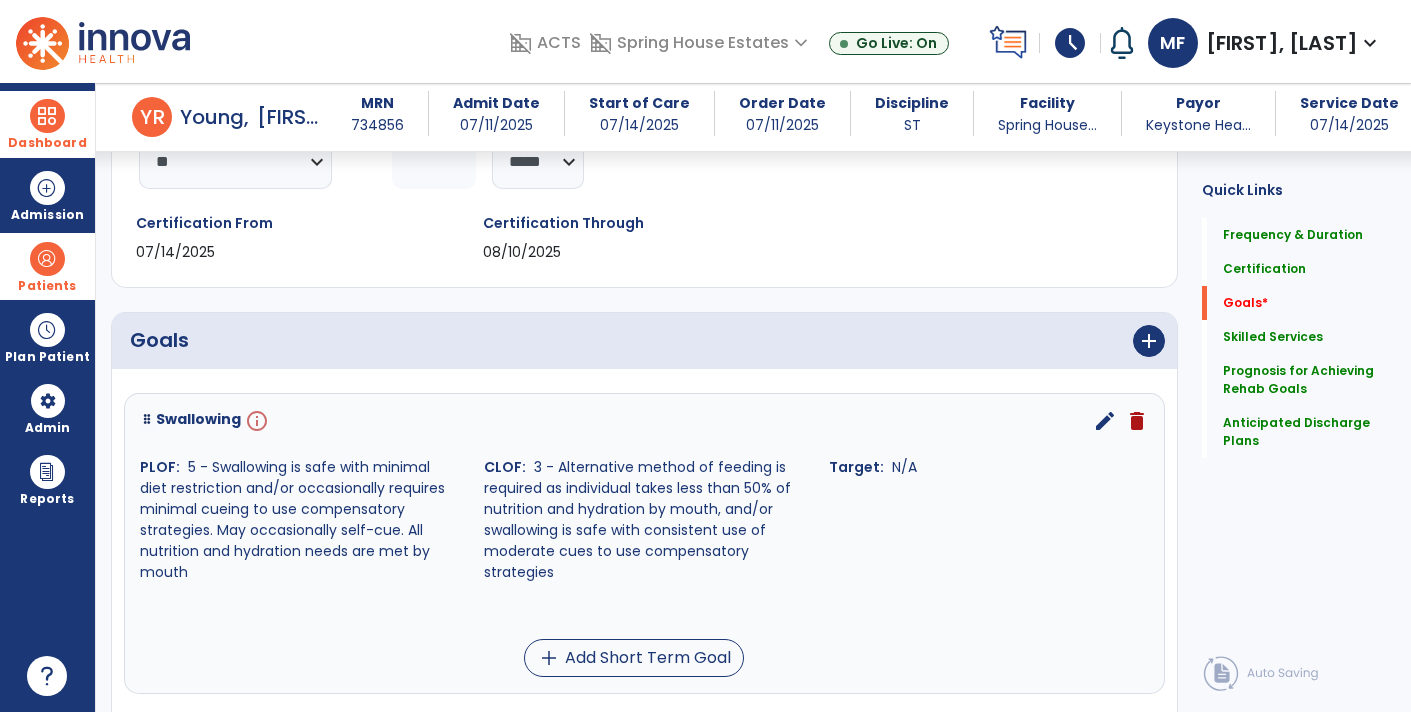 scroll, scrollTop: 306, scrollLeft: 0, axis: vertical 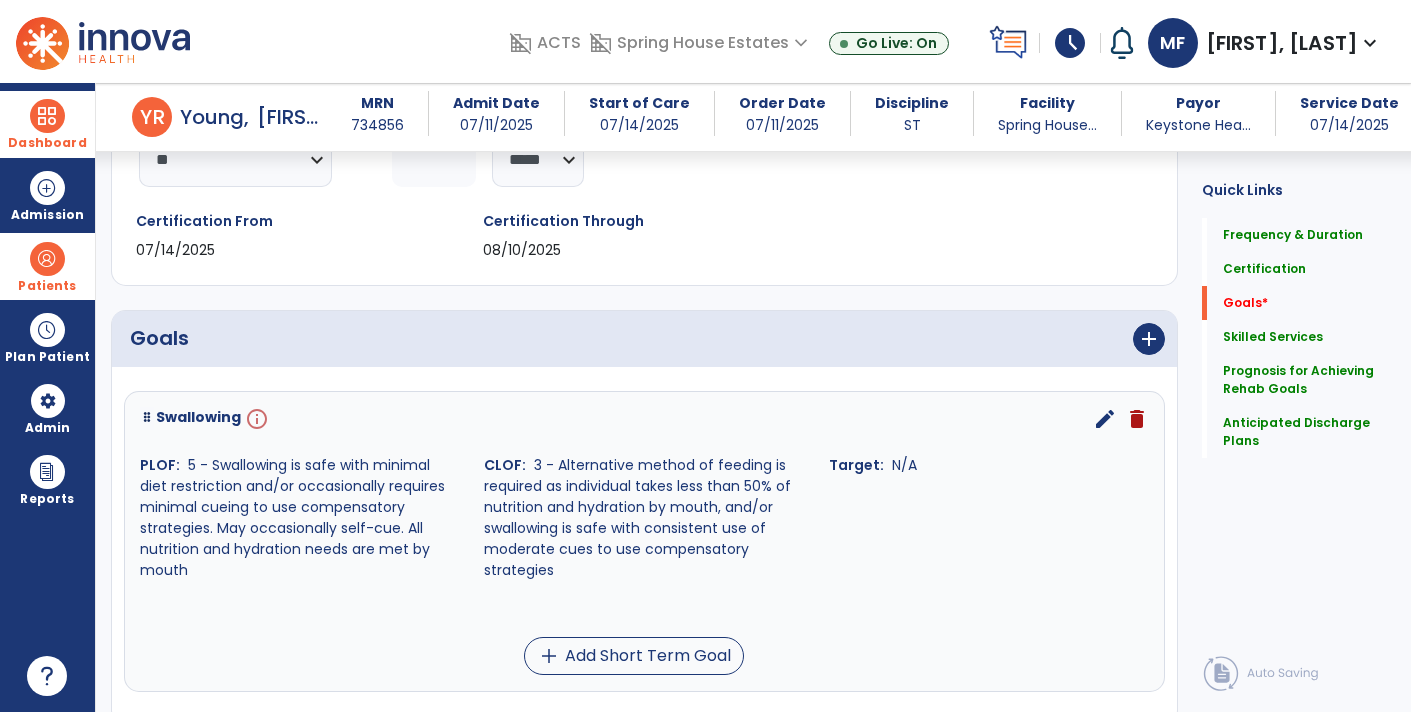 click on "edit" at bounding box center (1105, 419) 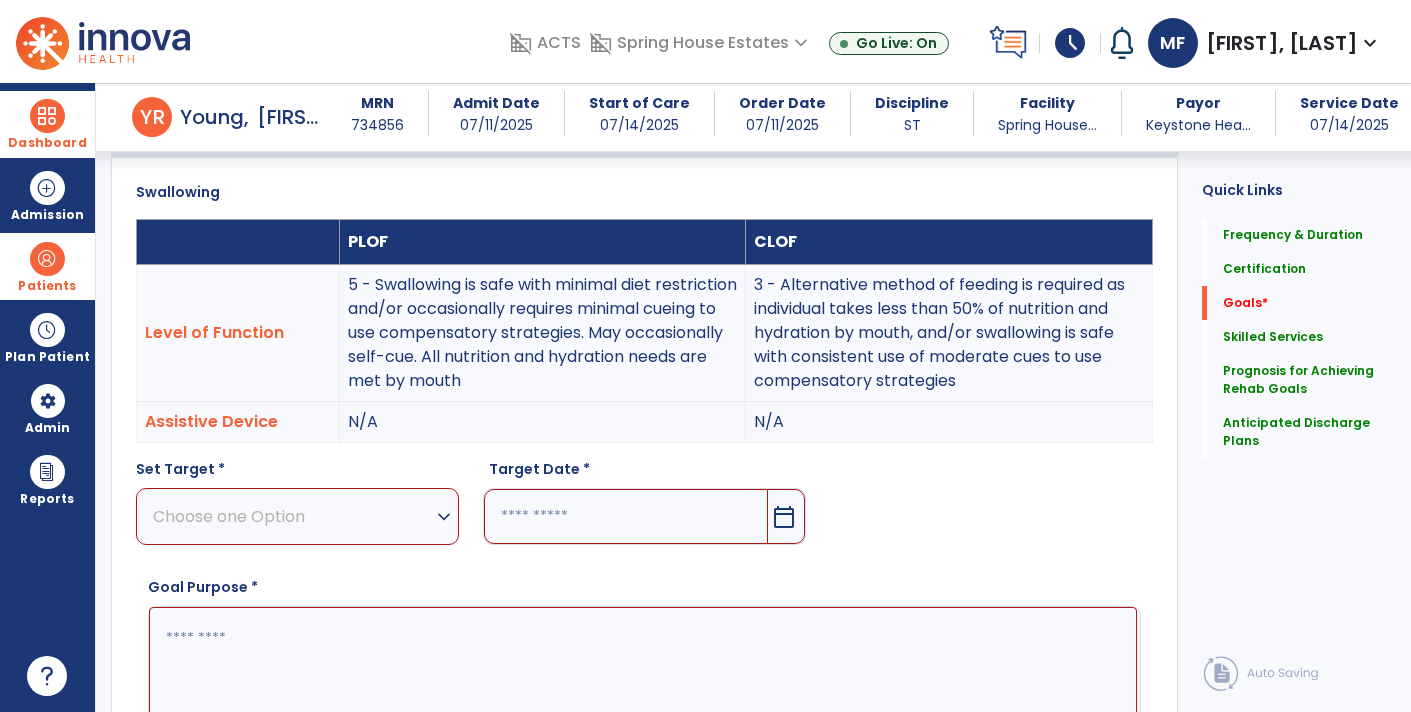 scroll, scrollTop: 532, scrollLeft: 0, axis: vertical 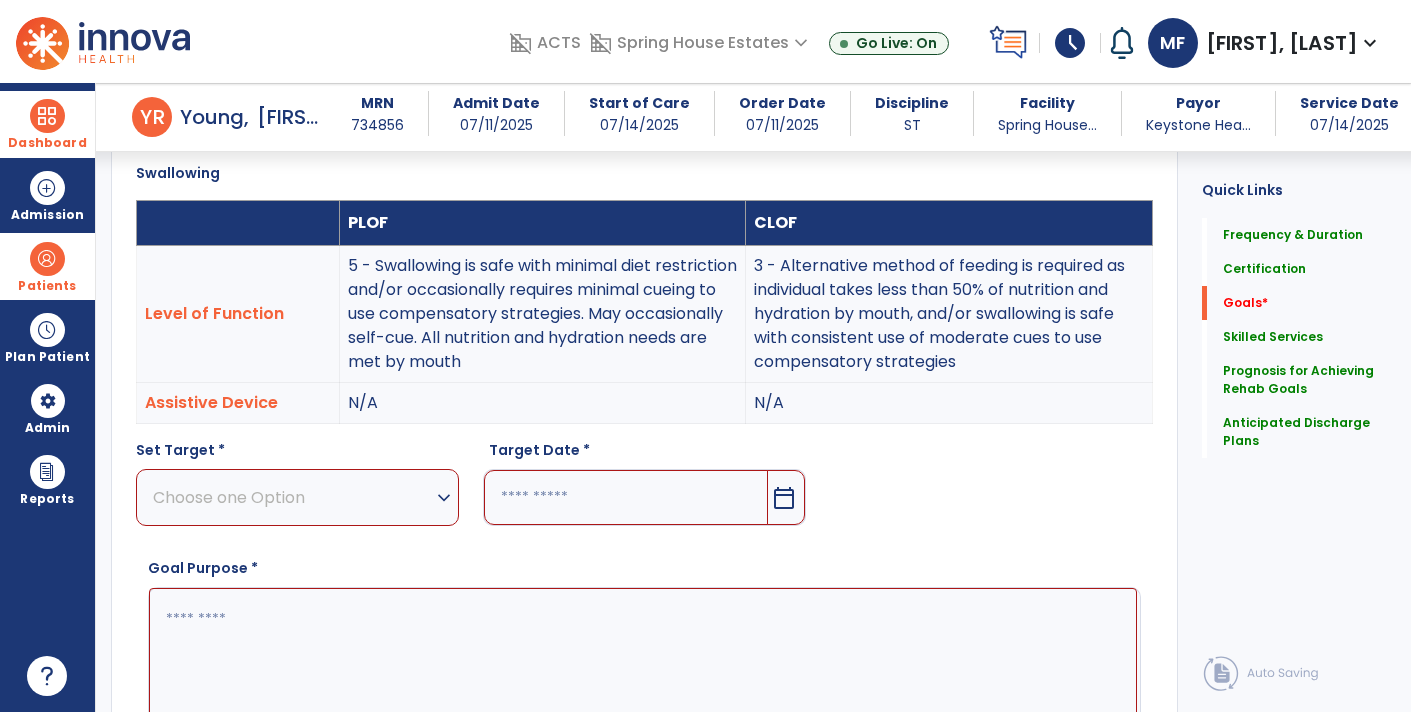 click on "Choose one Option" at bounding box center (292, 497) 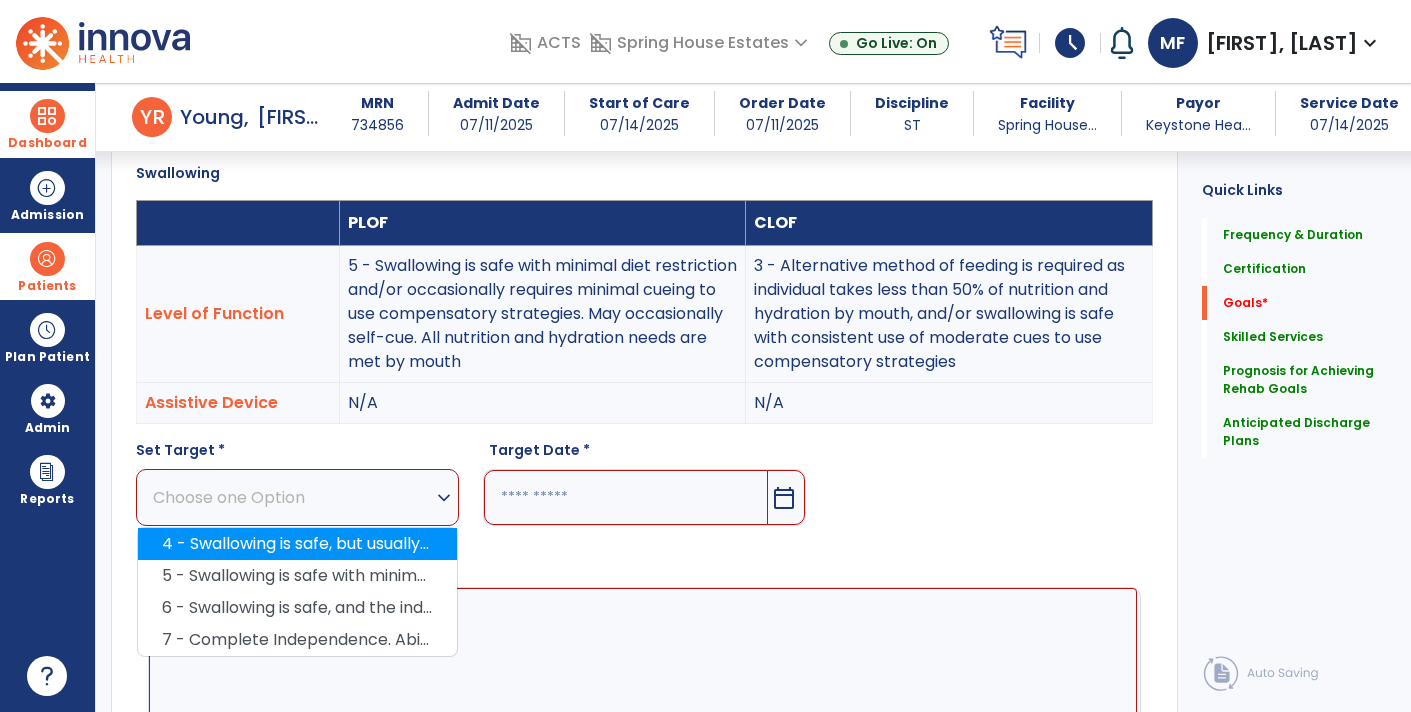 click on "4 - Swallowing is safe, but usually requires moderate cues to use compensatory strategies, and/or the individual has moderate diet restrictions and/or still requires tube feeding" at bounding box center (297, 544) 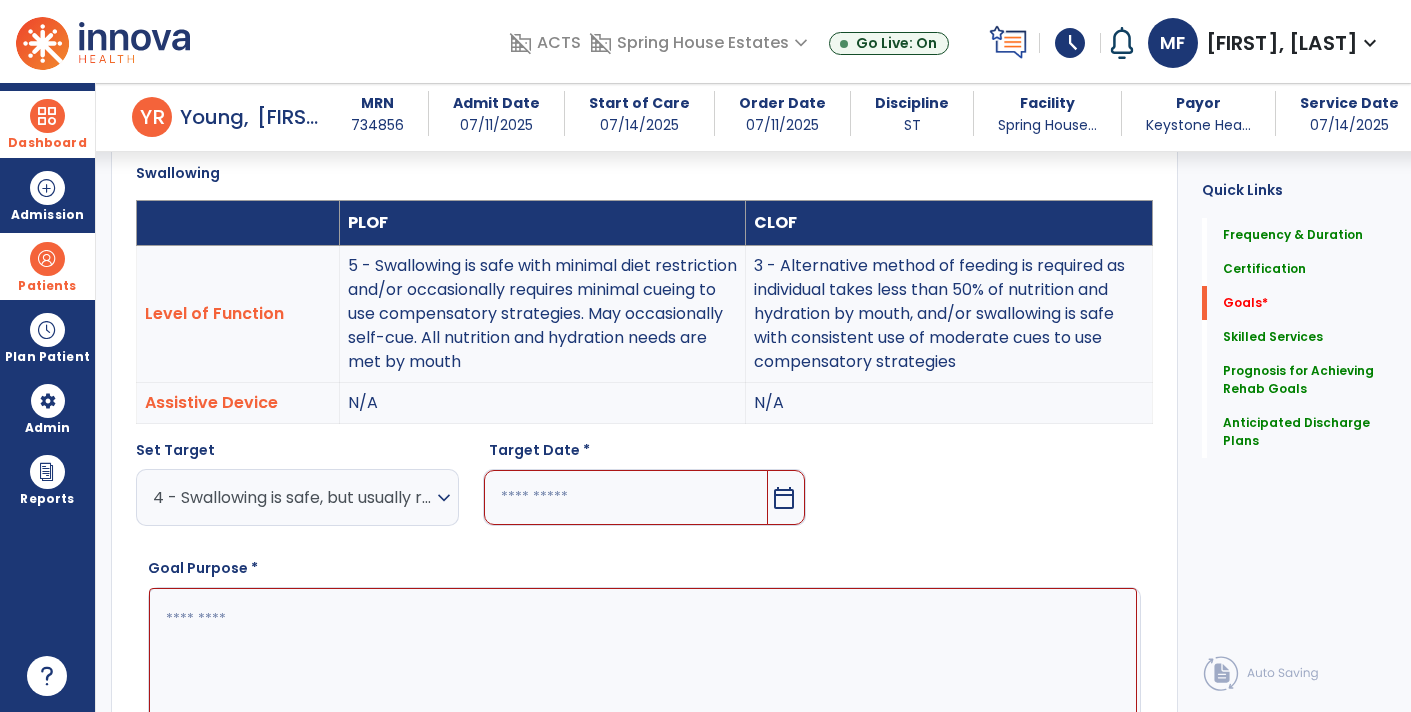 click on "calendar_today" at bounding box center [784, 498] 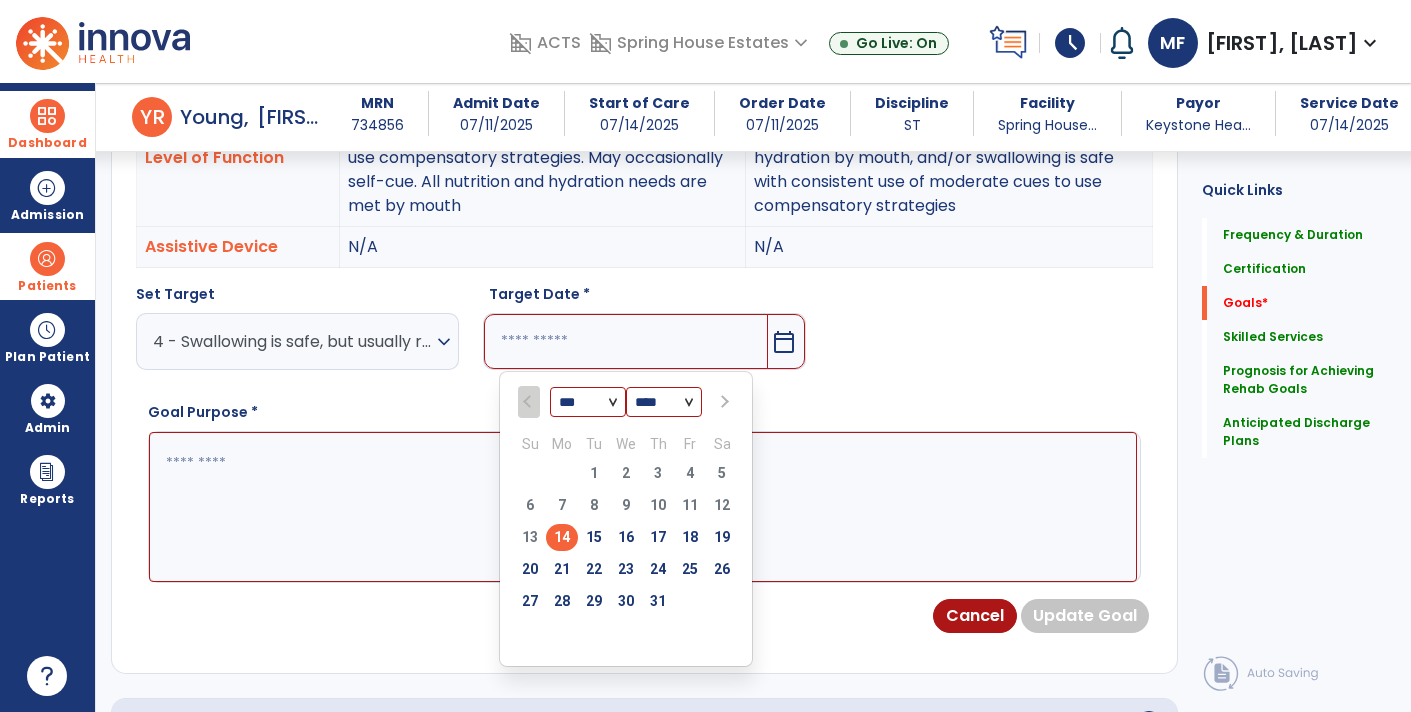 scroll, scrollTop: 688, scrollLeft: 0, axis: vertical 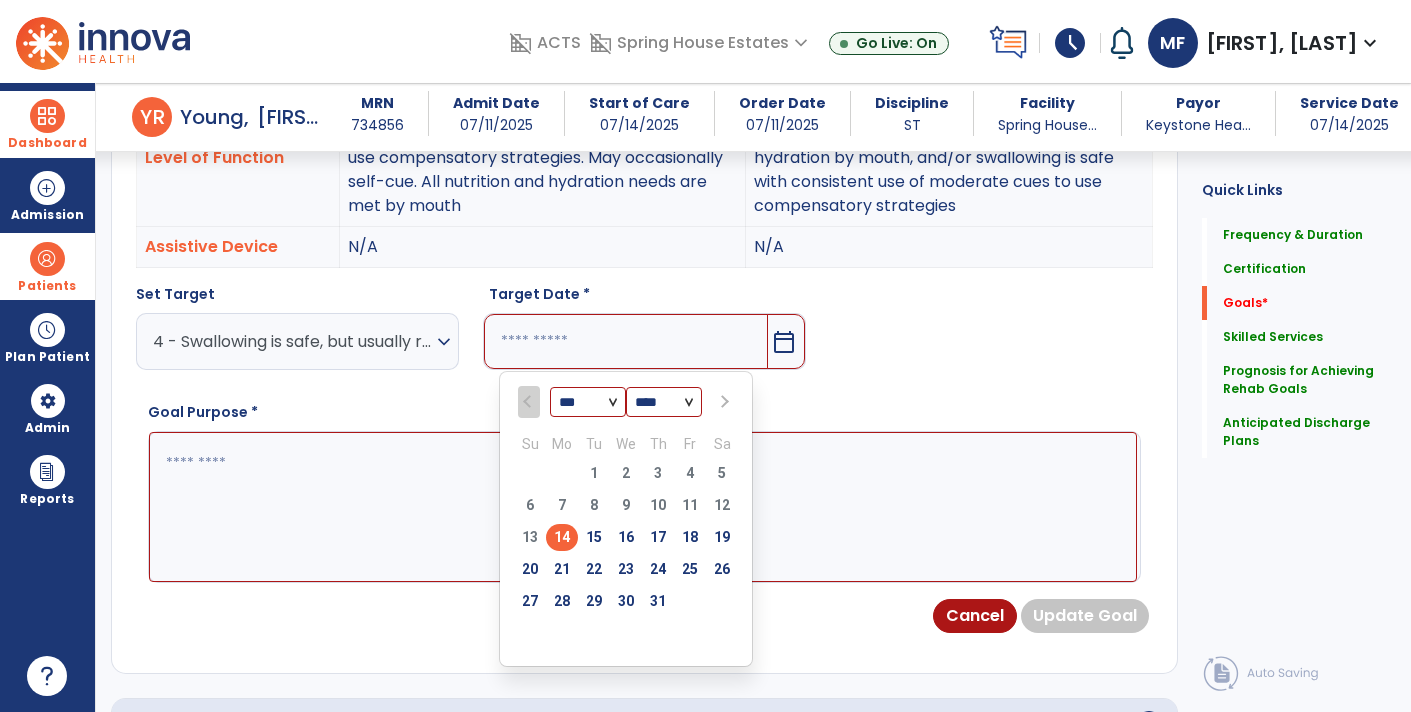 click at bounding box center (722, 402) 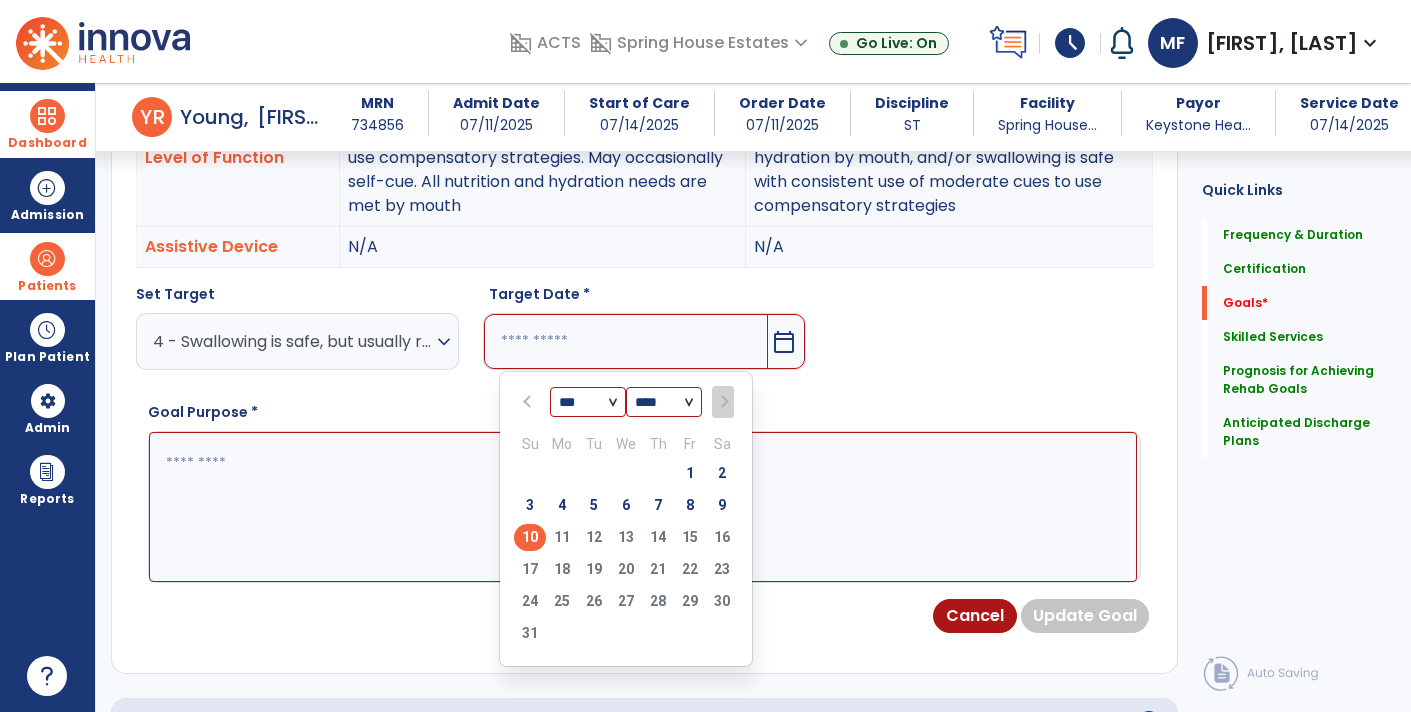 click on "10" at bounding box center (530, 537) 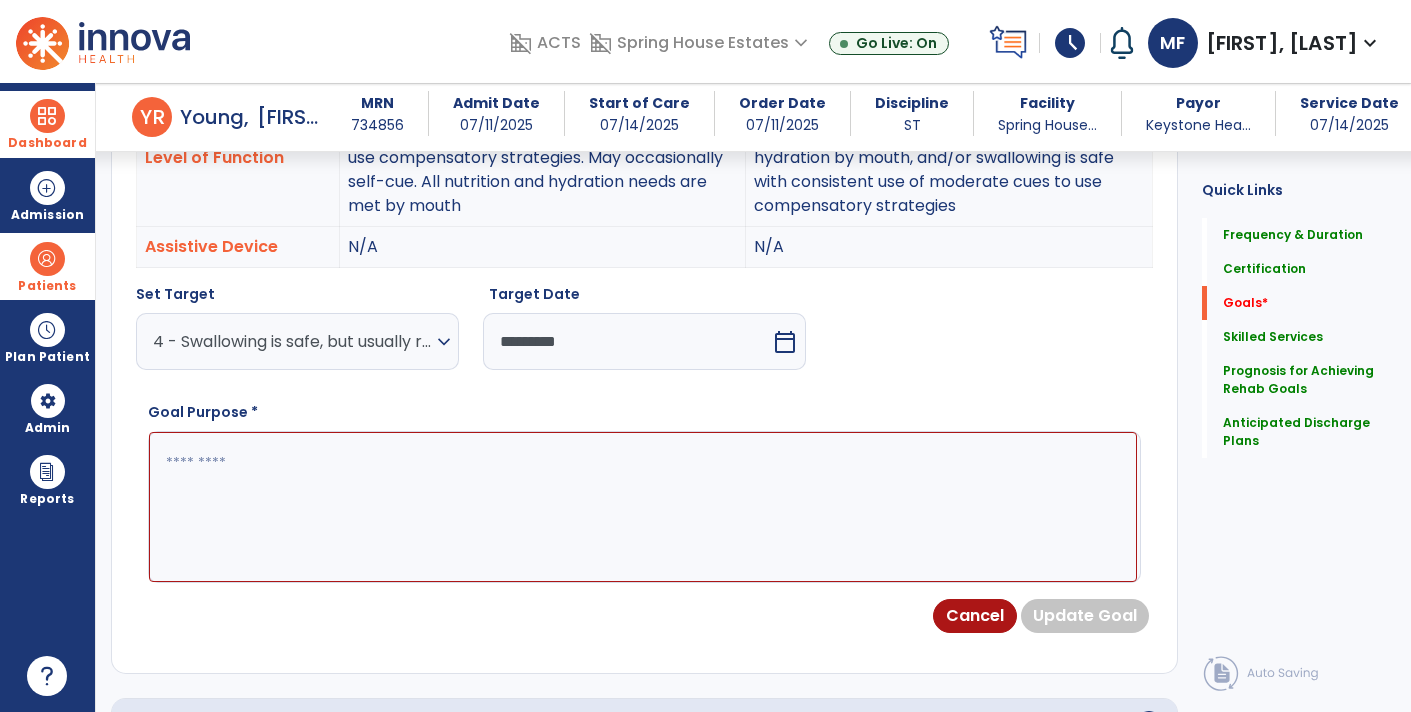 click on "calendar_today" at bounding box center [785, 342] 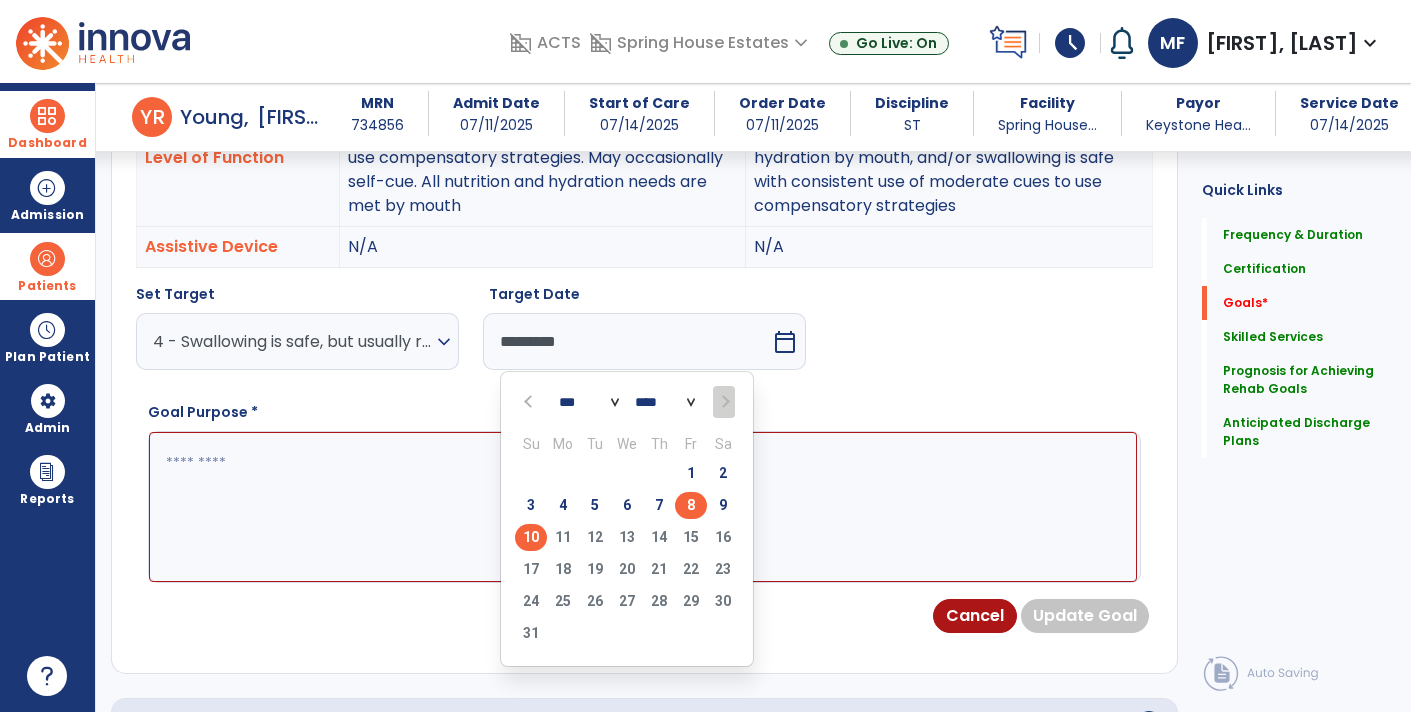 click on "8" at bounding box center [691, 505] 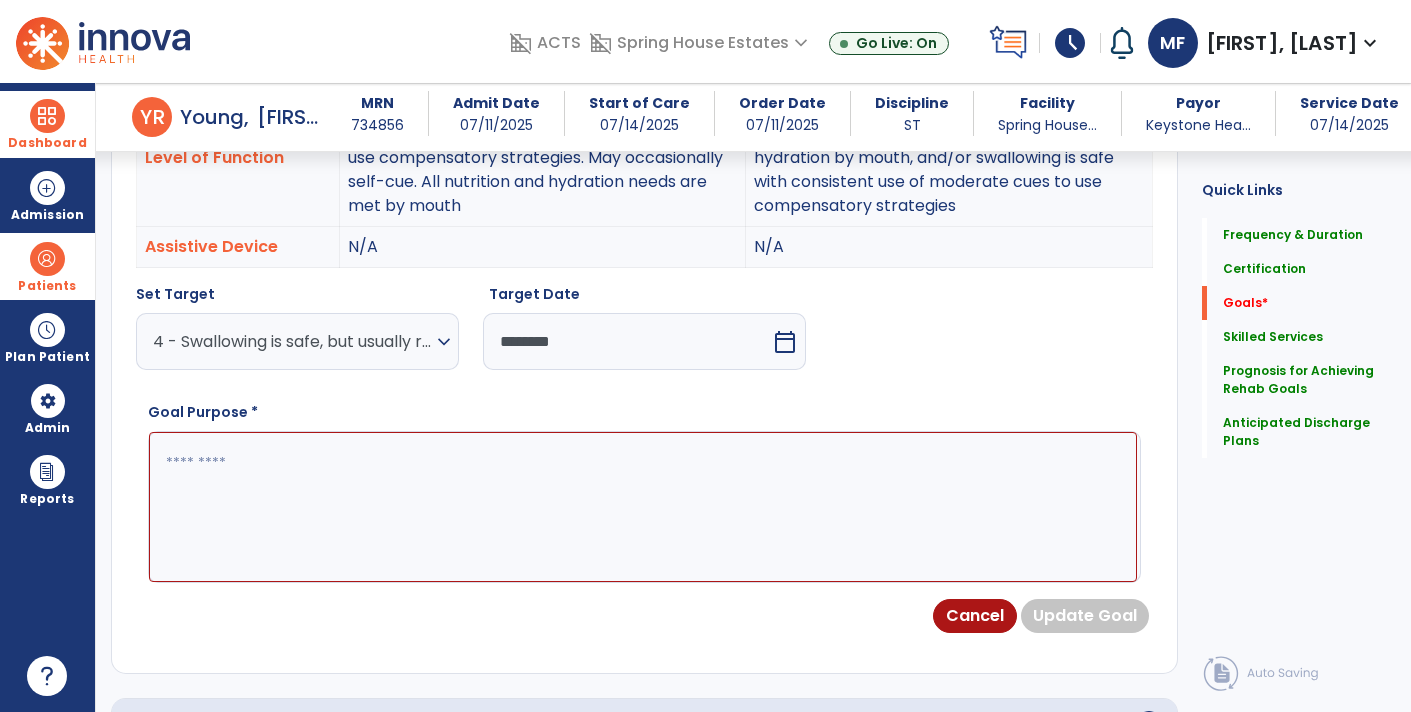 click on "********" at bounding box center [627, 341] 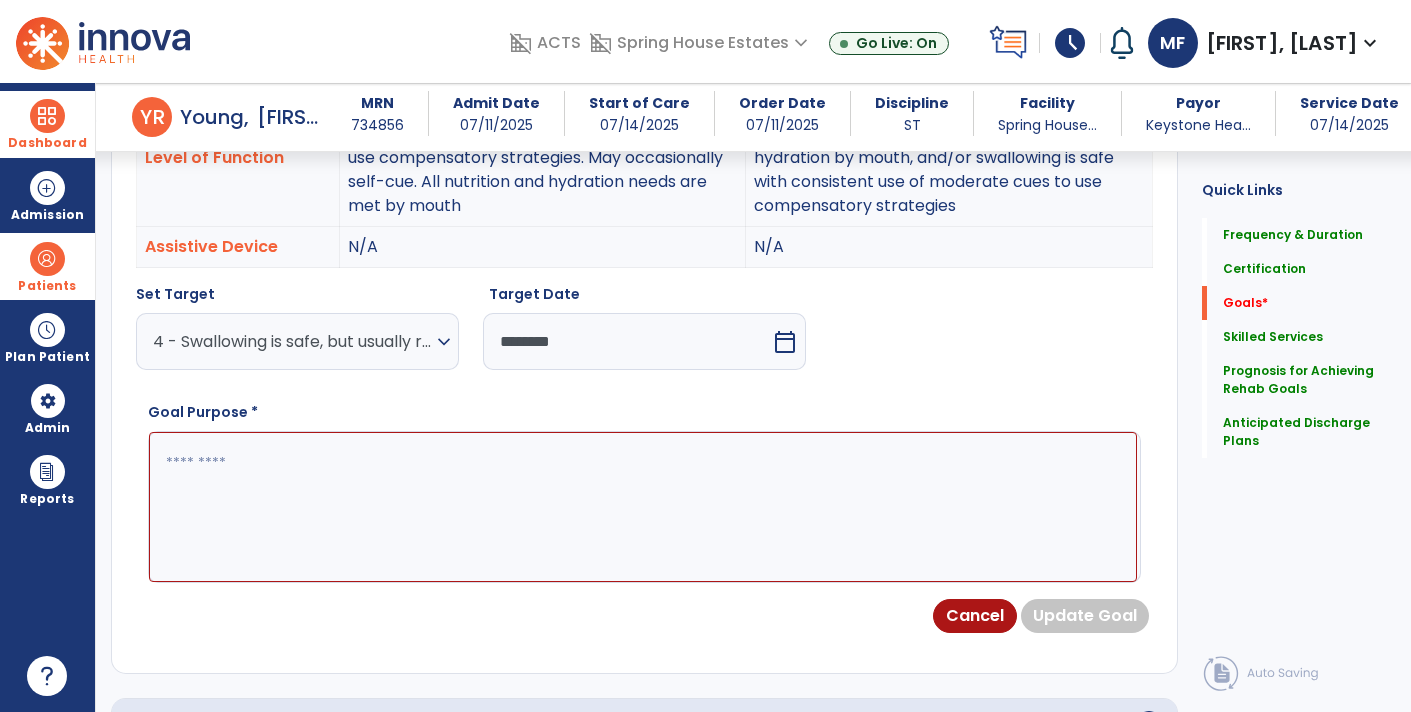 select on "*" 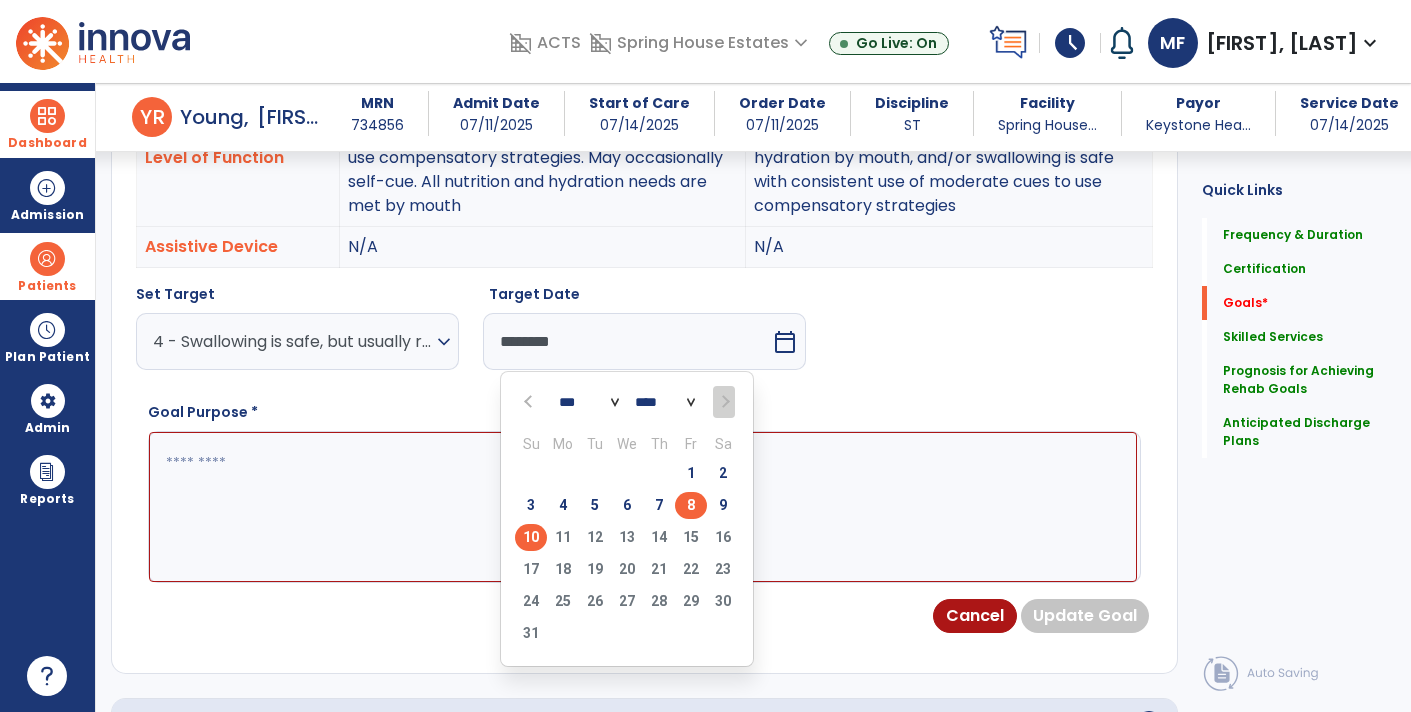 click on "10" at bounding box center [531, 537] 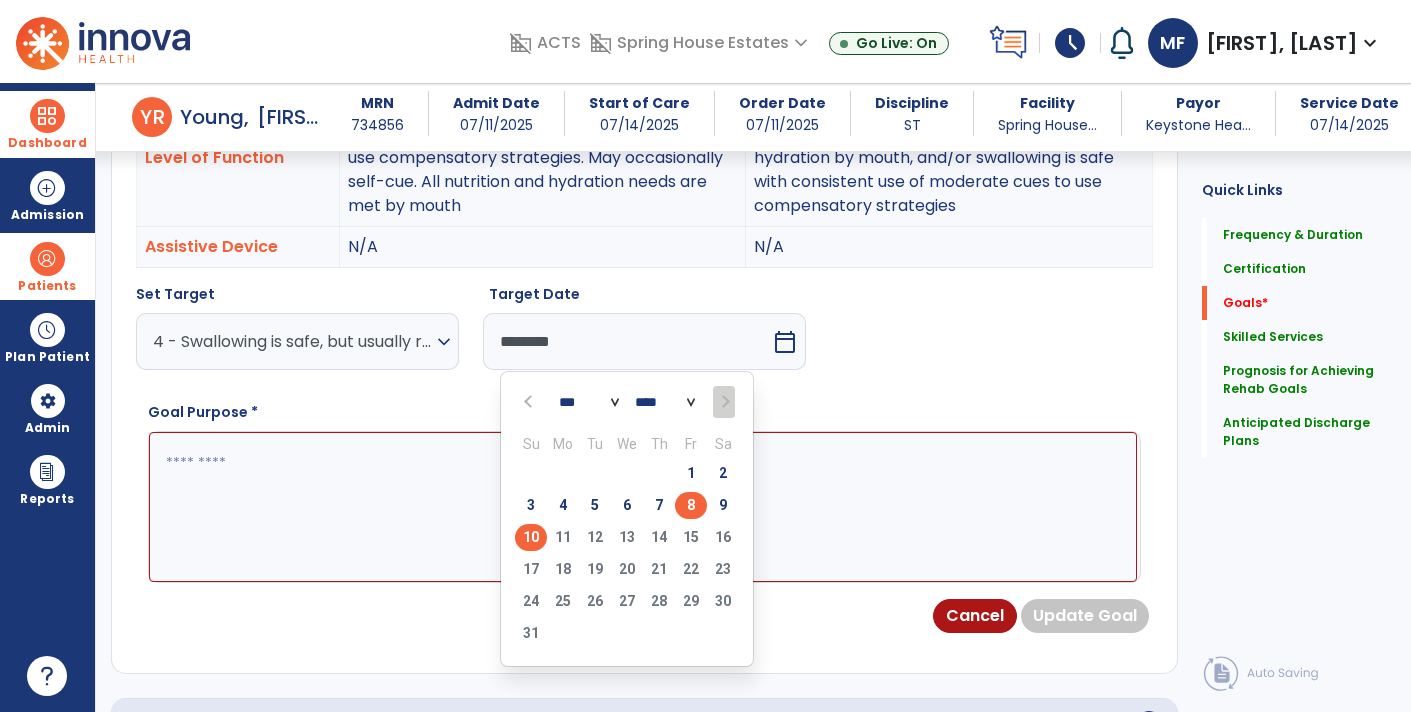 type on "*********" 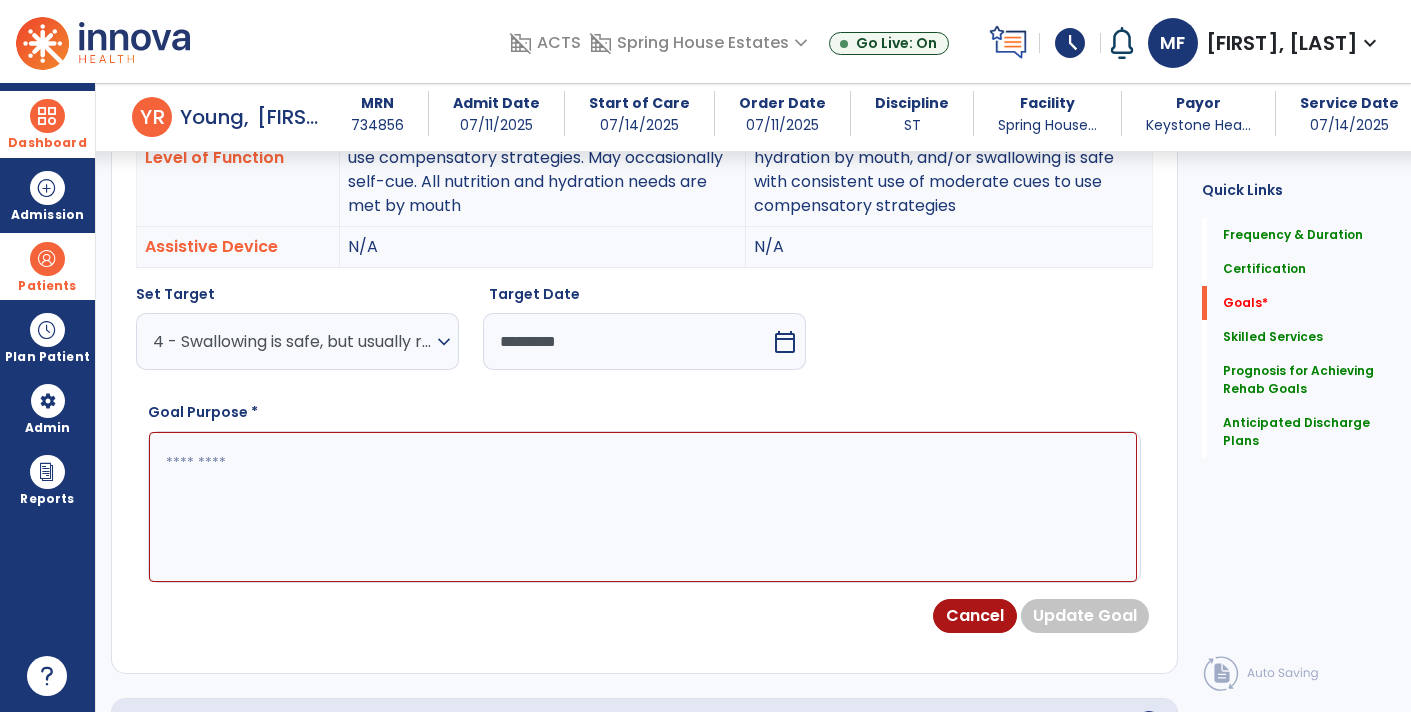 click at bounding box center (643, 506) 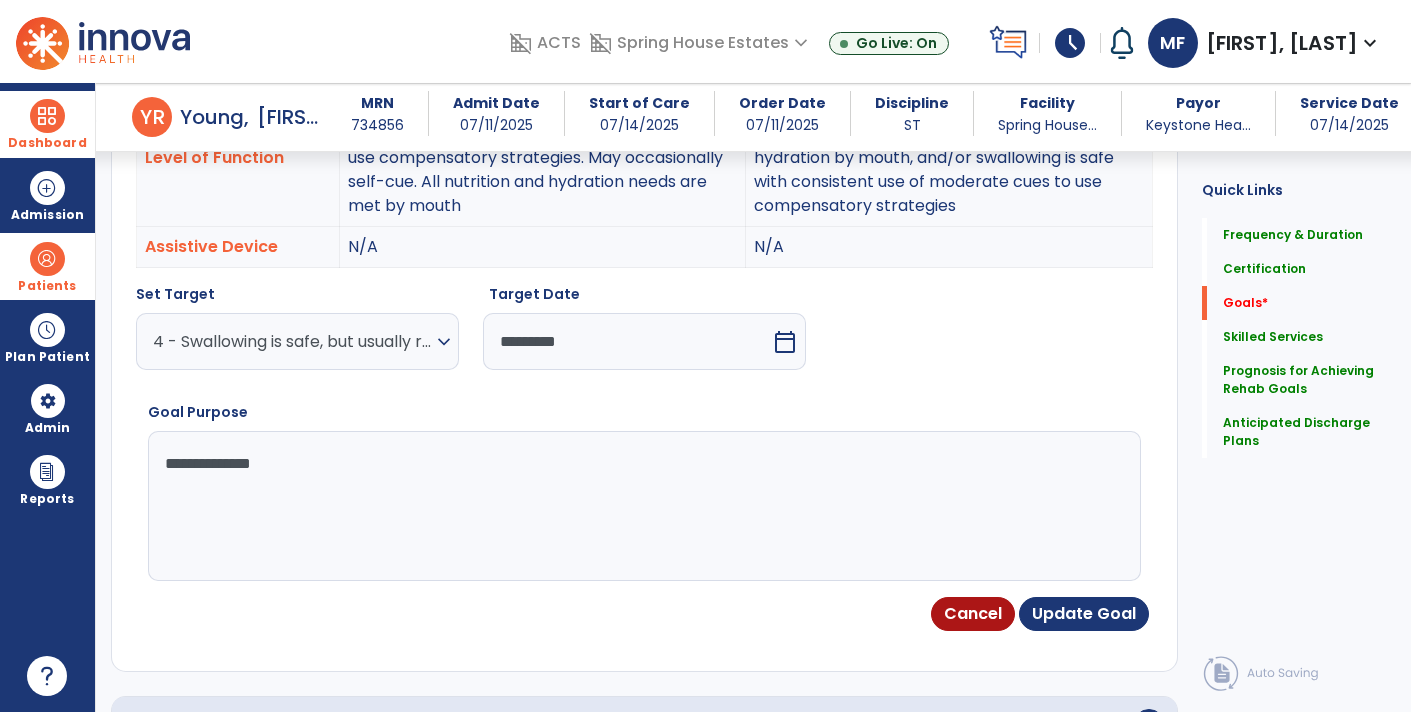 type on "**********" 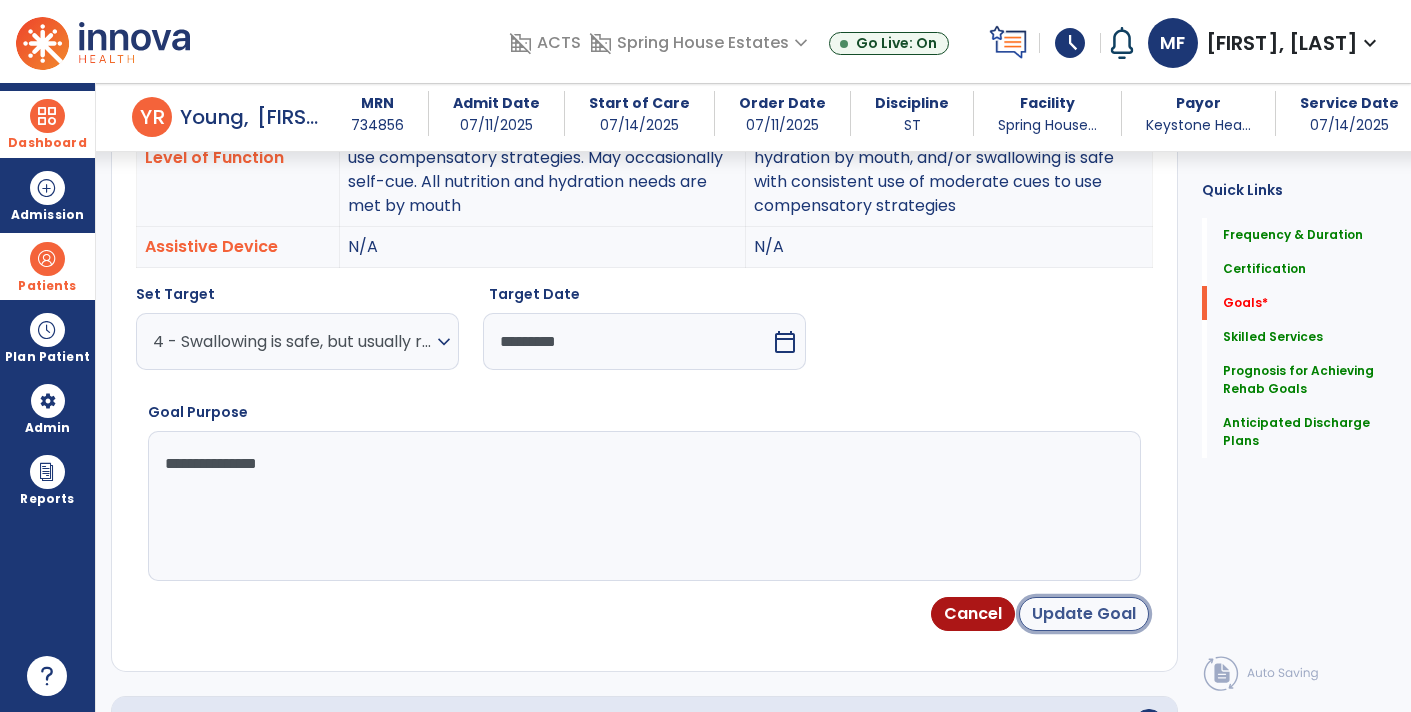 click on "Update Goal" at bounding box center [1084, 614] 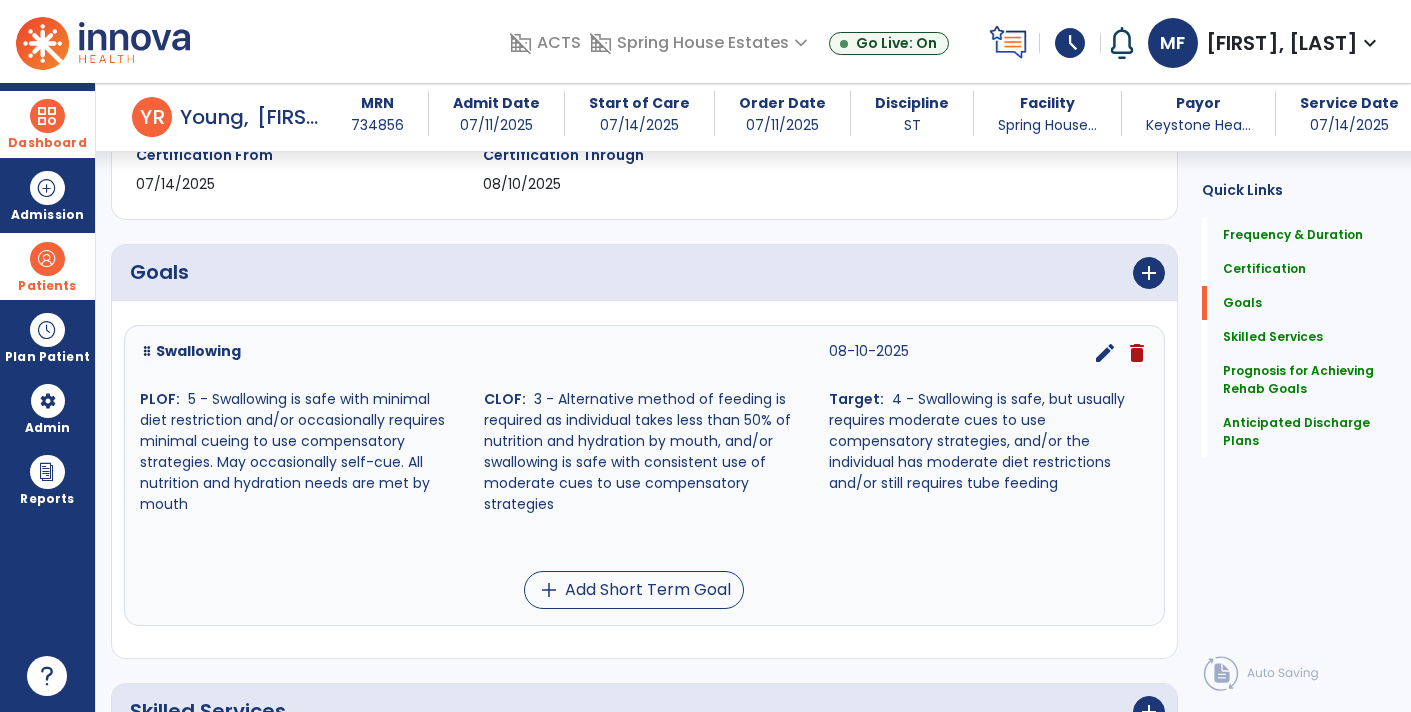 scroll, scrollTop: 0, scrollLeft: 0, axis: both 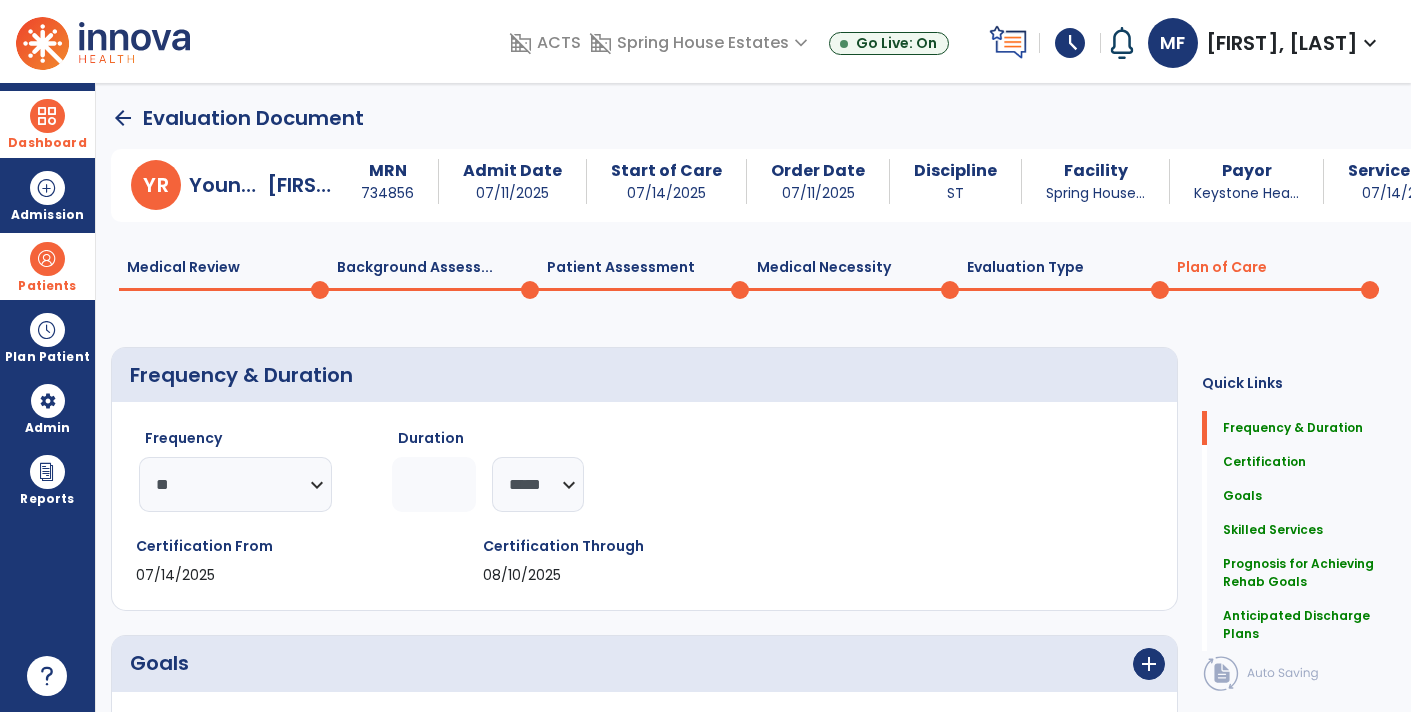 click on "Patient Assessment  0" 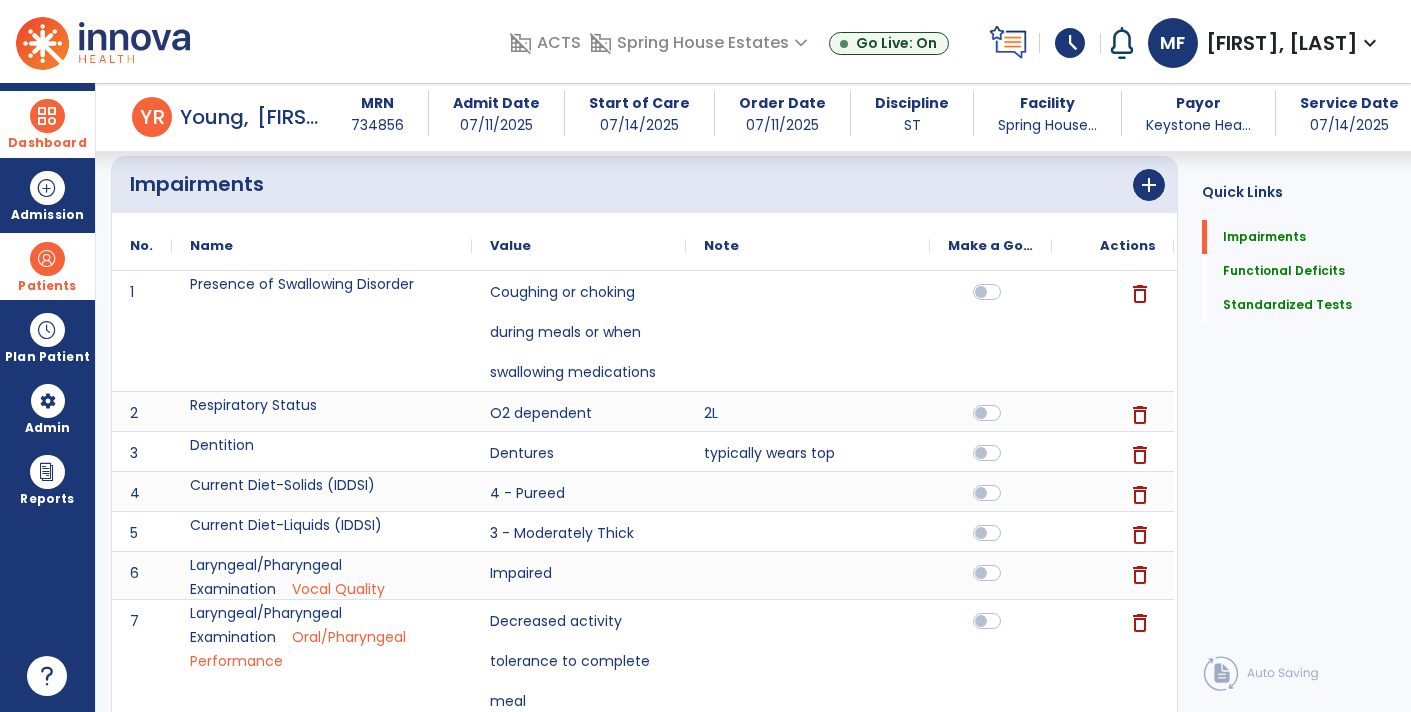 scroll, scrollTop: 0, scrollLeft: 0, axis: both 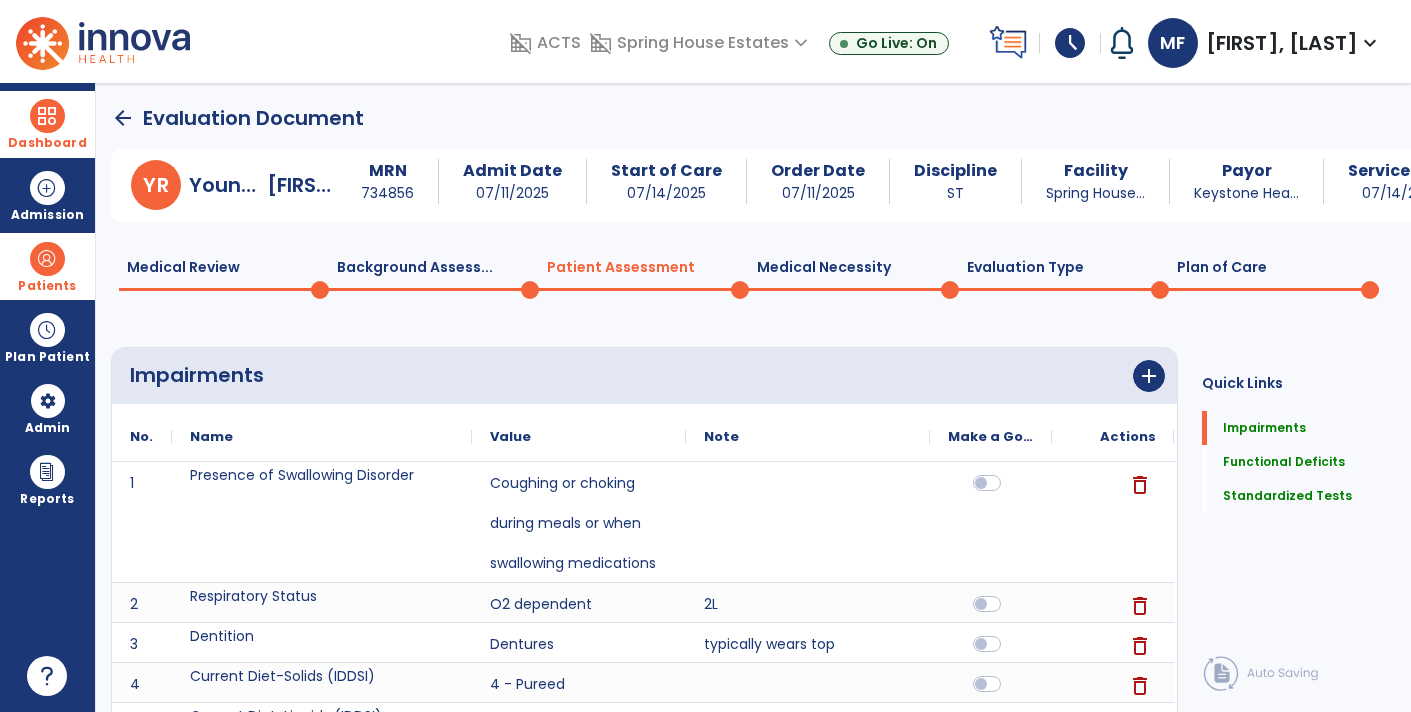 click on "Plan of Care  0" 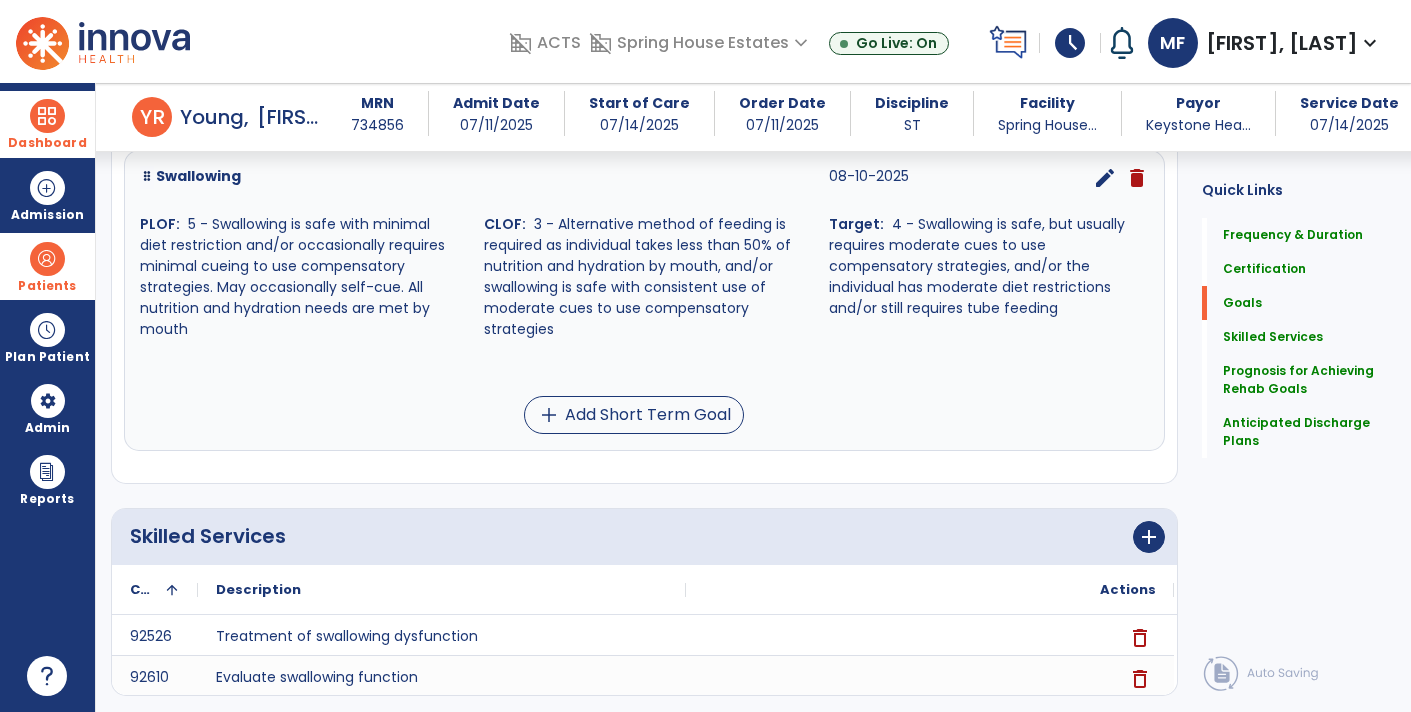 scroll, scrollTop: 540, scrollLeft: 0, axis: vertical 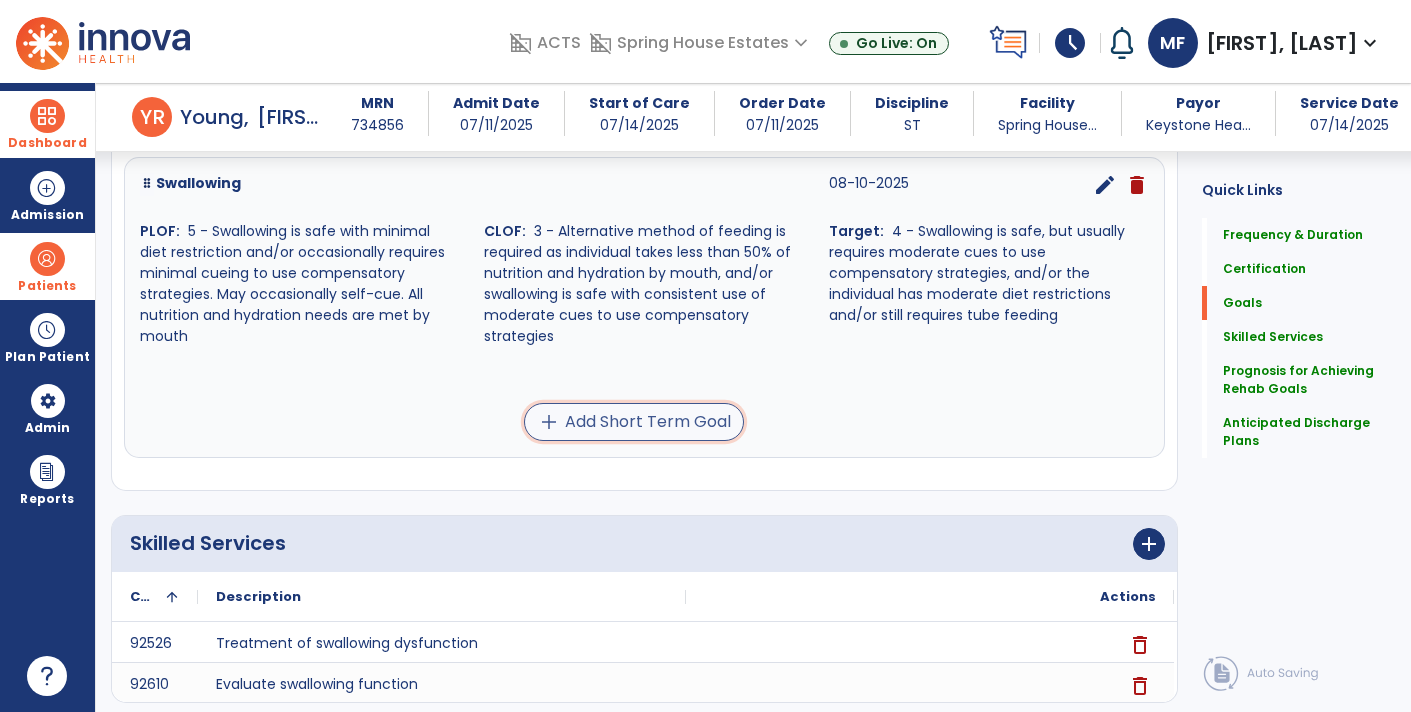 click on "add  Add Short Term Goal" at bounding box center [634, 422] 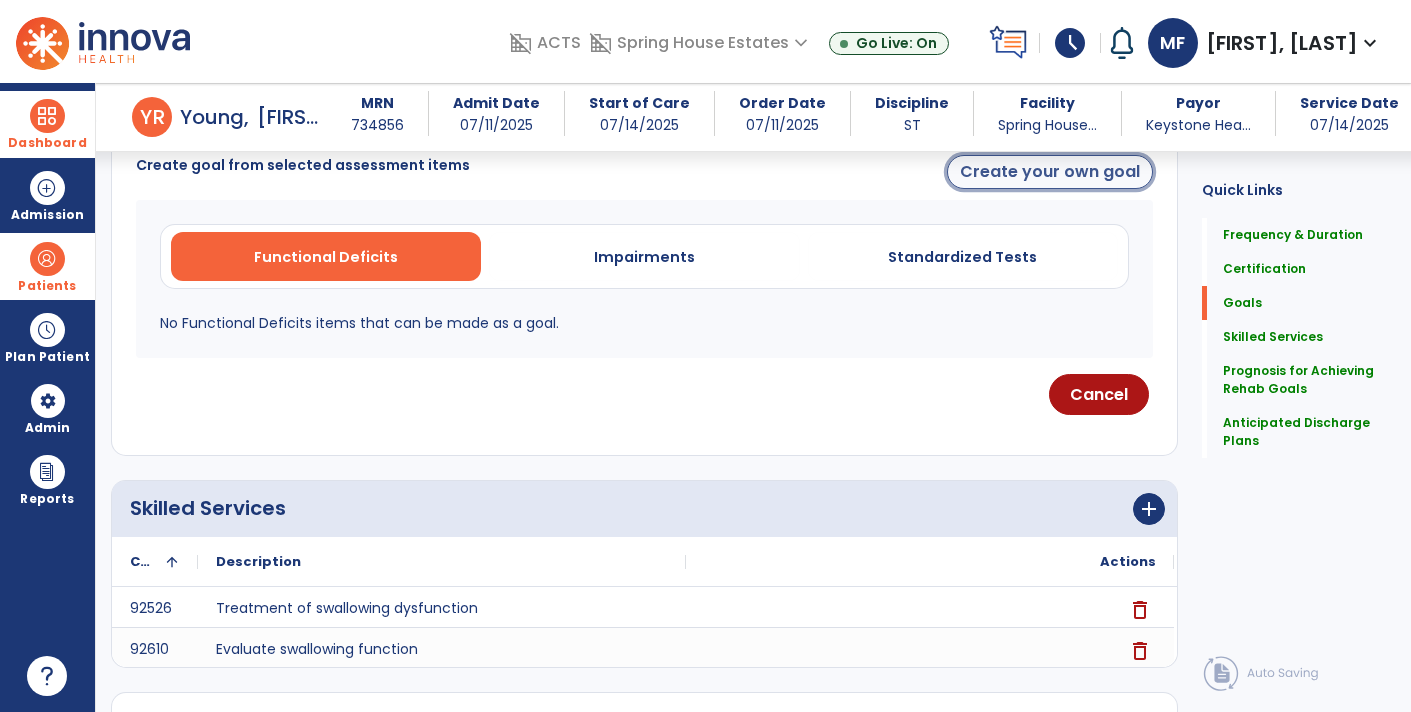 click on "Create your own goal" at bounding box center (1050, 172) 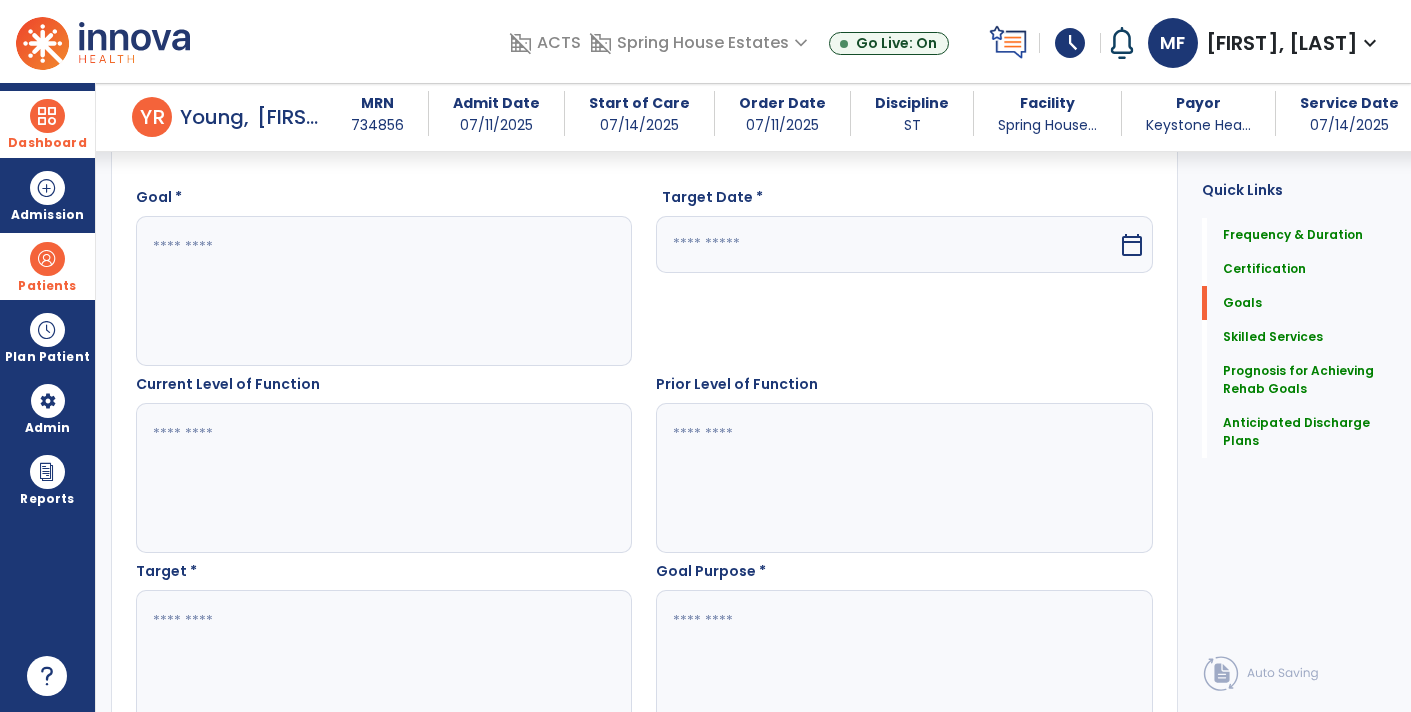 click at bounding box center [383, 291] 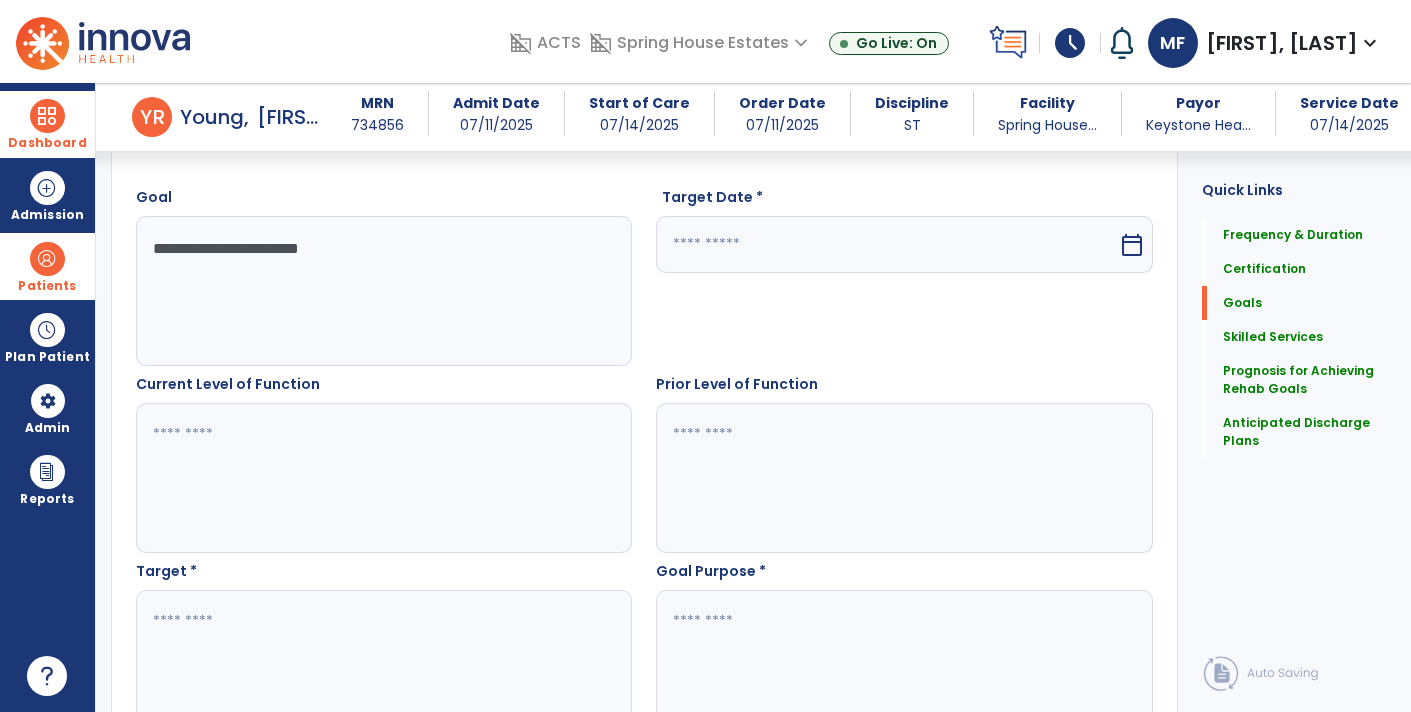 type on "**********" 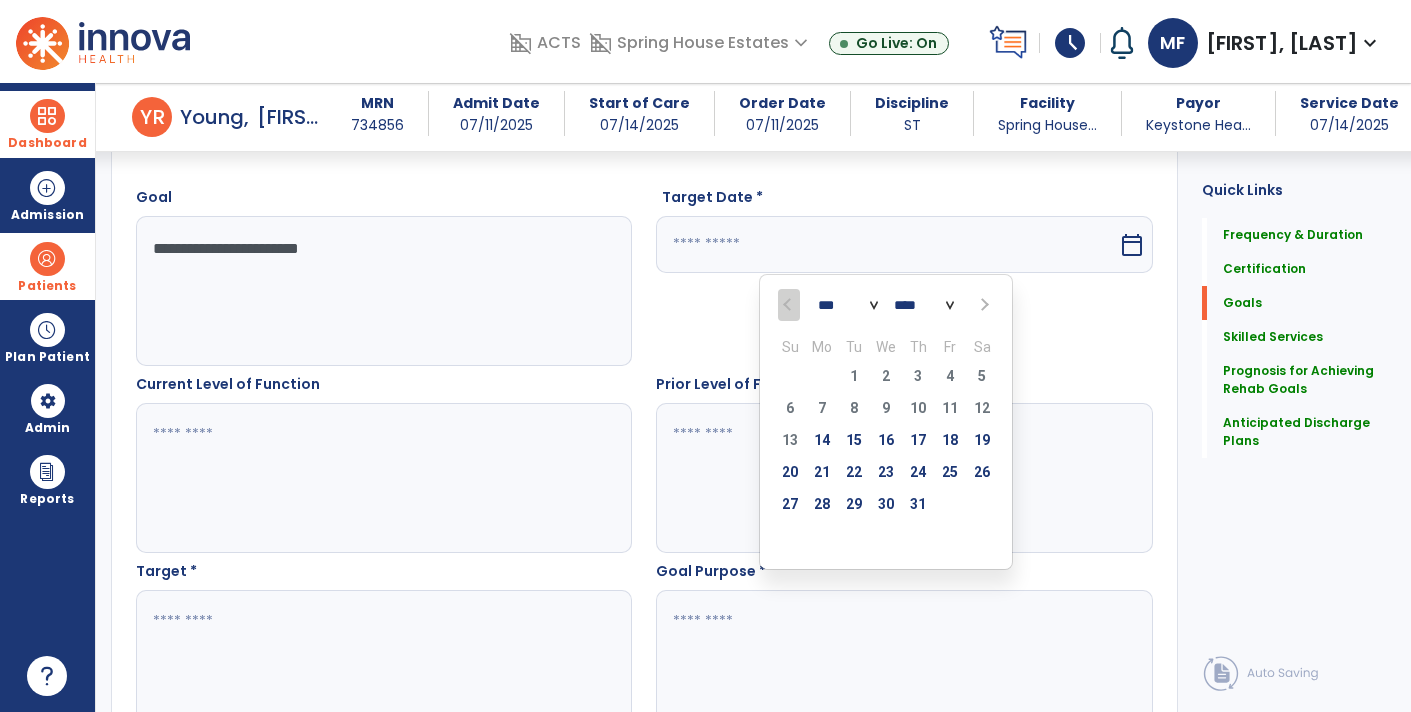 type on "*" 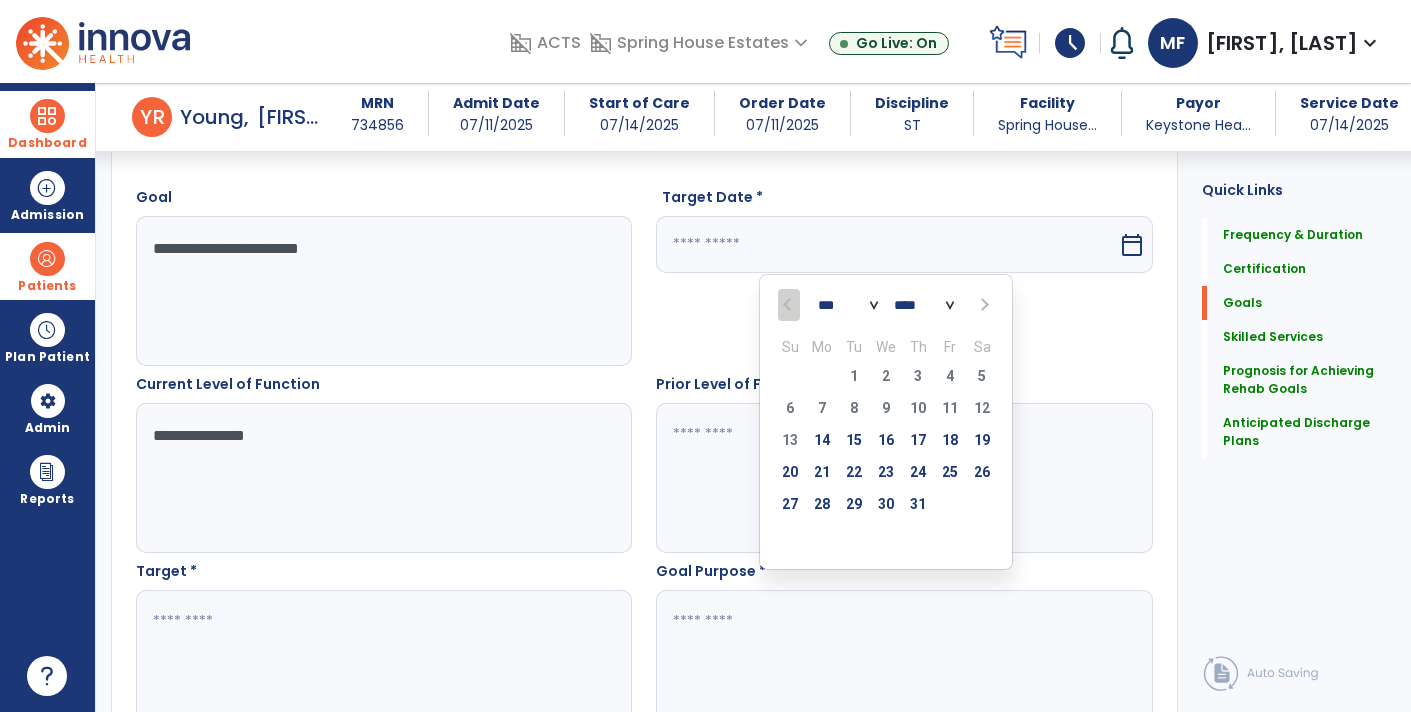 type on "**********" 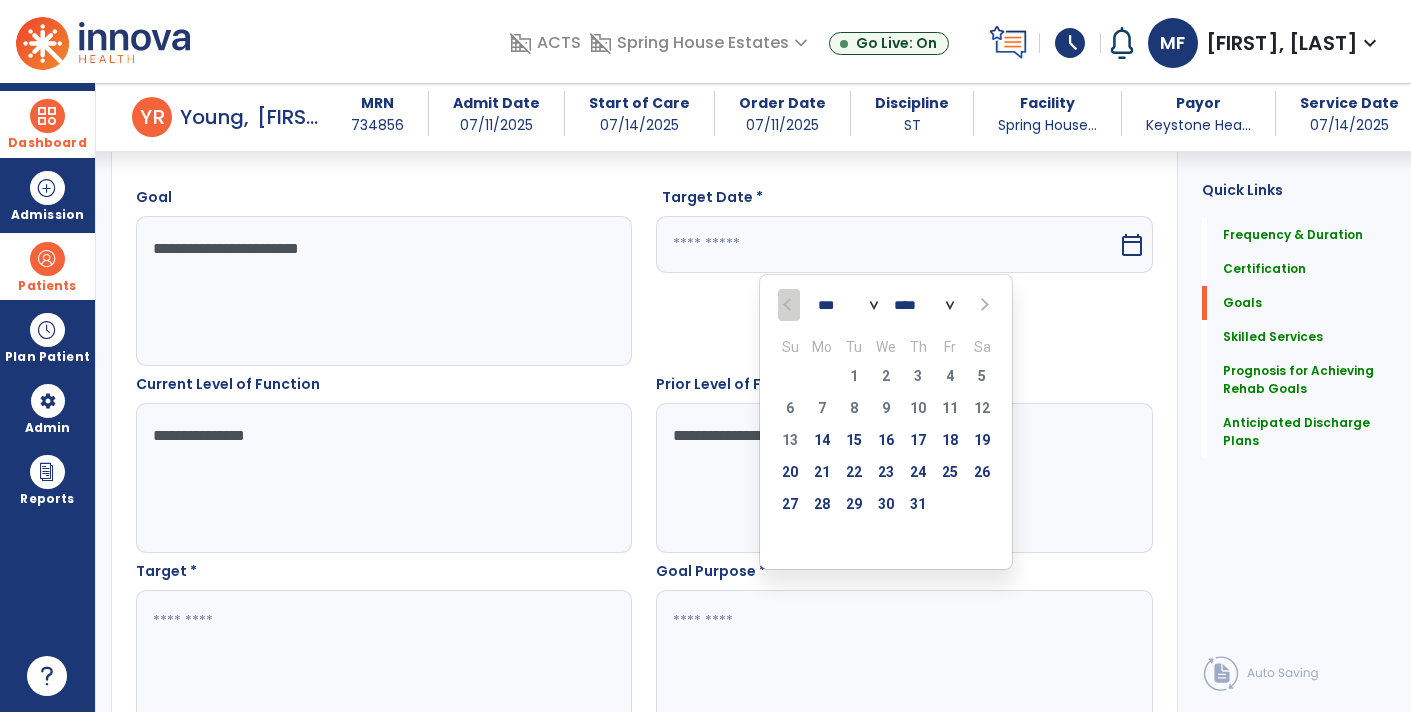 type on "**********" 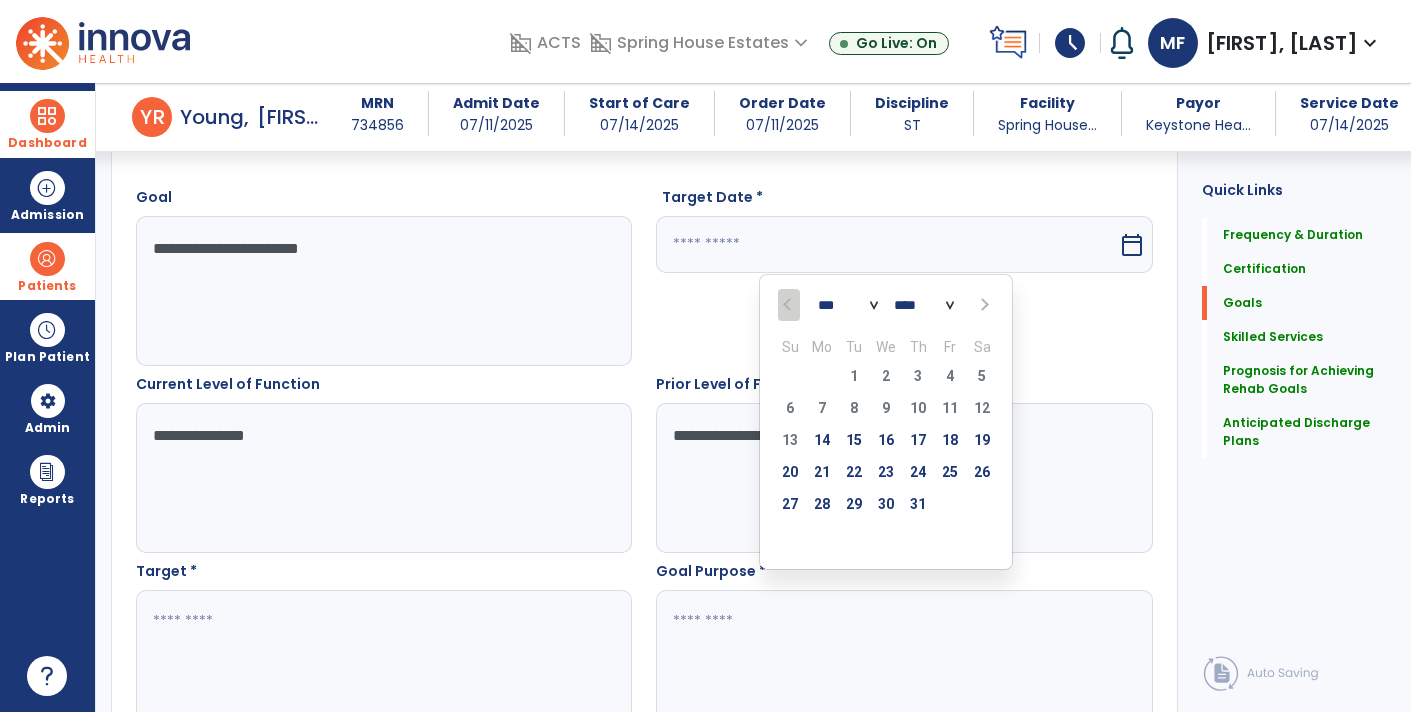 click at bounding box center (383, 665) 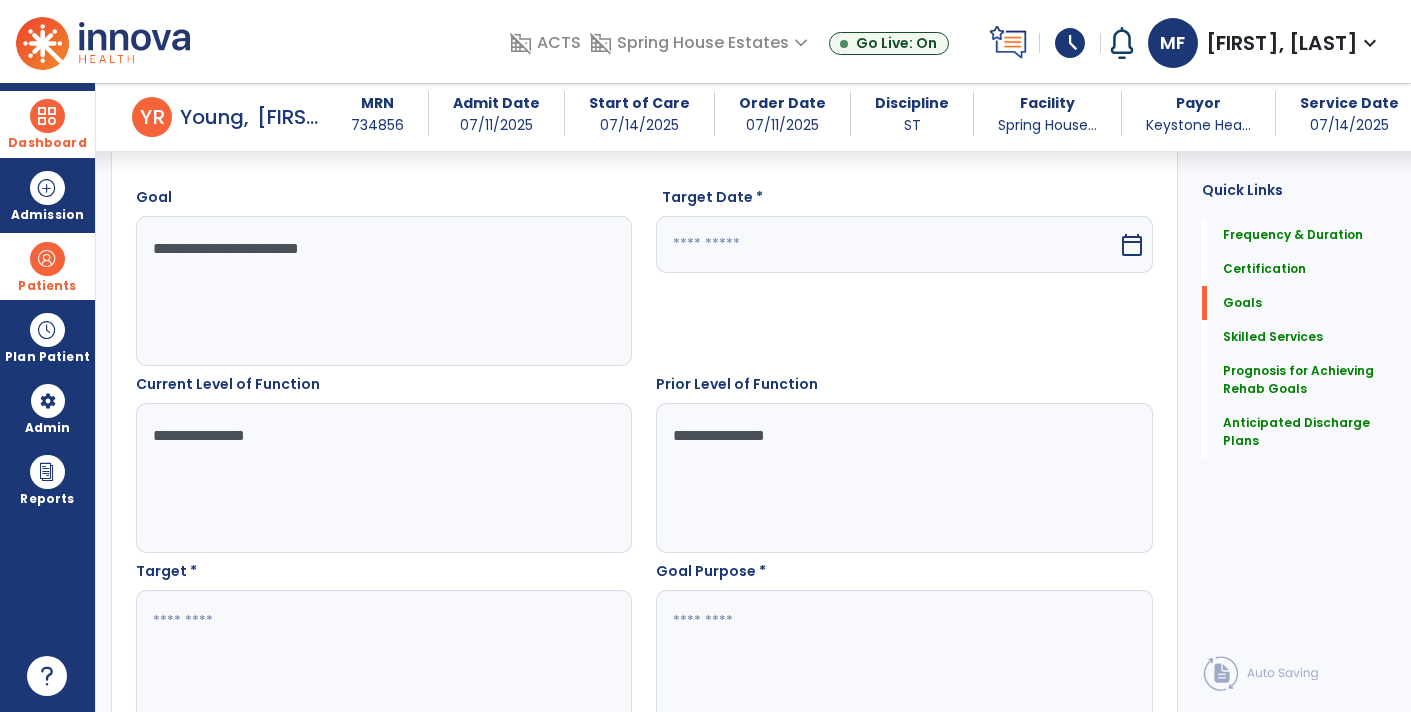 click at bounding box center (383, 665) 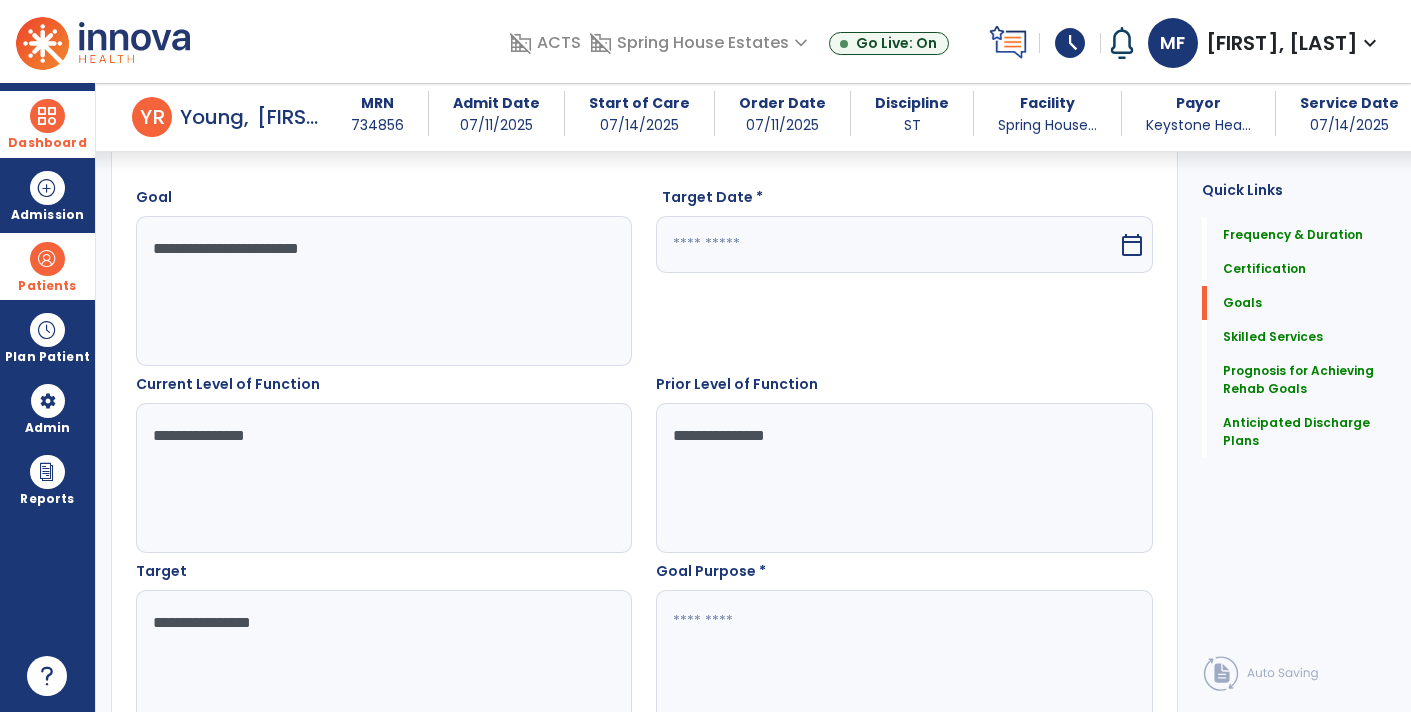 type on "**********" 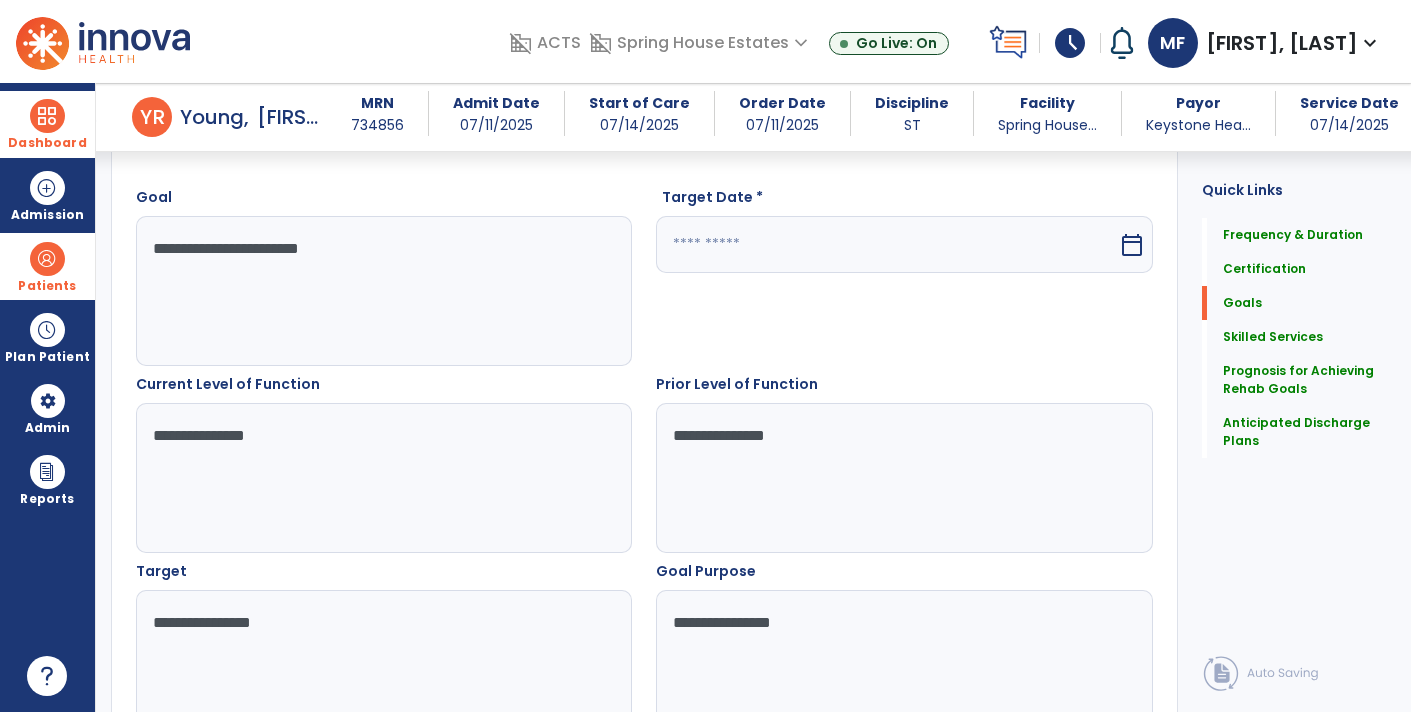 type on "**********" 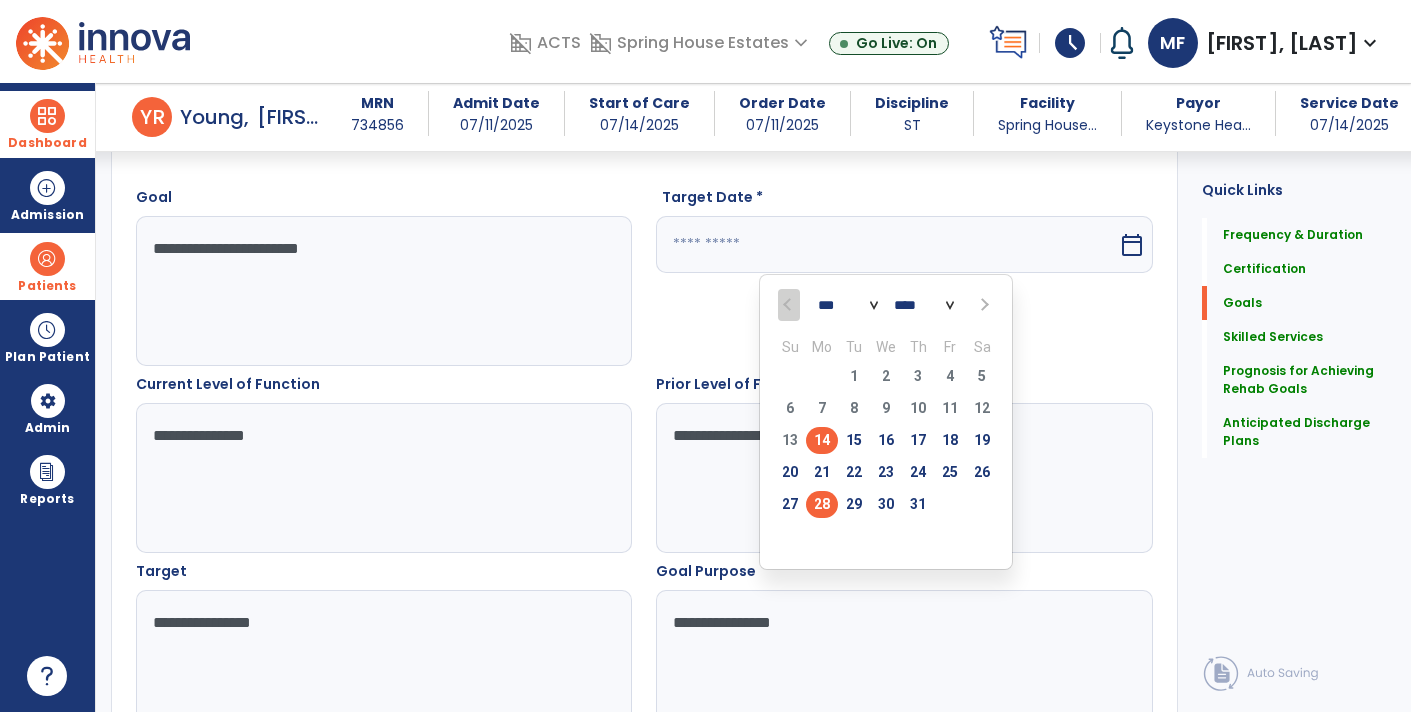 click on "28" at bounding box center [822, 504] 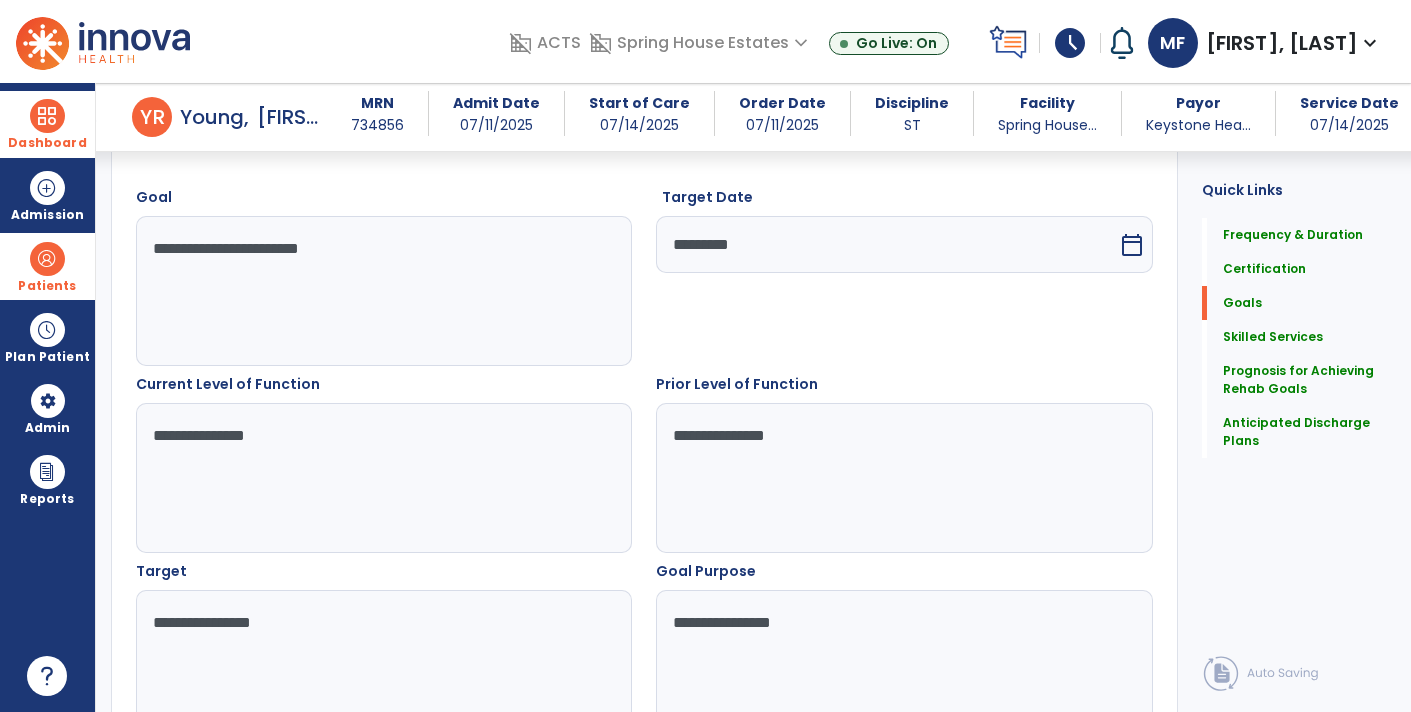 click on "**********" at bounding box center [383, 291] 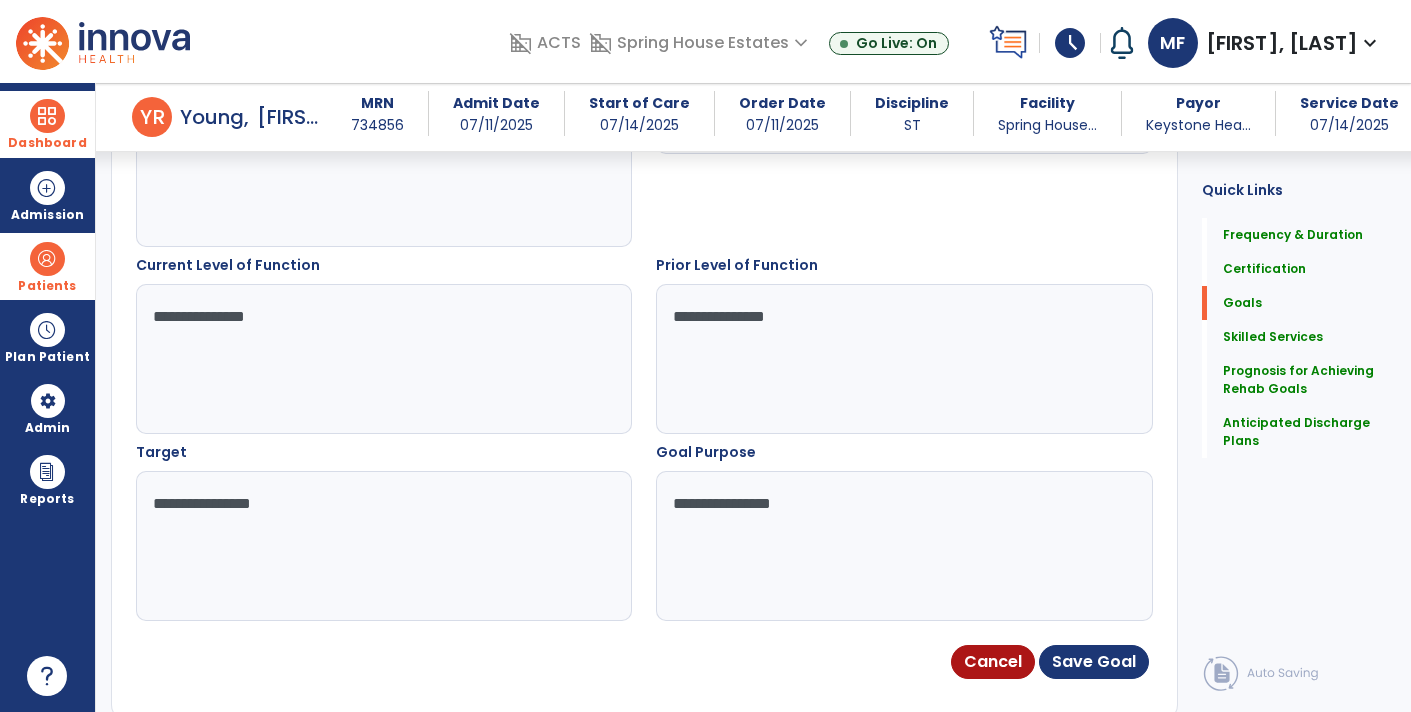 scroll, scrollTop: 661, scrollLeft: 0, axis: vertical 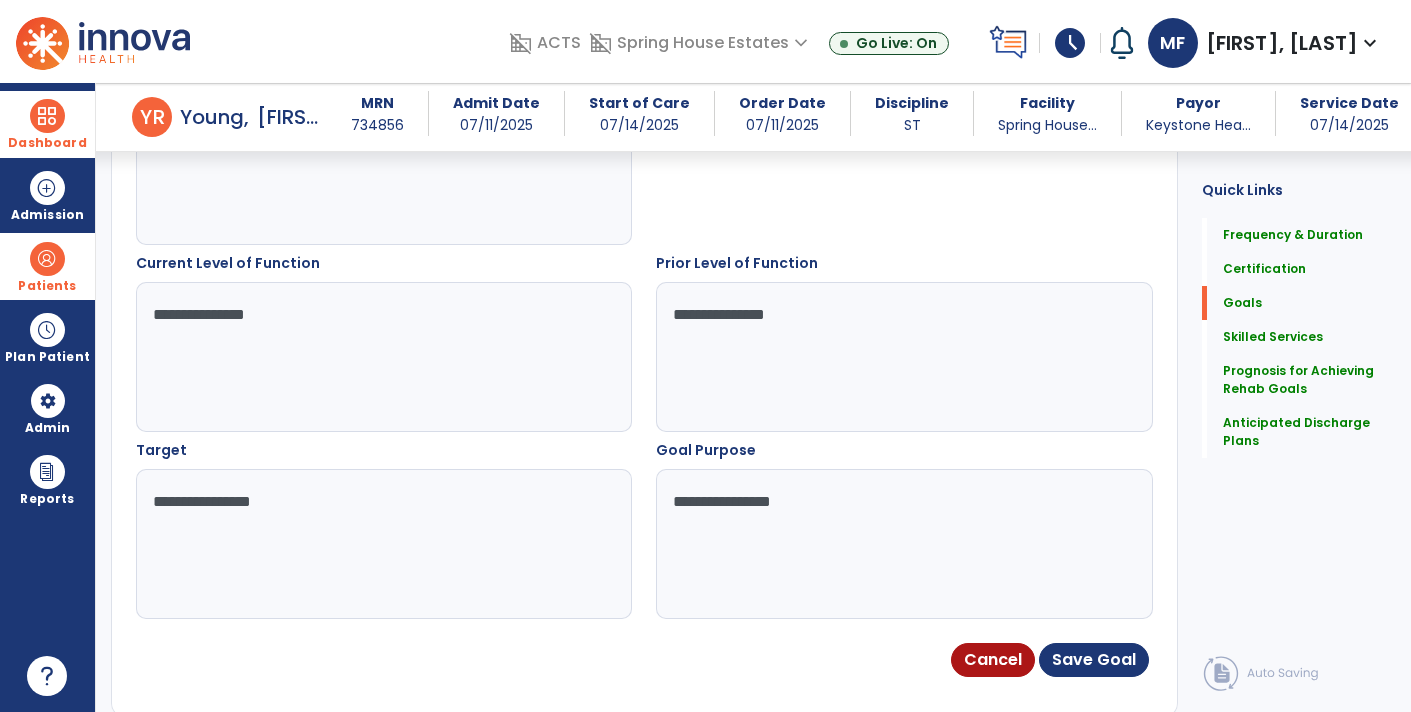 type on "**********" 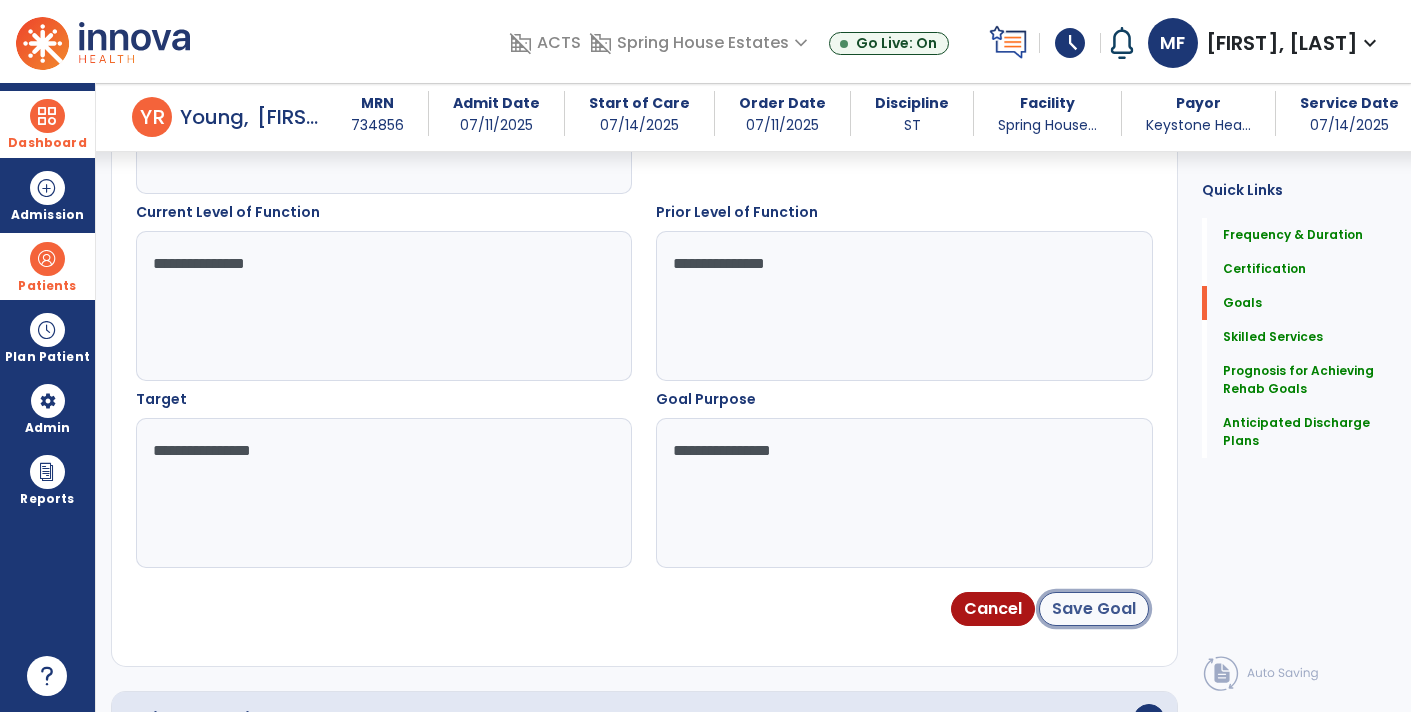 click on "Save Goal" at bounding box center [1094, 609] 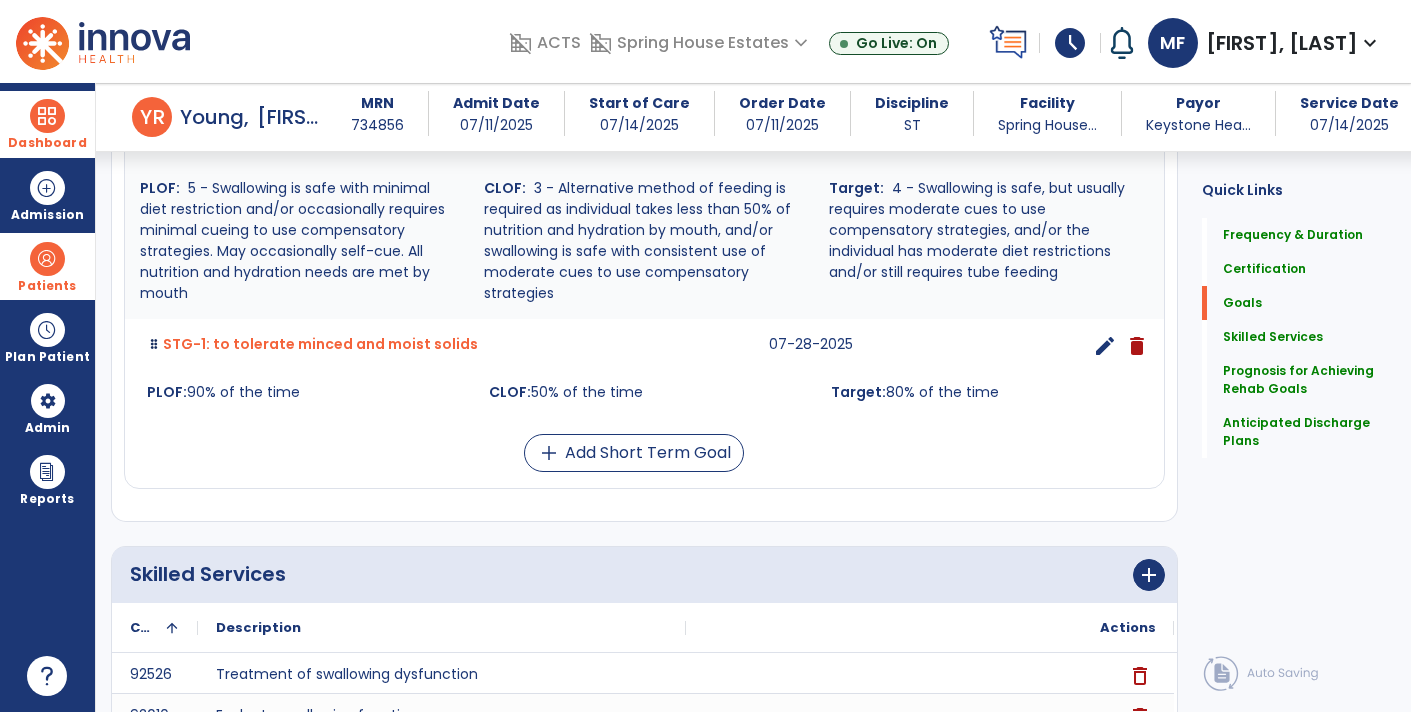 scroll, scrollTop: 568, scrollLeft: 0, axis: vertical 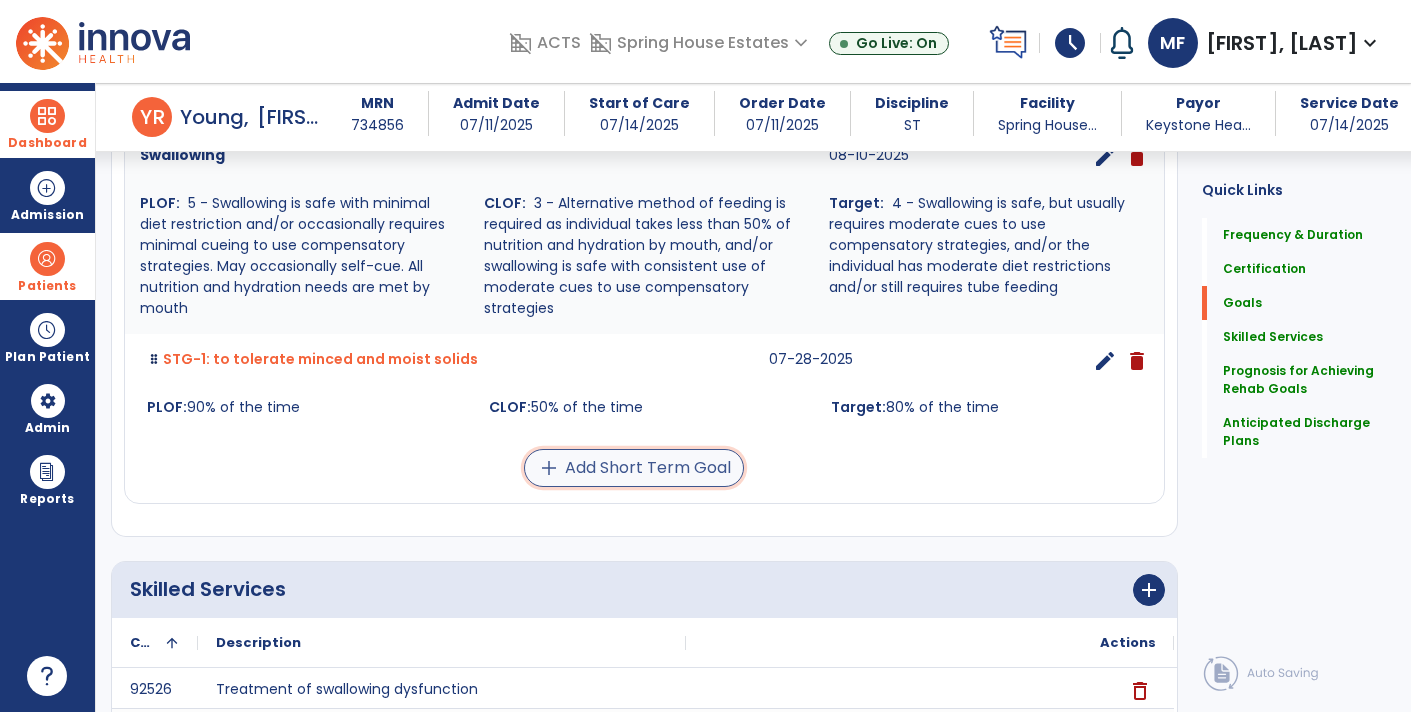 click on "add  Add Short Term Goal" at bounding box center [634, 468] 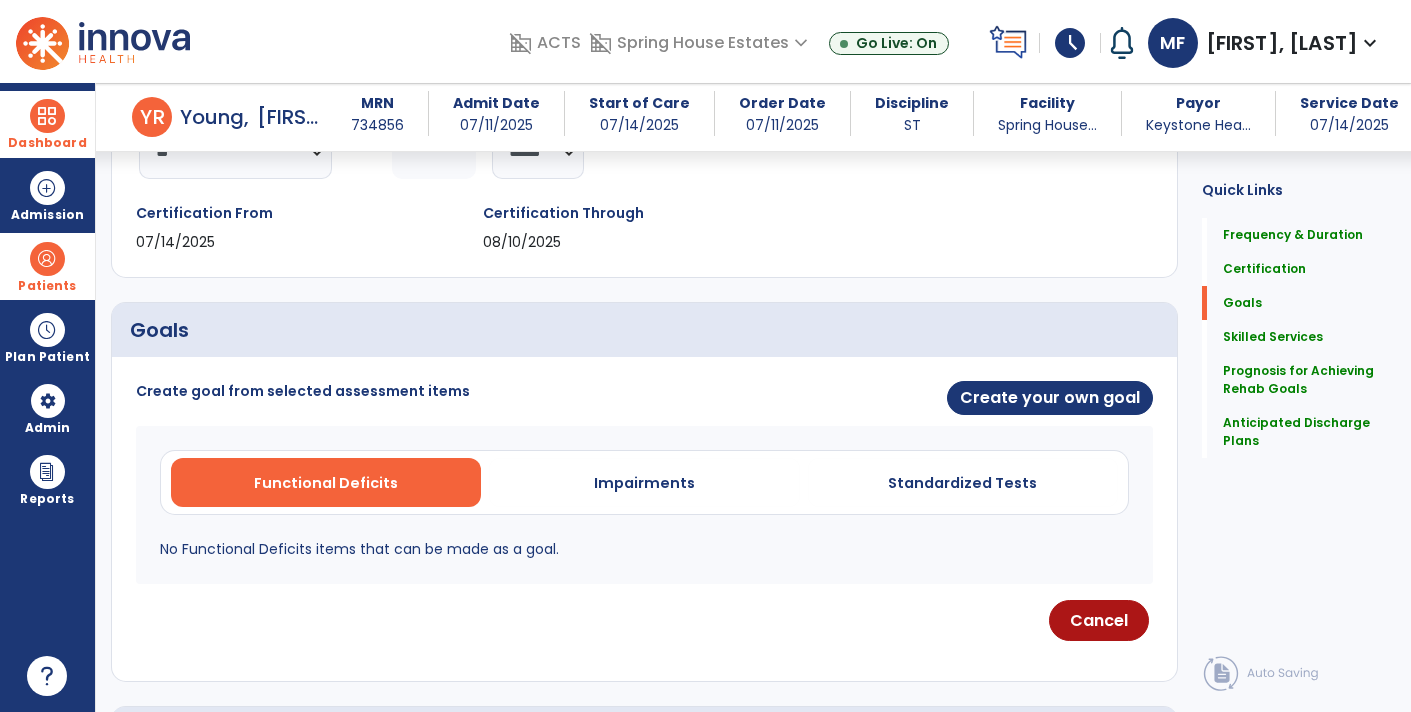 scroll, scrollTop: 313, scrollLeft: 0, axis: vertical 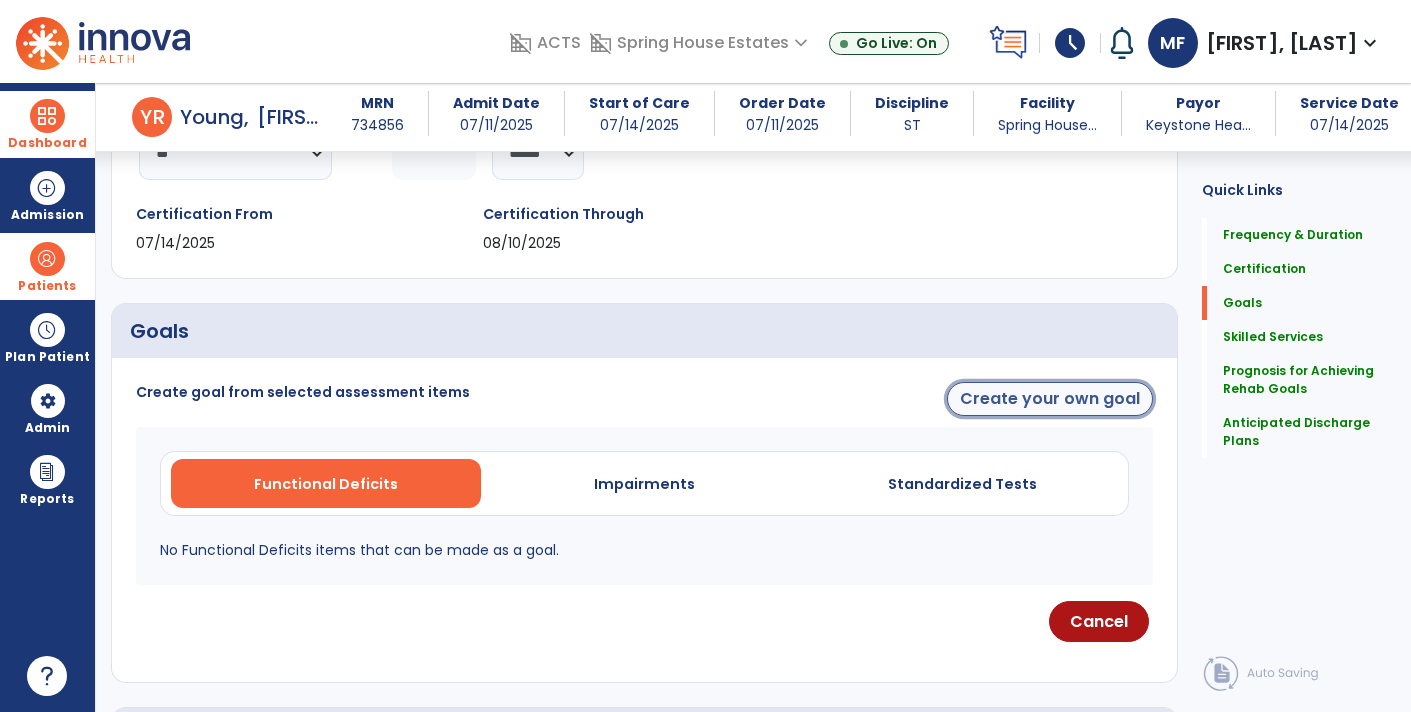 click on "Create your own goal" at bounding box center [1050, 399] 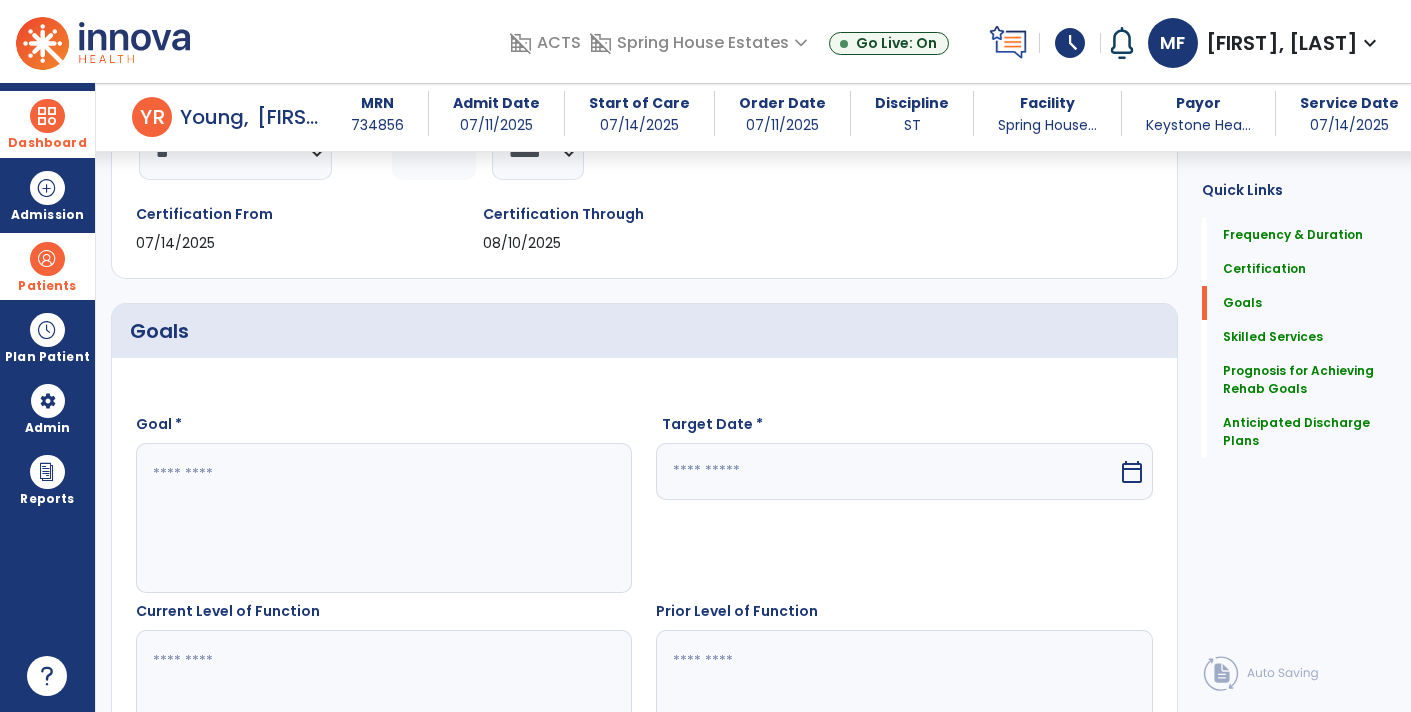 click at bounding box center (383, 518) 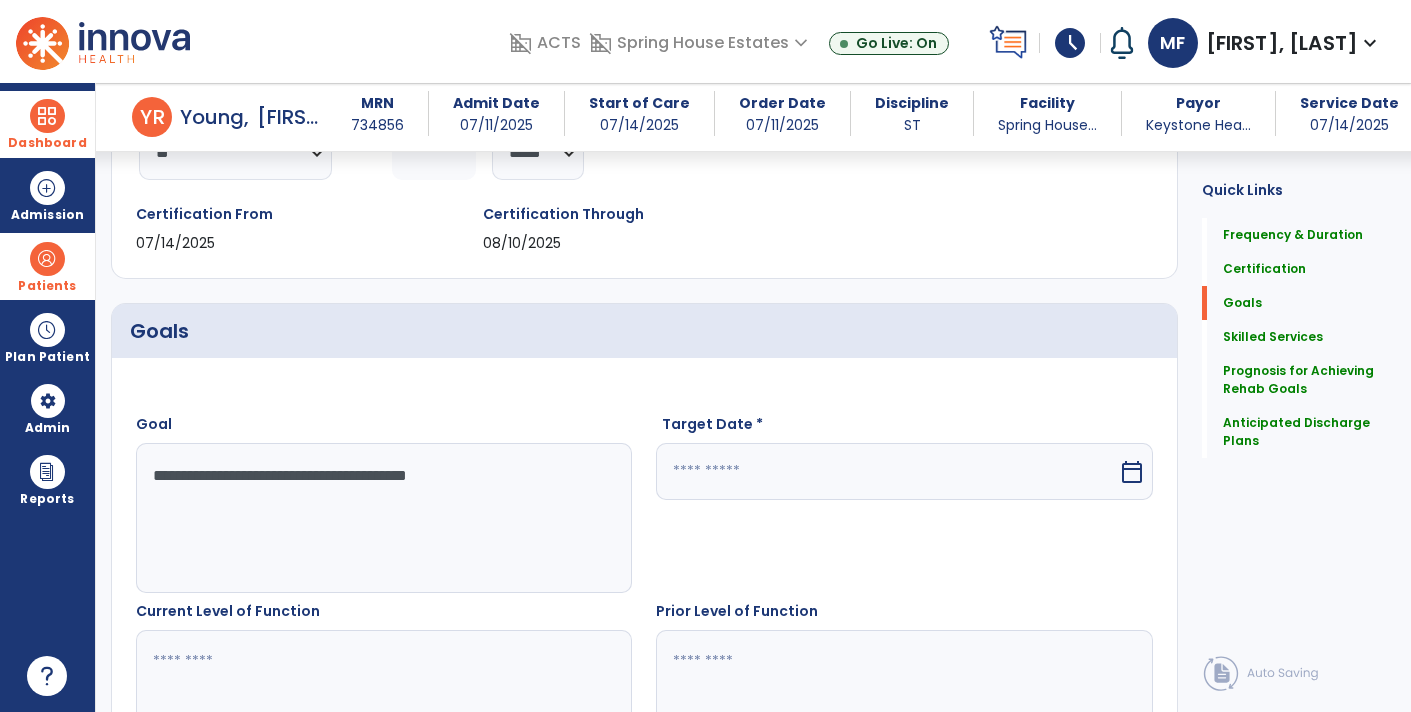 type on "**********" 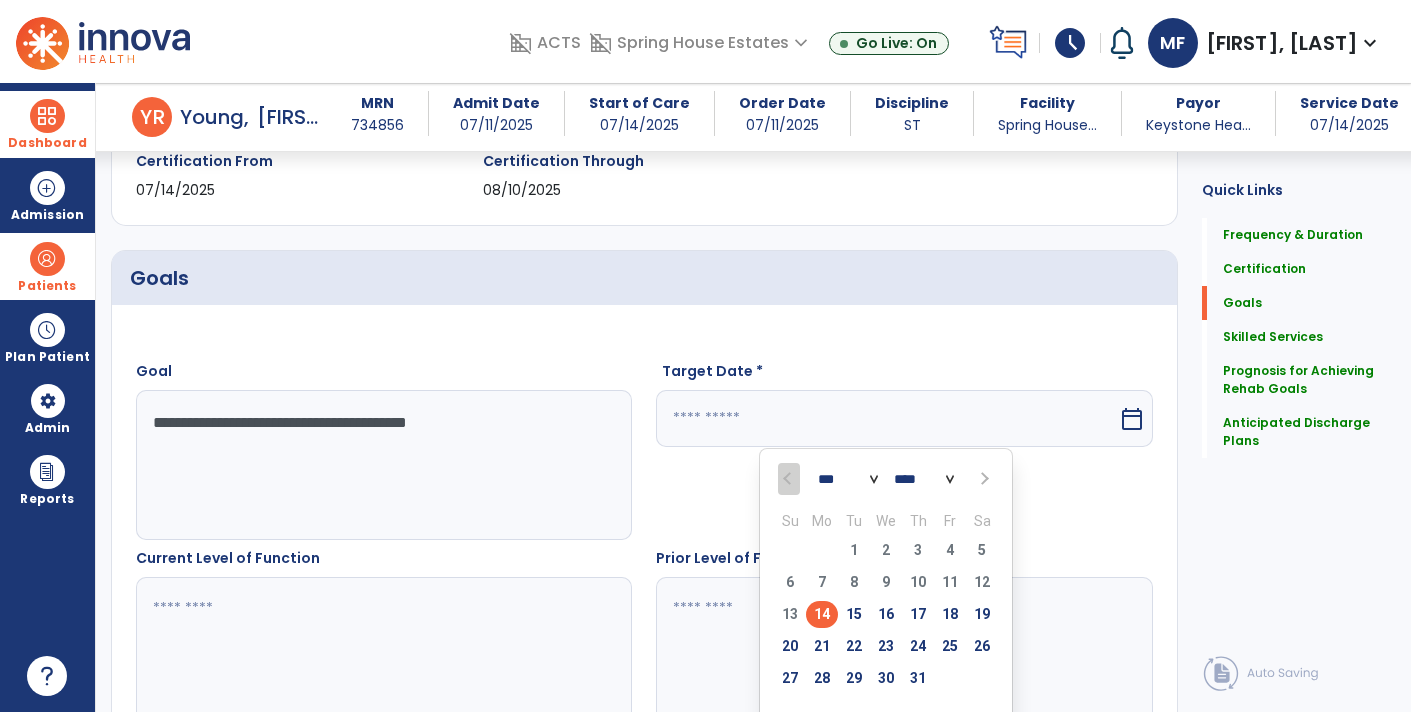 scroll, scrollTop: 440, scrollLeft: 0, axis: vertical 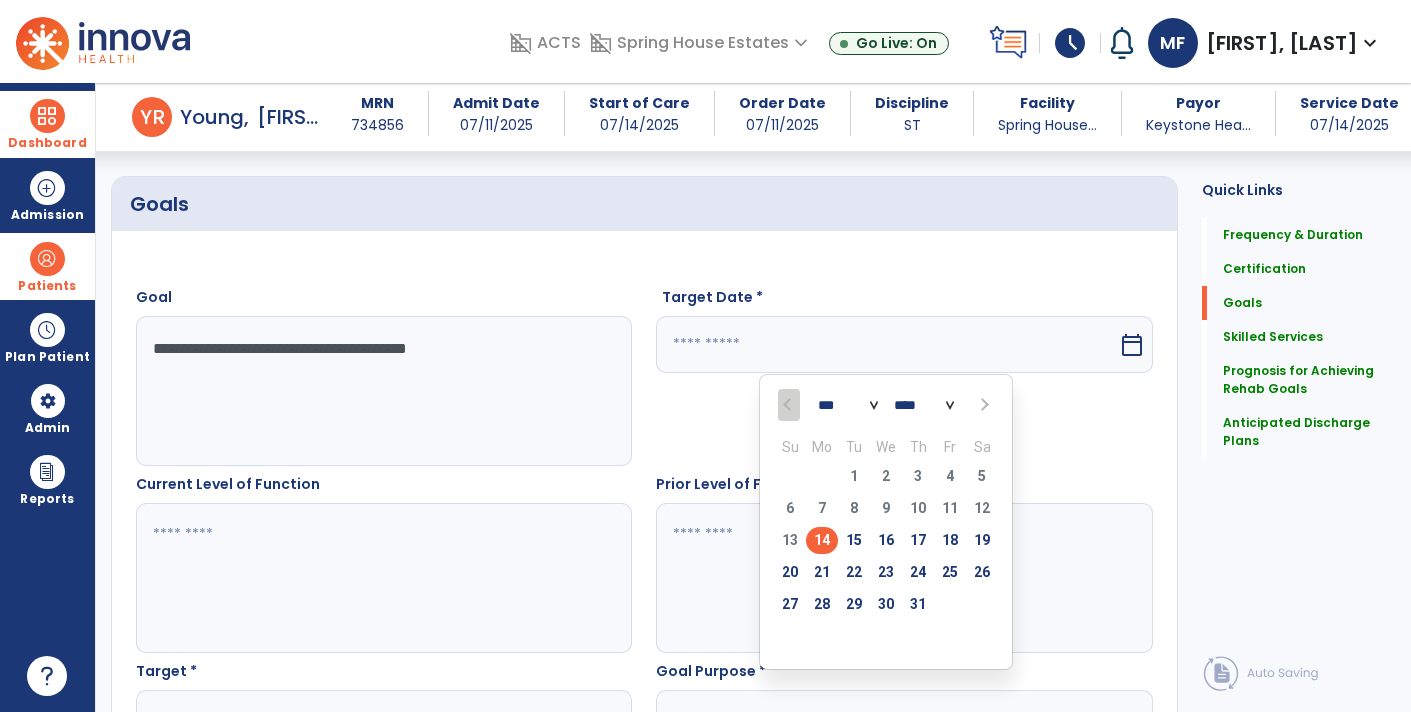 click at bounding box center [983, 405] 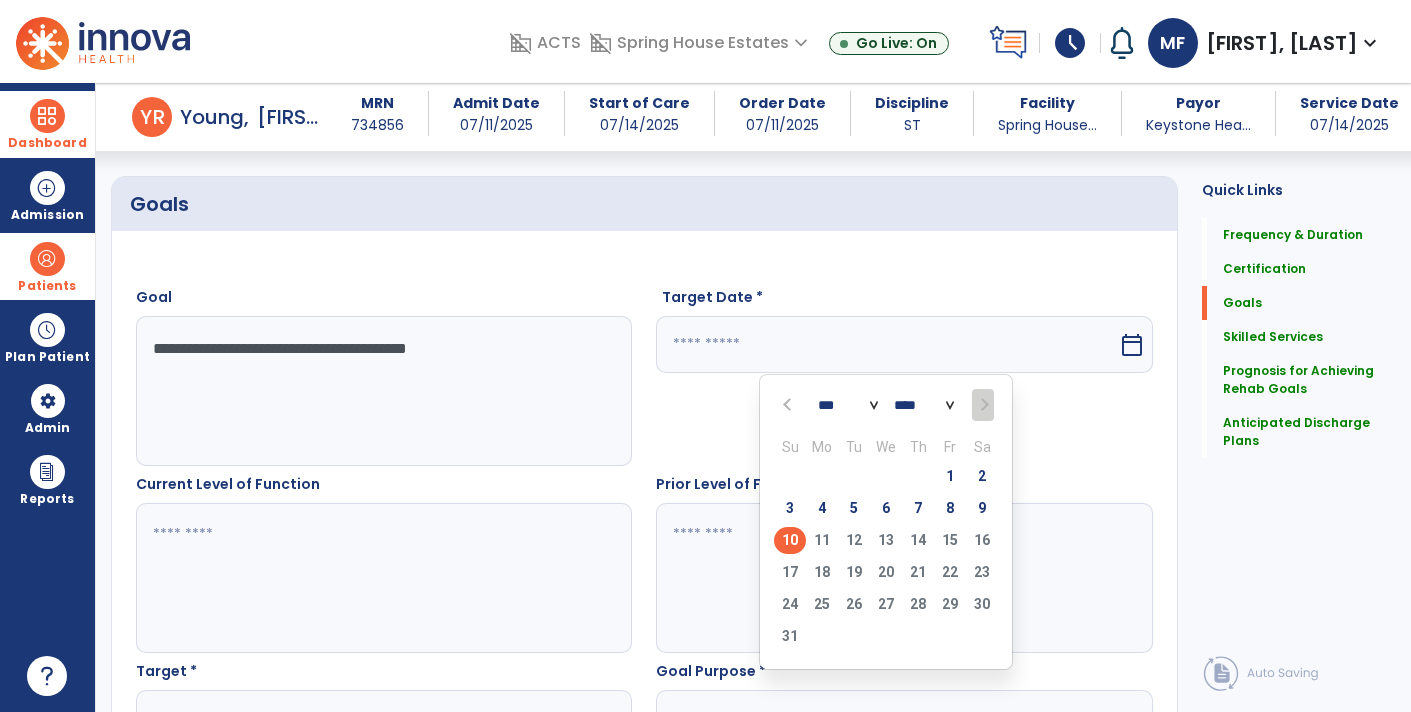 click on "10" at bounding box center (790, 540) 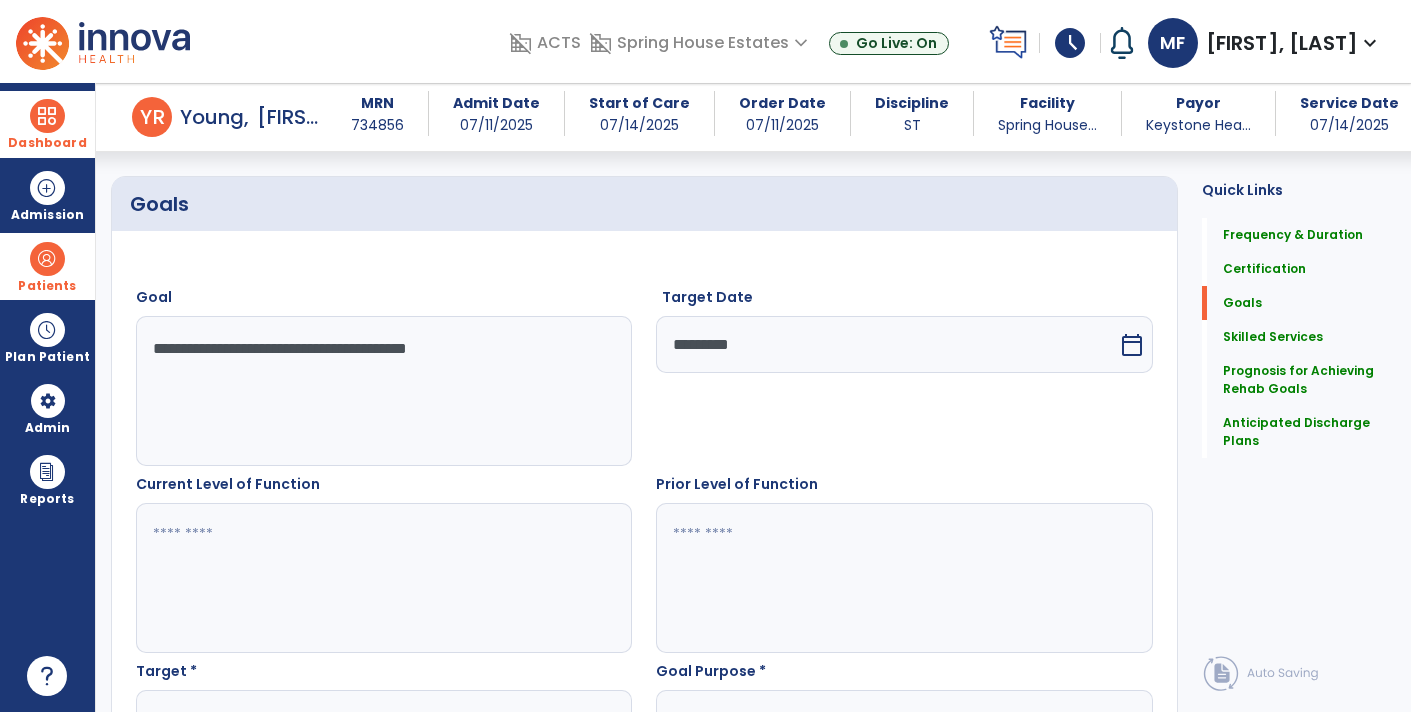 click at bounding box center (383, 578) 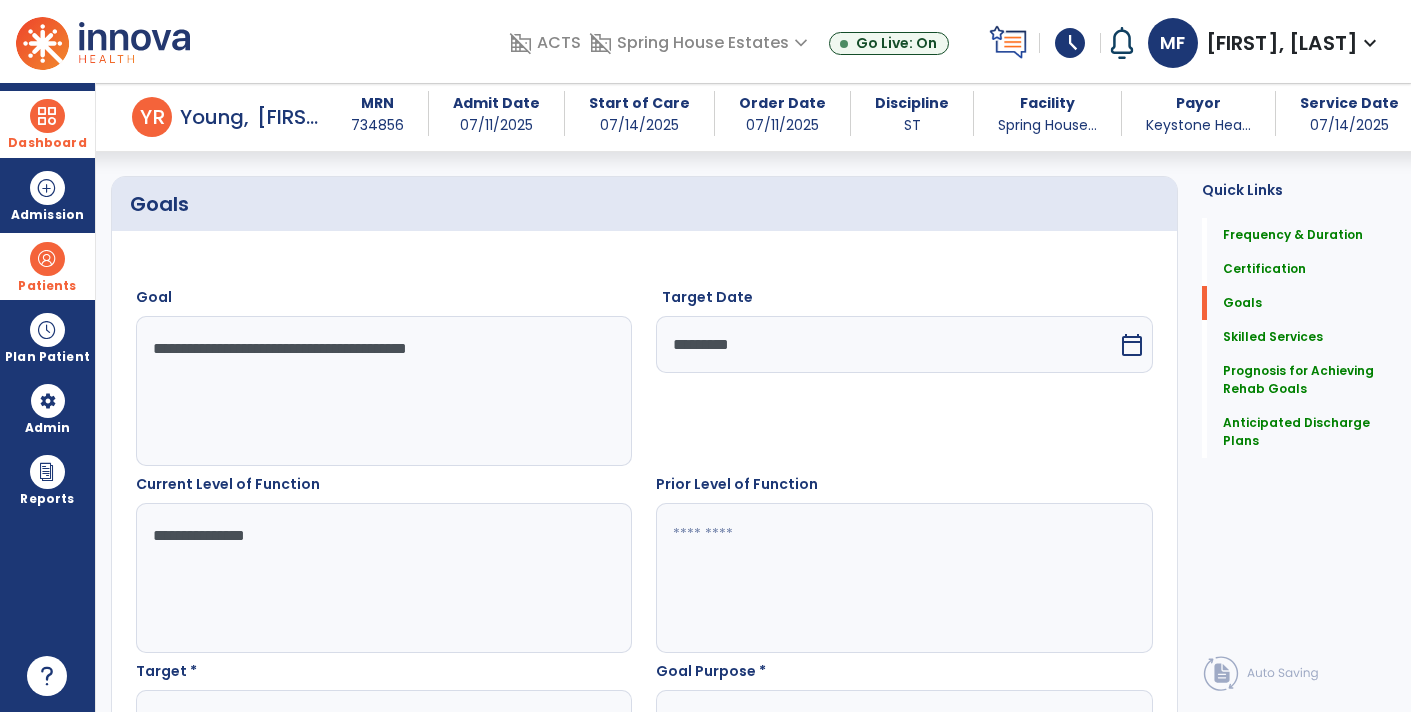 type on "**********" 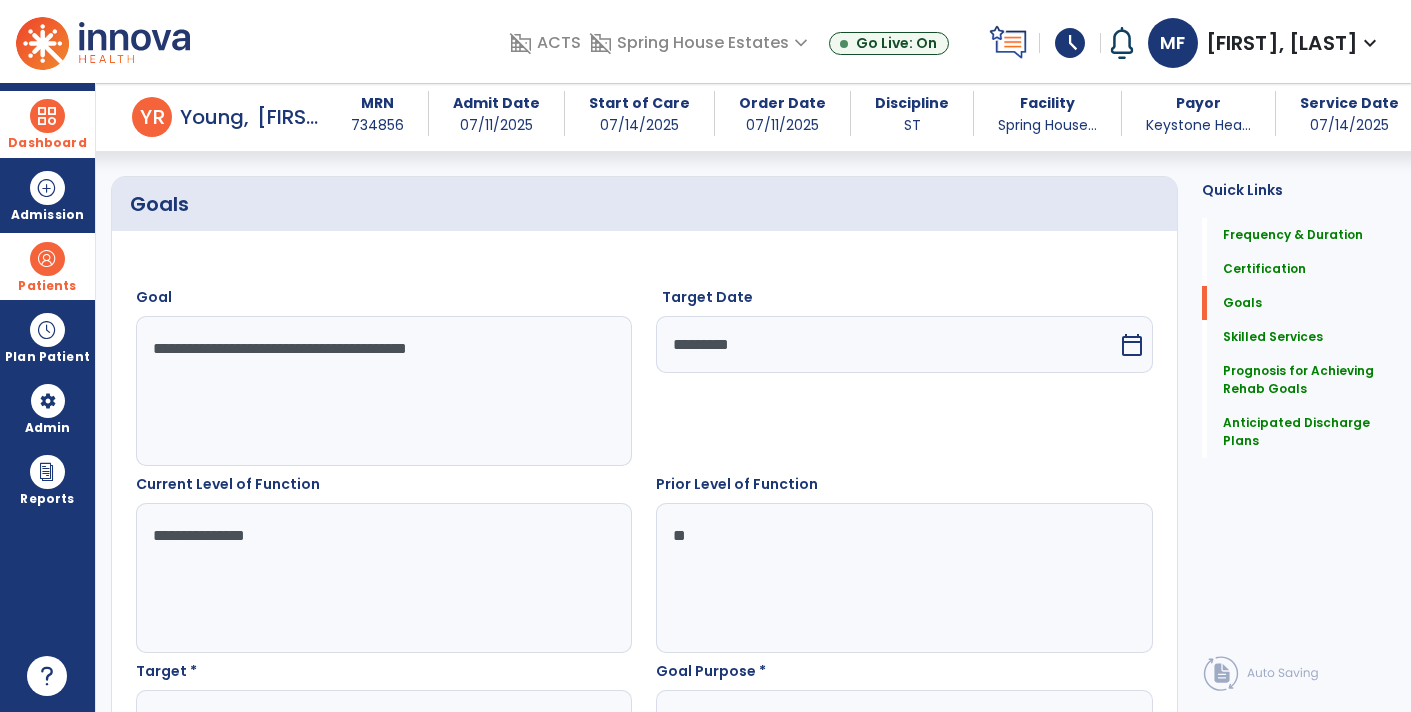 type on "*" 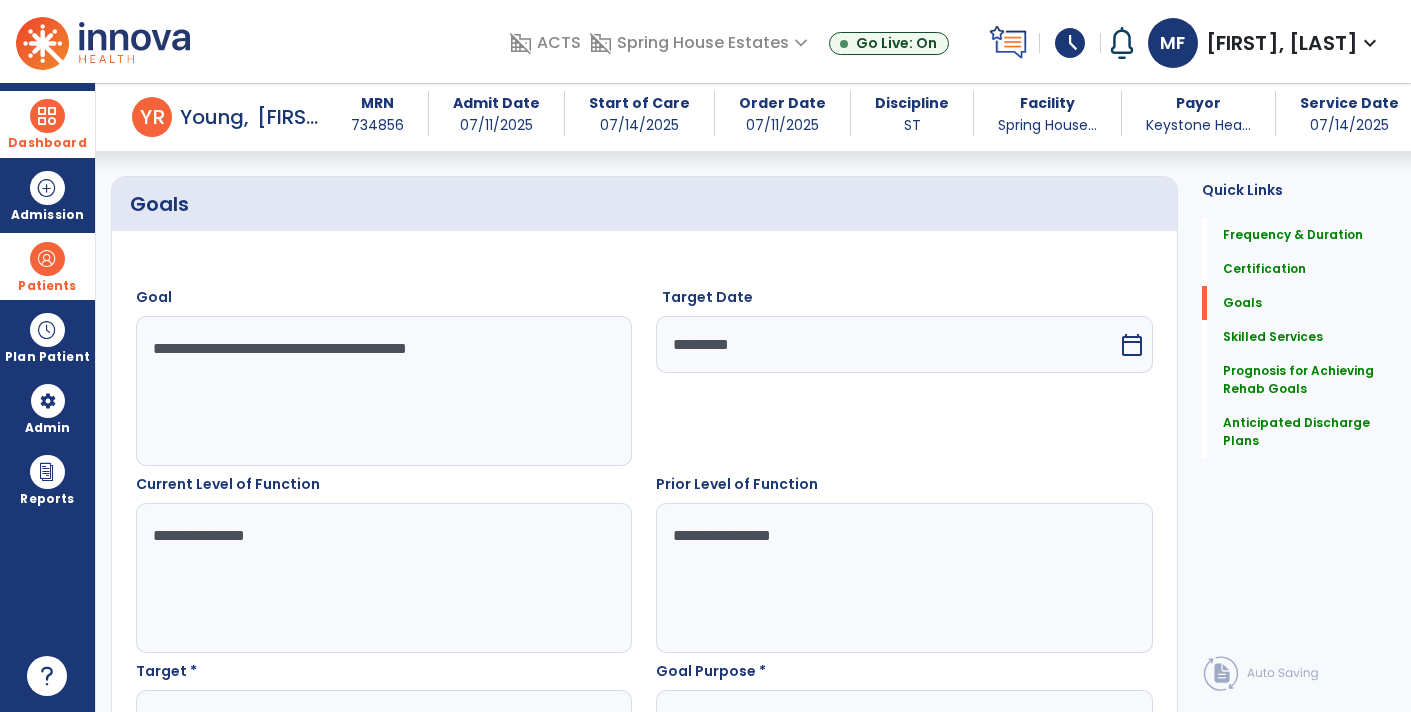 type on "**********" 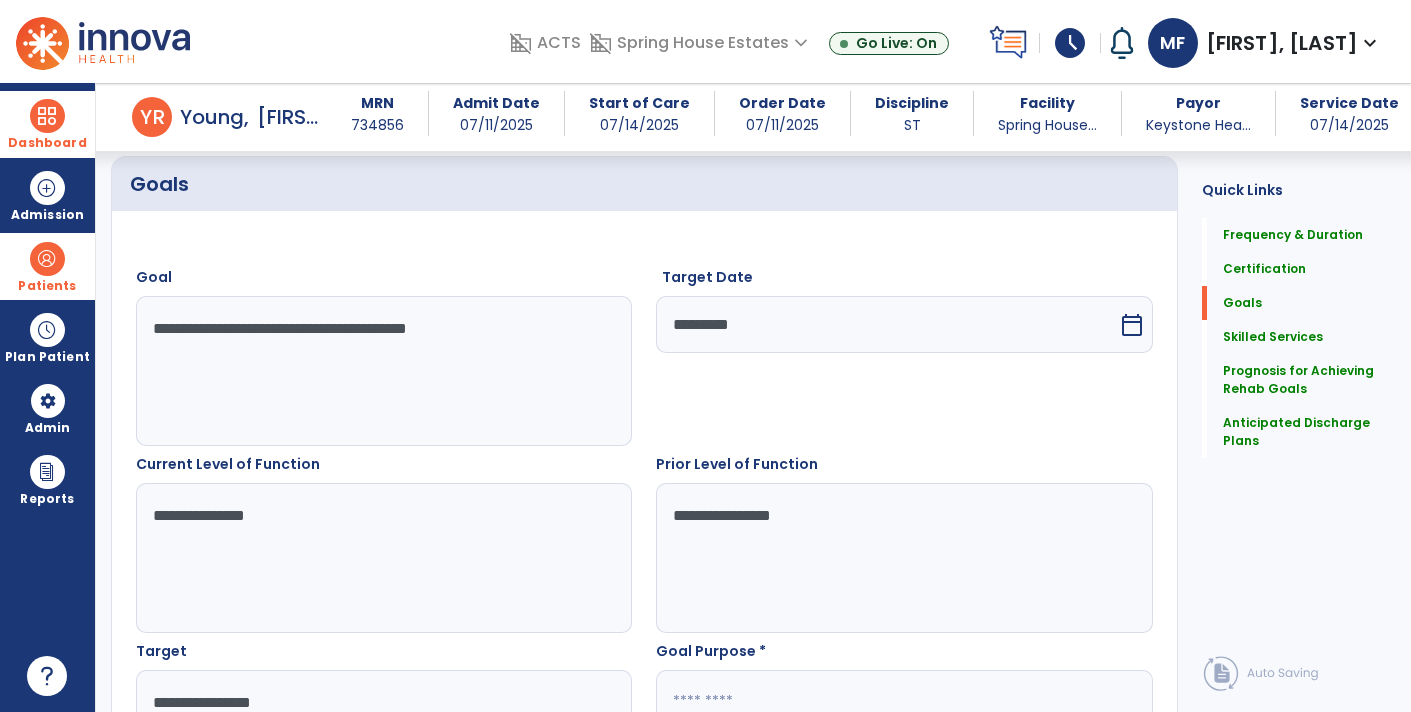 type on "**********" 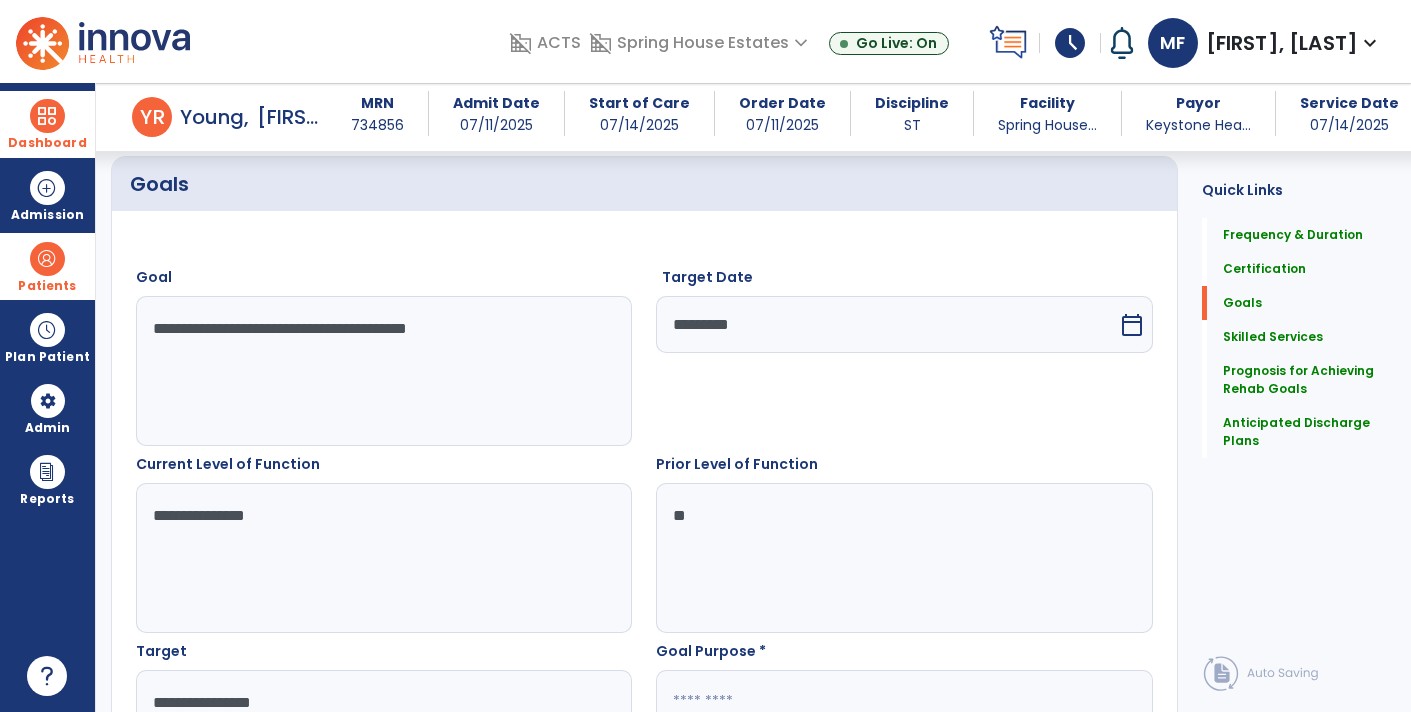 type on "*" 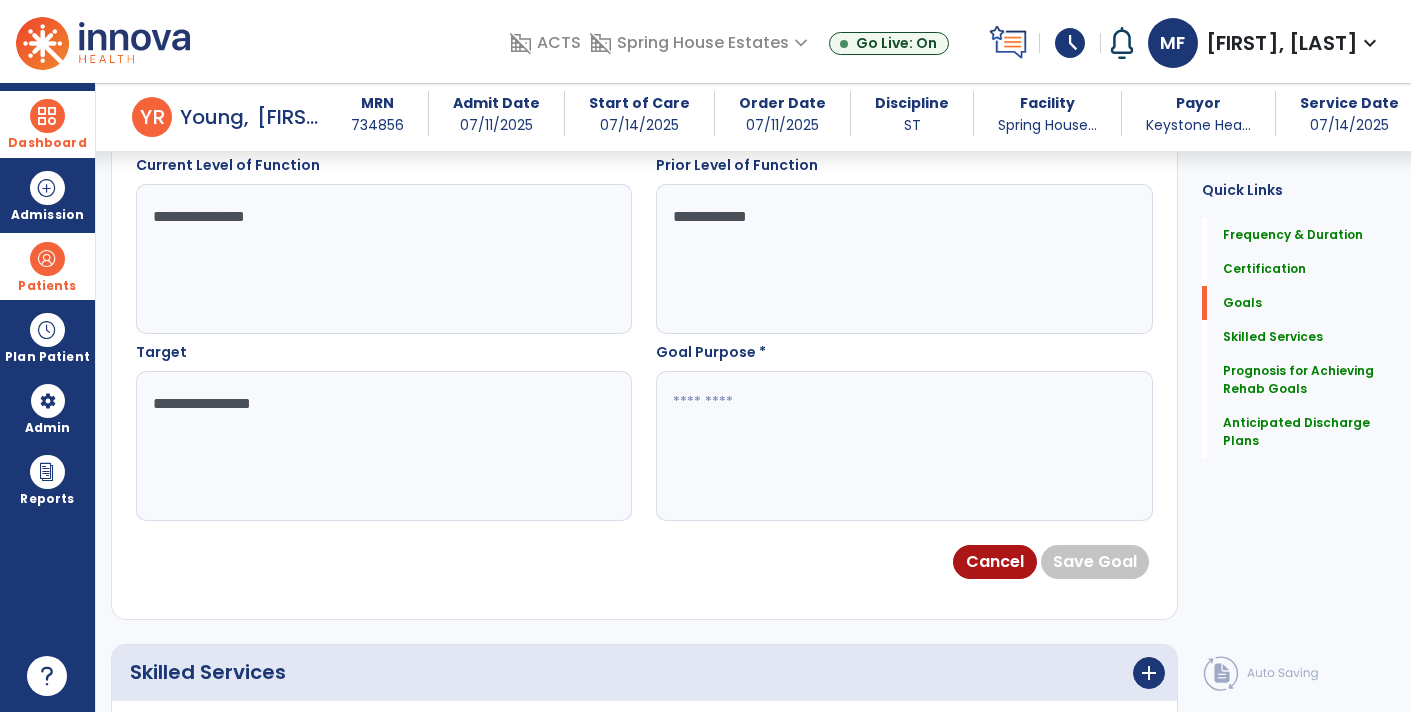 scroll, scrollTop: 762, scrollLeft: 0, axis: vertical 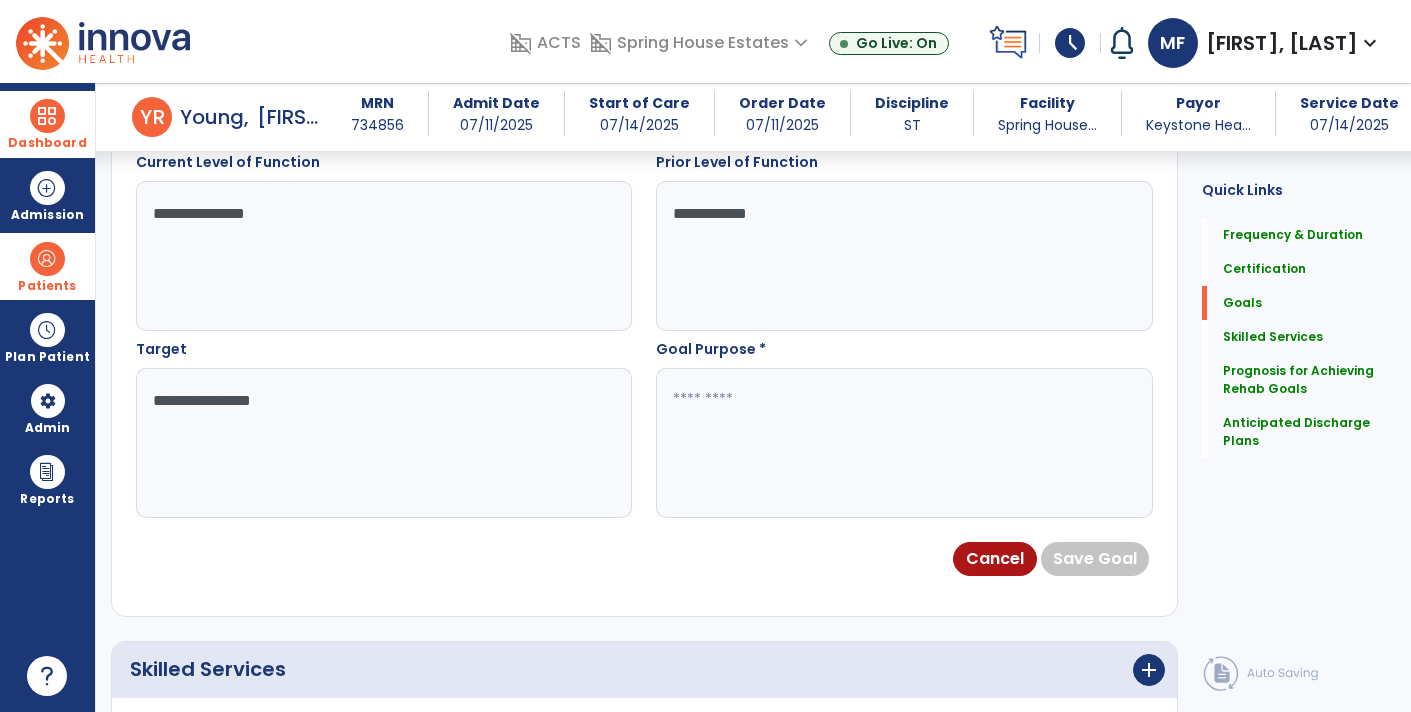 type on "**********" 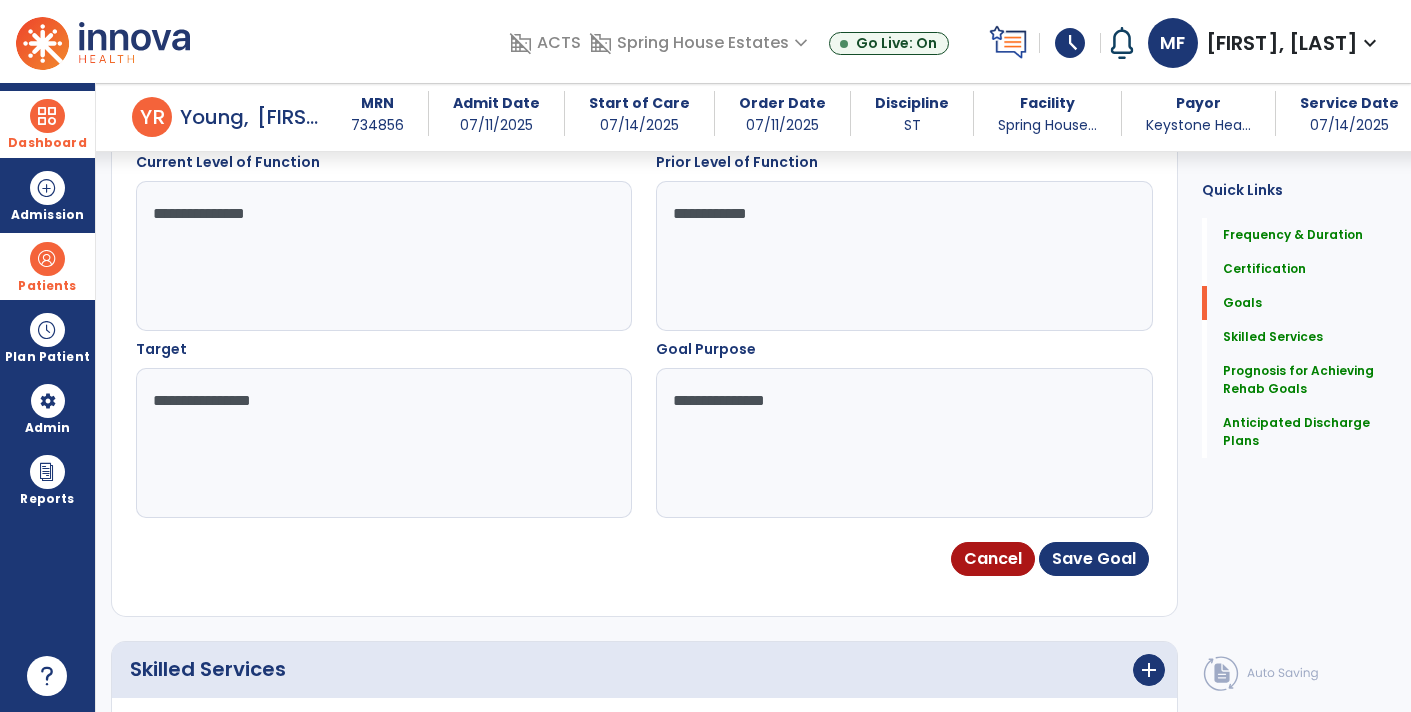 type on "**********" 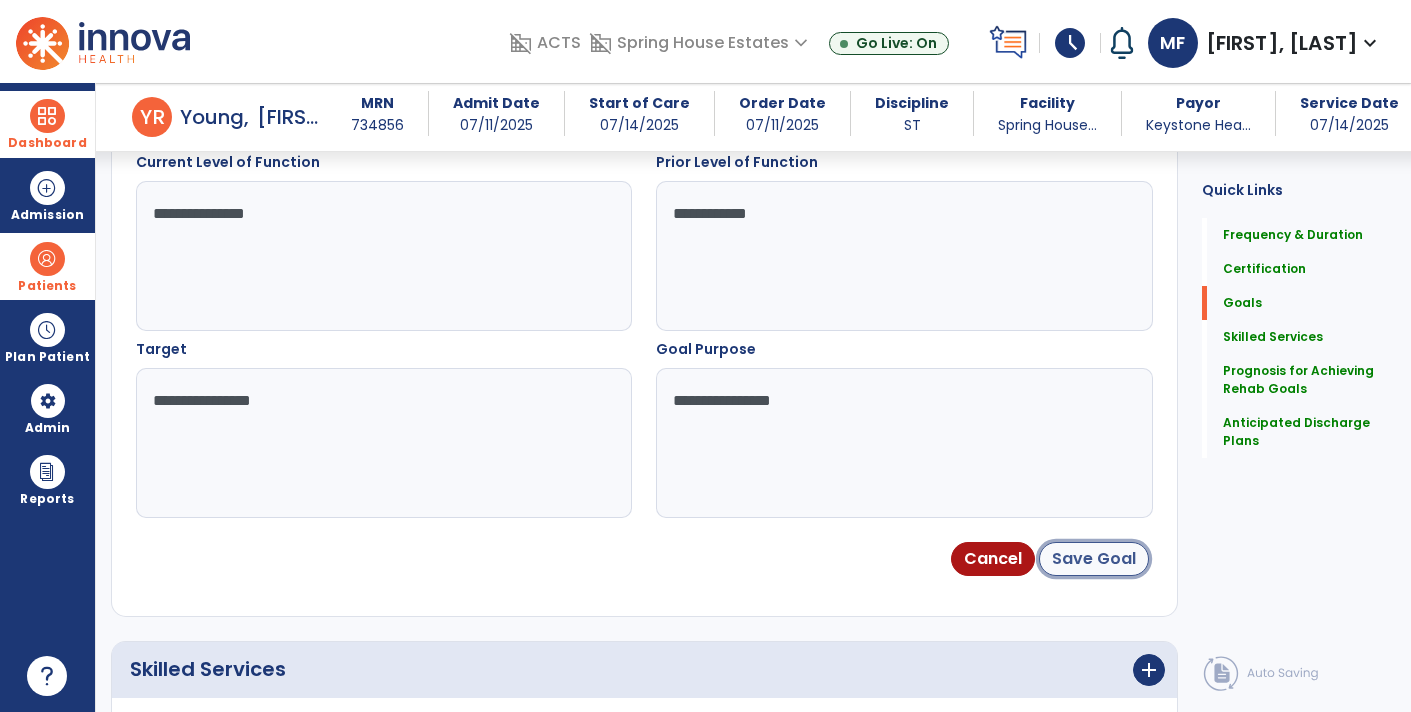 click on "Save Goal" at bounding box center (1094, 559) 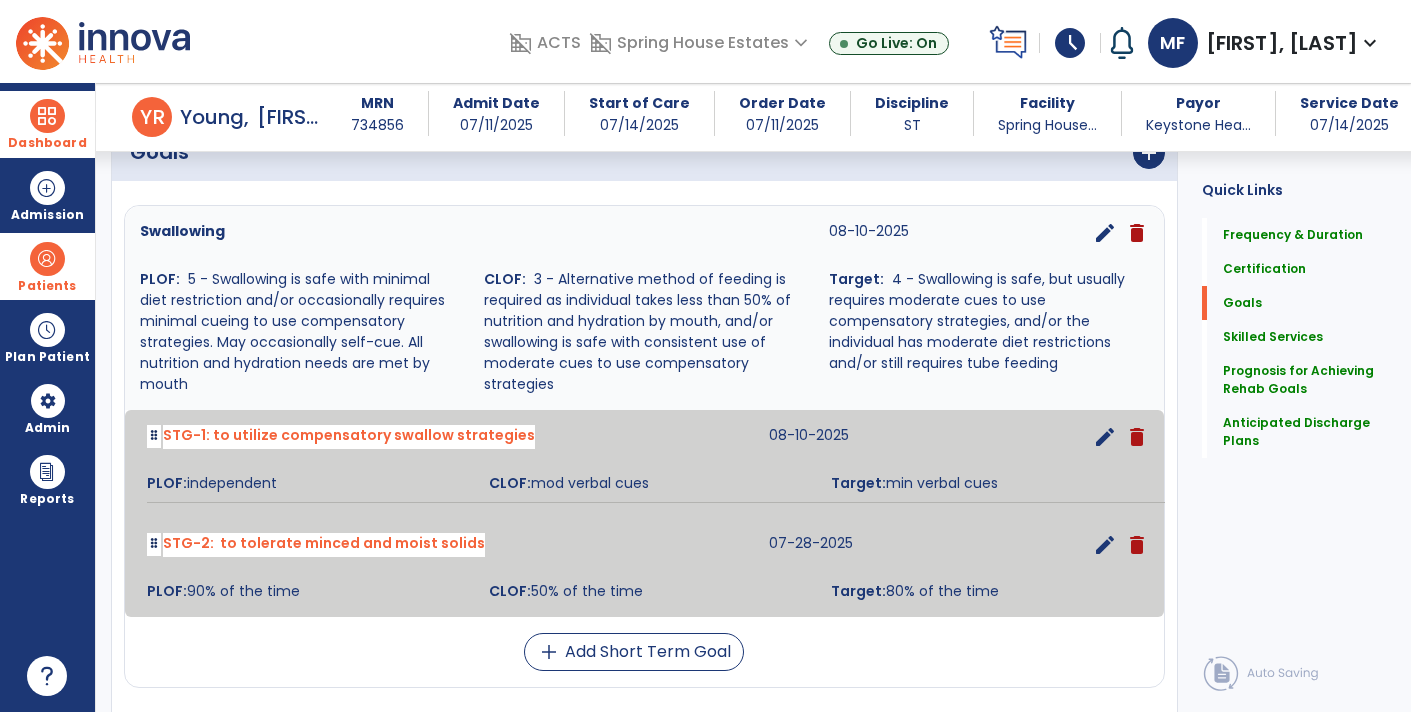 scroll, scrollTop: 493, scrollLeft: 0, axis: vertical 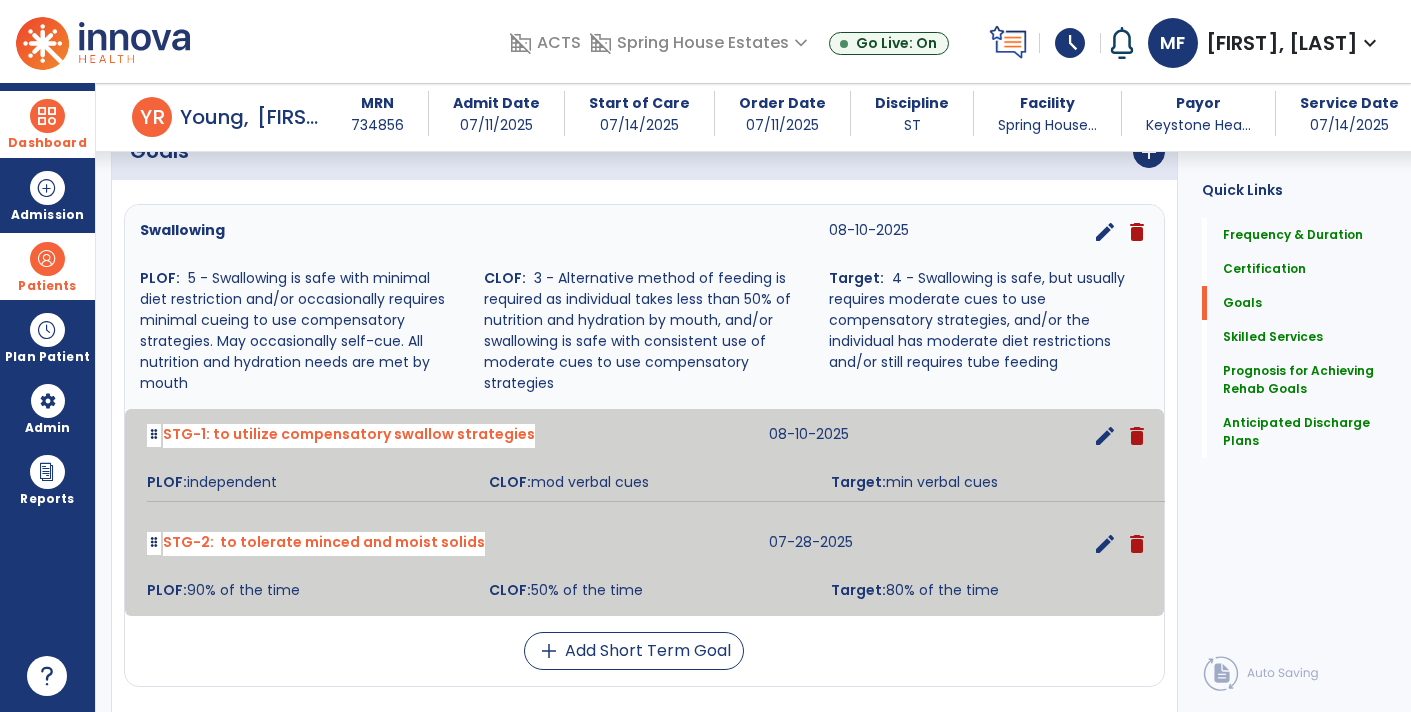 click on "Quick Links  Frequency & Duration   Frequency & Duration   Certification   Certification   Goals   Goals   Skilled Services   Skilled Services   Prognosis for Achieving Rehab Goals   Prognosis for Achieving Rehab Goals   Anticipated Discharge Plans   Anticipated Discharge Plans" 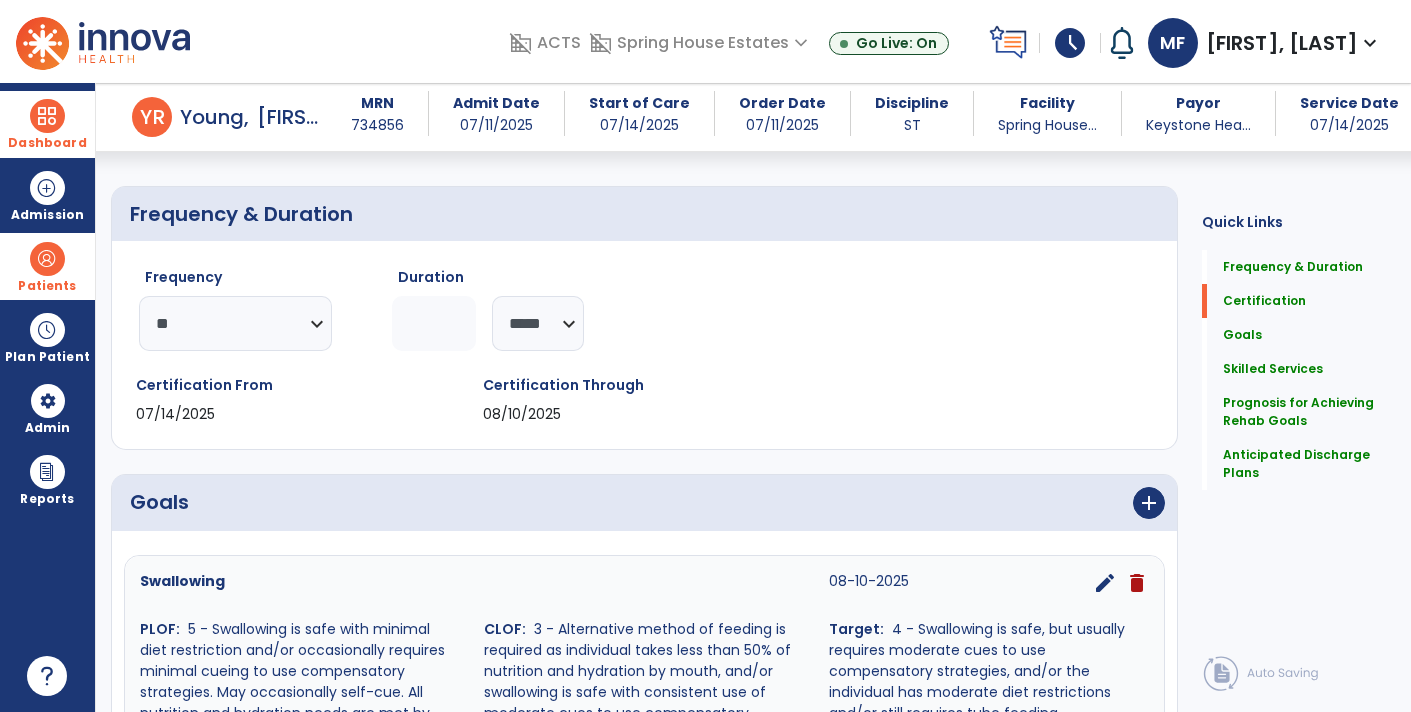 scroll, scrollTop: 0, scrollLeft: 0, axis: both 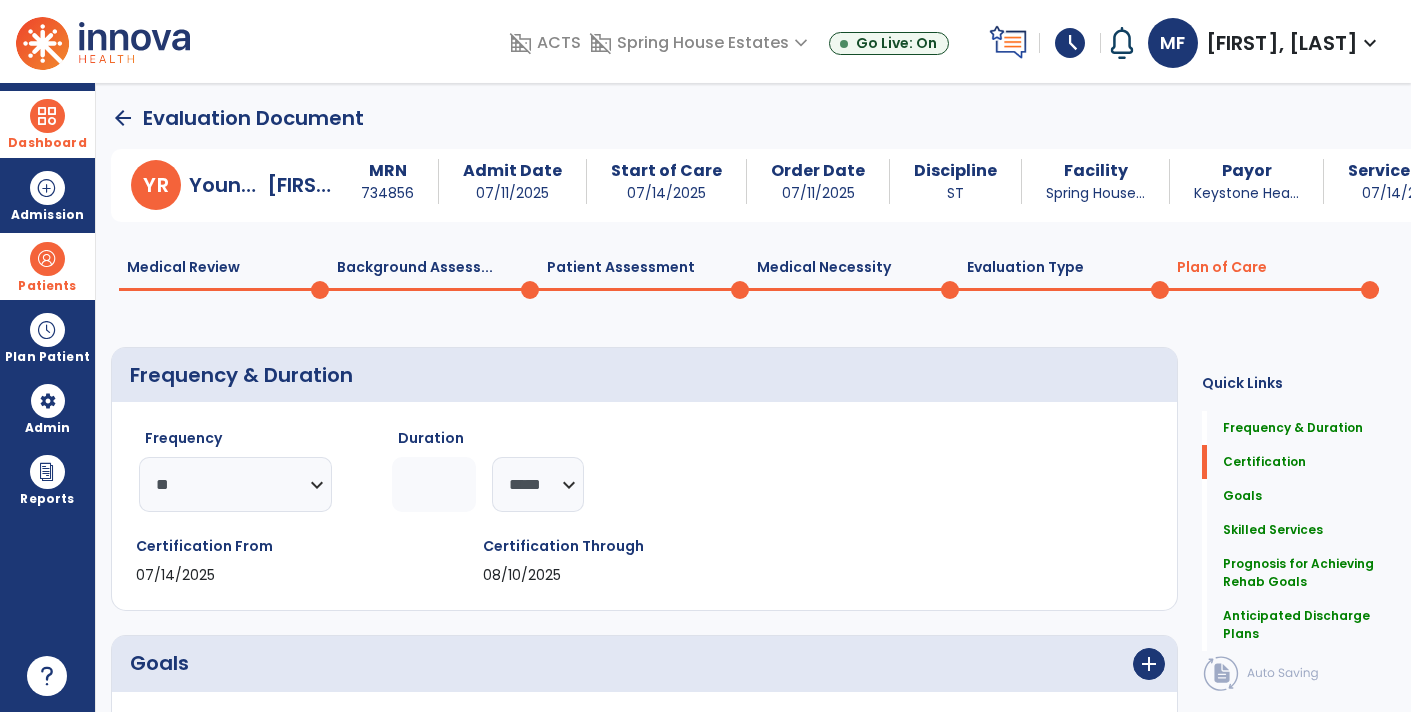 click on "Patient Assessment  0" 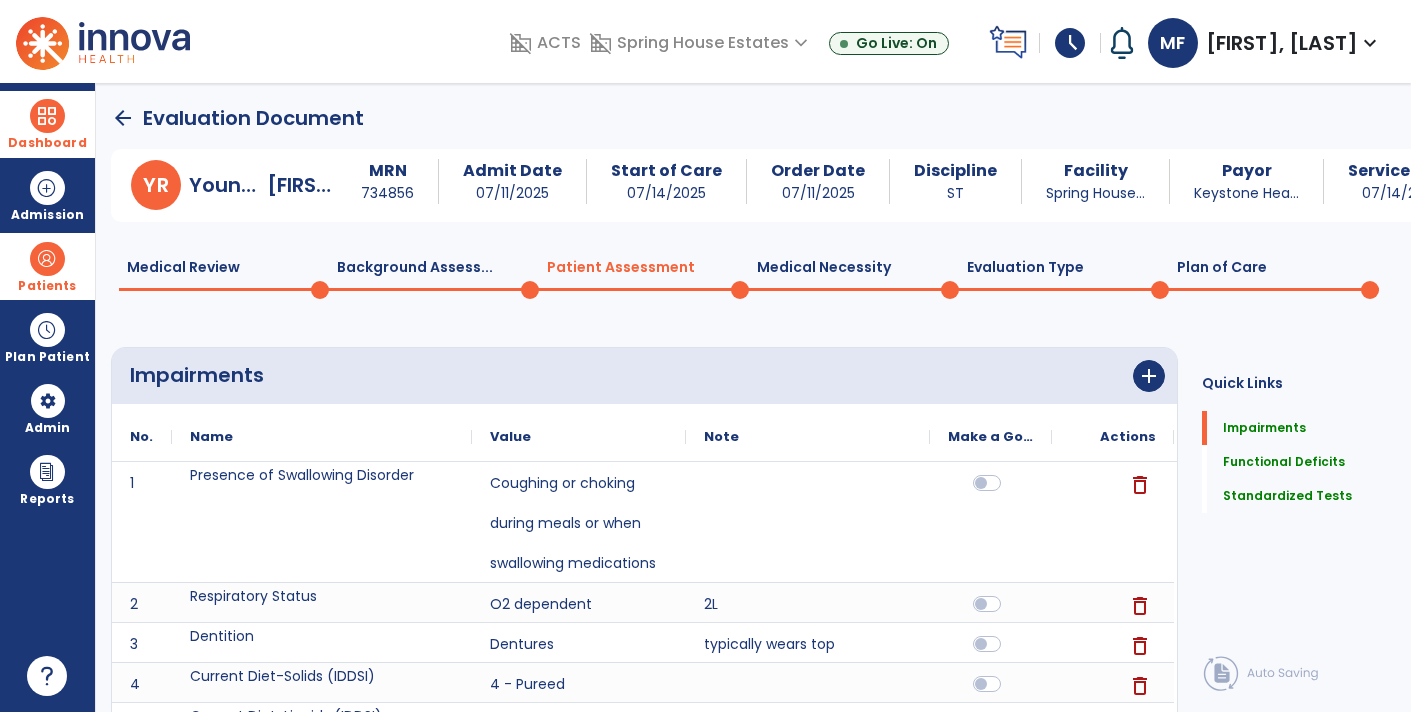 click on "add" 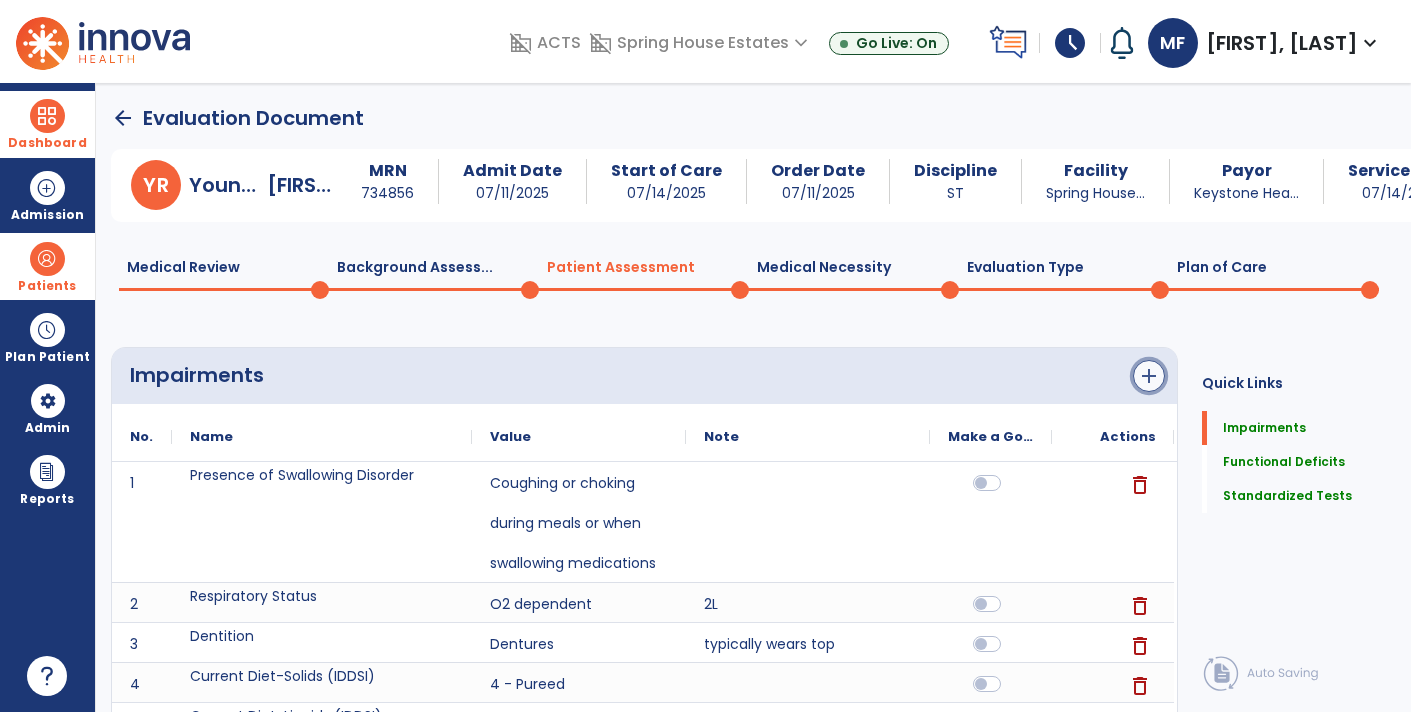 click on "add" 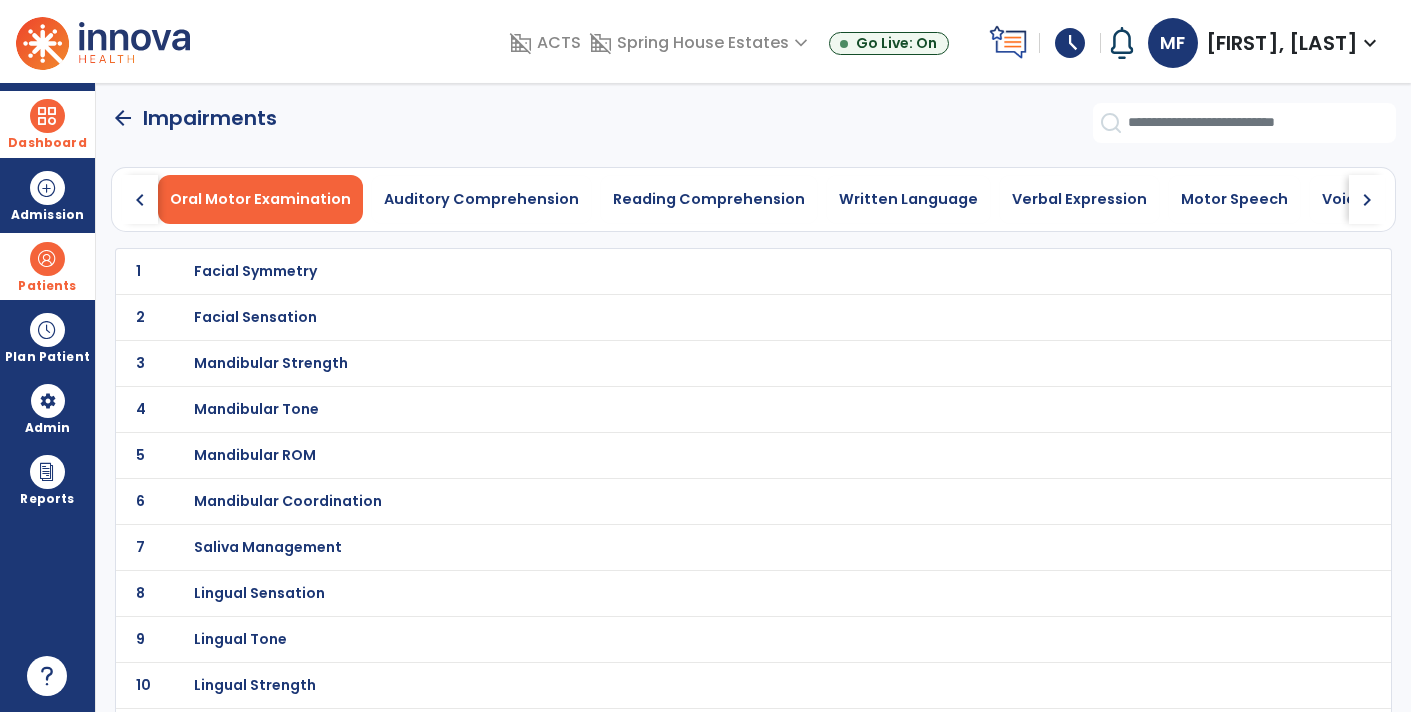 click on "arrow_back" 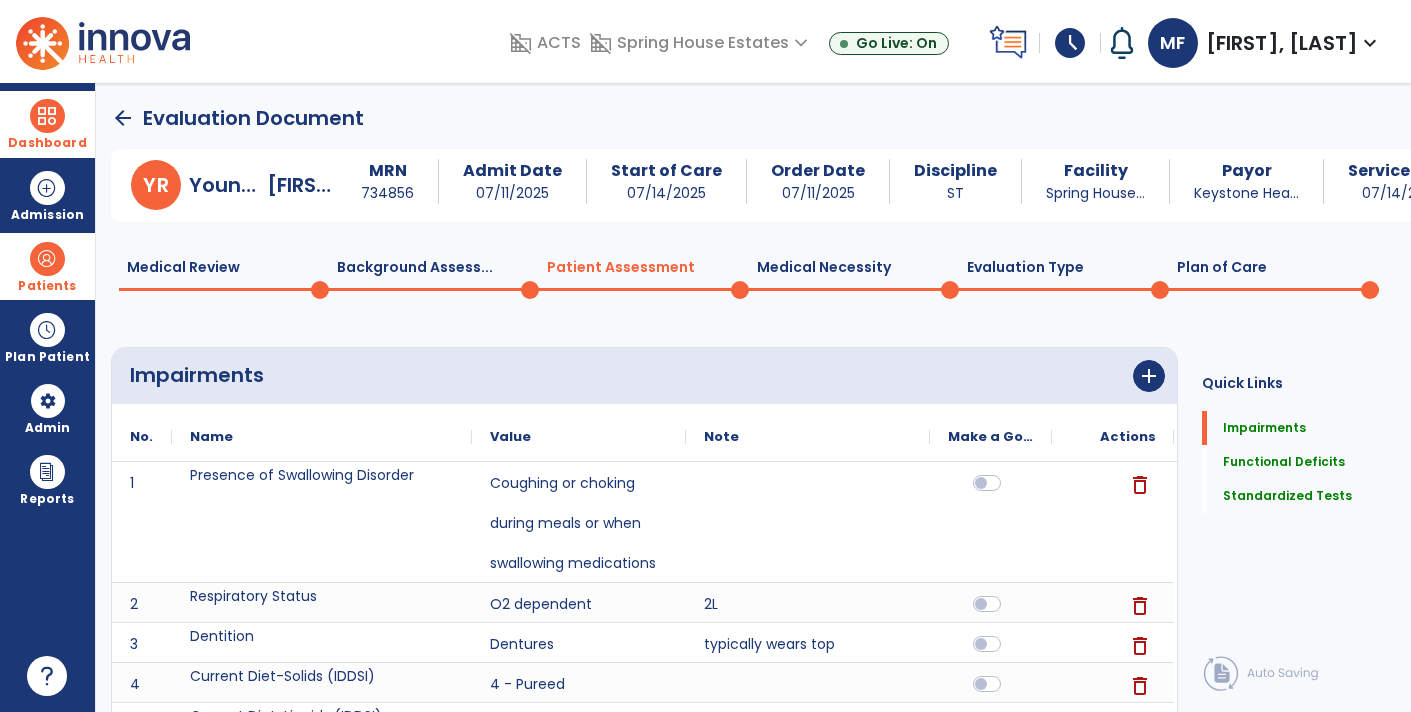 click on "Dashboard" at bounding box center (47, 143) 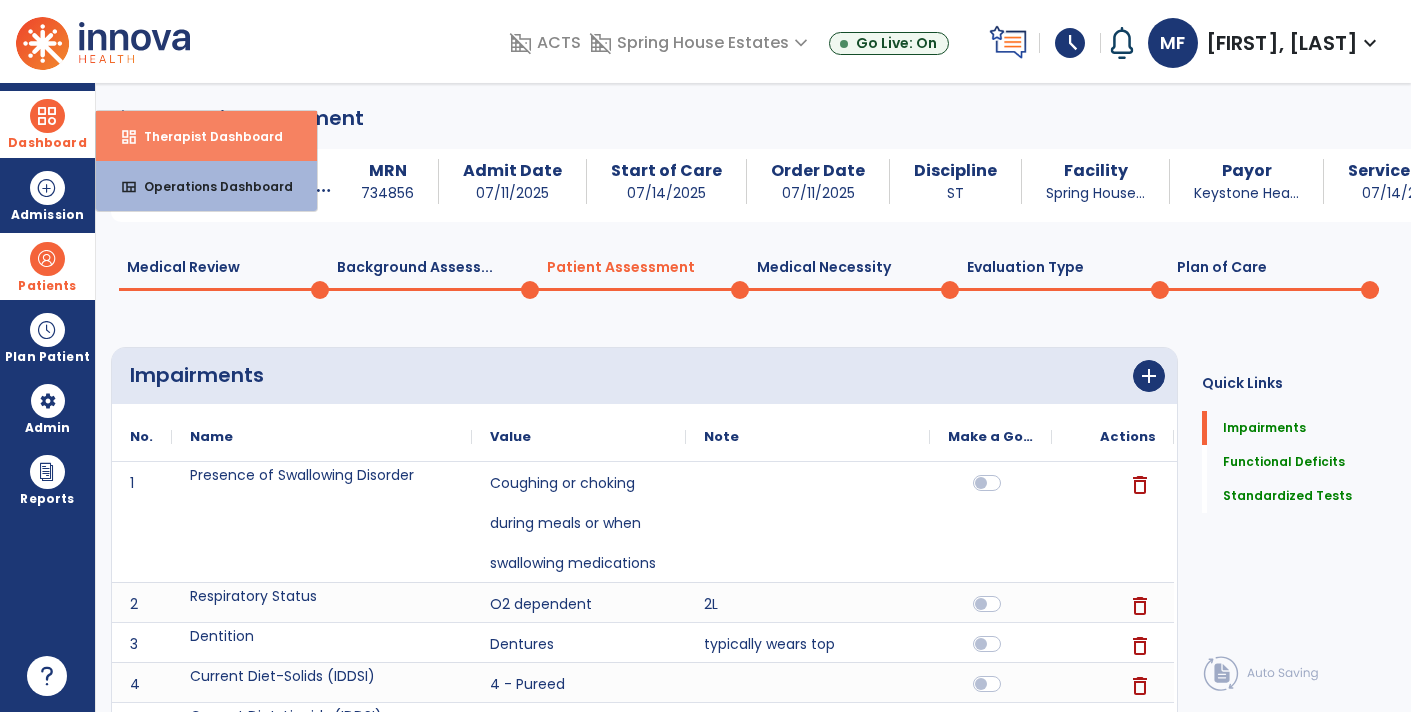click on "Therapist Dashboard" at bounding box center (205, 136) 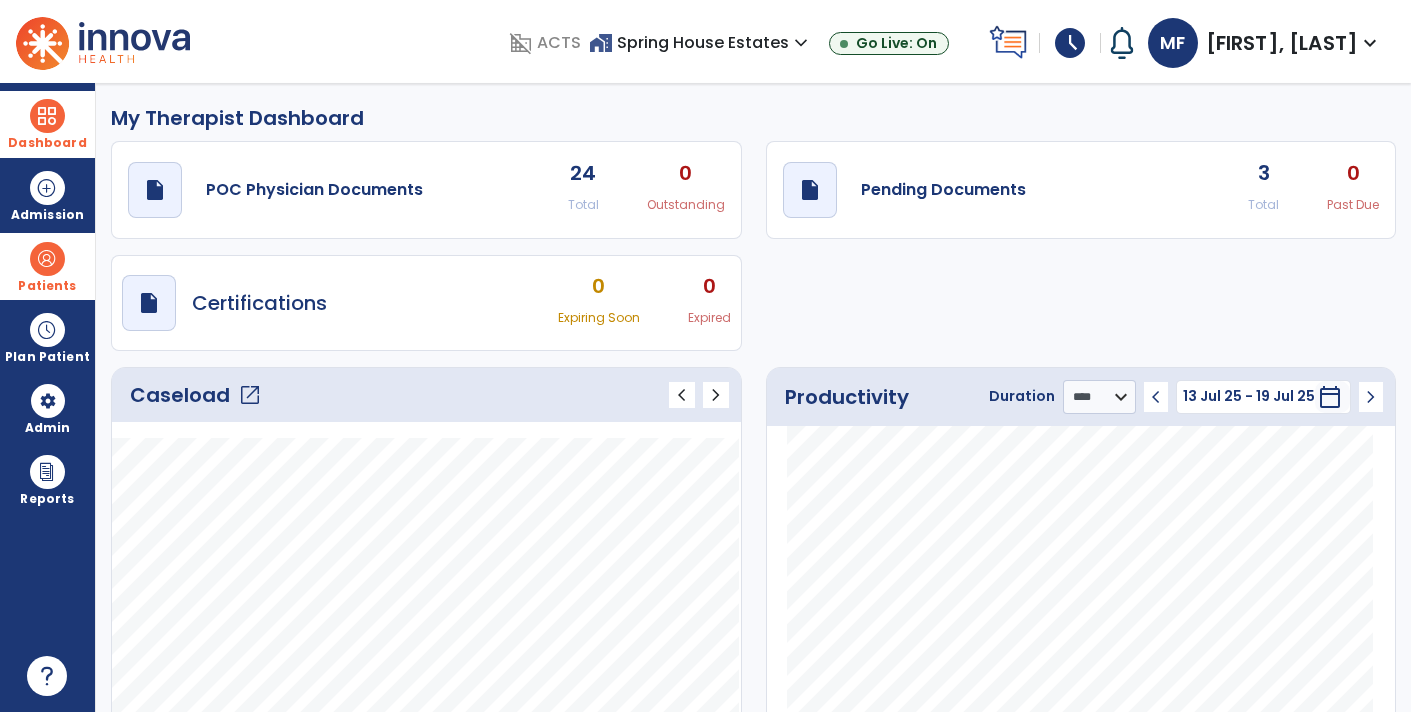 click on "home_work   Spring House Estates   expand_more" at bounding box center (701, 42) 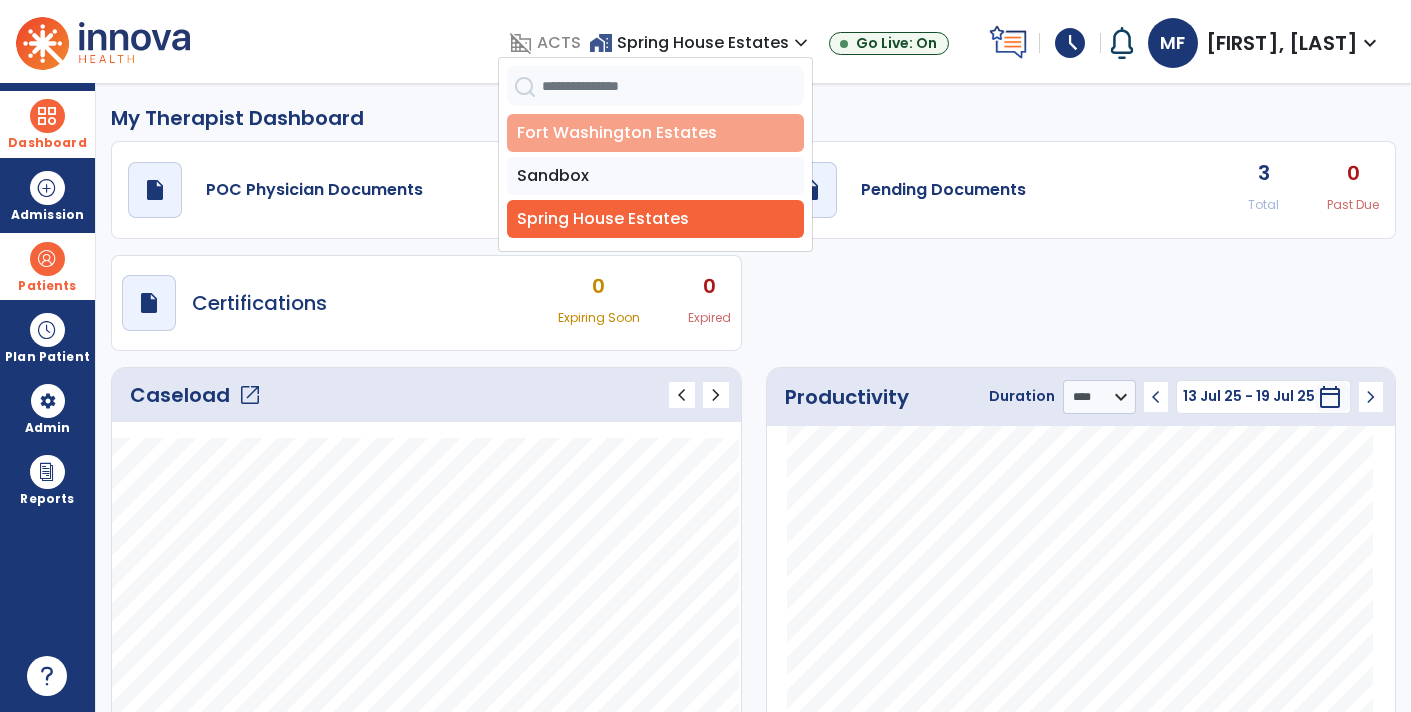 click on "Fort Washington Estates" at bounding box center (655, 133) 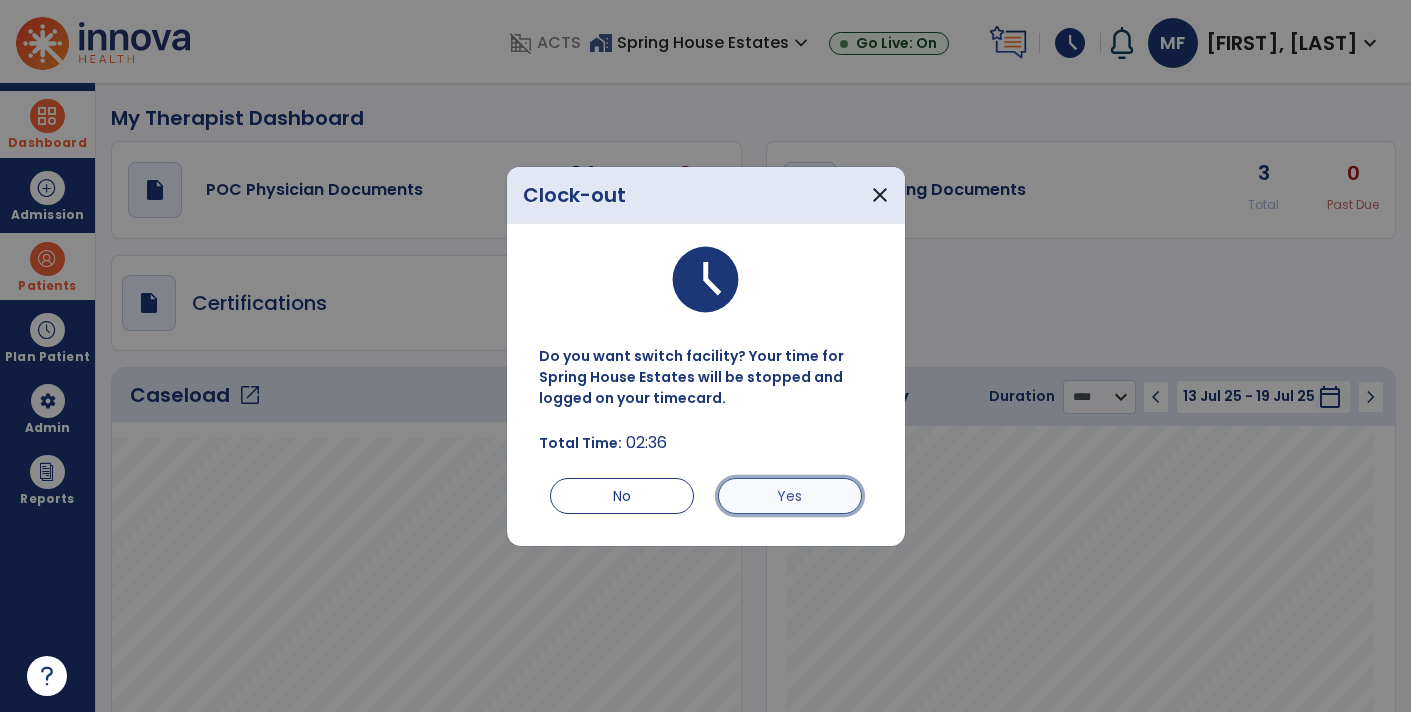 click on "Yes" at bounding box center (790, 496) 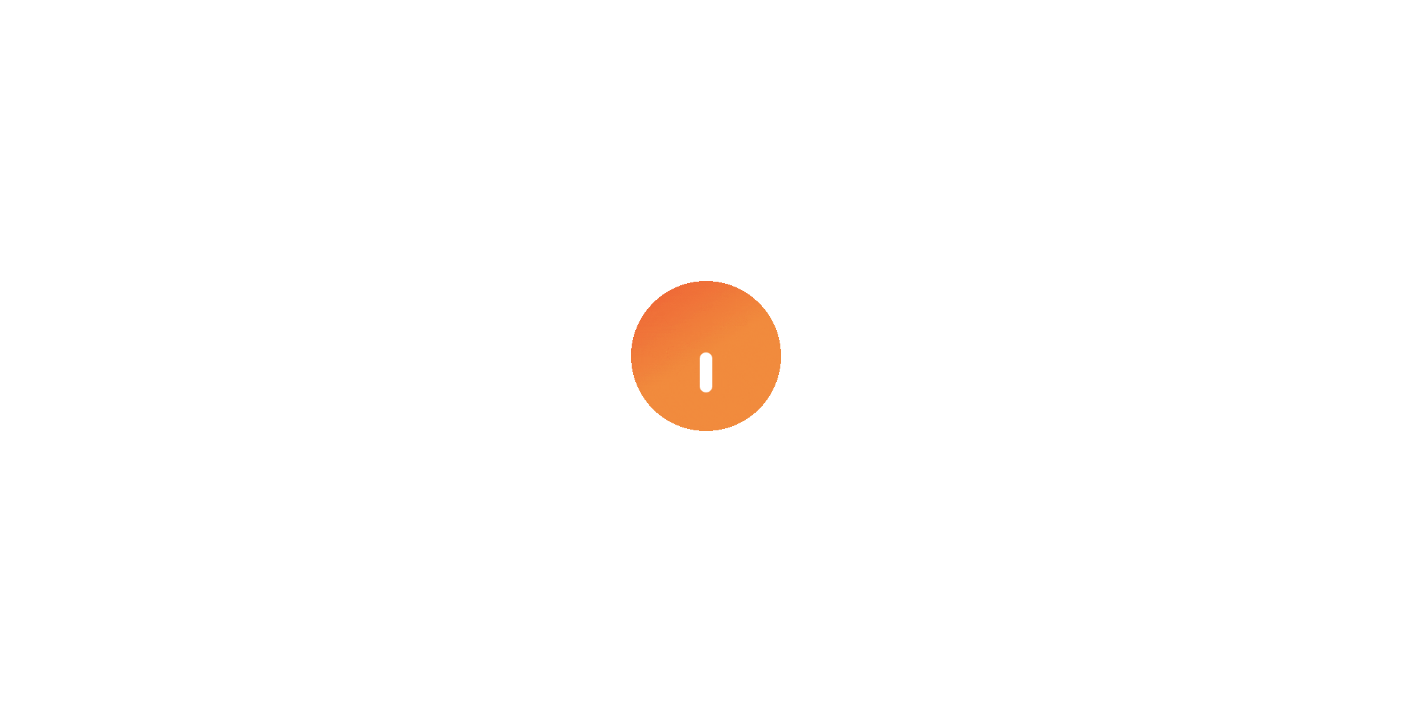 scroll, scrollTop: 0, scrollLeft: 0, axis: both 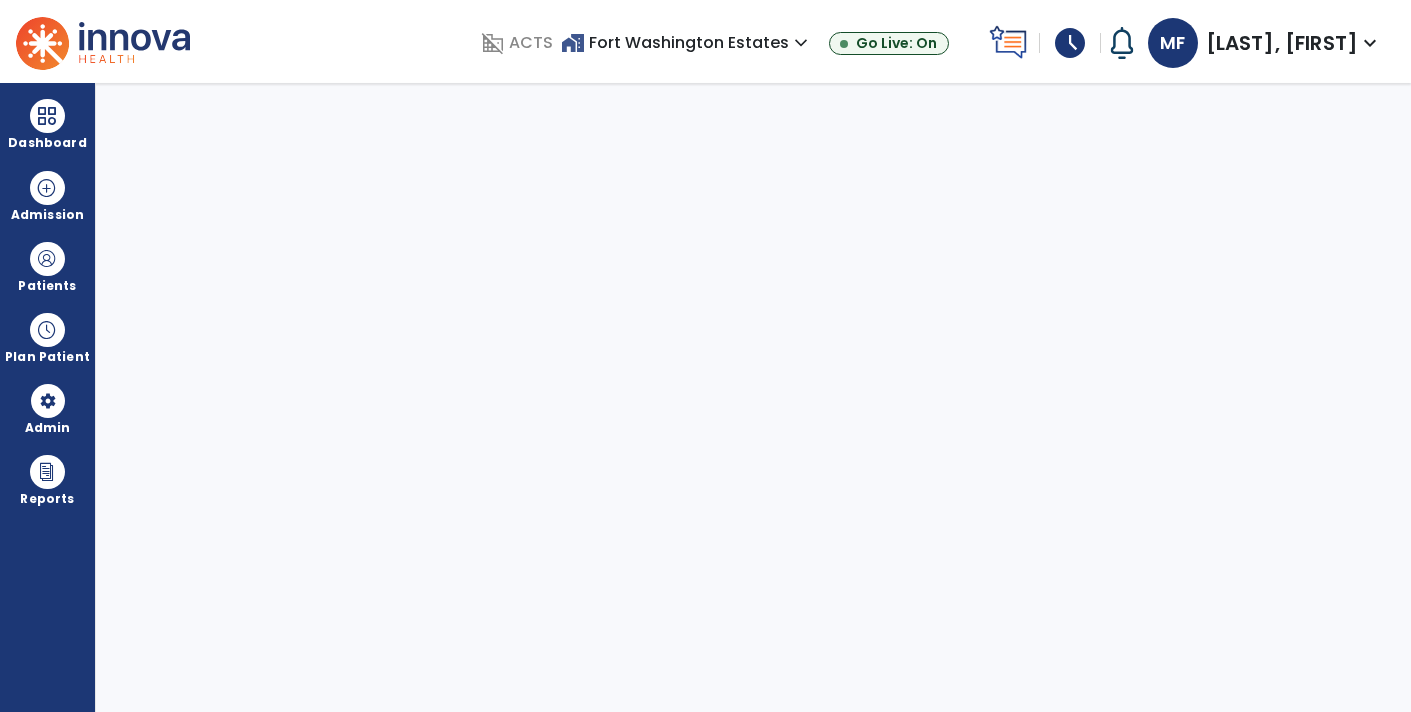 select on "****" 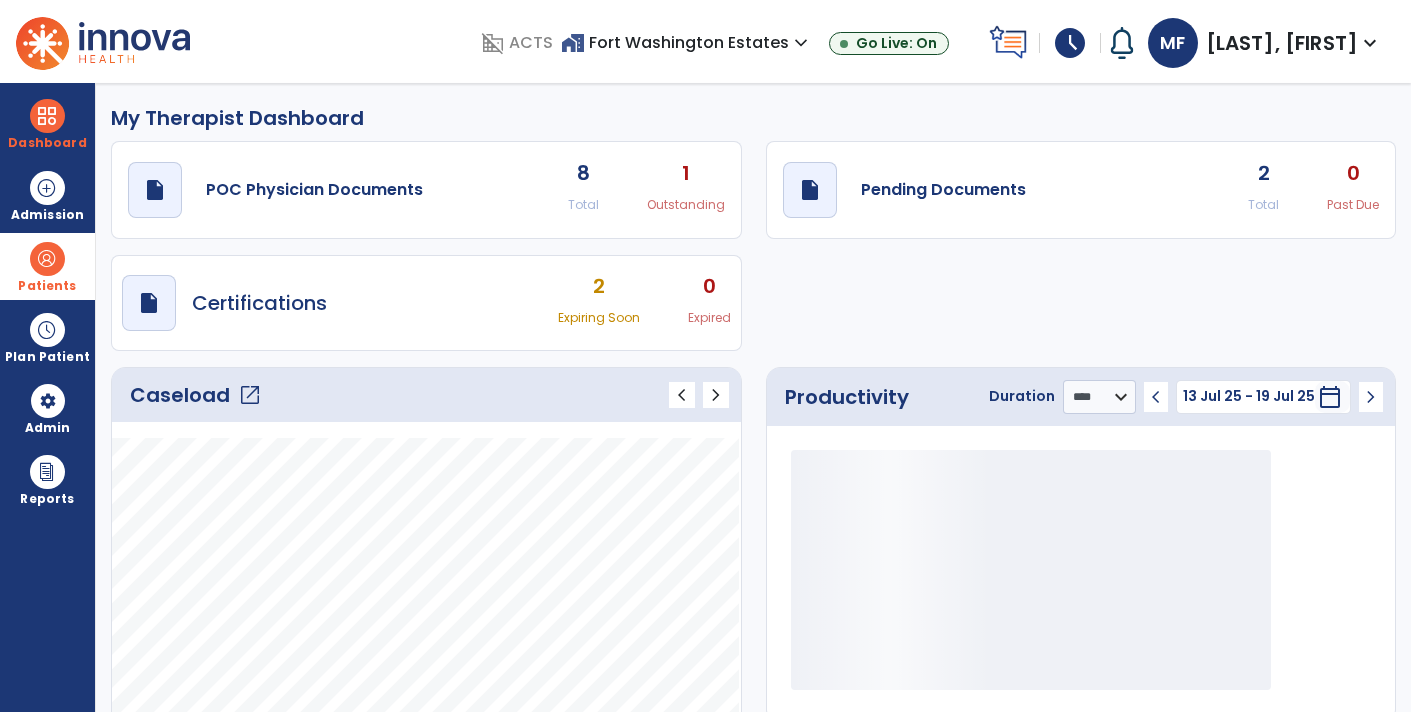 click on "Patients" at bounding box center (47, 266) 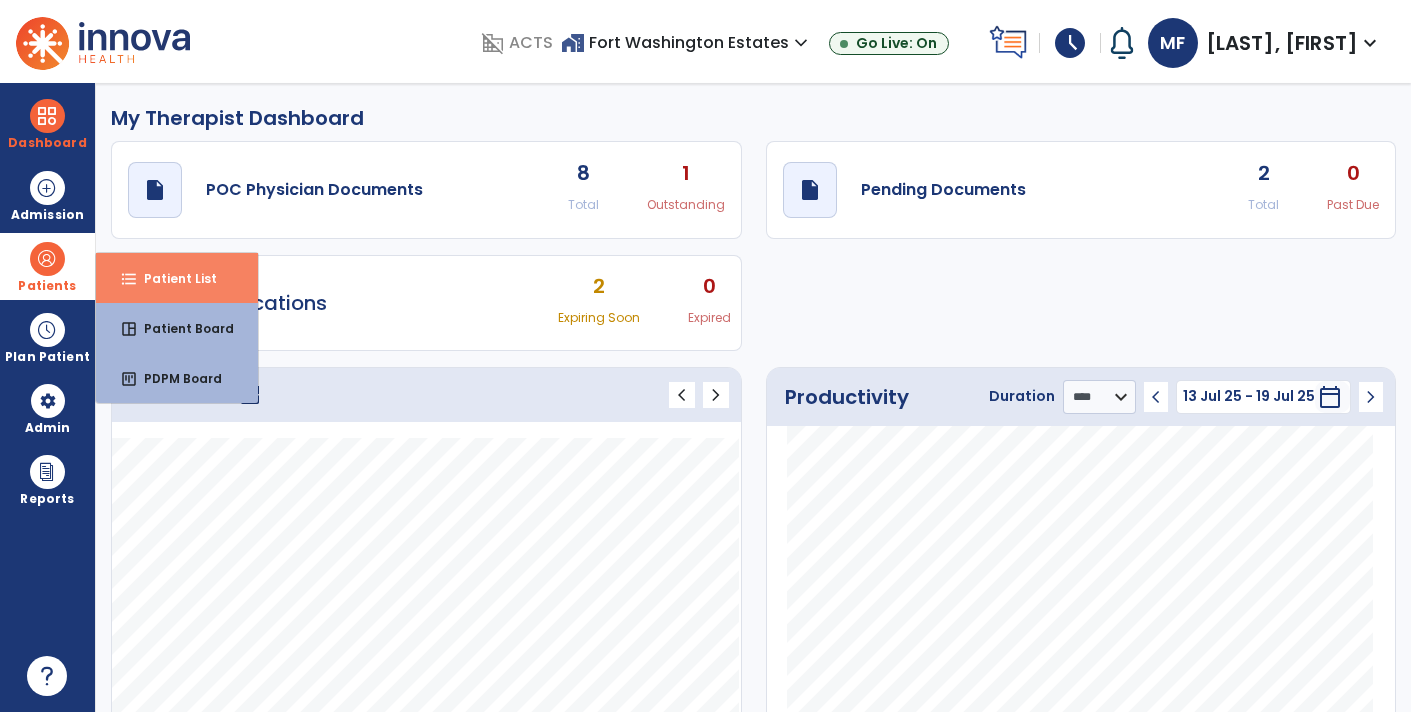 click on "Patient List" at bounding box center [172, 278] 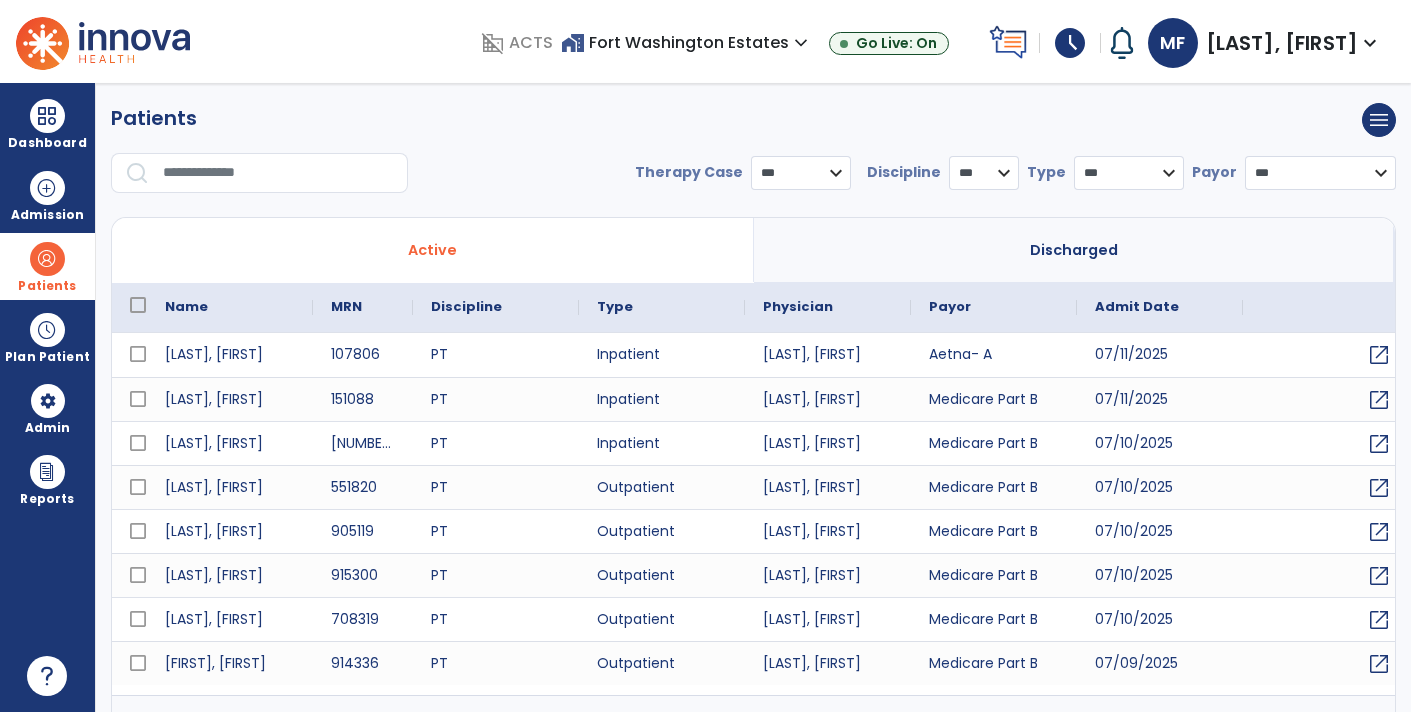 click at bounding box center (278, 173) 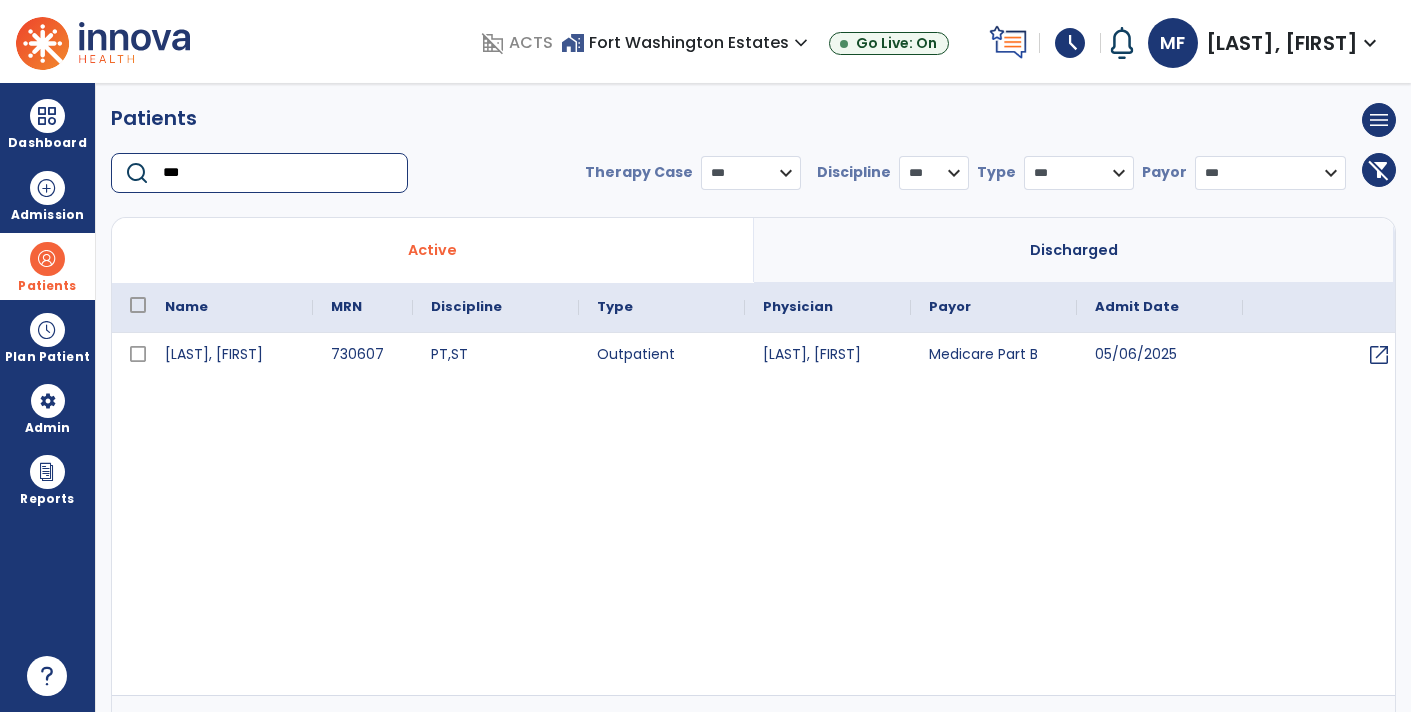 type on "***" 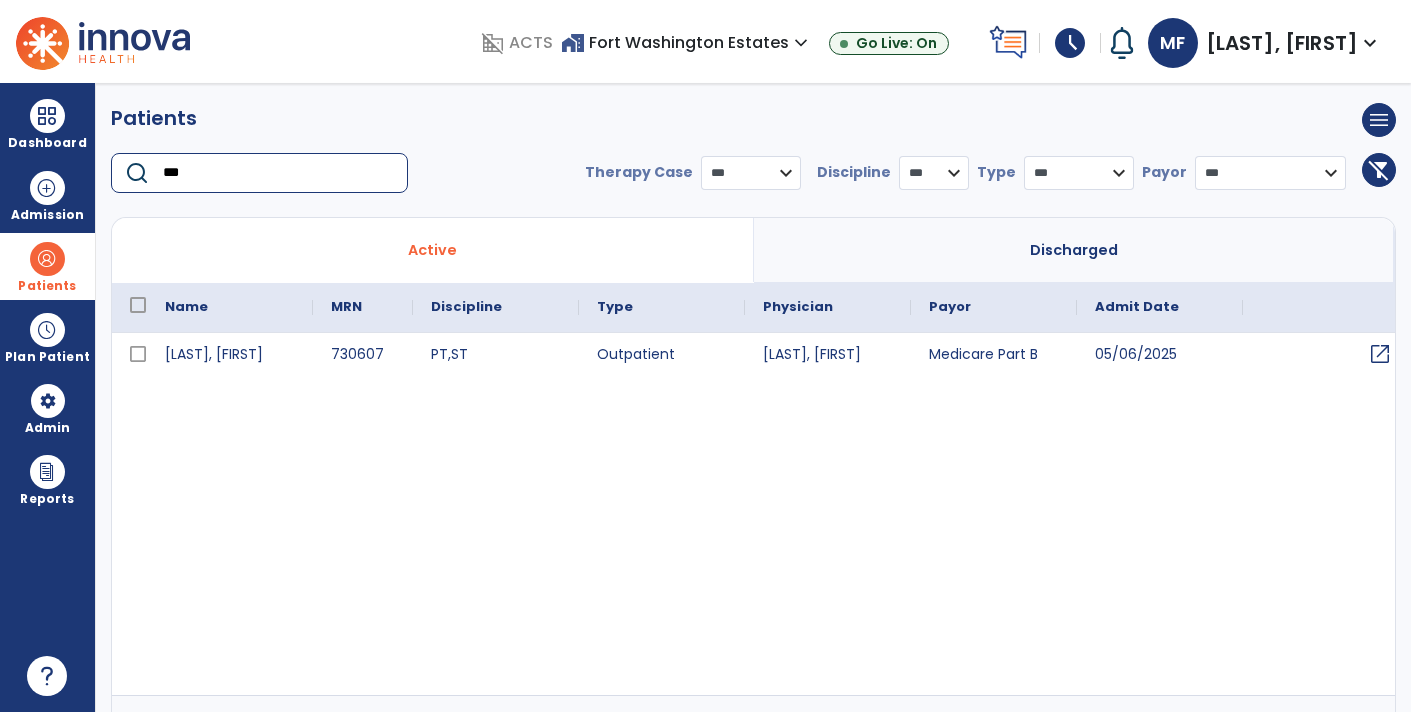 click on "open_in_new" at bounding box center (1380, 354) 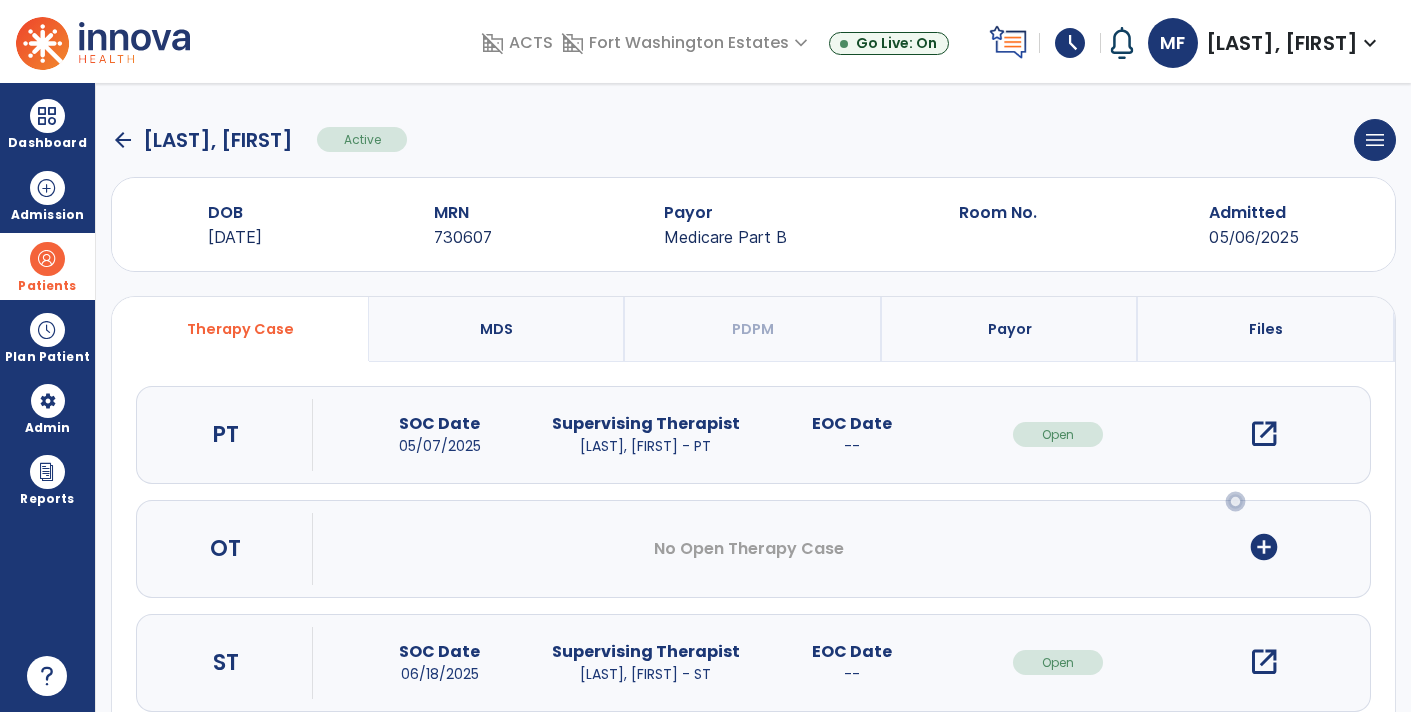 scroll, scrollTop: 44, scrollLeft: 0, axis: vertical 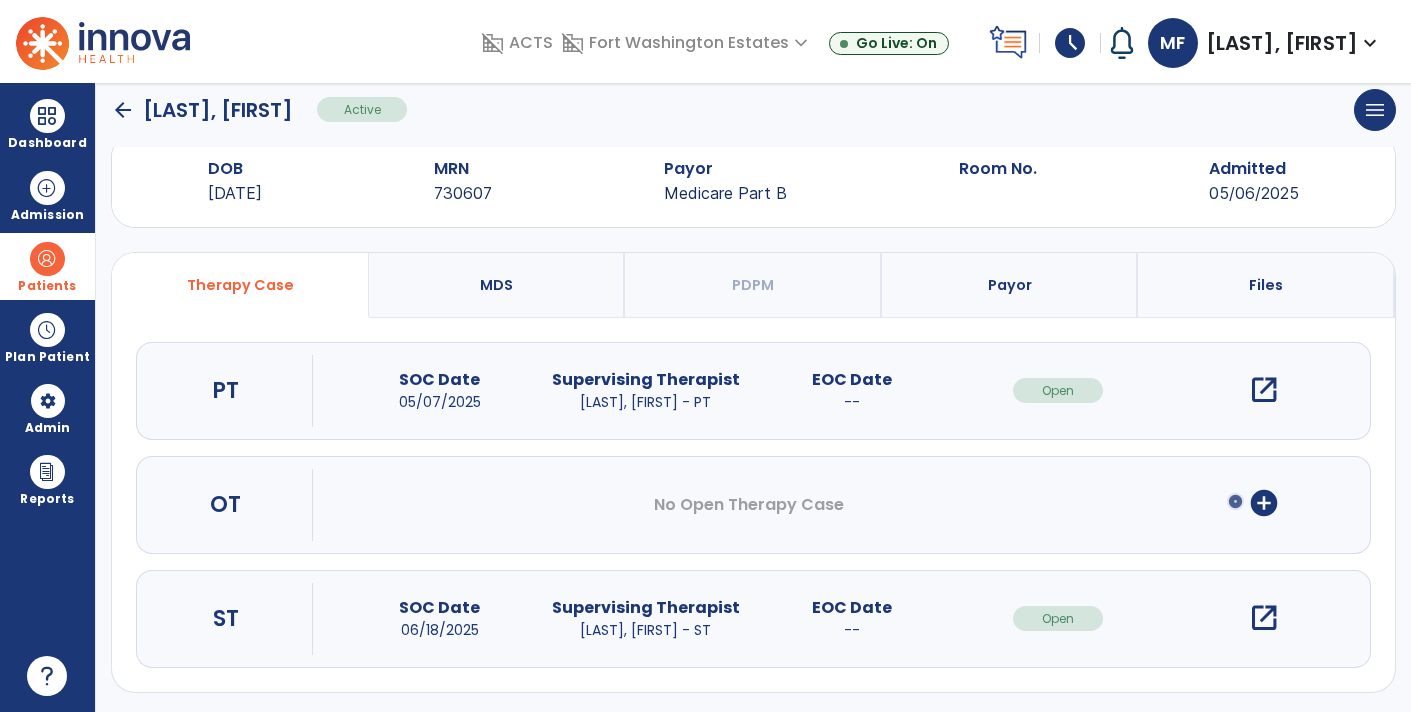 click on "open_in_new" at bounding box center [1264, 618] 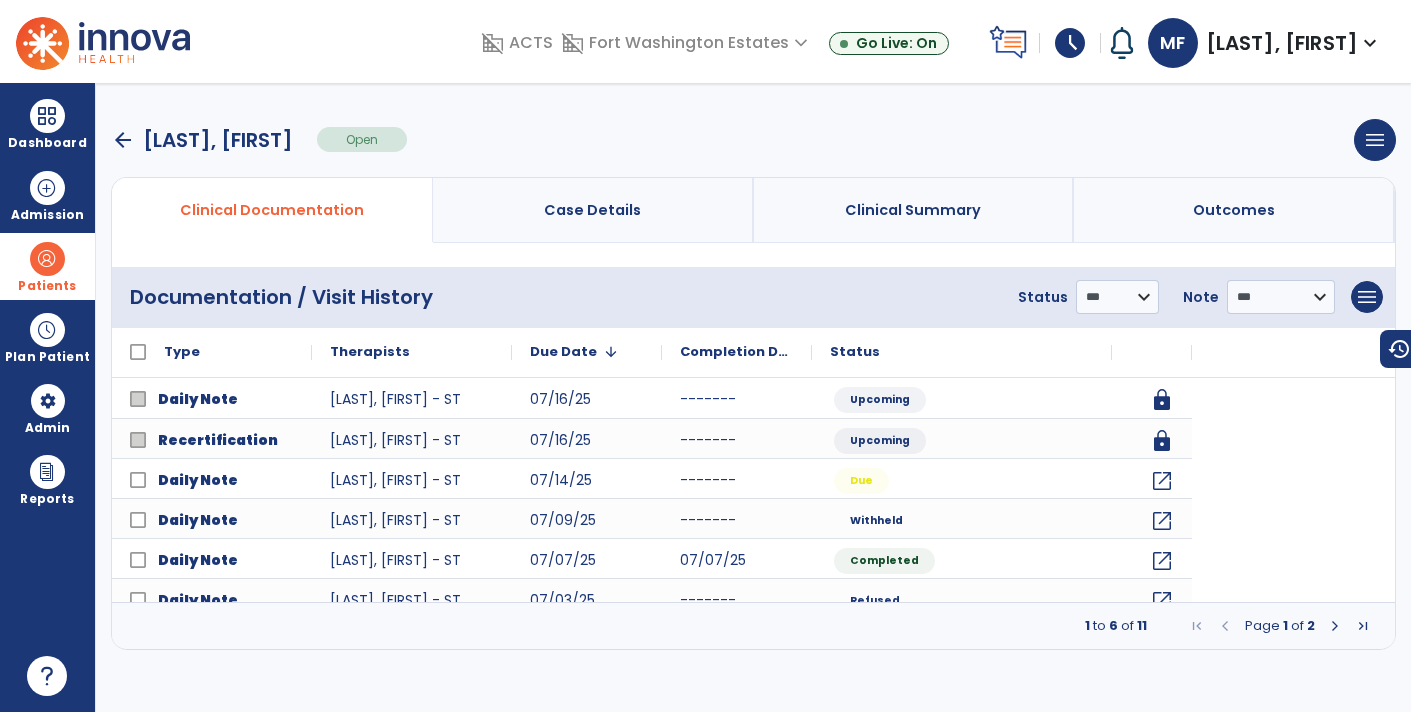 scroll, scrollTop: 0, scrollLeft: 0, axis: both 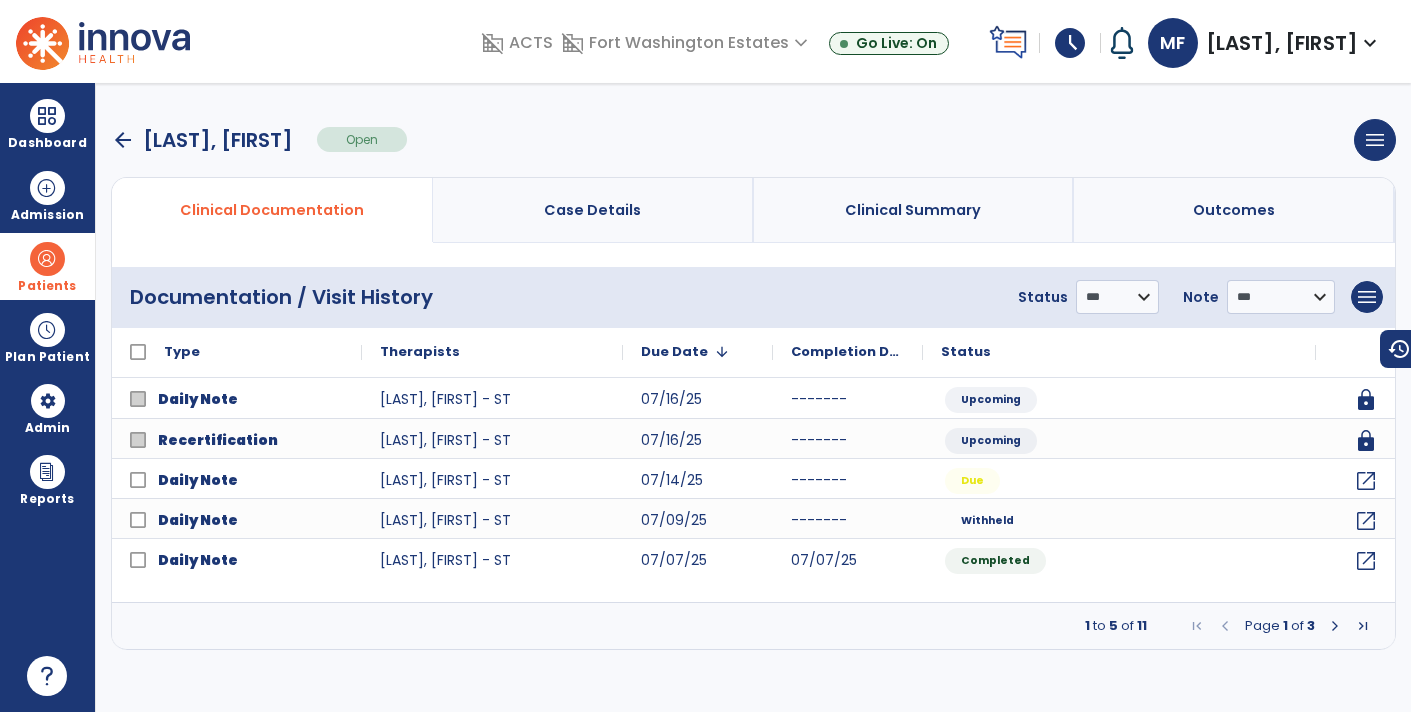 click at bounding box center [1335, 626] 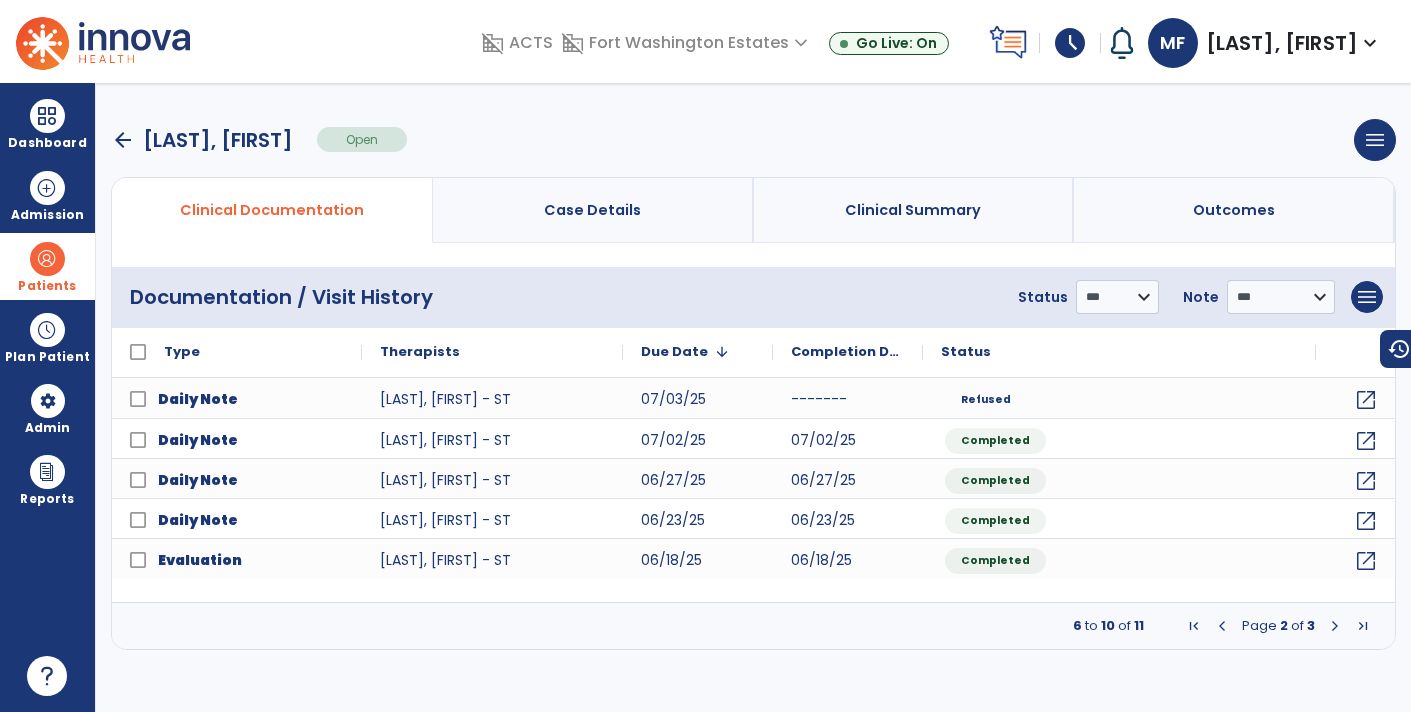 click at bounding box center [1335, 626] 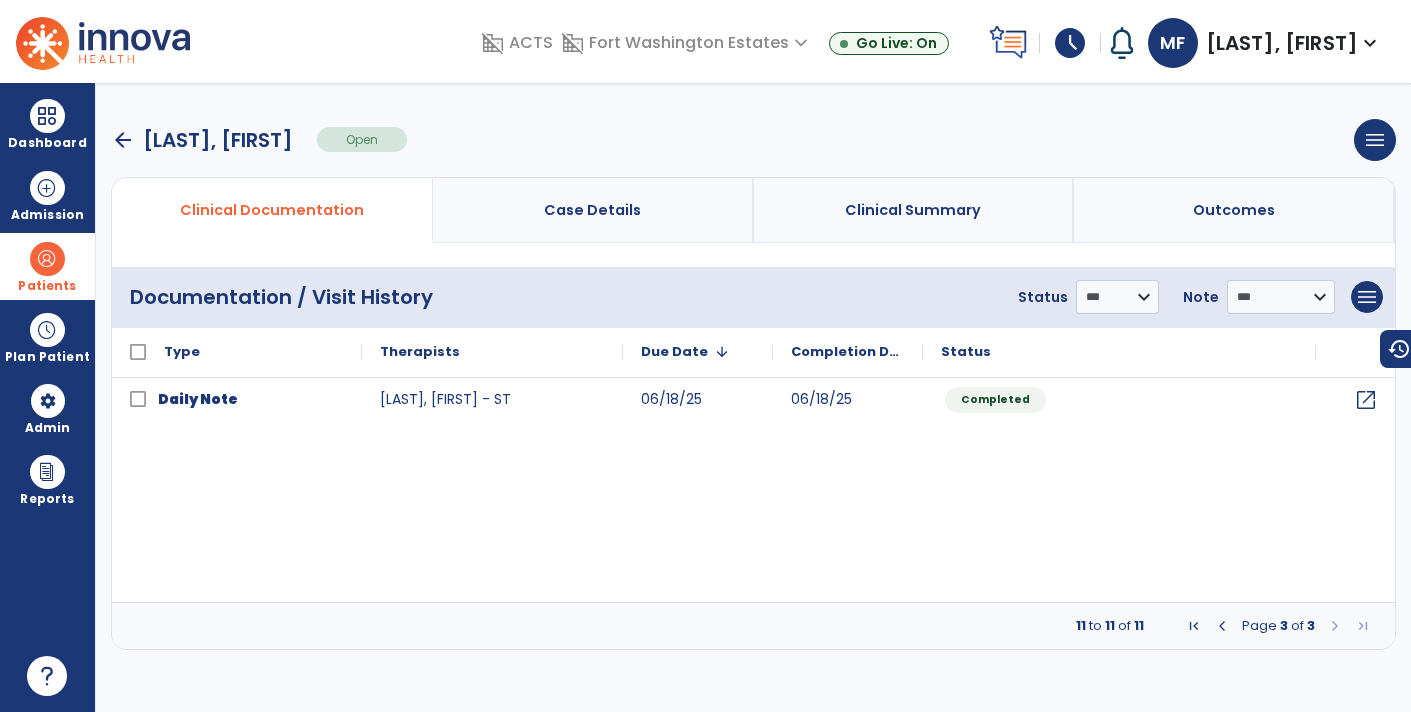 click at bounding box center (1222, 626) 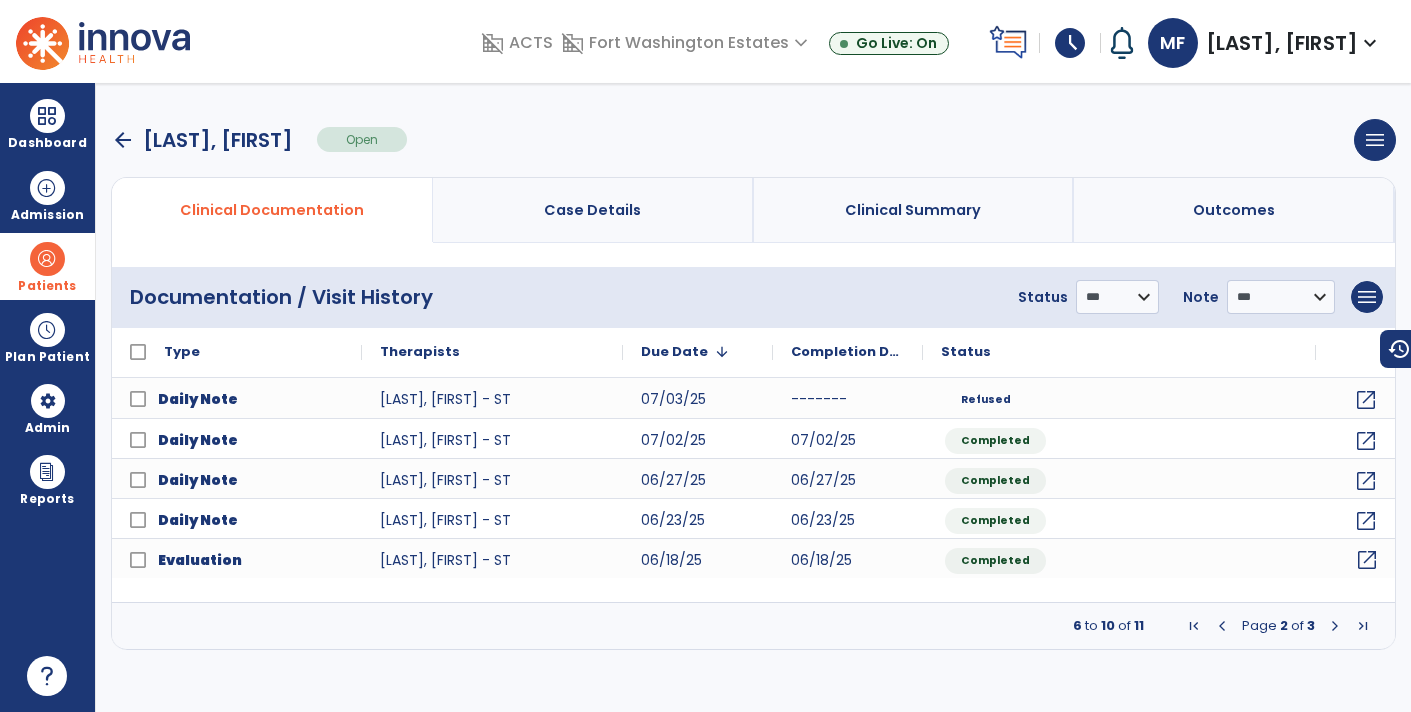 click on "open_in_new" 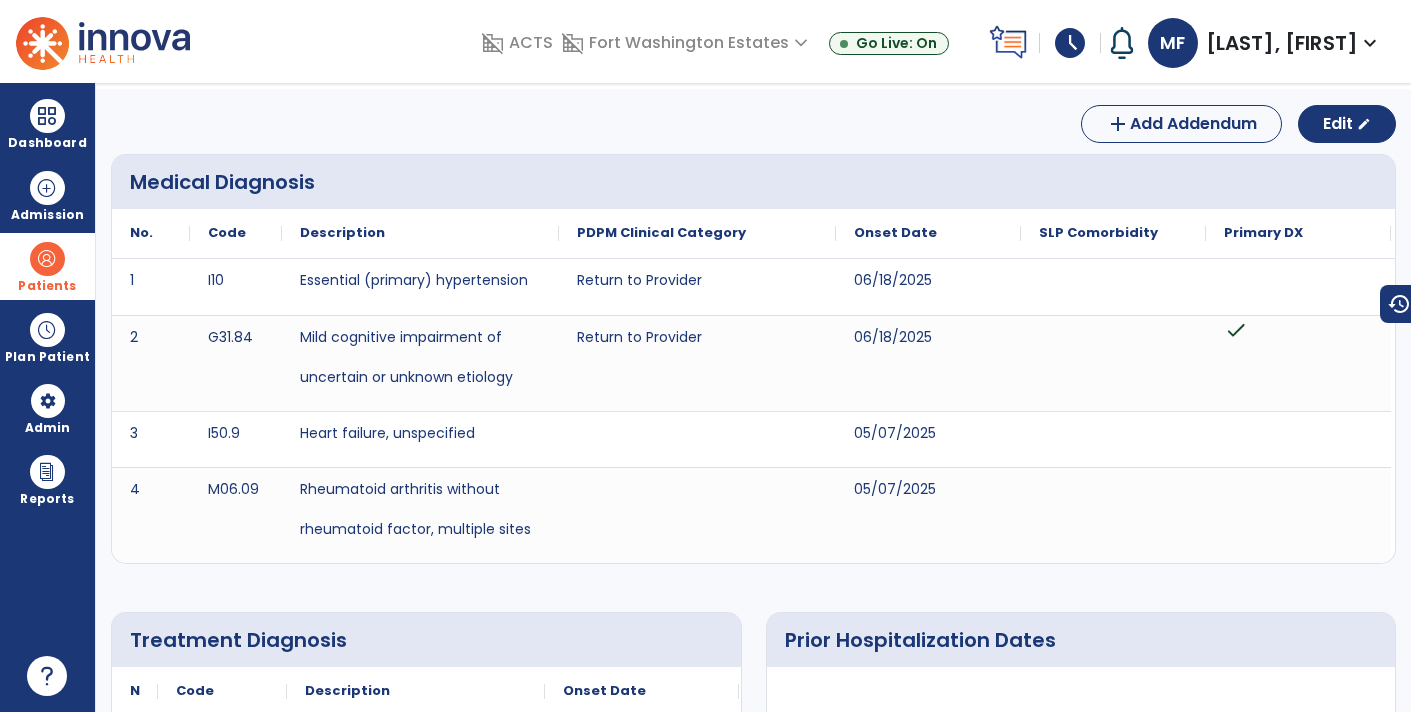 scroll, scrollTop: 0, scrollLeft: 0, axis: both 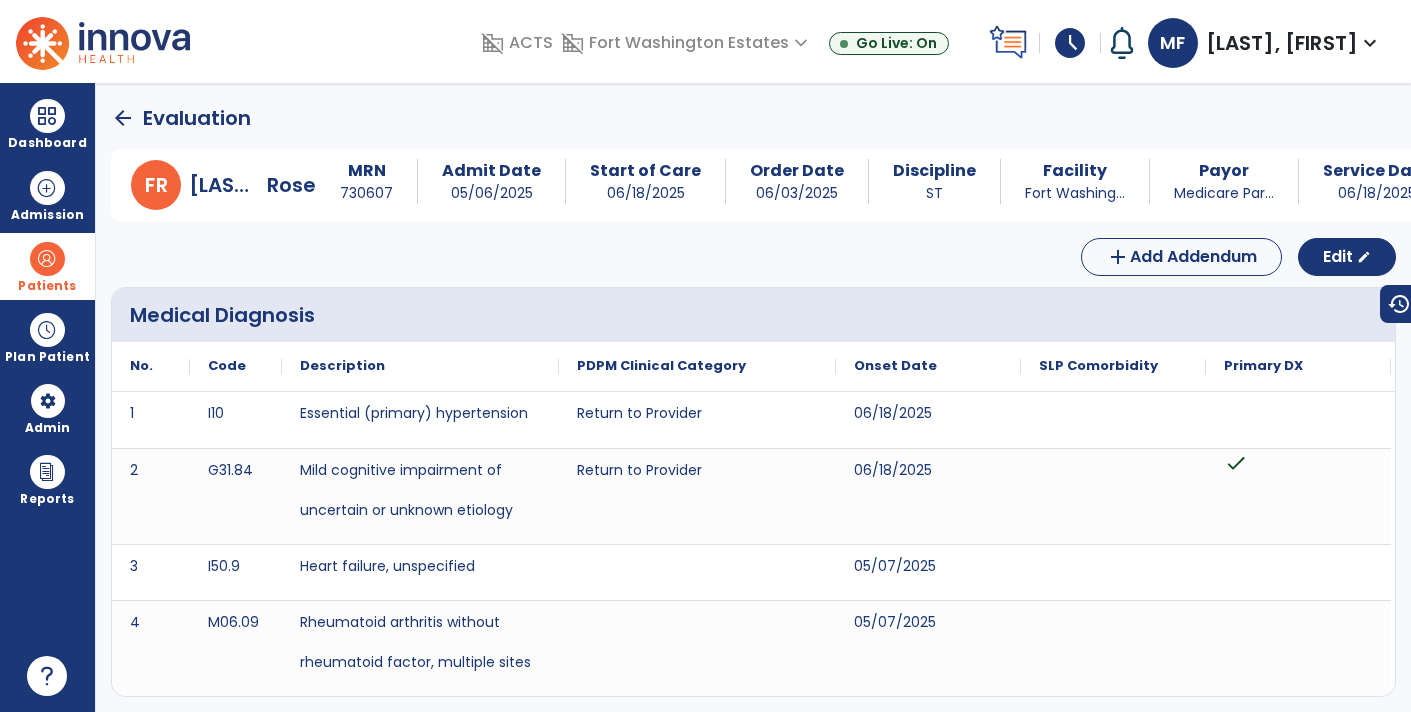 click on "arrow_back" 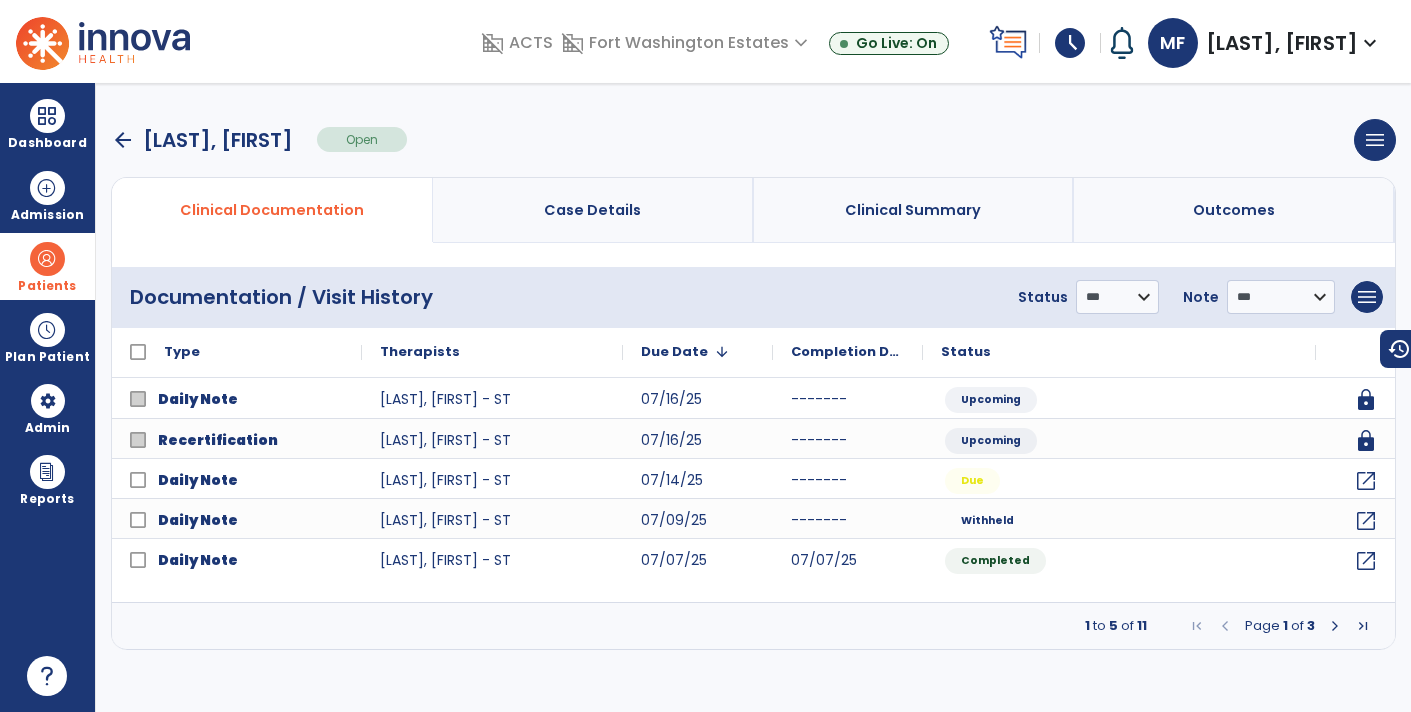 click on "arrow_back" at bounding box center (123, 140) 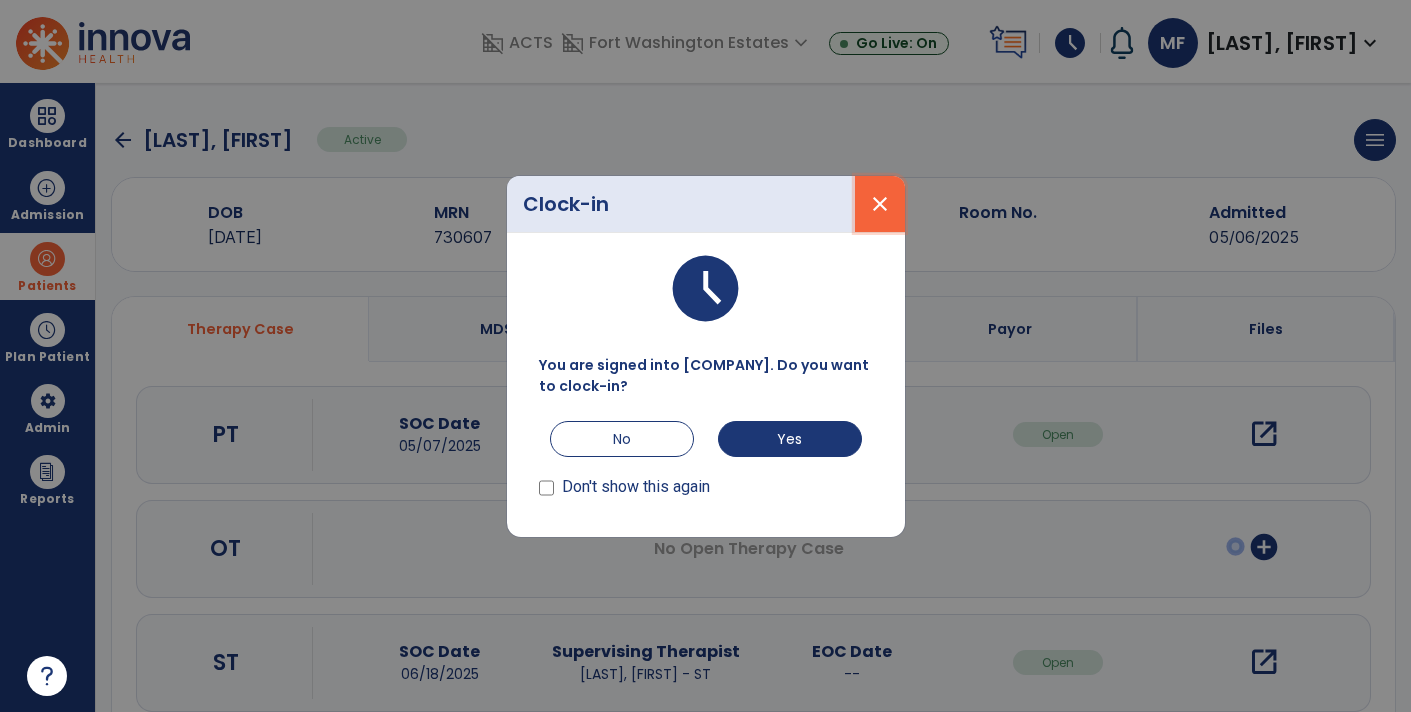 click on "close" at bounding box center (880, 204) 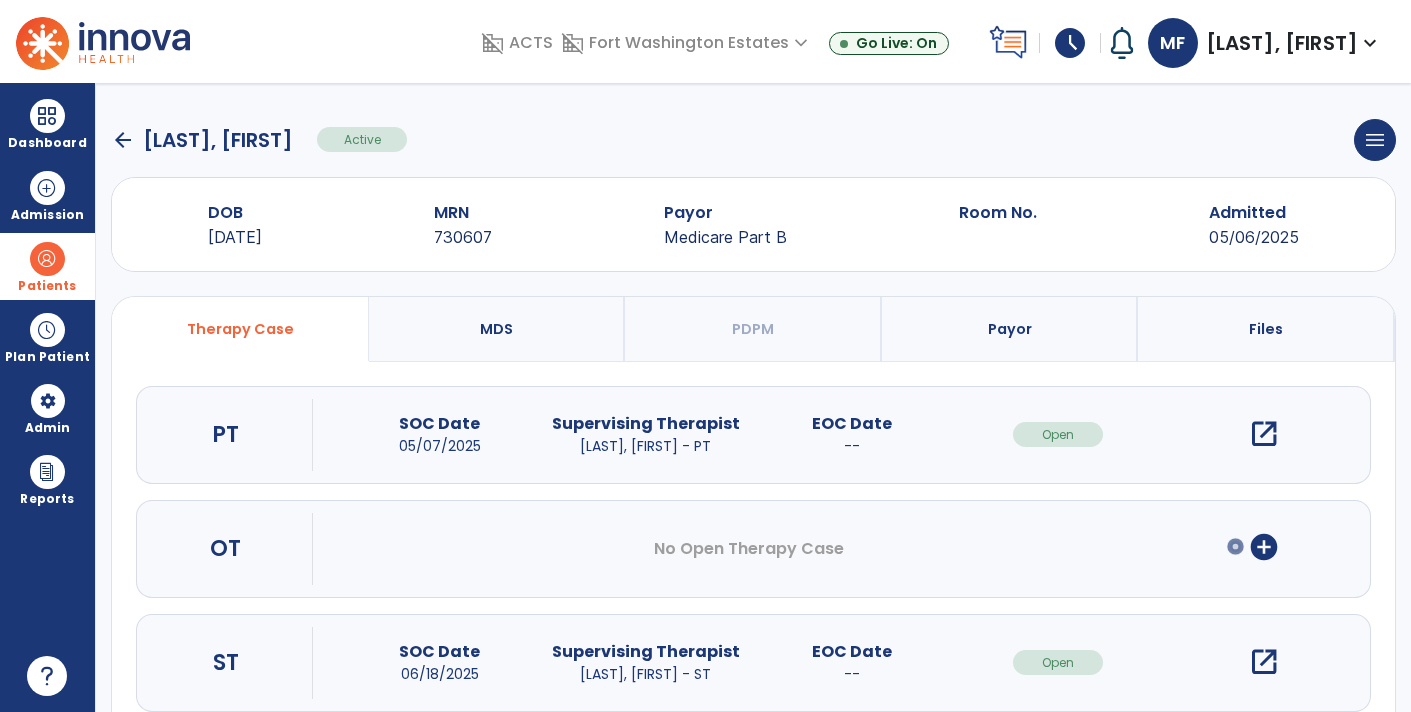 click on "domain_disabled   Fort Washington Estates   expand_more   Fort Washington Estates   Sandbox   Spring House Estates" at bounding box center [687, 43] 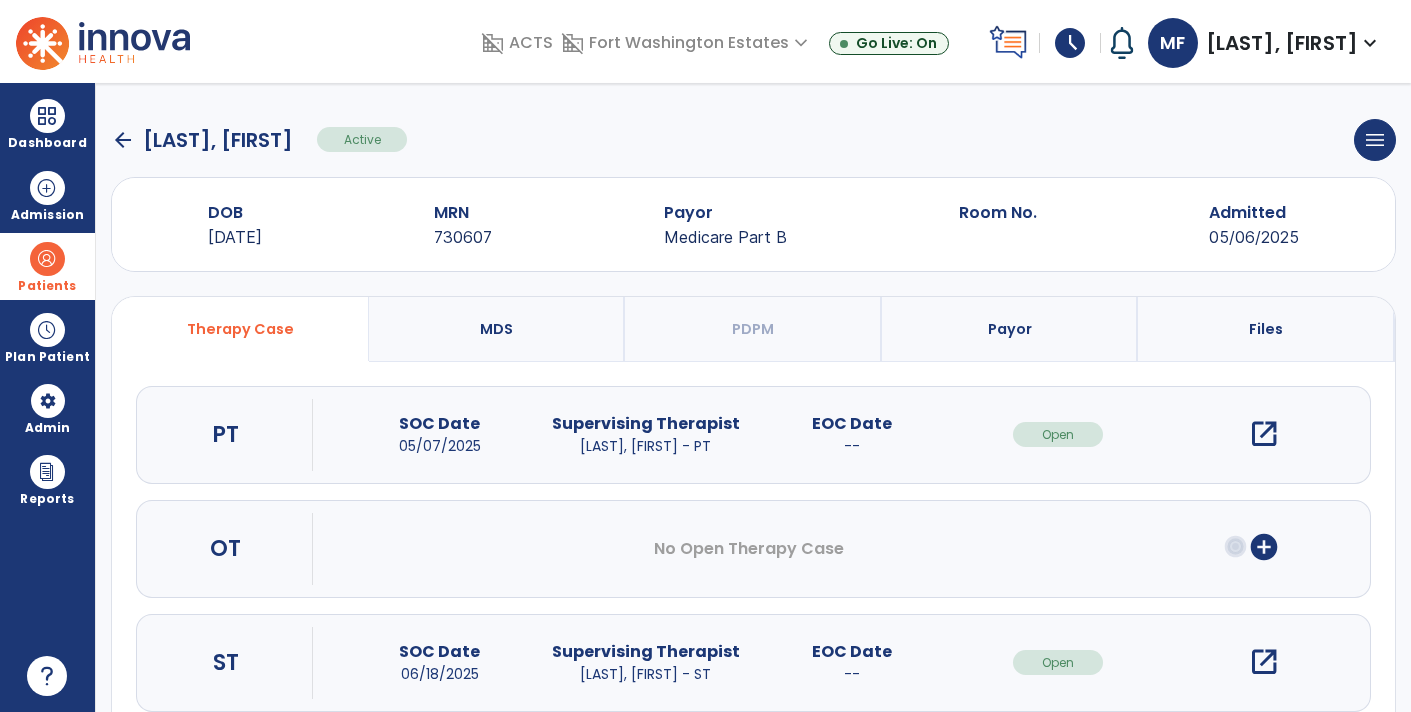 click on "domain_disabled   Fort Washington Estates   expand_more   Fort Washington Estates   Sandbox   Spring House Estates" at bounding box center [687, 43] 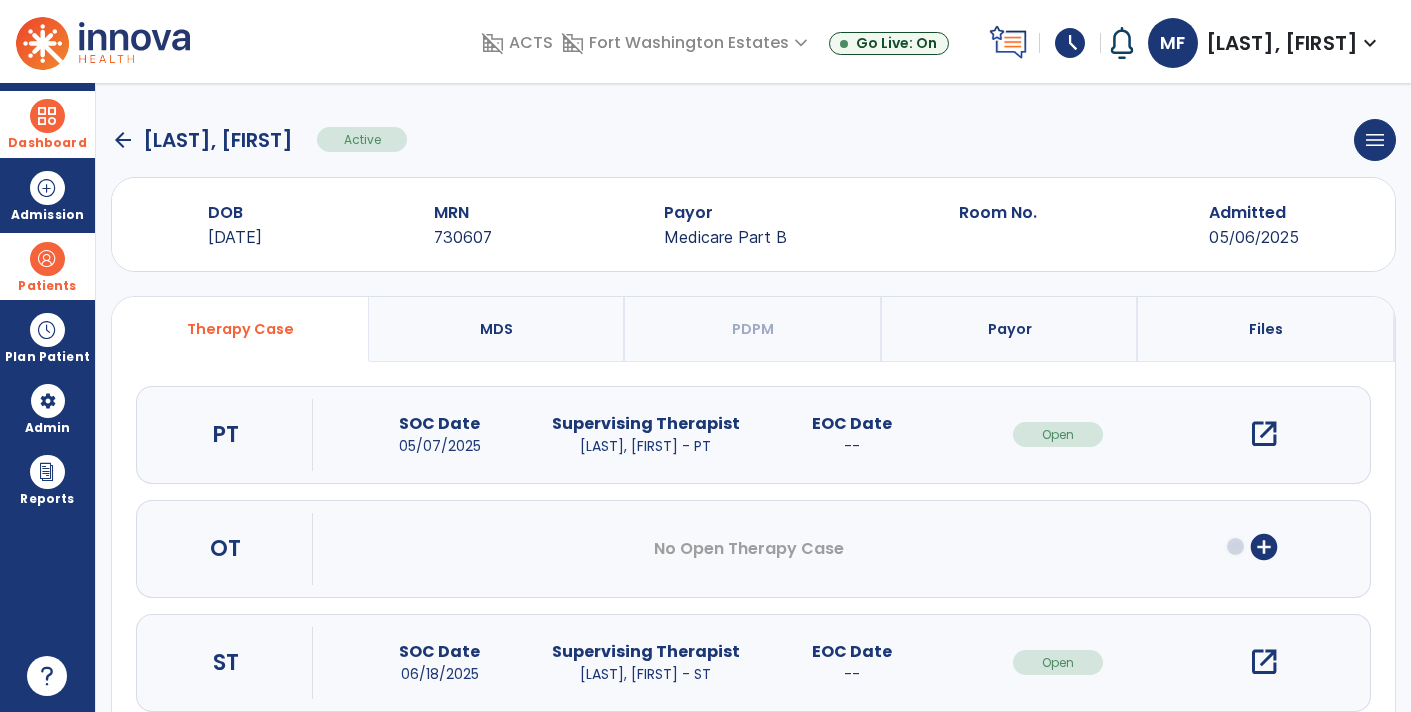 click at bounding box center [47, 116] 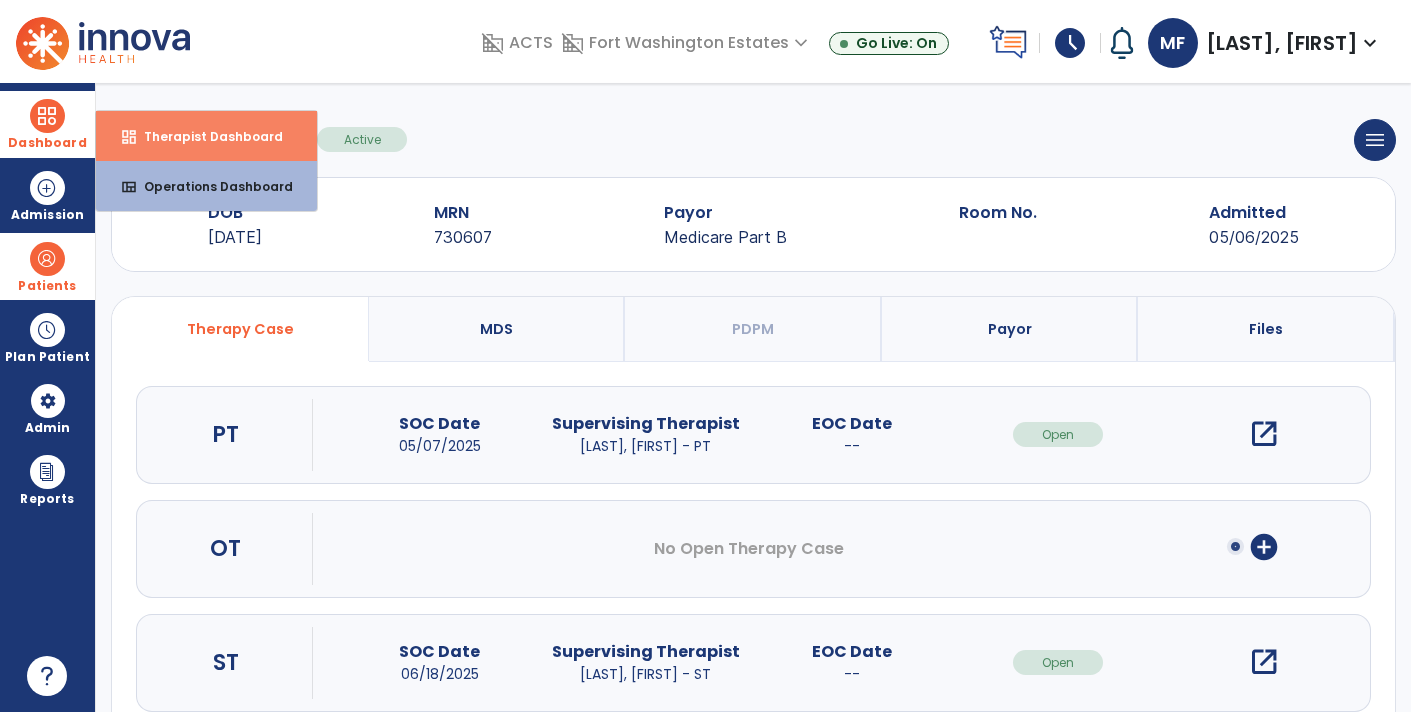 click on "Therapist Dashboard" at bounding box center [205, 136] 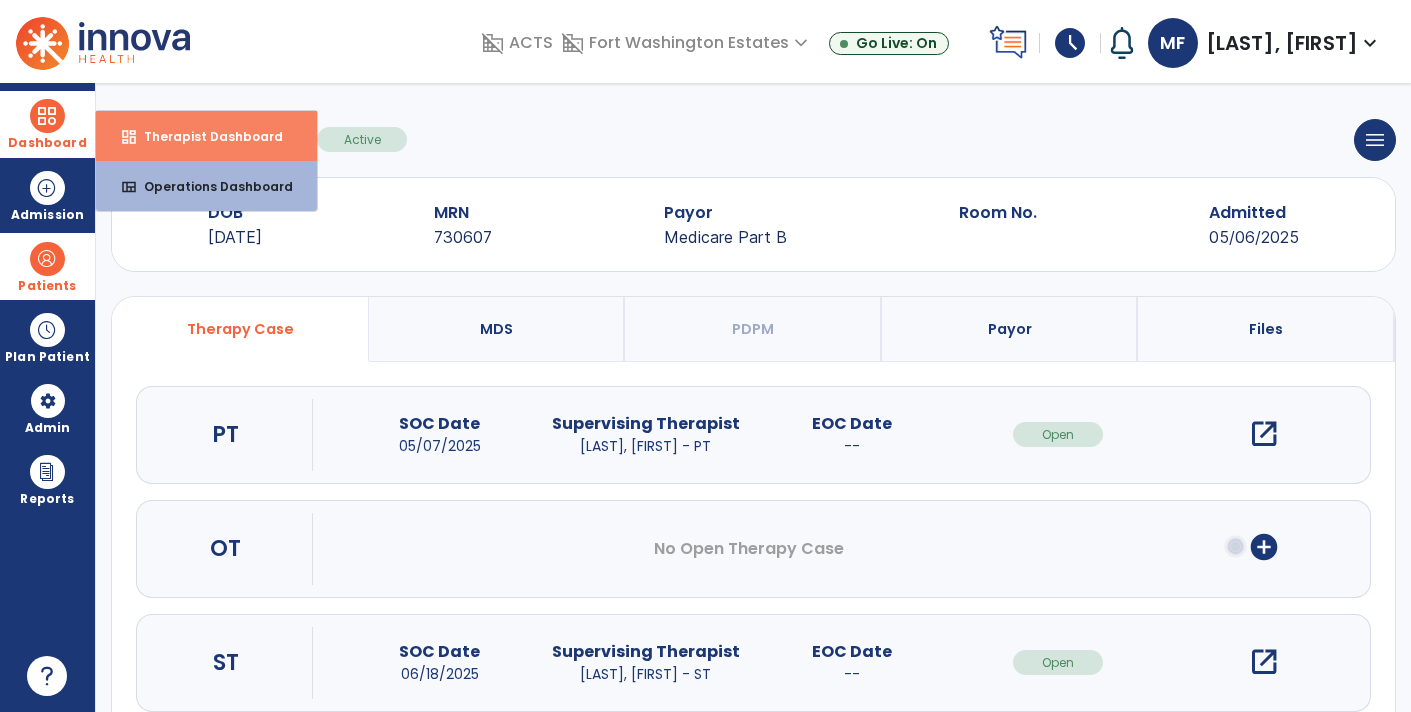 select on "****" 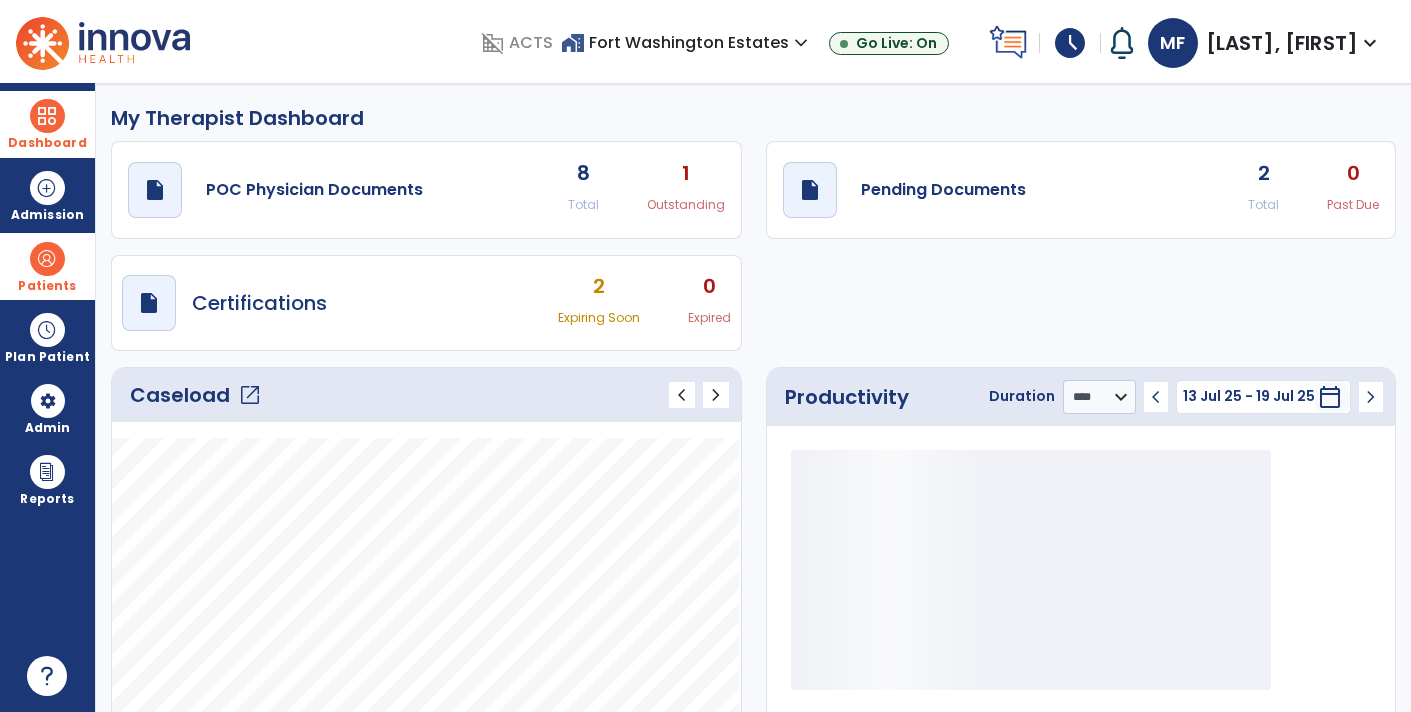 click on "expand_more" at bounding box center (801, 43) 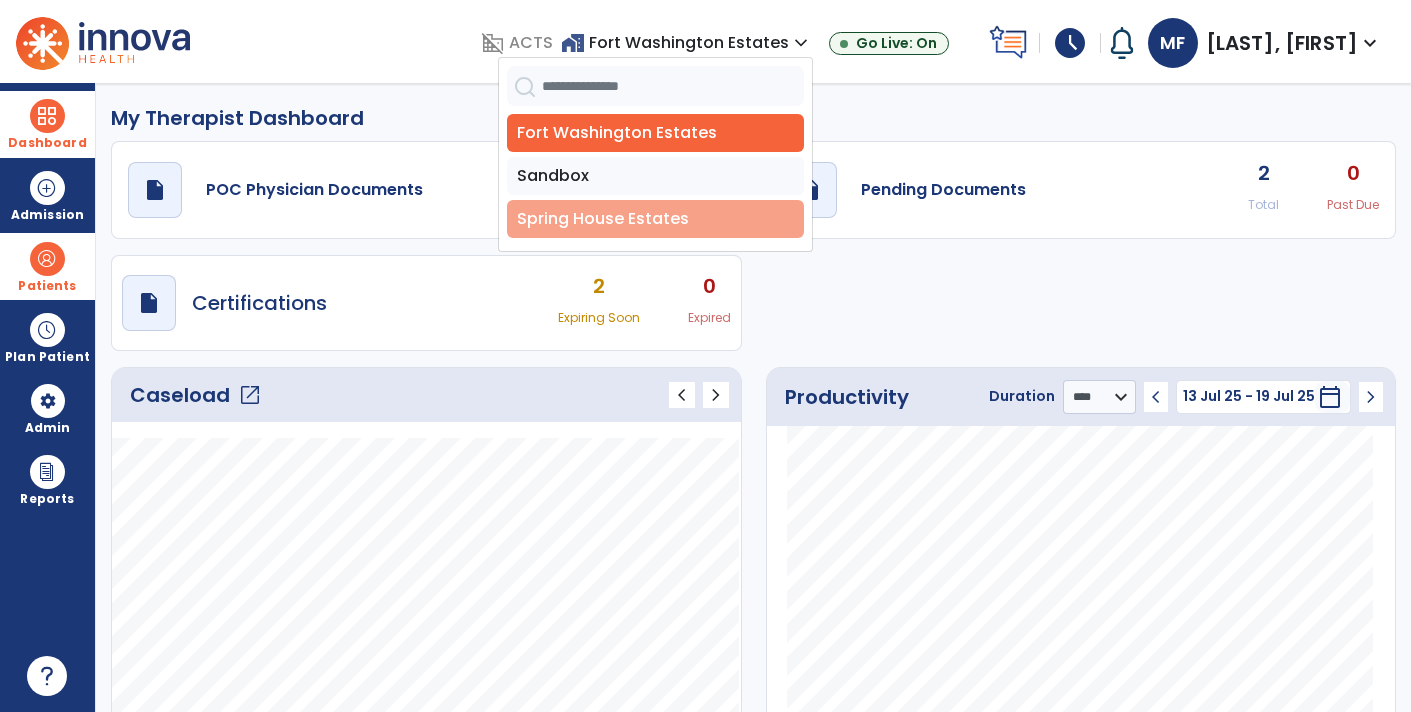 click on "Spring House Estates" at bounding box center (655, 219) 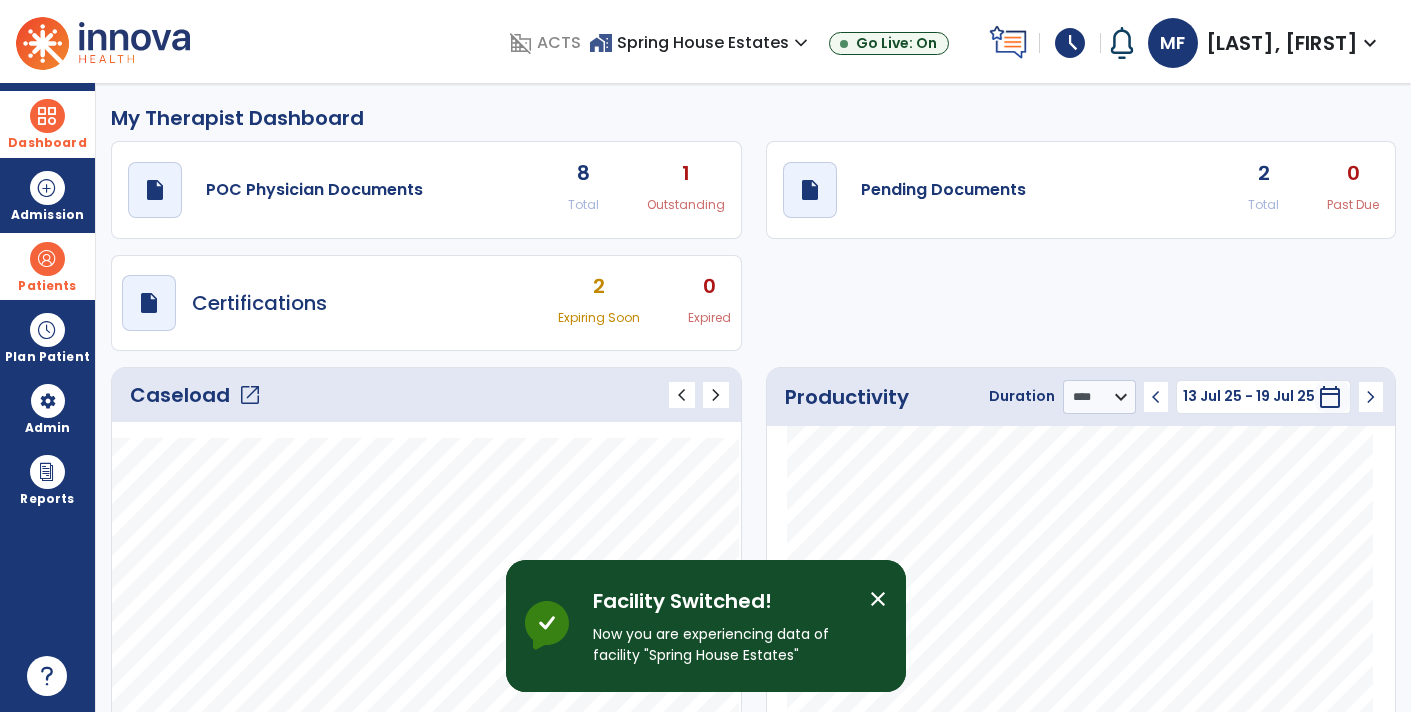 click on "close" at bounding box center (878, 599) 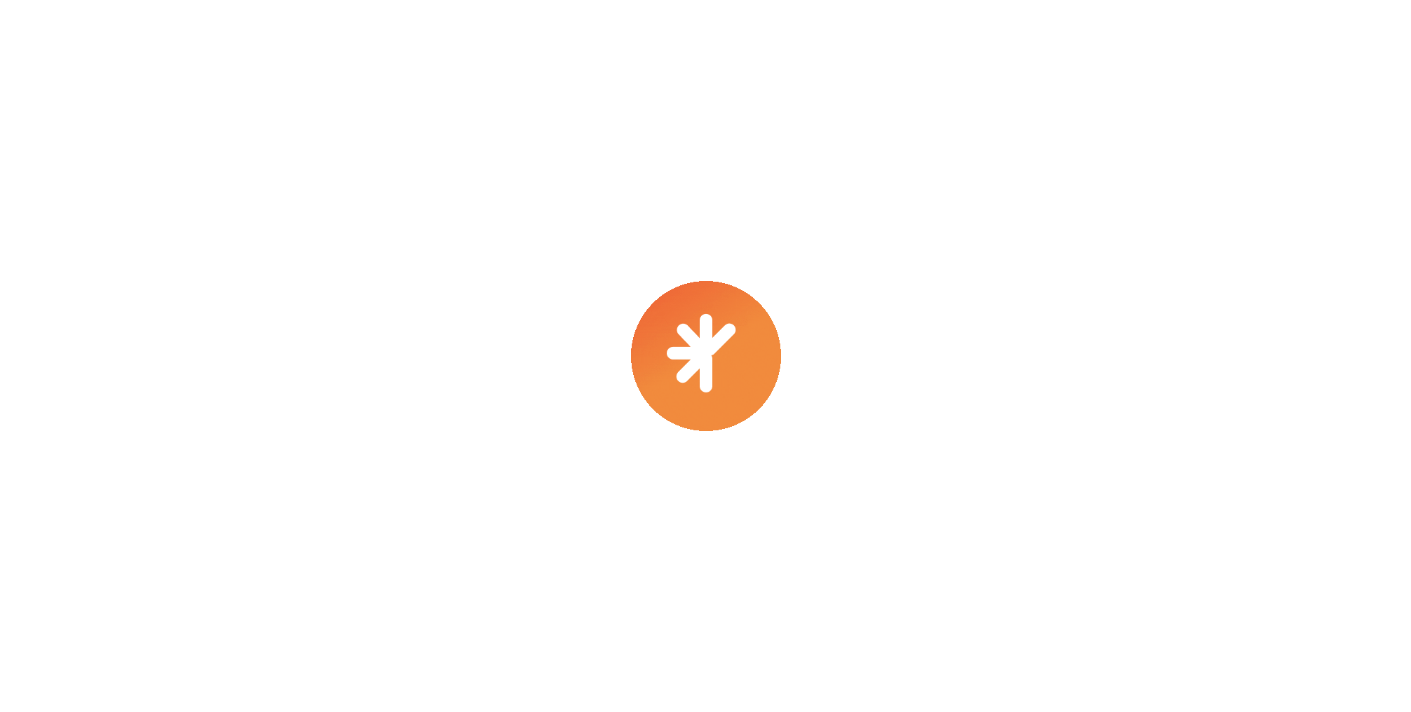 scroll, scrollTop: 0, scrollLeft: 0, axis: both 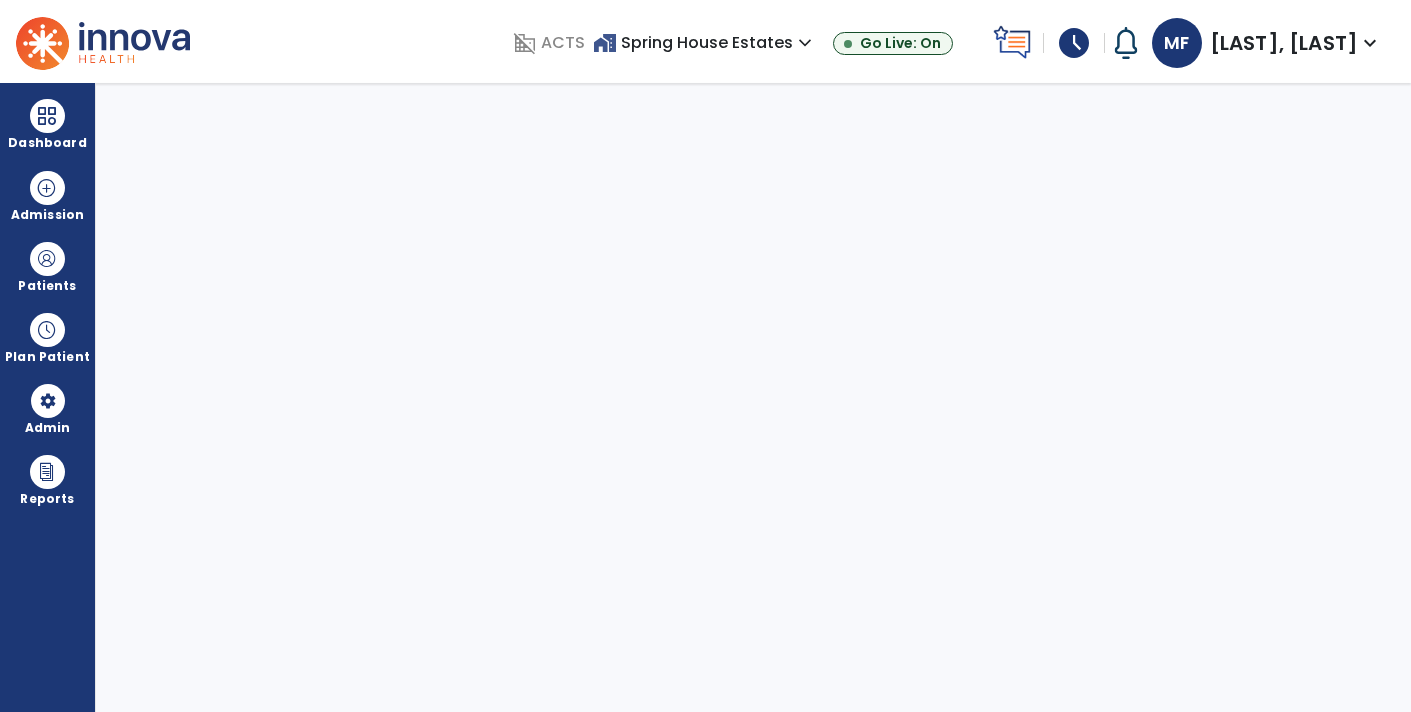select on "****" 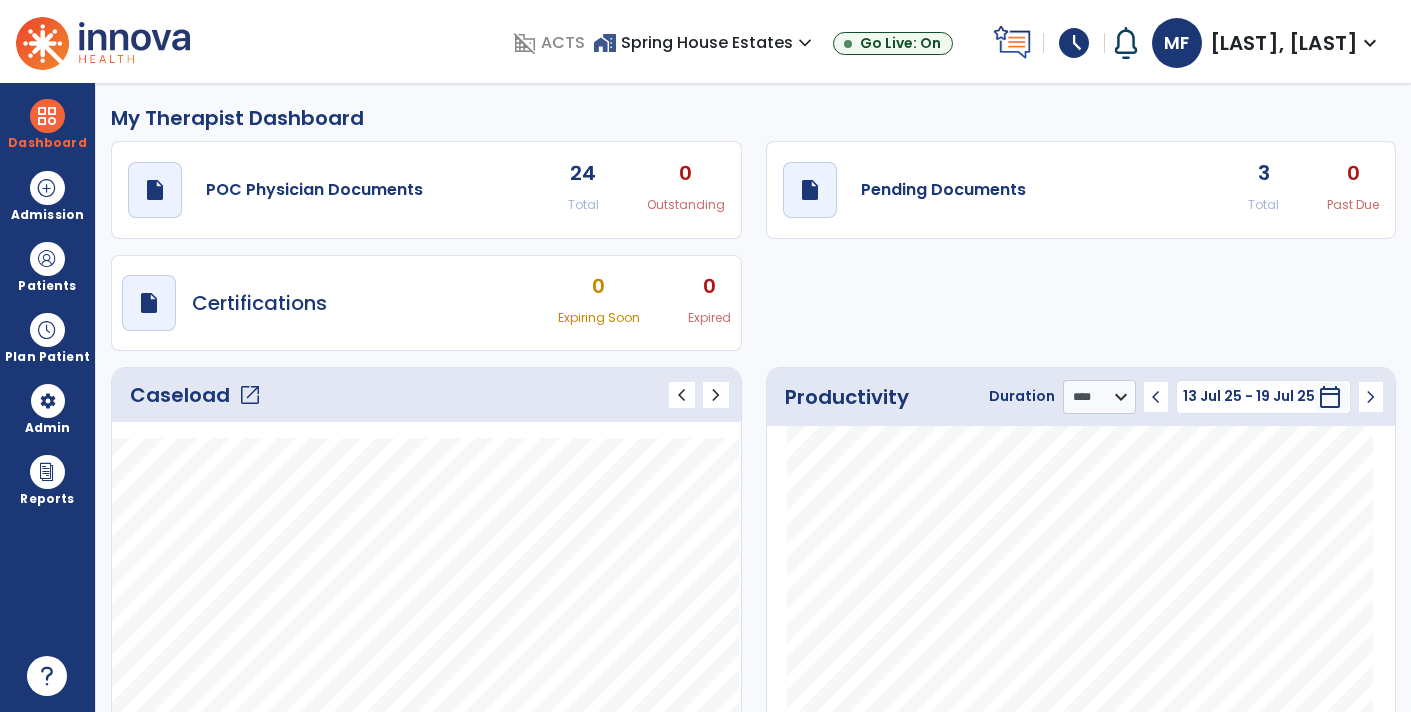 click on "draft   open_in_new  Pending Documents 3 Total 0 Past Due" 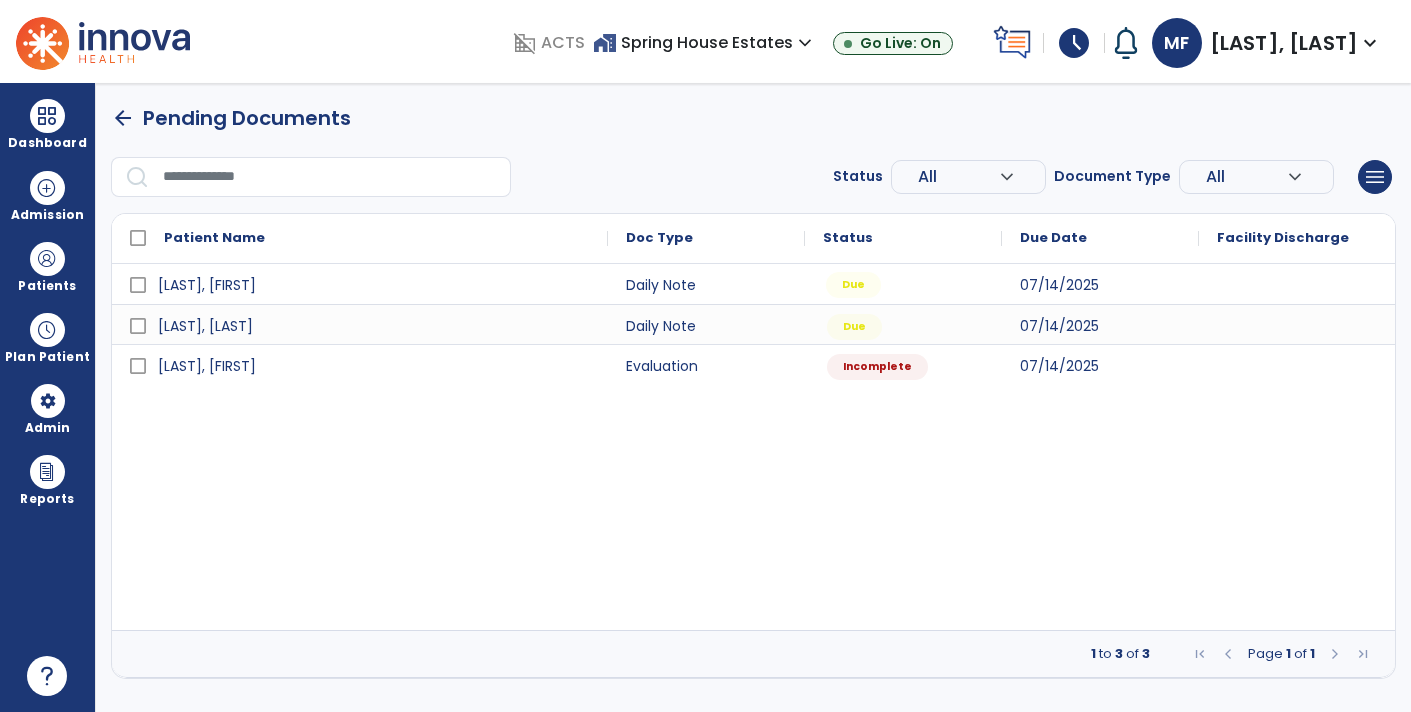 click on "Due" at bounding box center (903, 284) 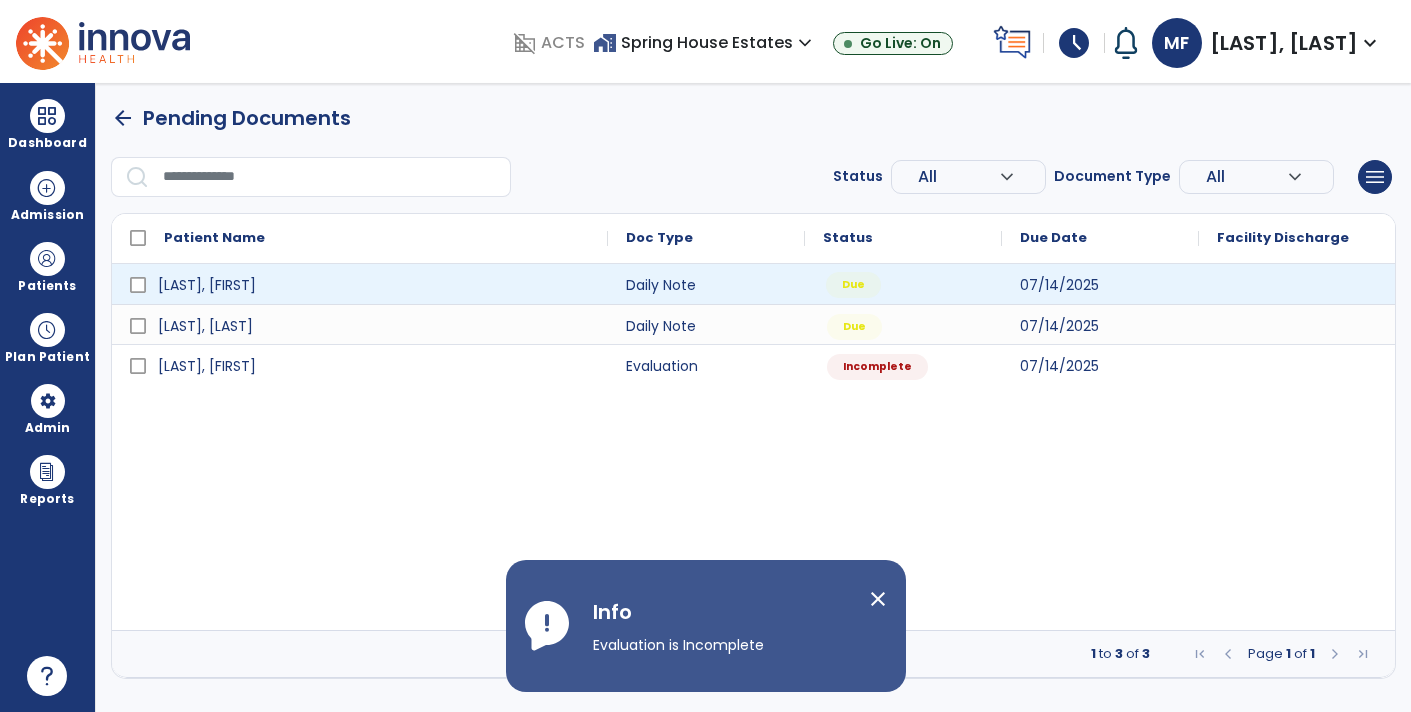click on "close" at bounding box center (878, 599) 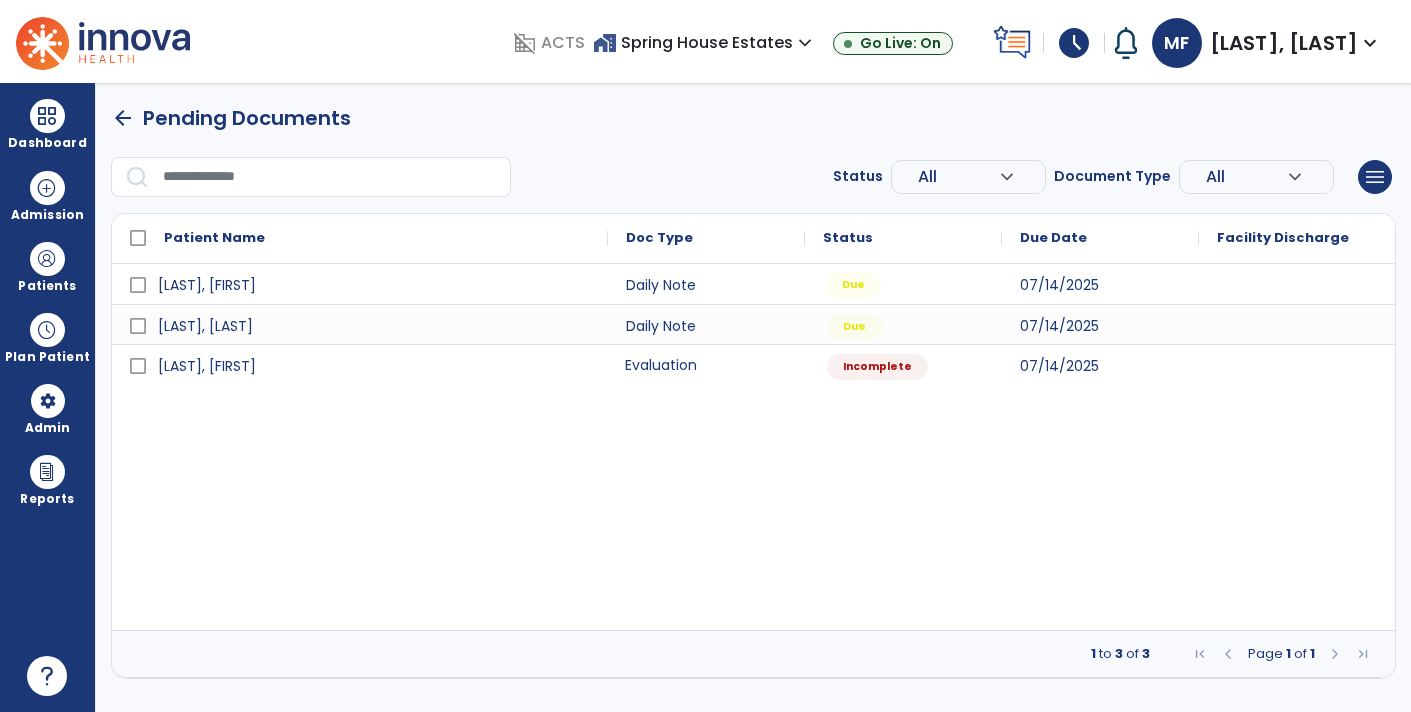 click on "Evaluation" at bounding box center [706, 364] 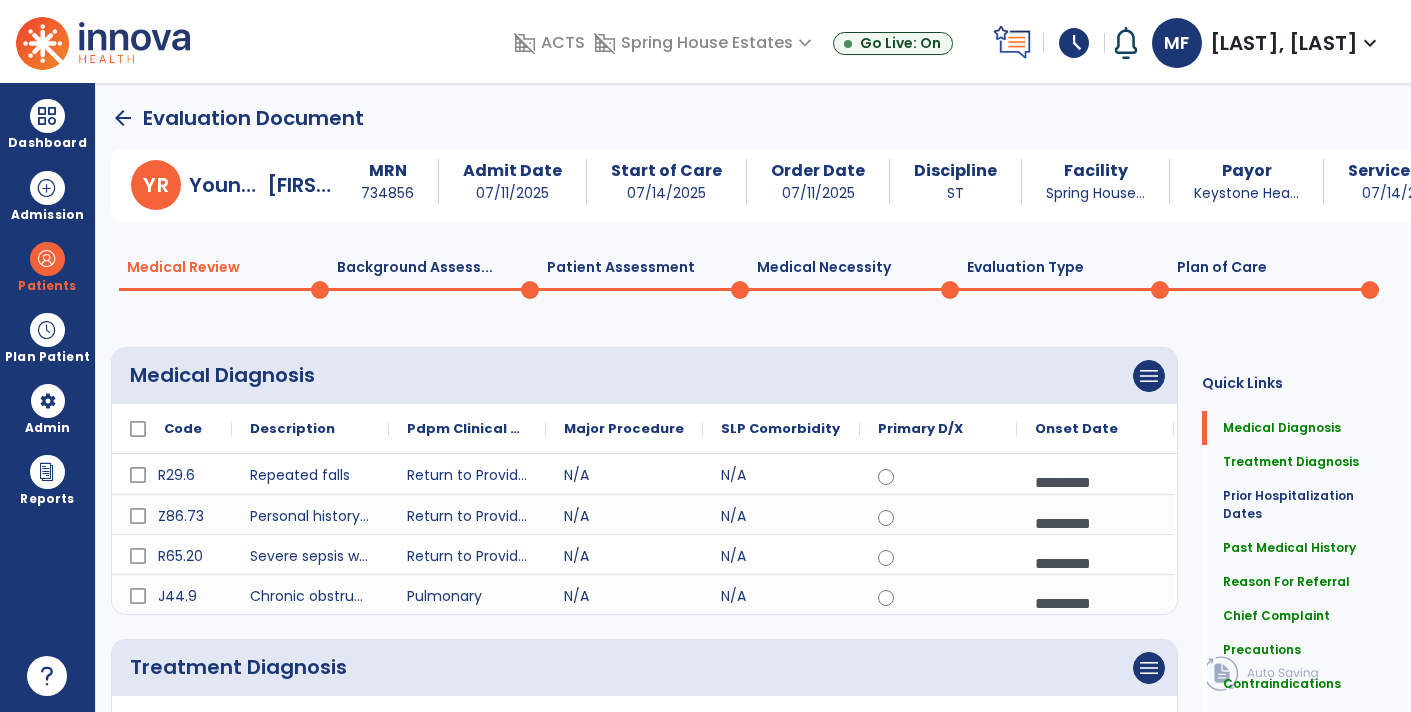 click on "arrow_back" 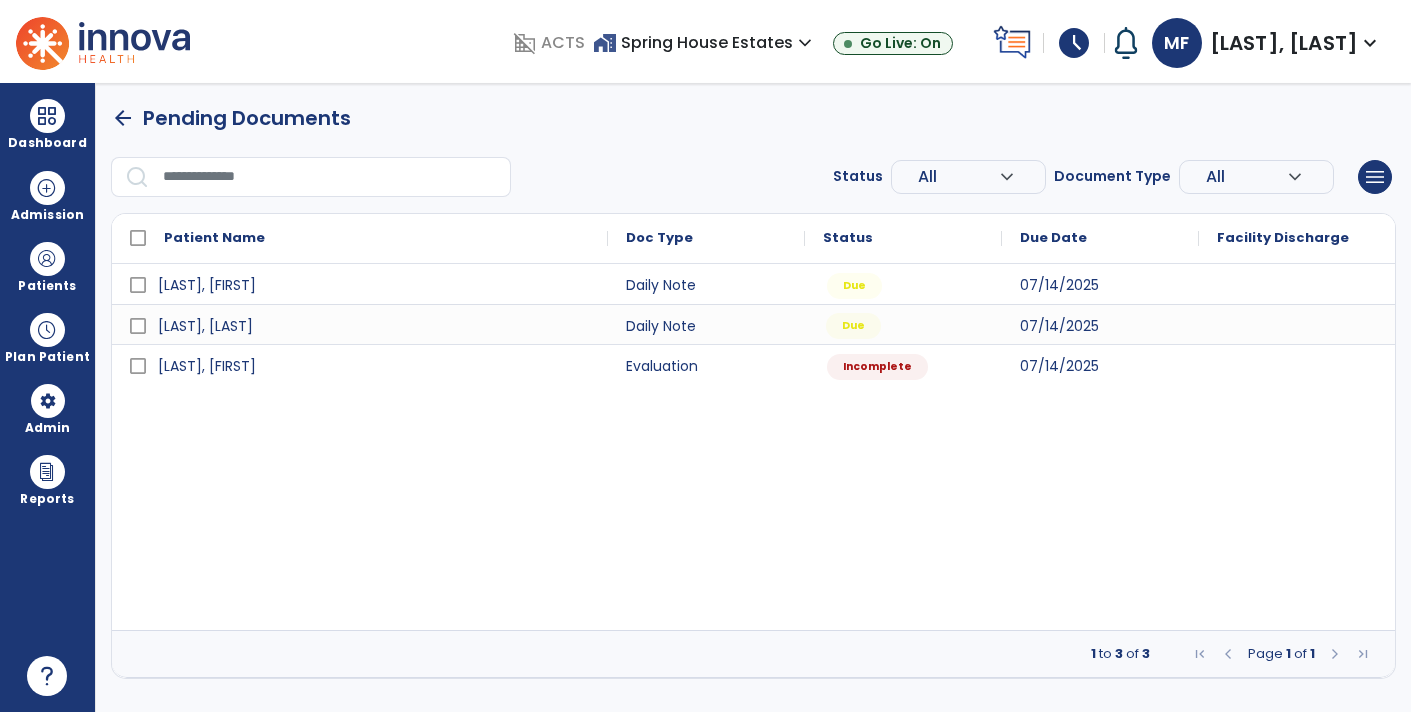click on "Due" at bounding box center [903, 324] 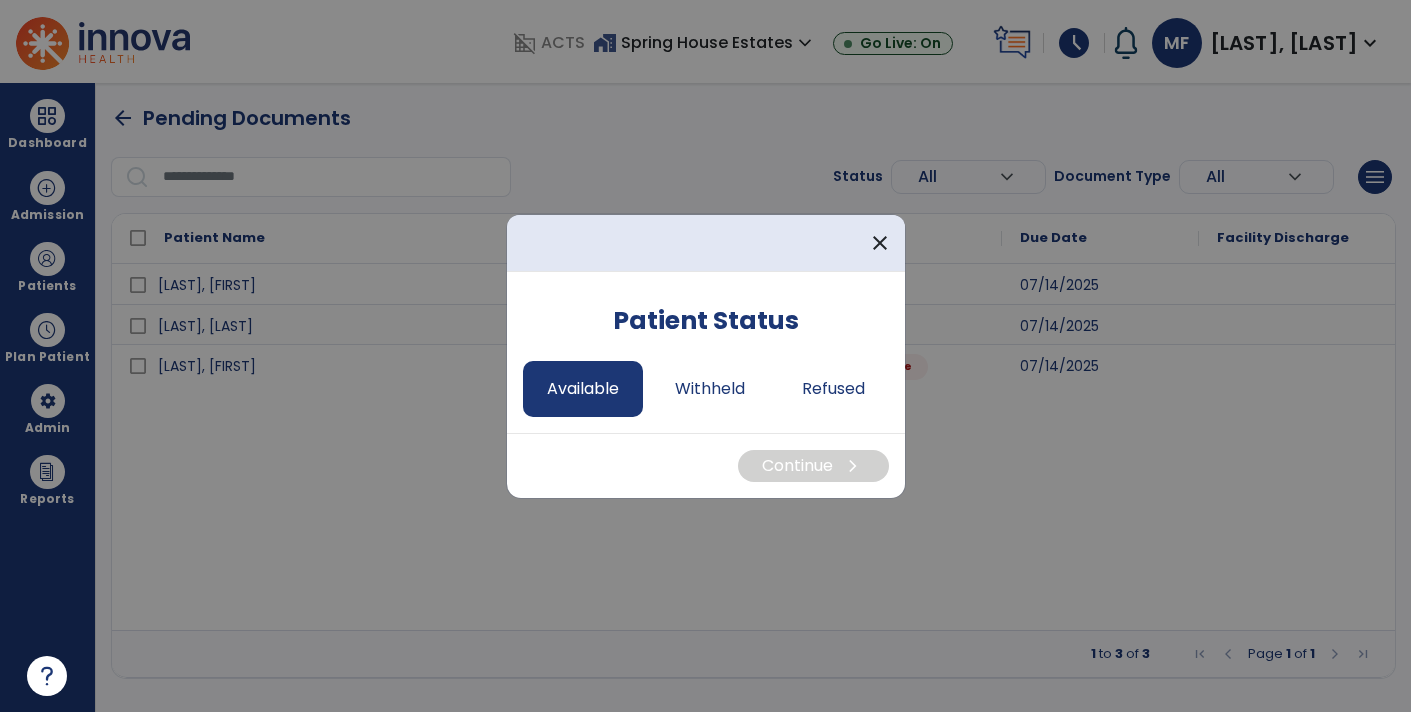 click on "Available" at bounding box center (583, 389) 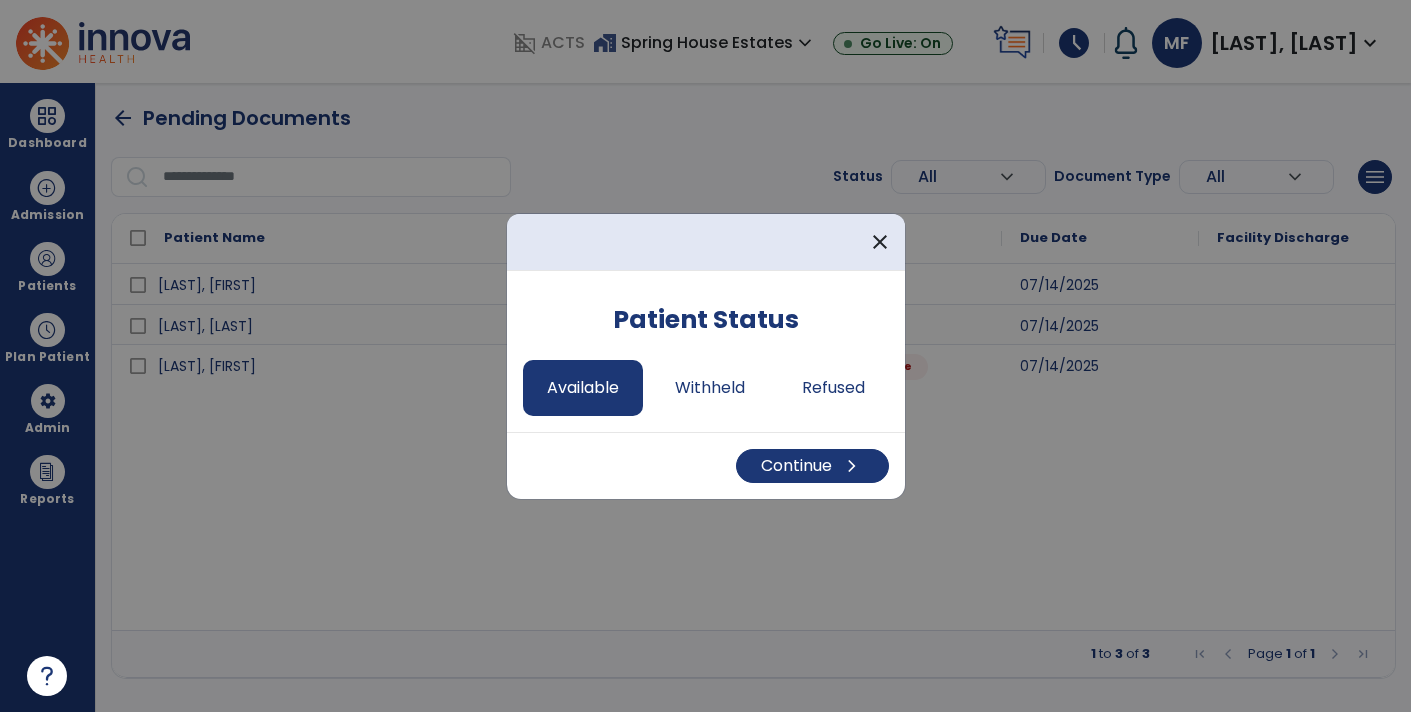 click on "Continue   chevron_right" at bounding box center [706, 465] 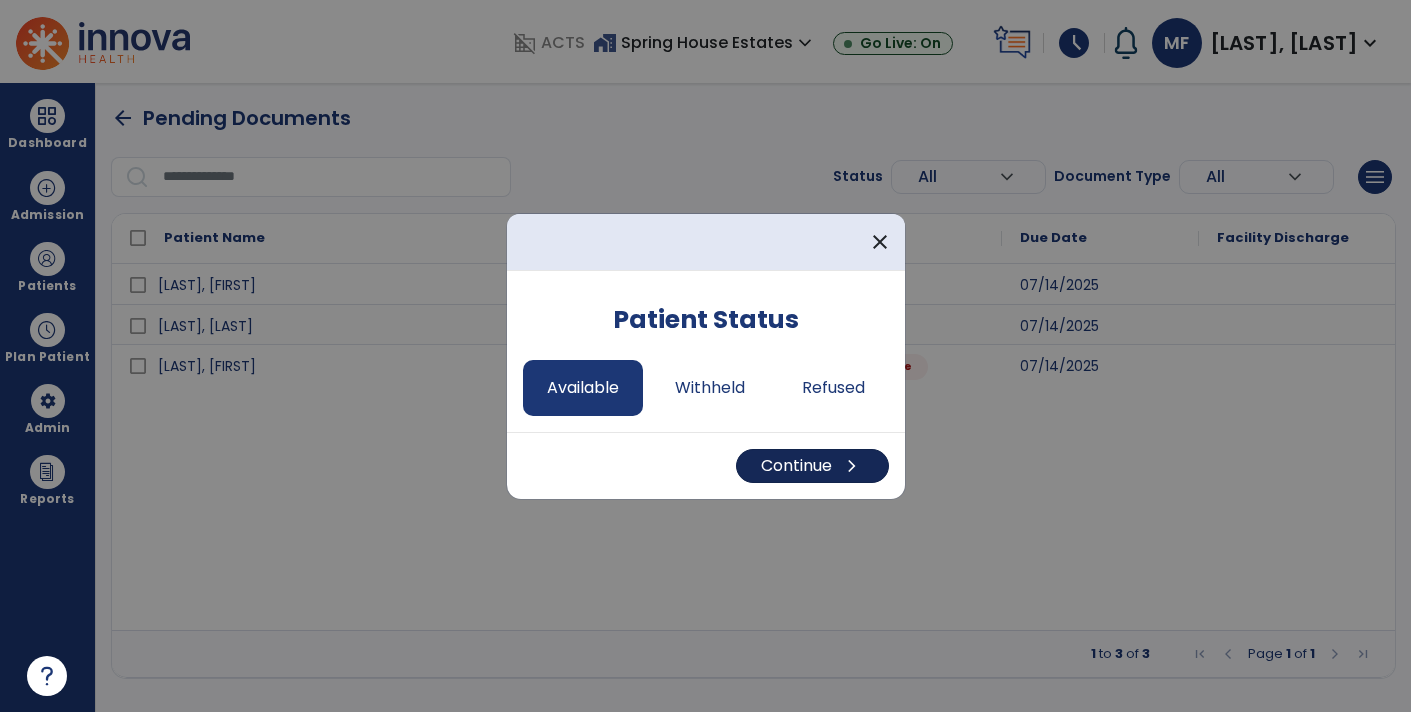 click on "Continue   chevron_right" at bounding box center [812, 466] 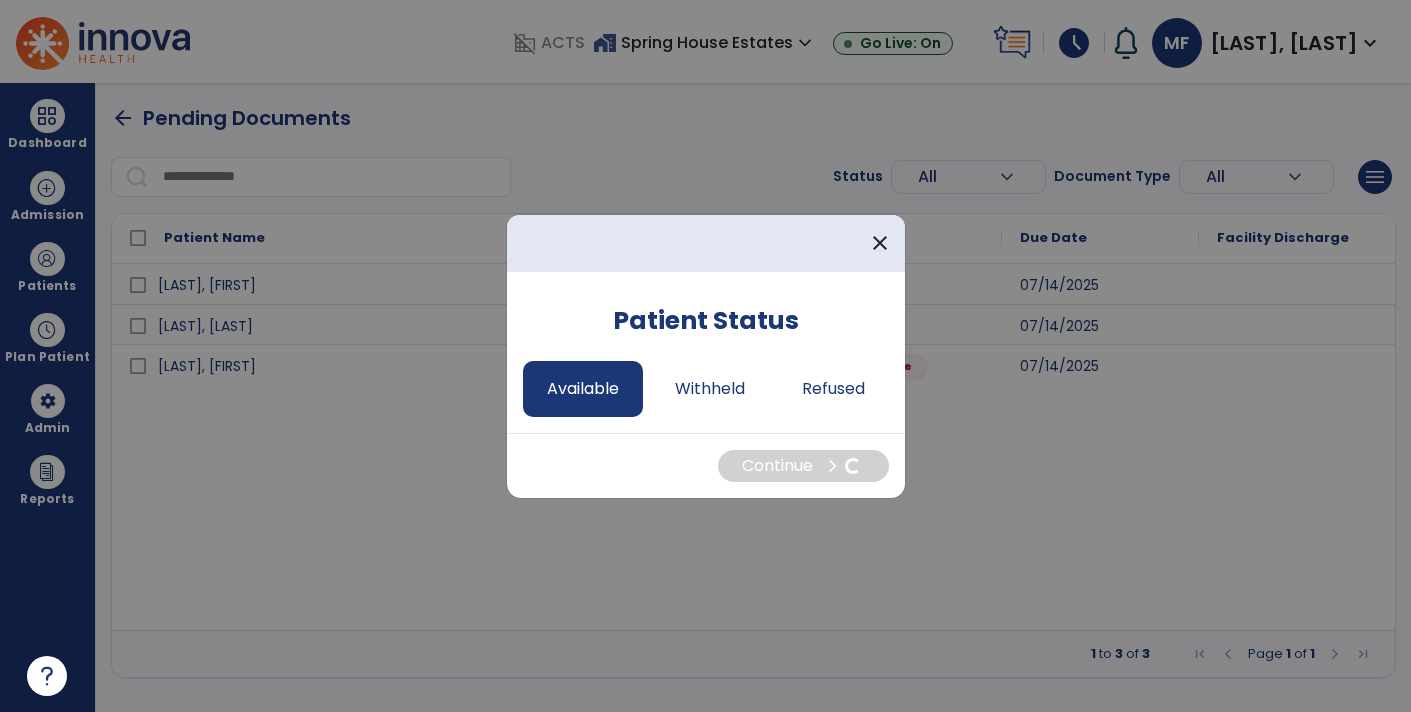 select on "*" 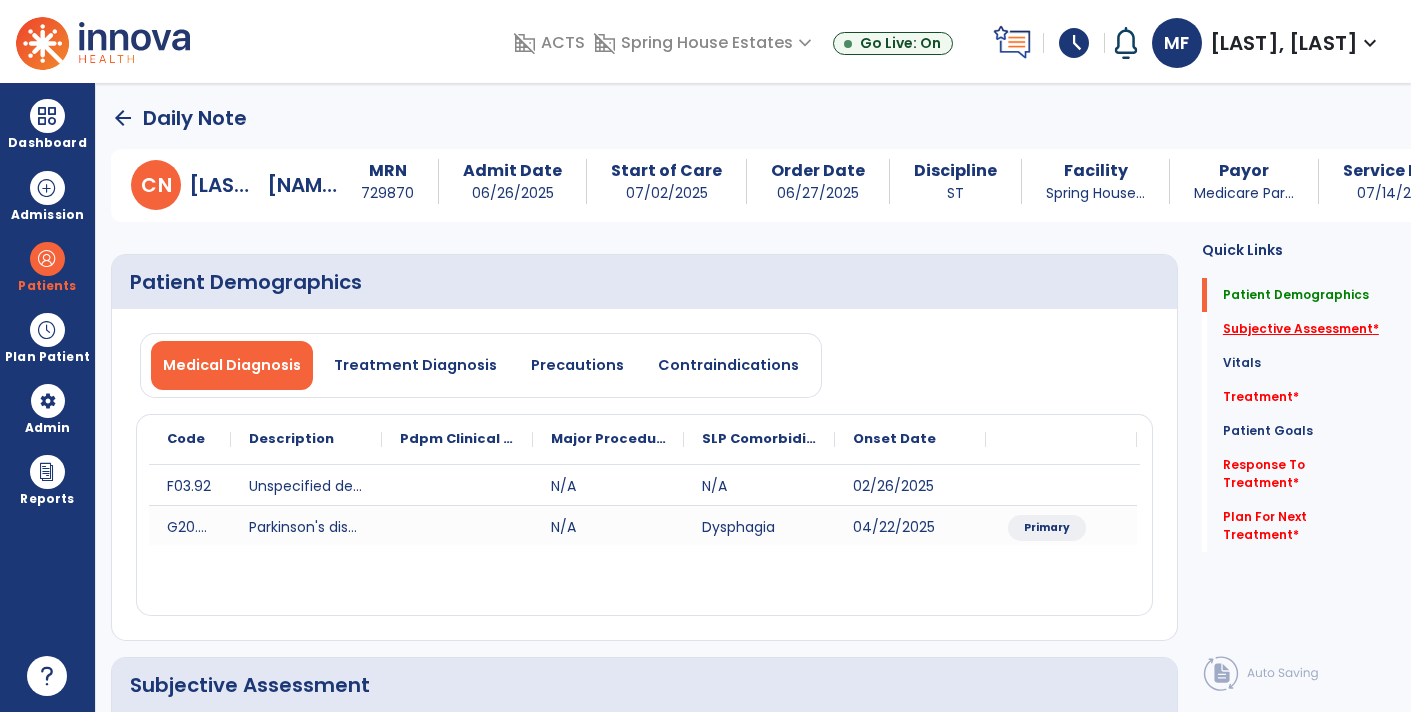 click on "Subjective Assessment   *" 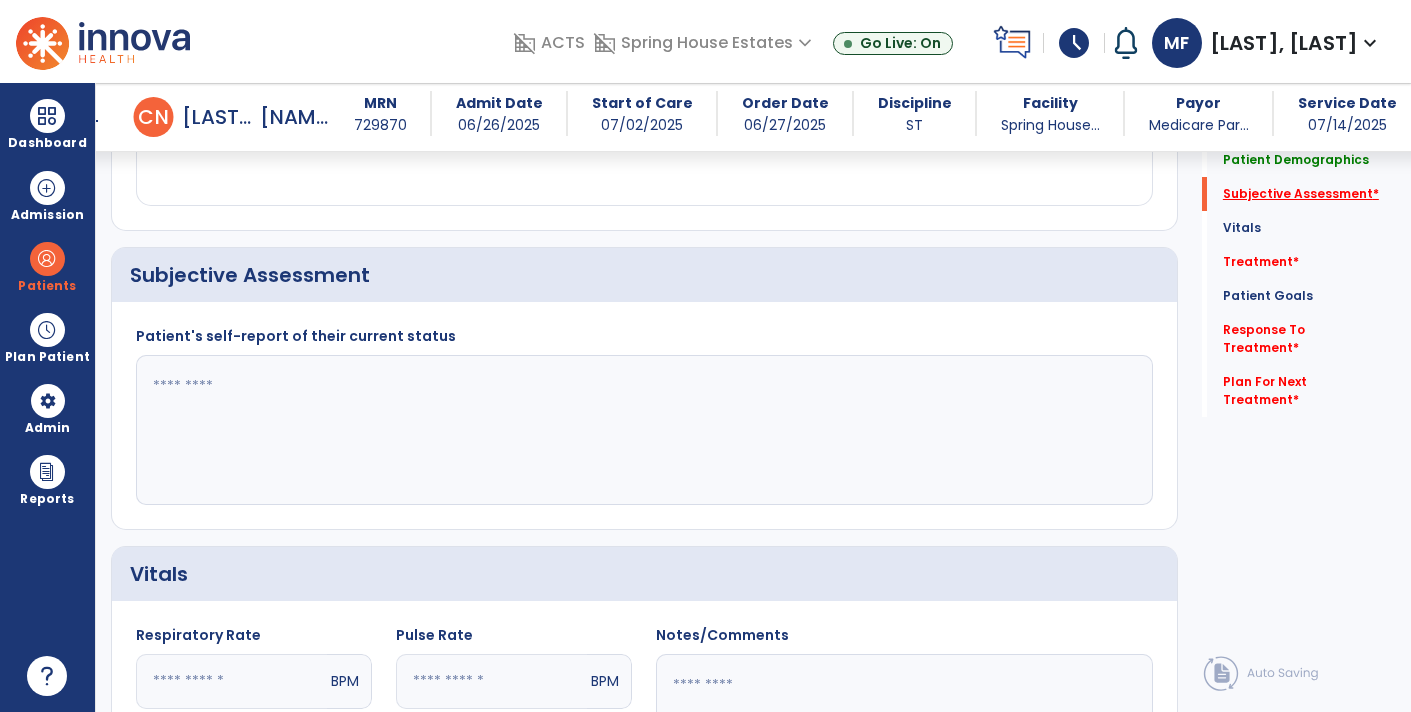 scroll, scrollTop: 399, scrollLeft: 0, axis: vertical 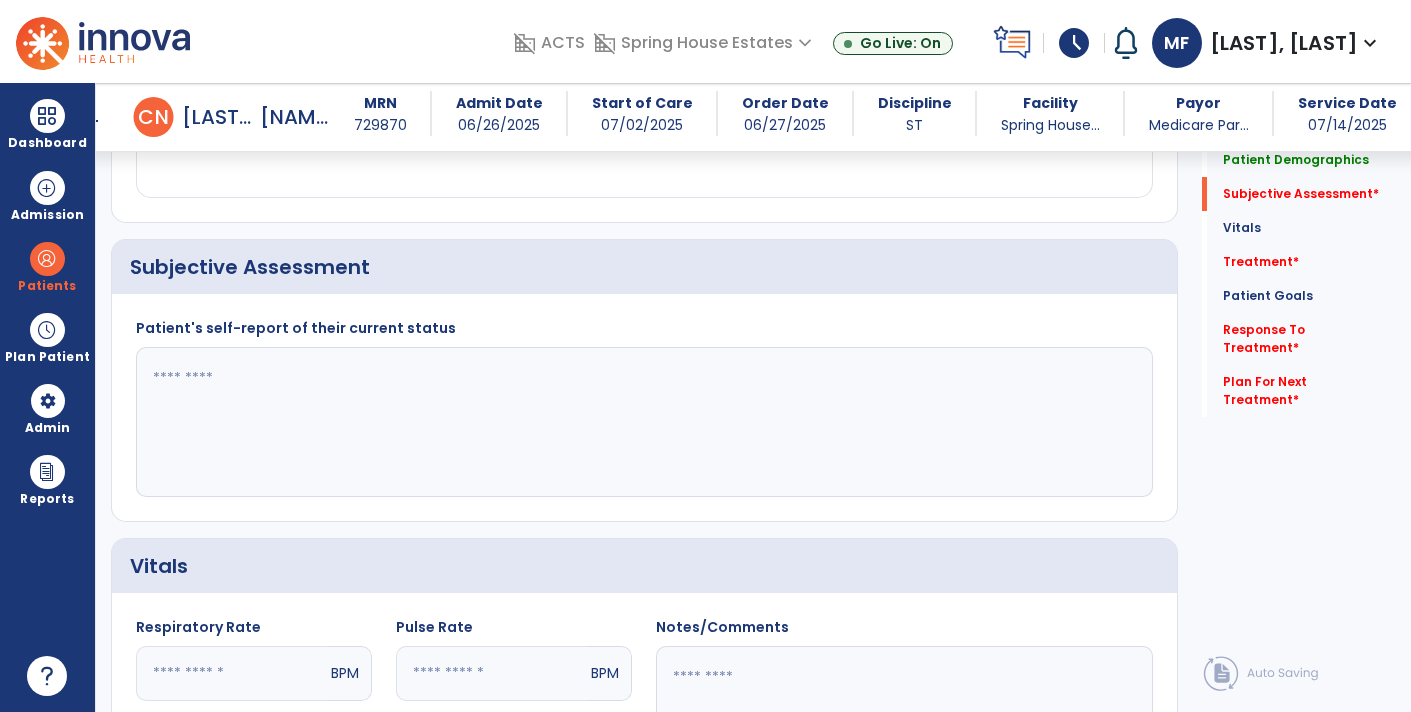 click 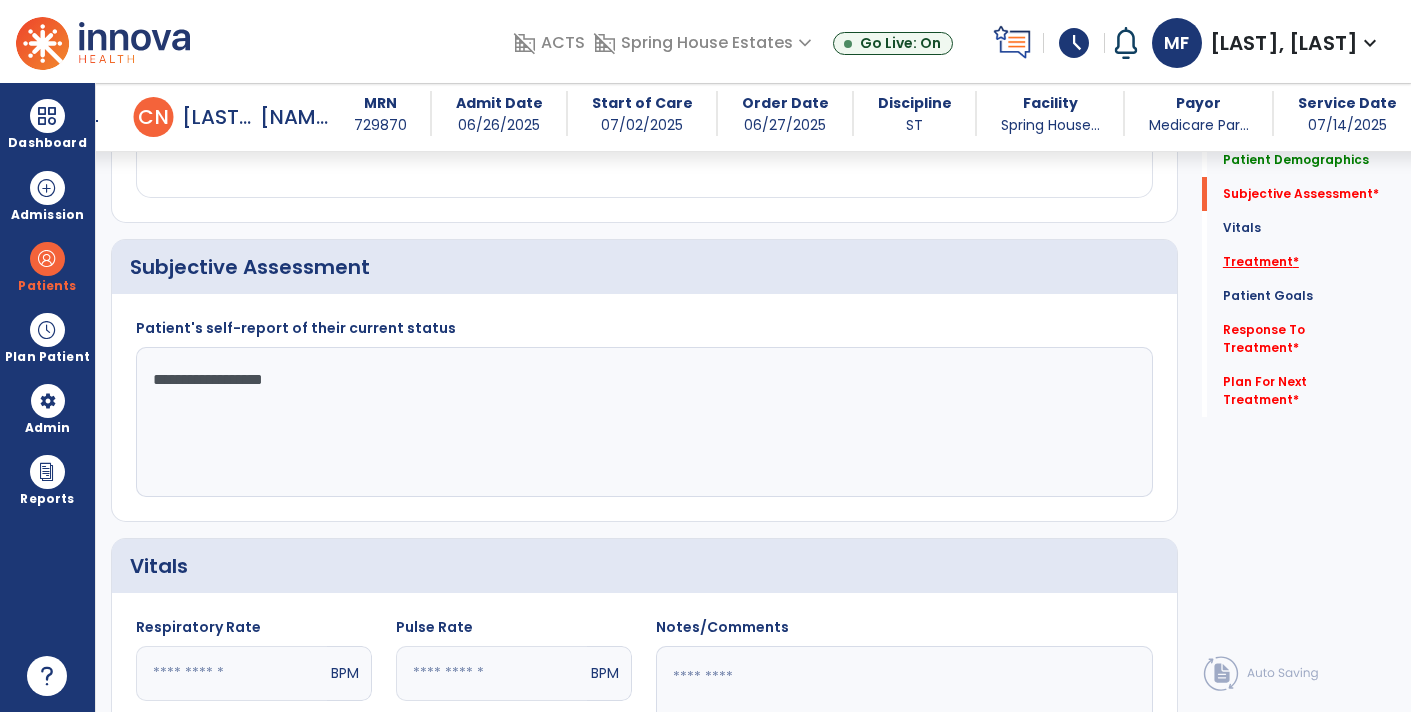 type on "**********" 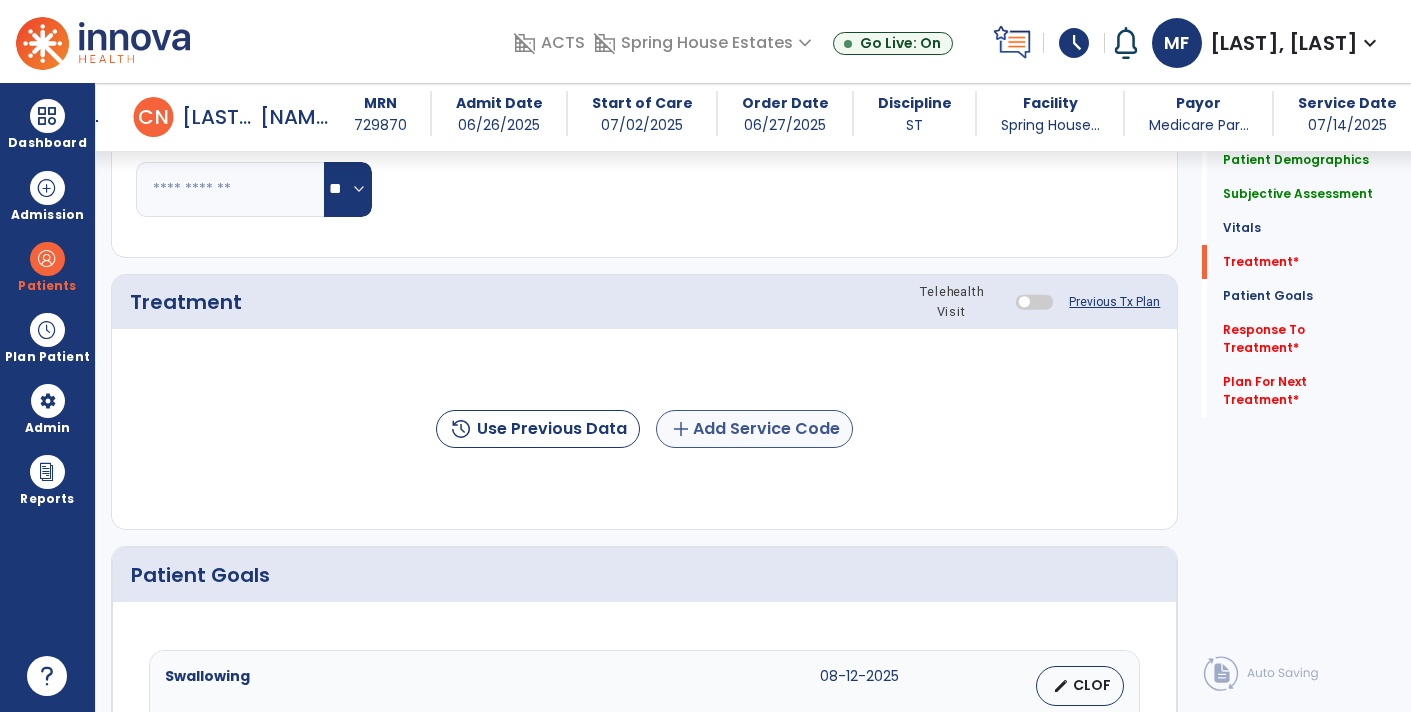 click on "add  Add Service Code" 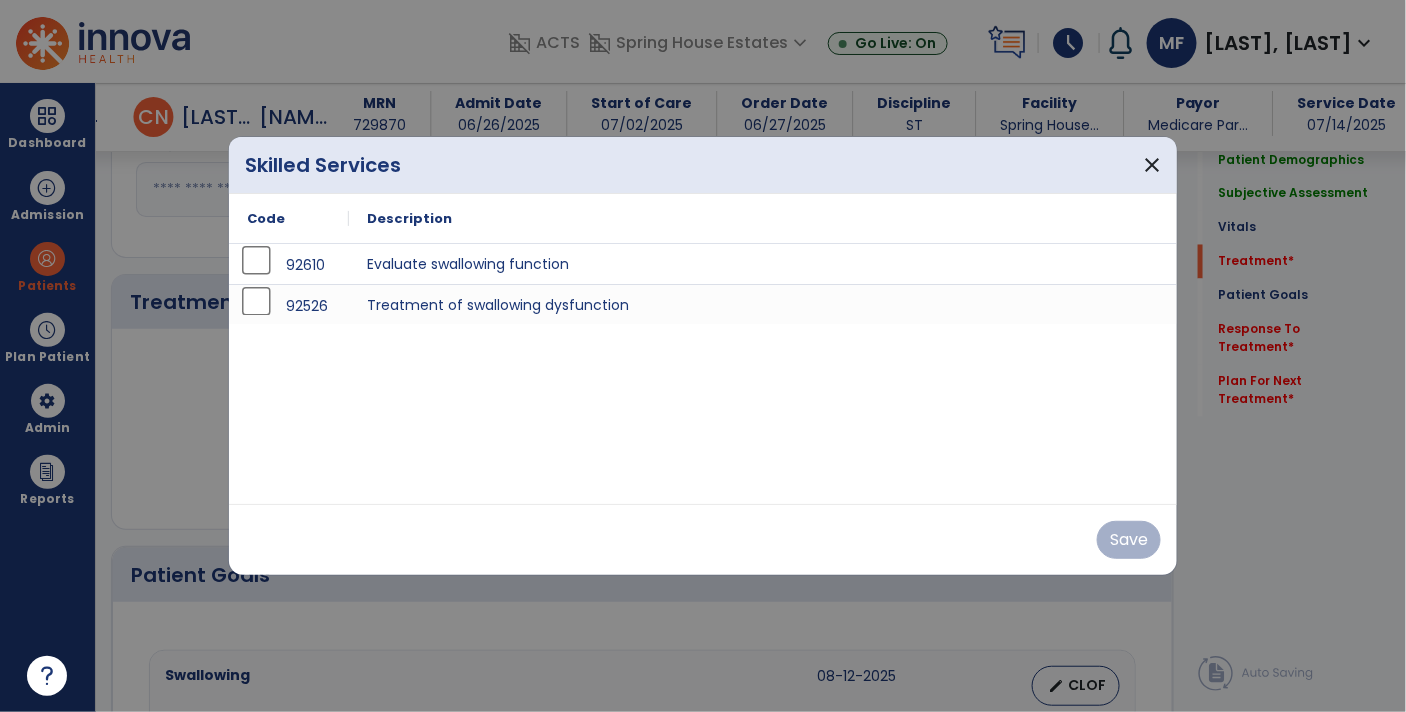 scroll, scrollTop: 1085, scrollLeft: 0, axis: vertical 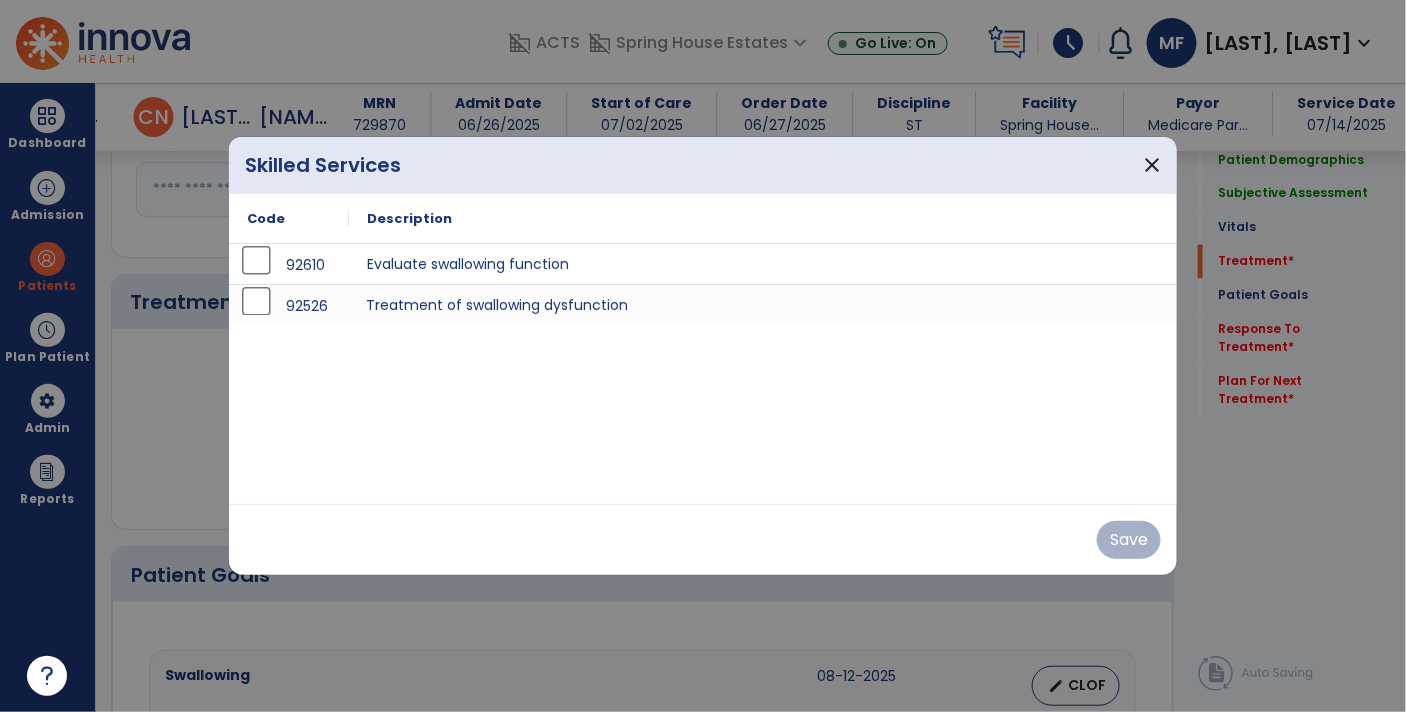click on "Treatment of swallowing dysfunction" at bounding box center [763, 304] 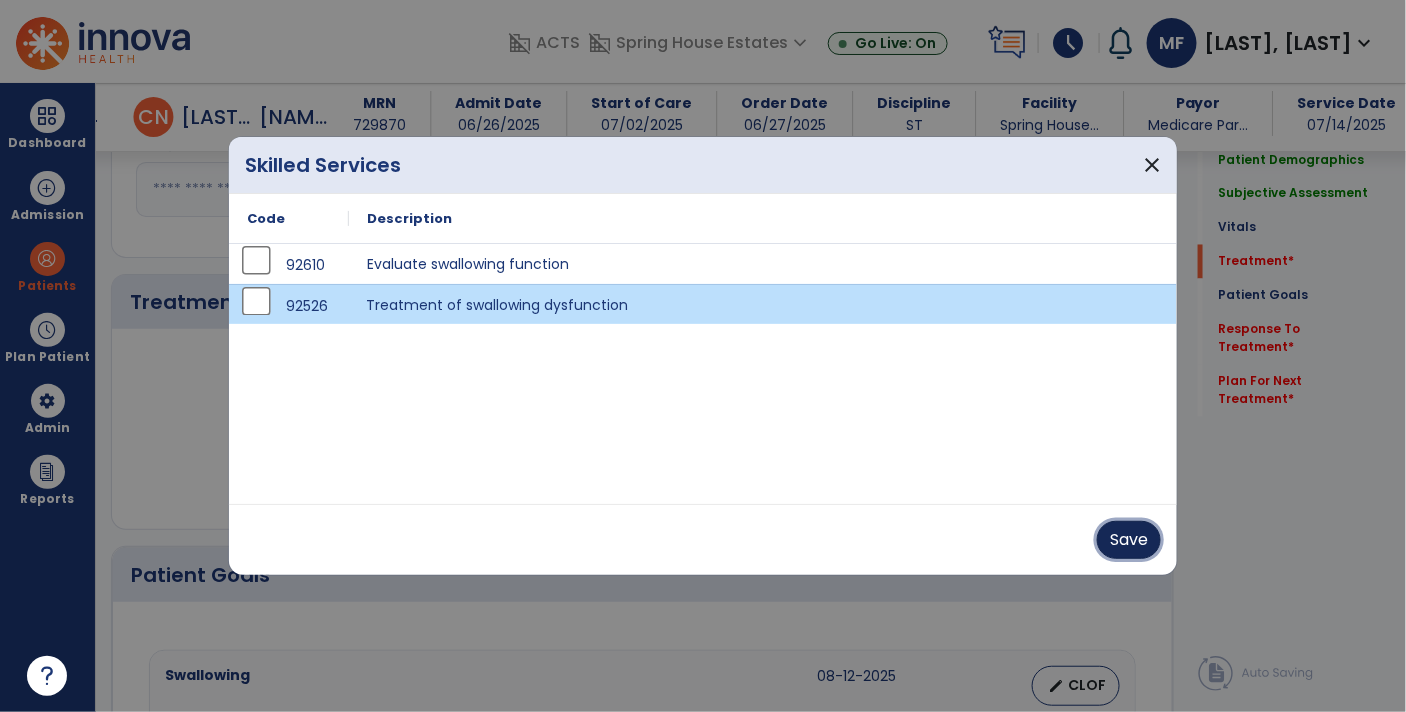 click on "Save" at bounding box center [1129, 540] 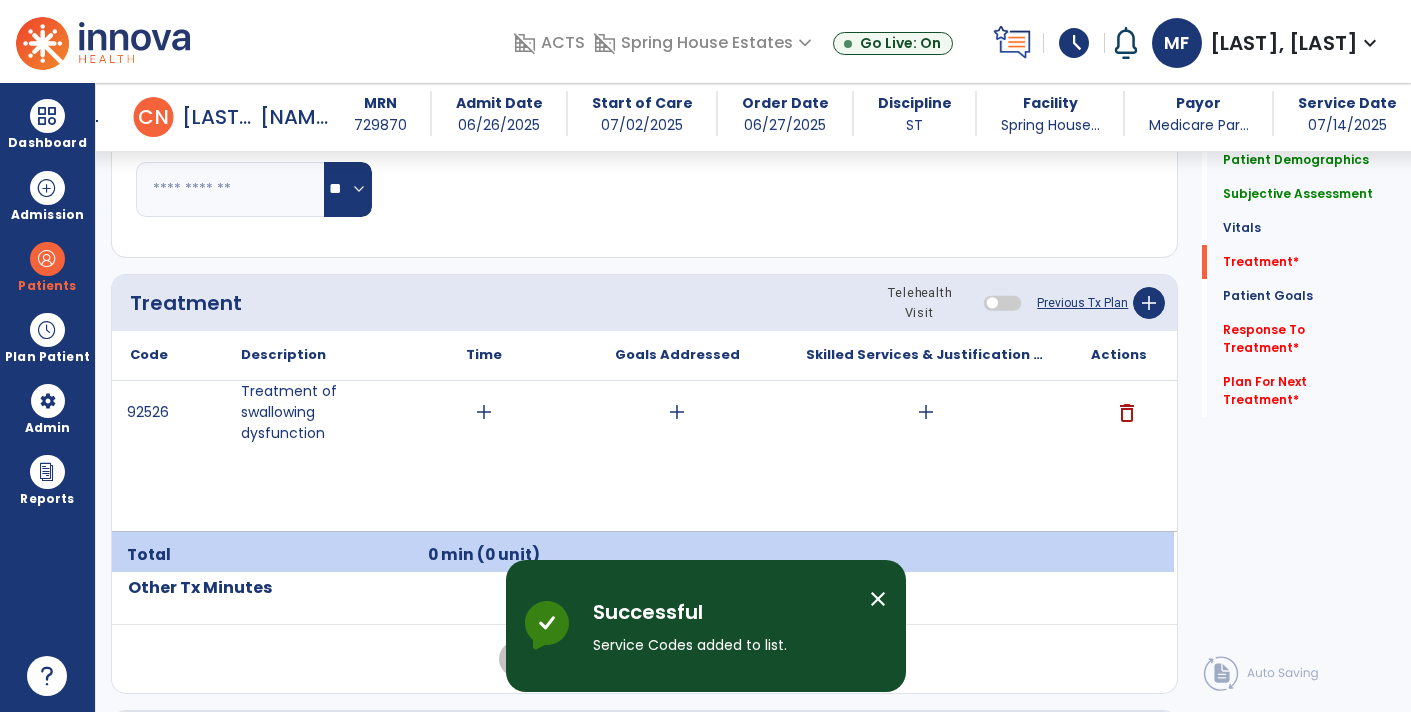 click on "add" at bounding box center (484, 412) 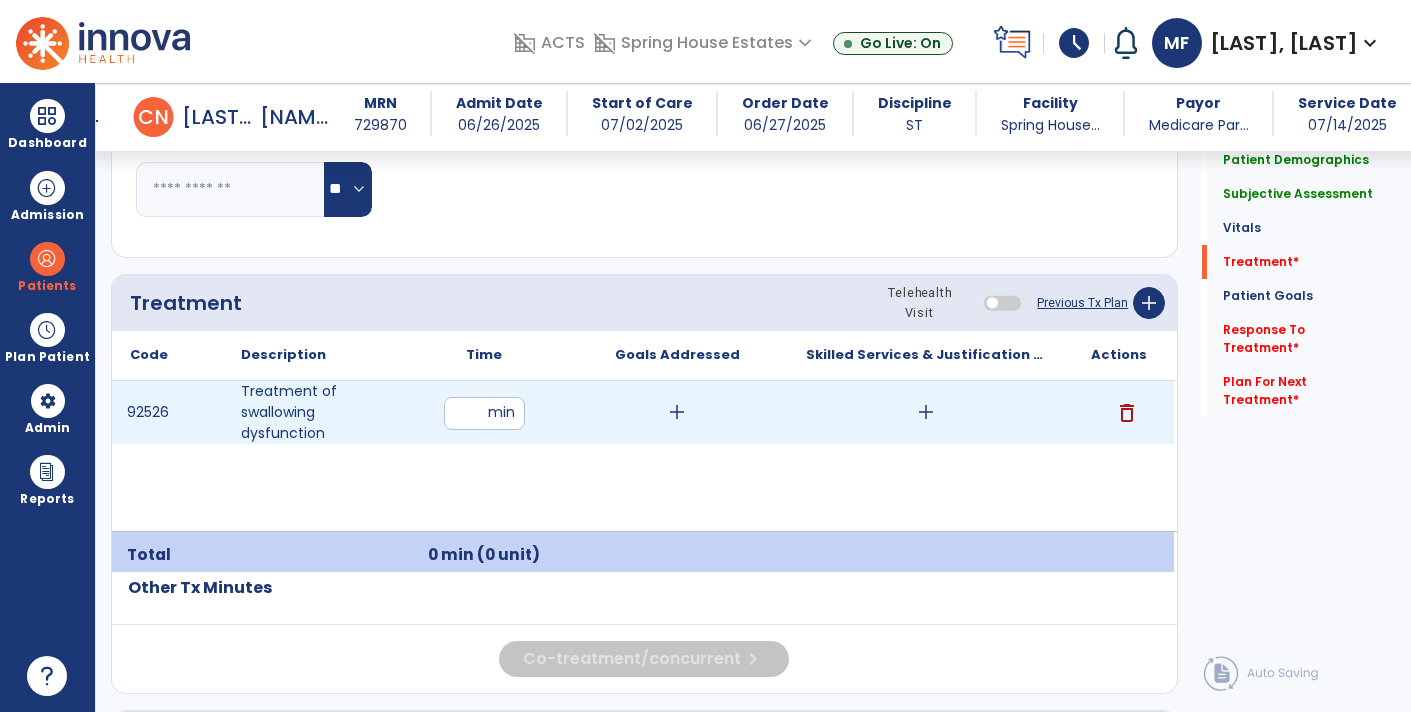 type on "**" 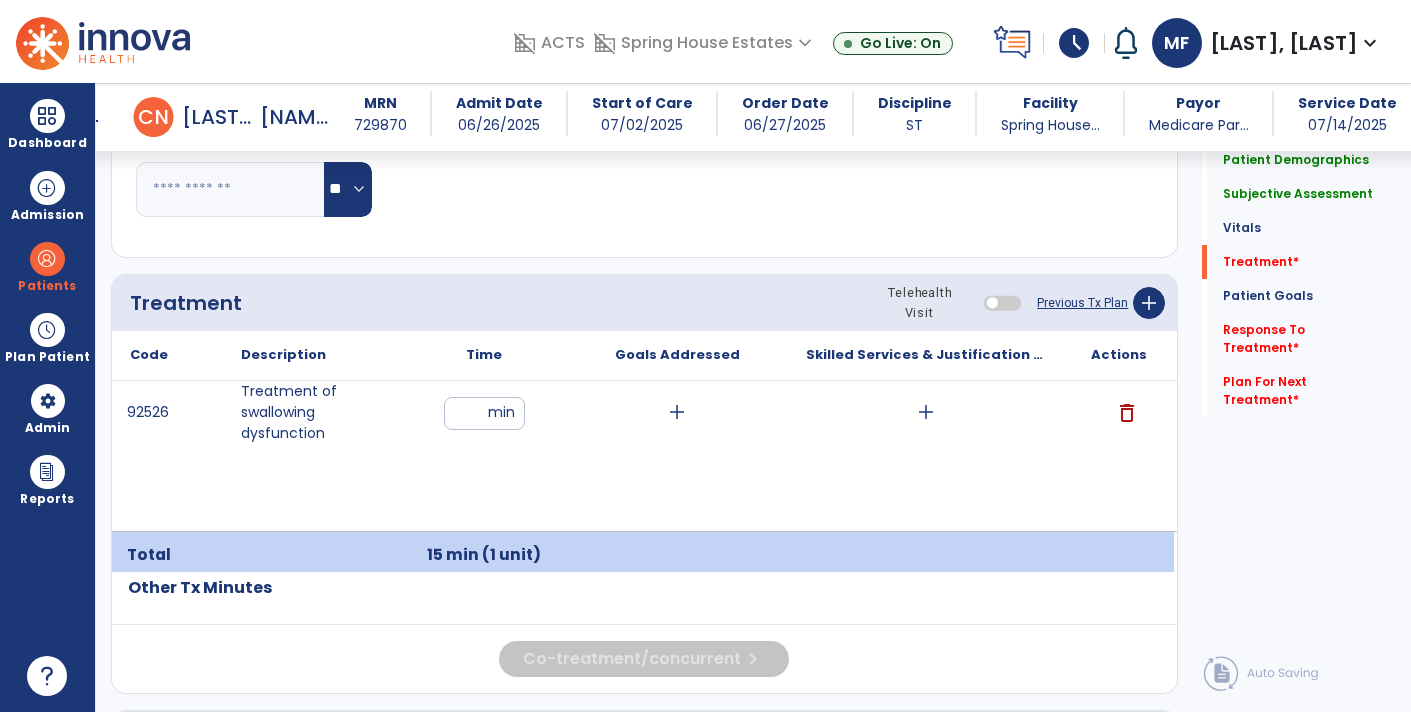 click on "add" at bounding box center (926, 412) 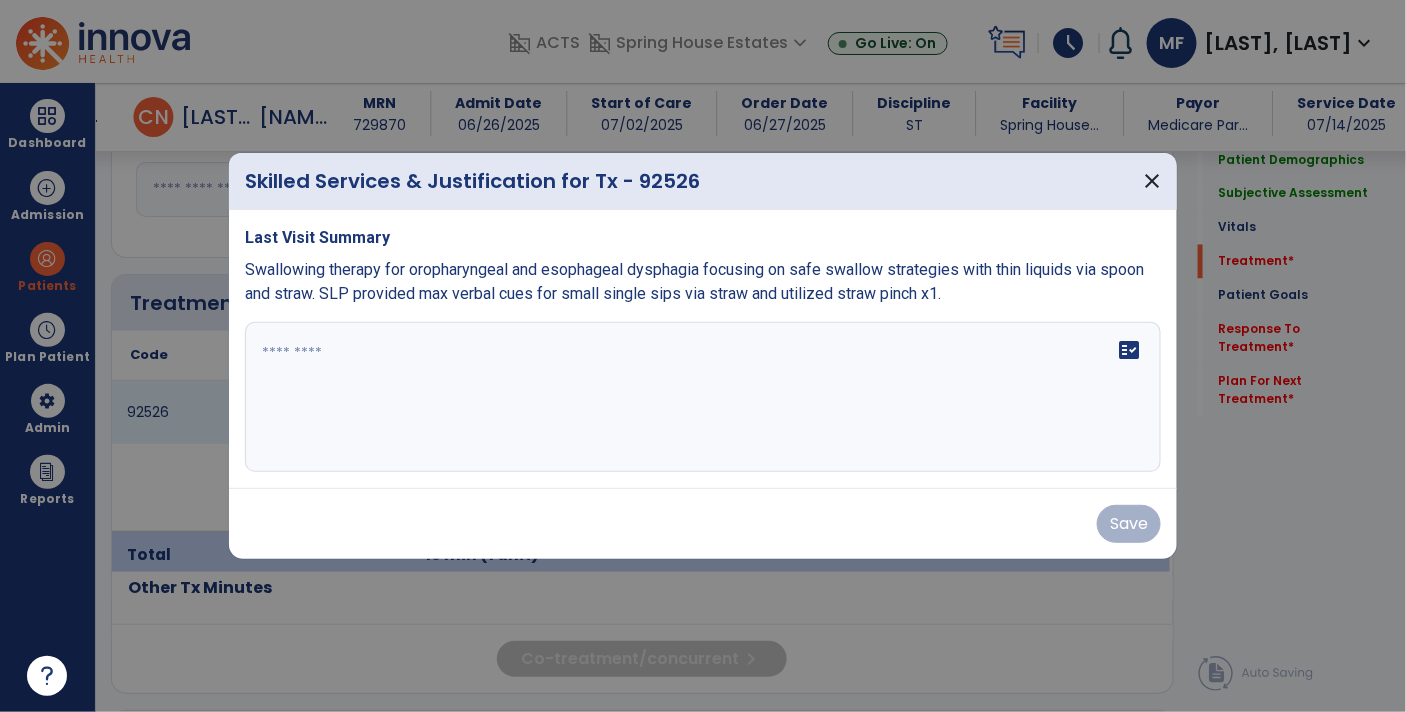 scroll, scrollTop: 1085, scrollLeft: 0, axis: vertical 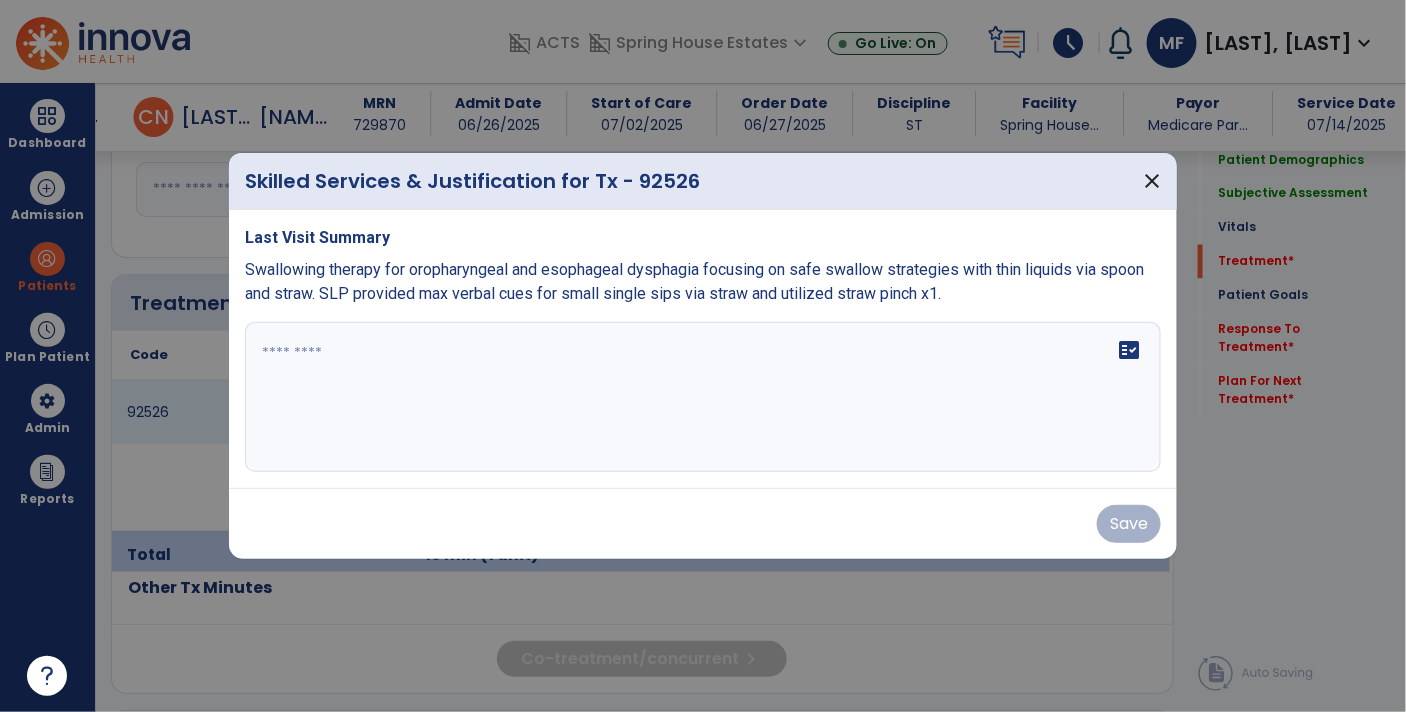 click on "fact_check" at bounding box center [703, 397] 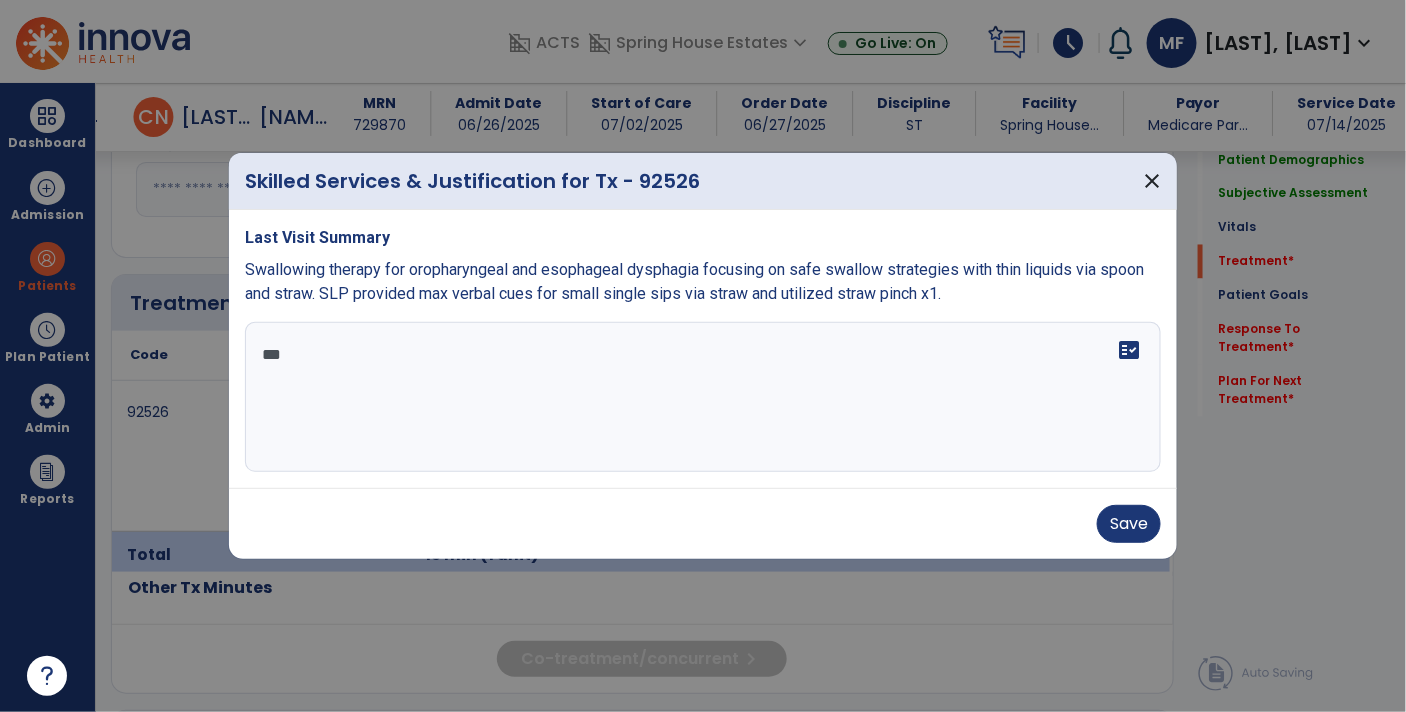 scroll, scrollTop: 0, scrollLeft: 0, axis: both 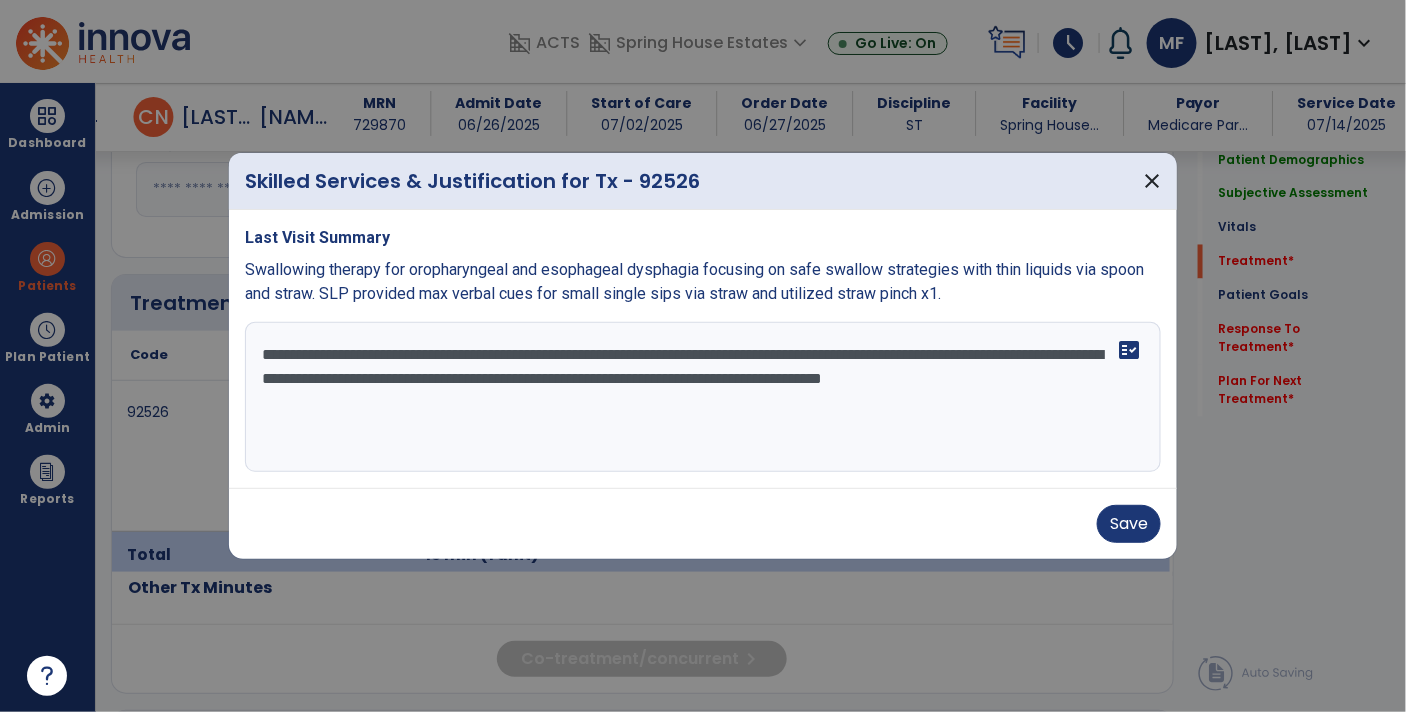 type on "**********" 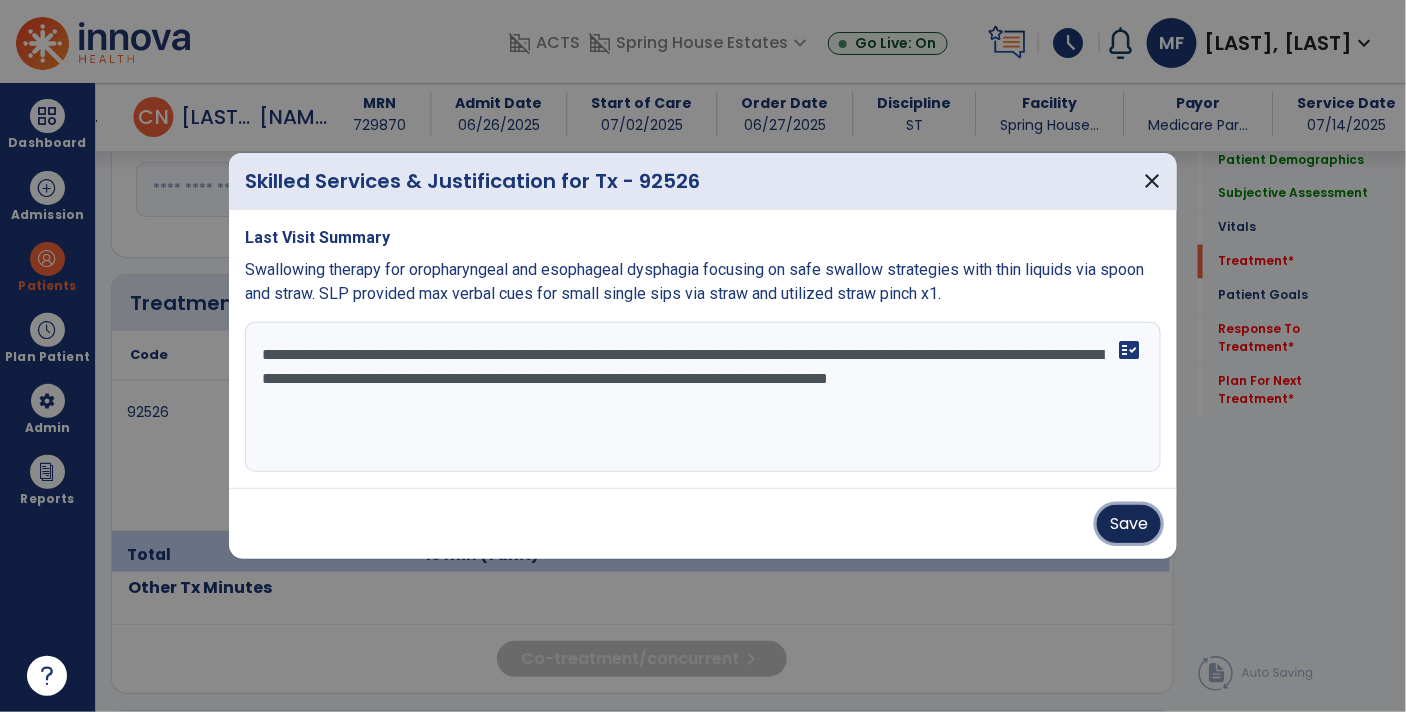 click on "Save" at bounding box center (1129, 524) 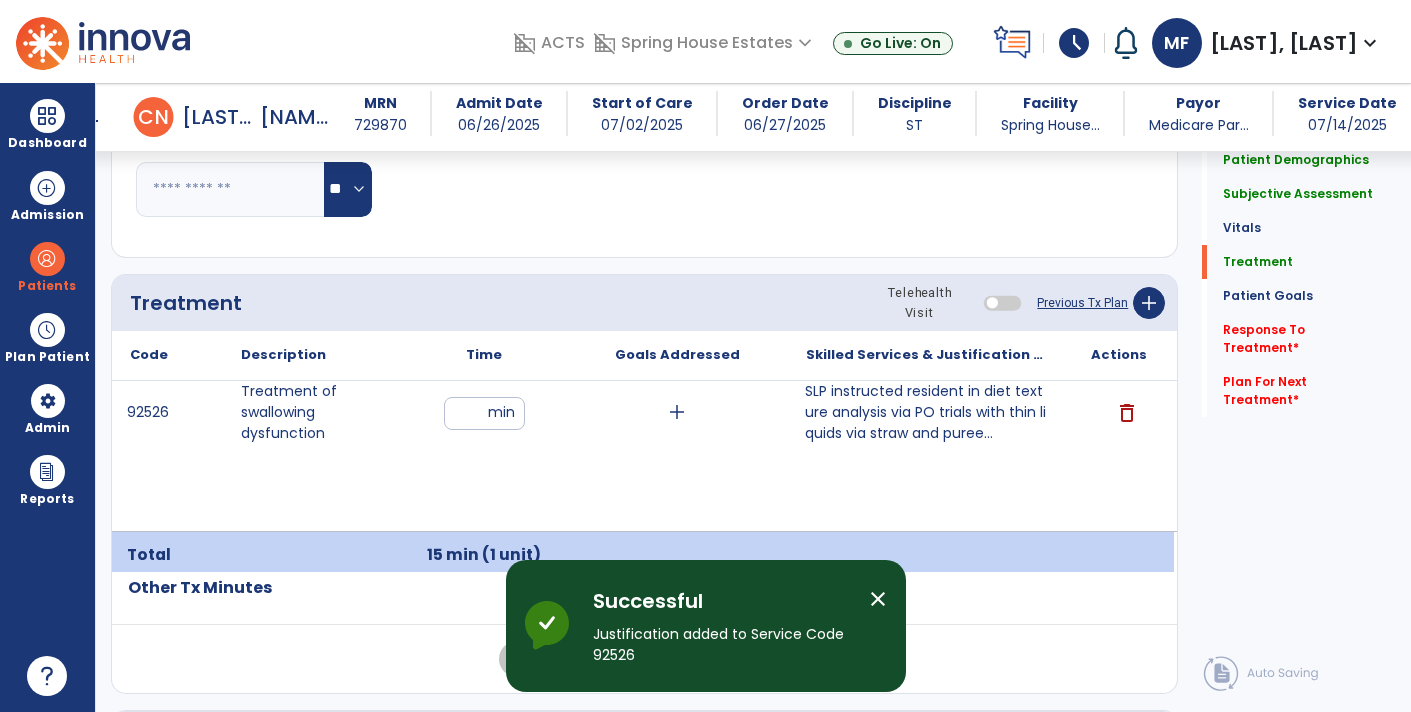 click on "SLP instructed resident in diet texture analysis via PO trials with thin liquids via straw and puree..." at bounding box center (926, 412) 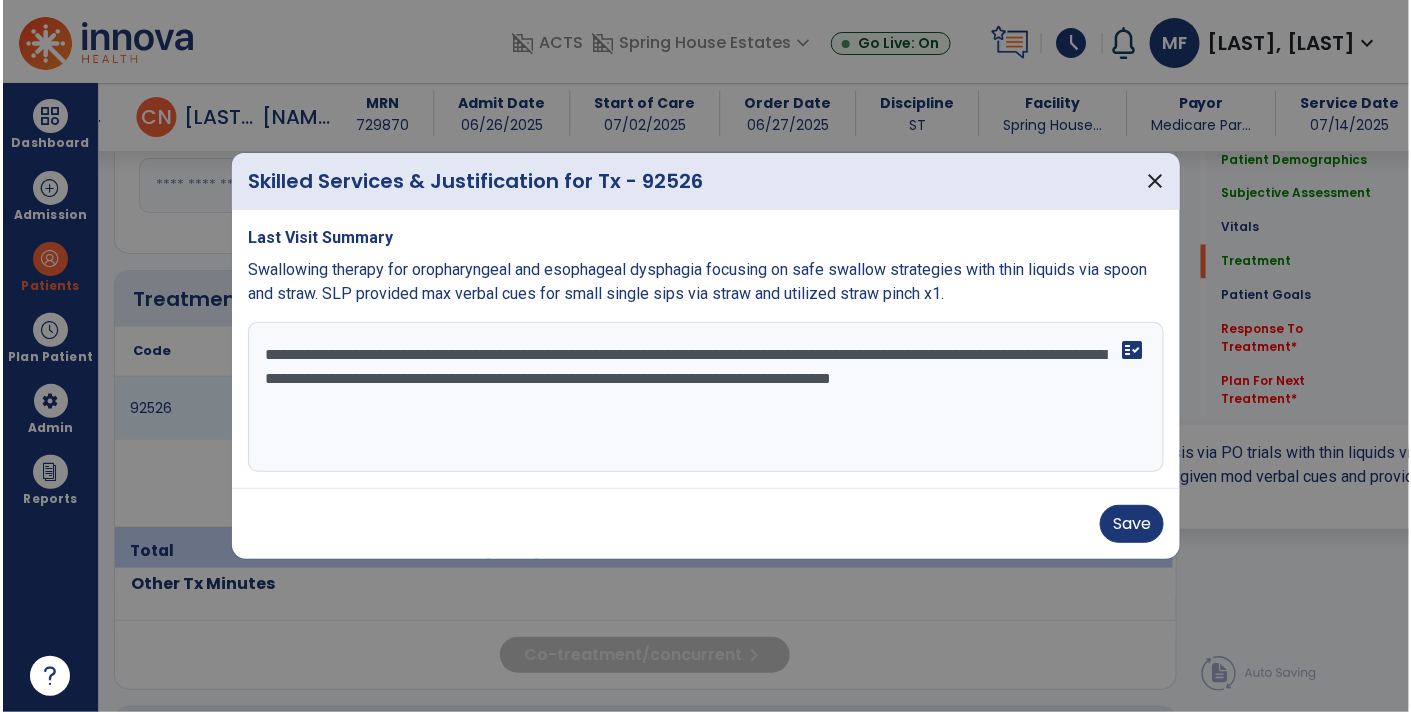 scroll, scrollTop: 1085, scrollLeft: 0, axis: vertical 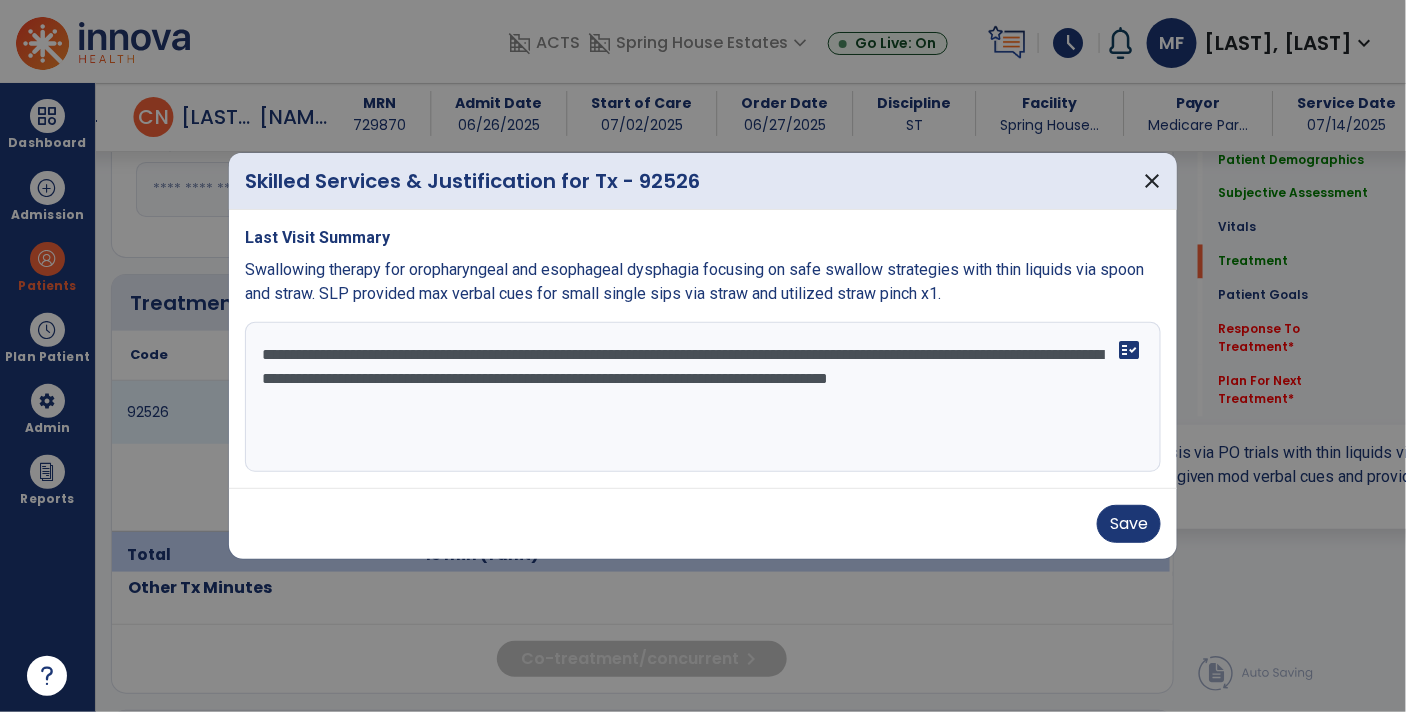 click on "**********" at bounding box center (703, 397) 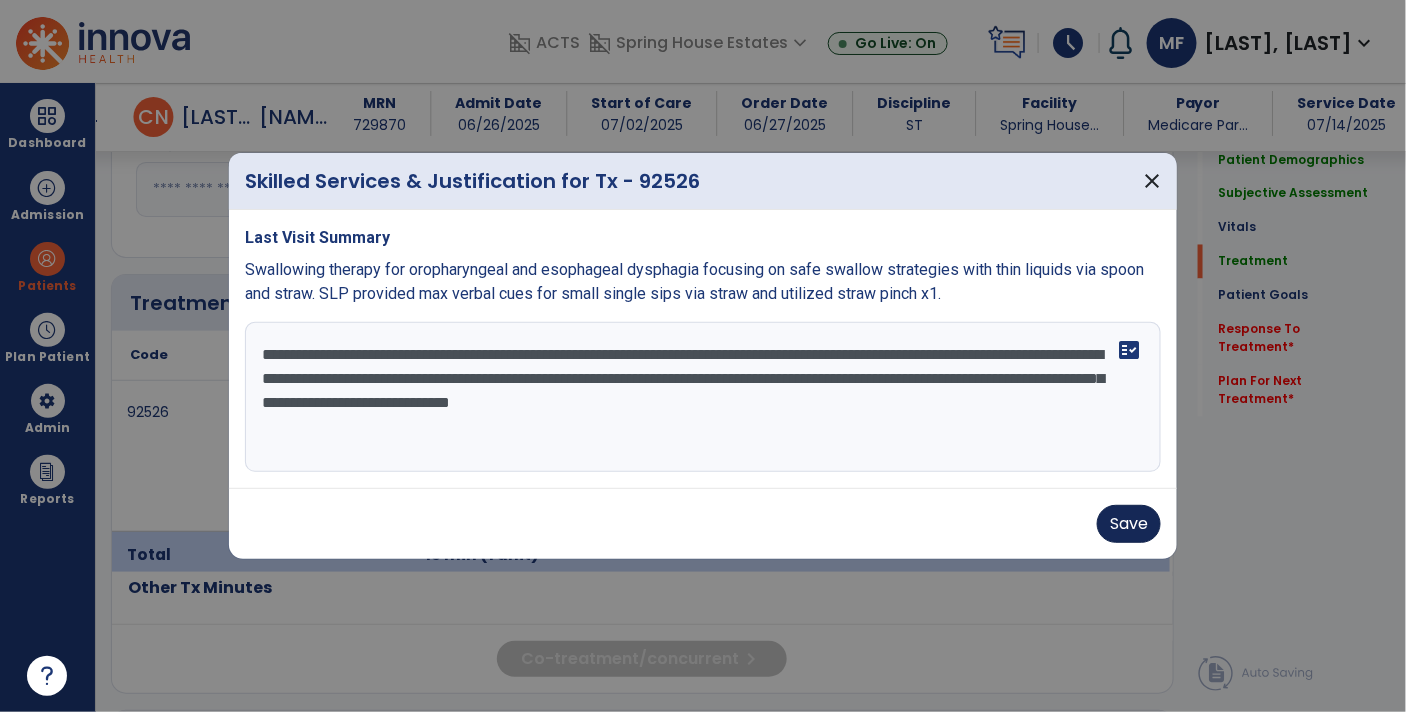 type on "**********" 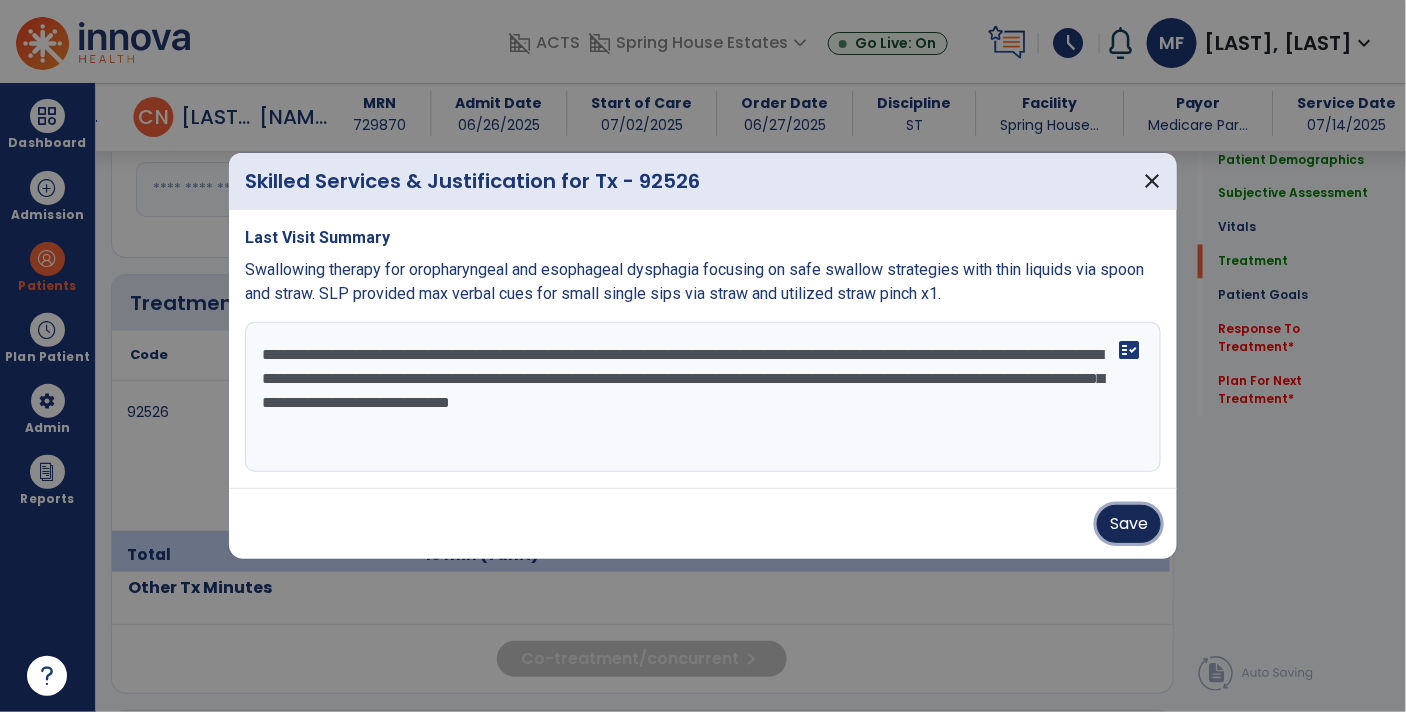 click on "Save" at bounding box center (1129, 524) 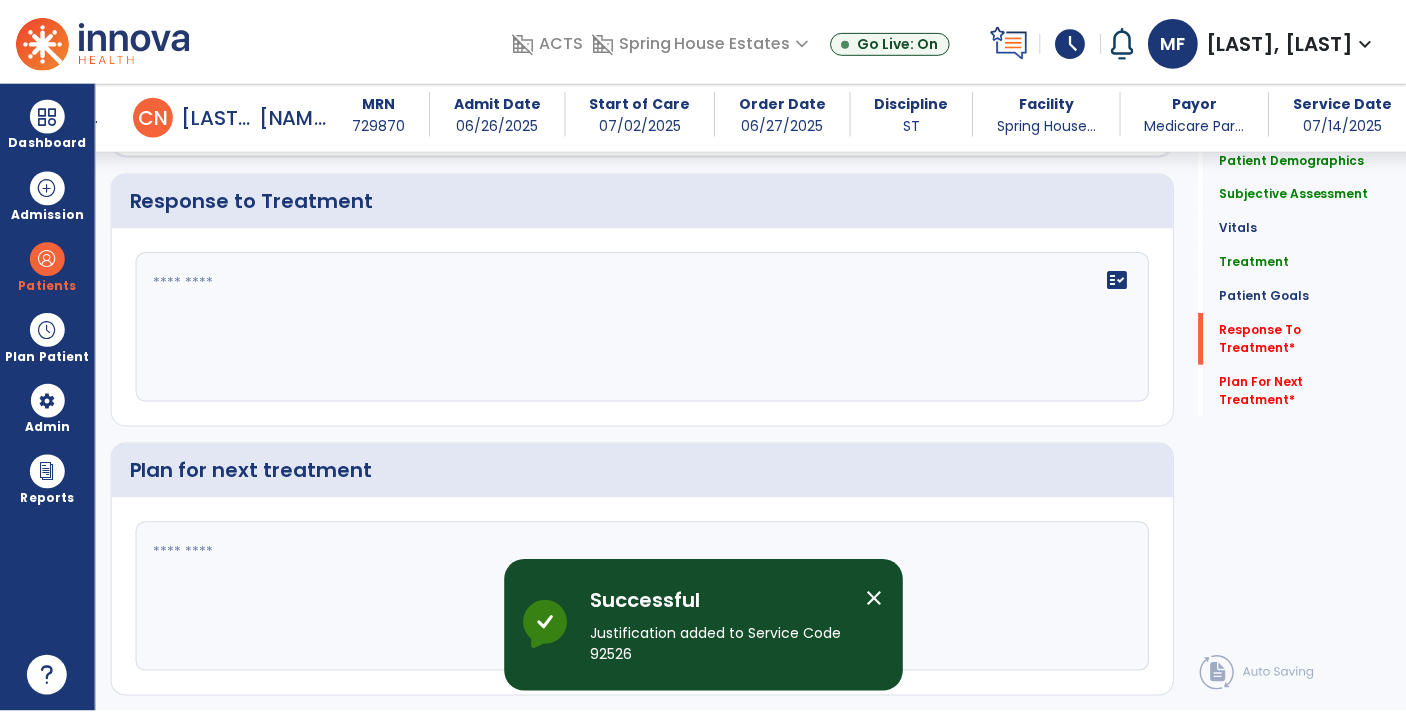 scroll, scrollTop: 2357, scrollLeft: 0, axis: vertical 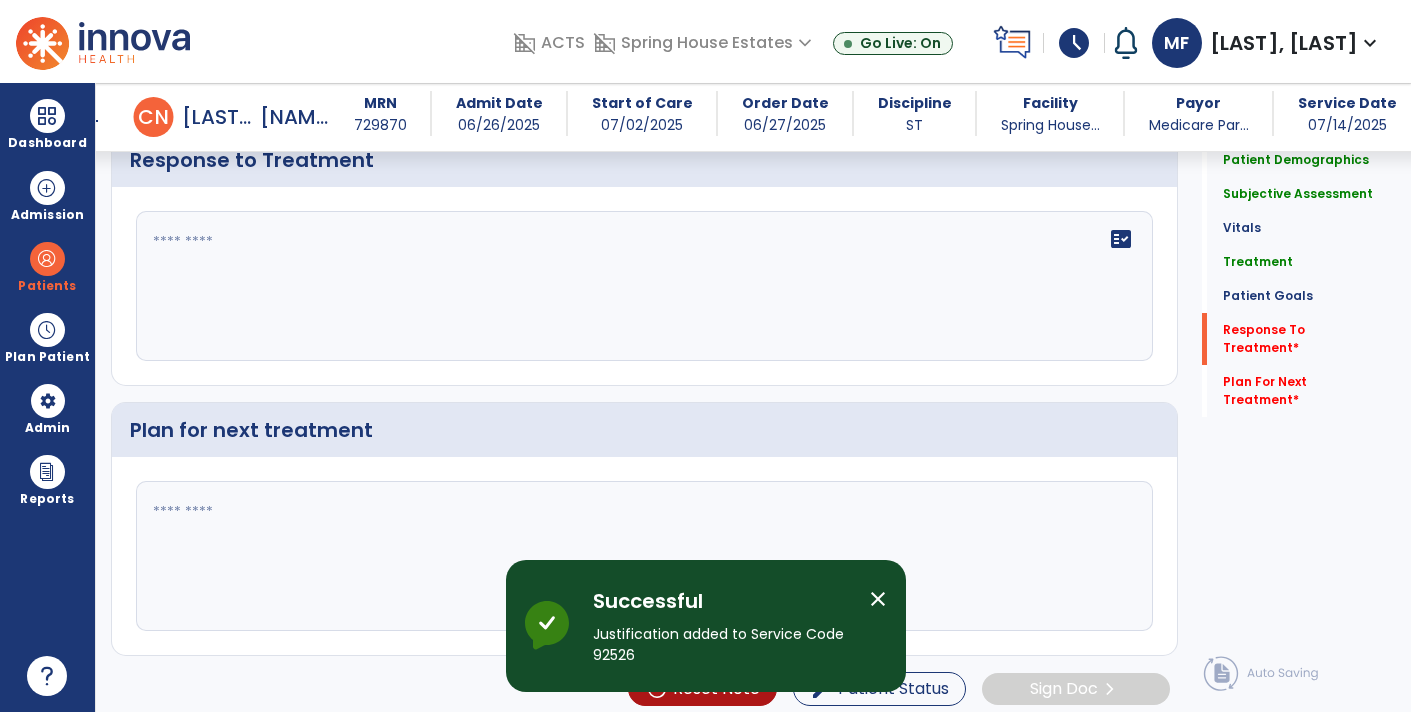 click on "fact_check" 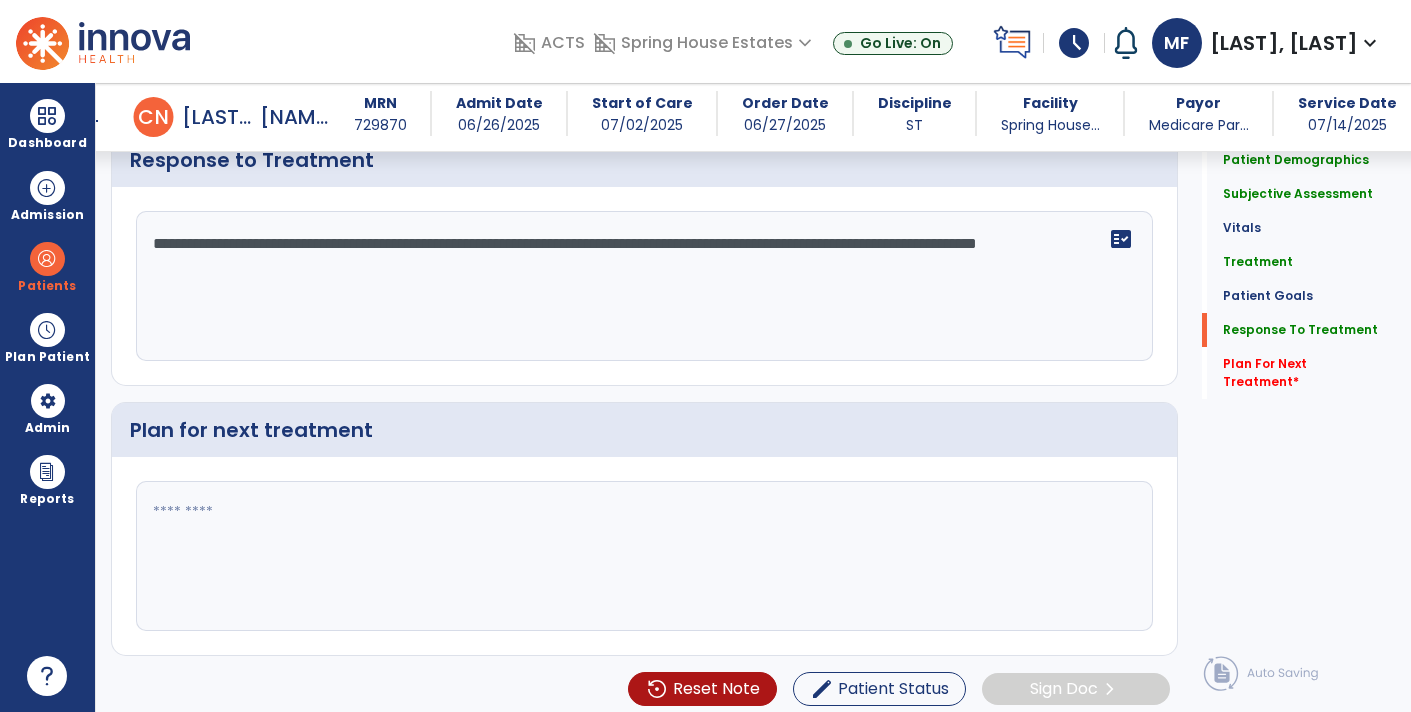 click on "**********" 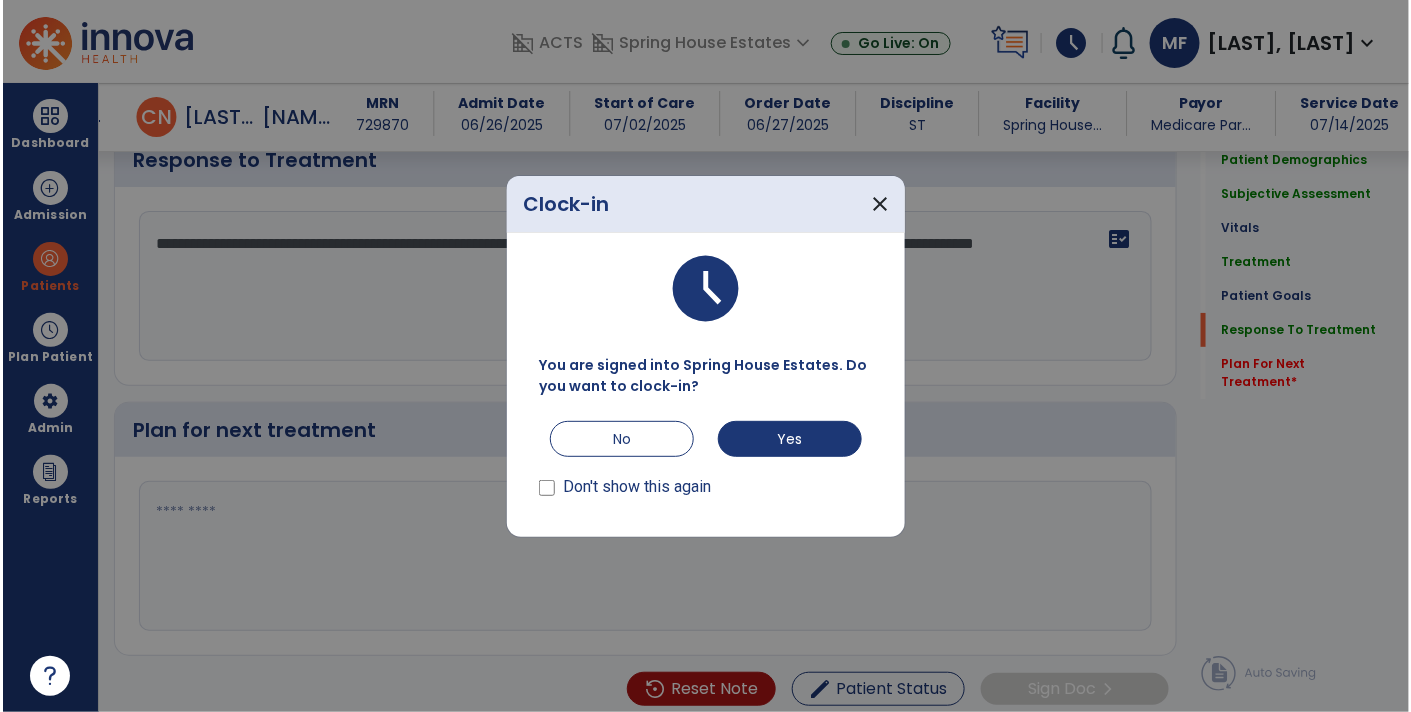 scroll, scrollTop: 2357, scrollLeft: 0, axis: vertical 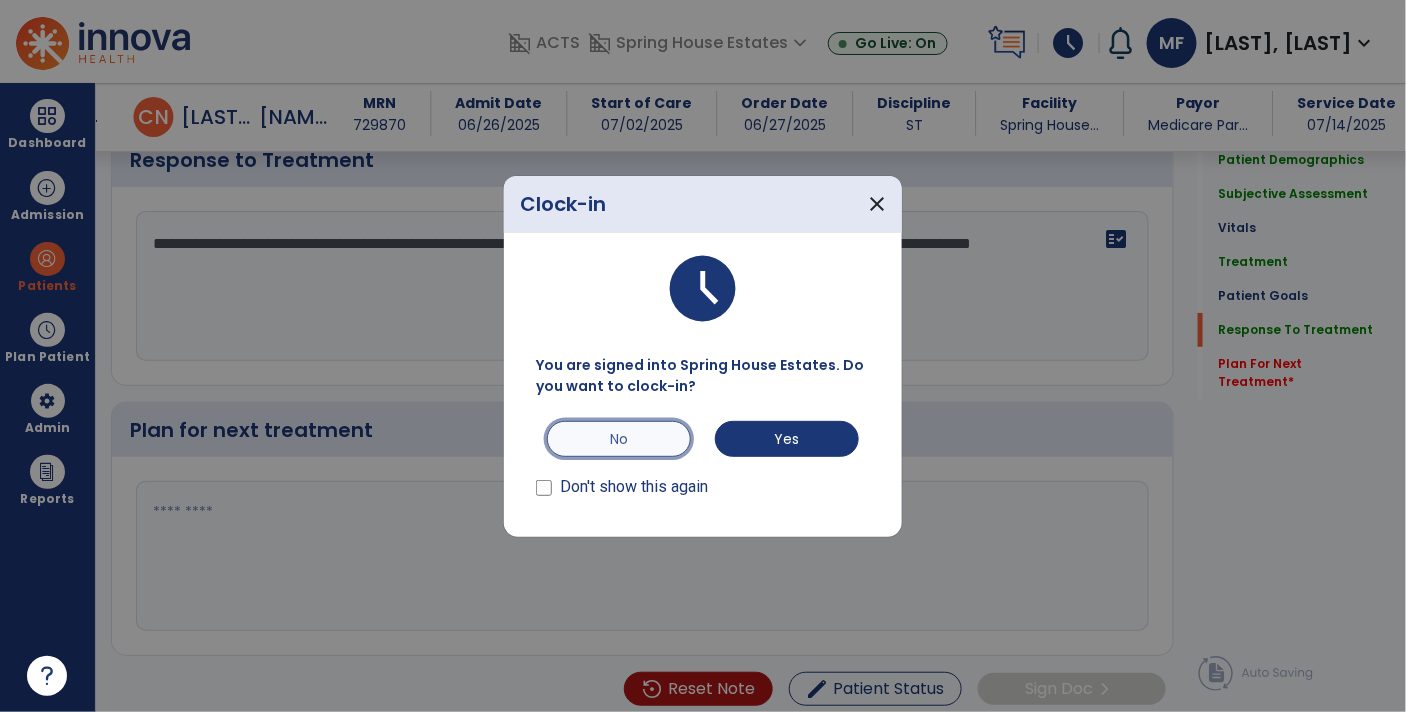 click on "No" at bounding box center (619, 439) 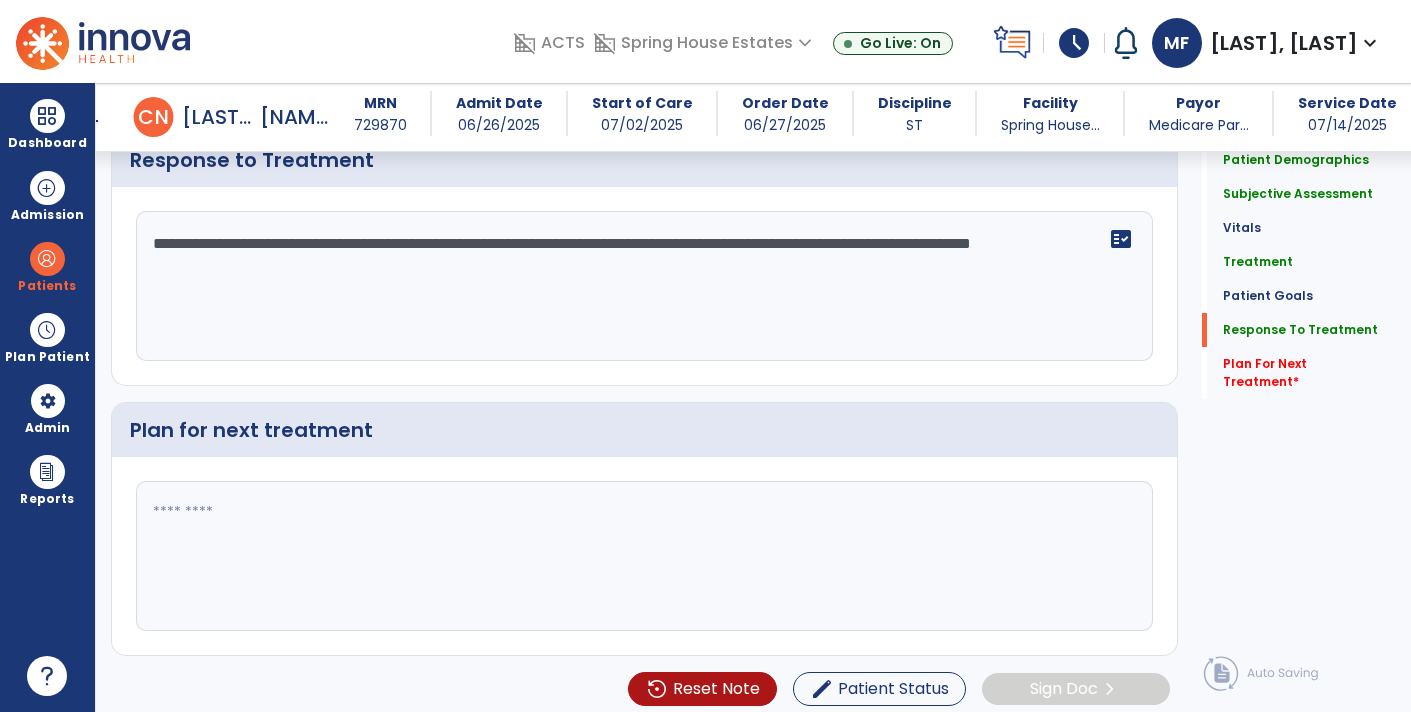 click on "**********" 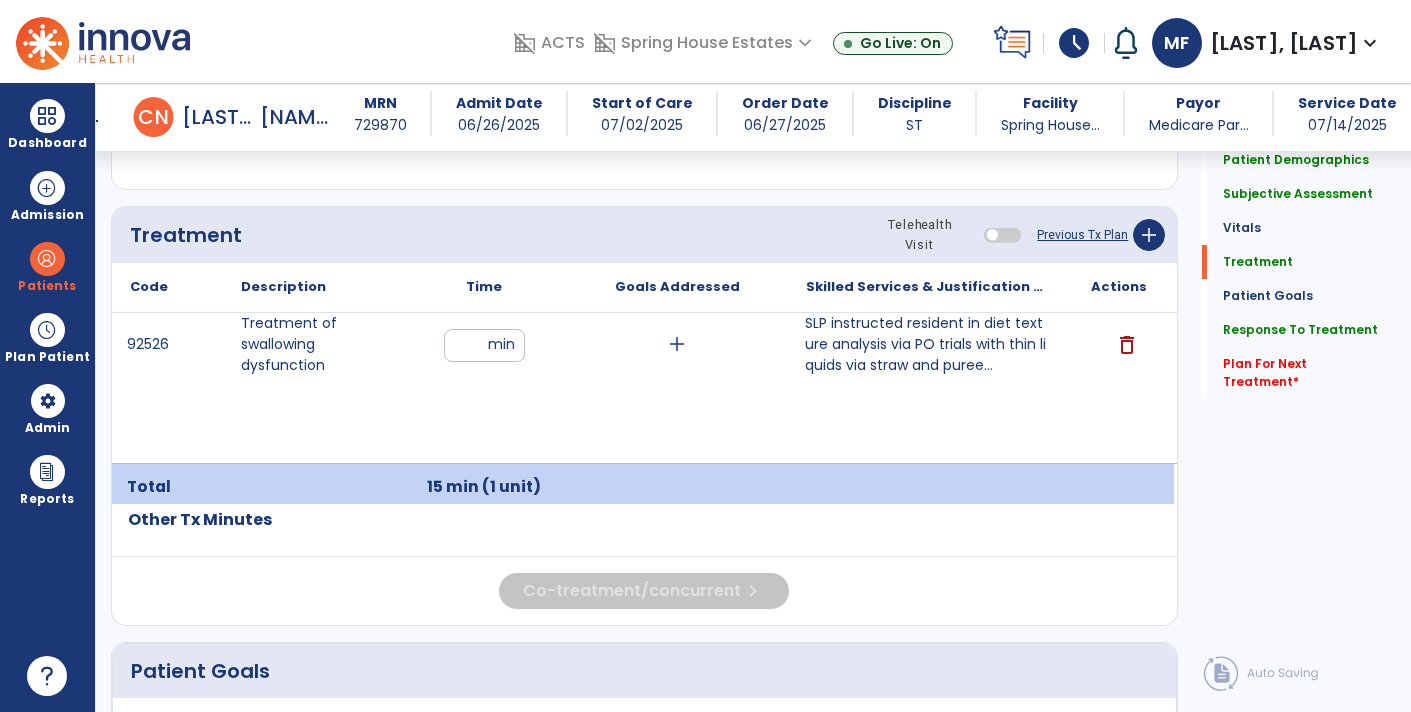 type on "**********" 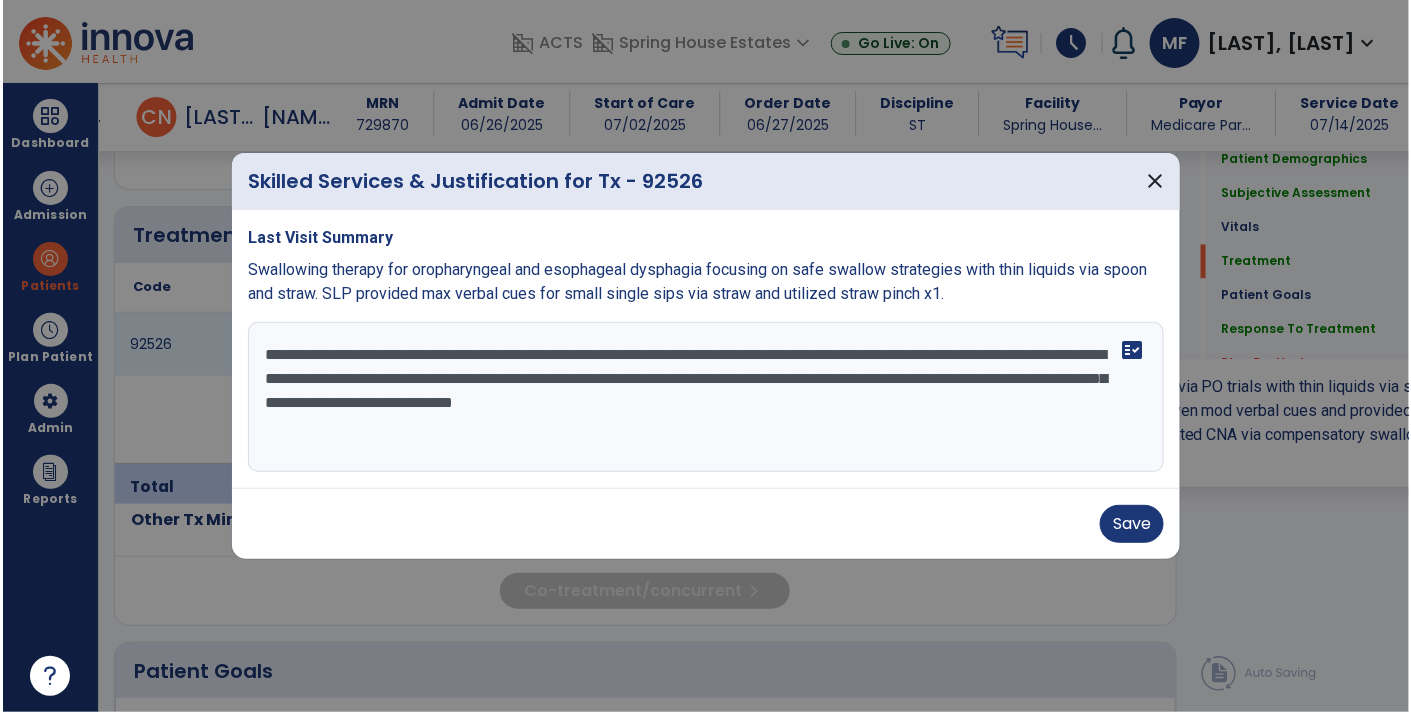 scroll, scrollTop: 1153, scrollLeft: 0, axis: vertical 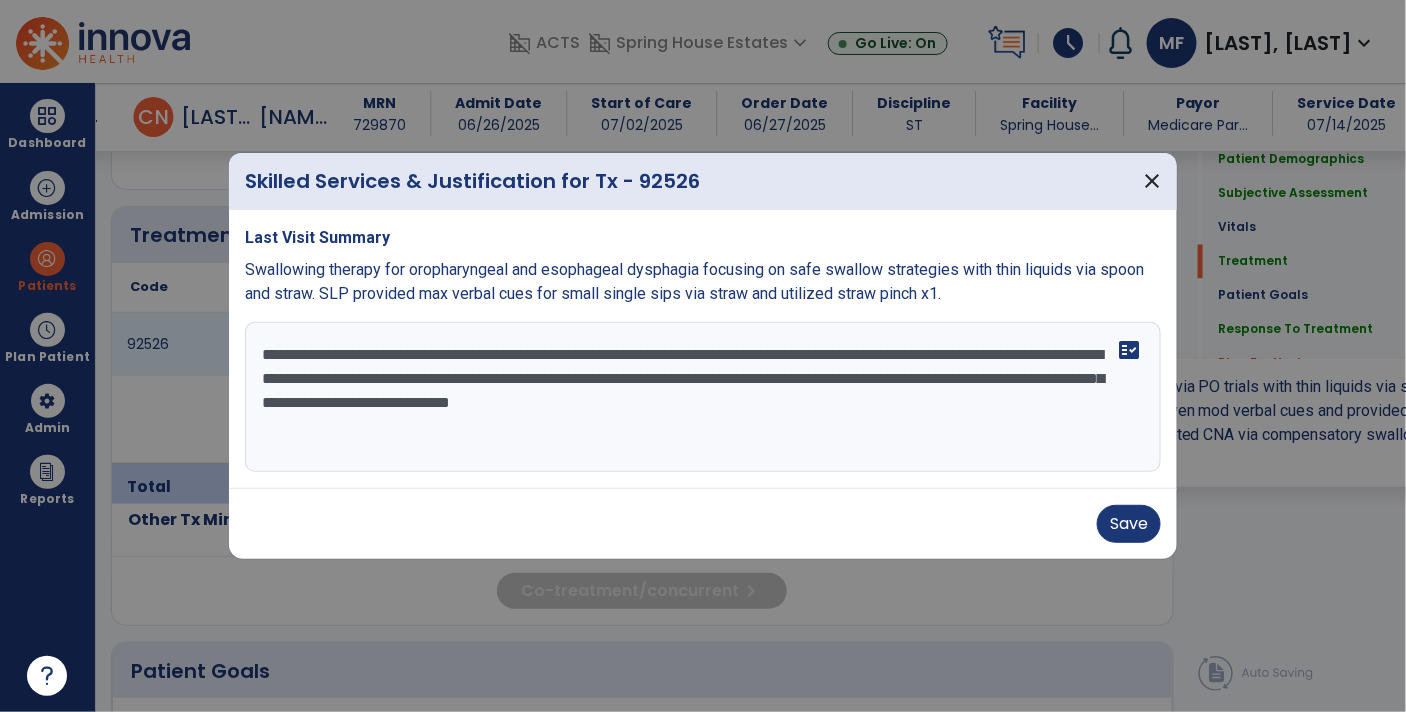 click on "**********" at bounding box center [703, 397] 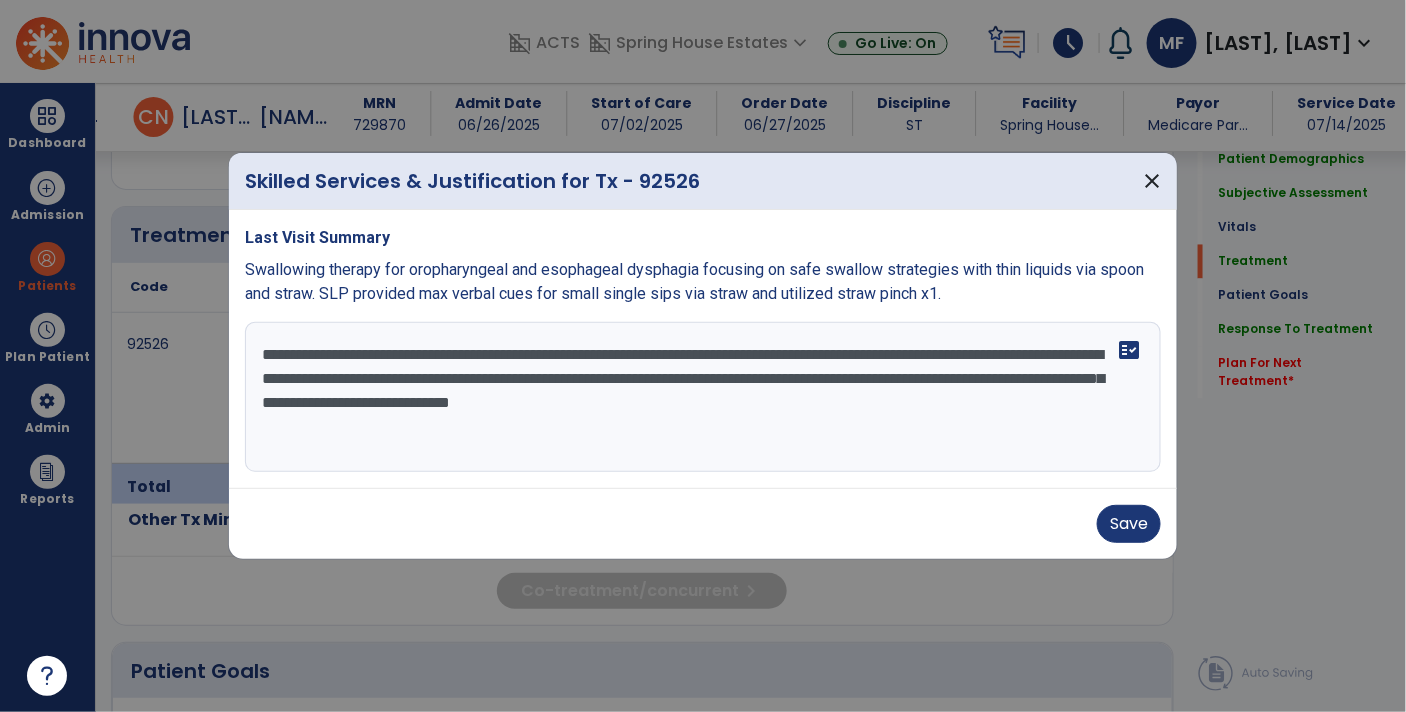 click on "**********" at bounding box center [703, 397] 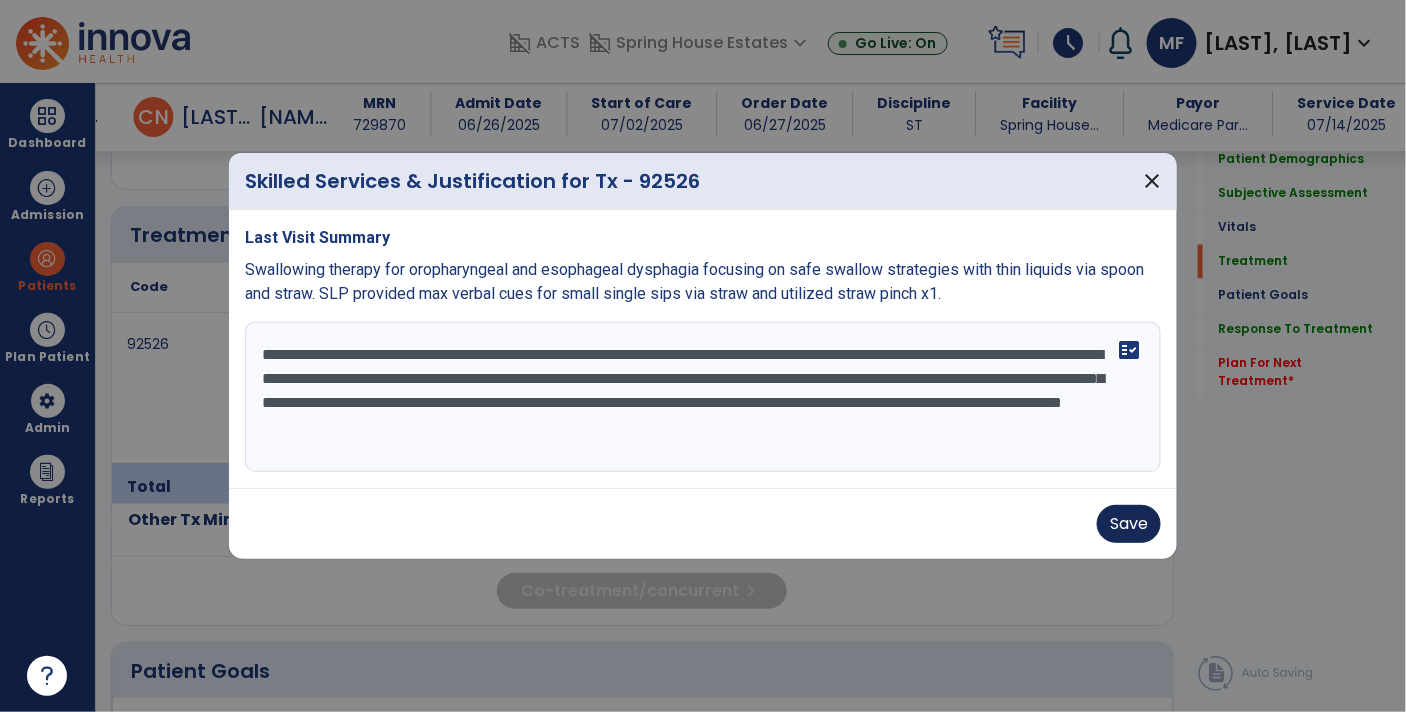 type on "**********" 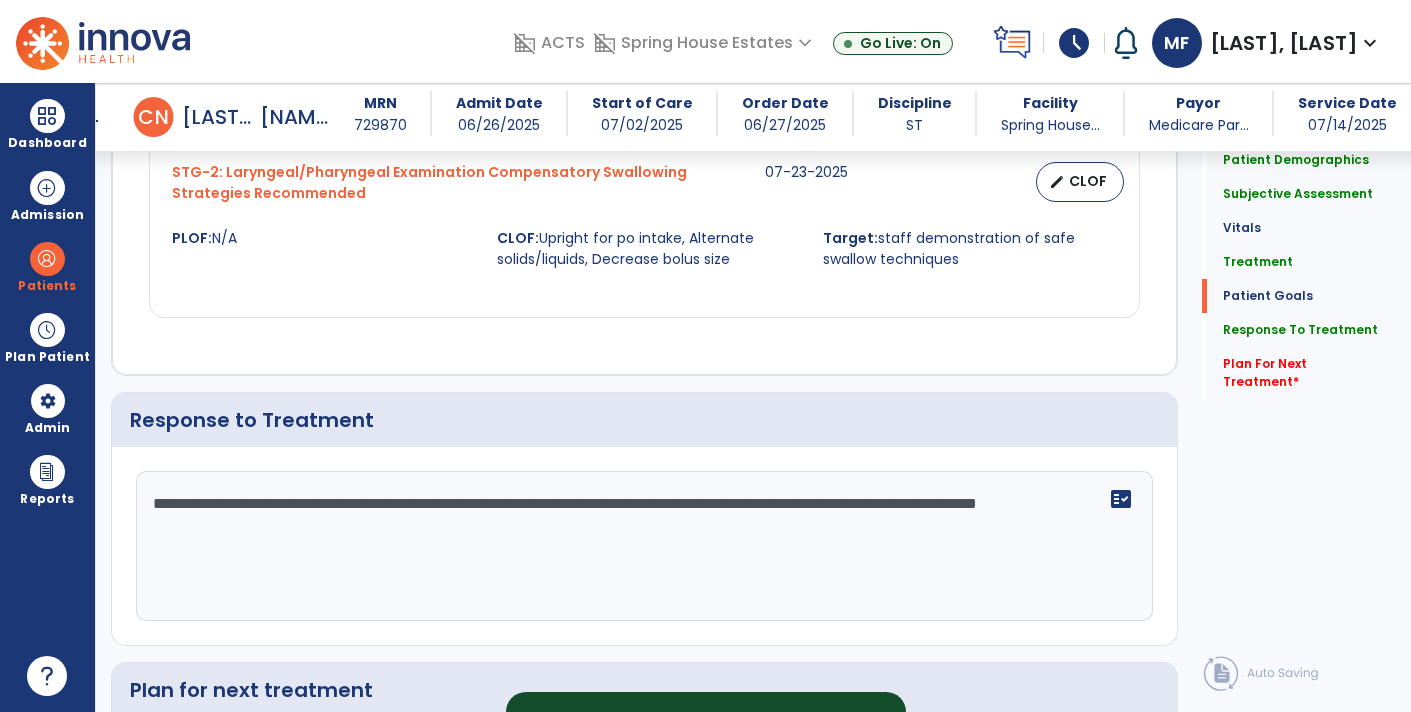 scroll, scrollTop: 2098, scrollLeft: 0, axis: vertical 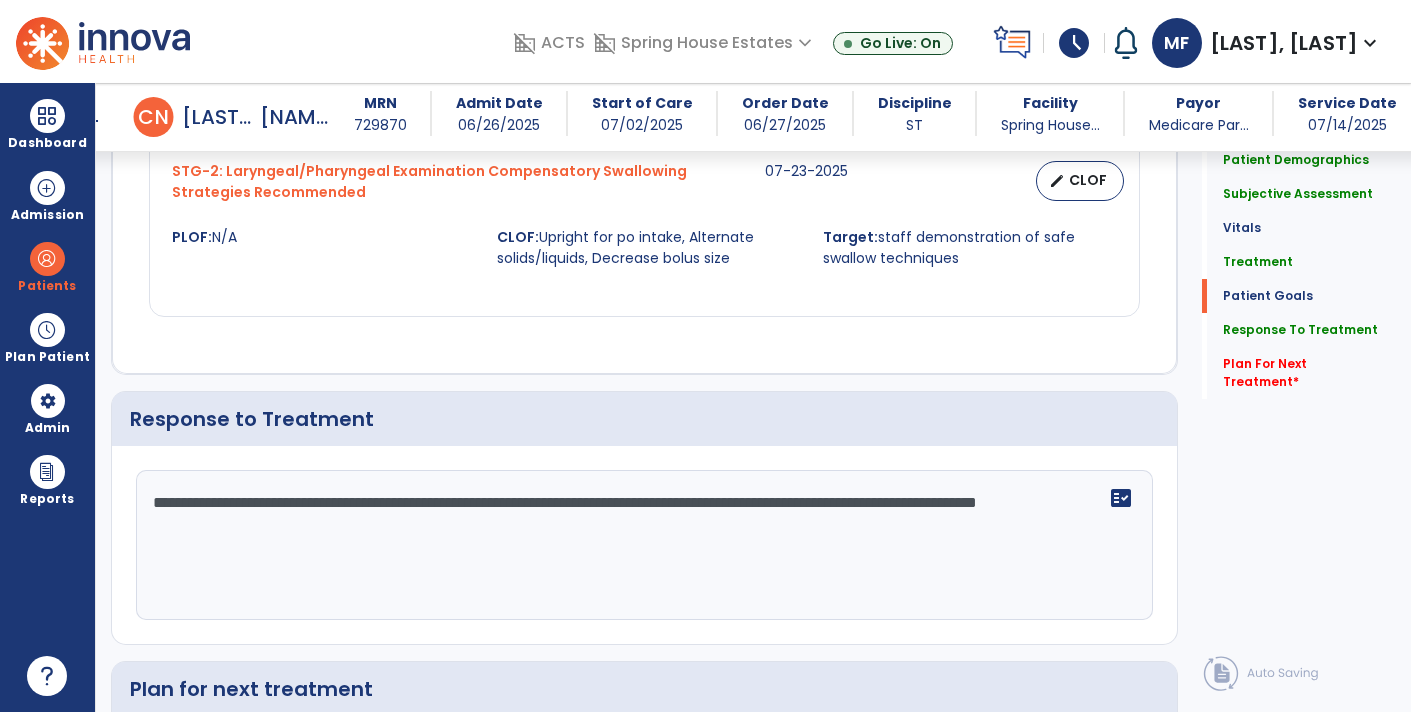 click on "**********" 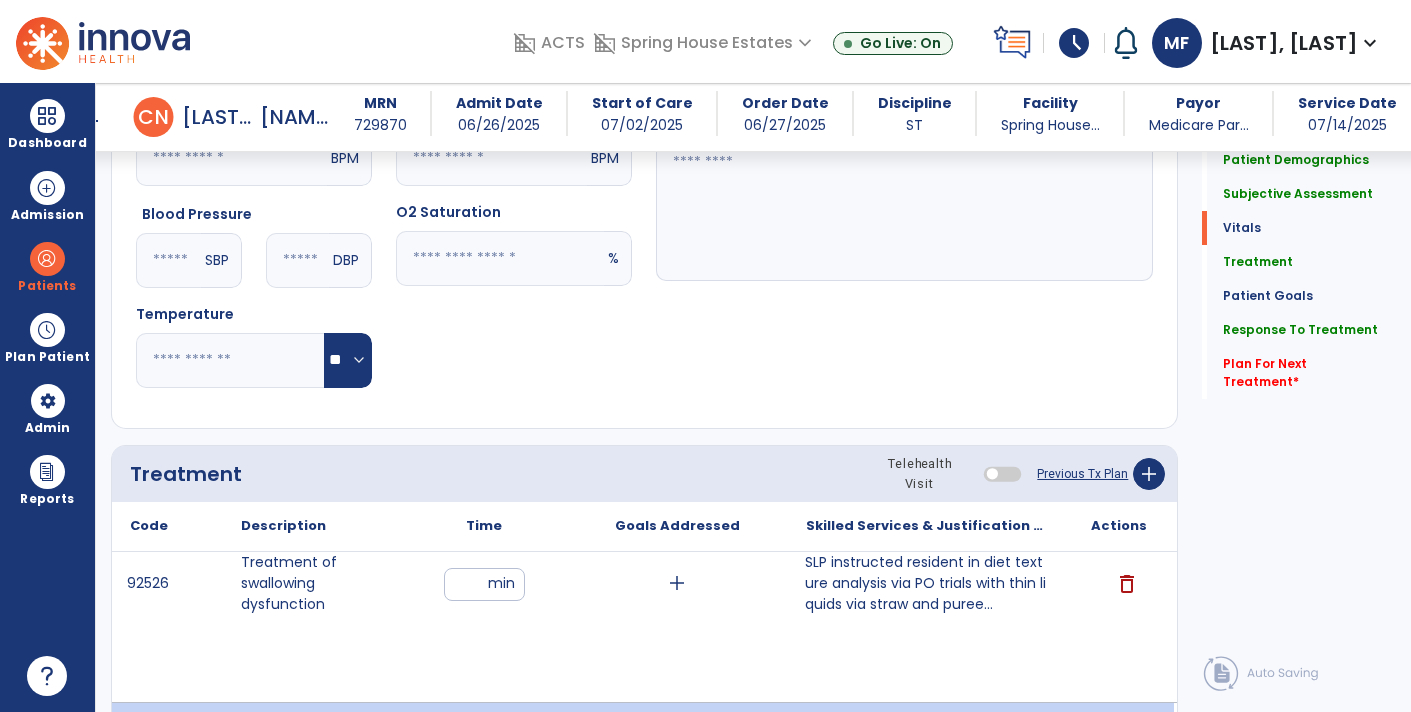 click on "SLP instructed resident in diet texture analysis via PO trials with thin liquids via straw and puree..." at bounding box center [926, 583] 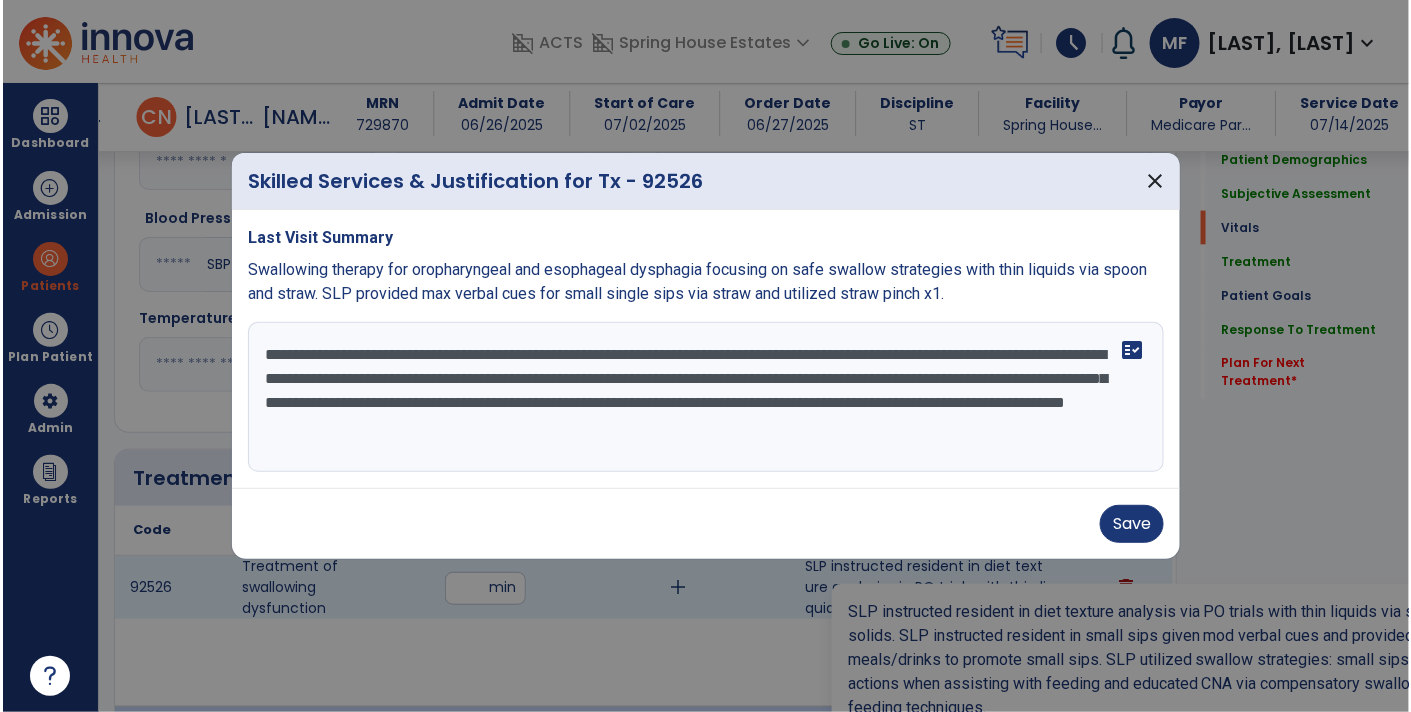 scroll, scrollTop: 914, scrollLeft: 0, axis: vertical 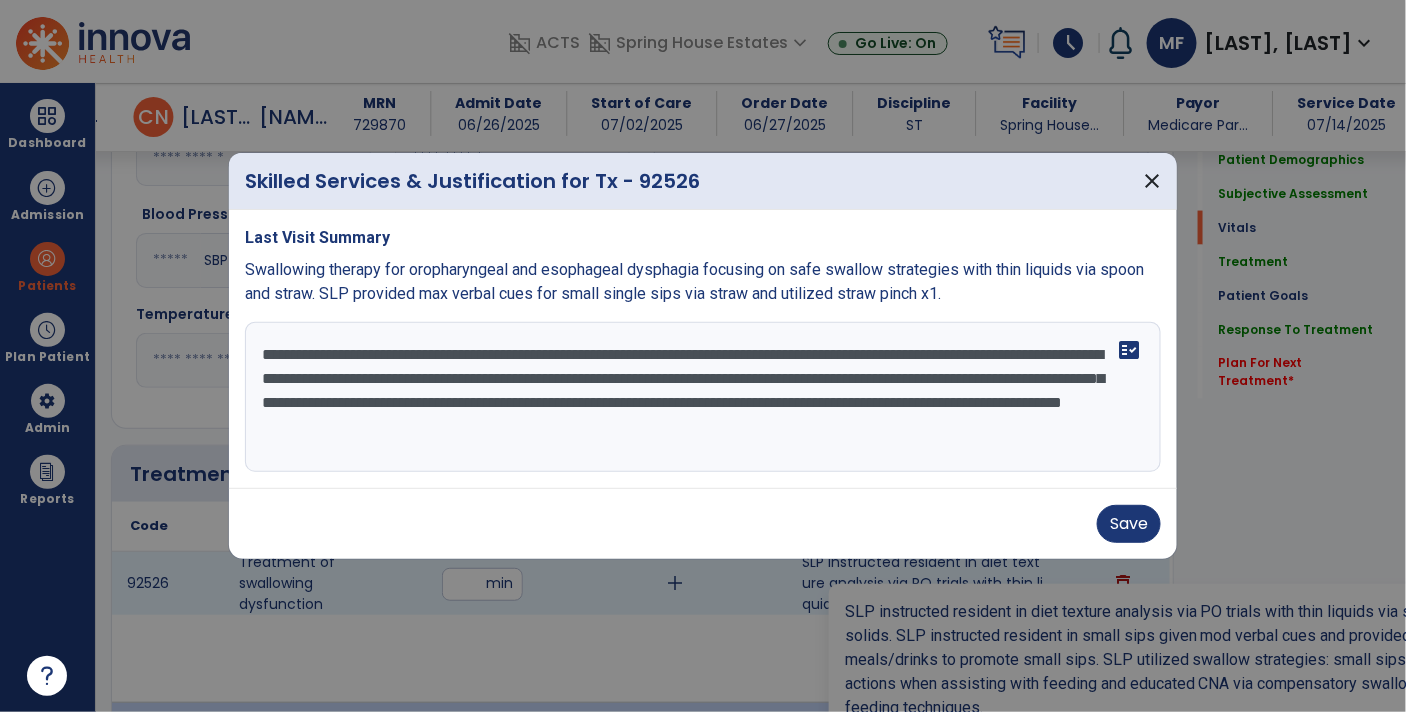 click on "**********" at bounding box center [703, 397] 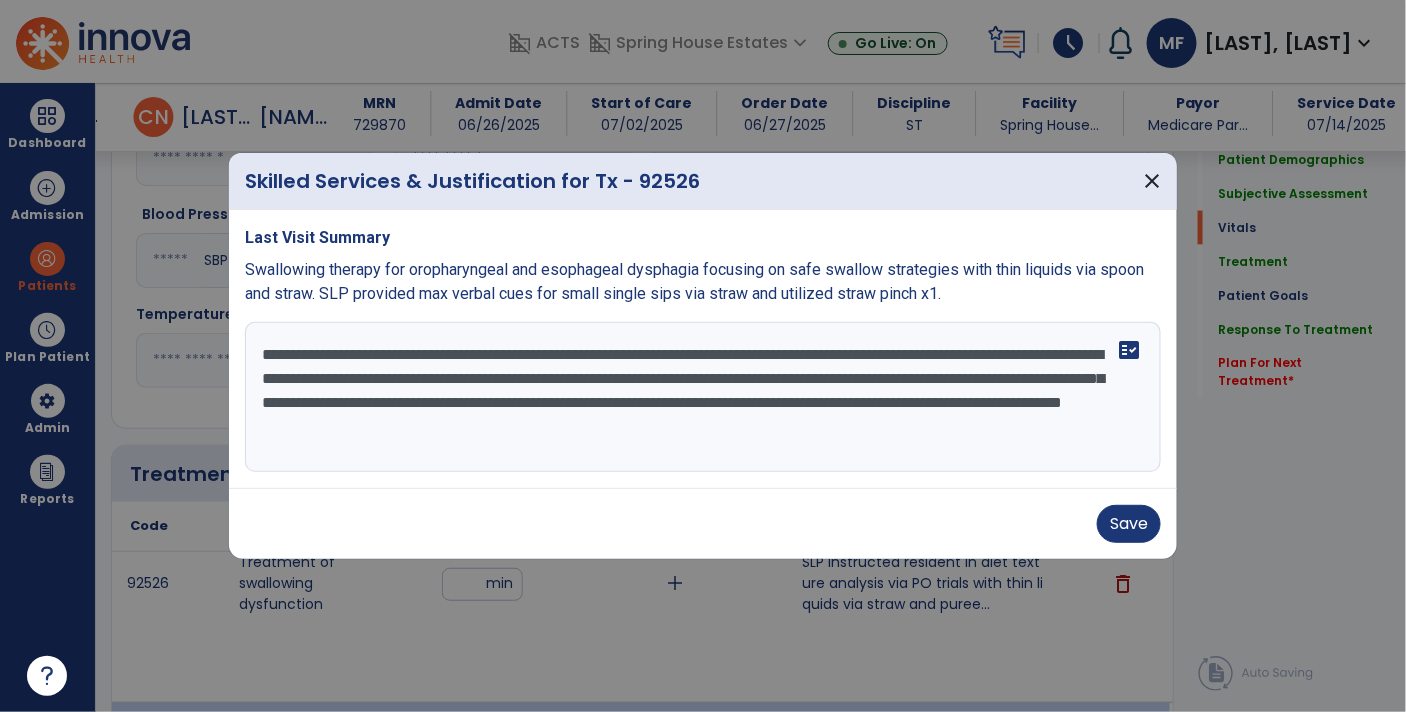 click on "**********" at bounding box center (703, 397) 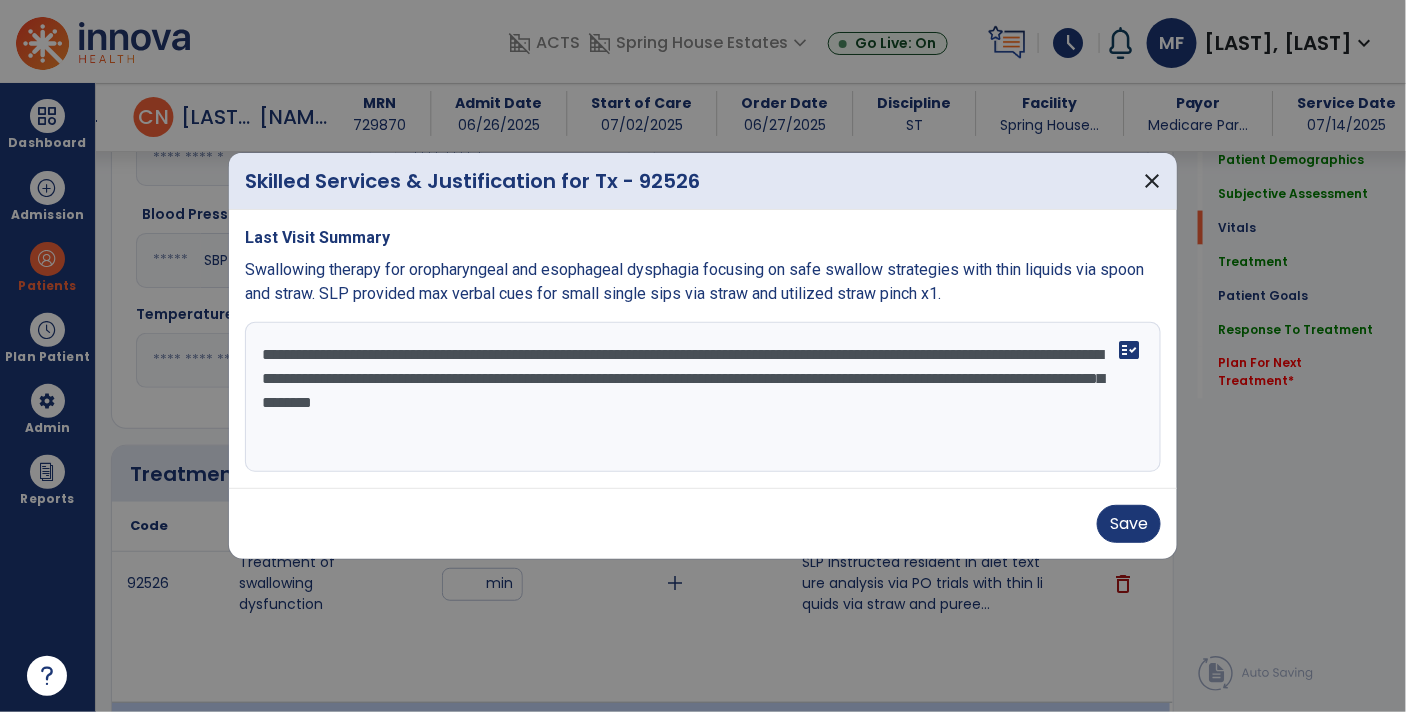click on "**********" at bounding box center (703, 397) 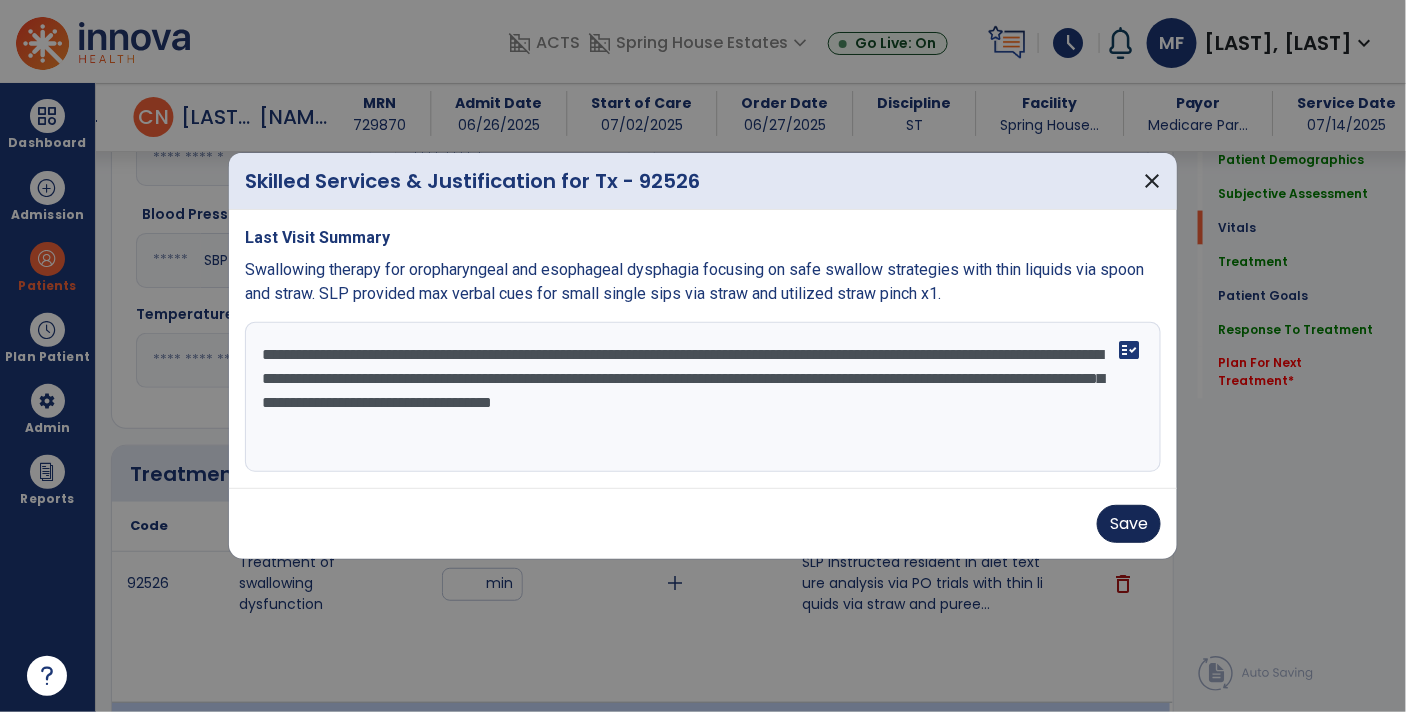 type on "**********" 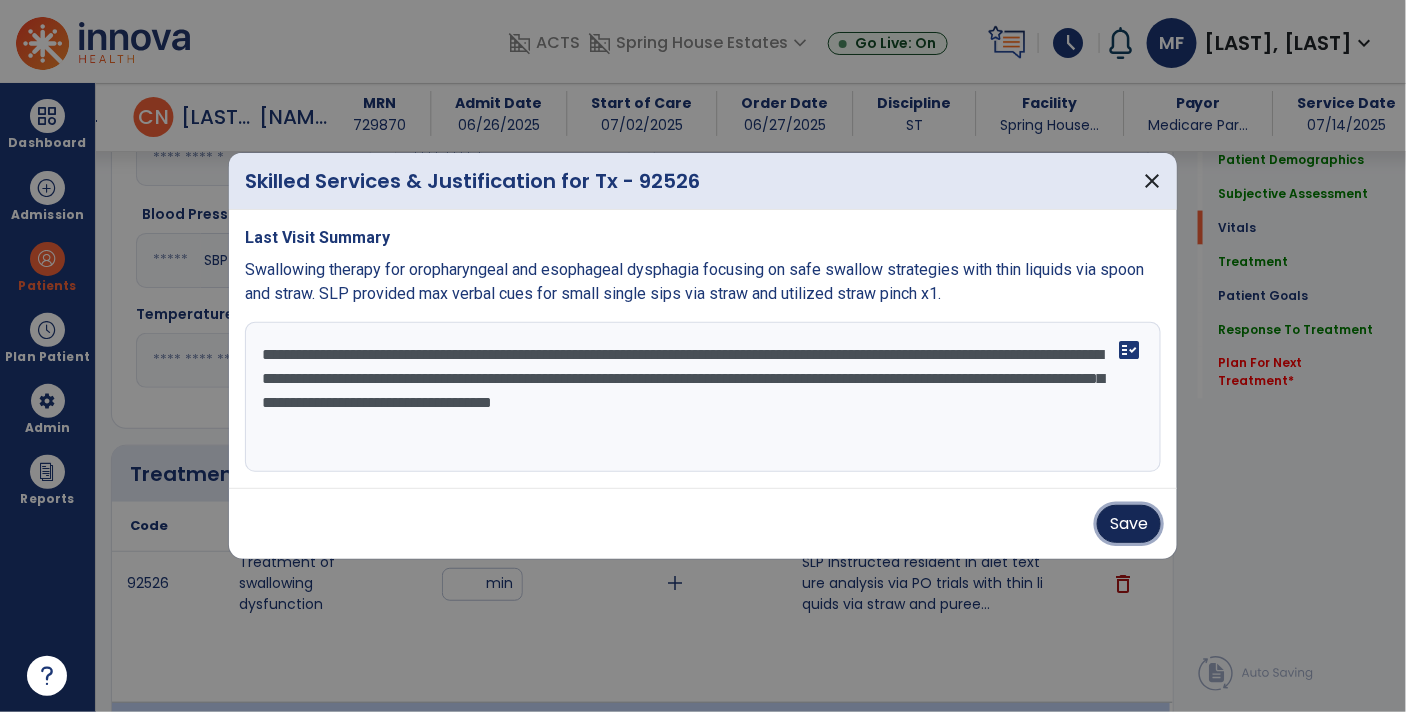 click on "Save" at bounding box center (1129, 524) 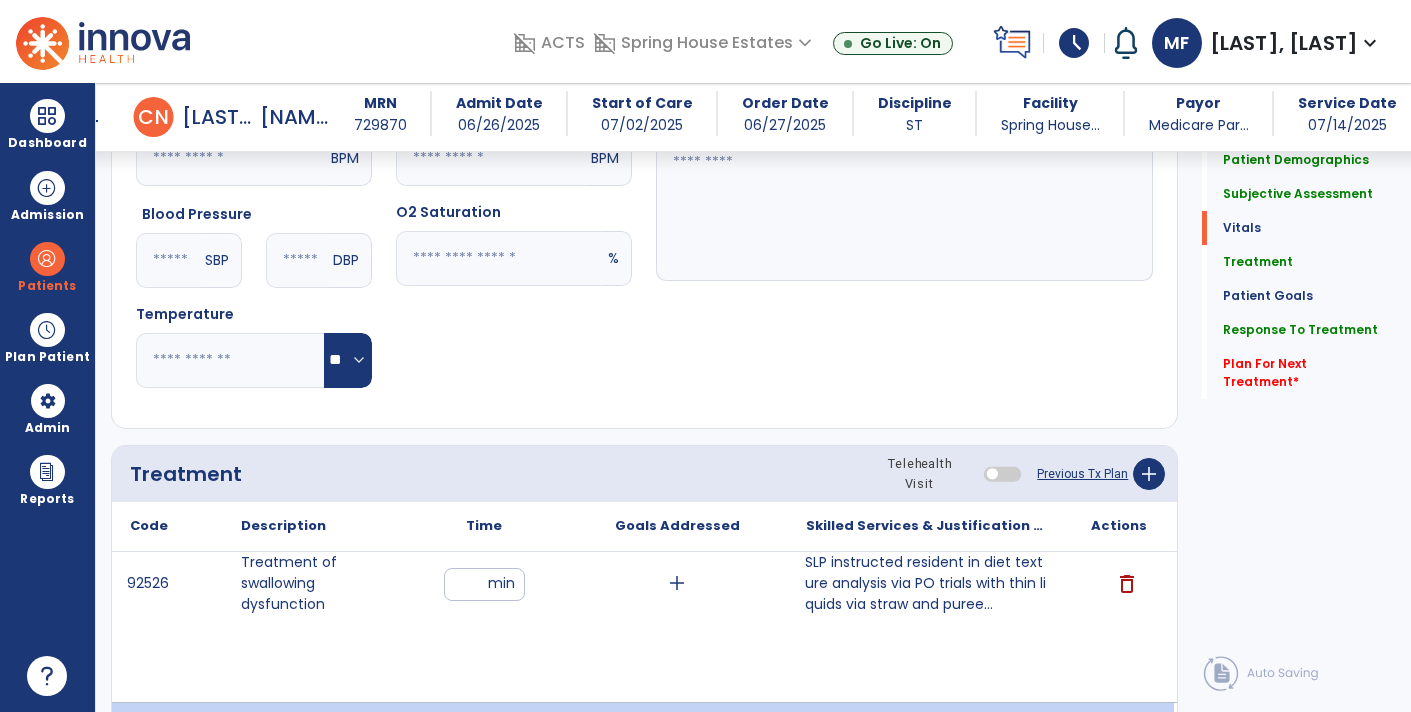 click on "Quick Links  Patient Demographics   Patient Demographics   Subjective Assessment   Subjective Assessment   Vitals   Vitals   Treatment   Treatment   Patient Goals   Patient Goals   Response To Treatment   Response To Treatment   Plan For Next Treatment   *  Plan For Next Treatment   *" 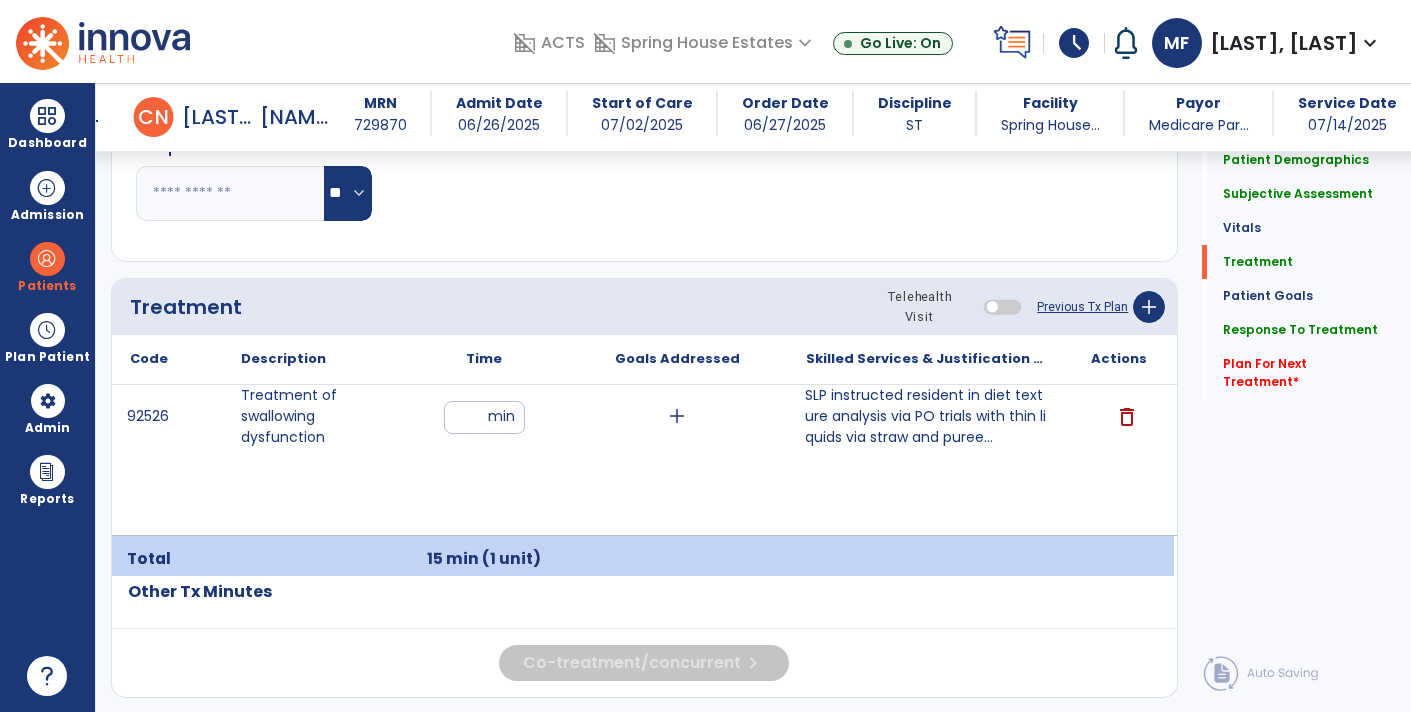 click on "Quick Links  Patient Demographics   Patient Demographics   Subjective Assessment   Subjective Assessment   Vitals   Vitals   Treatment   Treatment   Patient Goals   Patient Goals   Response To Treatment   Response To Treatment   Plan For Next Treatment   *  Plan For Next Treatment   *" 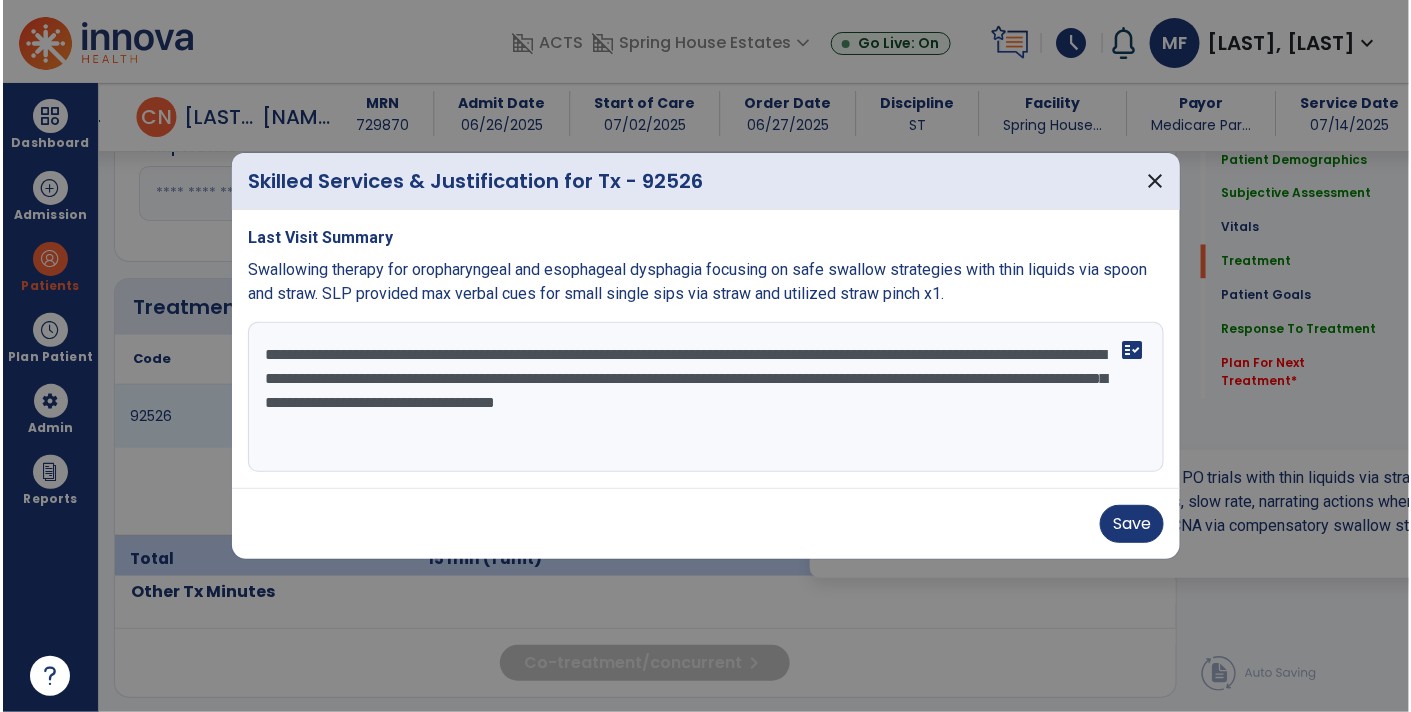 scroll, scrollTop: 1081, scrollLeft: 0, axis: vertical 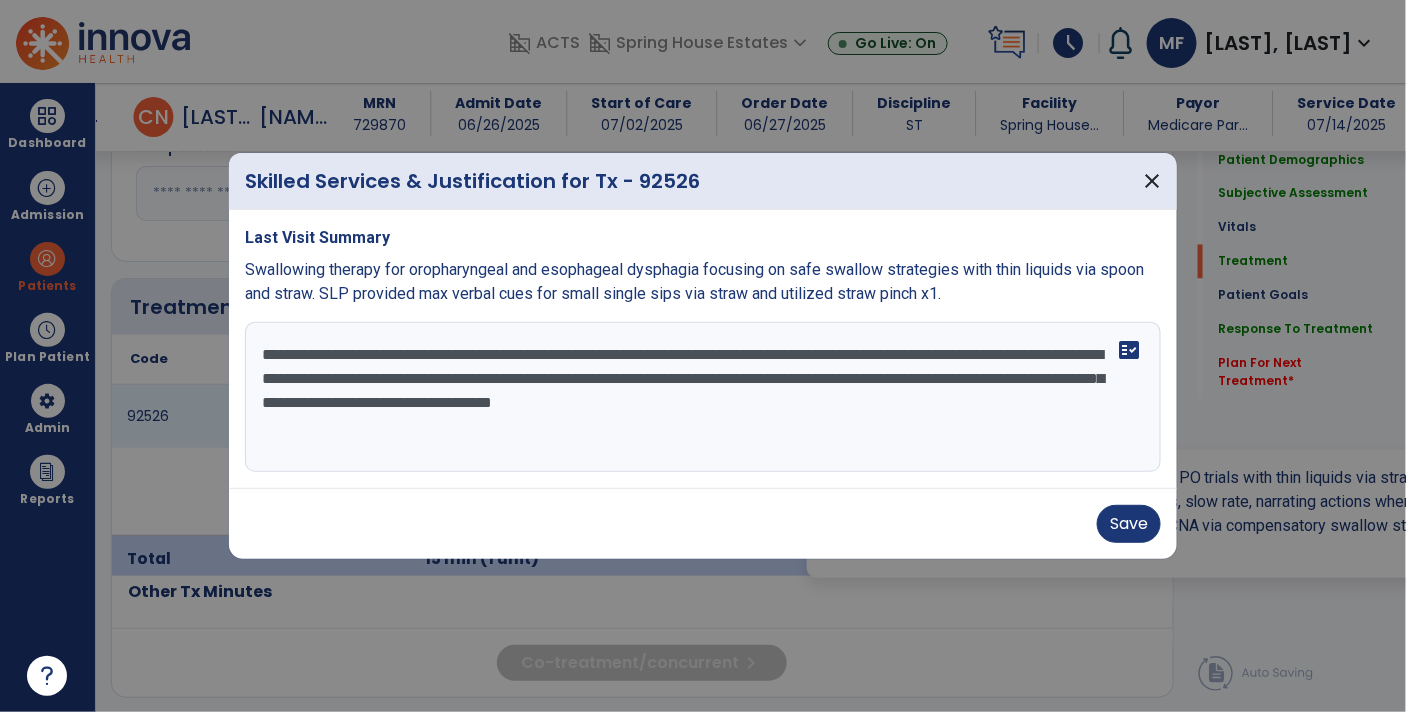 click on "**********" at bounding box center [703, 397] 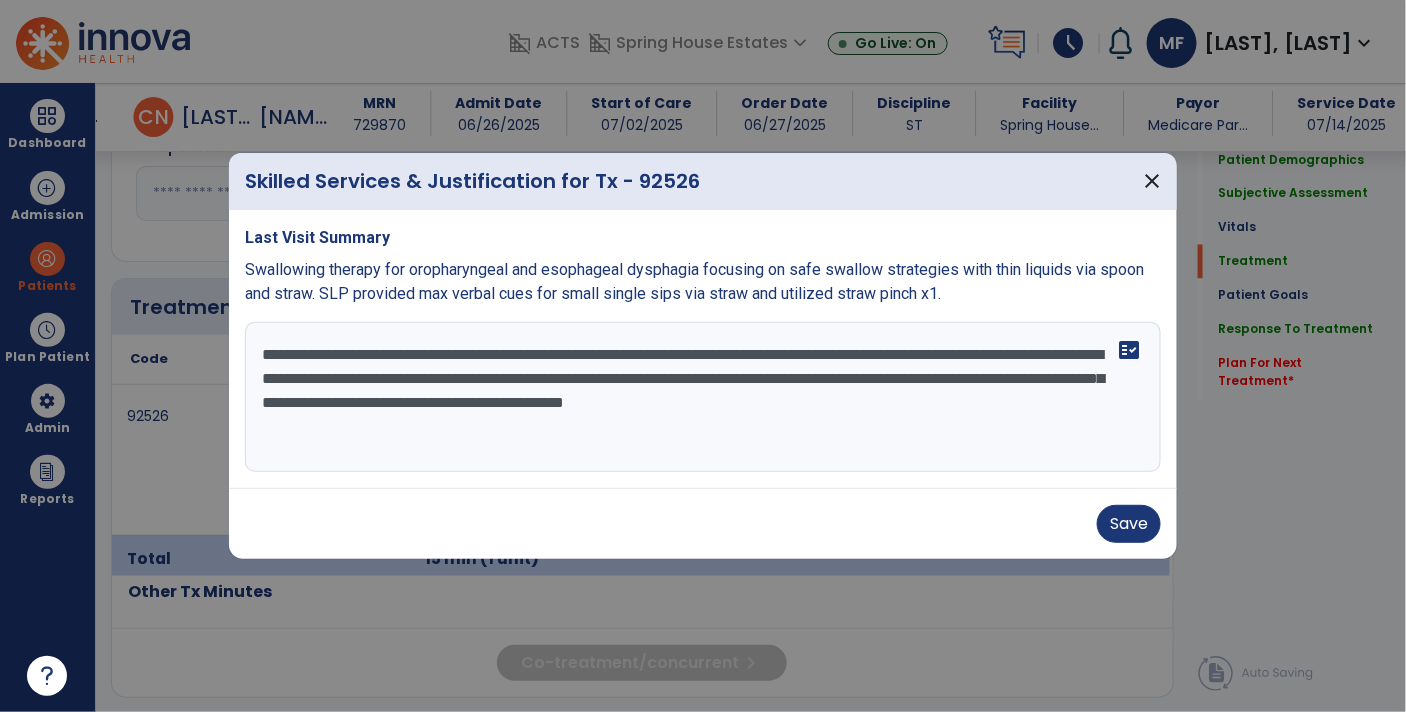 click on "**********" at bounding box center [703, 397] 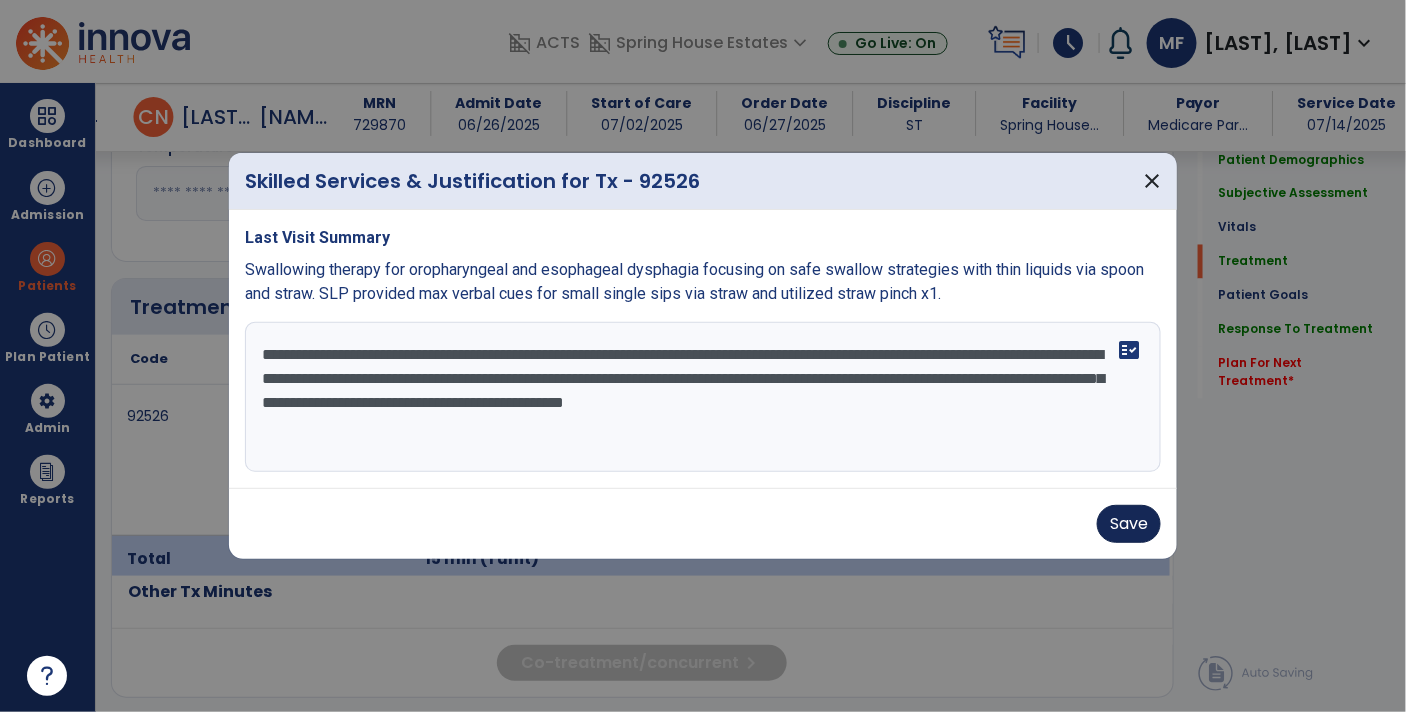 type on "**********" 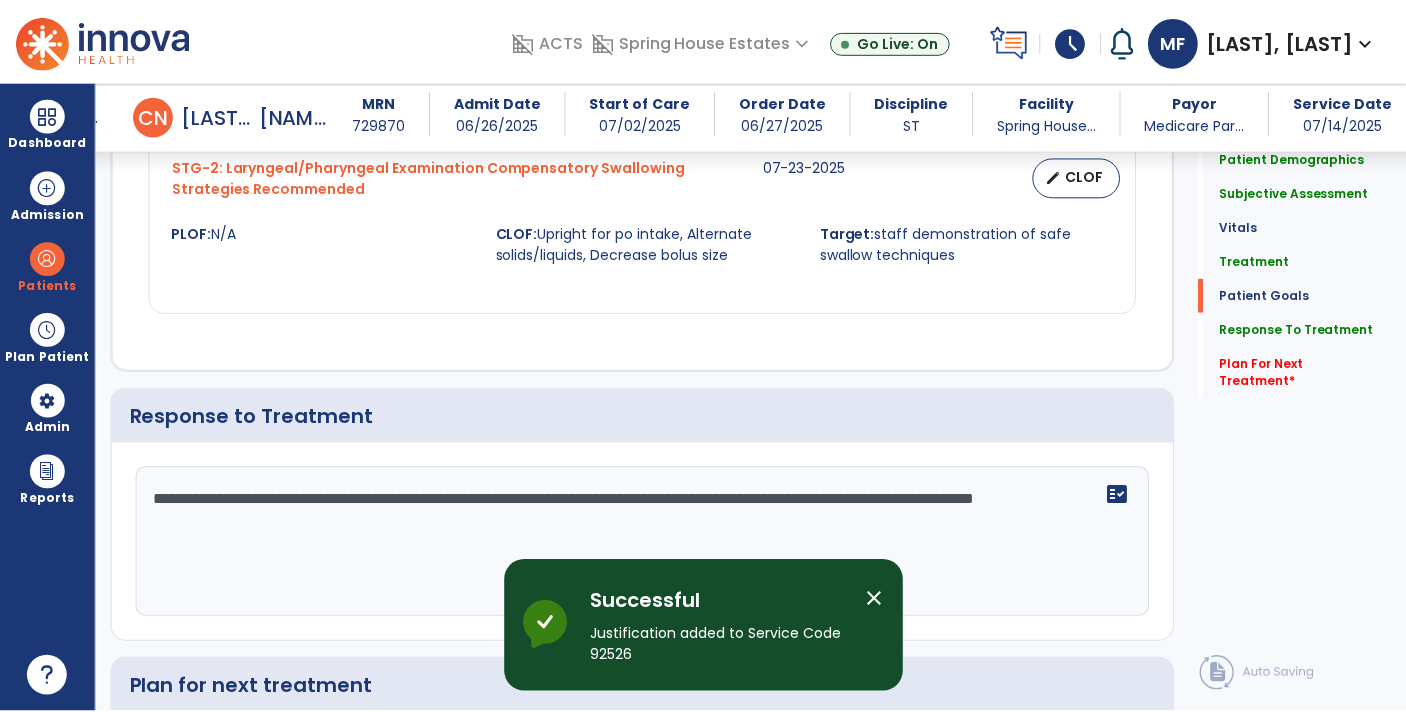 scroll, scrollTop: 2278, scrollLeft: 0, axis: vertical 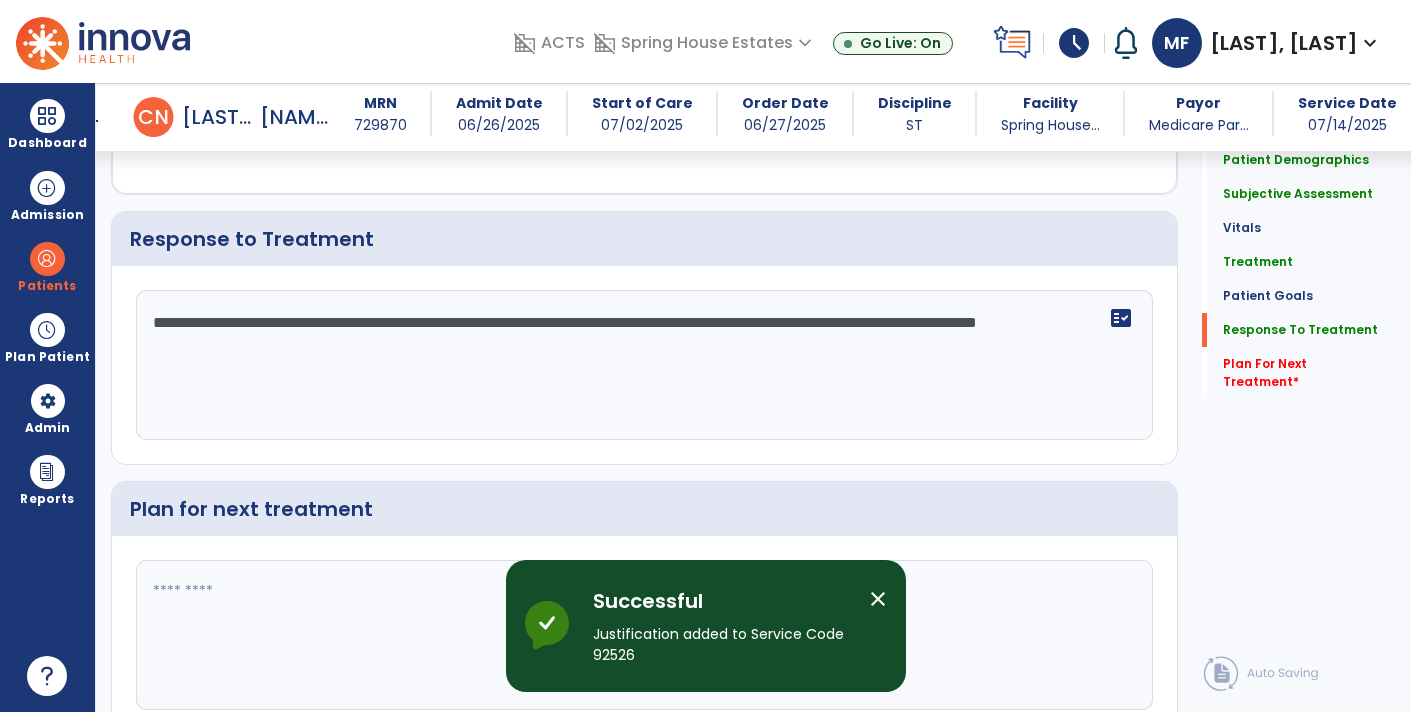 click on "Quick Links  Patient Demographics   Patient Demographics   Subjective Assessment   Subjective Assessment   Vitals   Vitals   Treatment   Treatment   Patient Goals   Patient Goals   Response To Treatment   Response To Treatment   Plan For Next Treatment   *  Plan For Next Treatment   *" 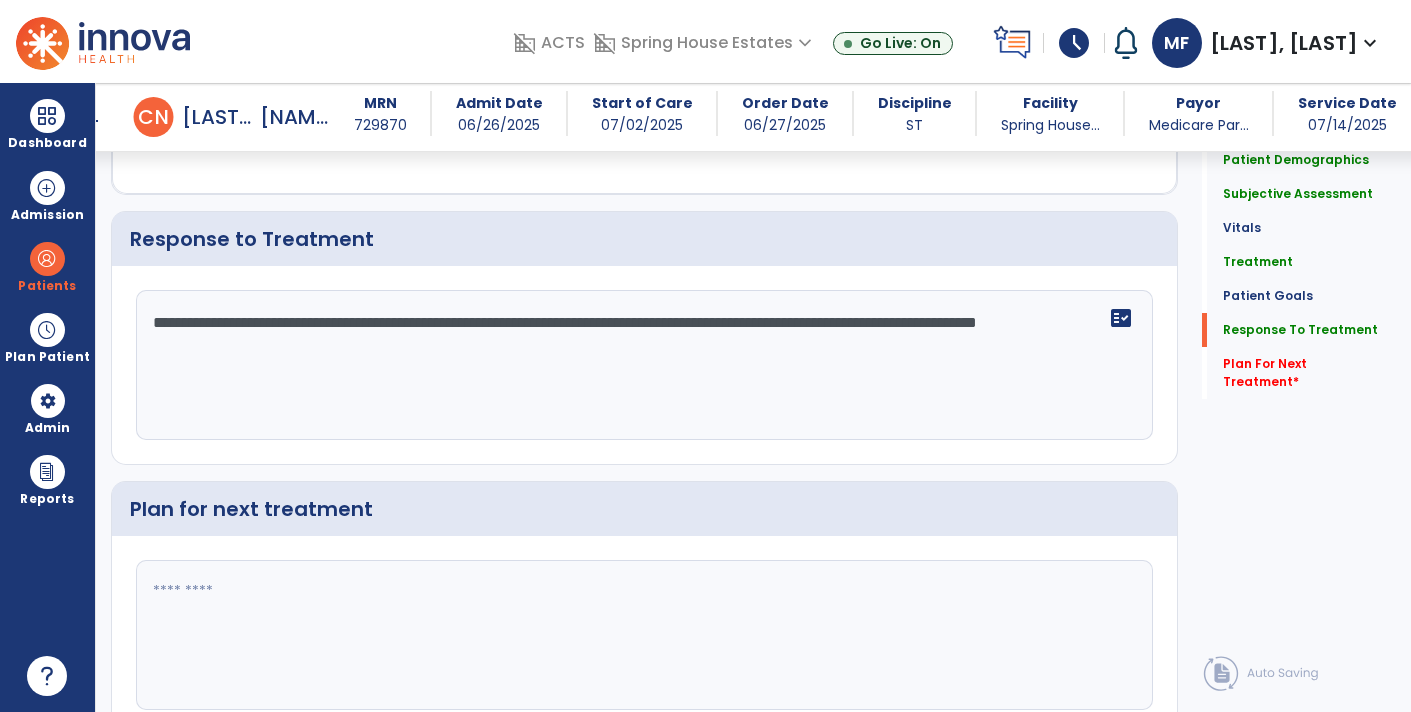 click on "**********" 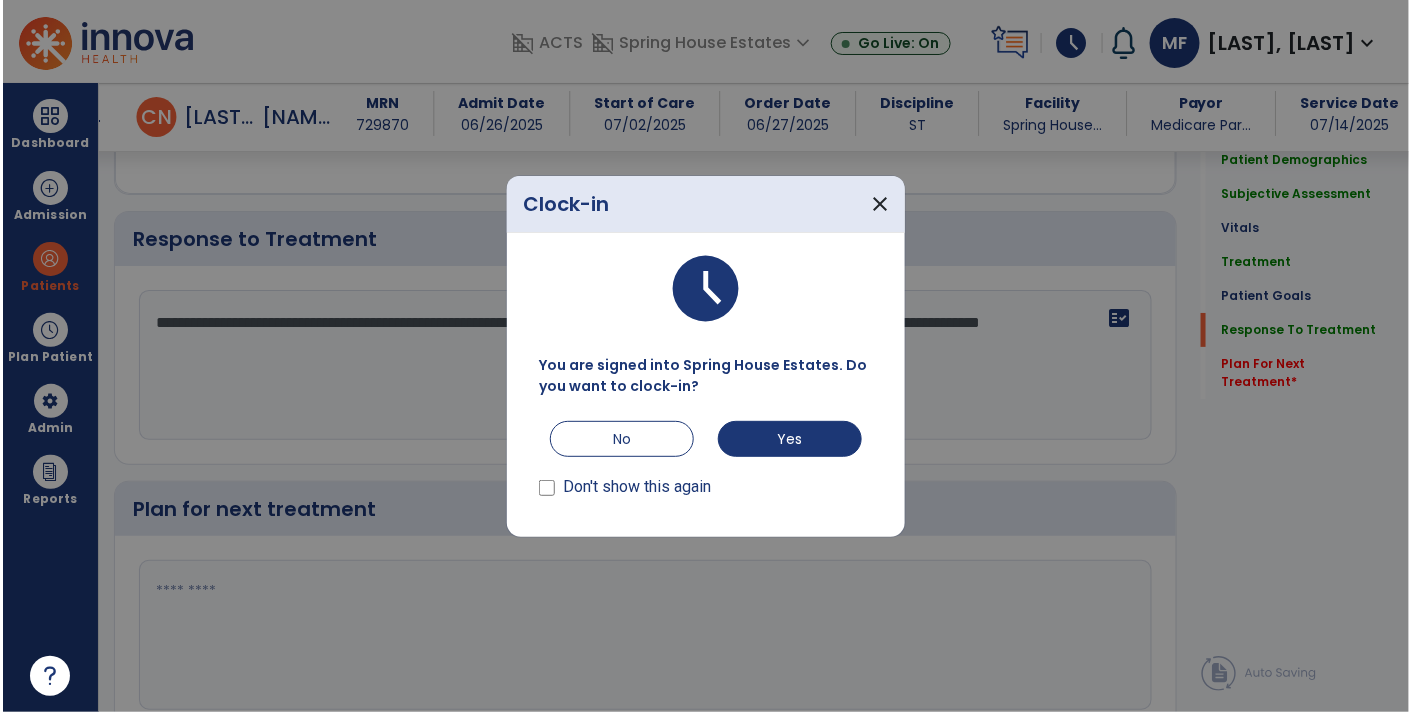 scroll, scrollTop: 2278, scrollLeft: 0, axis: vertical 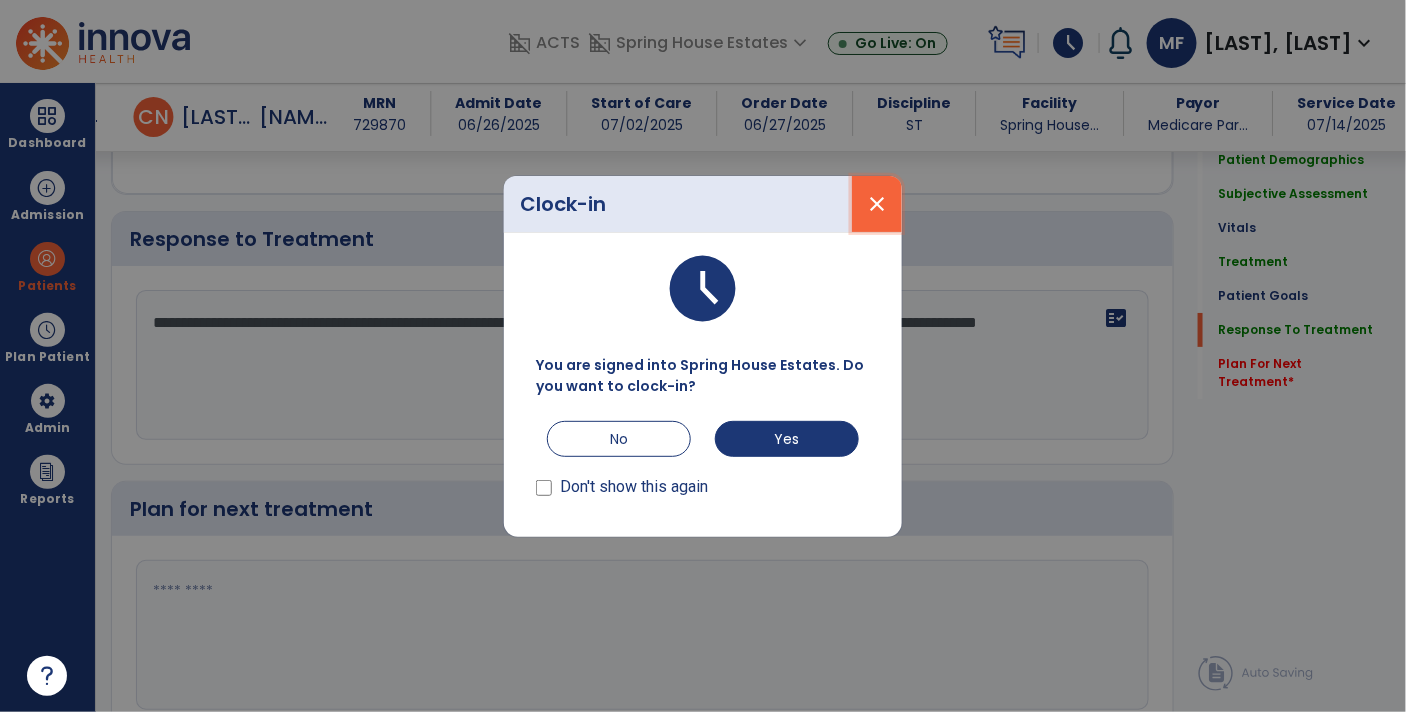 click on "close" at bounding box center (877, 204) 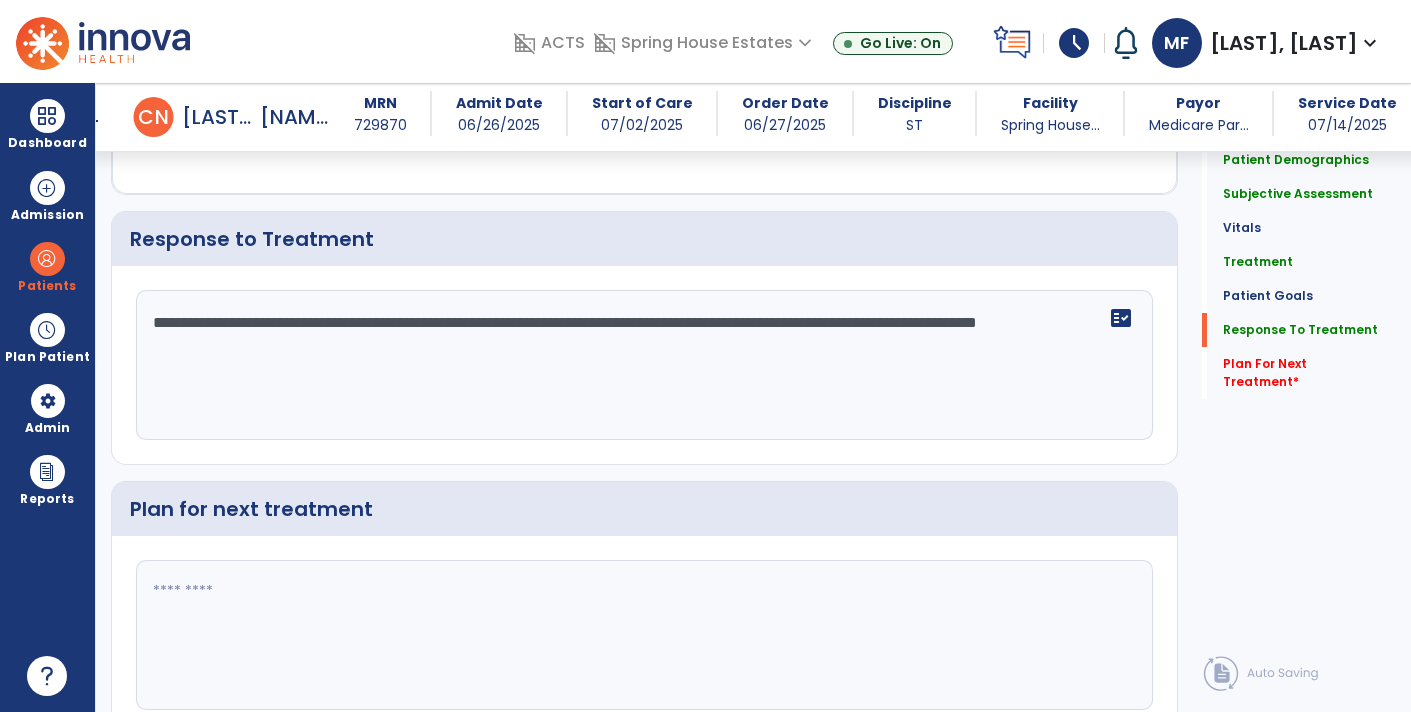 click on "**********" 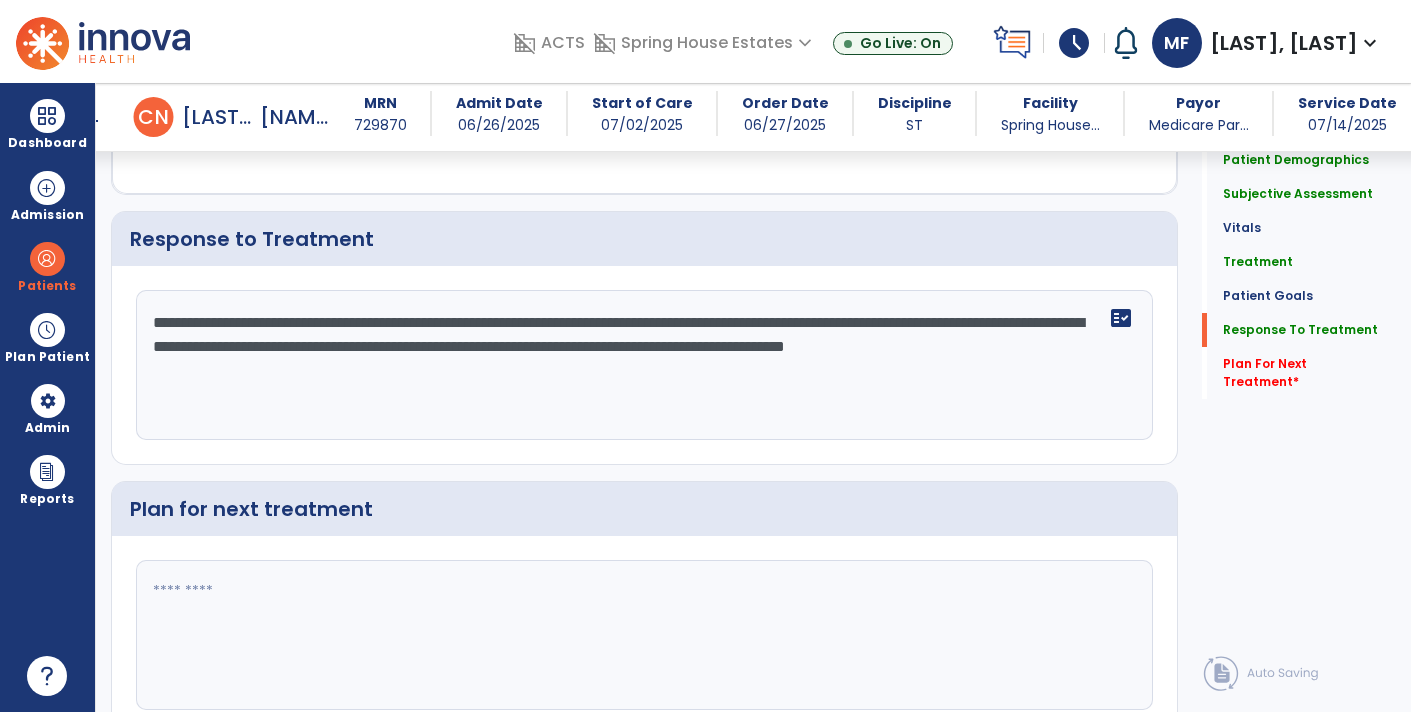 click on "**********" 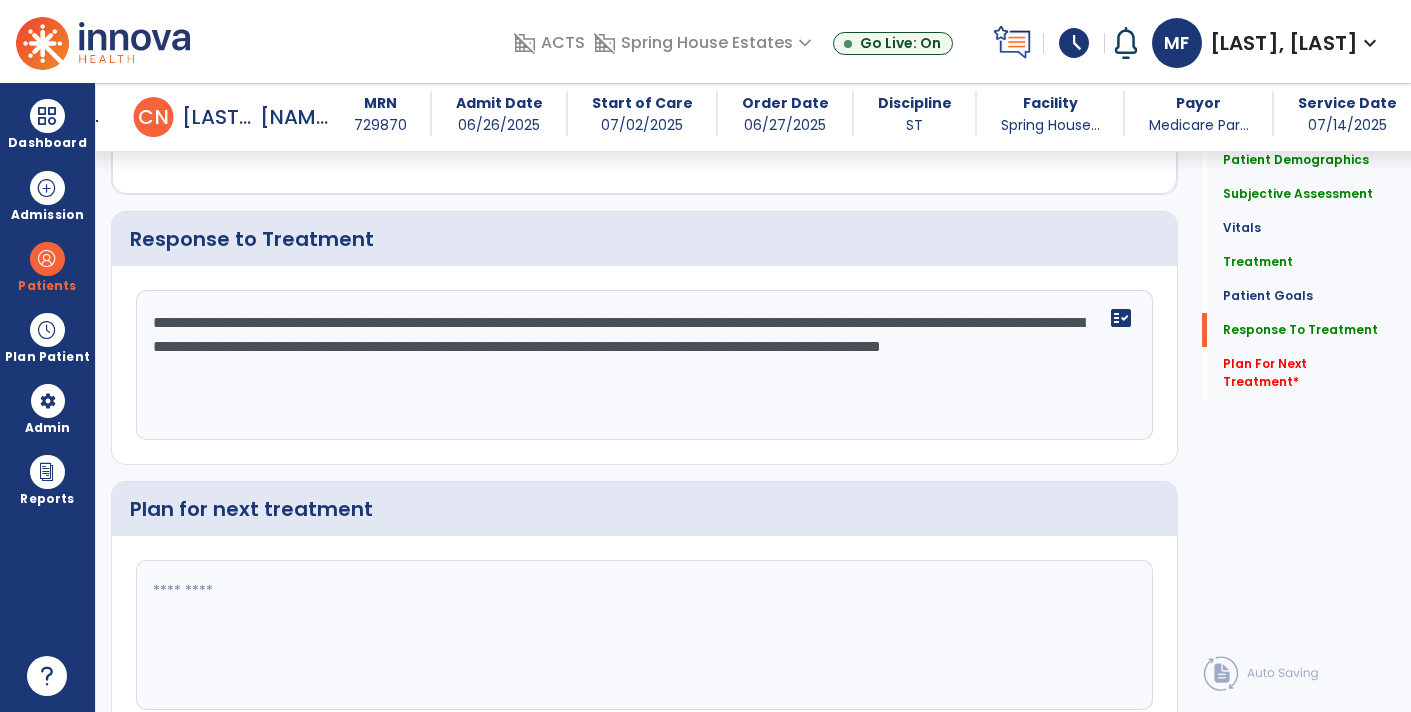 type on "**********" 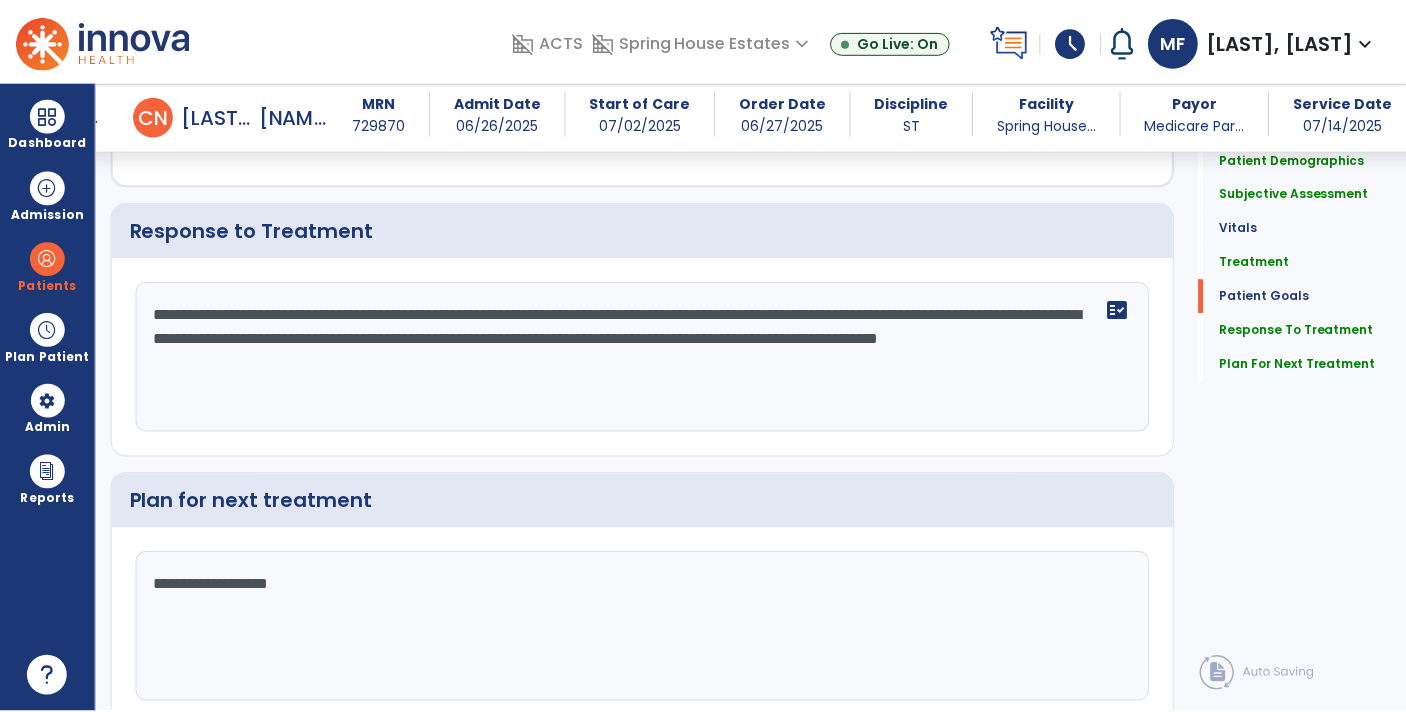 scroll, scrollTop: 2357, scrollLeft: 0, axis: vertical 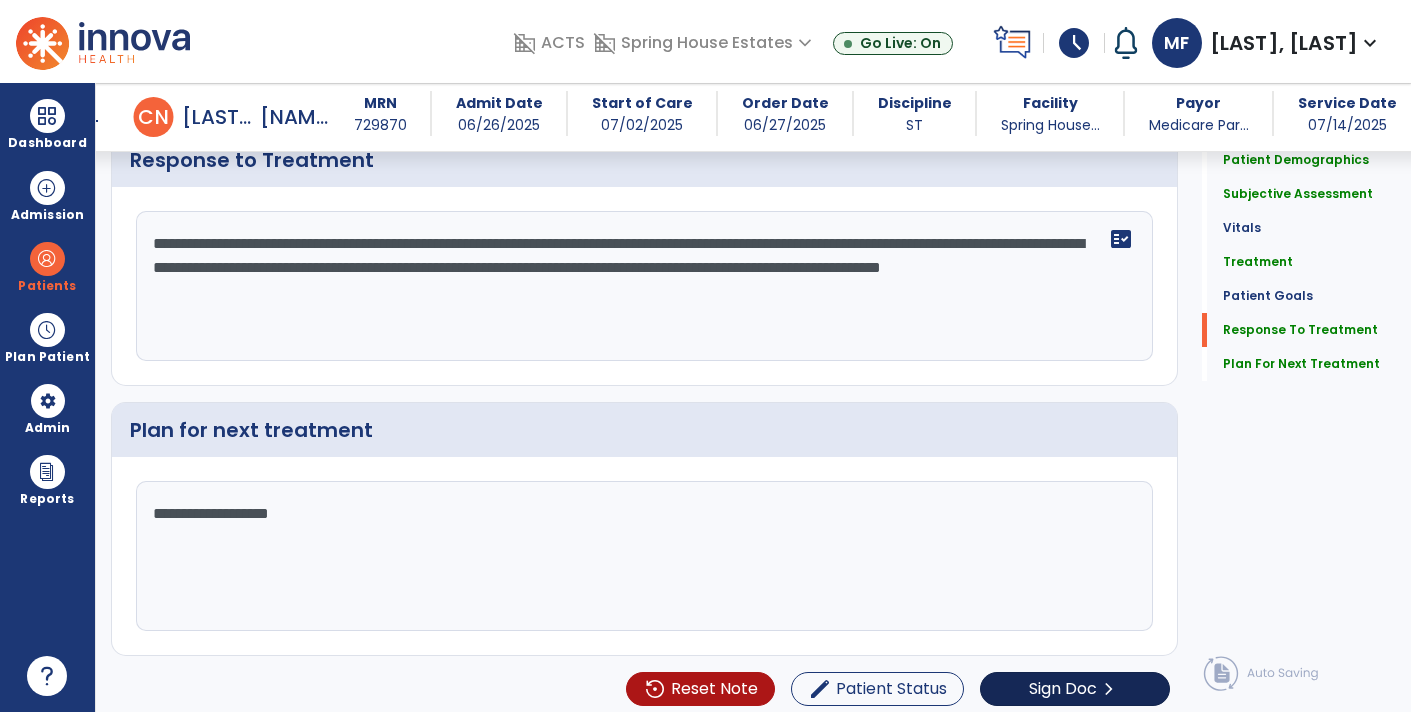 type on "**********" 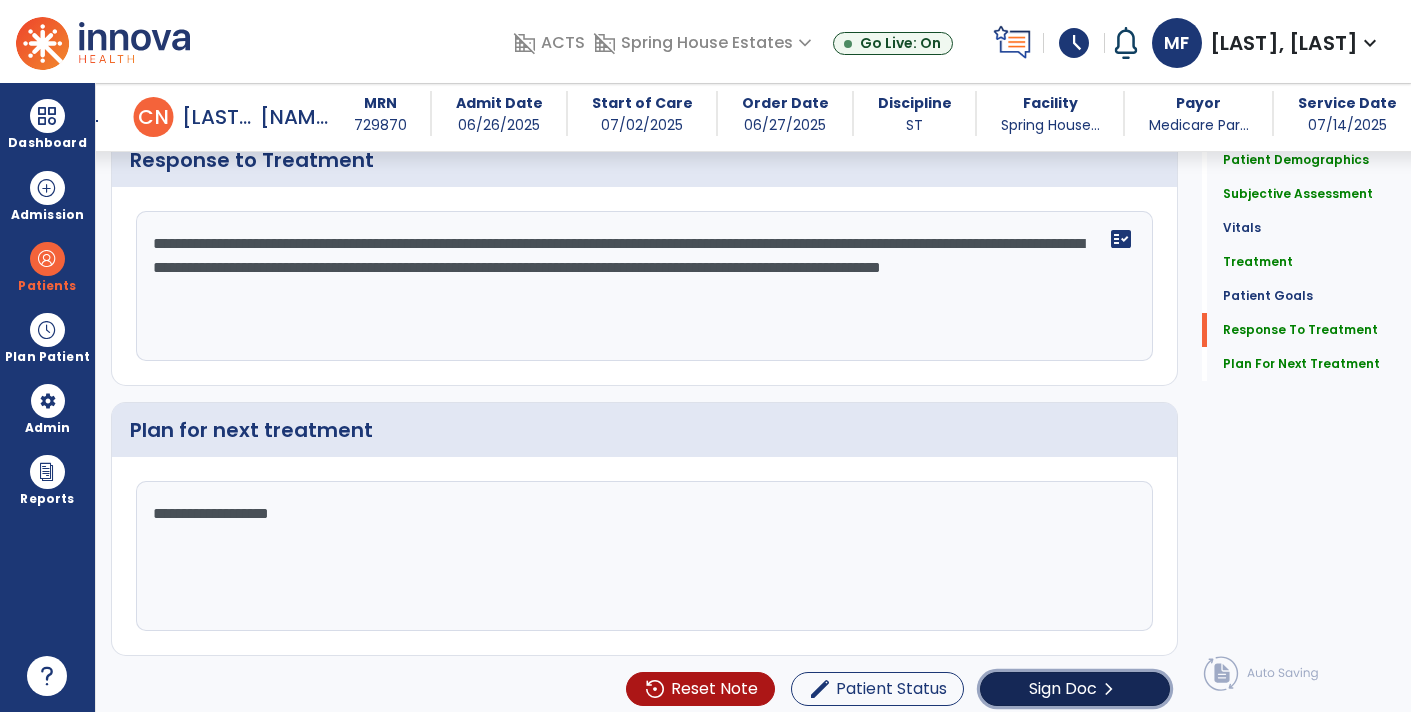 click on "Sign Doc" 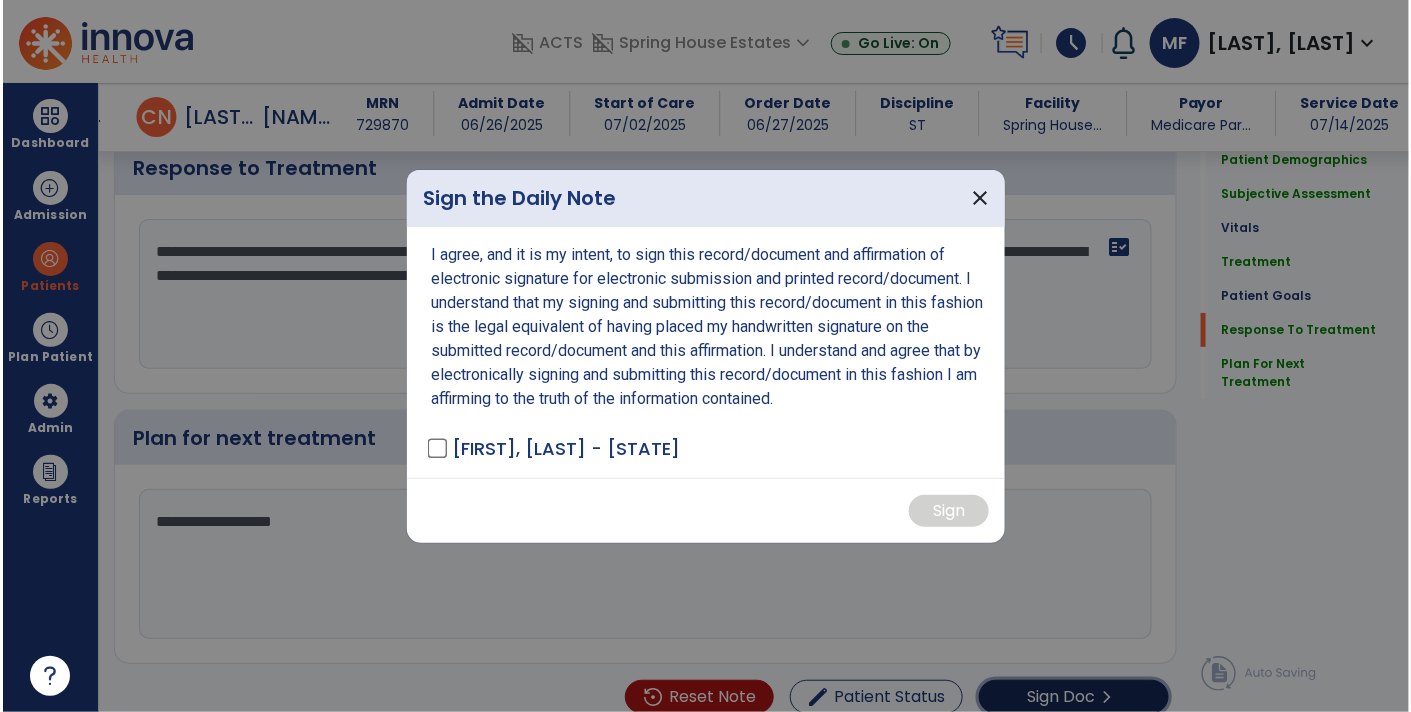 scroll, scrollTop: 2357, scrollLeft: 0, axis: vertical 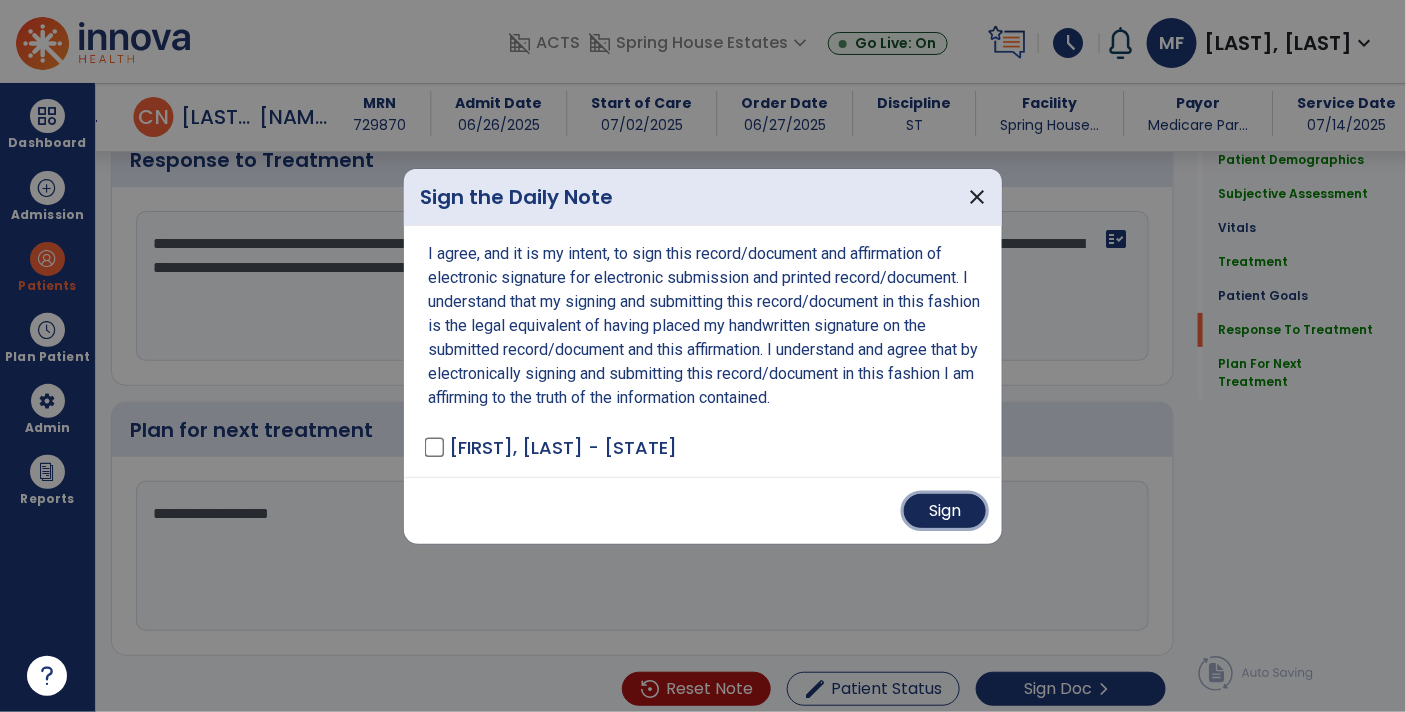 click on "Sign" at bounding box center (945, 511) 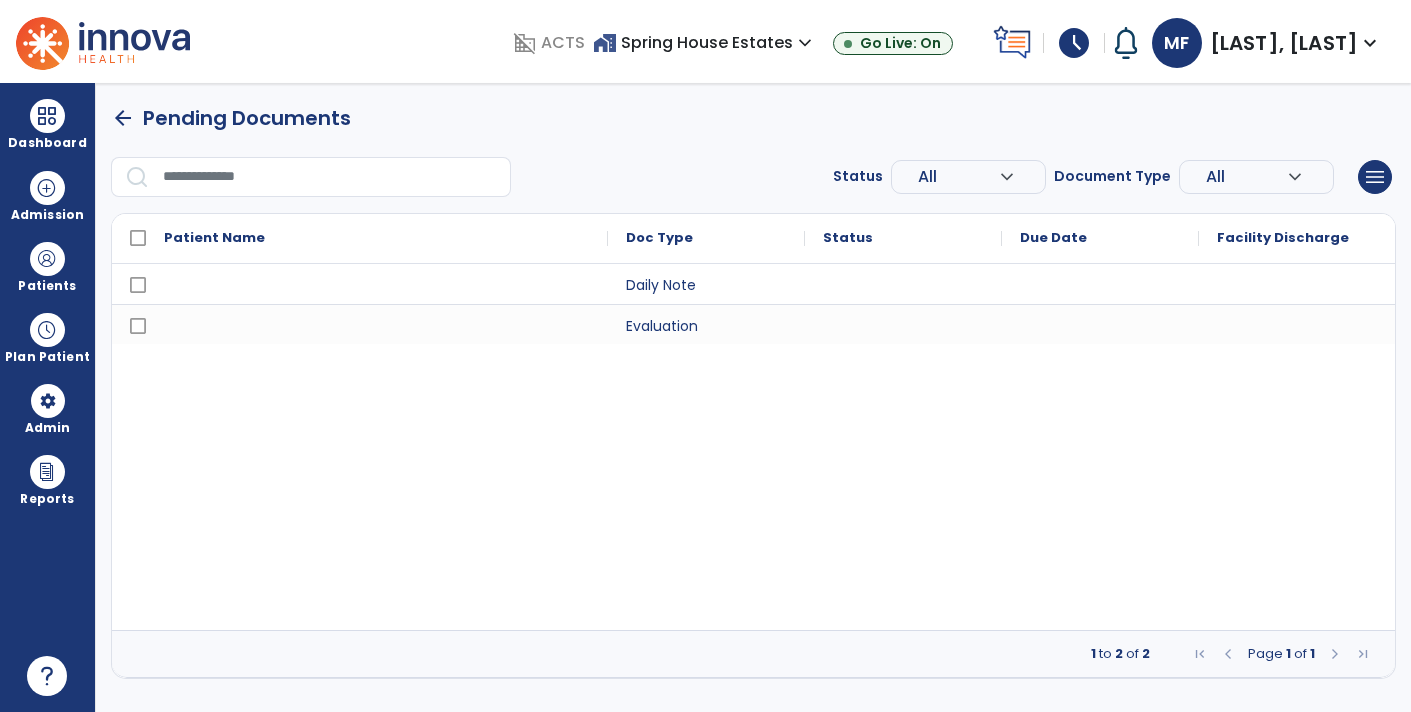 scroll, scrollTop: 0, scrollLeft: 0, axis: both 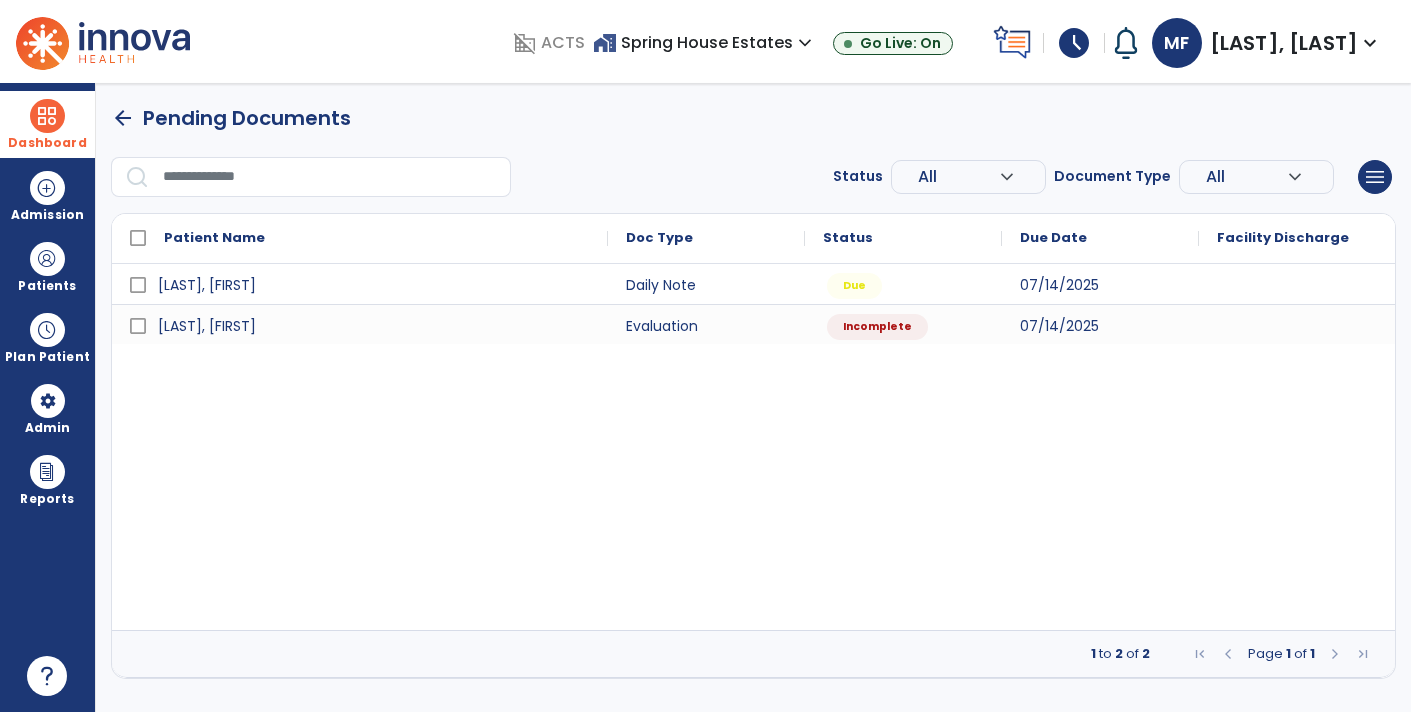 click on "Dashboard" at bounding box center [47, 143] 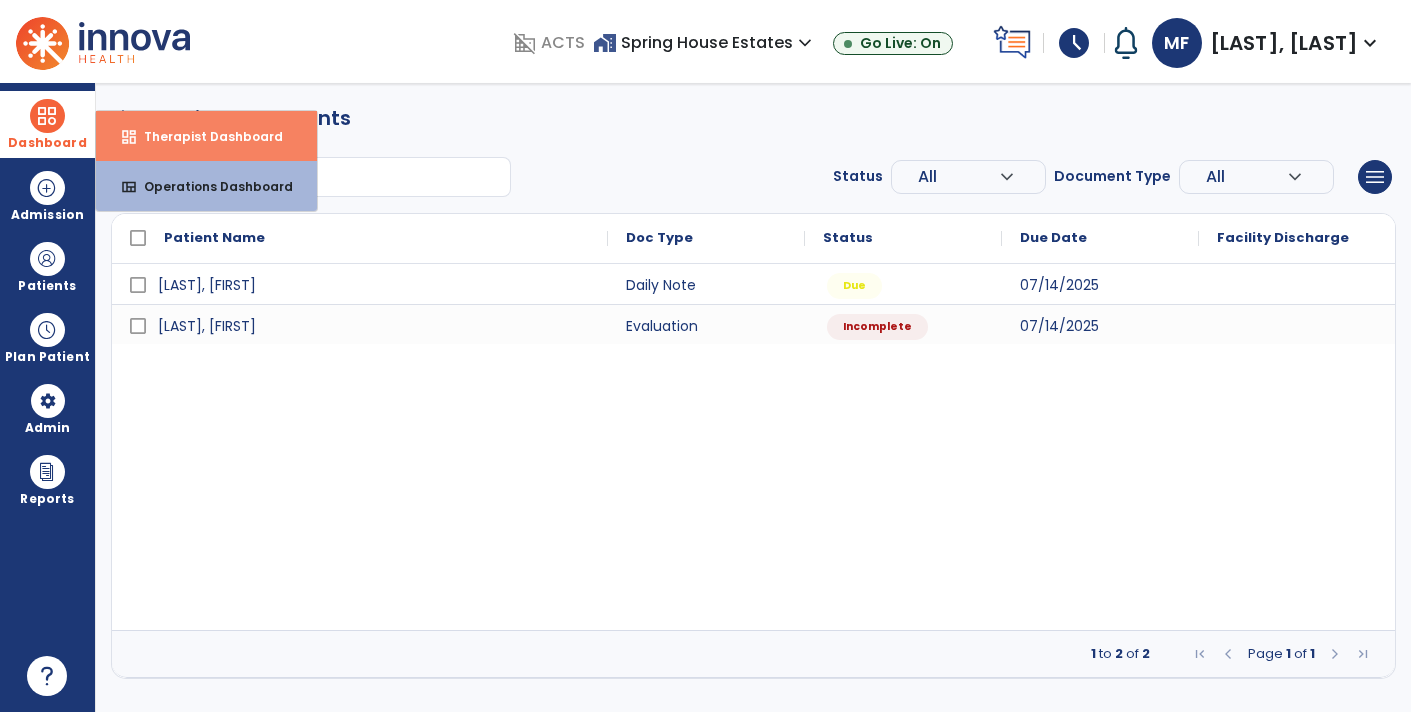 click on "Therapist Dashboard" at bounding box center [205, 136] 